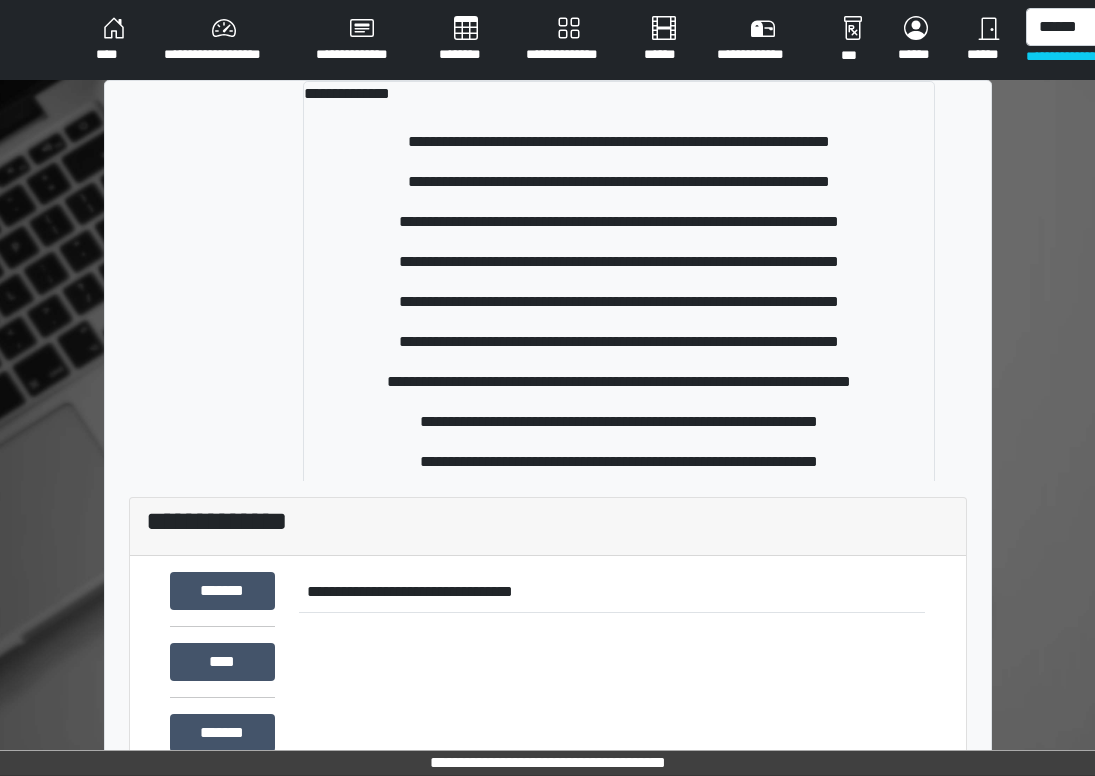scroll, scrollTop: 0, scrollLeft: 0, axis: both 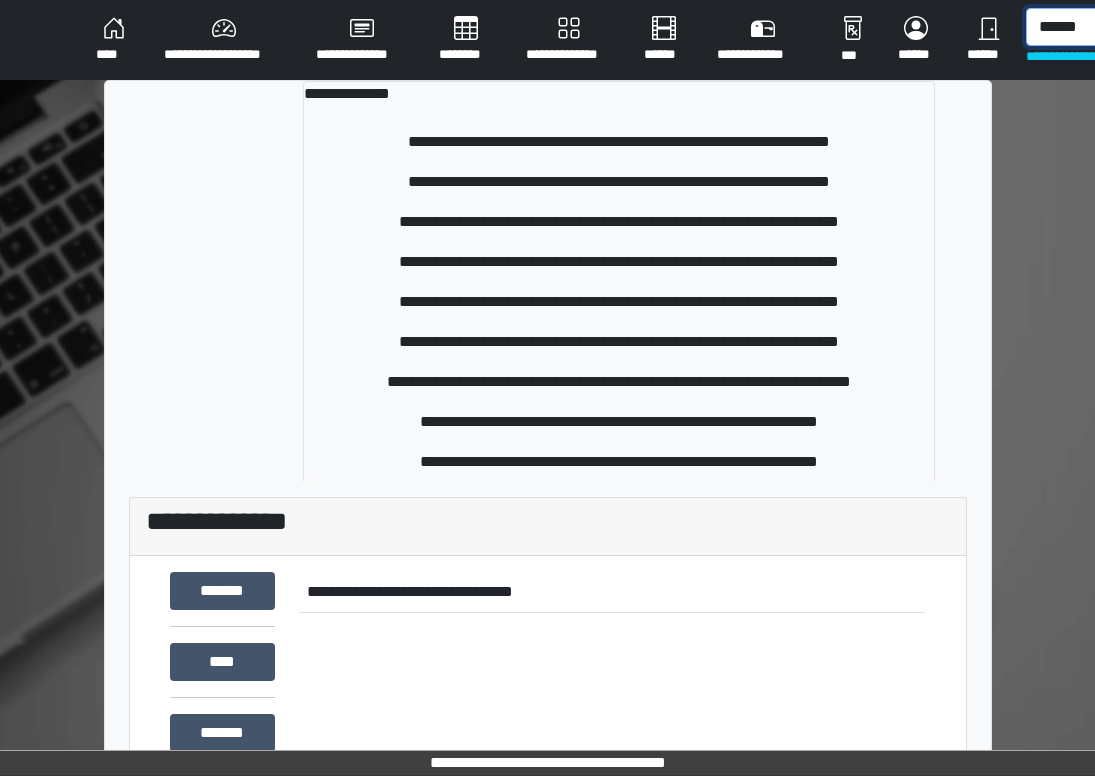 click on "******" at bounding box center (1129, 27) 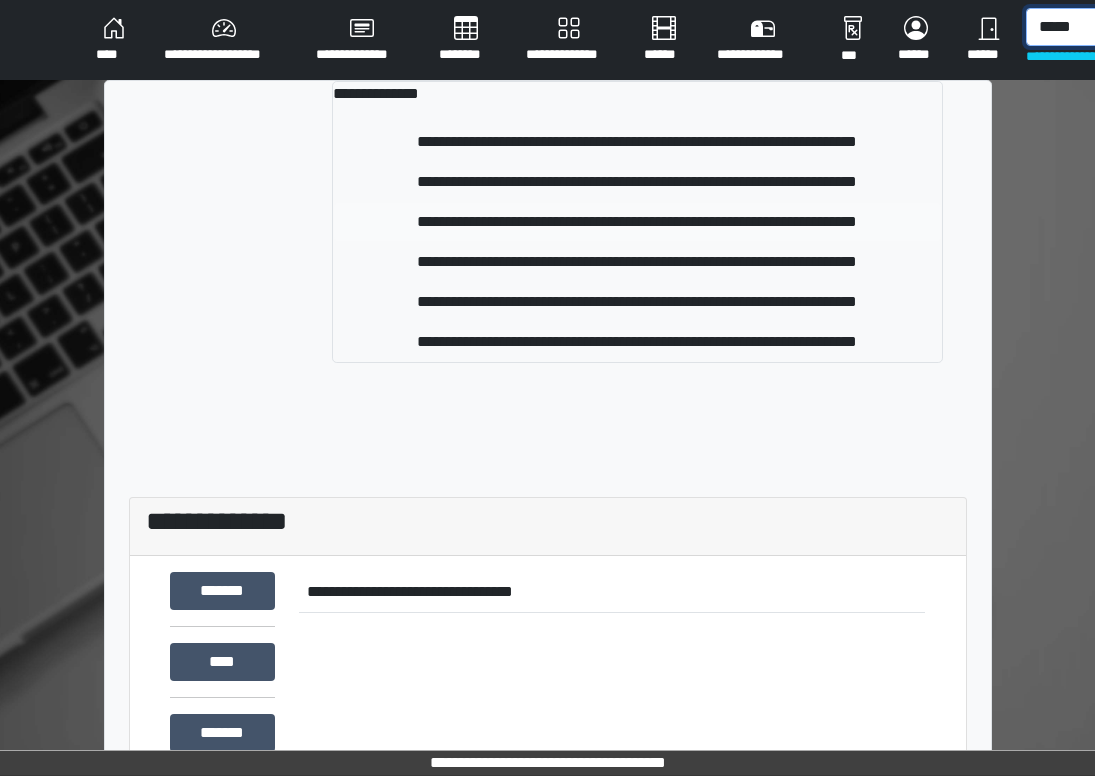 type on "*****" 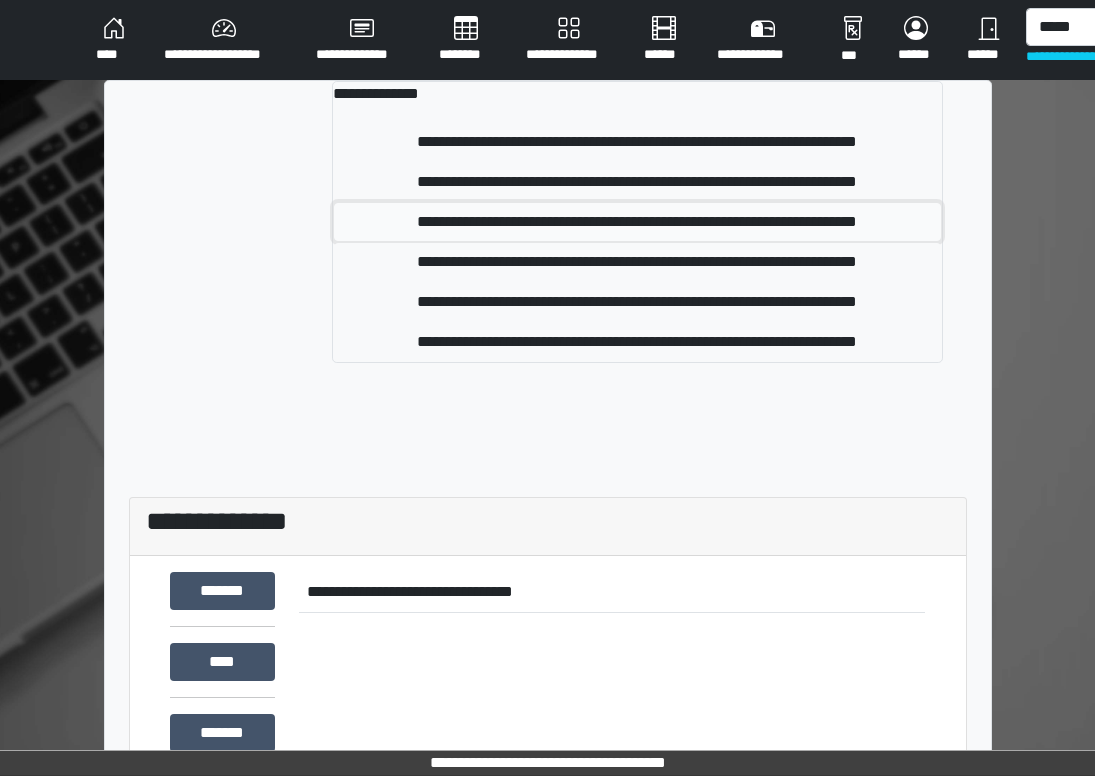 click on "**********" at bounding box center (637, 222) 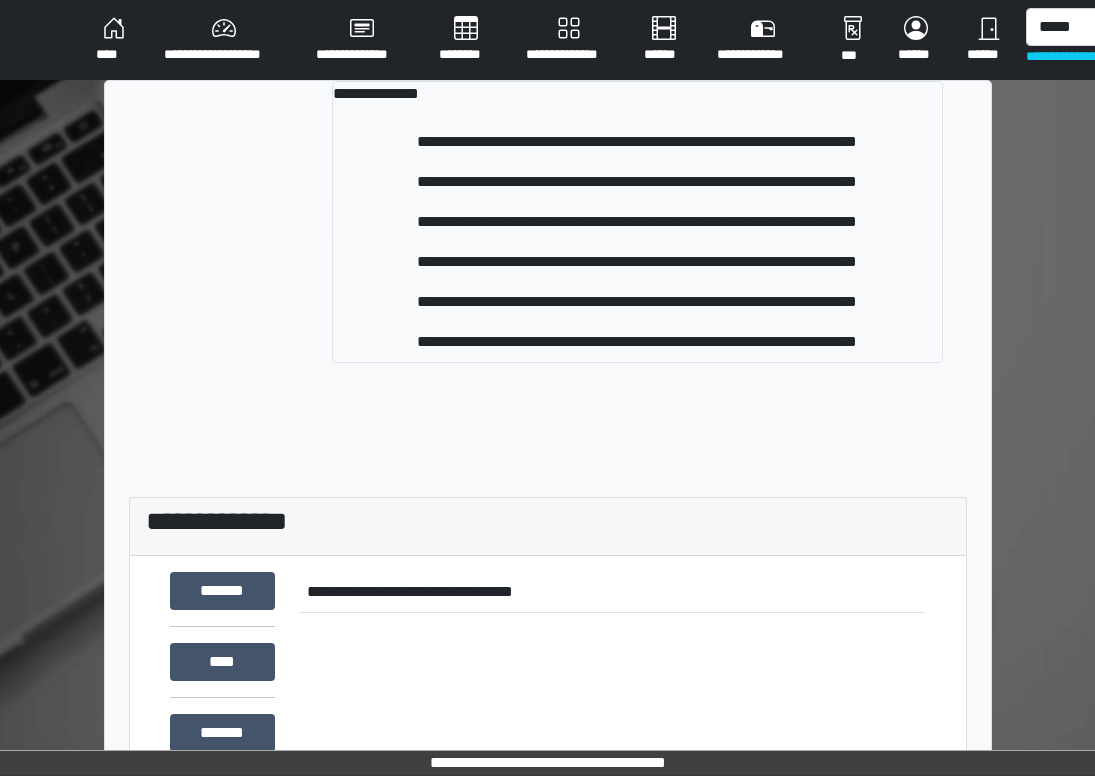 type 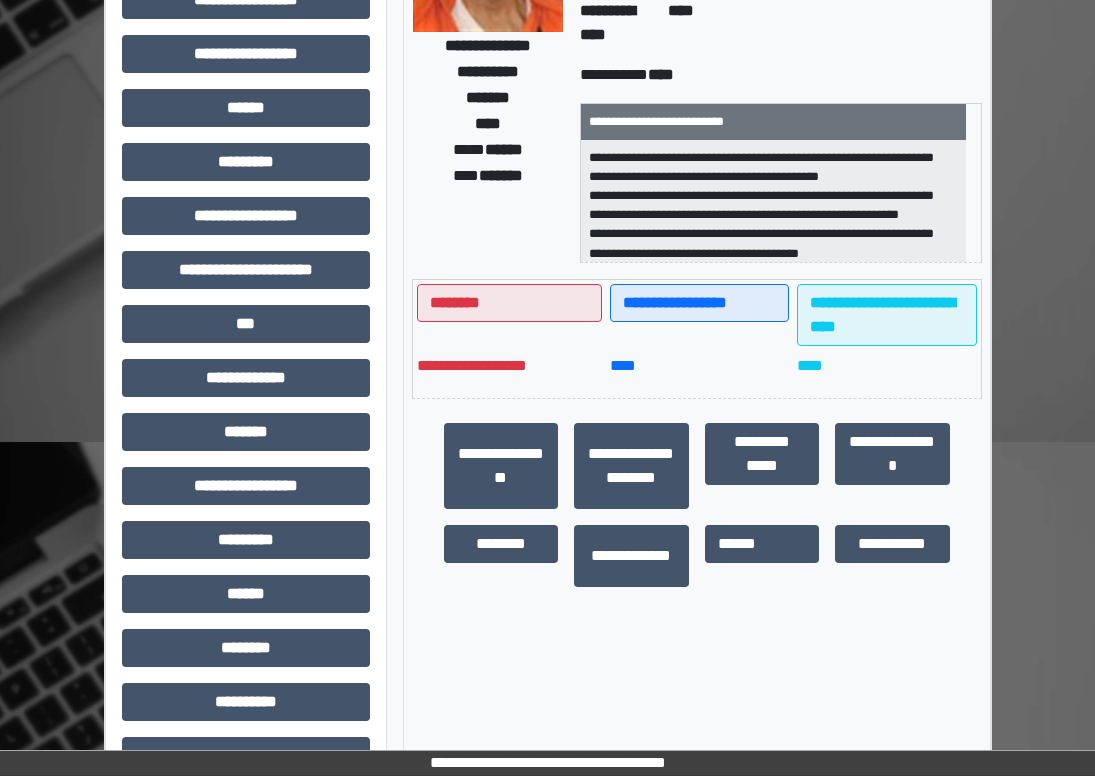 scroll, scrollTop: 398, scrollLeft: 0, axis: vertical 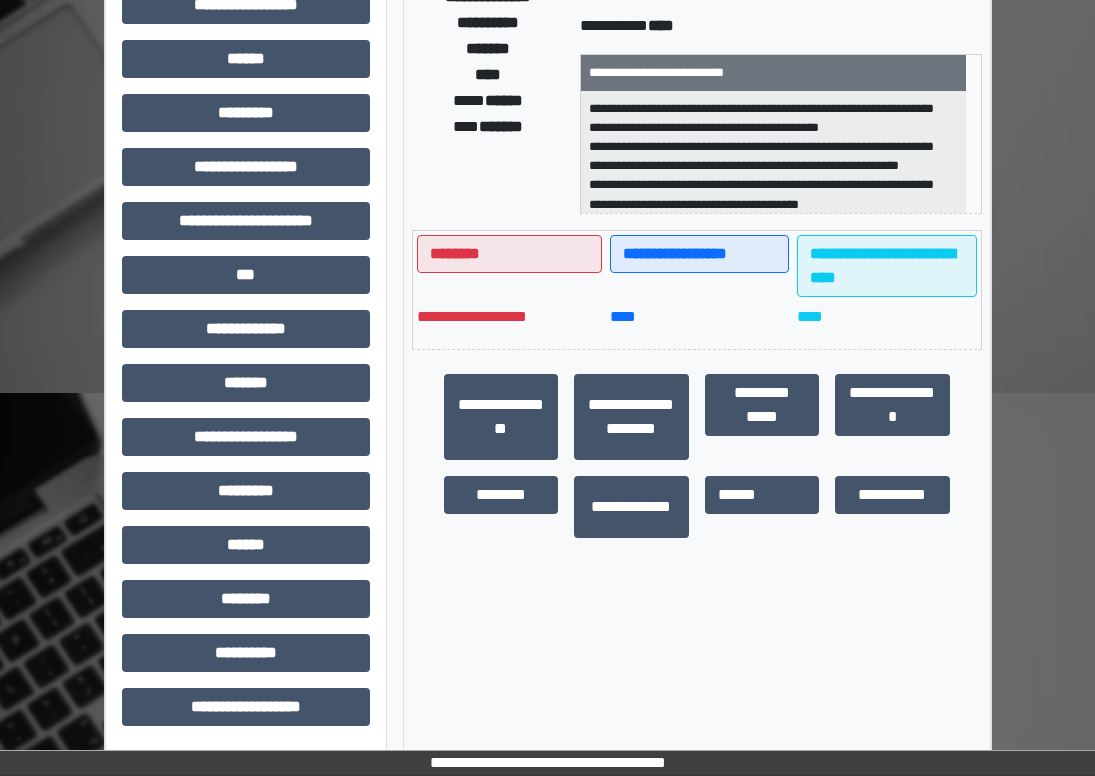 click on "**********" at bounding box center [246, 229] 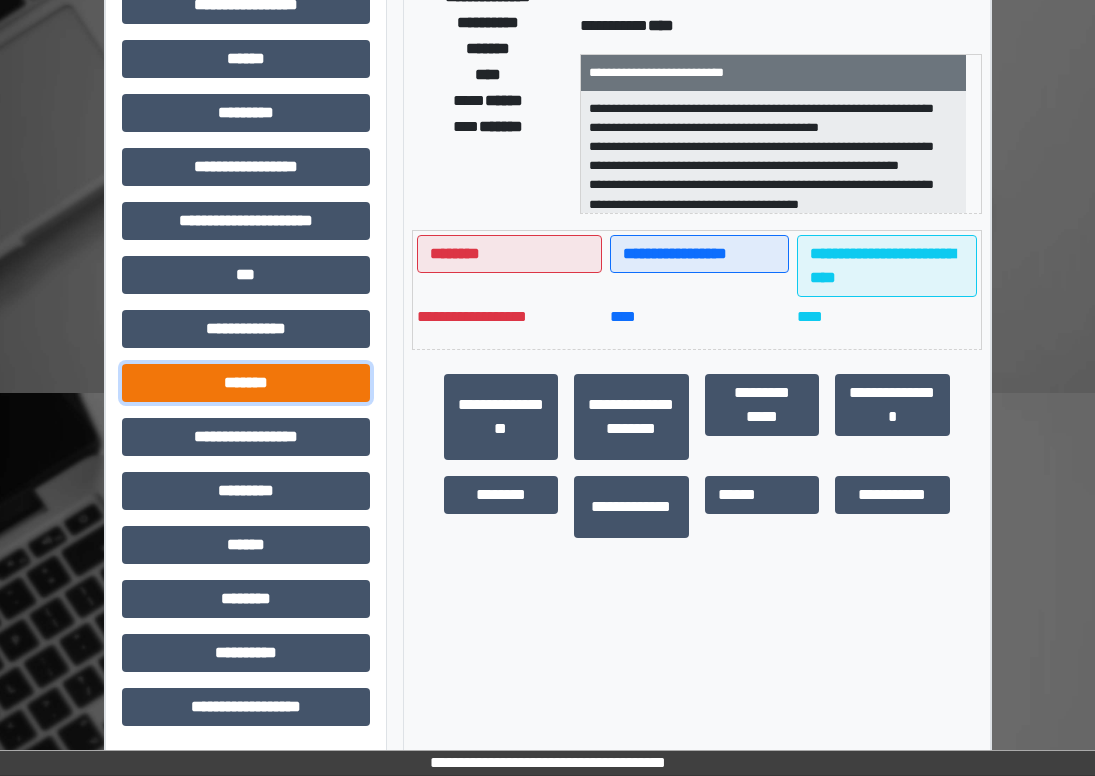 click on "*******" at bounding box center (246, 383) 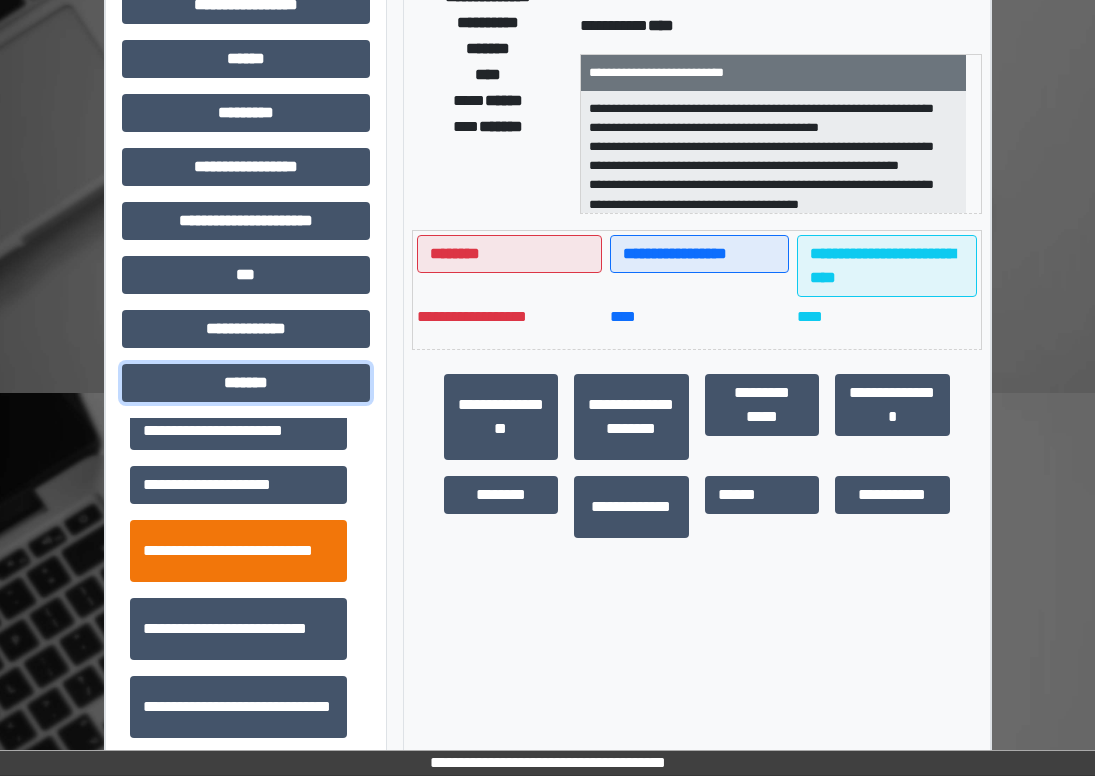scroll, scrollTop: 700, scrollLeft: 0, axis: vertical 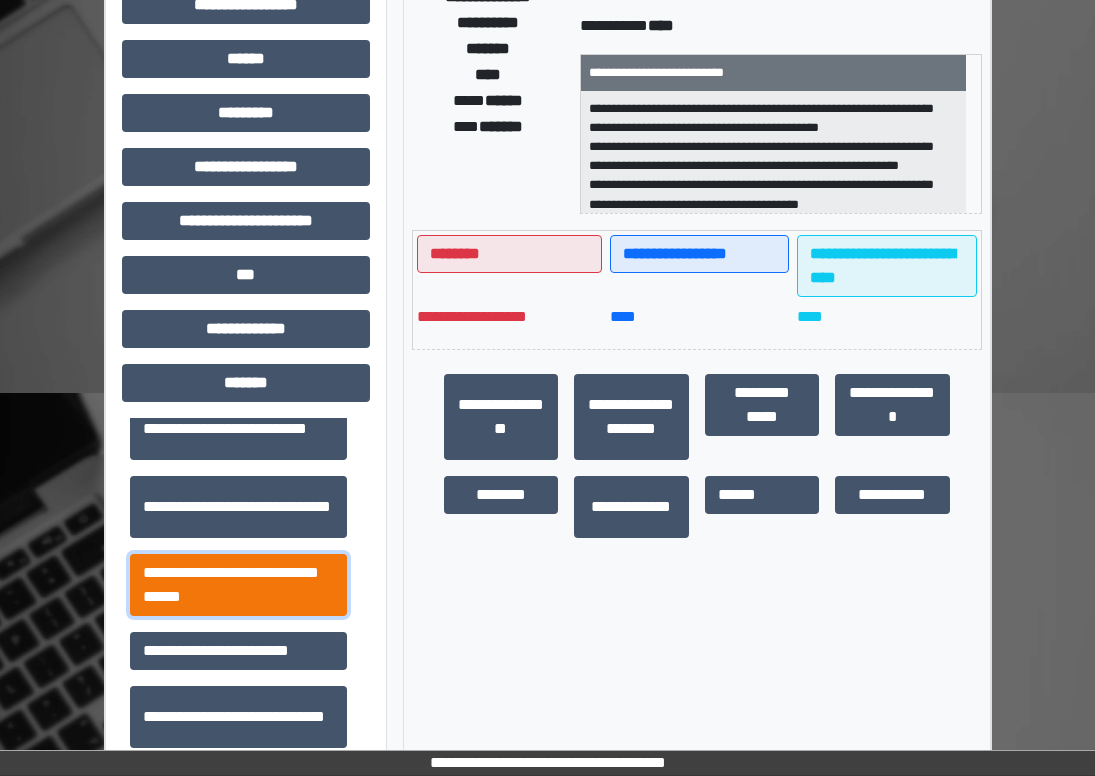 click on "**********" at bounding box center (238, 585) 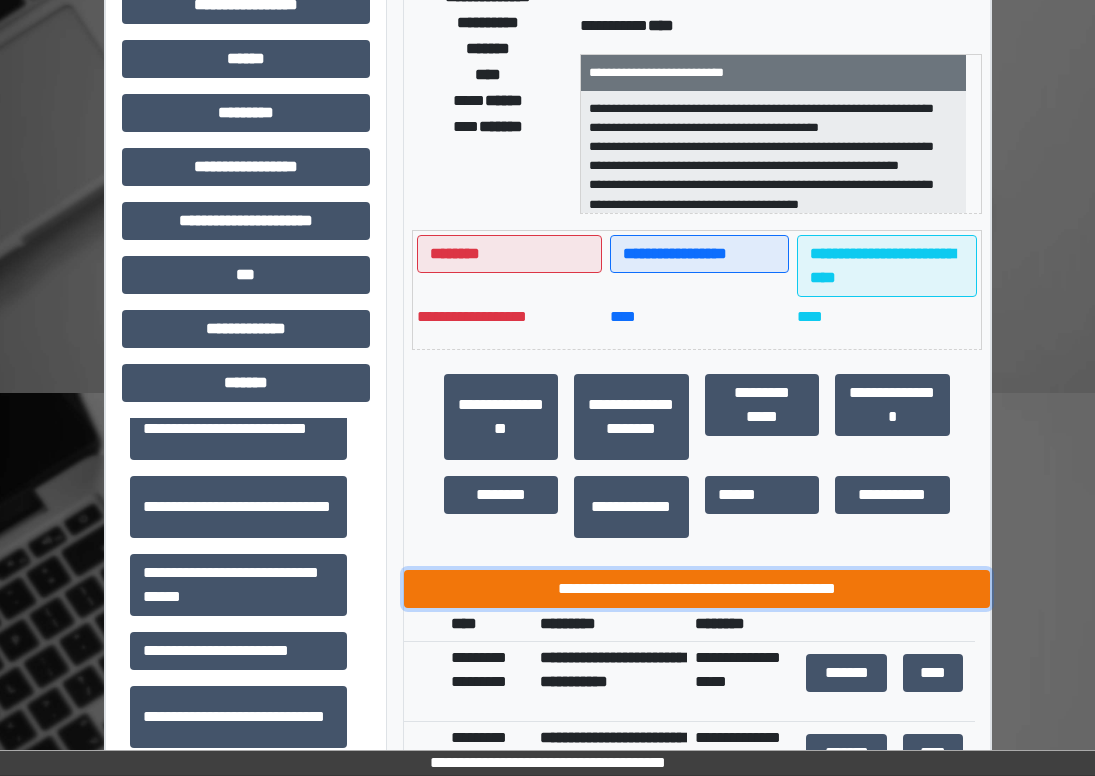 click on "**********" at bounding box center [697, 589] 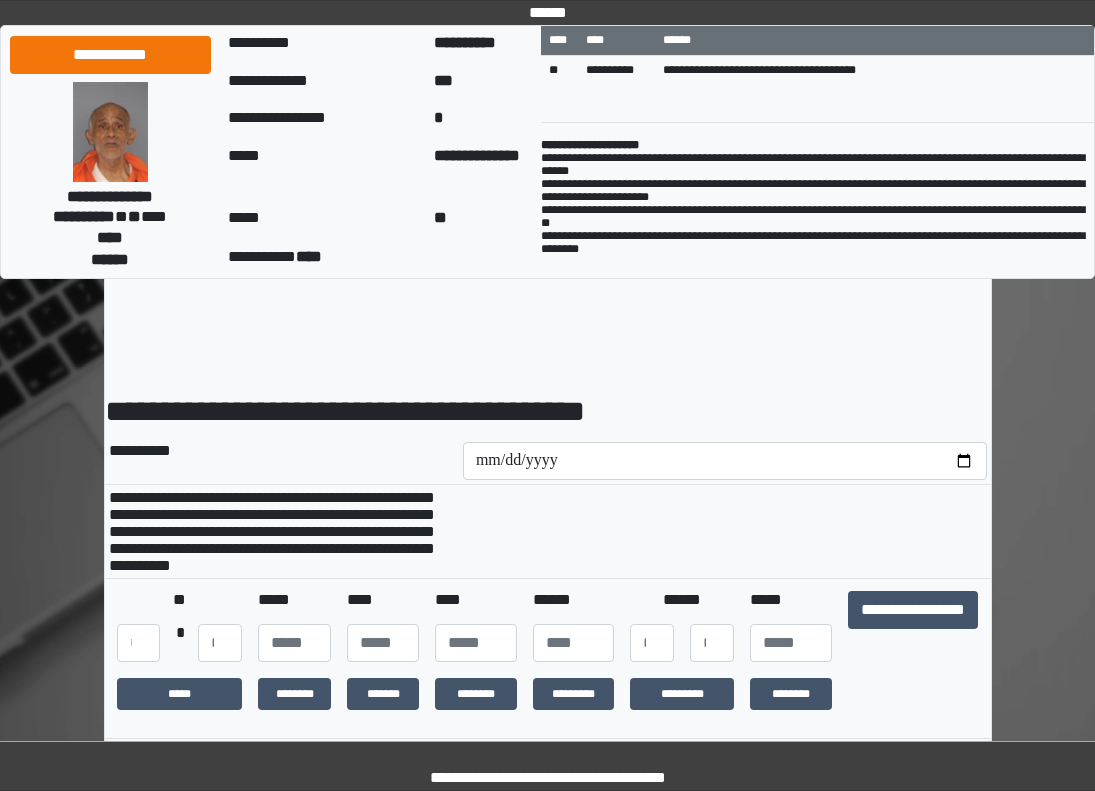 scroll, scrollTop: 0, scrollLeft: 0, axis: both 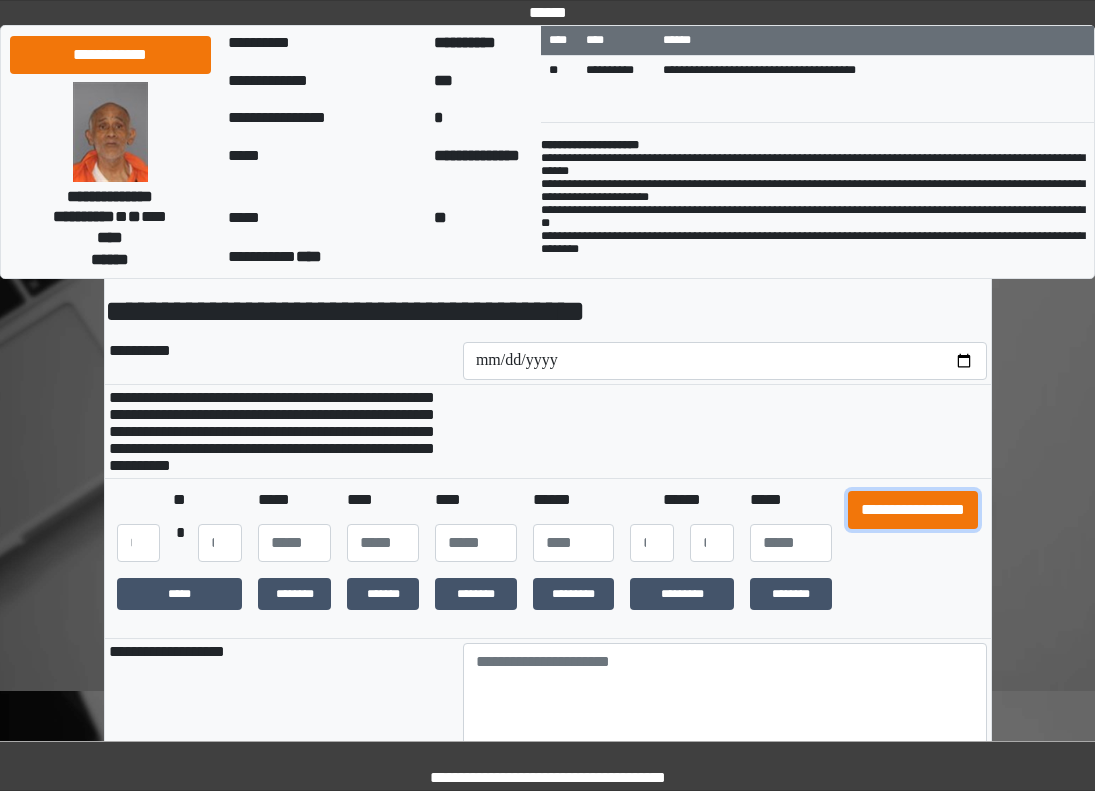 click on "**********" at bounding box center (913, 510) 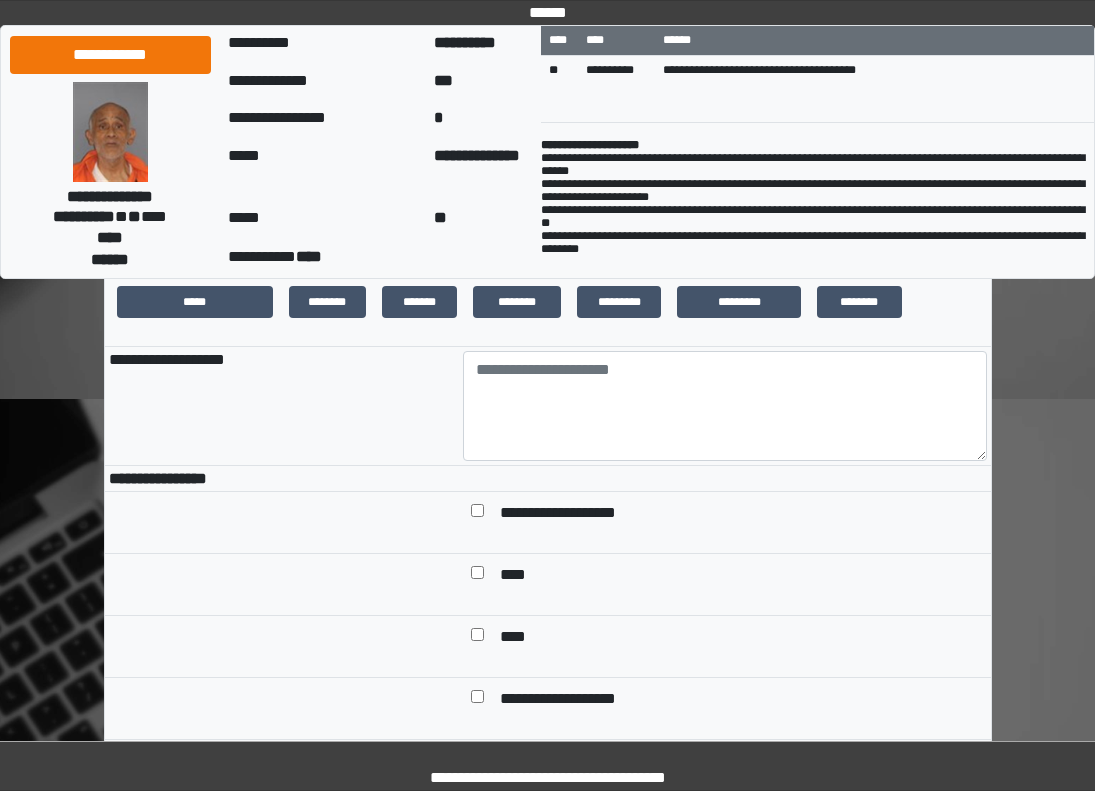 scroll, scrollTop: 400, scrollLeft: 0, axis: vertical 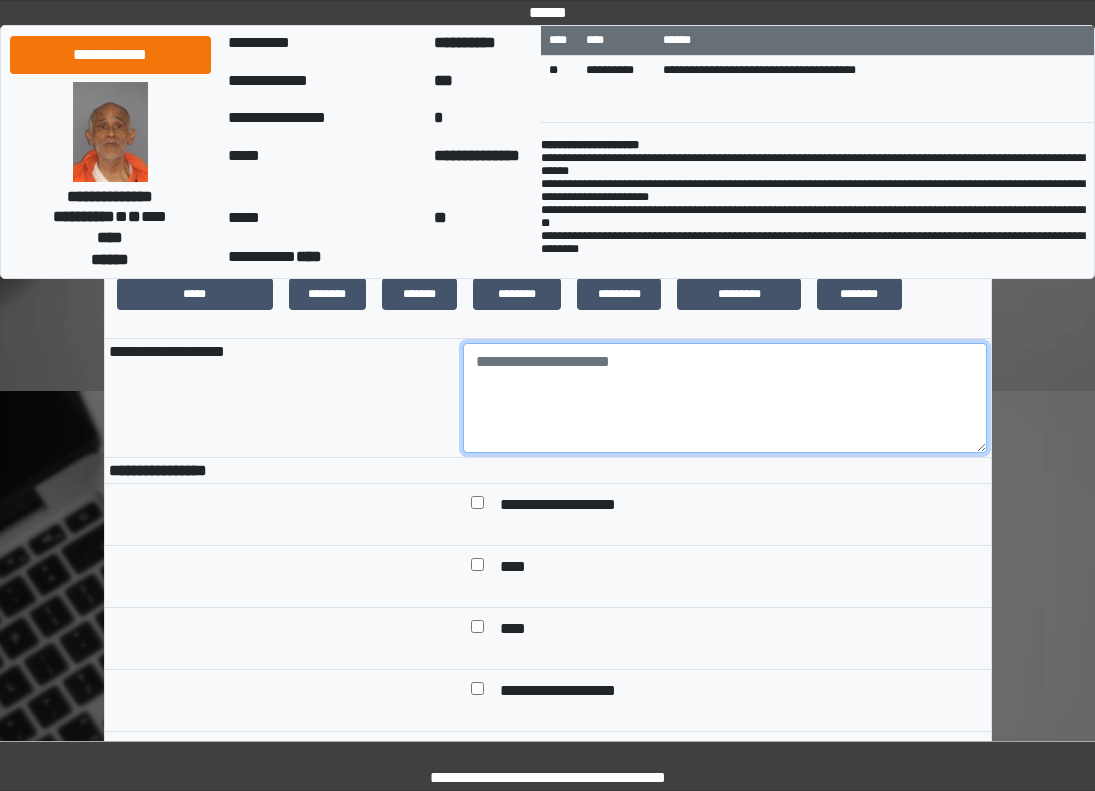 click at bounding box center [725, 398] 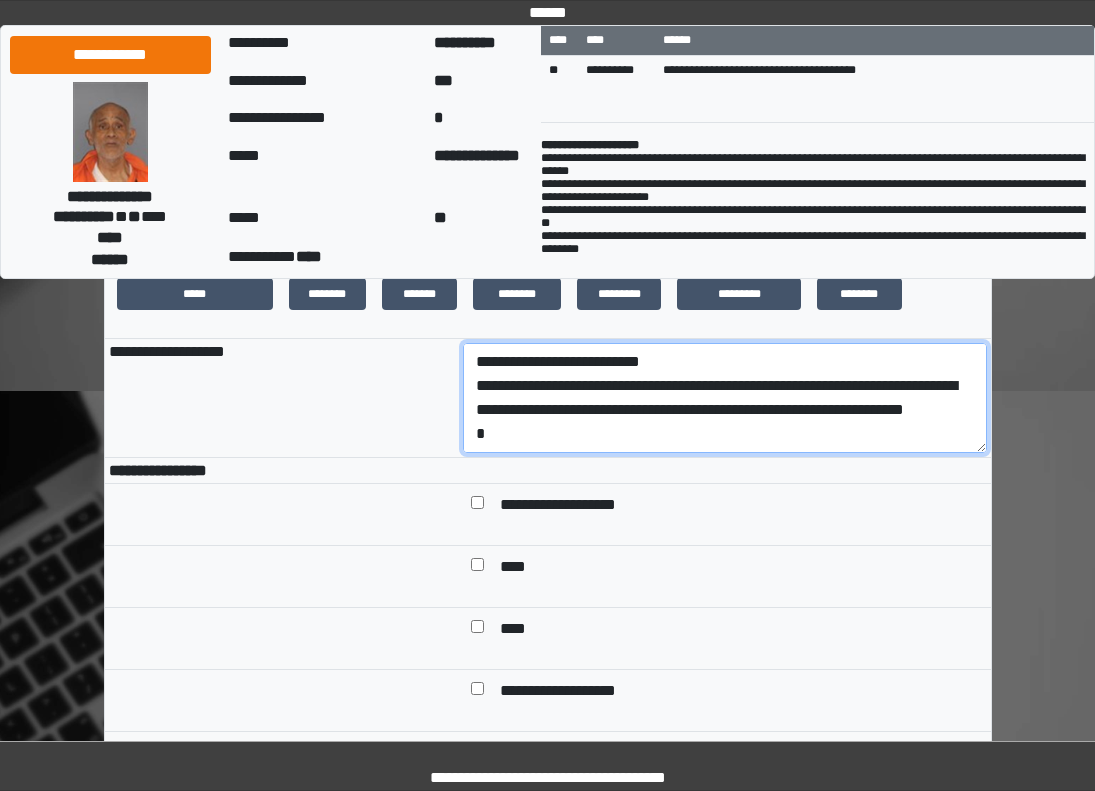 scroll, scrollTop: 137, scrollLeft: 0, axis: vertical 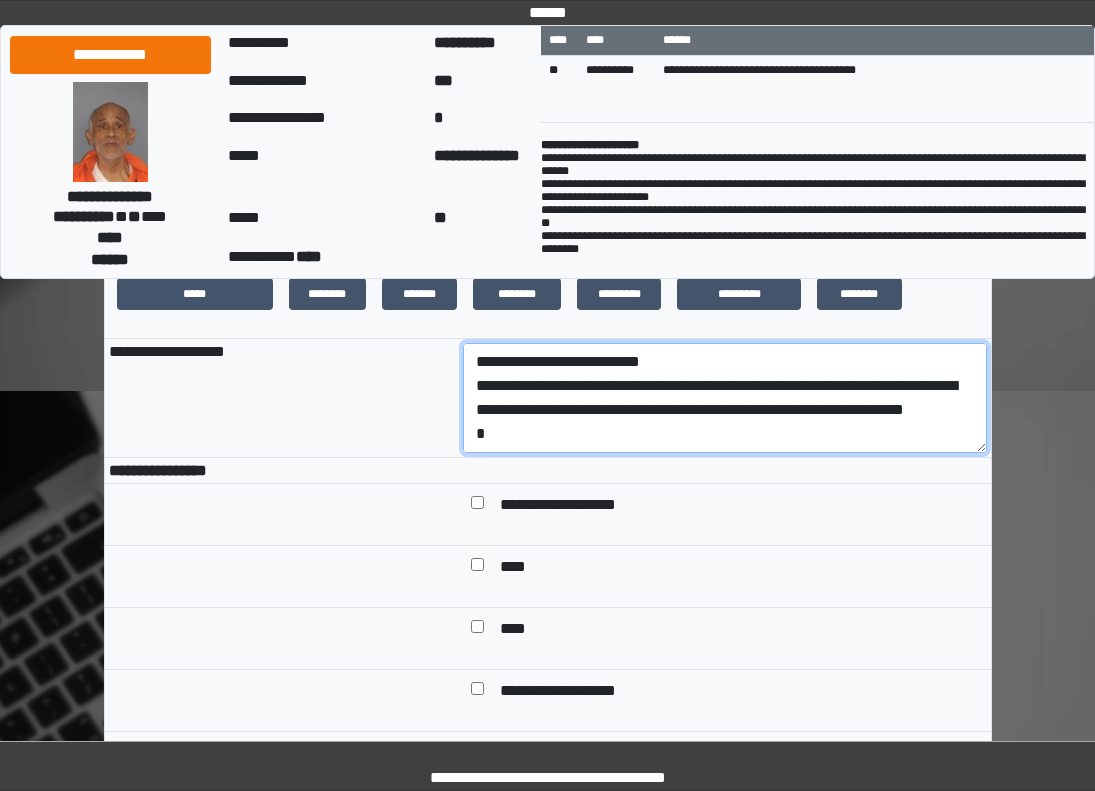drag, startPoint x: 780, startPoint y: 452, endPoint x: 371, endPoint y: 402, distance: 412.0449 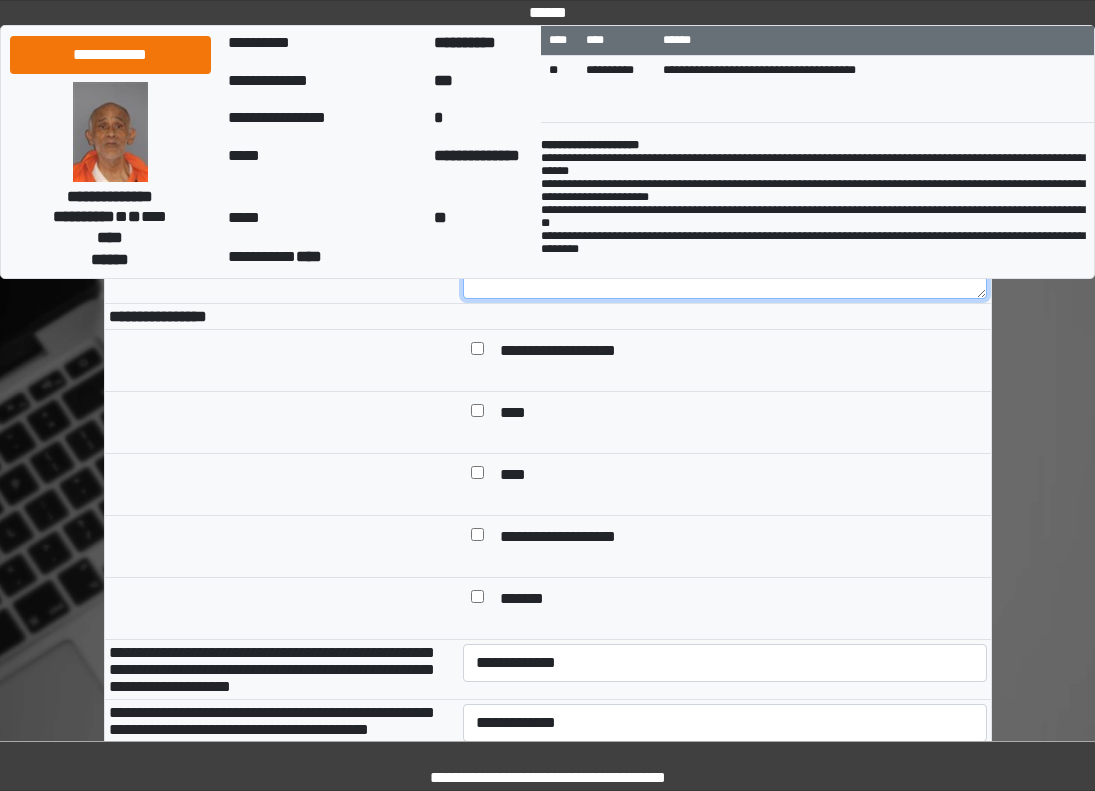 scroll, scrollTop: 700, scrollLeft: 0, axis: vertical 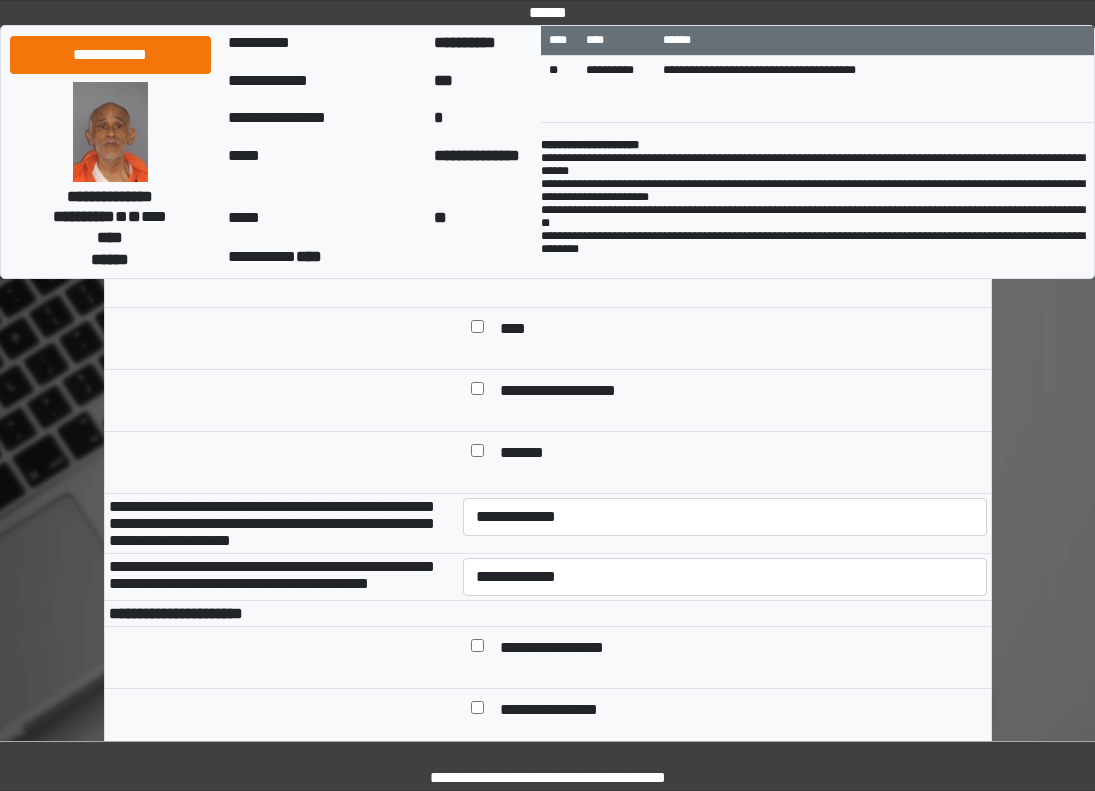 type on "**********" 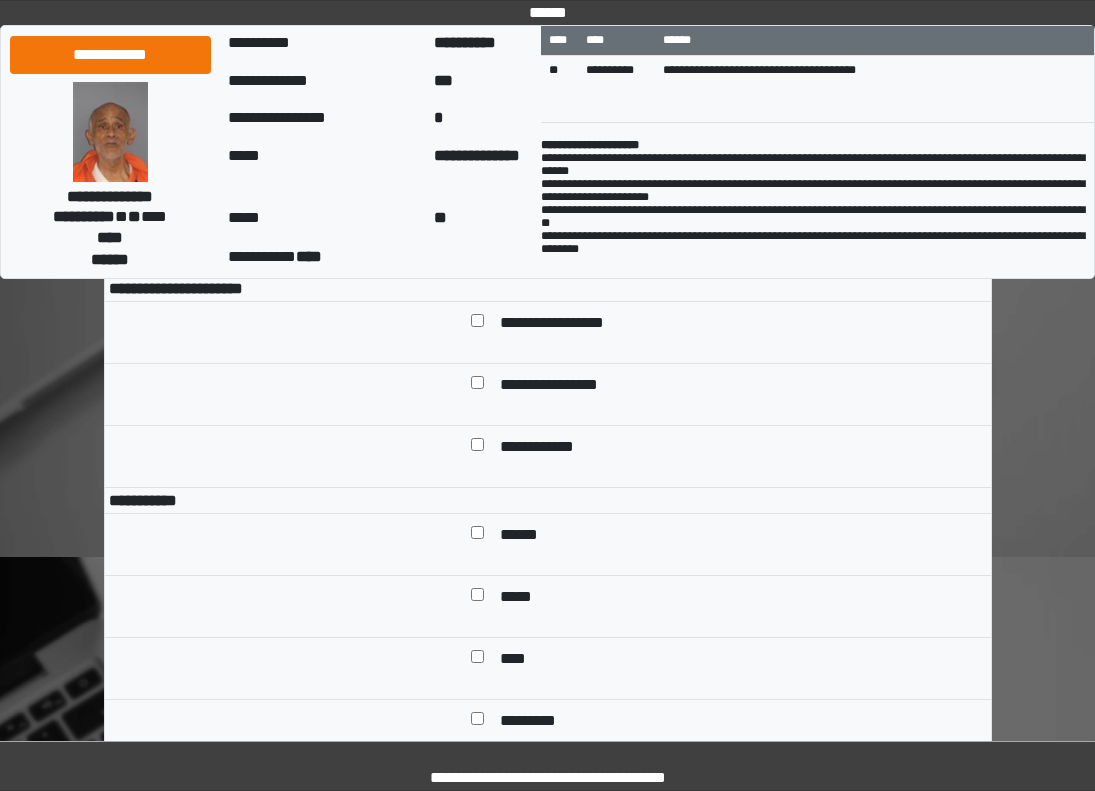 scroll, scrollTop: 900, scrollLeft: 0, axis: vertical 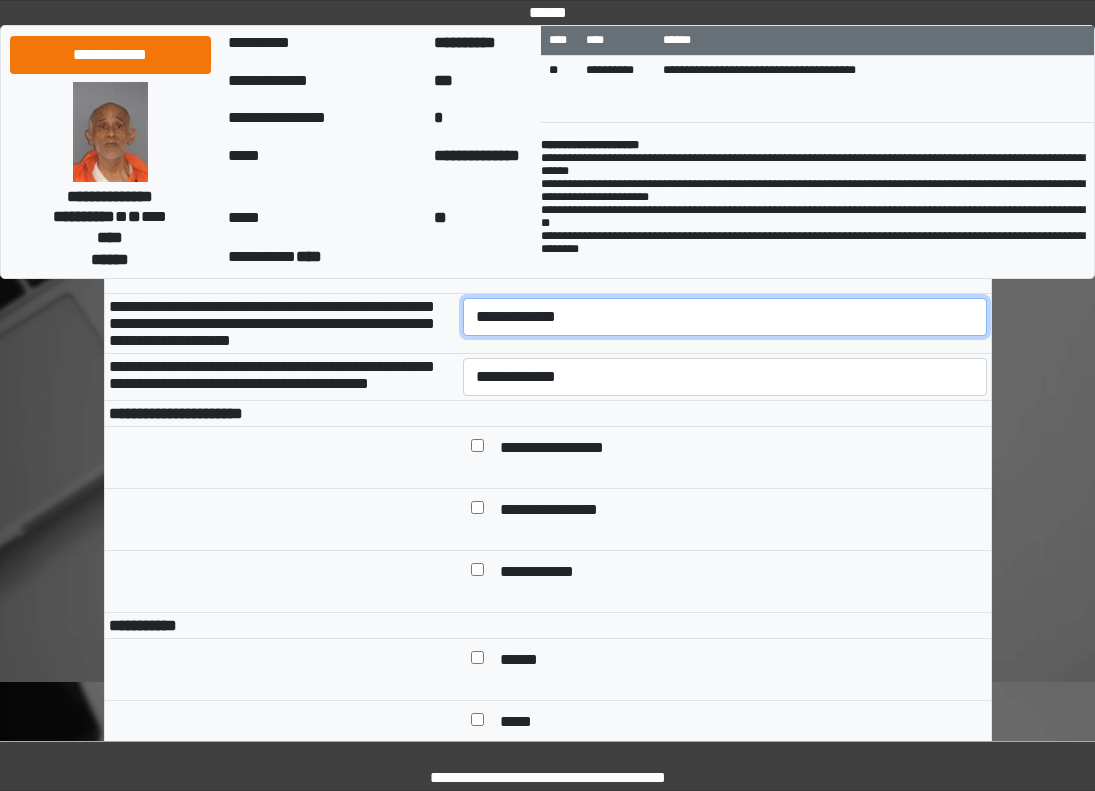 click on "**********" at bounding box center (725, 317) 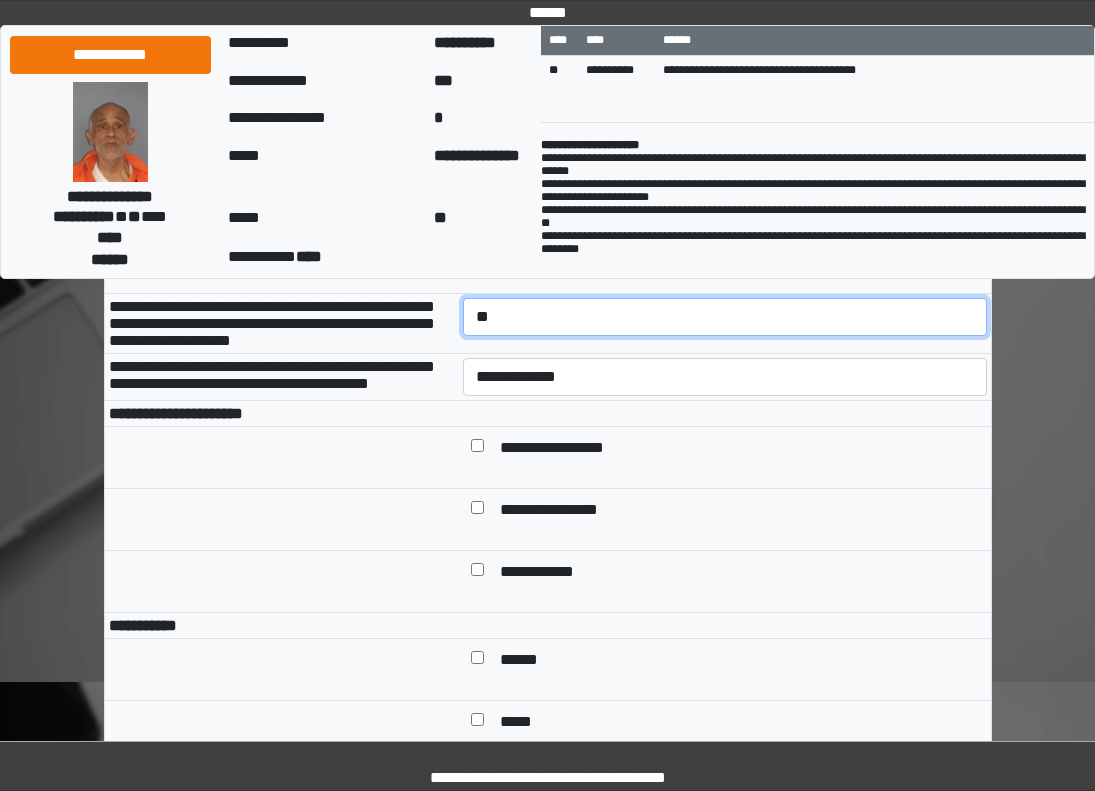 click on "**********" at bounding box center (725, 317) 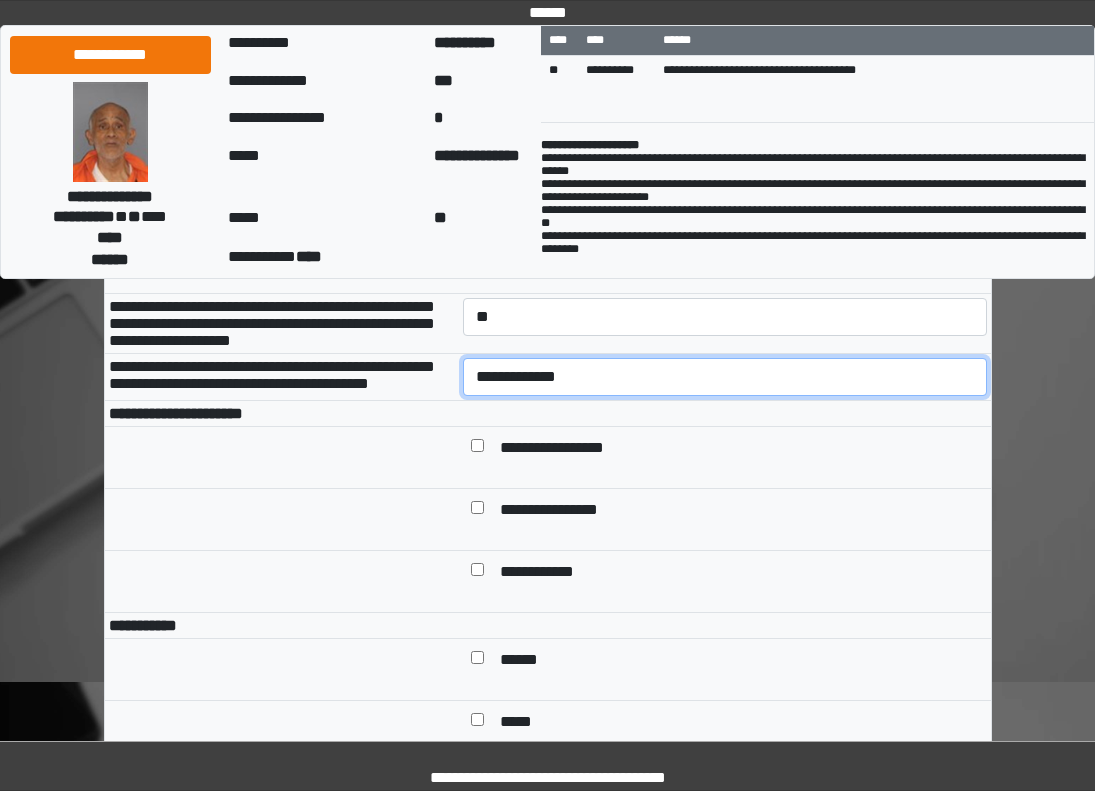 click on "**********" at bounding box center [725, 377] 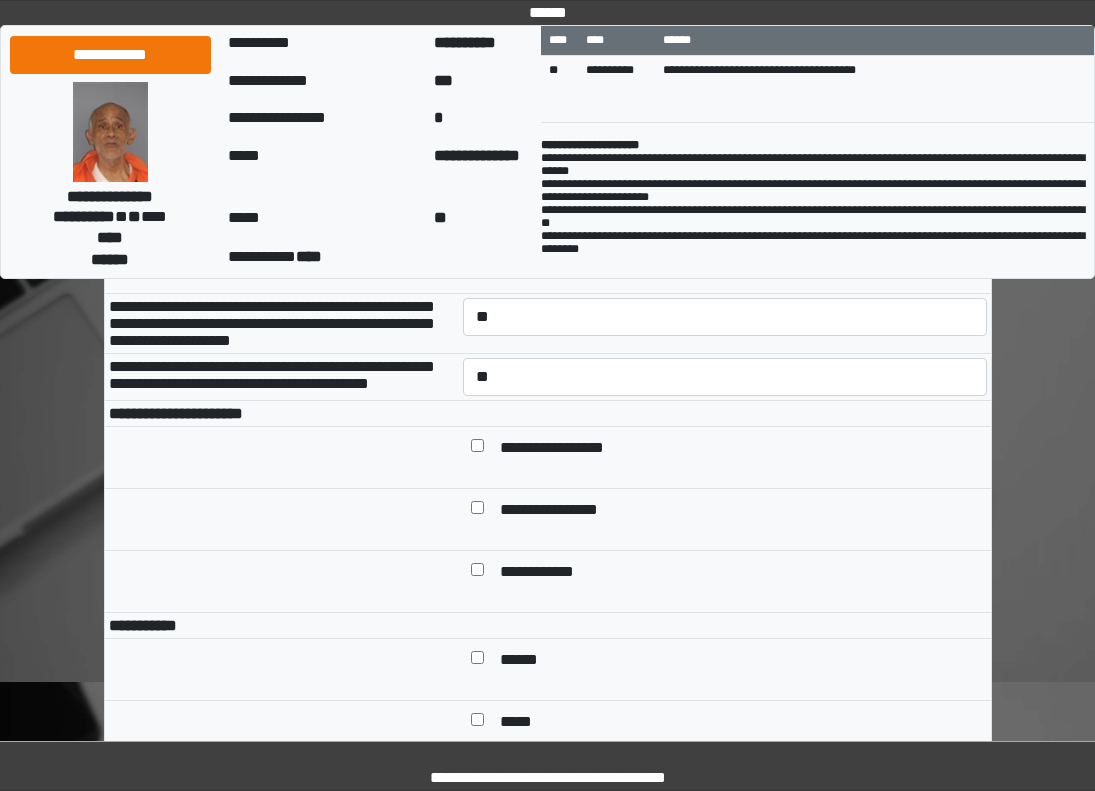 click on "**********" at bounding box center [567, 449] 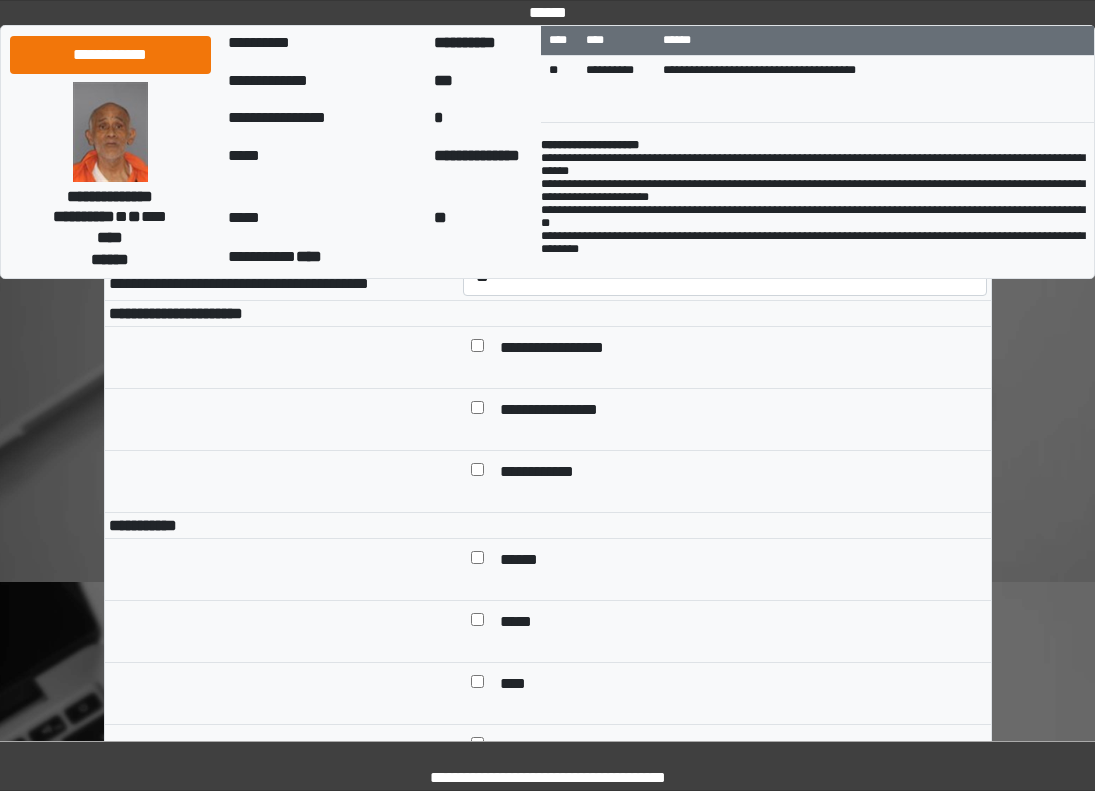click on "**********" at bounding box center (567, 349) 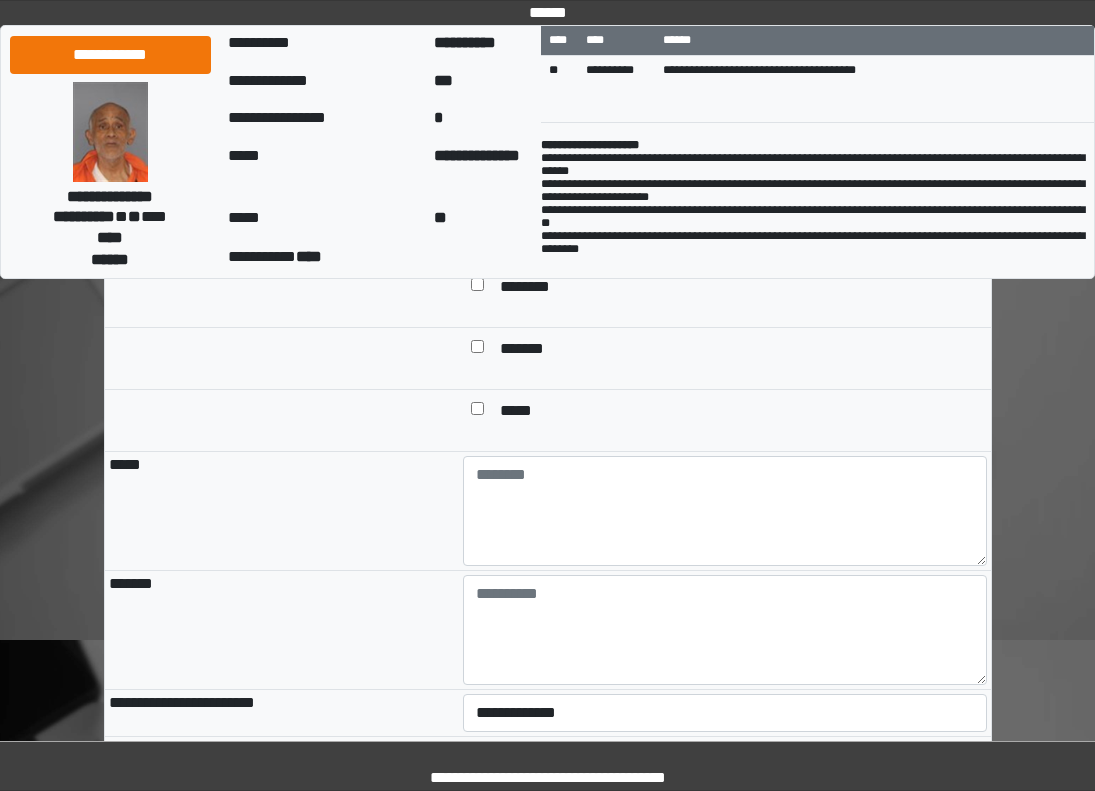 scroll, scrollTop: 2100, scrollLeft: 0, axis: vertical 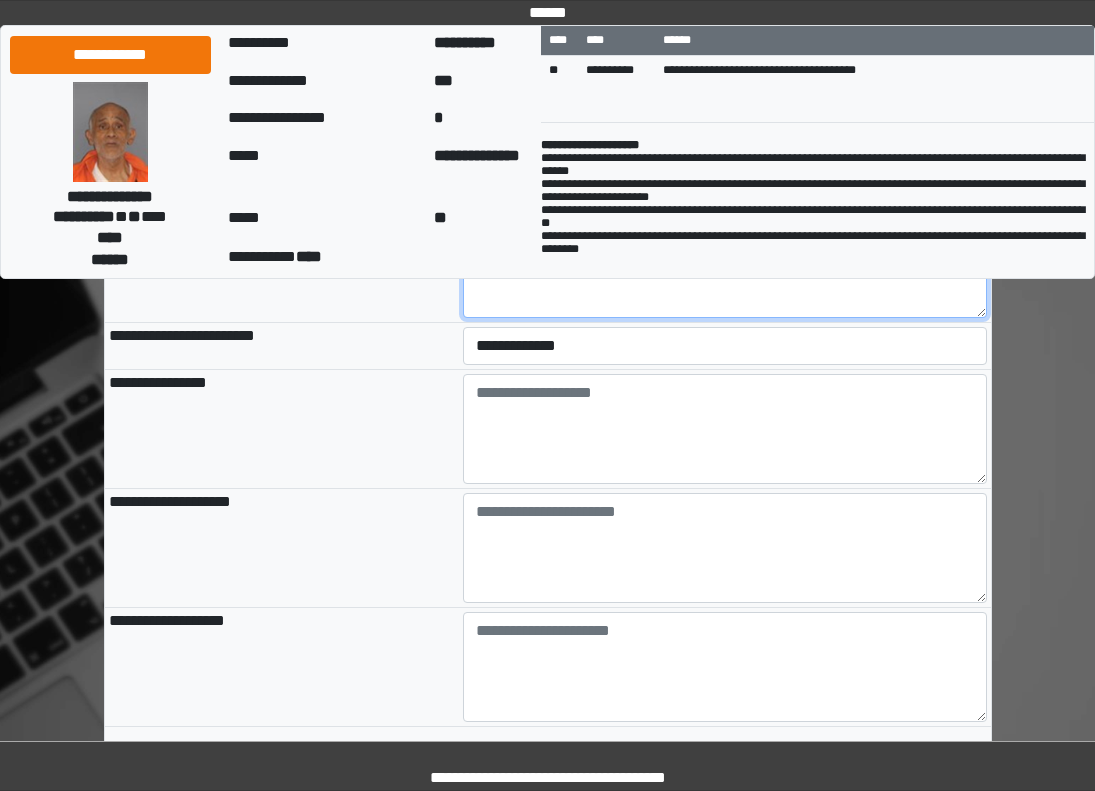 click at bounding box center (725, 263) 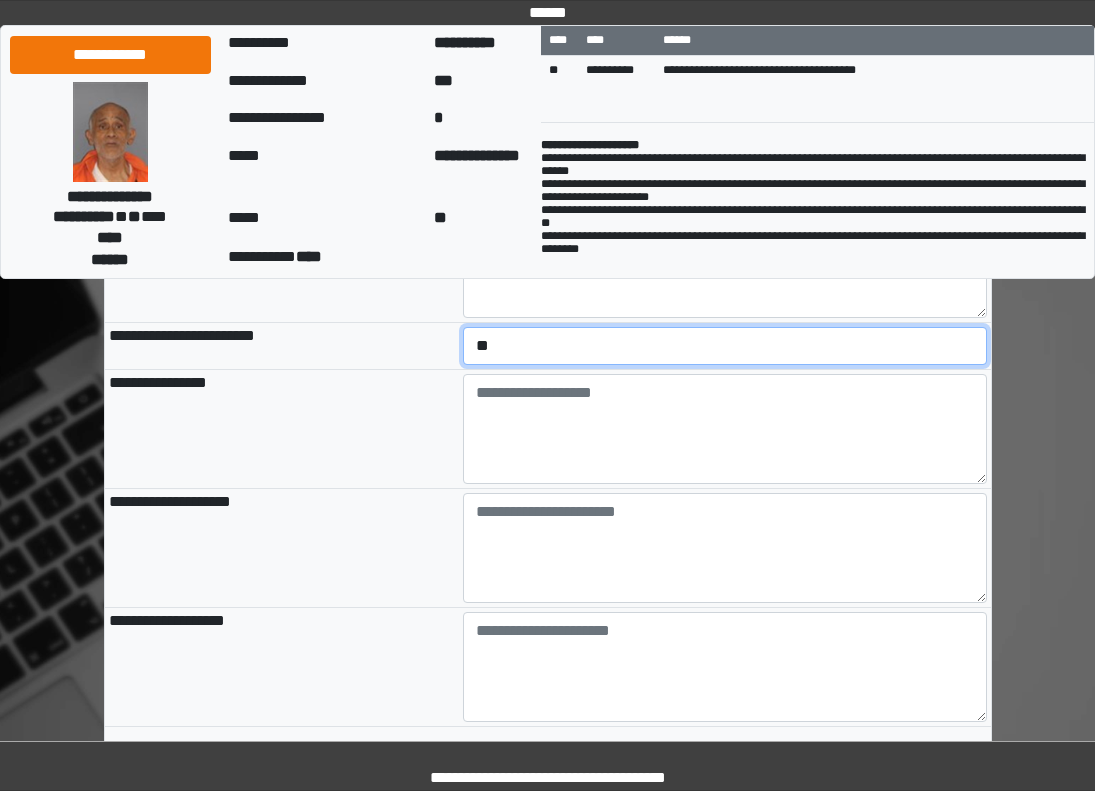select on "*" 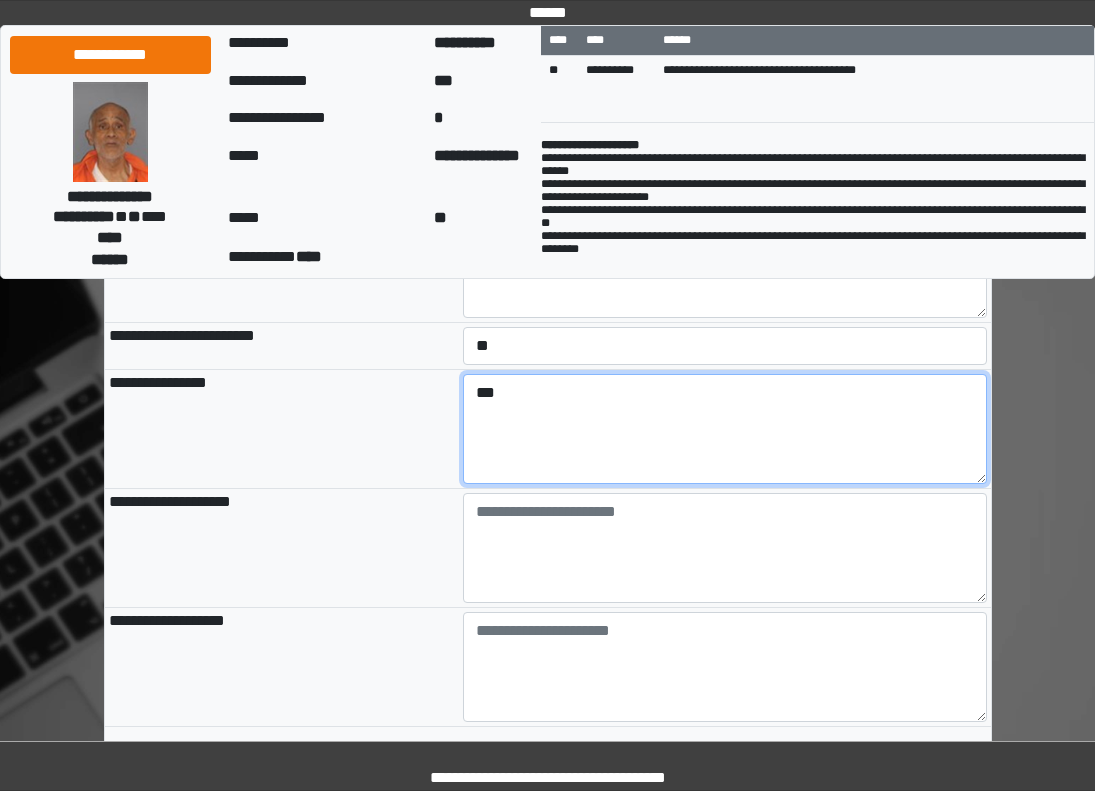 type on "***" 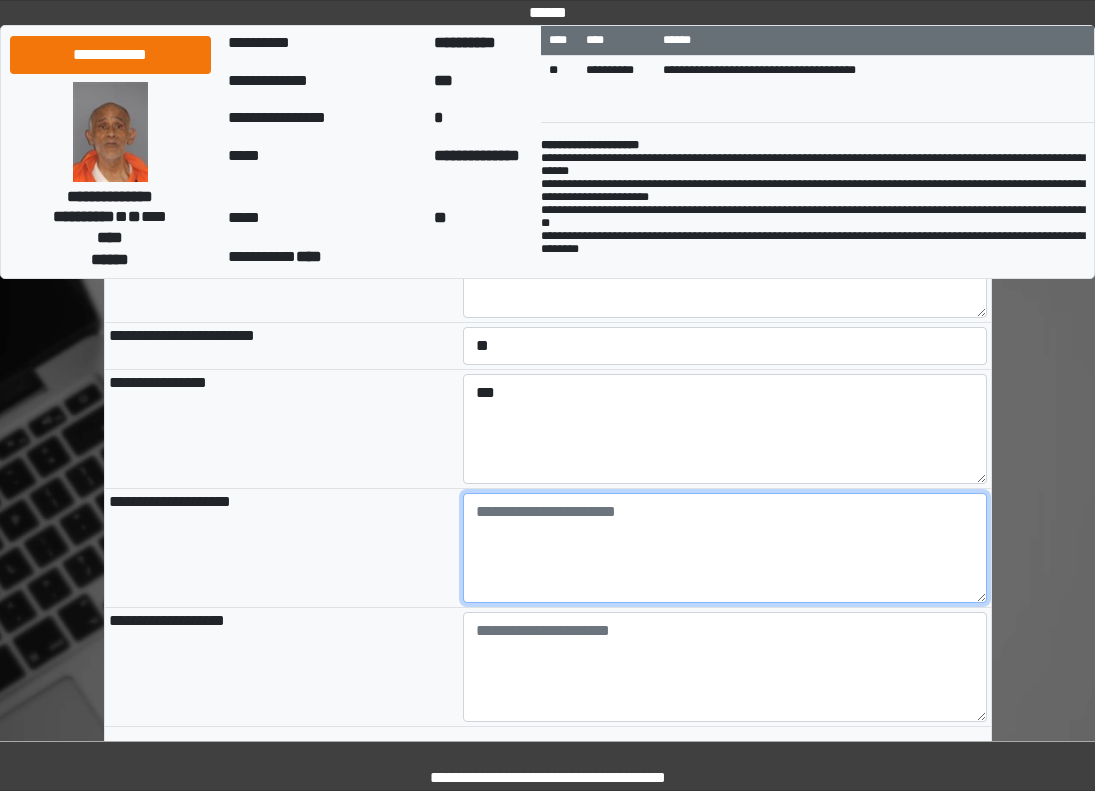 type on "*" 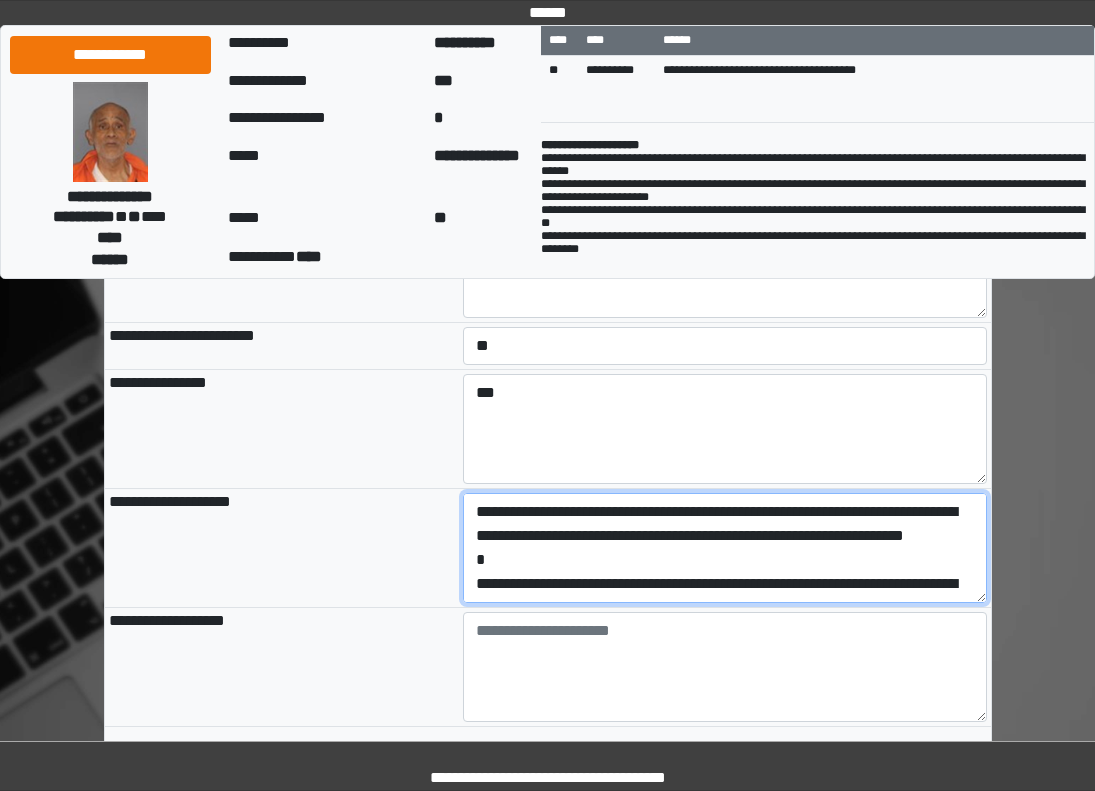 scroll, scrollTop: 89, scrollLeft: 0, axis: vertical 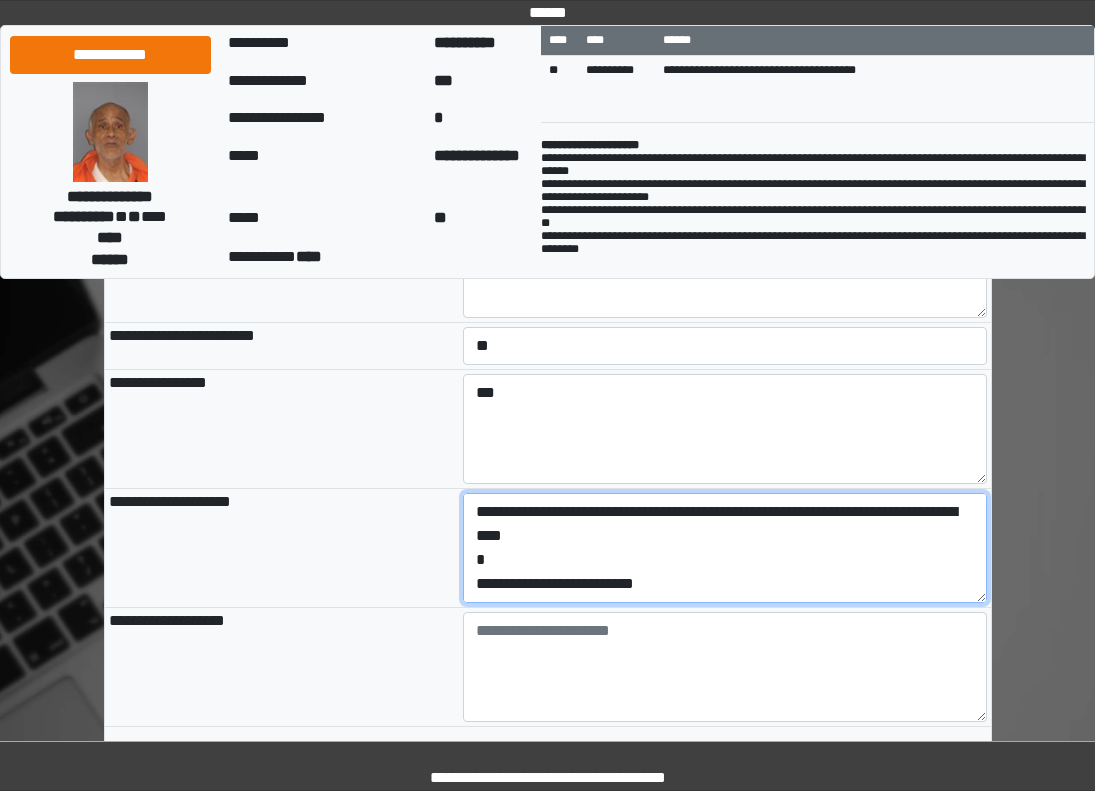 drag, startPoint x: 692, startPoint y: 657, endPoint x: 517, endPoint y: 652, distance: 175.07141 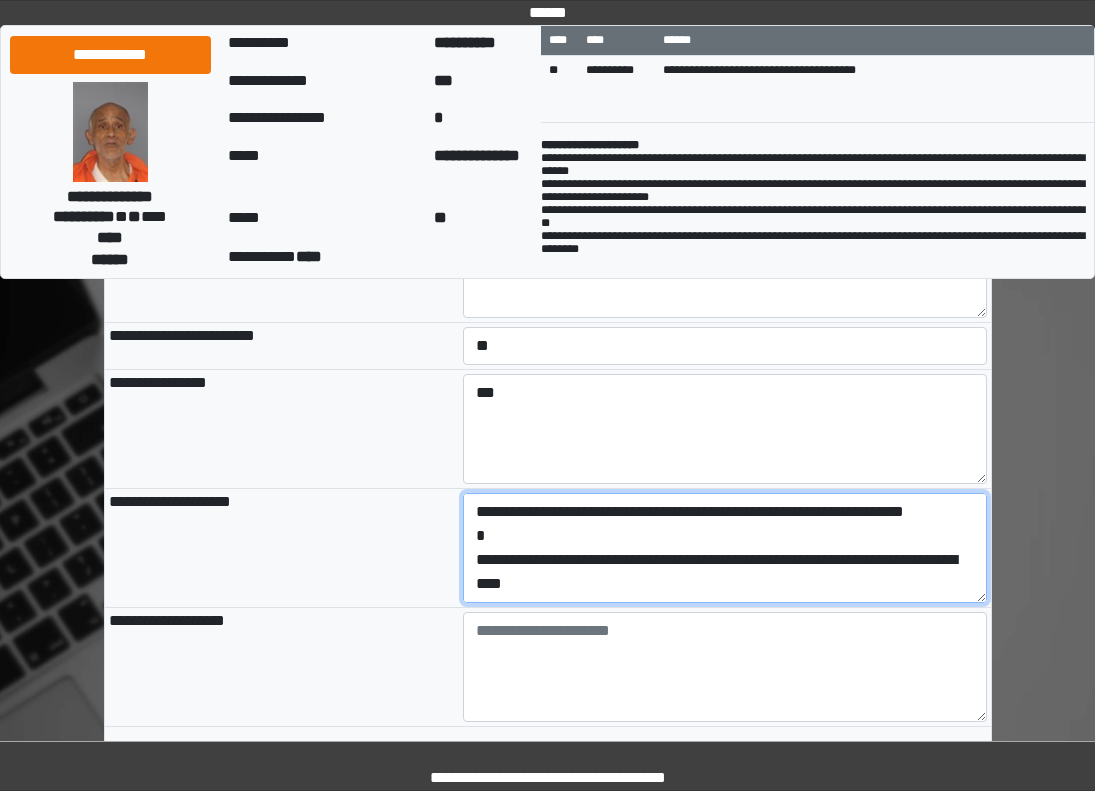 scroll, scrollTop: 48, scrollLeft: 0, axis: vertical 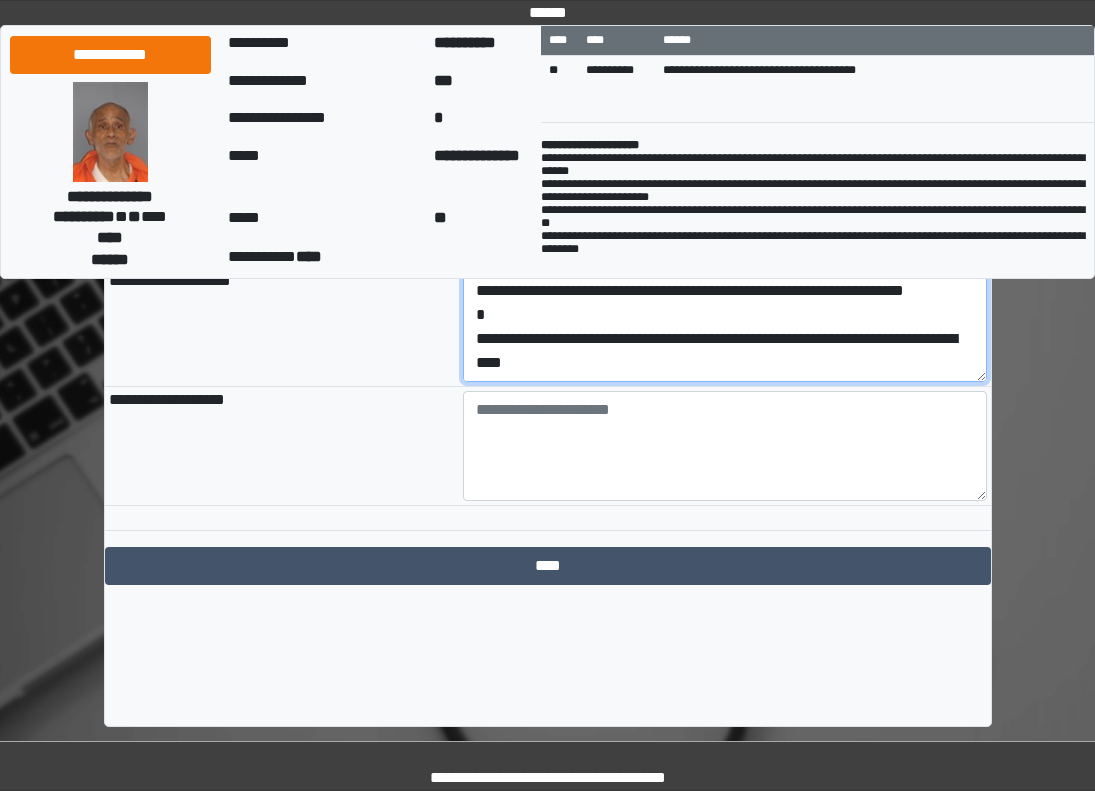 type on "**********" 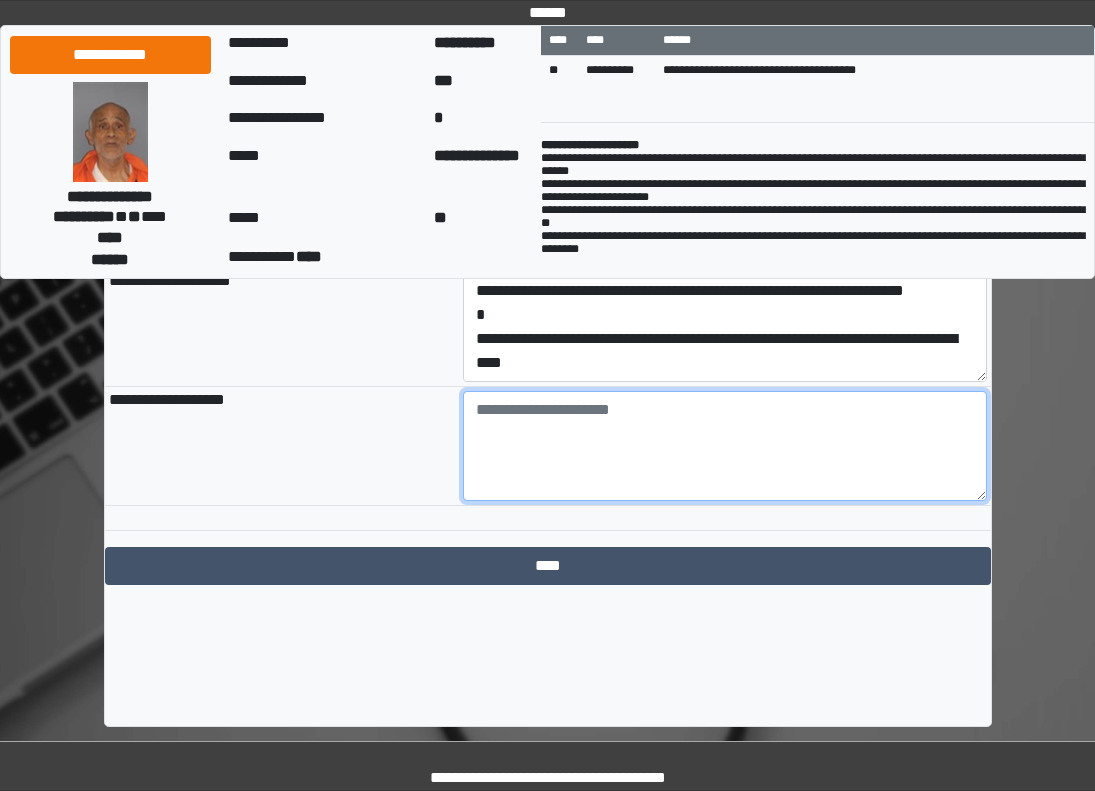 click at bounding box center [725, 446] 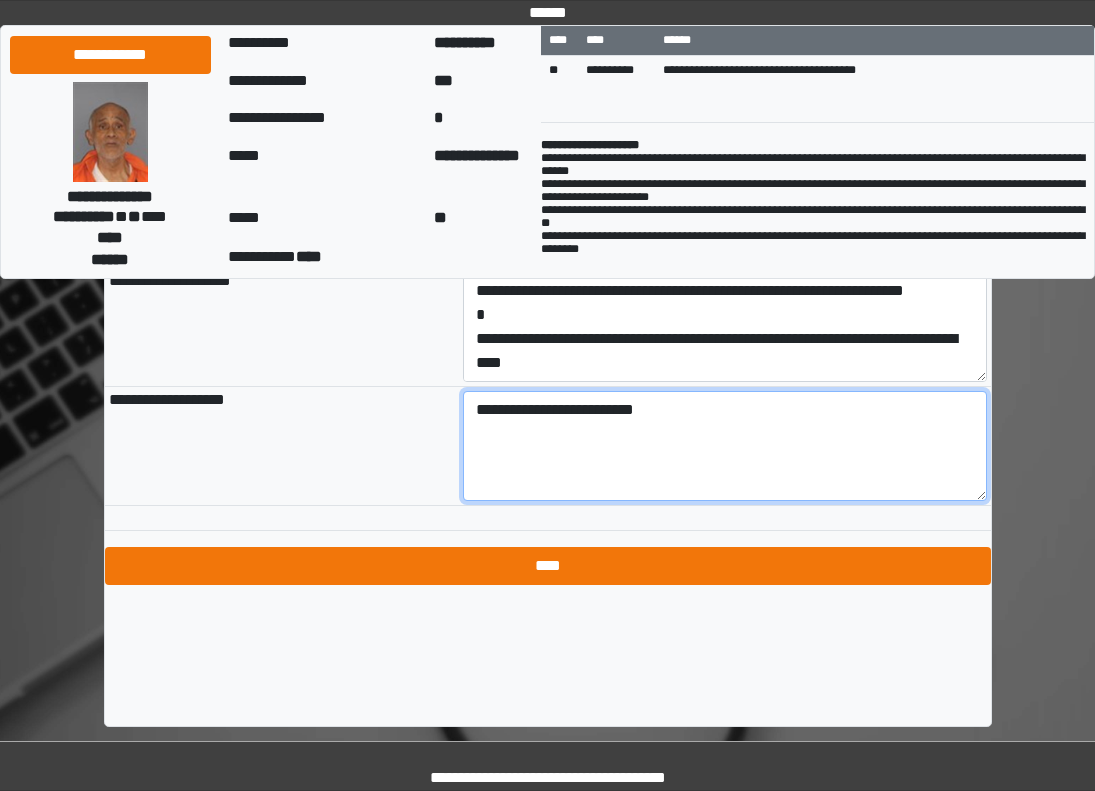 type on "**********" 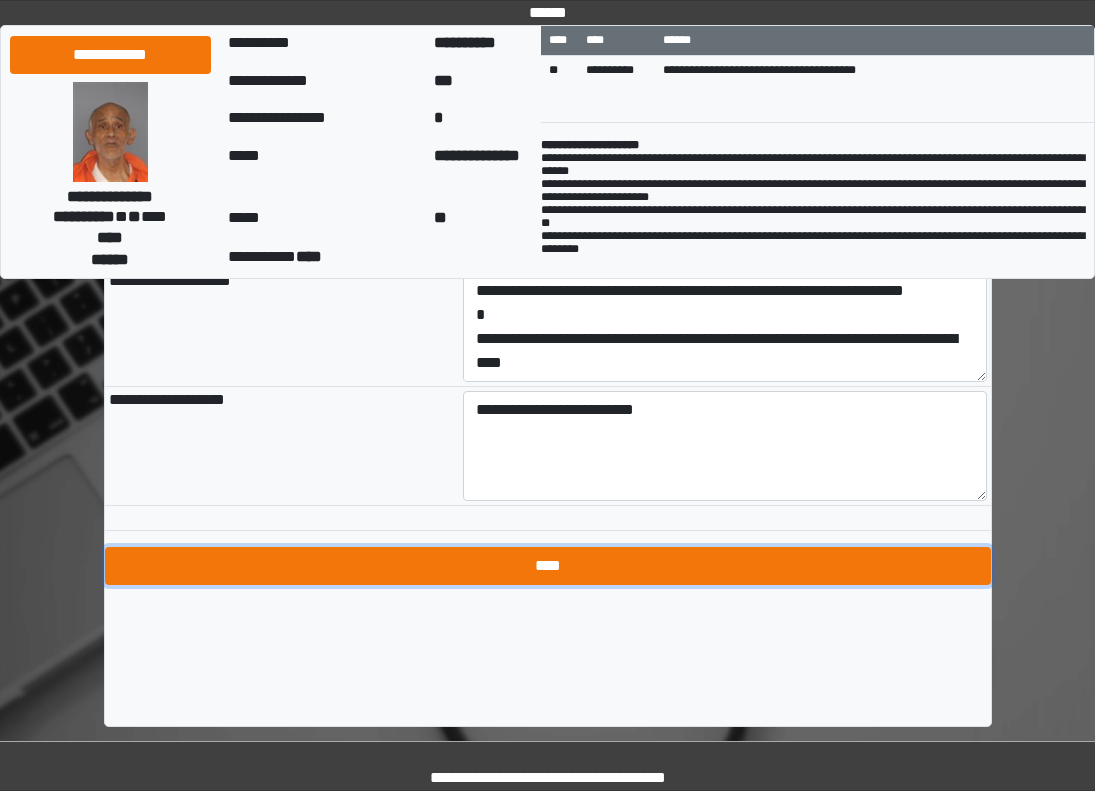 click on "****" at bounding box center [548, 566] 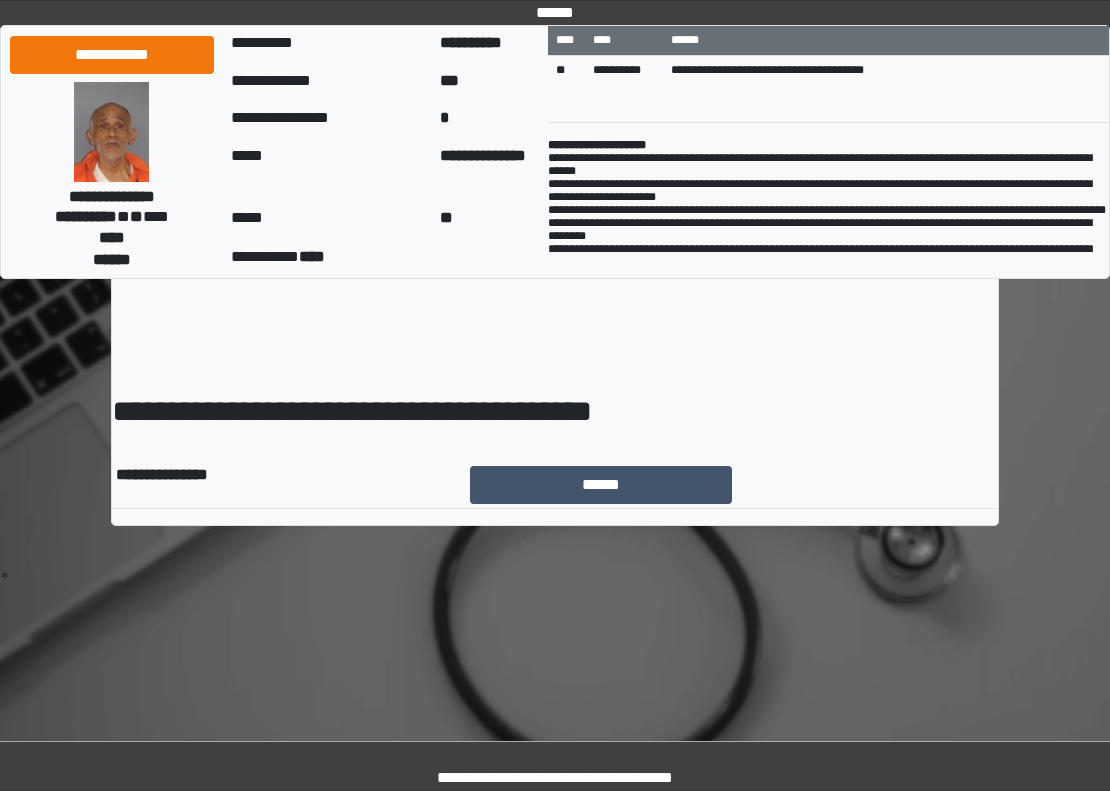 scroll, scrollTop: 0, scrollLeft: 0, axis: both 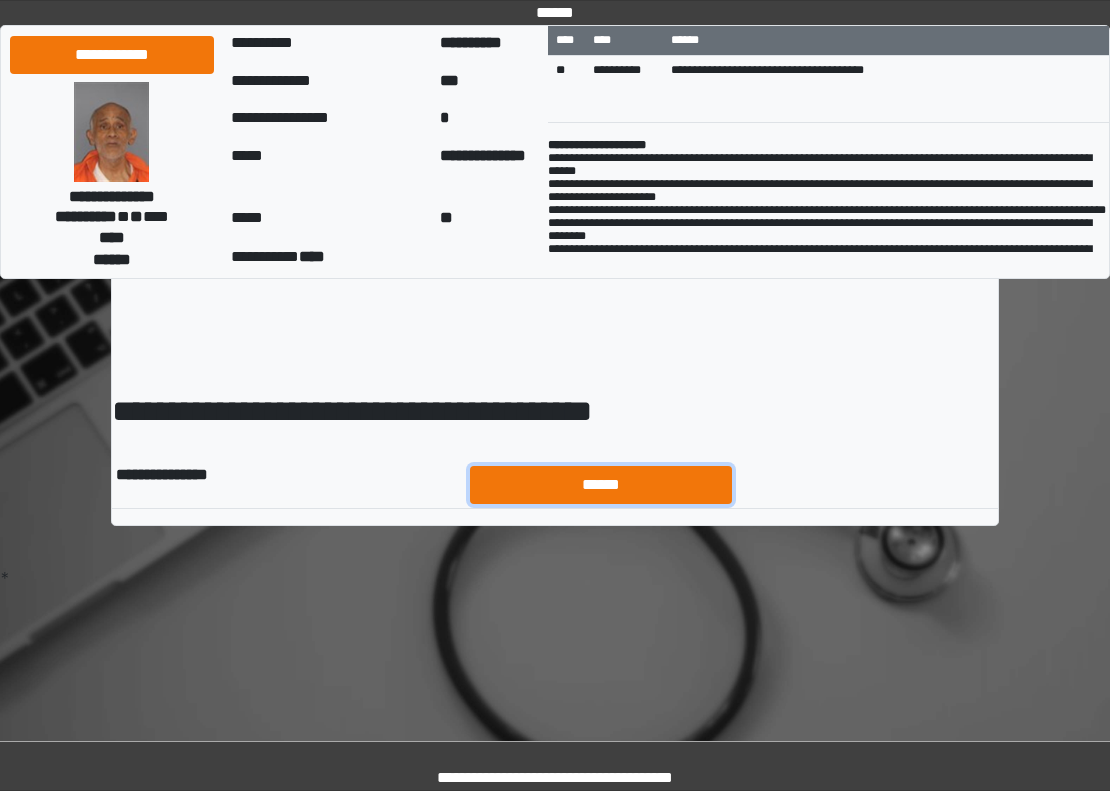click on "******" at bounding box center [601, 485] 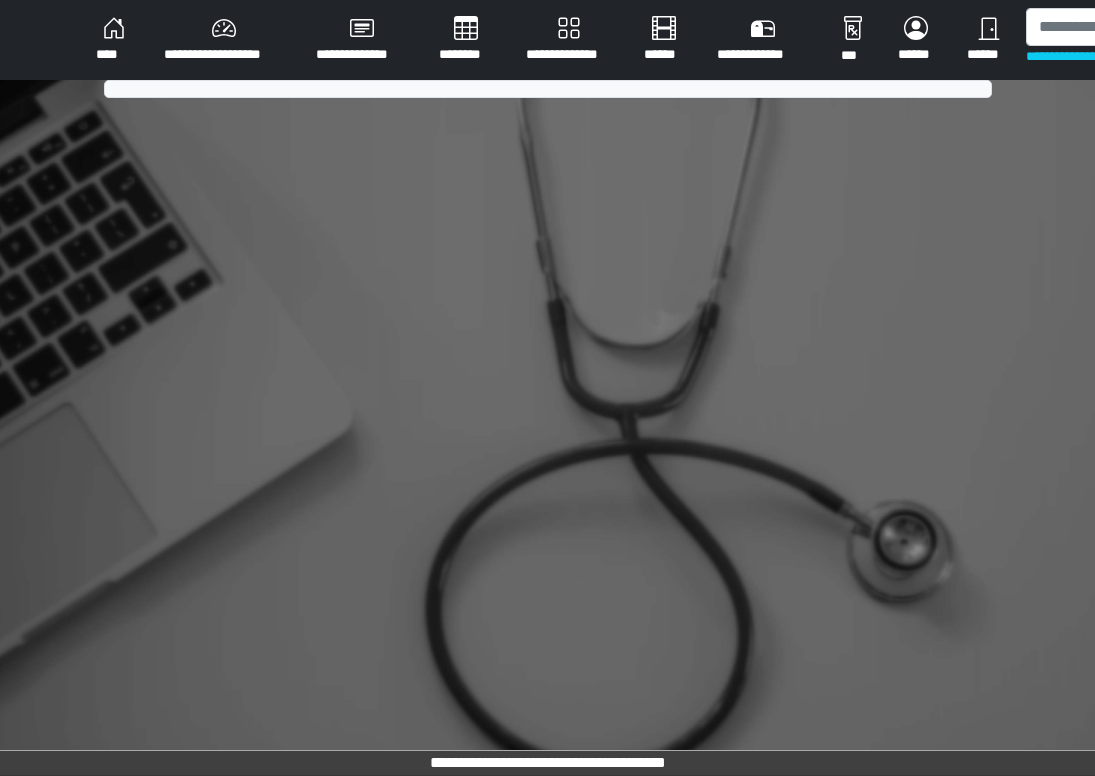 scroll, scrollTop: 0, scrollLeft: 0, axis: both 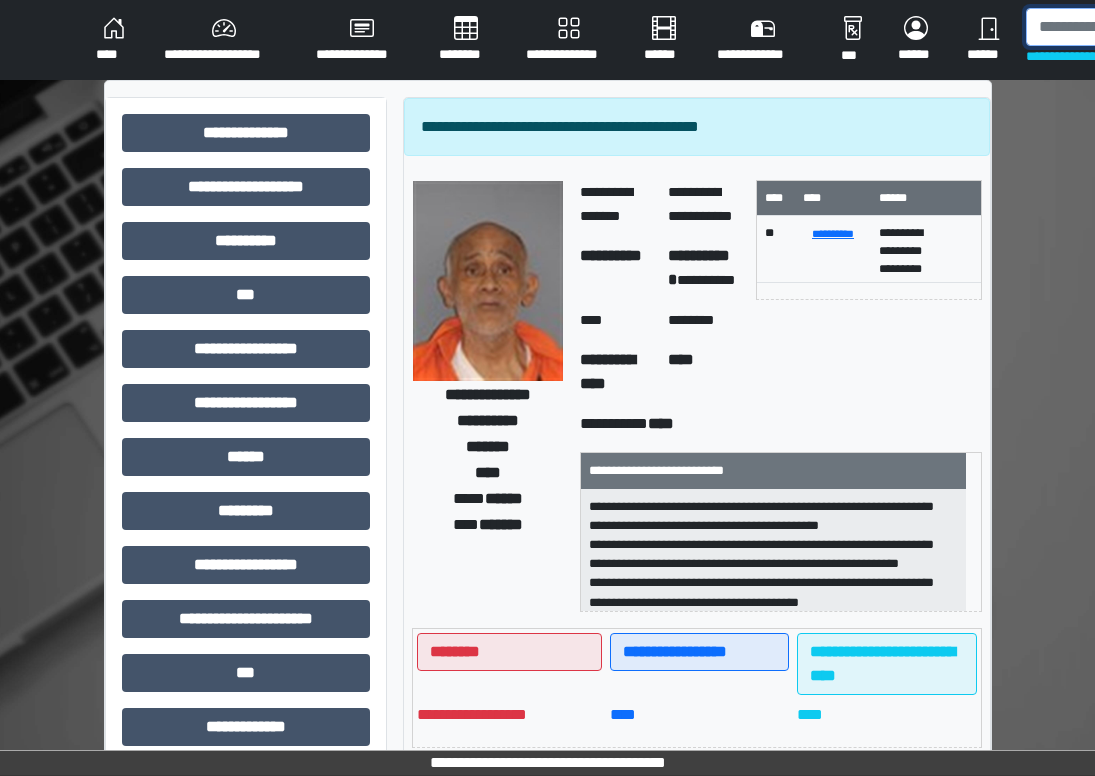 click at bounding box center (1129, 27) 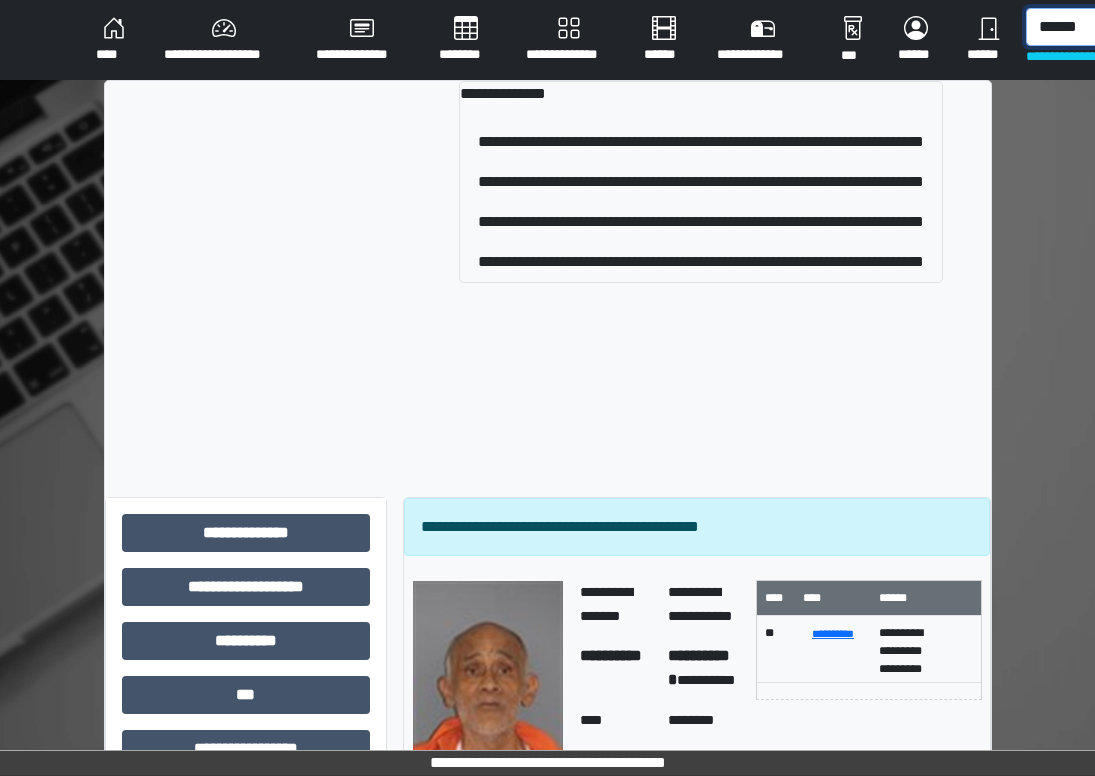 scroll, scrollTop: 0, scrollLeft: 2, axis: horizontal 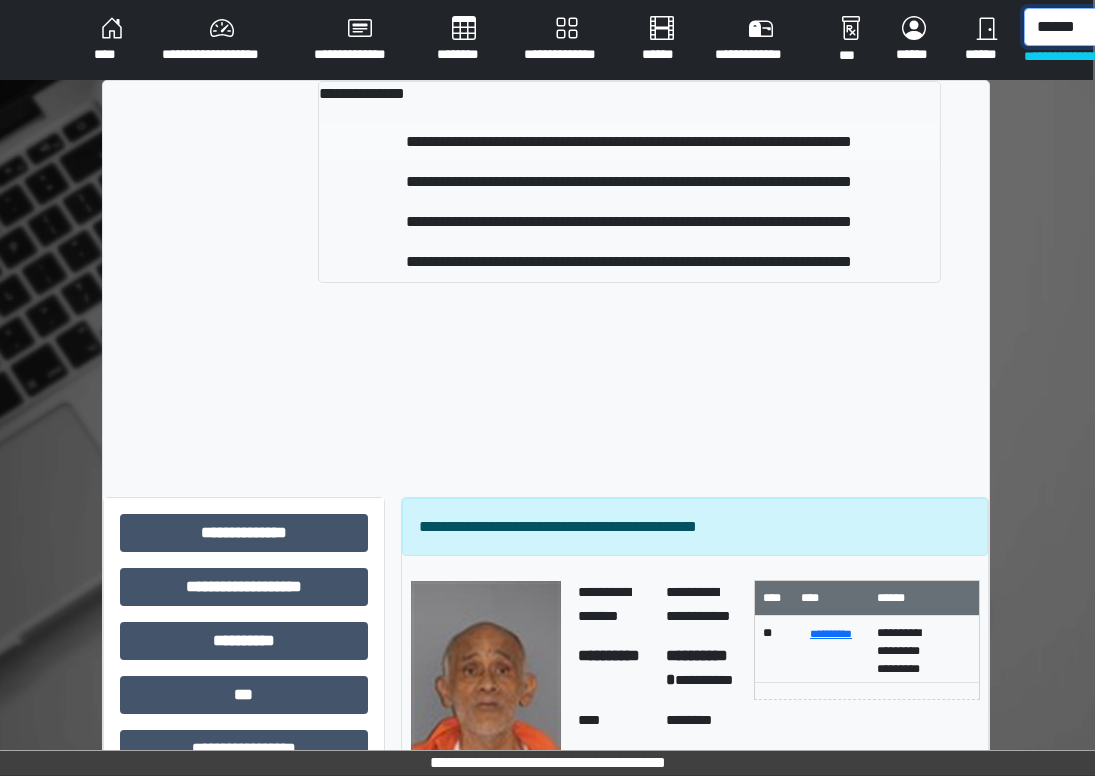 type on "******" 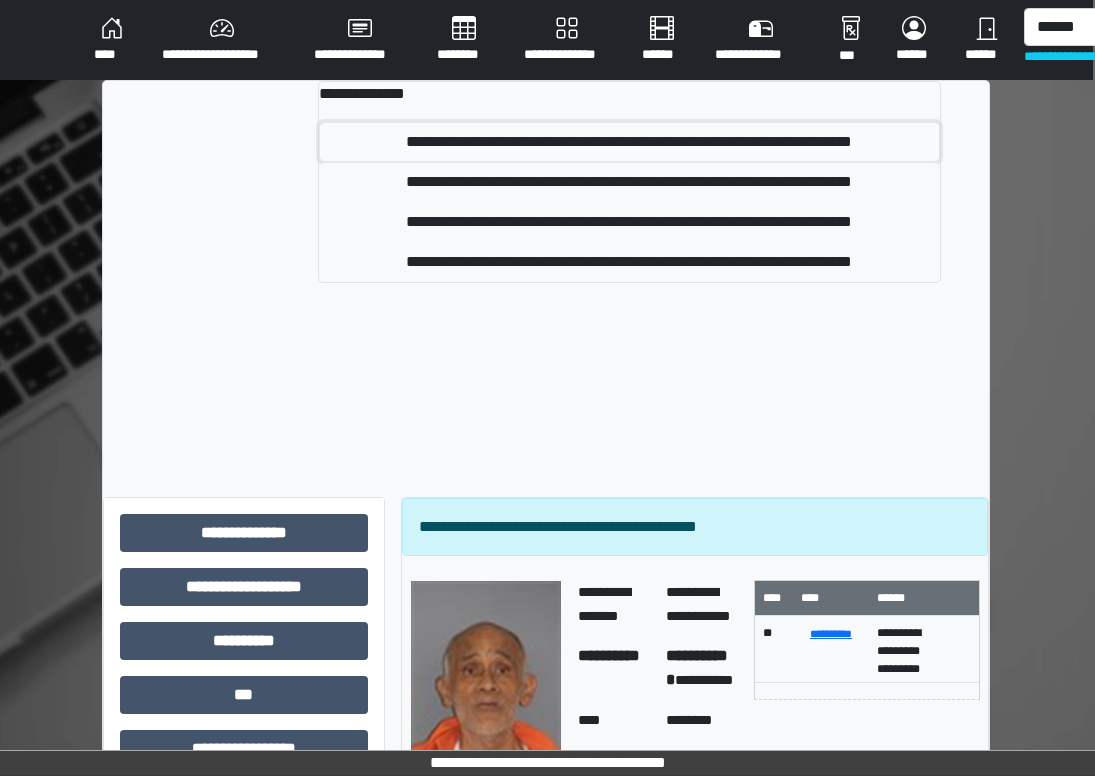 click on "**********" at bounding box center (629, 142) 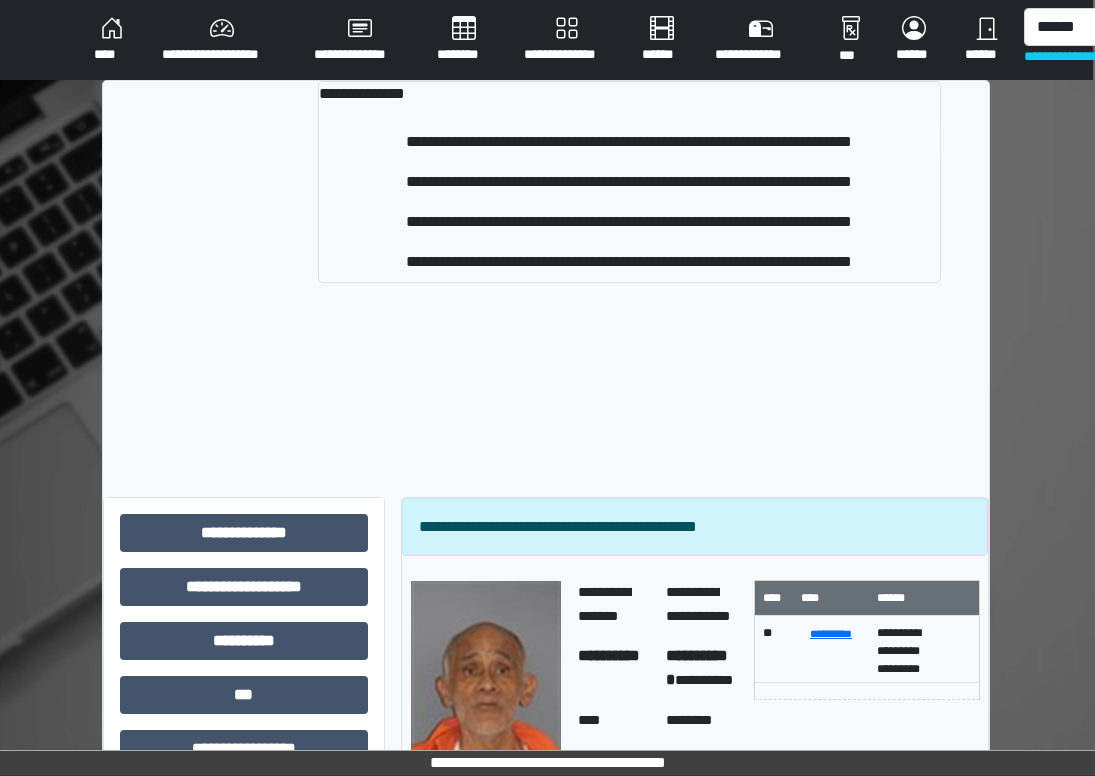 type 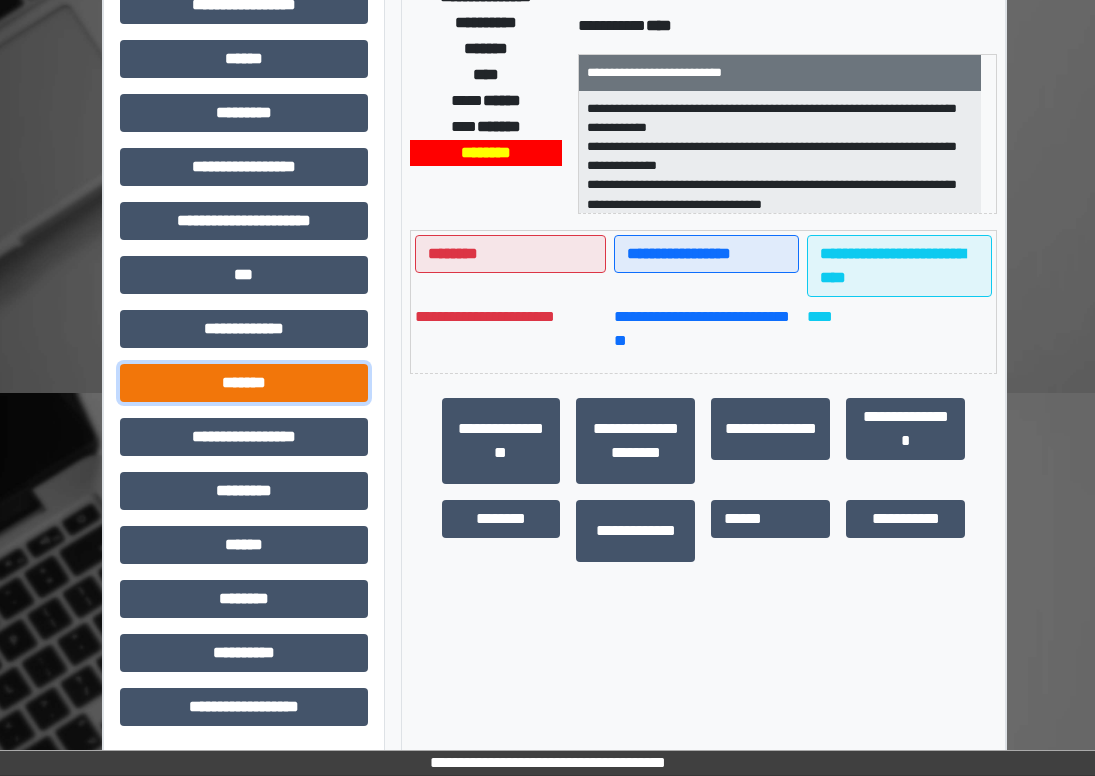 click on "*******" at bounding box center (244, 383) 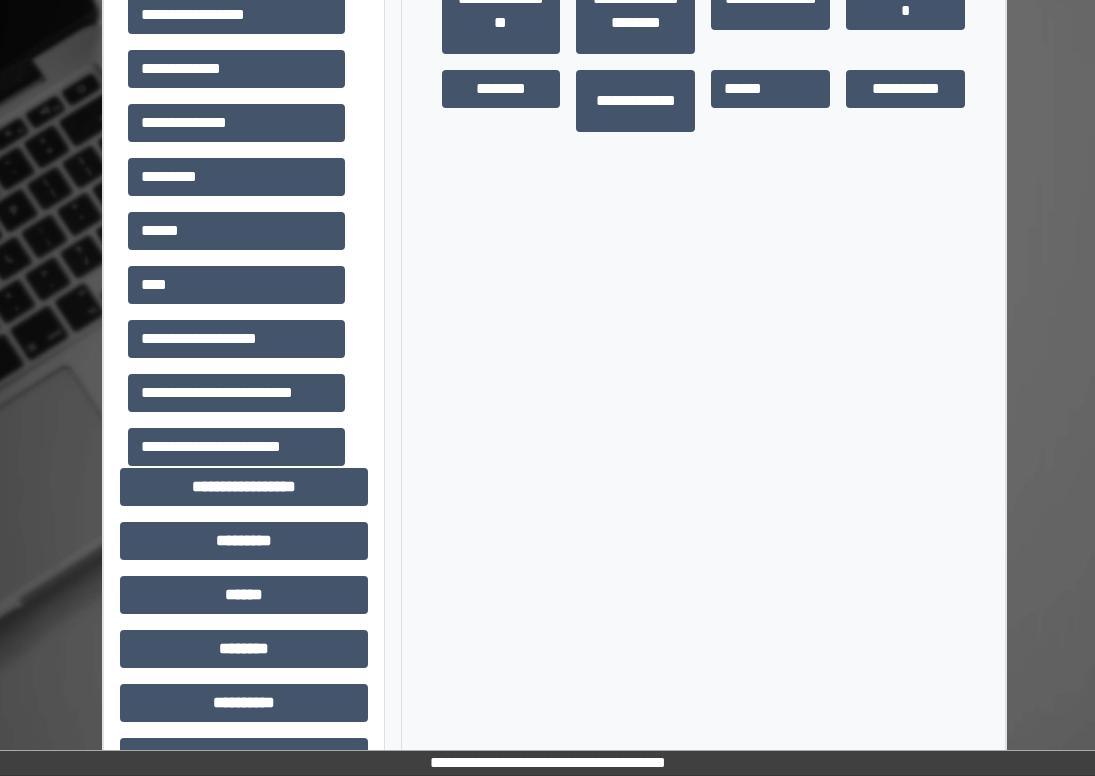 scroll, scrollTop: 878, scrollLeft: 2, axis: both 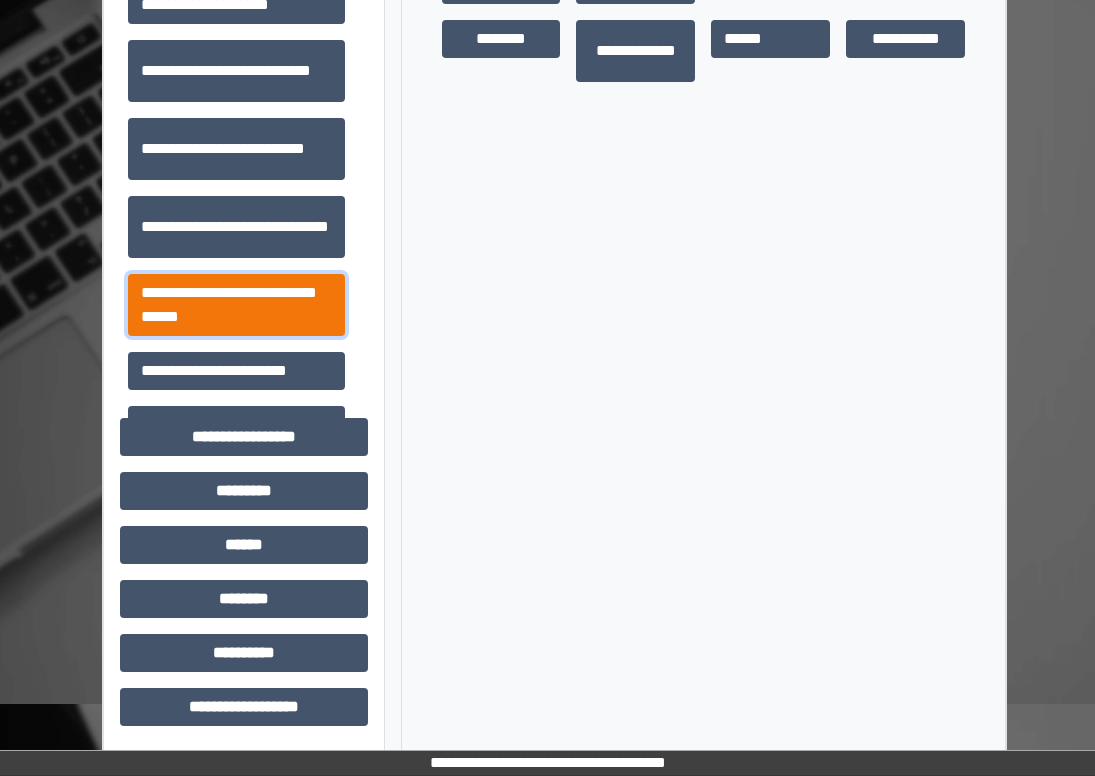 click on "**********" at bounding box center (236, 305) 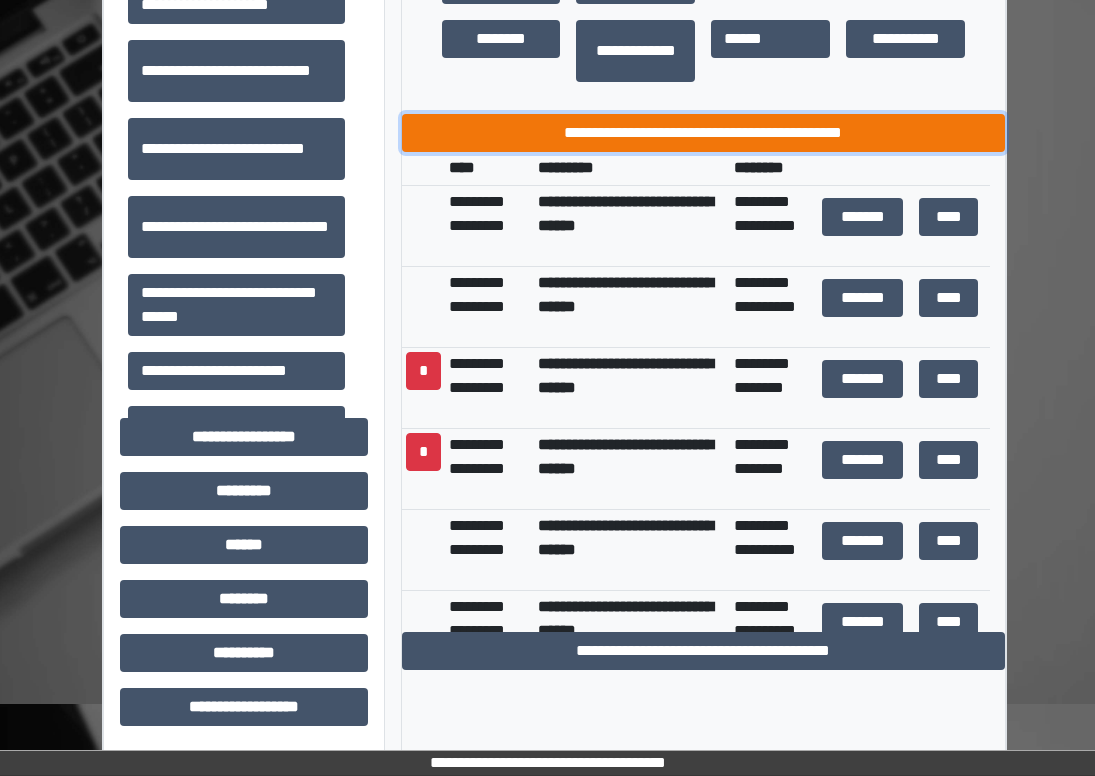 click on "**********" at bounding box center [704, 133] 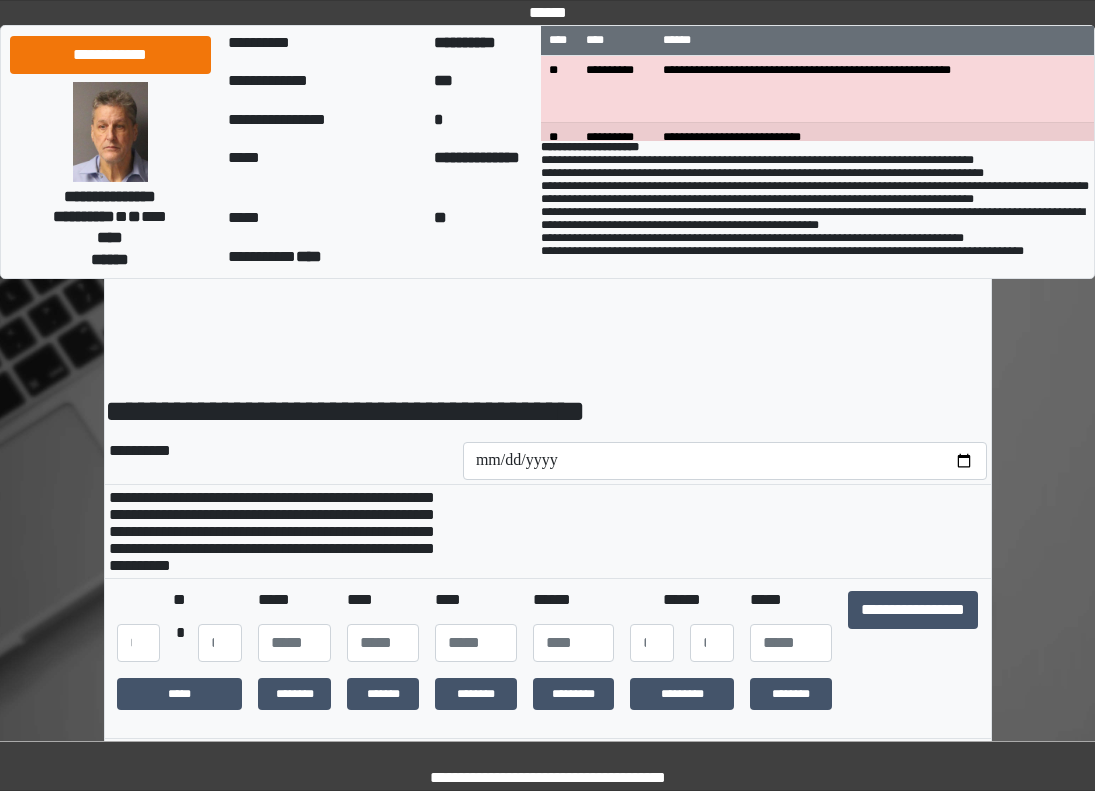 scroll, scrollTop: 0, scrollLeft: 0, axis: both 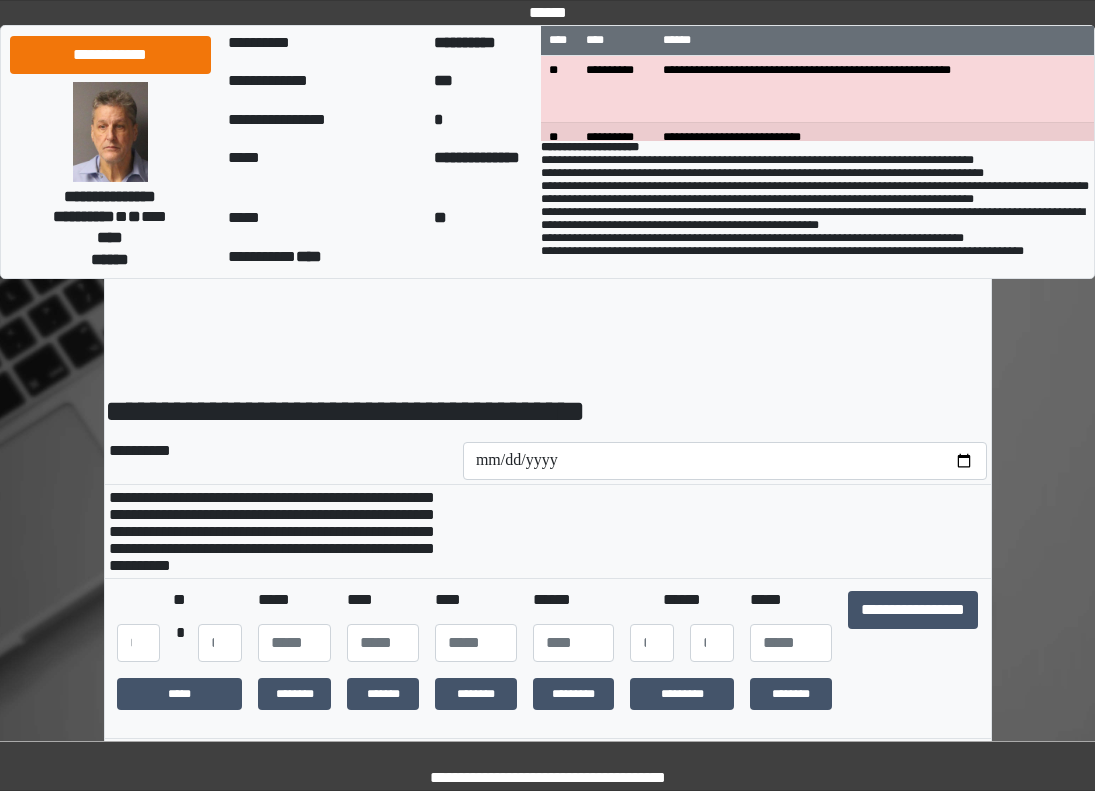 click on "**********" at bounding box center (913, 626) 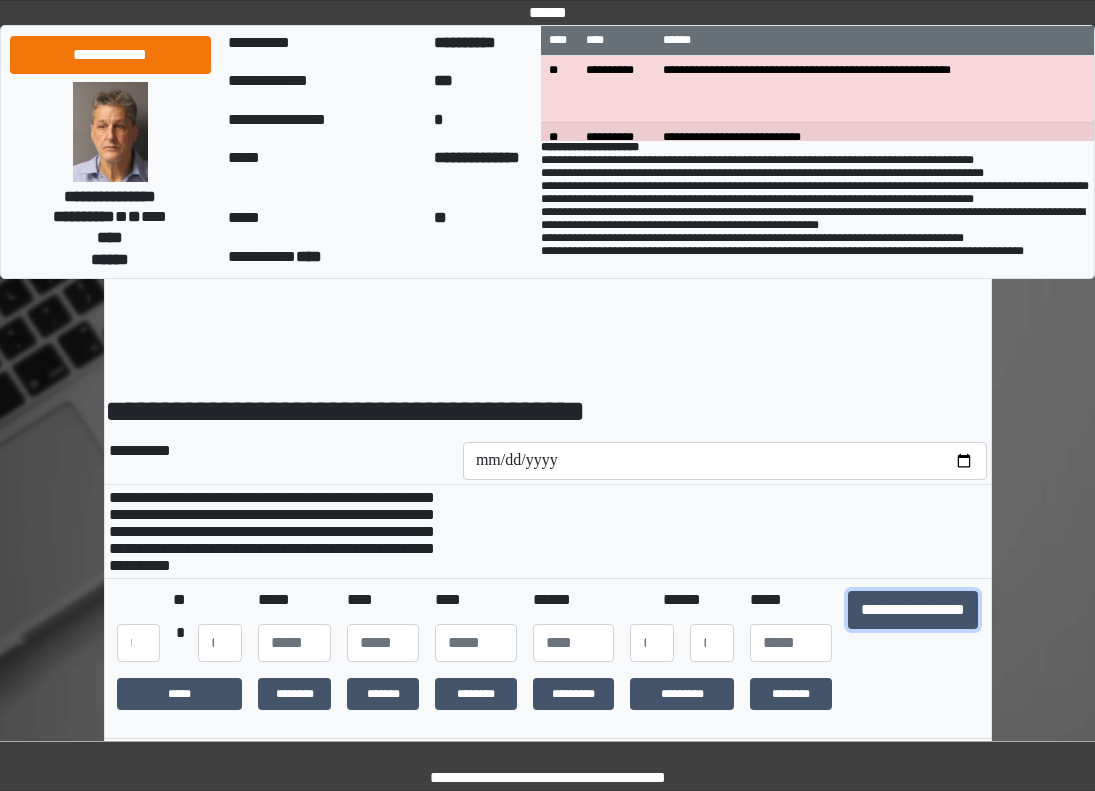 drag, startPoint x: 918, startPoint y: 620, endPoint x: 881, endPoint y: 578, distance: 55.97321 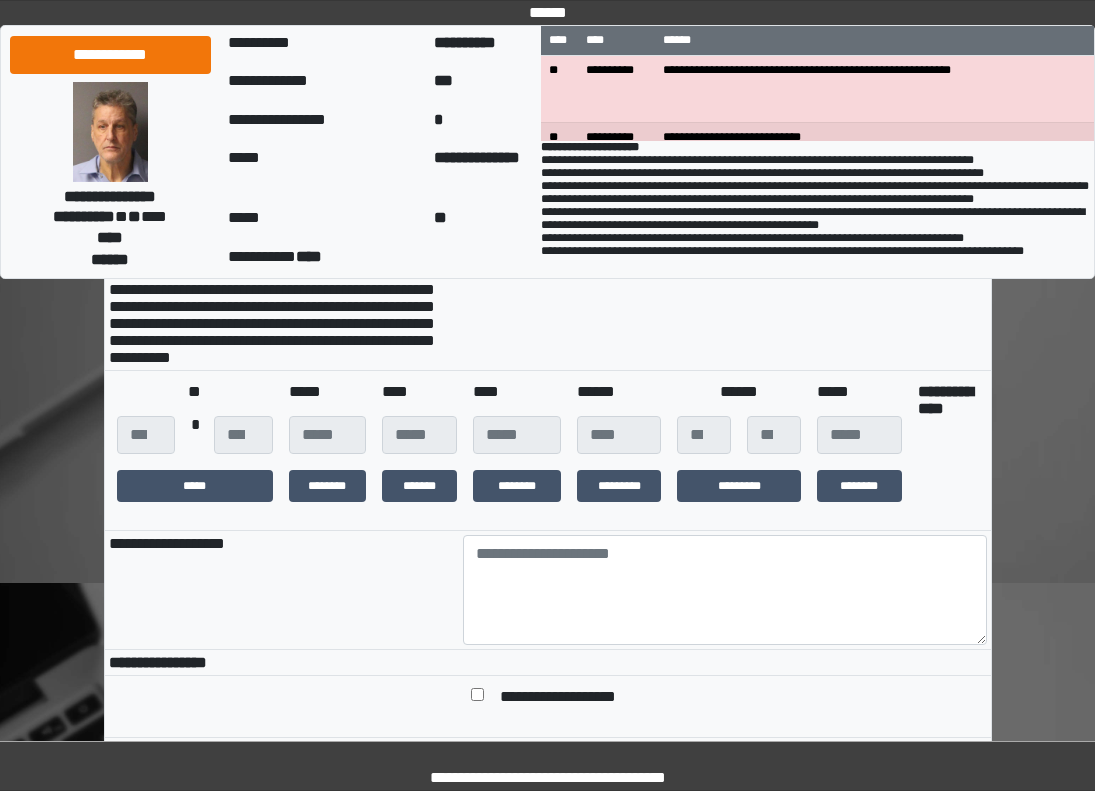scroll, scrollTop: 400, scrollLeft: 0, axis: vertical 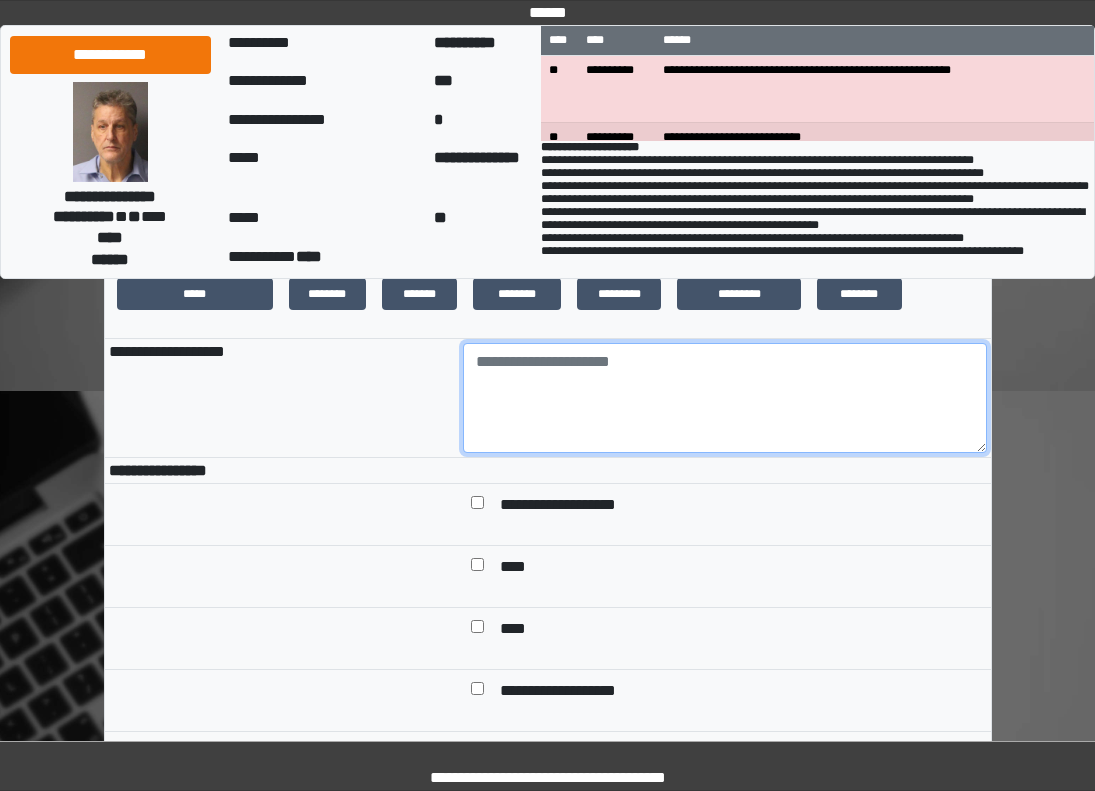 click at bounding box center [725, 398] 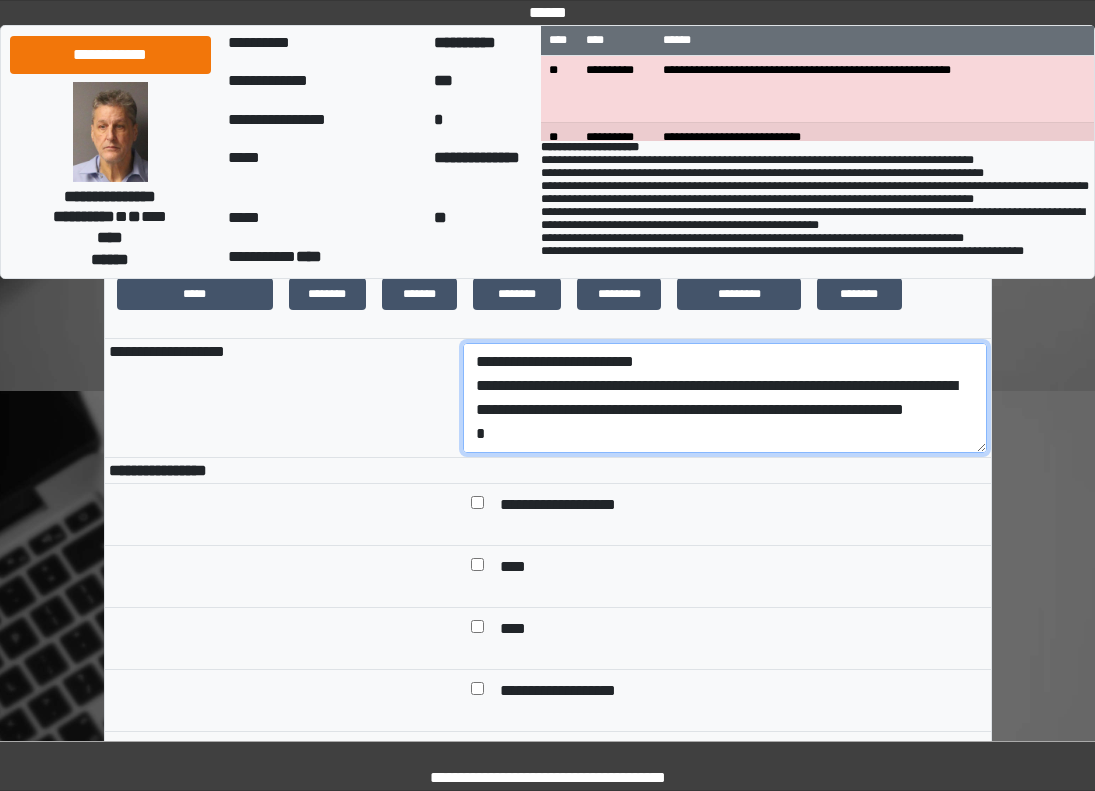 scroll, scrollTop: 137, scrollLeft: 0, axis: vertical 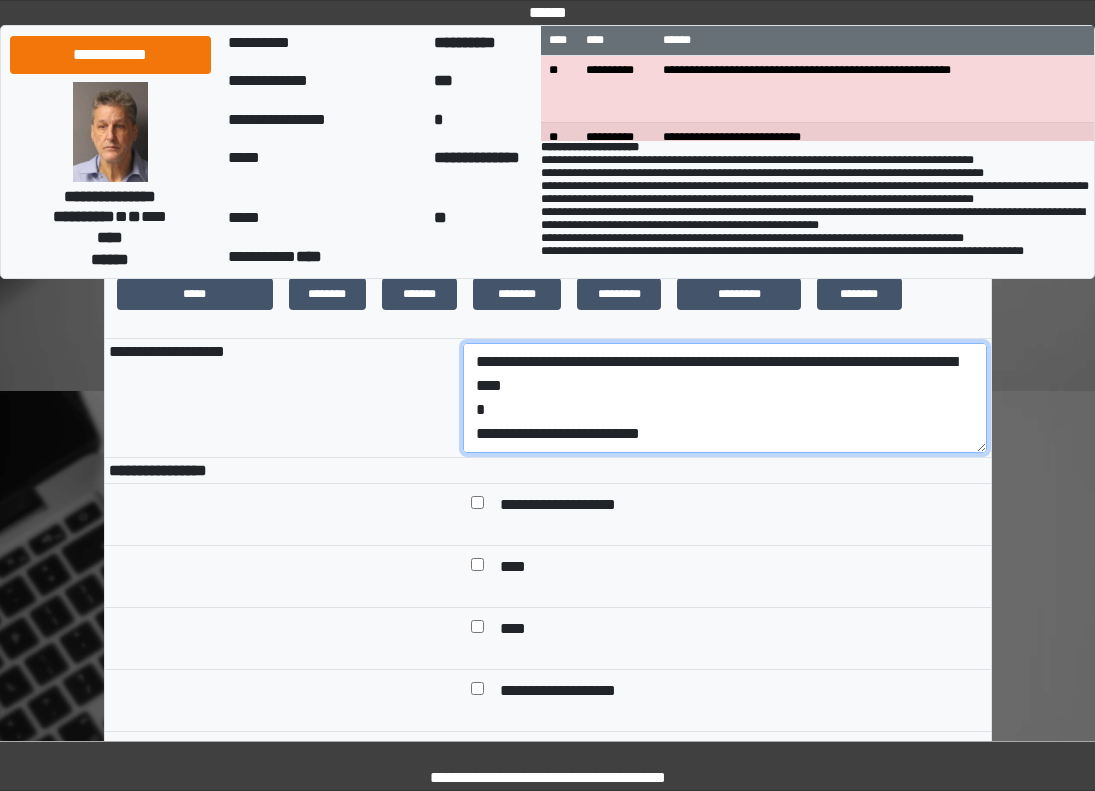 click on "**********" at bounding box center (725, 398) 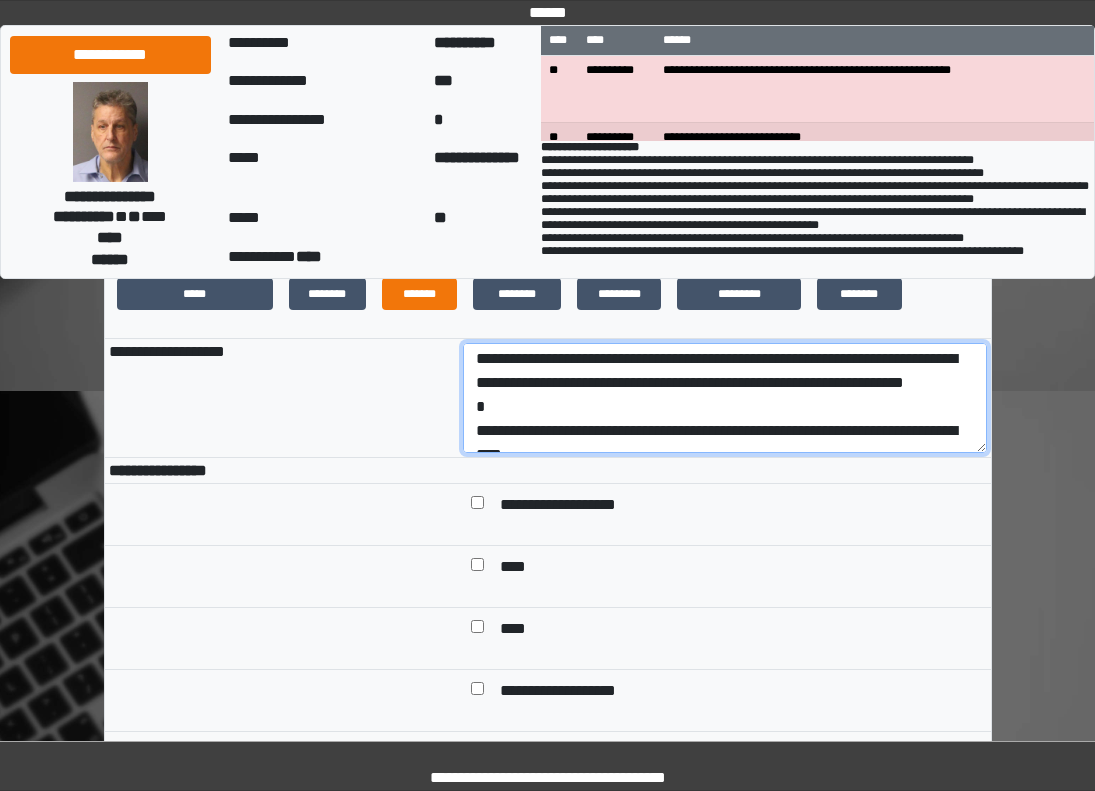 scroll, scrollTop: 0, scrollLeft: 0, axis: both 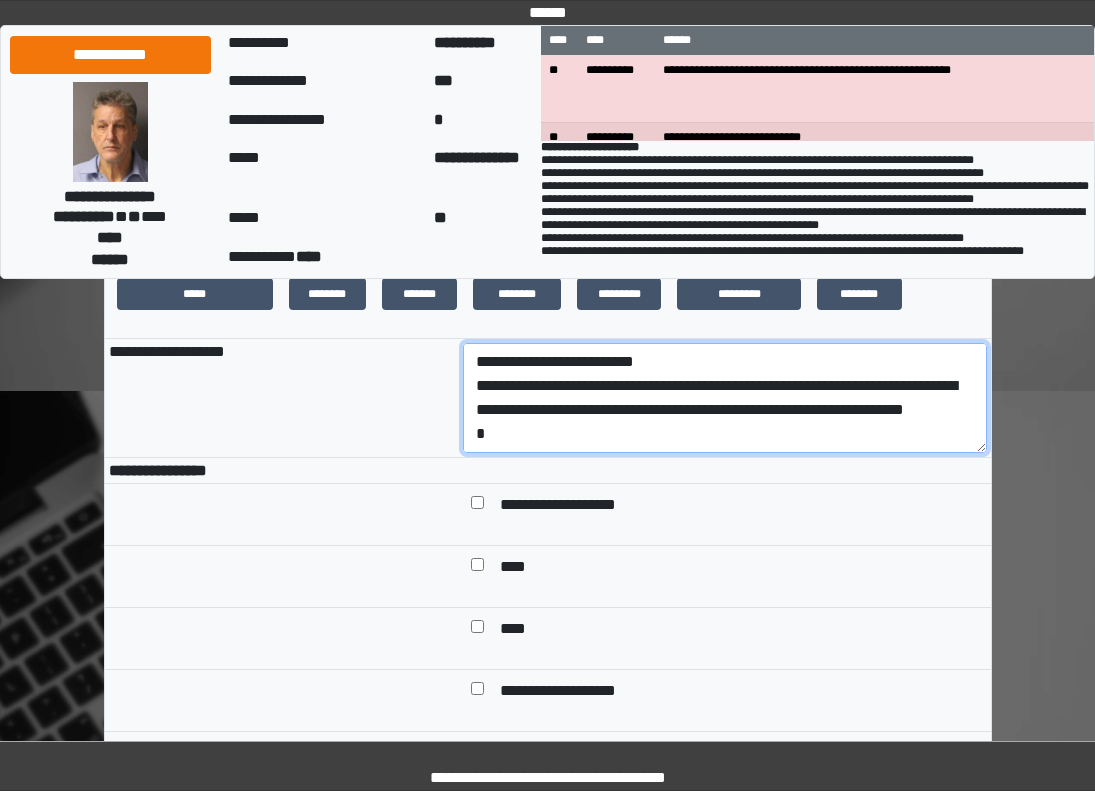 drag, startPoint x: 702, startPoint y: 436, endPoint x: 453, endPoint y: 414, distance: 249.97 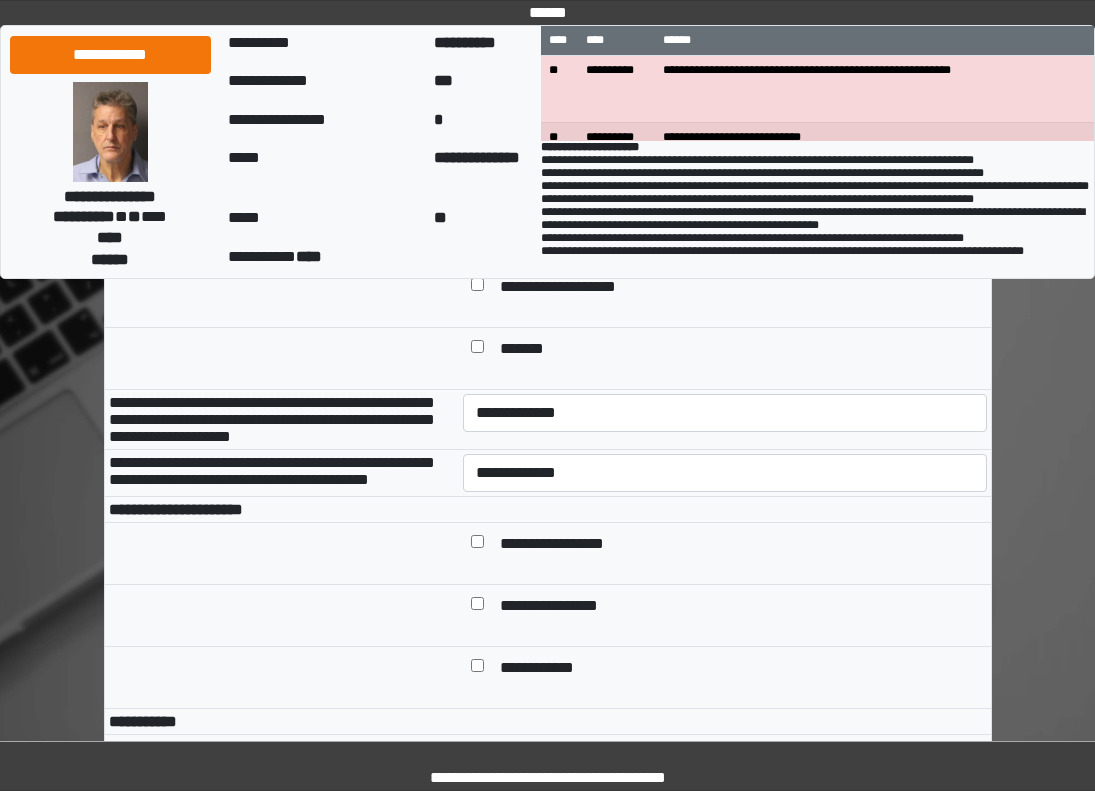 scroll, scrollTop: 700, scrollLeft: 0, axis: vertical 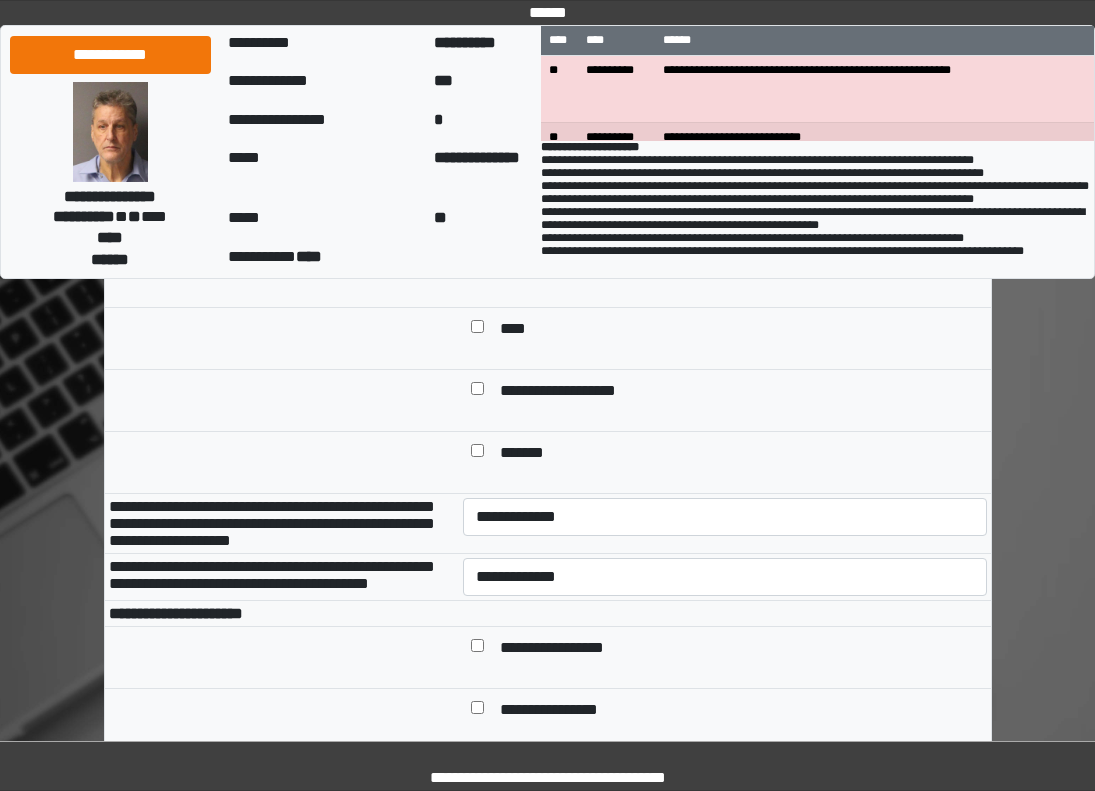 type on "**********" 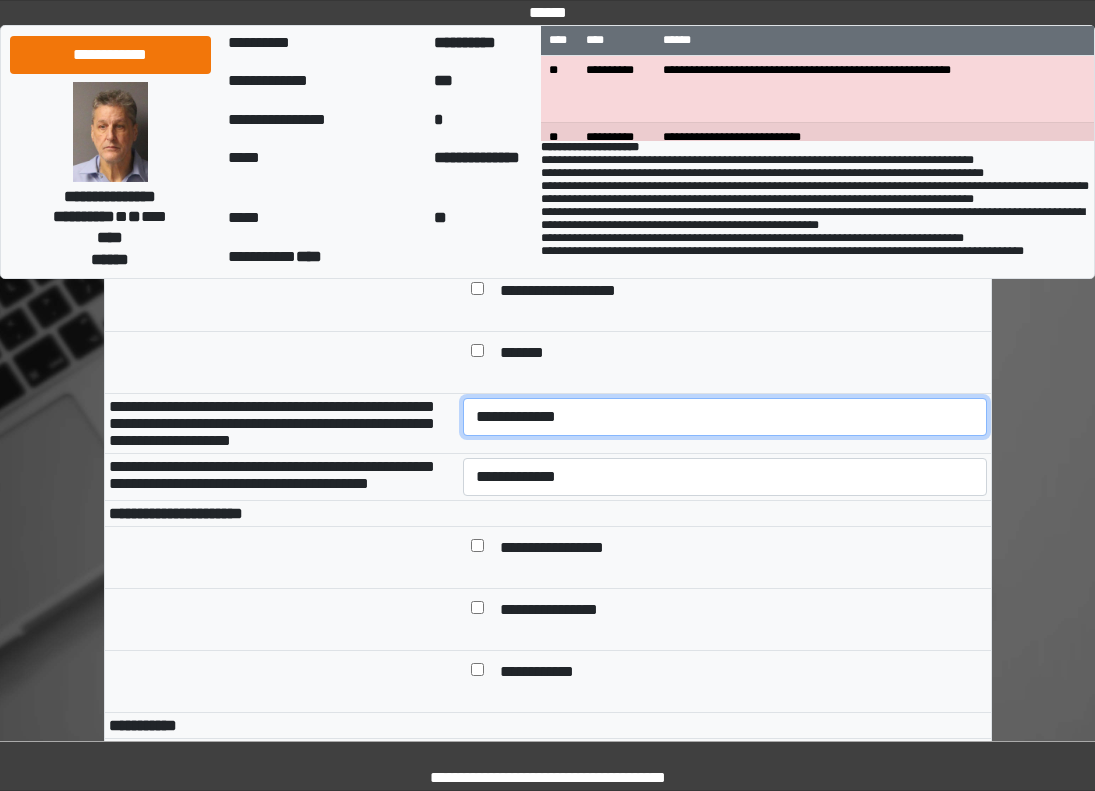 click on "**********" at bounding box center (725, 417) 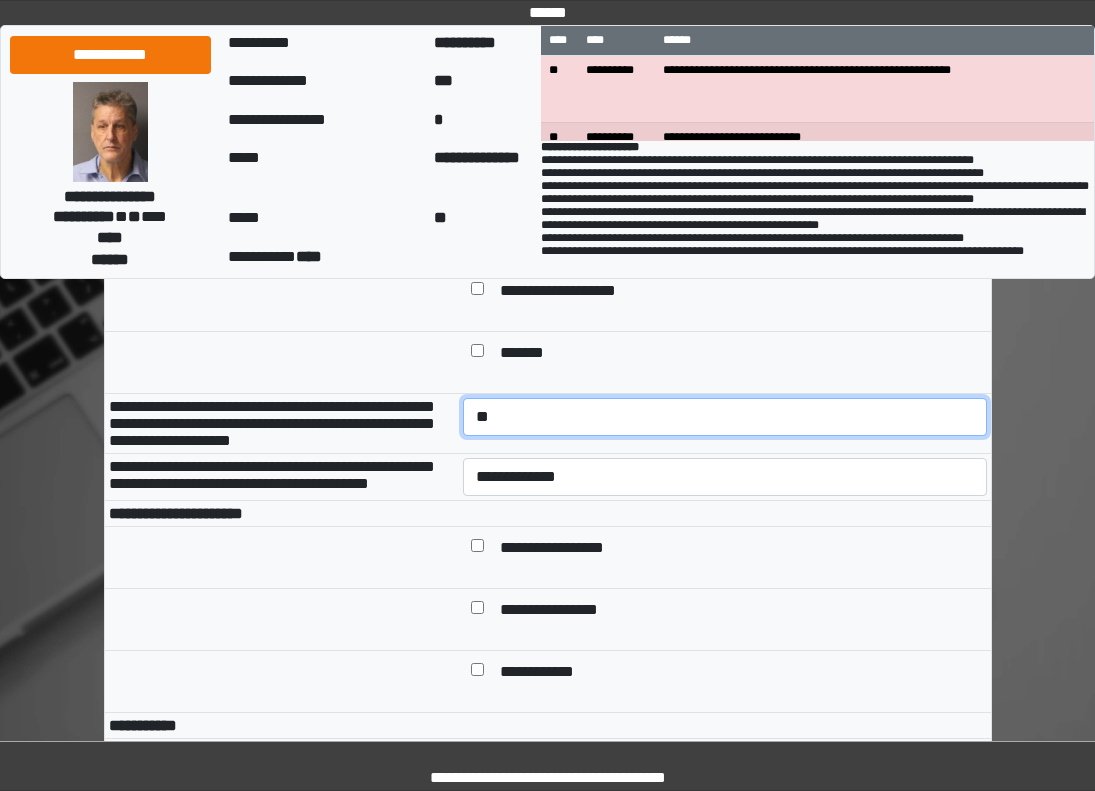 click on "**********" at bounding box center (725, 417) 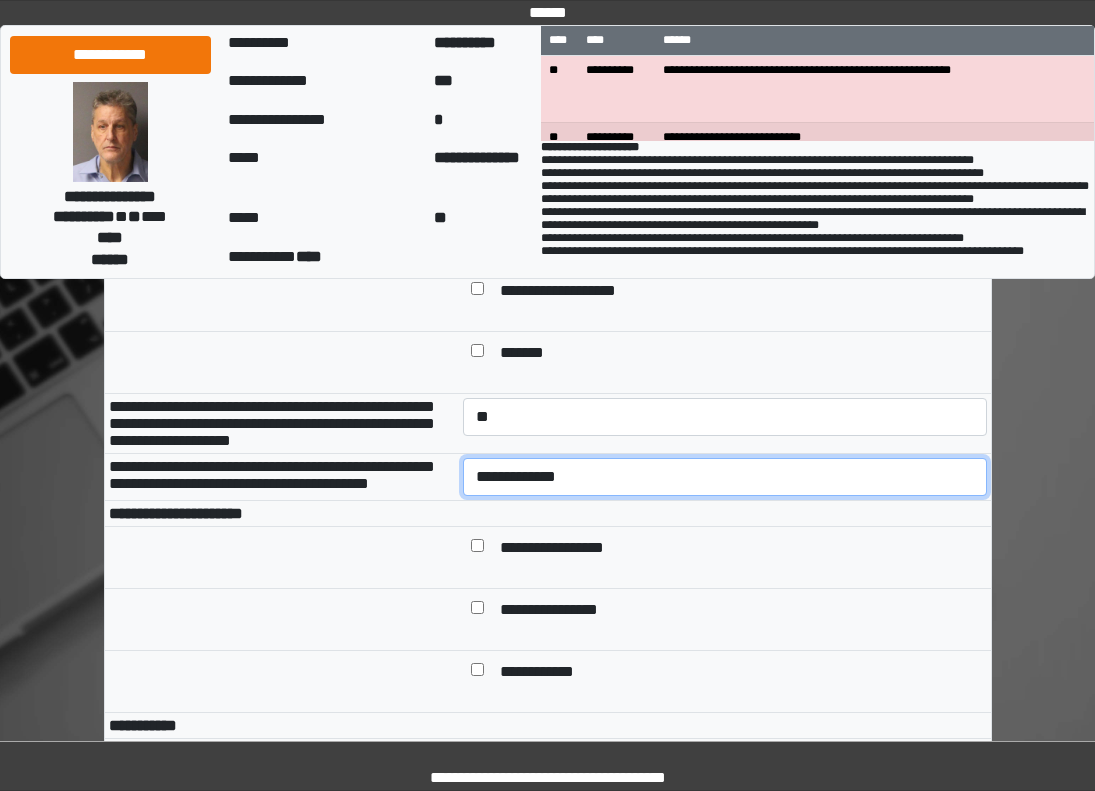 click on "**********" at bounding box center (725, 477) 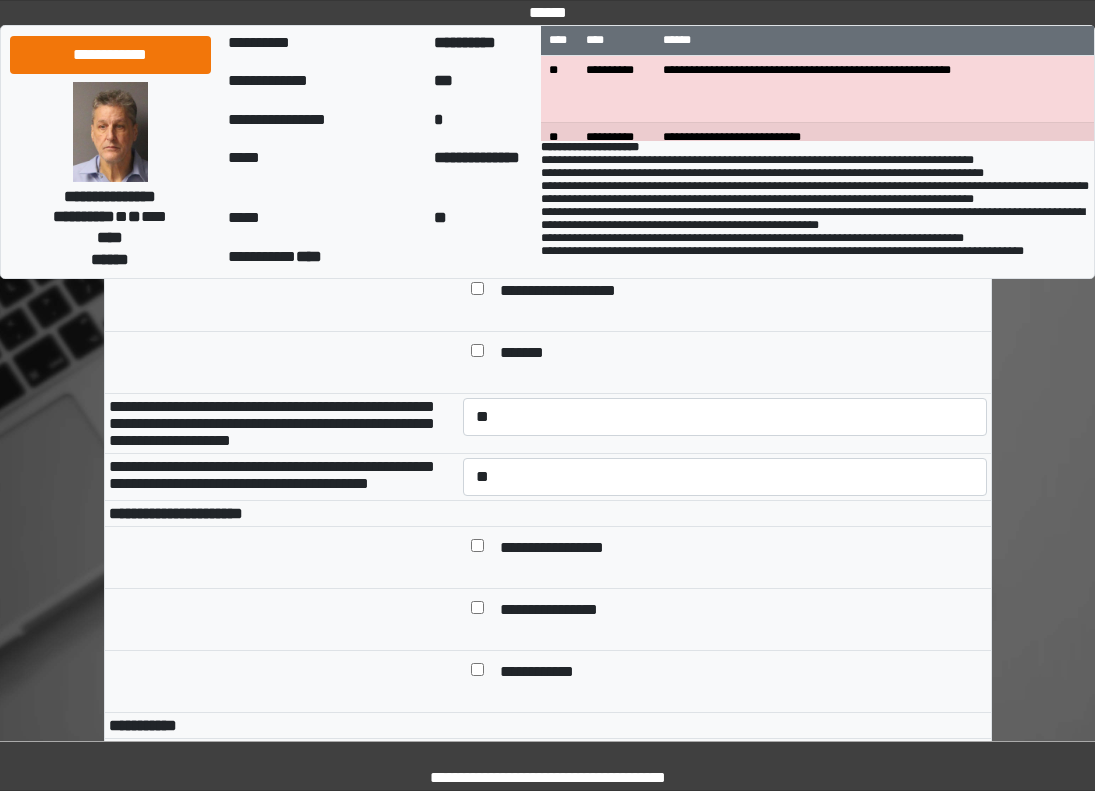 click at bounding box center [725, 514] 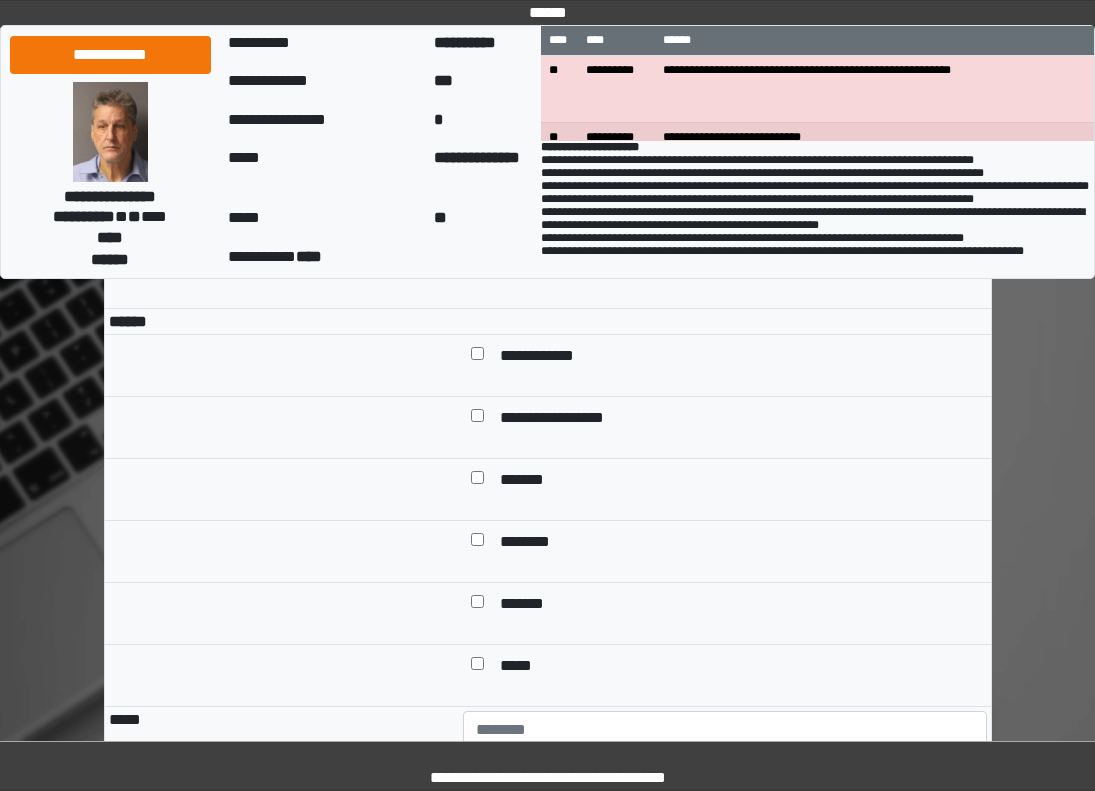 scroll, scrollTop: 1700, scrollLeft: 0, axis: vertical 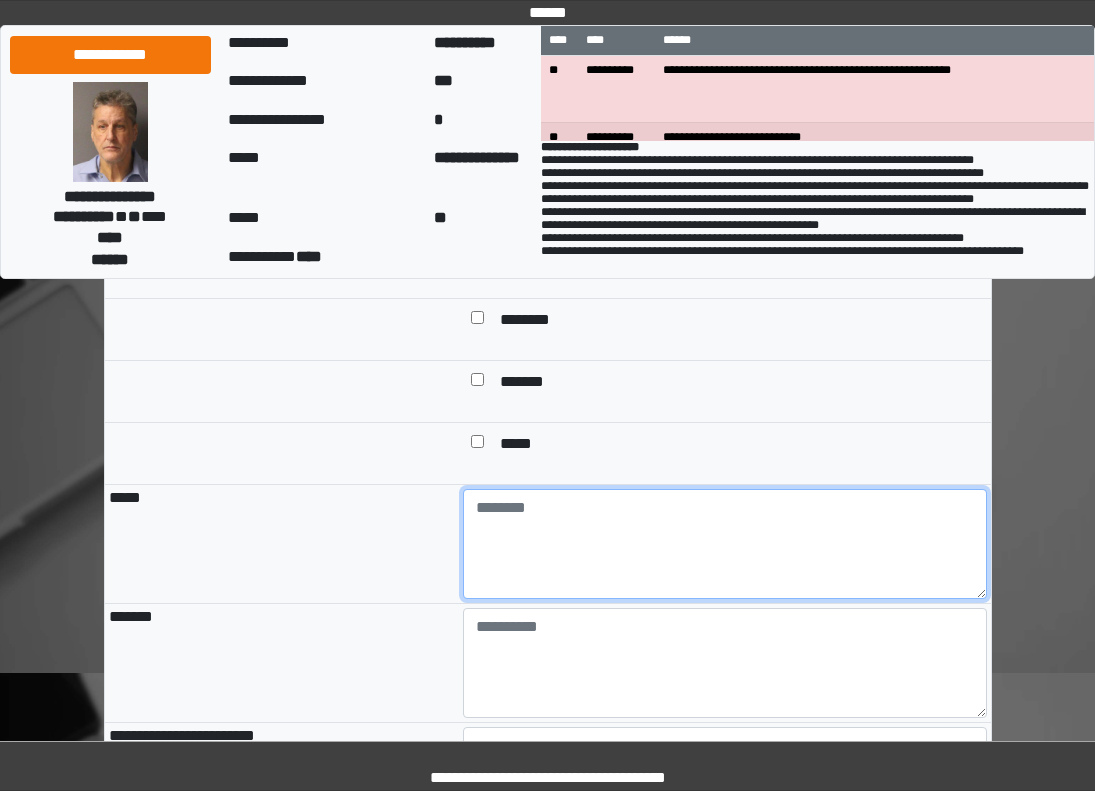 click at bounding box center [725, 544] 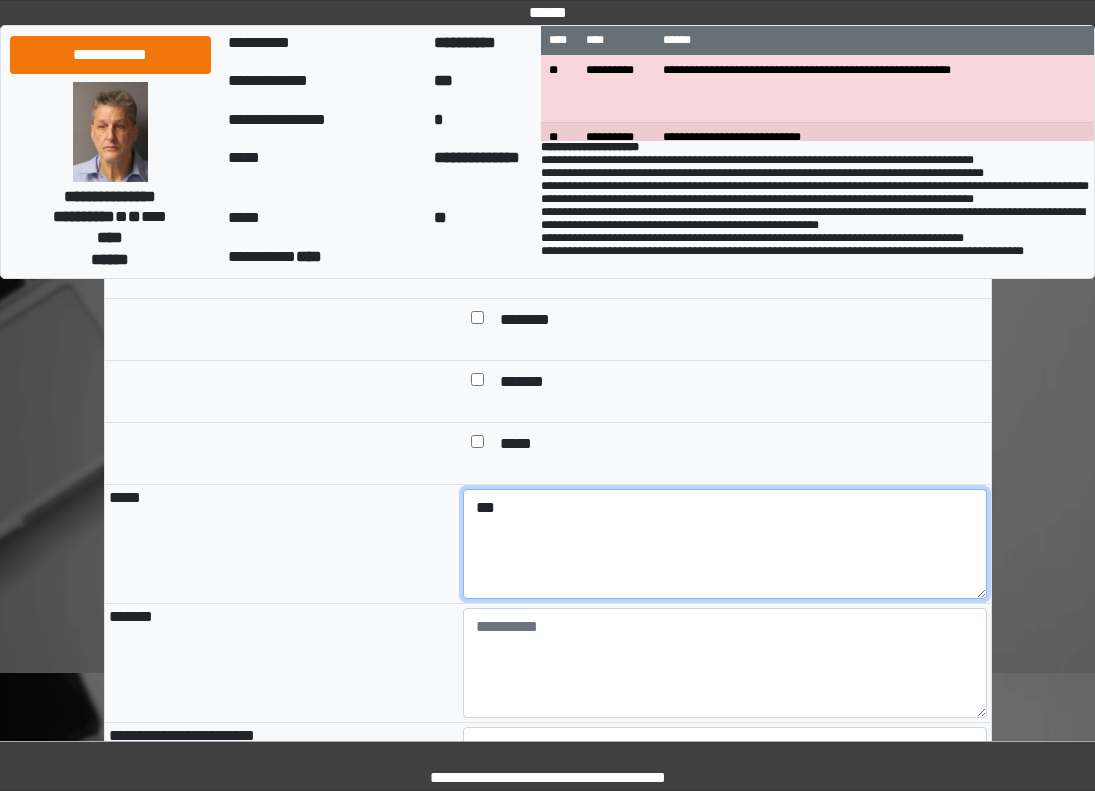 type on "***" 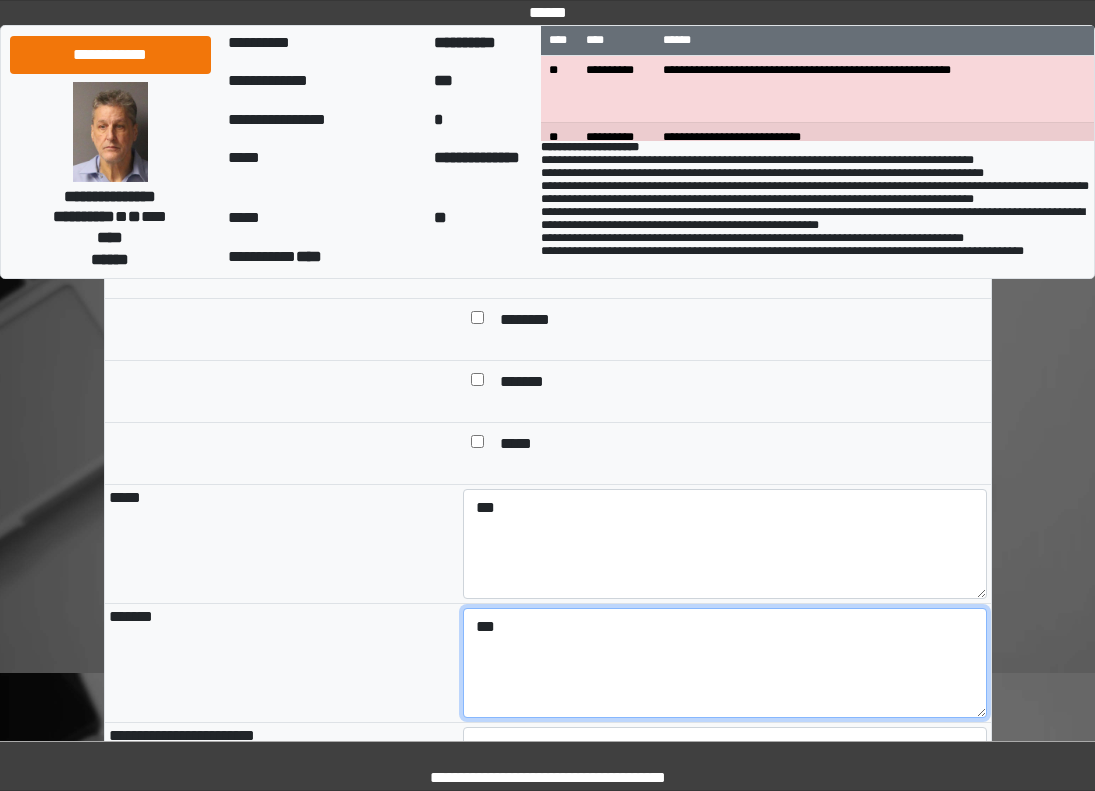 type on "***" 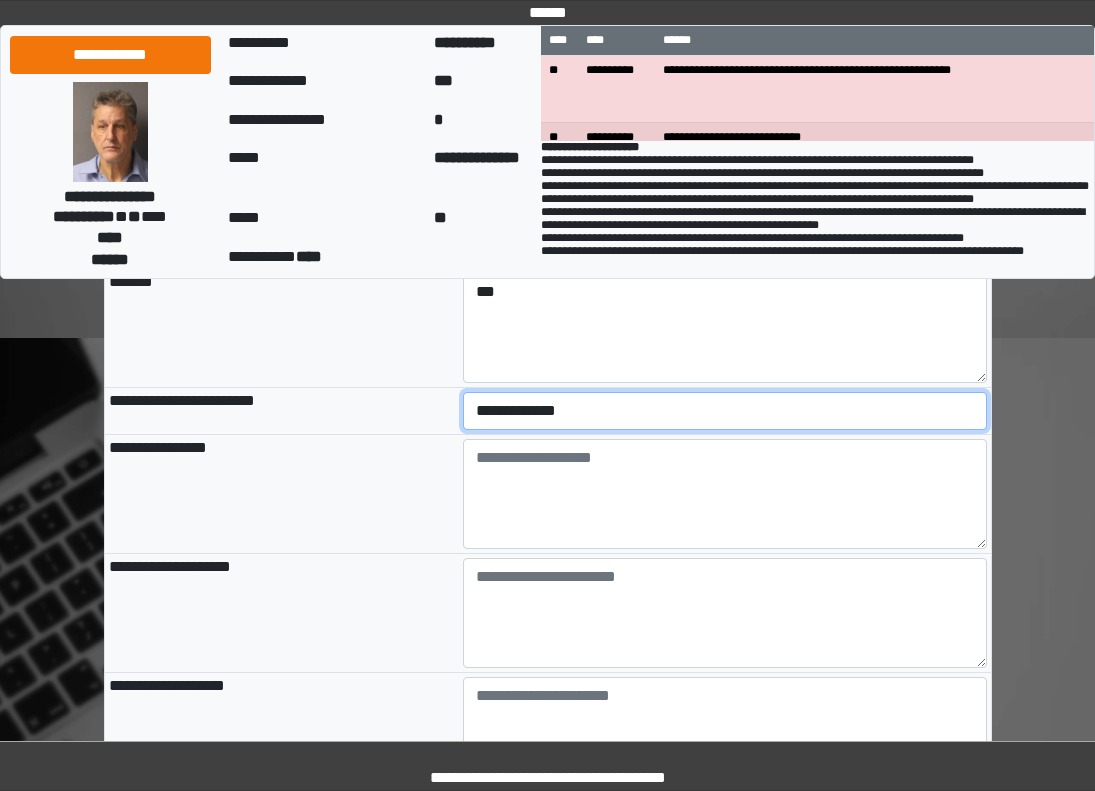 scroll, scrollTop: 2128, scrollLeft: 0, axis: vertical 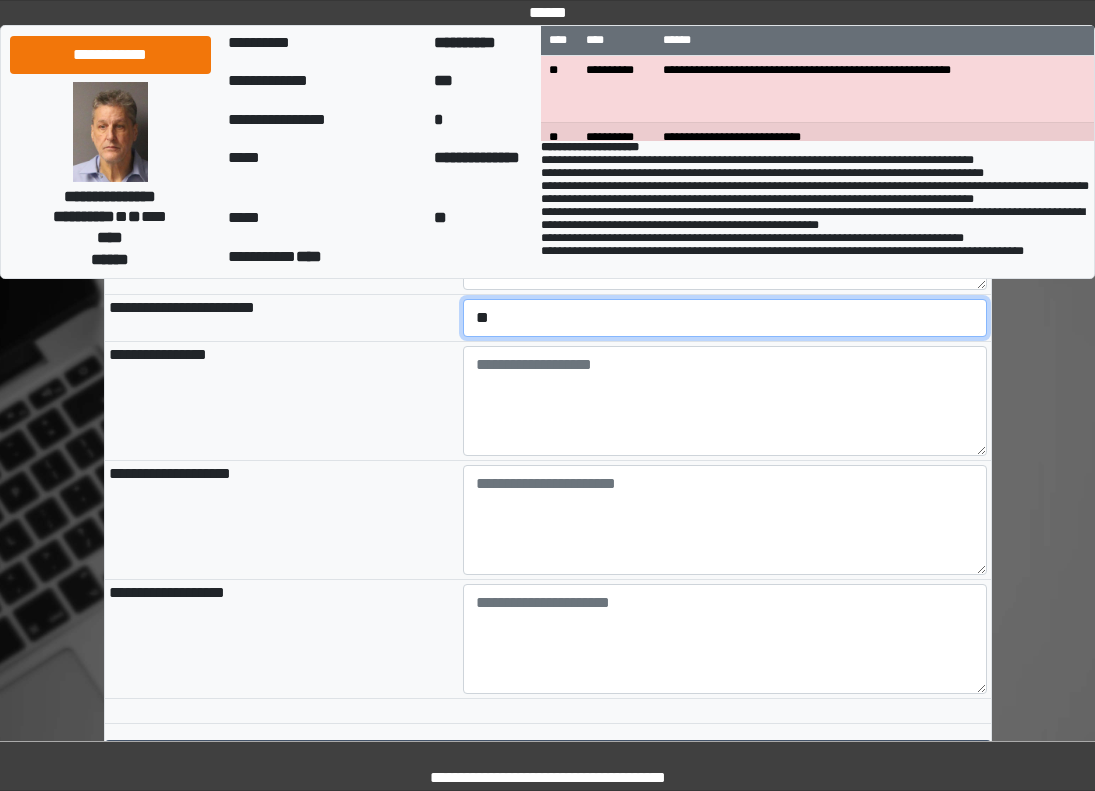 select on "*" 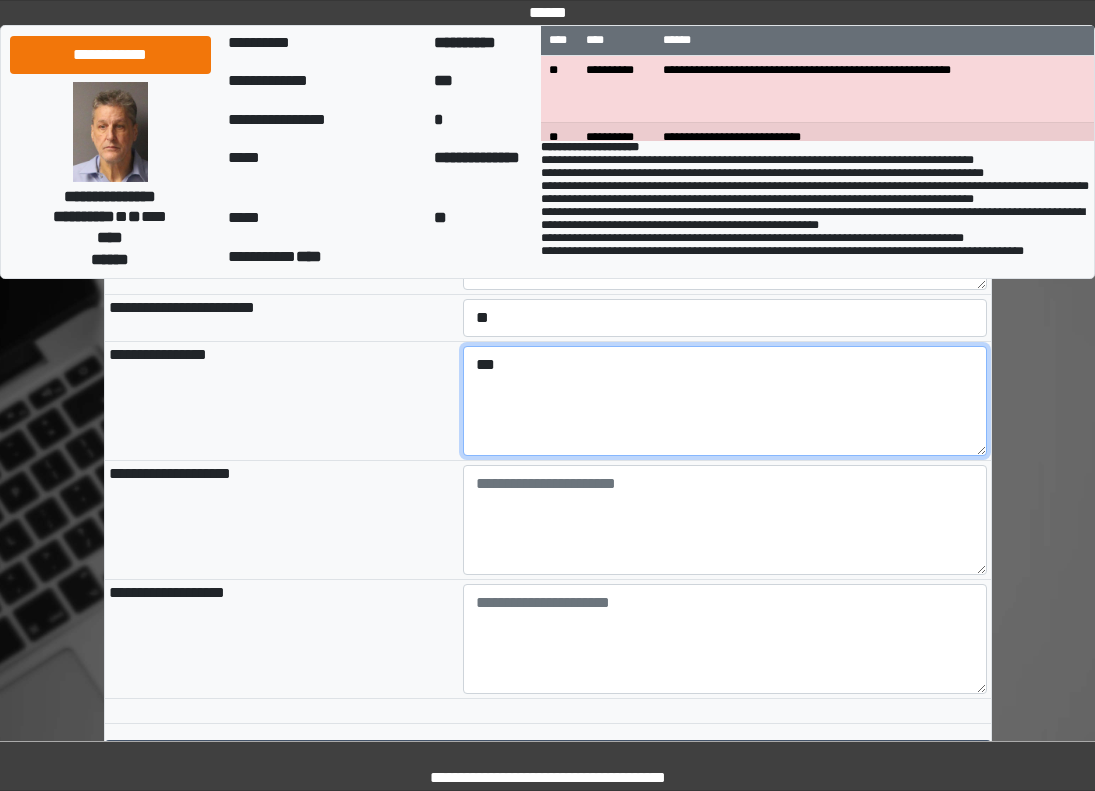 type on "***" 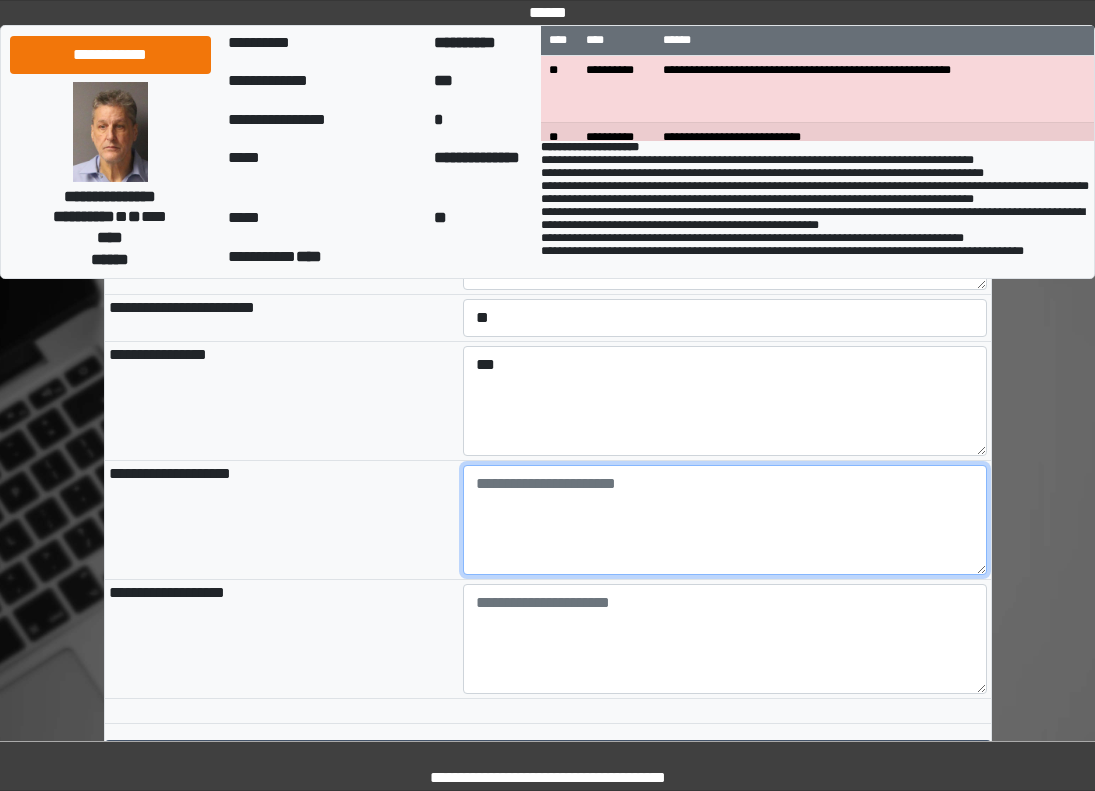 paste on "**********" 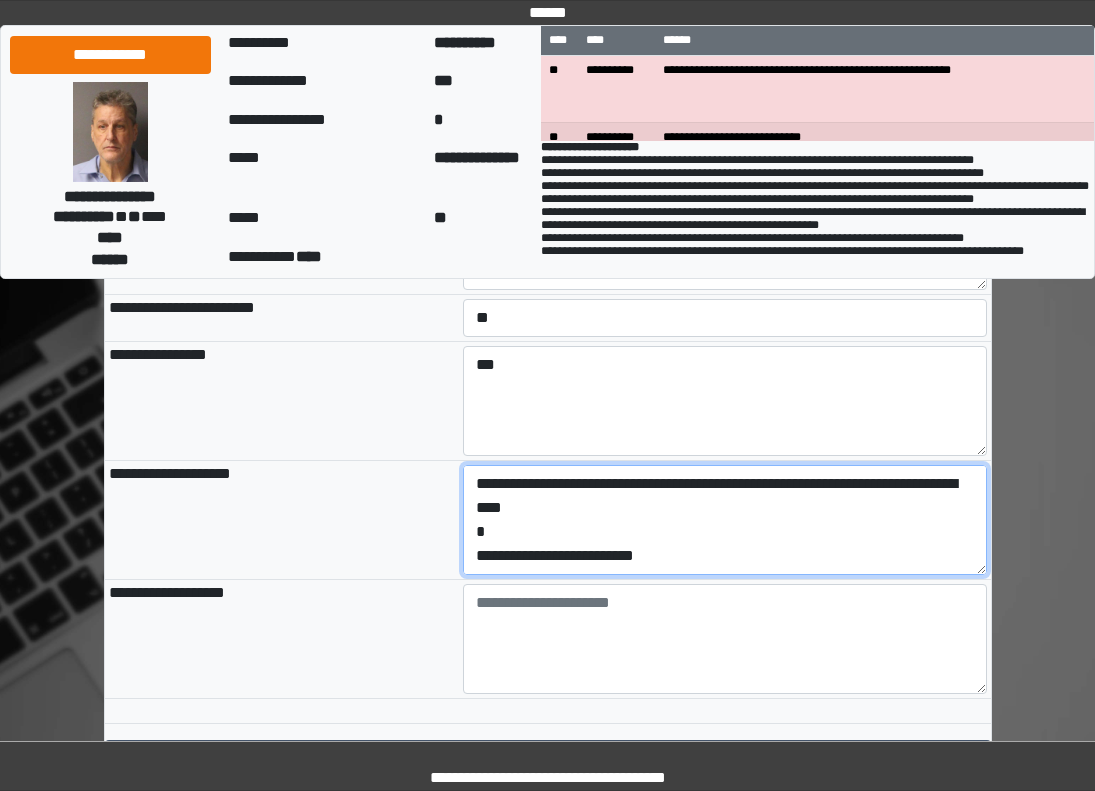 scroll, scrollTop: 96, scrollLeft: 0, axis: vertical 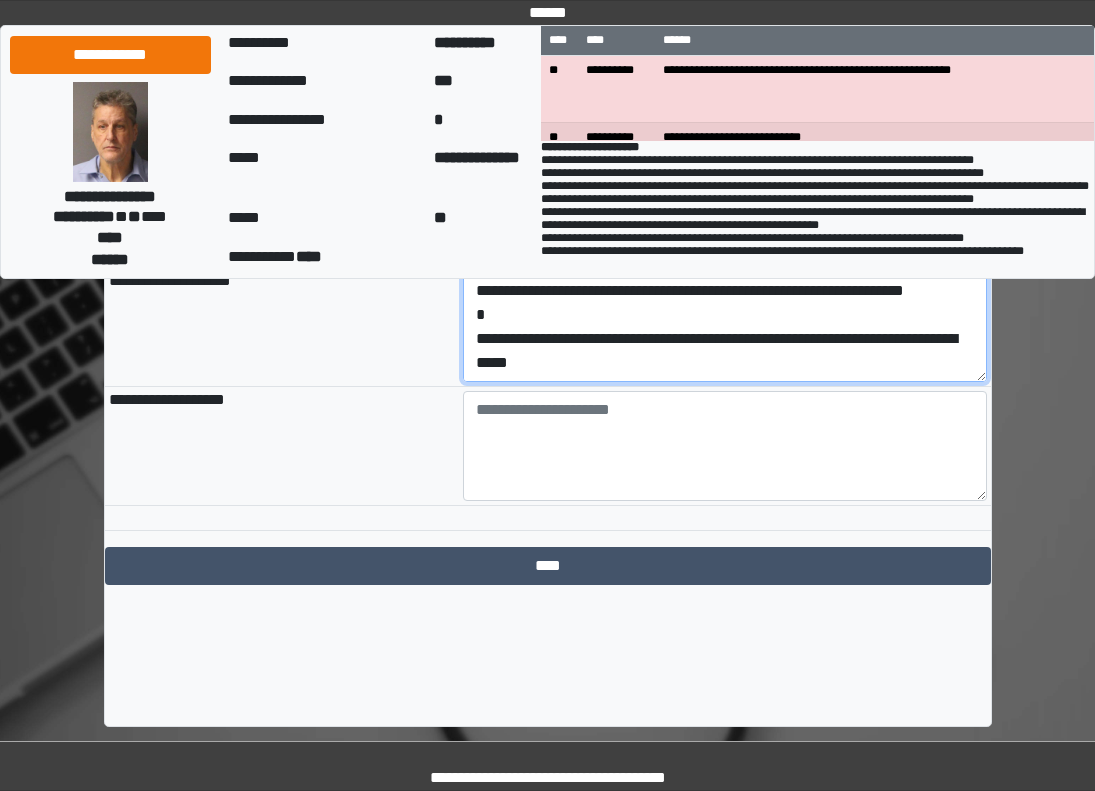 type on "**********" 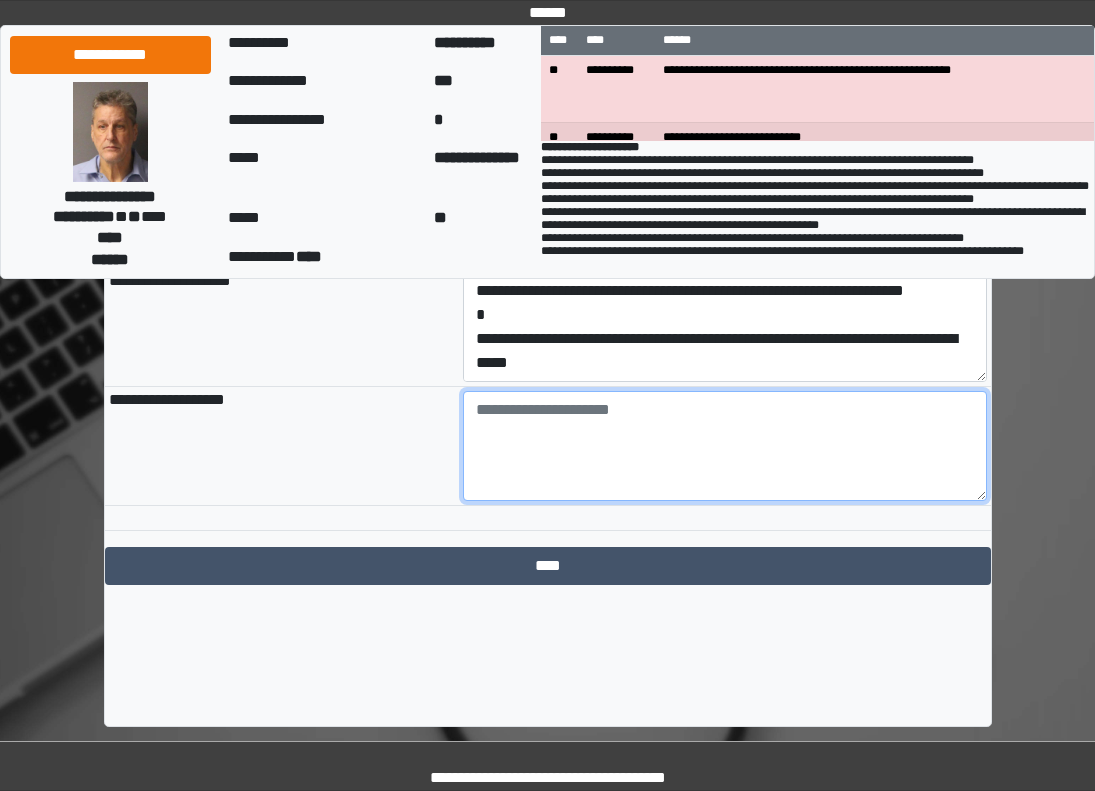 click at bounding box center (725, 446) 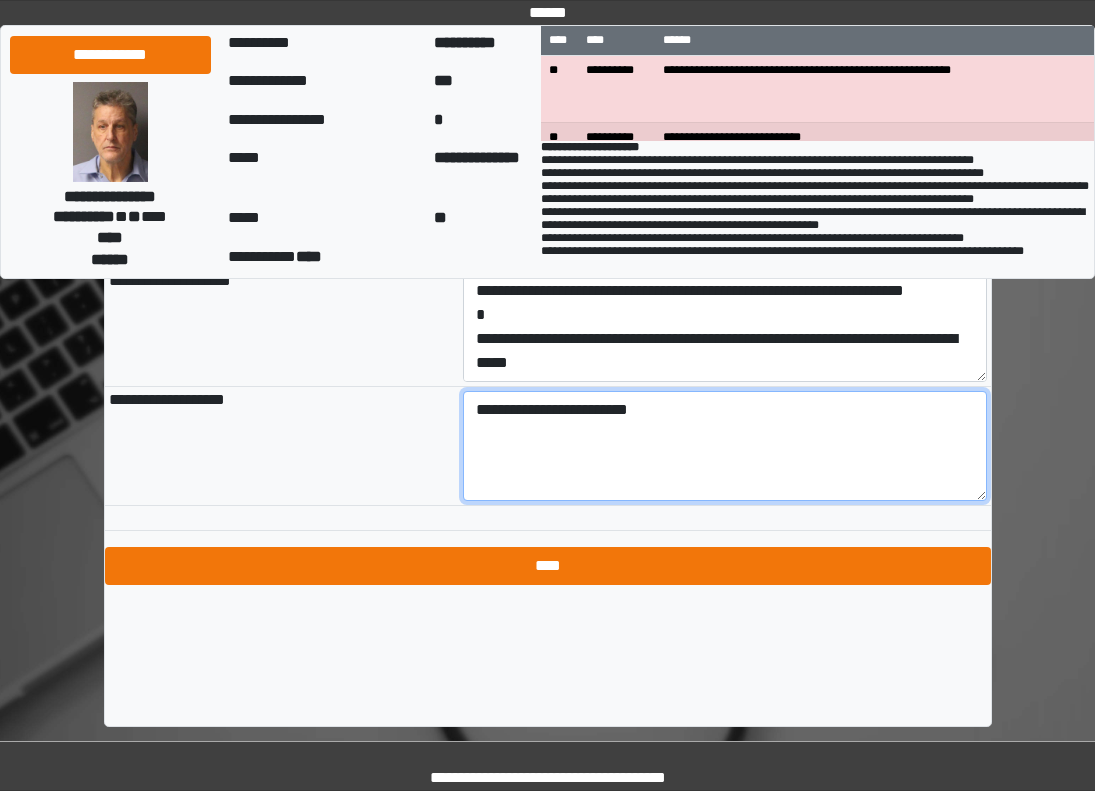 type on "**********" 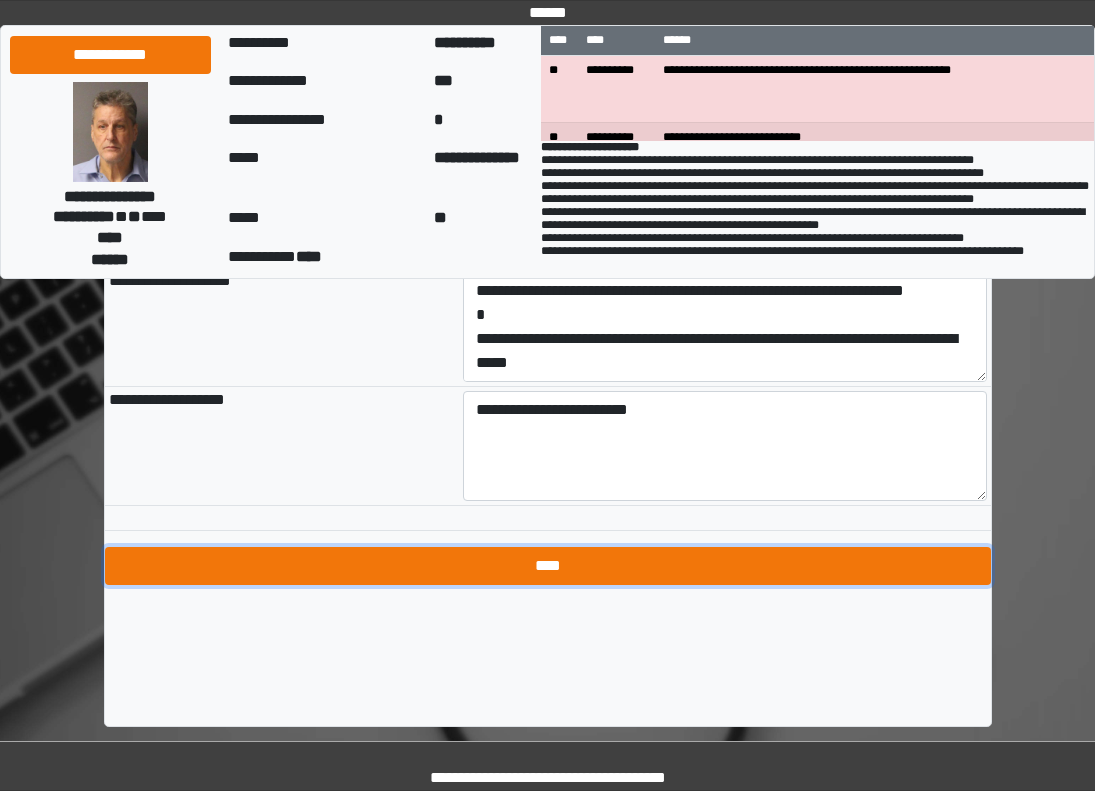 click on "****" at bounding box center [548, 566] 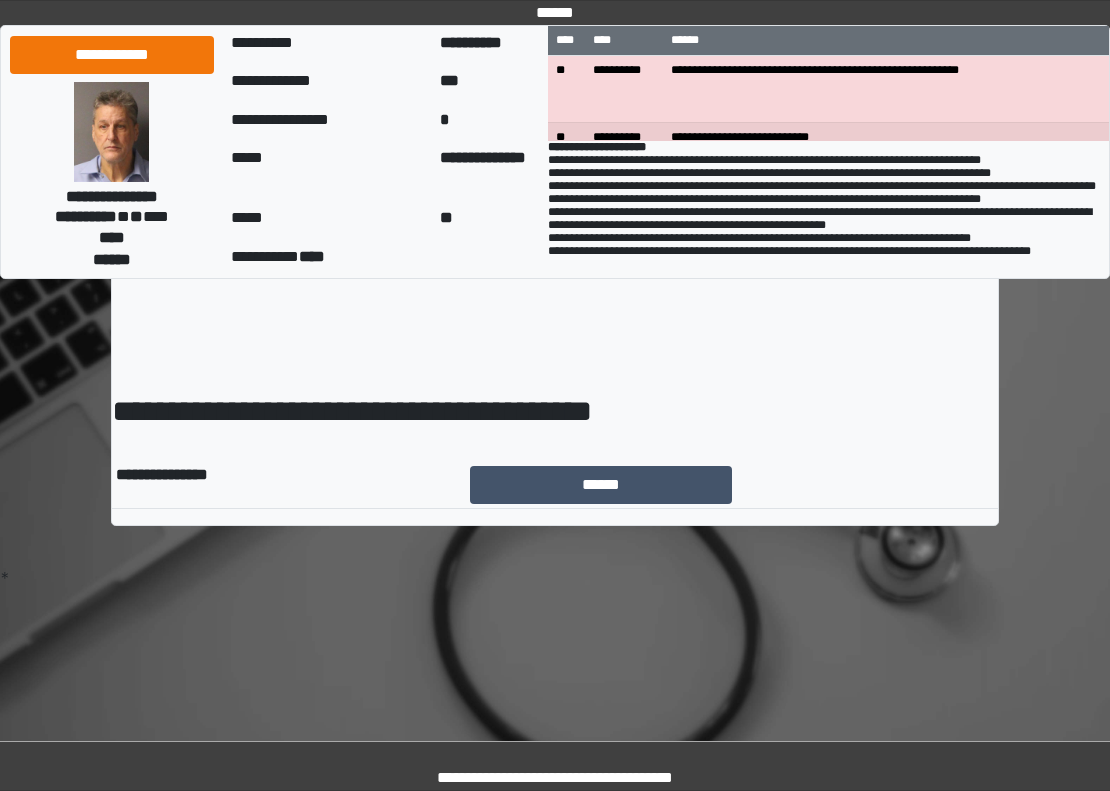 scroll, scrollTop: 0, scrollLeft: 0, axis: both 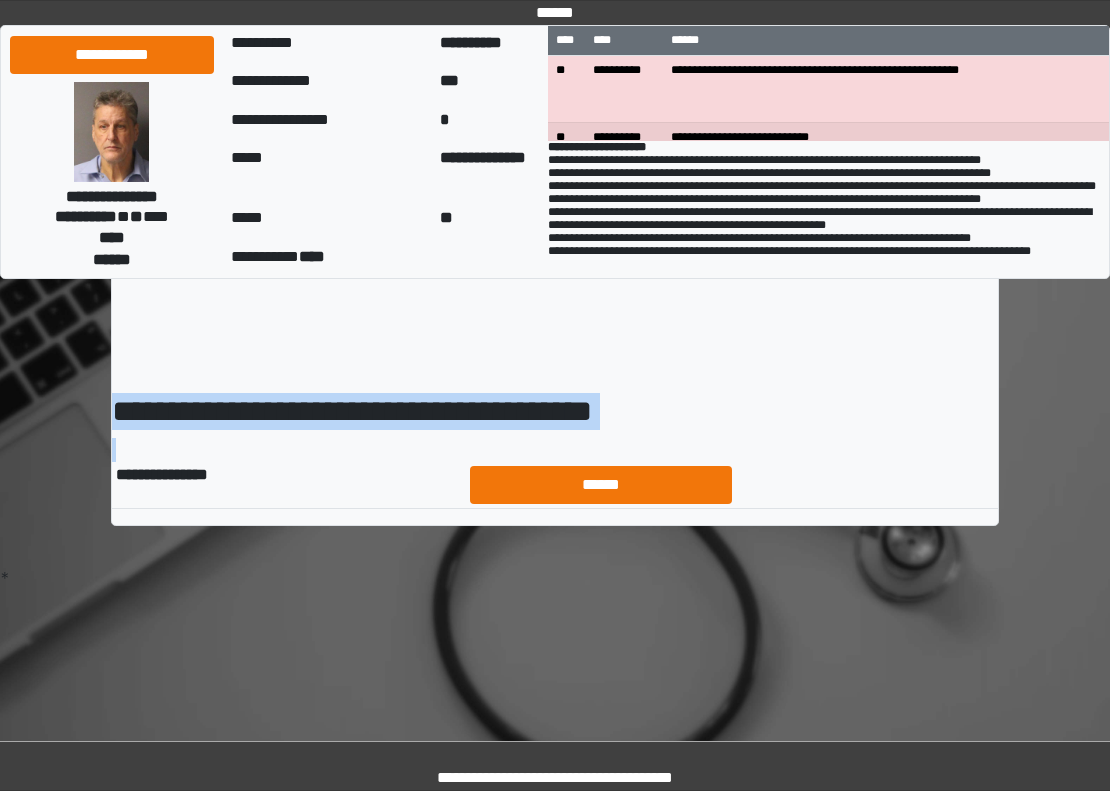 click on "**********" at bounding box center [555, 307] 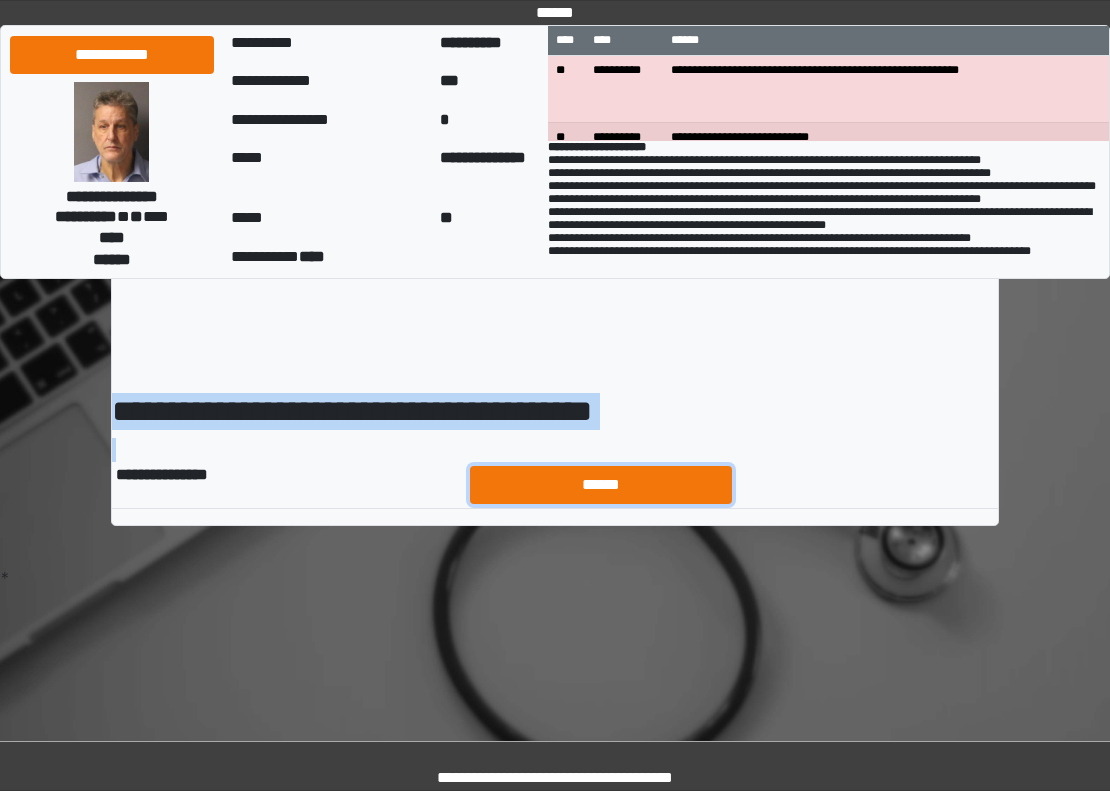 click on "******" at bounding box center (601, 485) 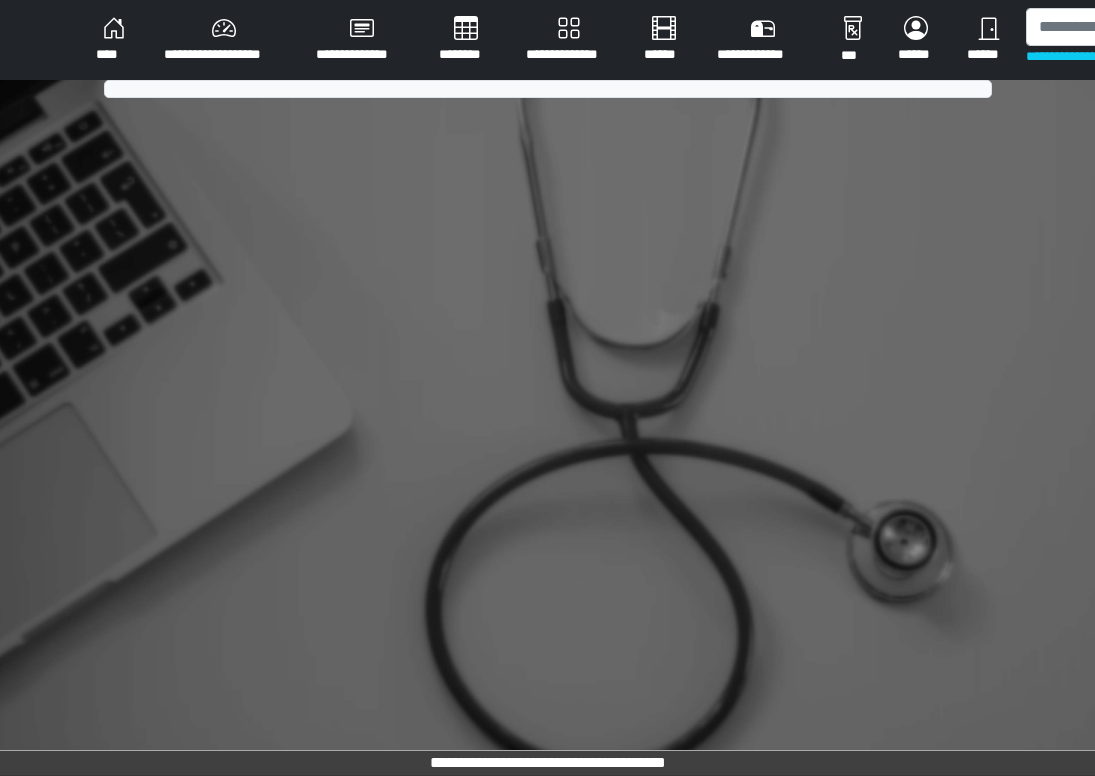 scroll, scrollTop: 0, scrollLeft: 0, axis: both 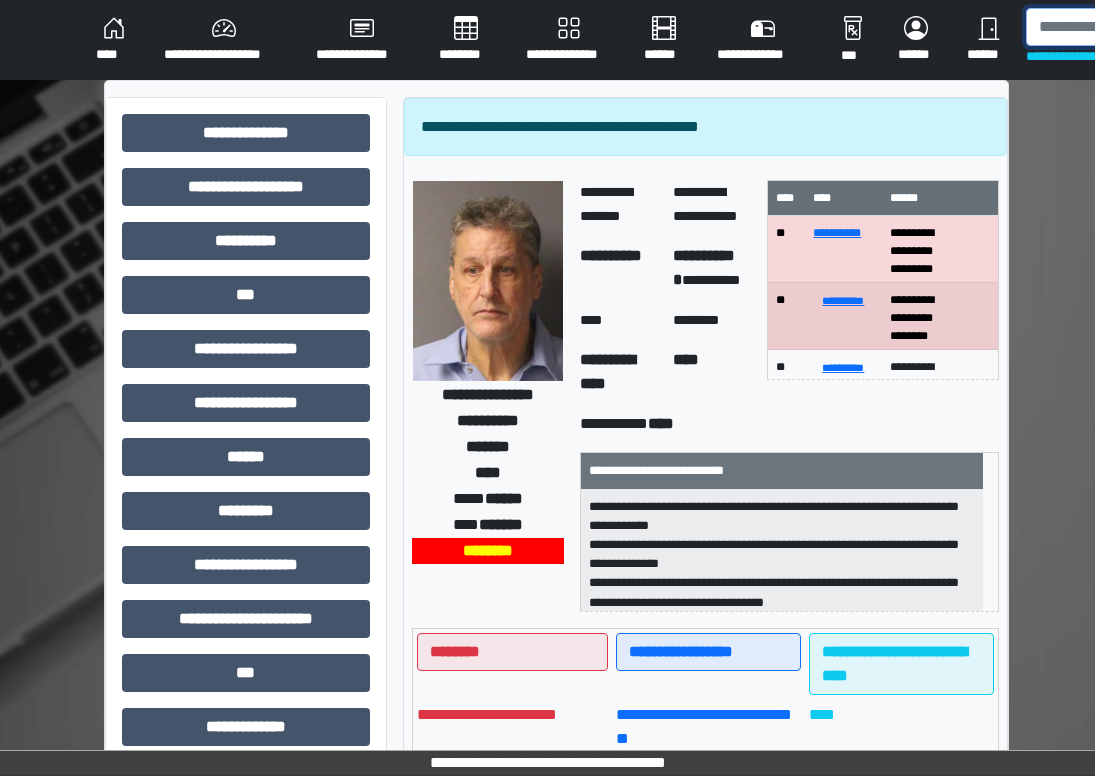 click at bounding box center [1129, 27] 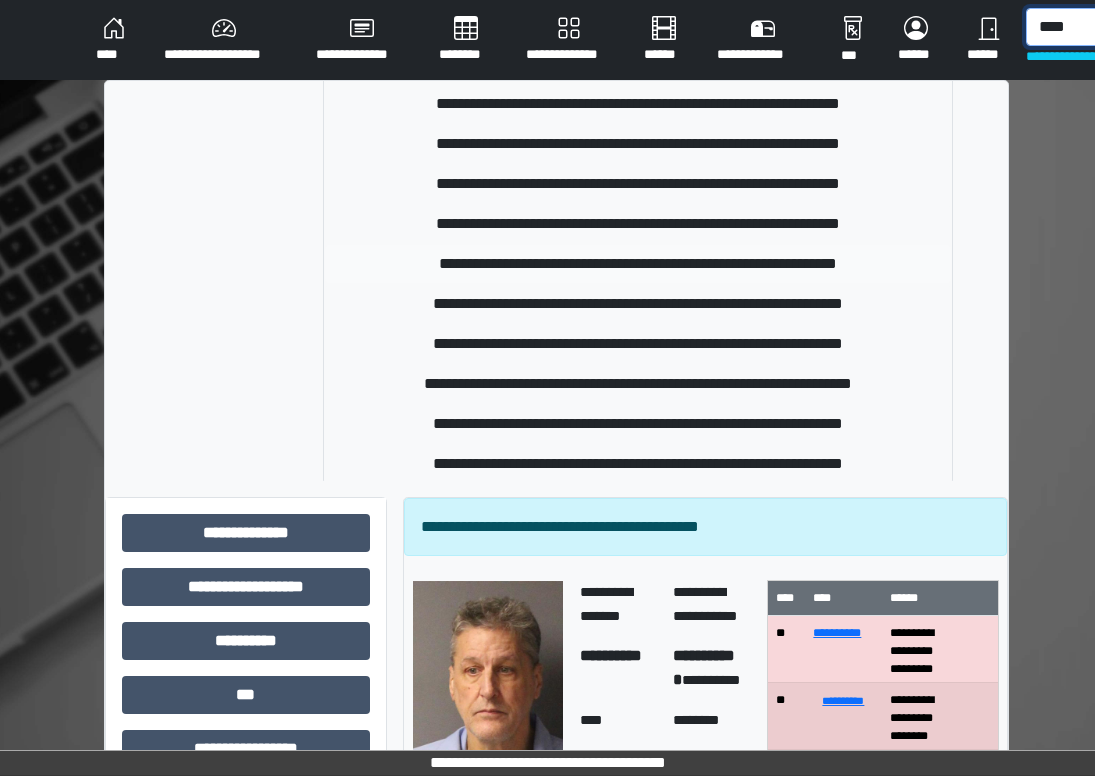 scroll, scrollTop: 658, scrollLeft: 0, axis: vertical 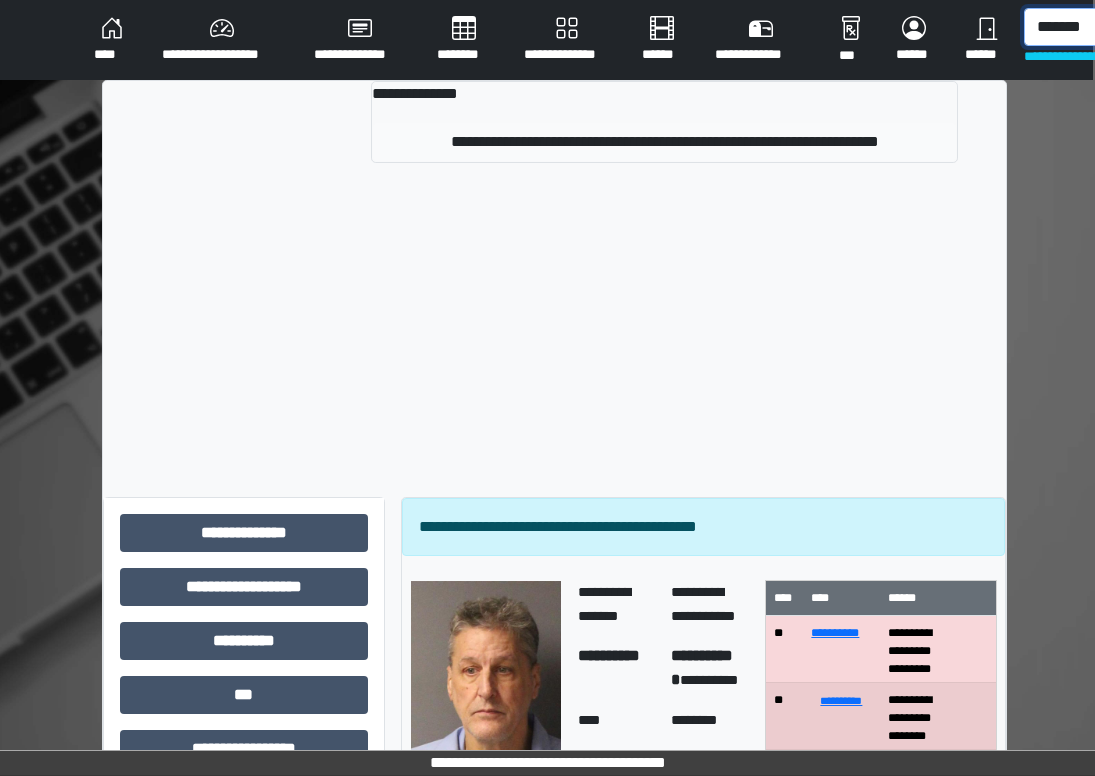 type on "*******" 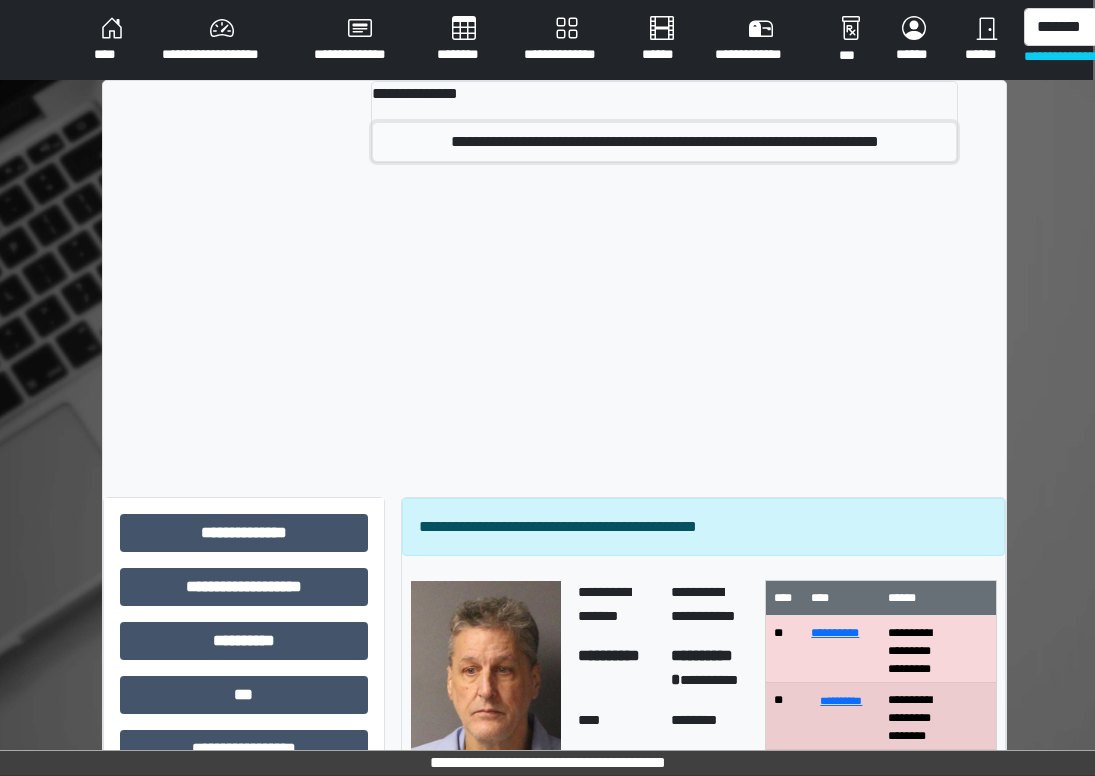 click on "**********" at bounding box center [665, 142] 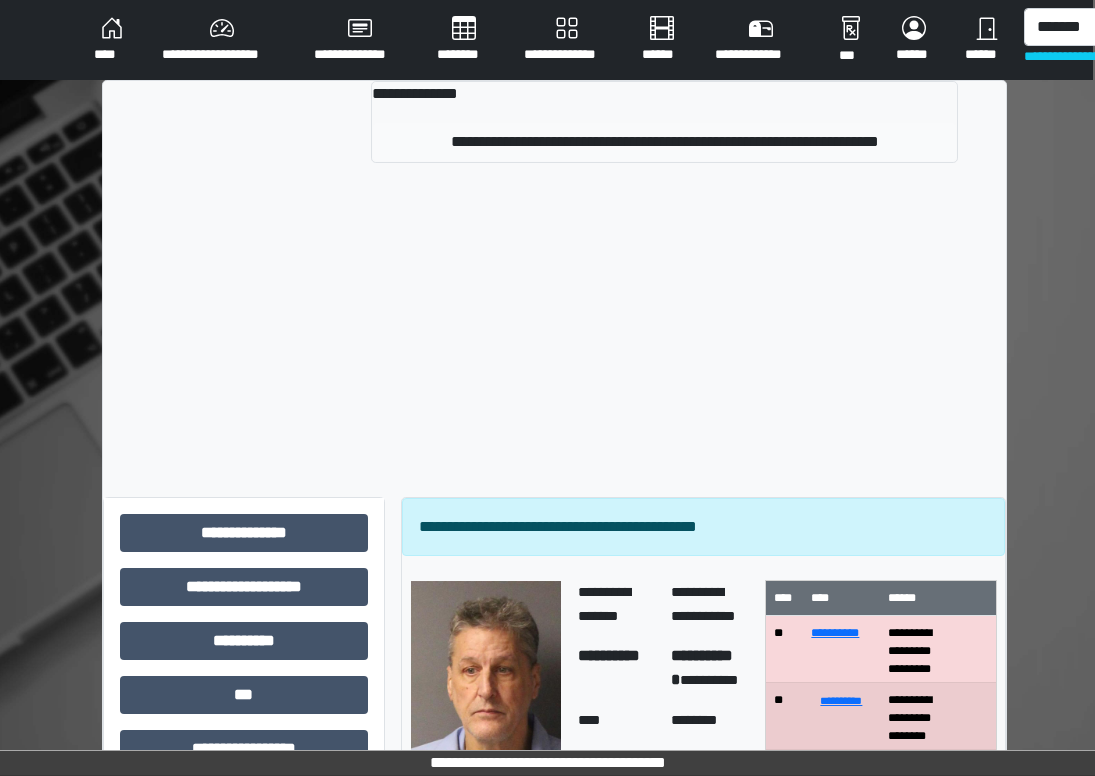 type 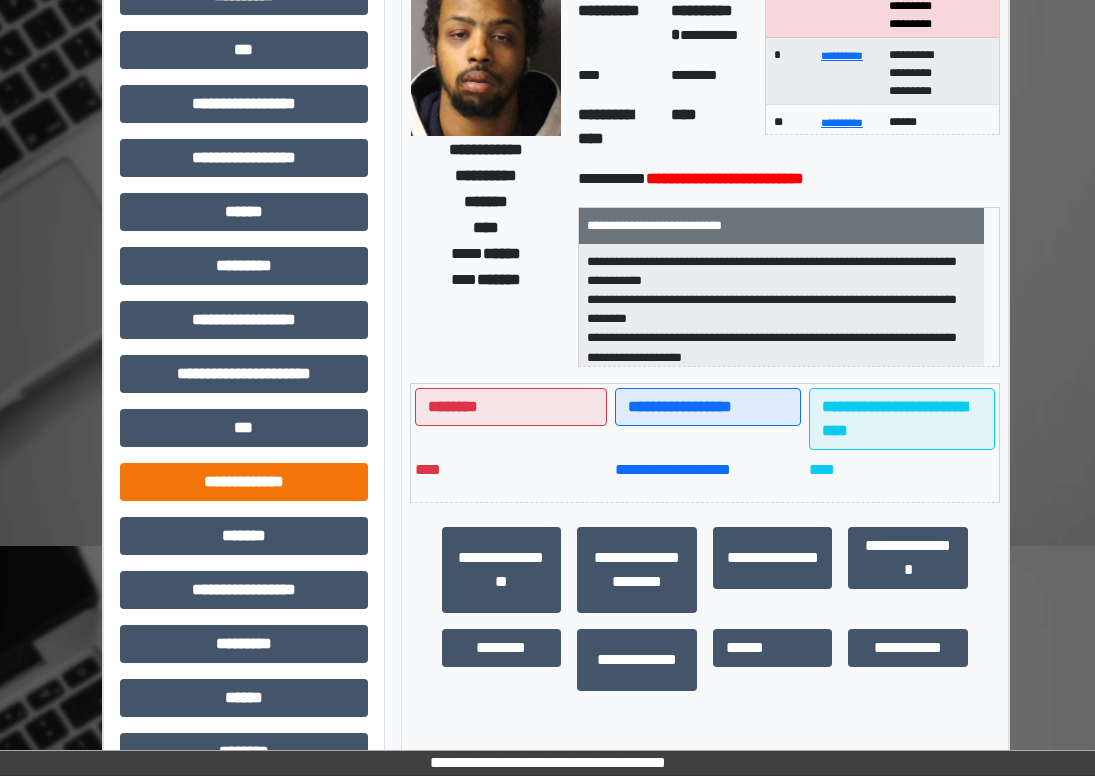 scroll, scrollTop: 398, scrollLeft: 2, axis: both 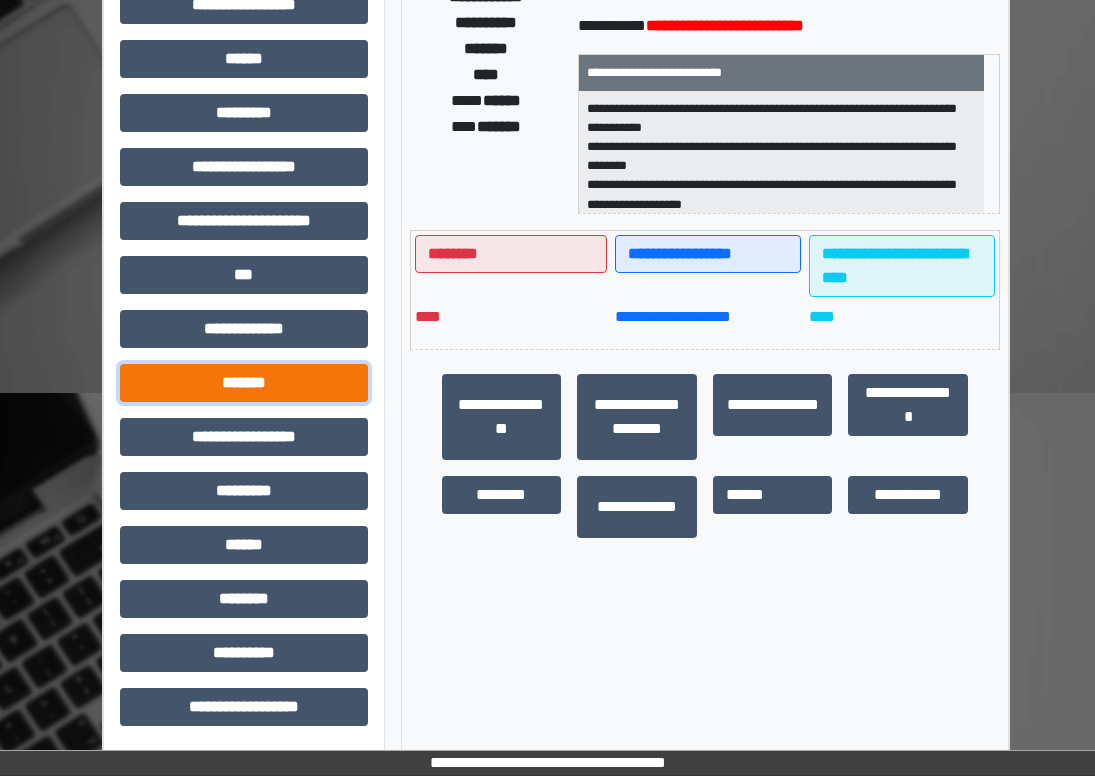 click on "*******" at bounding box center (244, 383) 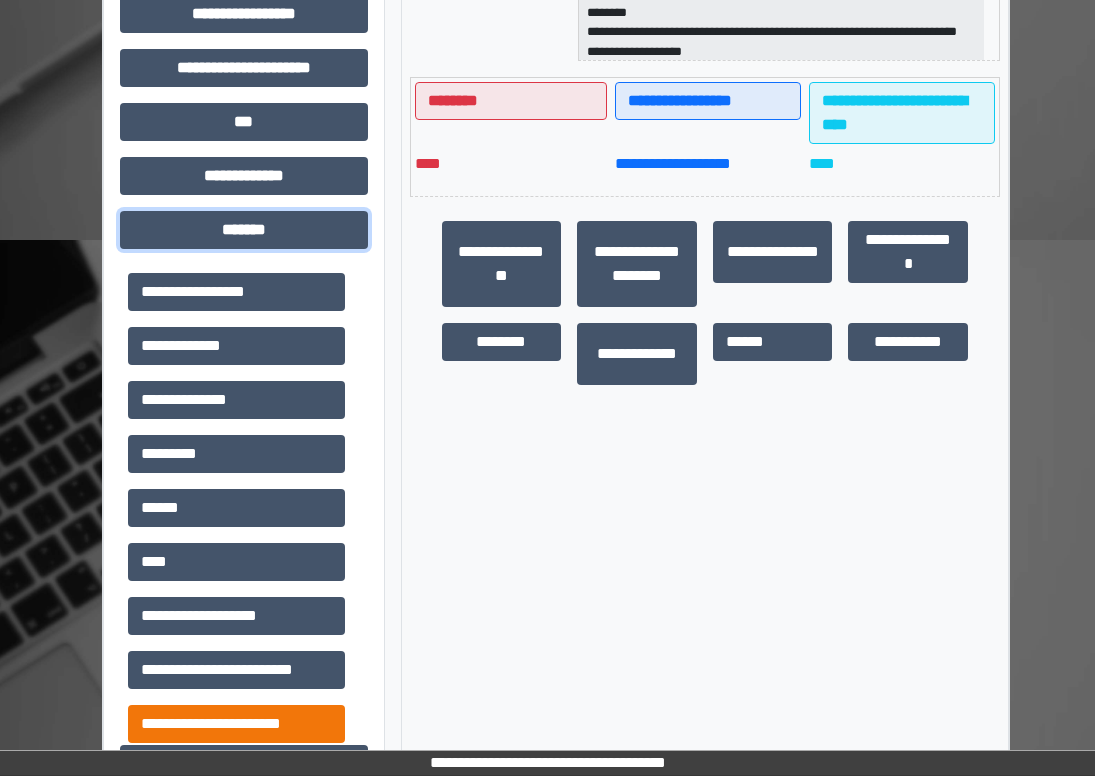 scroll, scrollTop: 878, scrollLeft: 2, axis: both 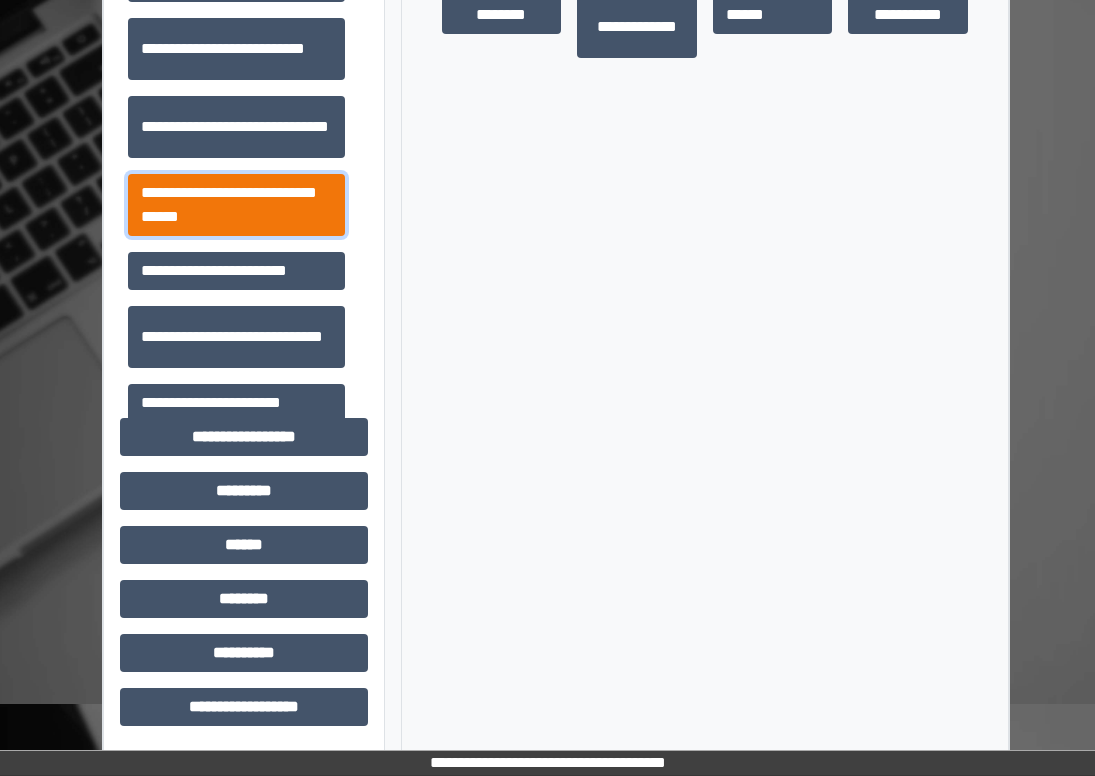 click on "**********" at bounding box center [236, 205] 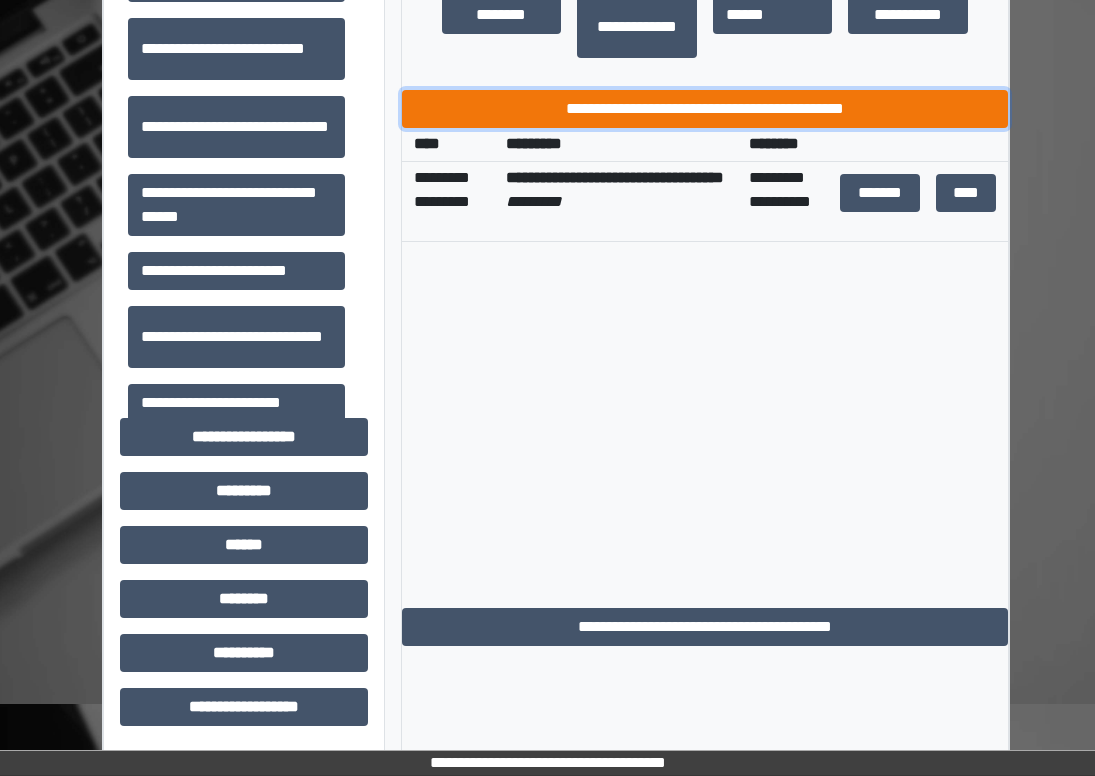 click on "**********" at bounding box center [705, 109] 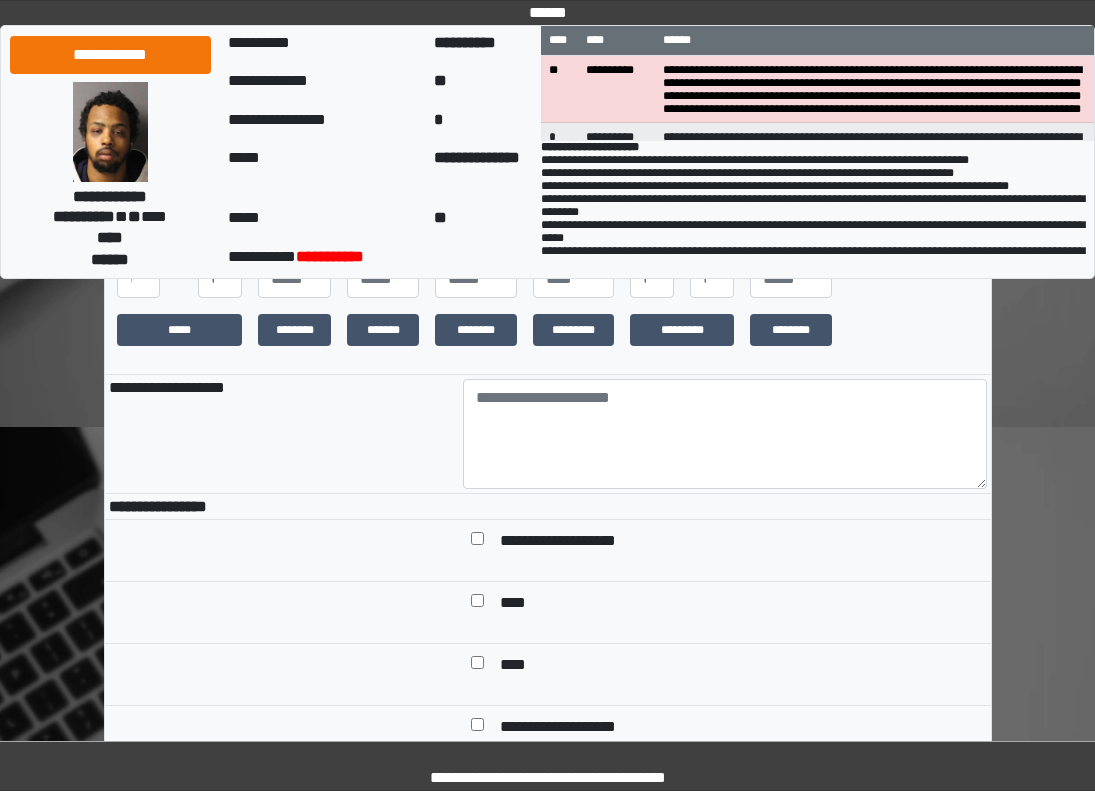 scroll, scrollTop: 300, scrollLeft: 0, axis: vertical 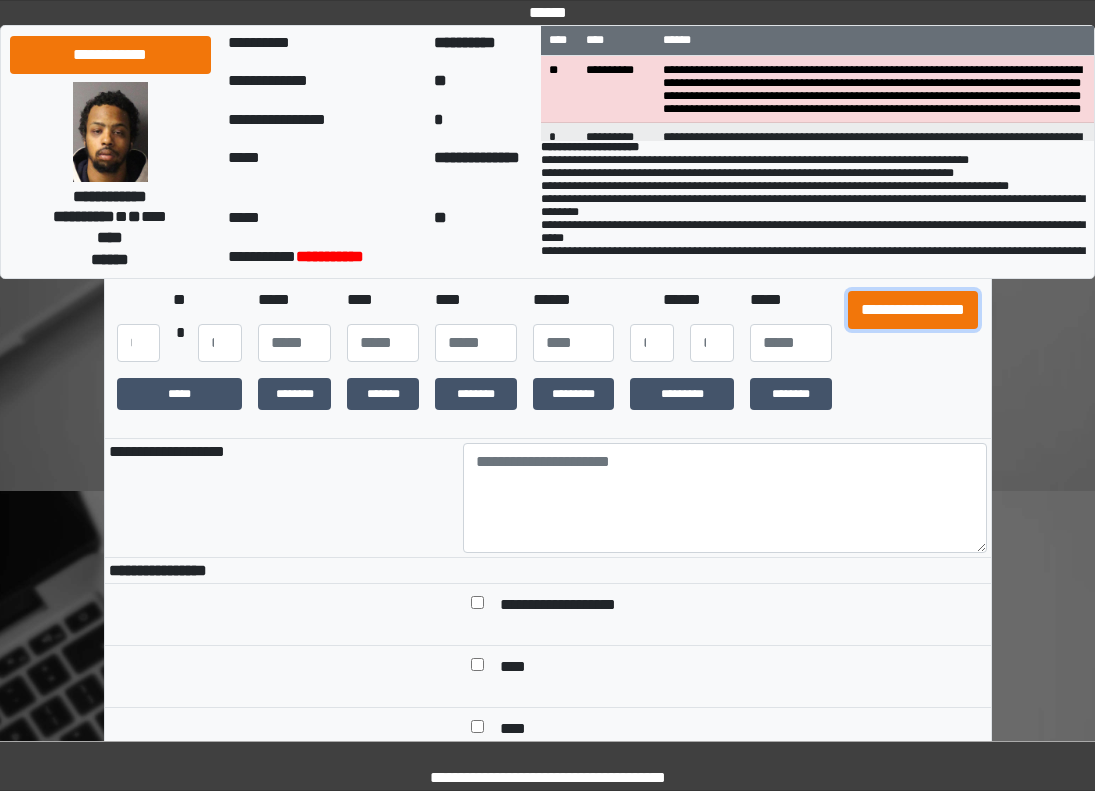 click on "**********" at bounding box center [913, 310] 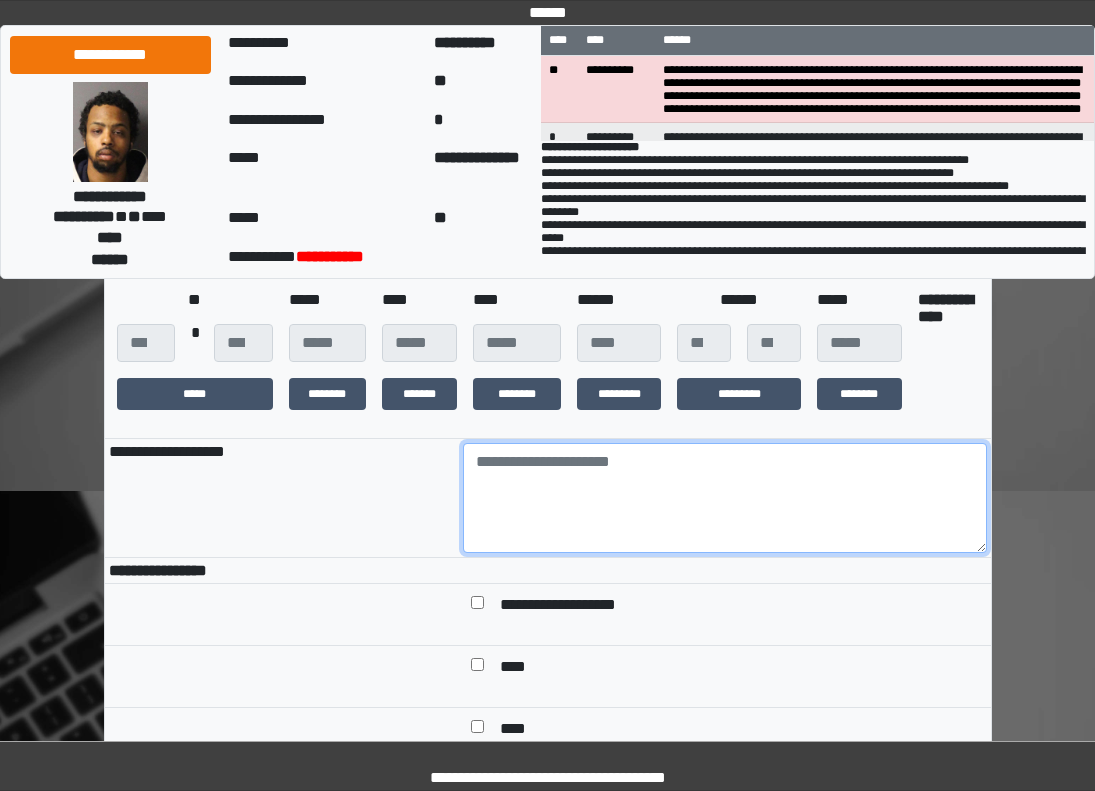 click at bounding box center (725, 498) 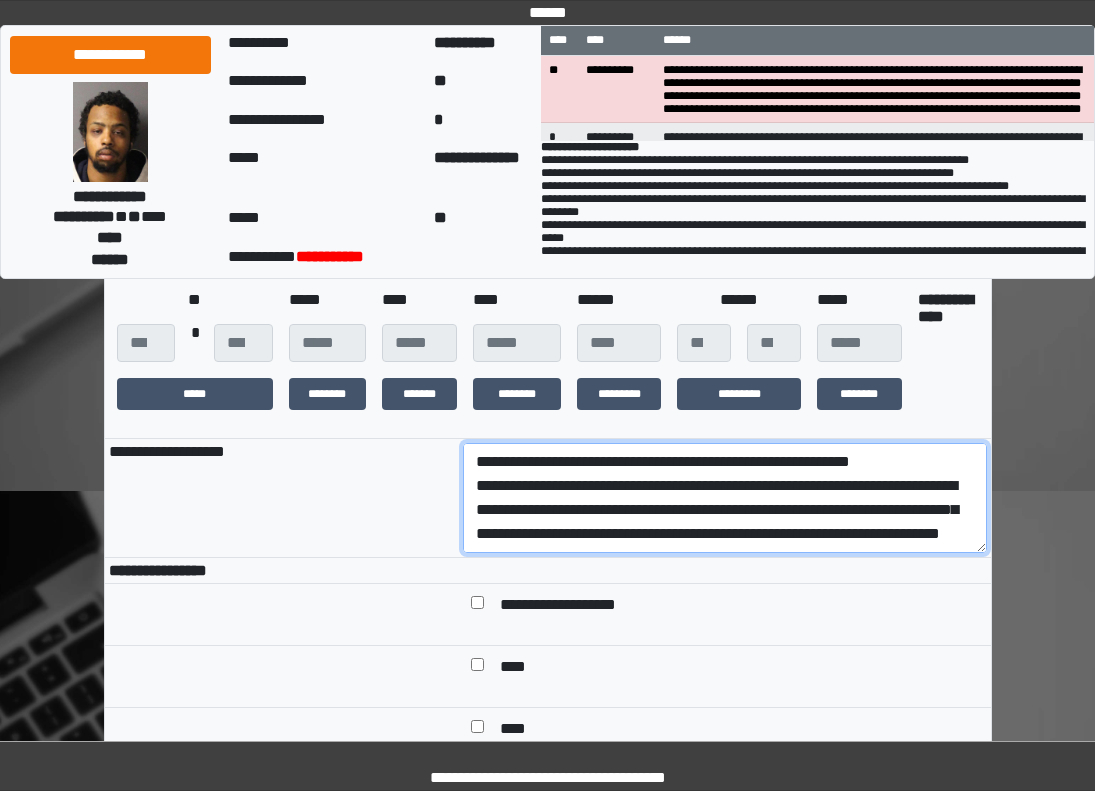 scroll, scrollTop: 137, scrollLeft: 0, axis: vertical 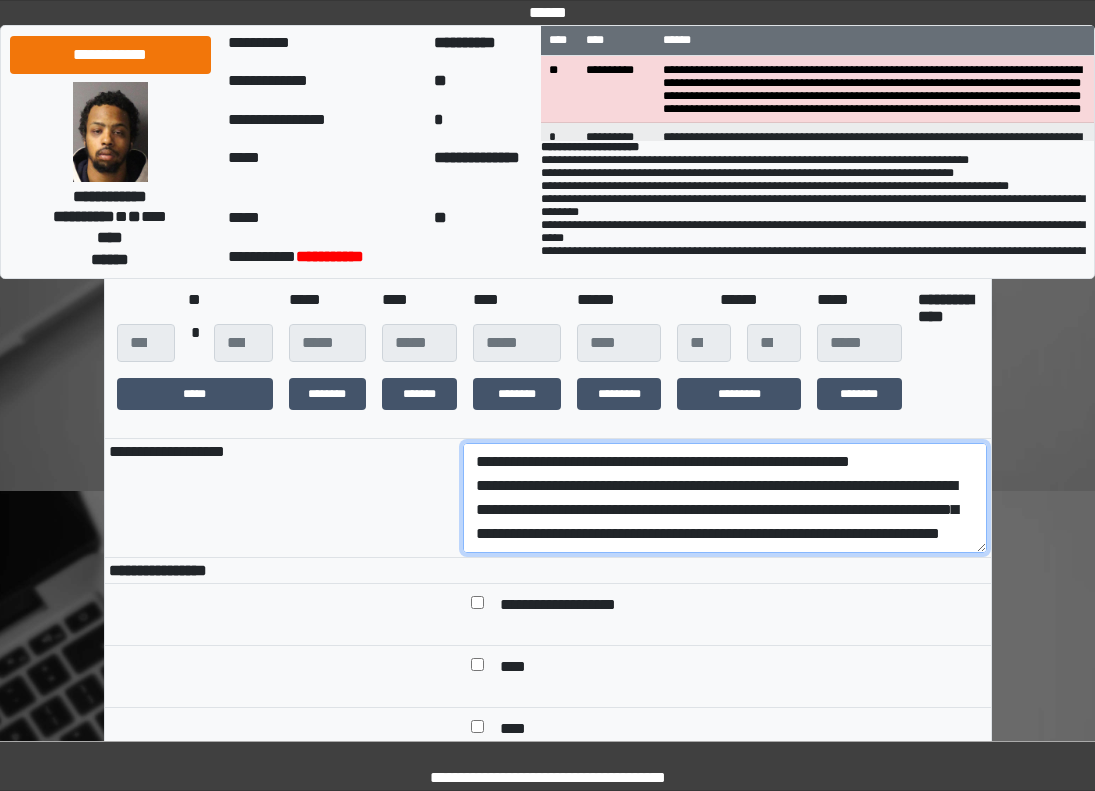drag, startPoint x: 716, startPoint y: 550, endPoint x: 446, endPoint y: 502, distance: 274.2335 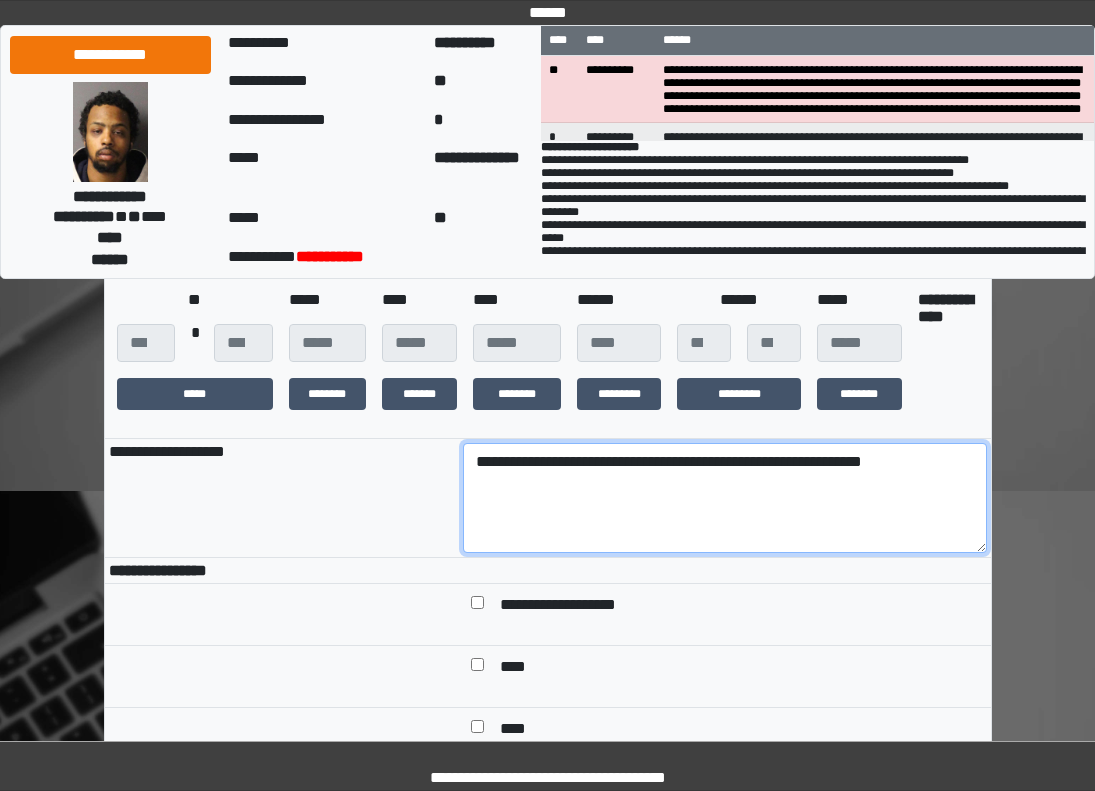 type on "**********" 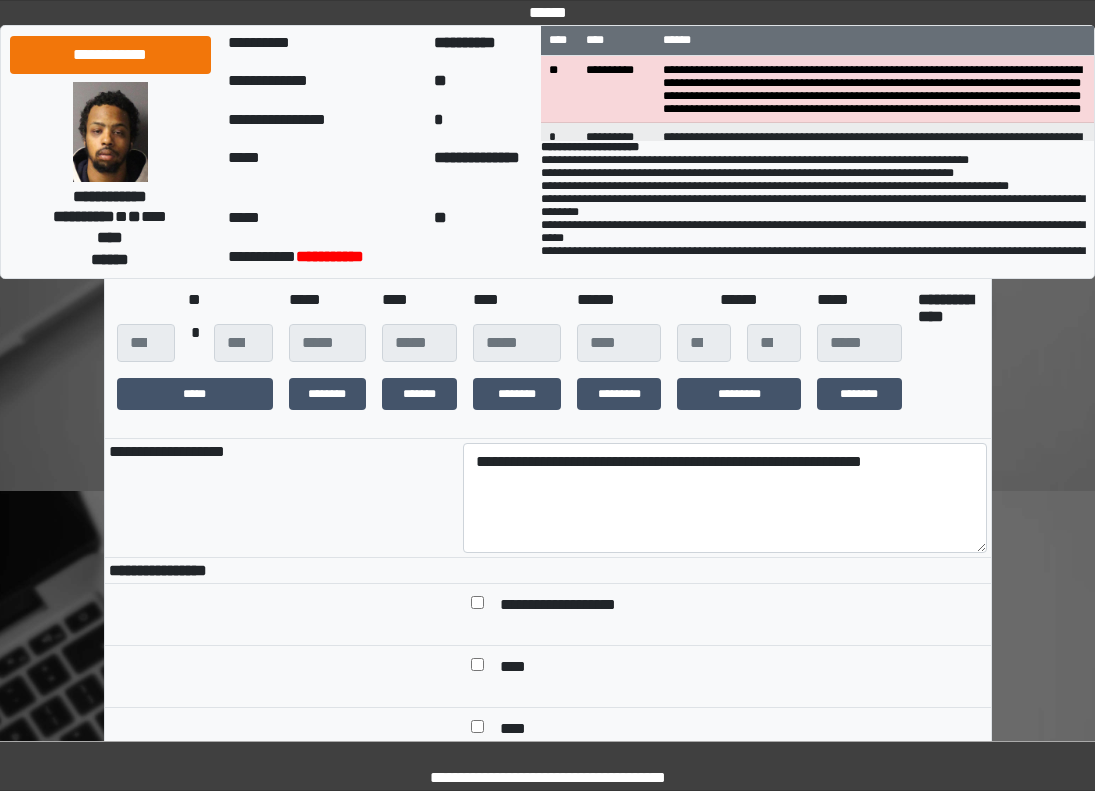 click on "**********" at bounding box center (725, 606) 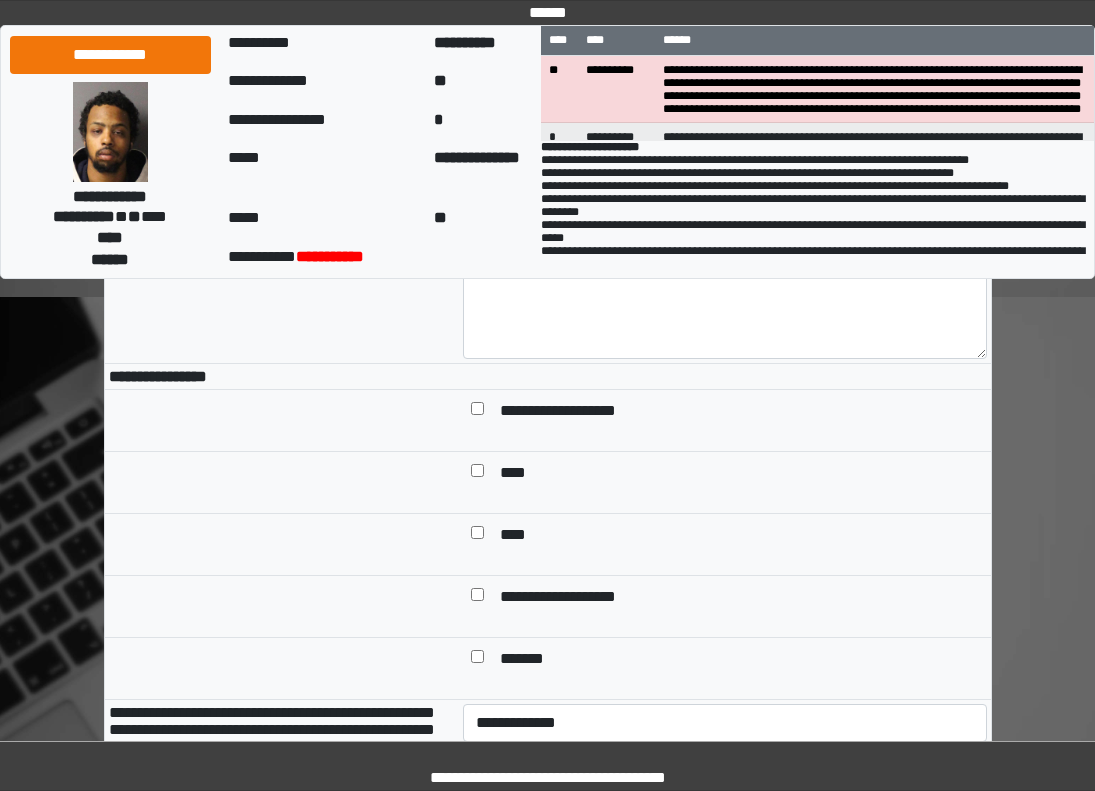 scroll, scrollTop: 800, scrollLeft: 0, axis: vertical 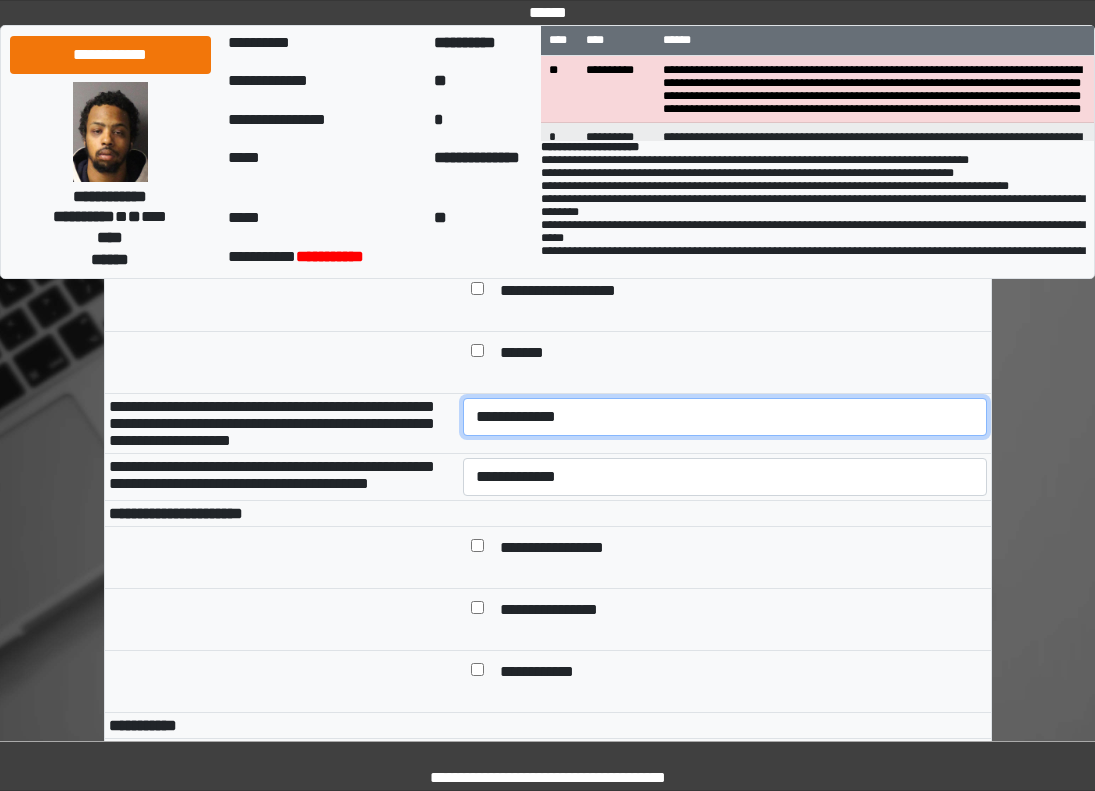 drag, startPoint x: 512, startPoint y: 432, endPoint x: 521, endPoint y: 458, distance: 27.513634 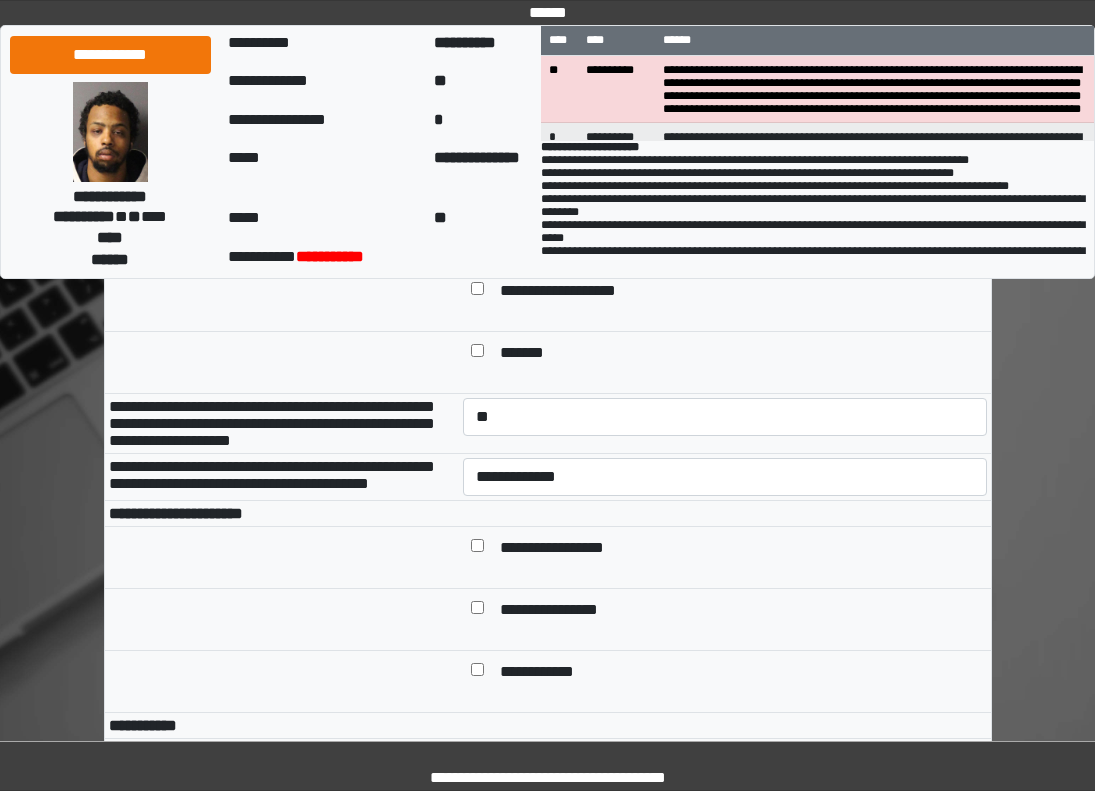 click on "**********" at bounding box center (725, 477) 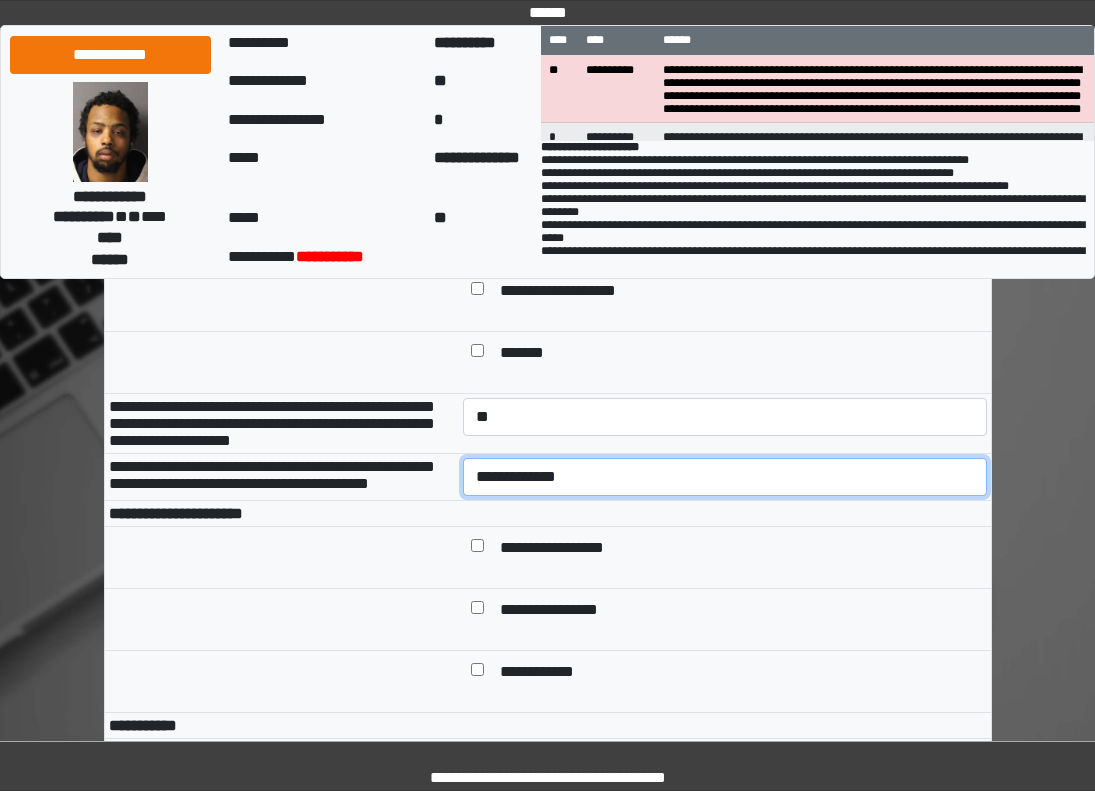 click on "**********" at bounding box center (725, 477) 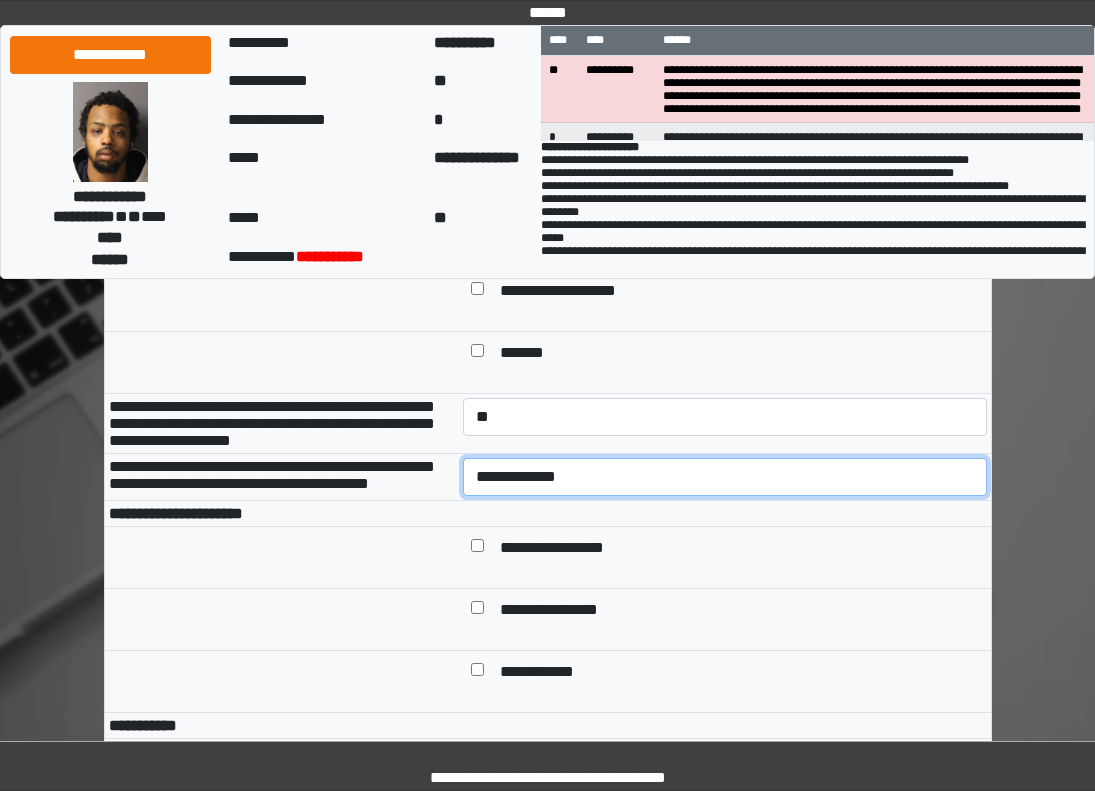 select on "*" 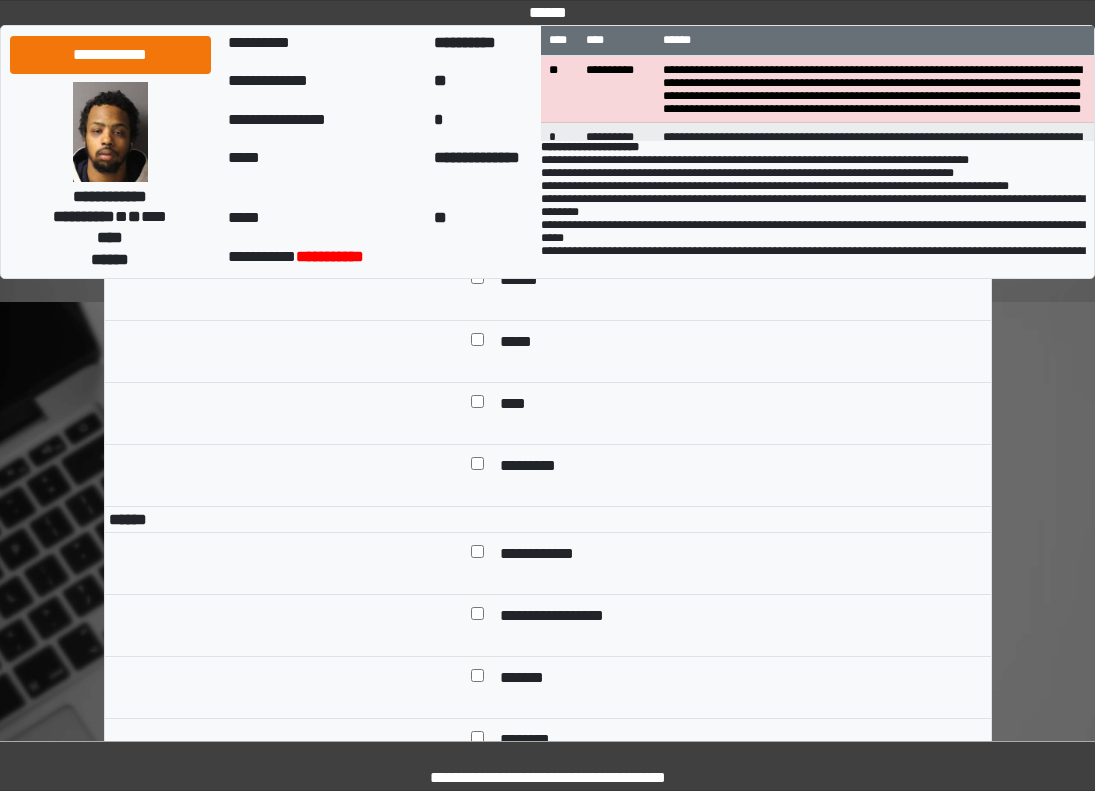 scroll, scrollTop: 1300, scrollLeft: 0, axis: vertical 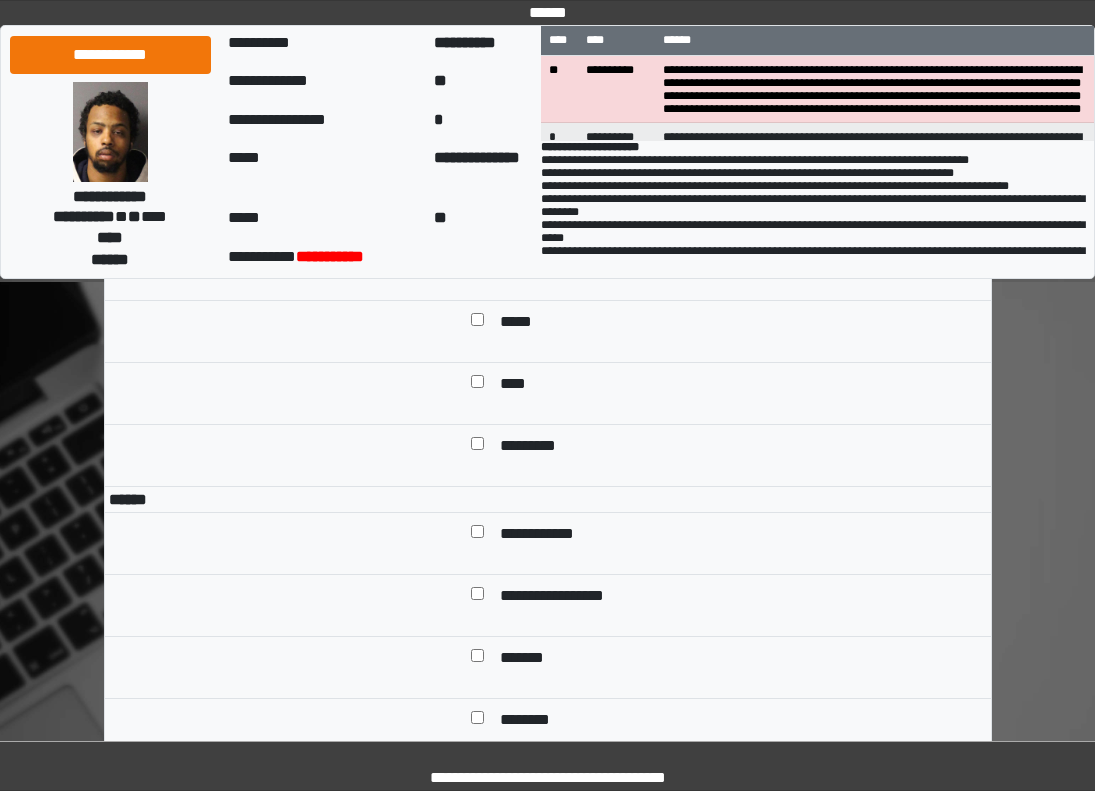 click on "******" at bounding box center (526, 261) 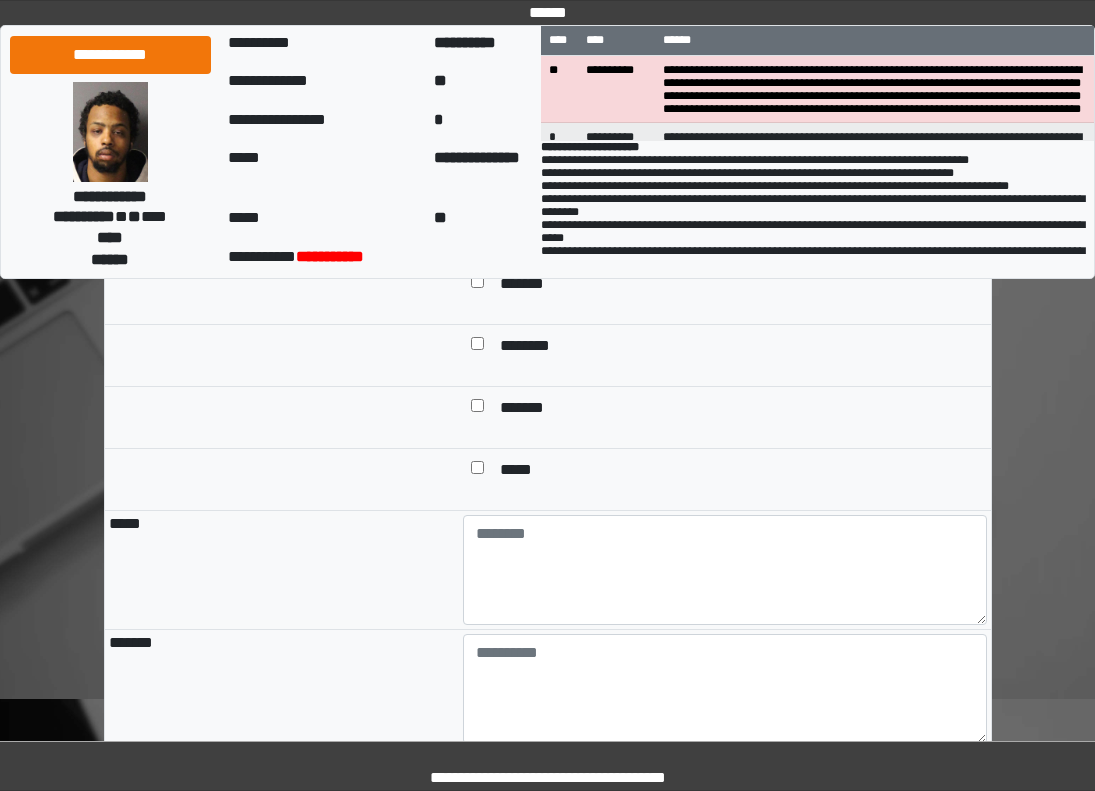 scroll, scrollTop: 1700, scrollLeft: 0, axis: vertical 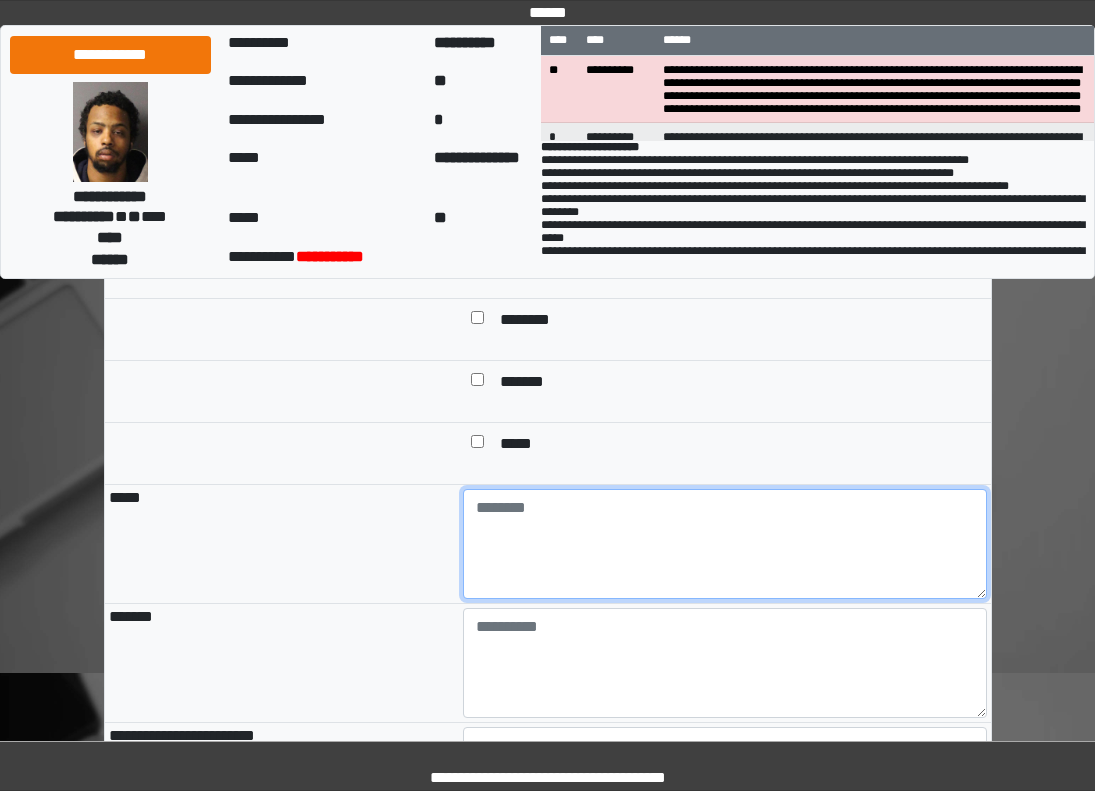 drag, startPoint x: 610, startPoint y: 587, endPoint x: 625, endPoint y: 582, distance: 15.811388 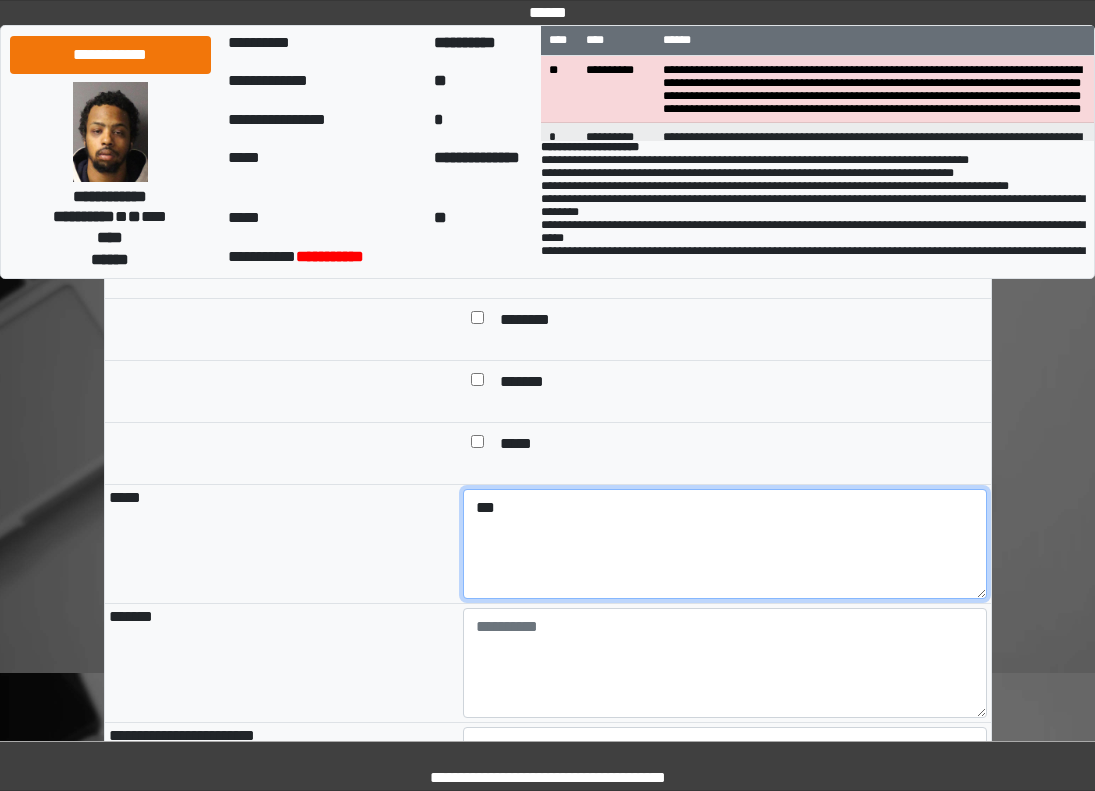 type on "***" 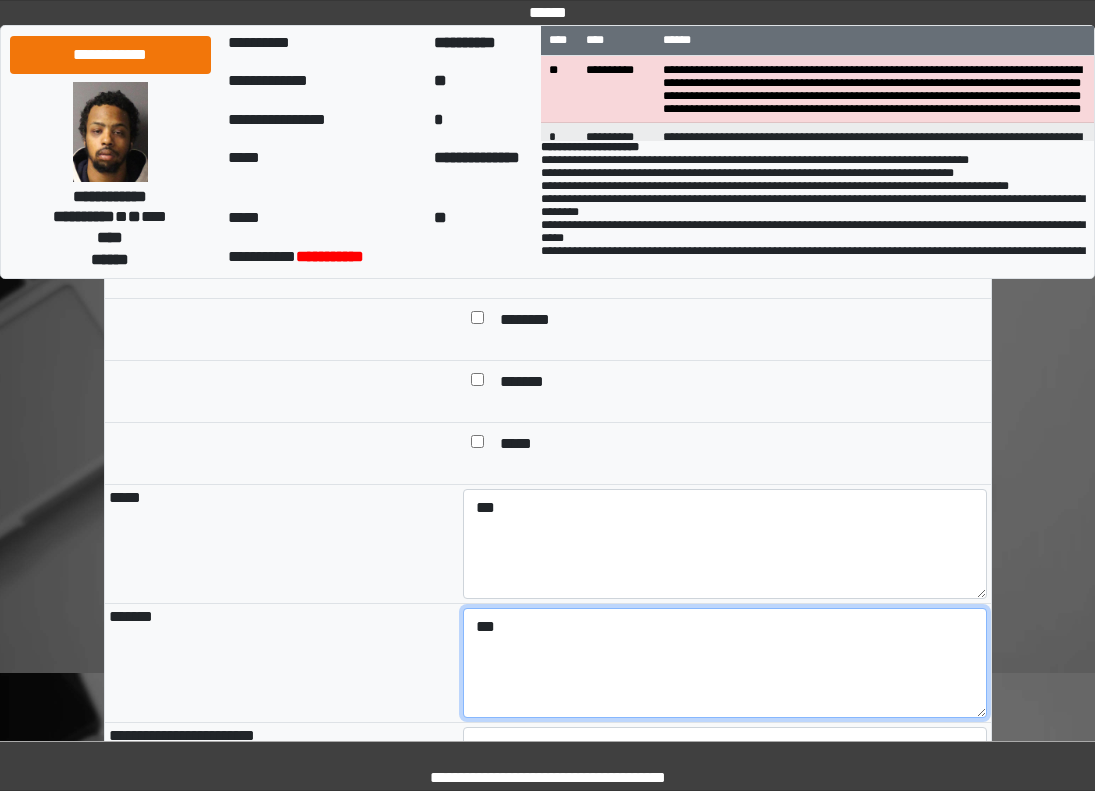 type on "***" 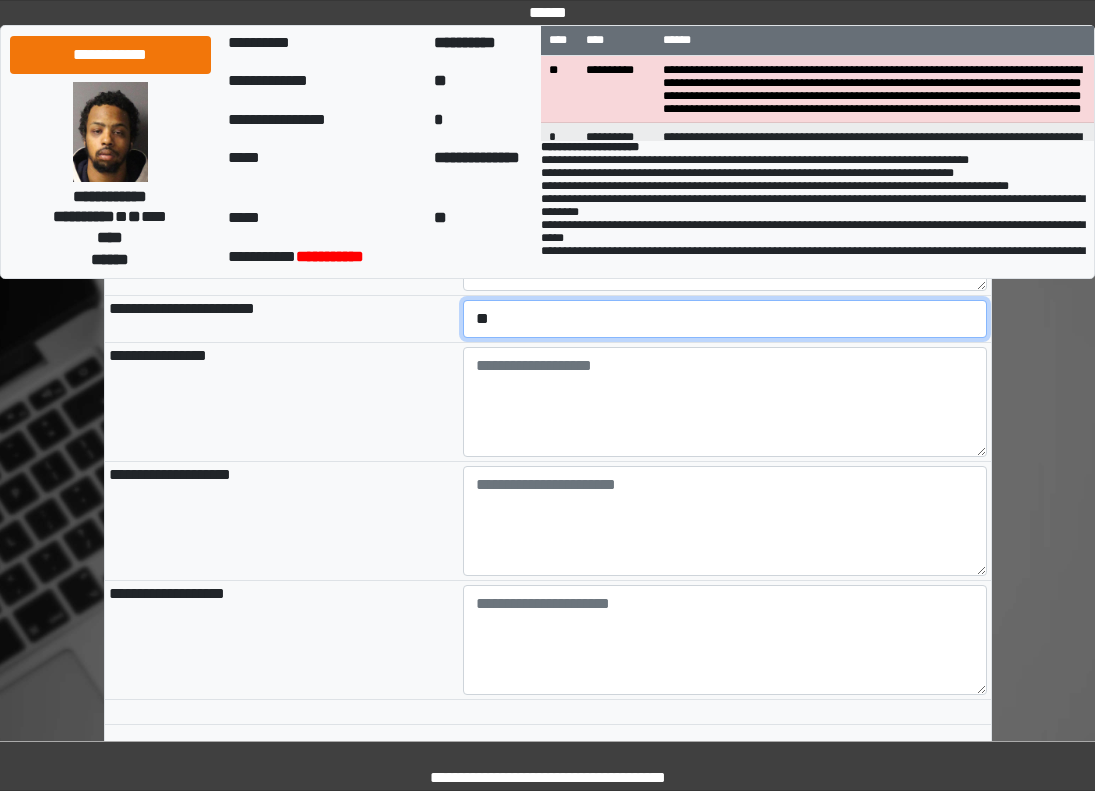 select on "*" 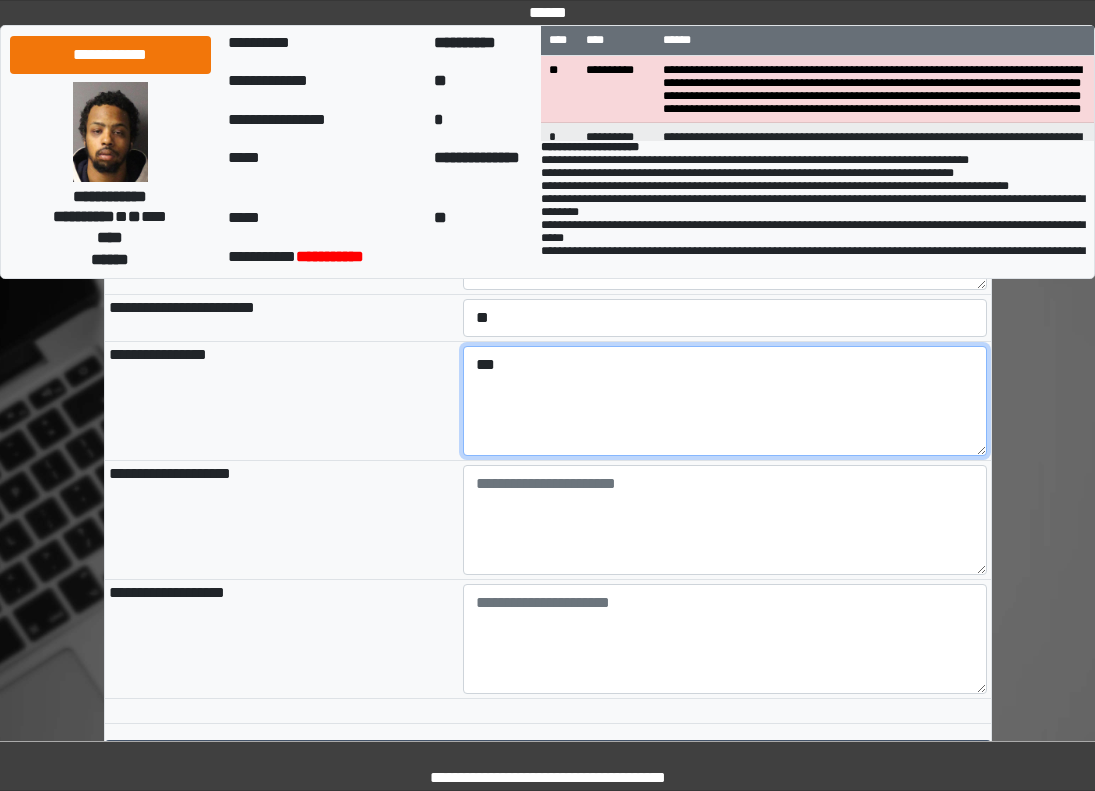 type on "***" 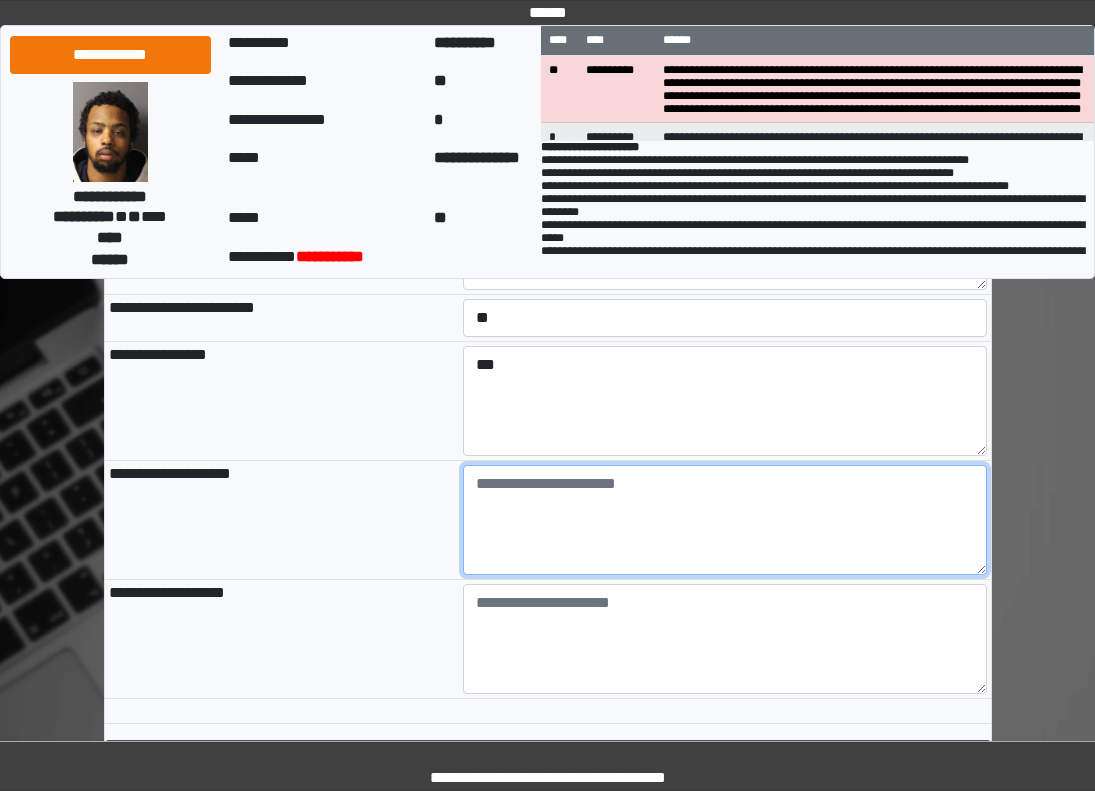 paste on "**********" 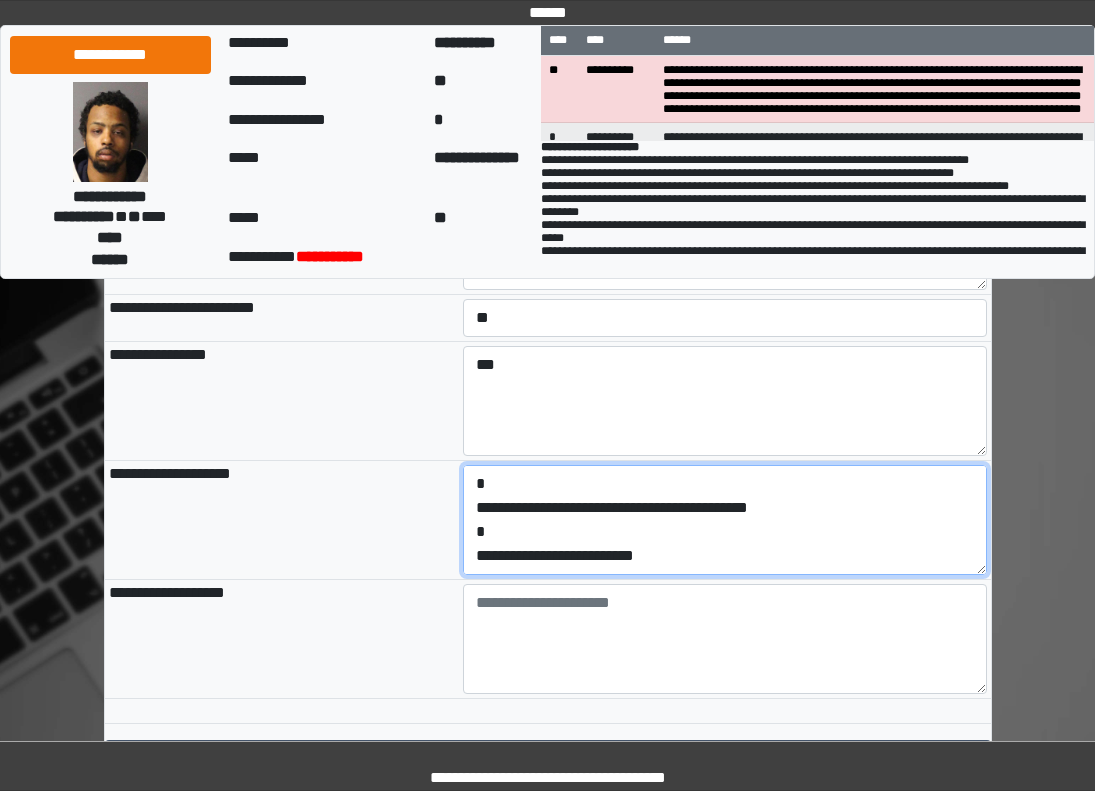 scroll, scrollTop: 96, scrollLeft: 0, axis: vertical 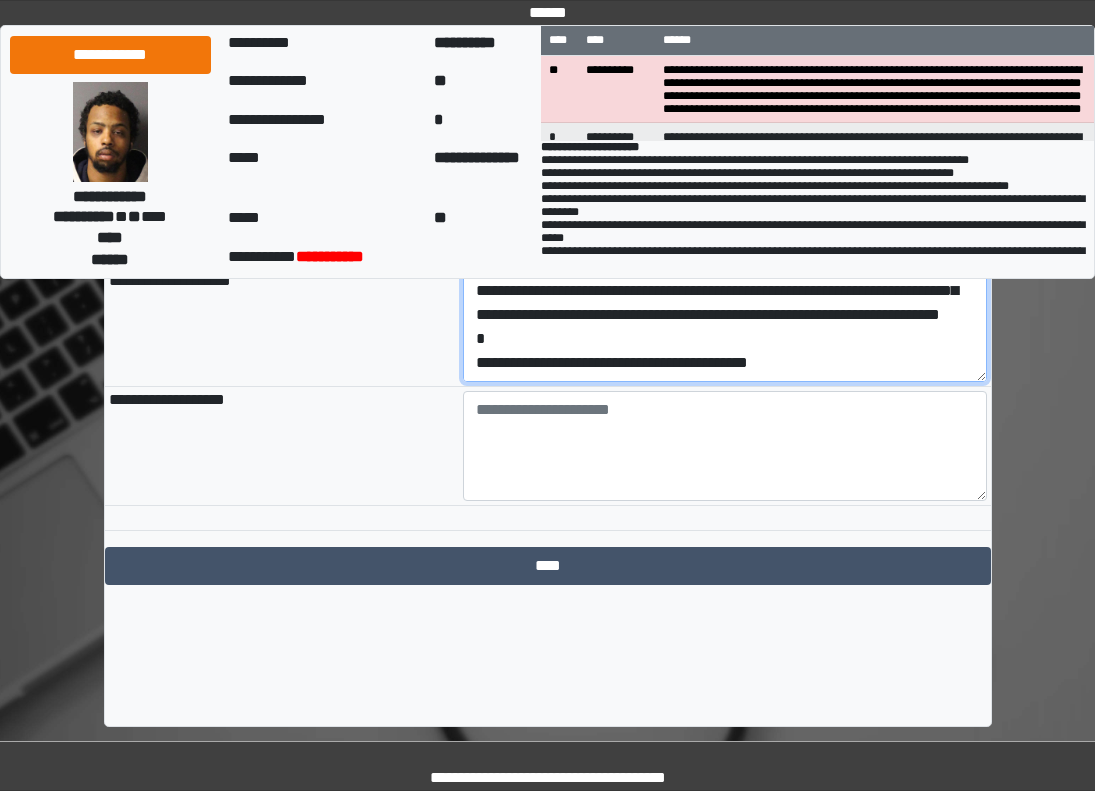 type on "**********" 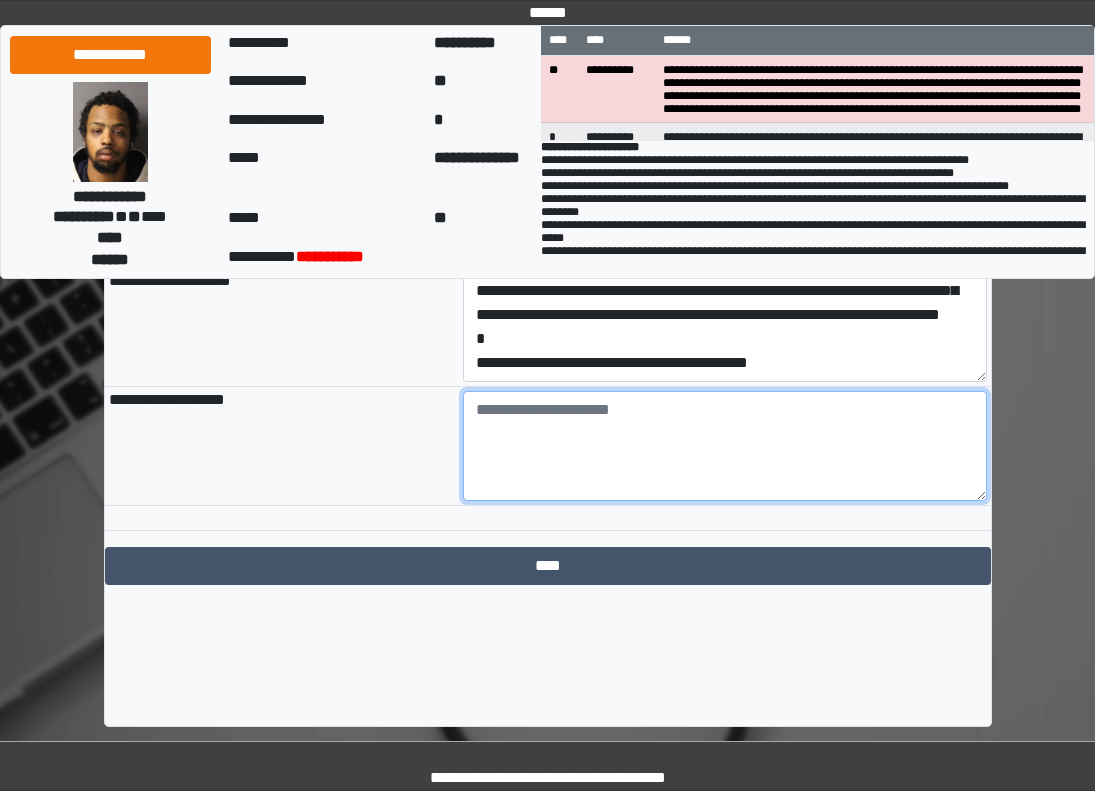 click at bounding box center (725, 446) 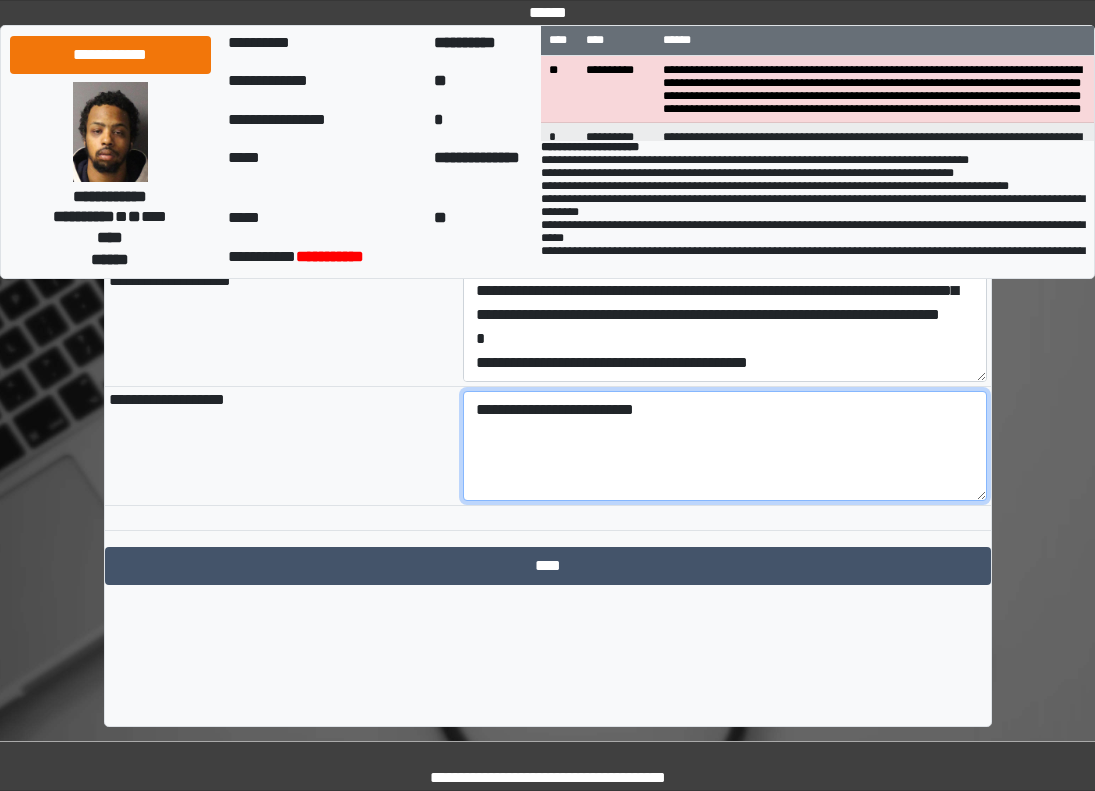 type on "**********" 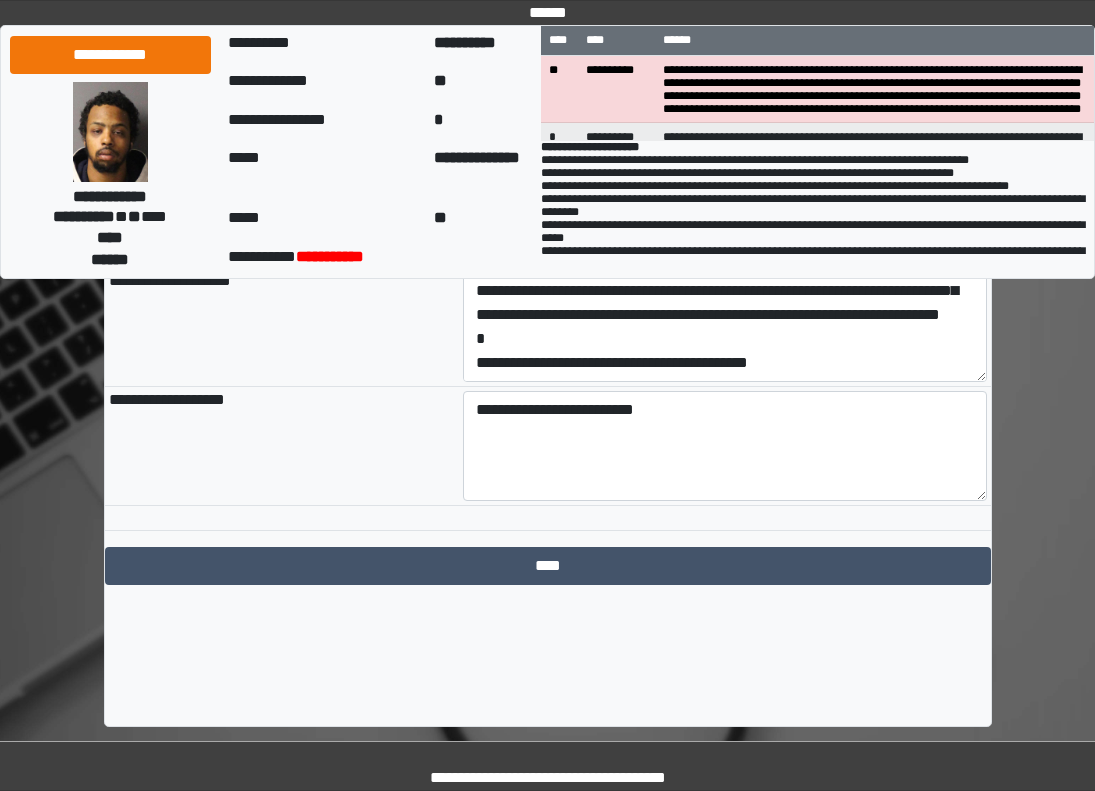 click on "**********" at bounding box center [548, -611] 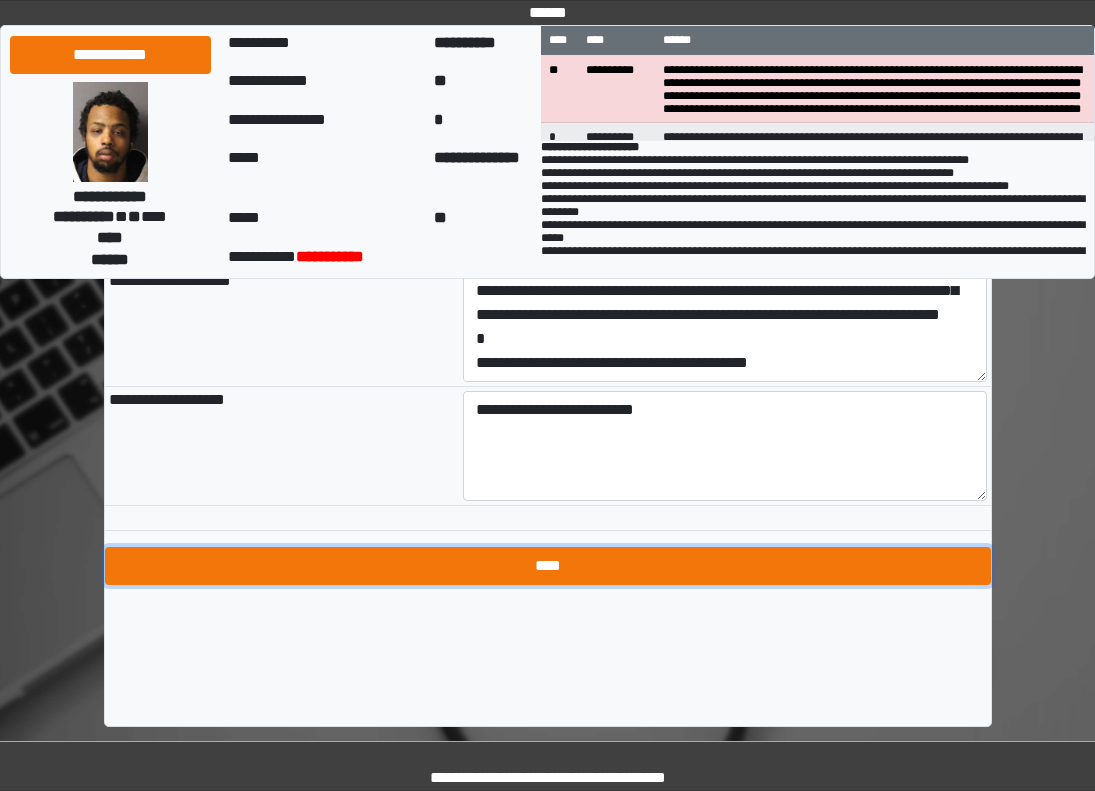 click on "****" at bounding box center [548, 566] 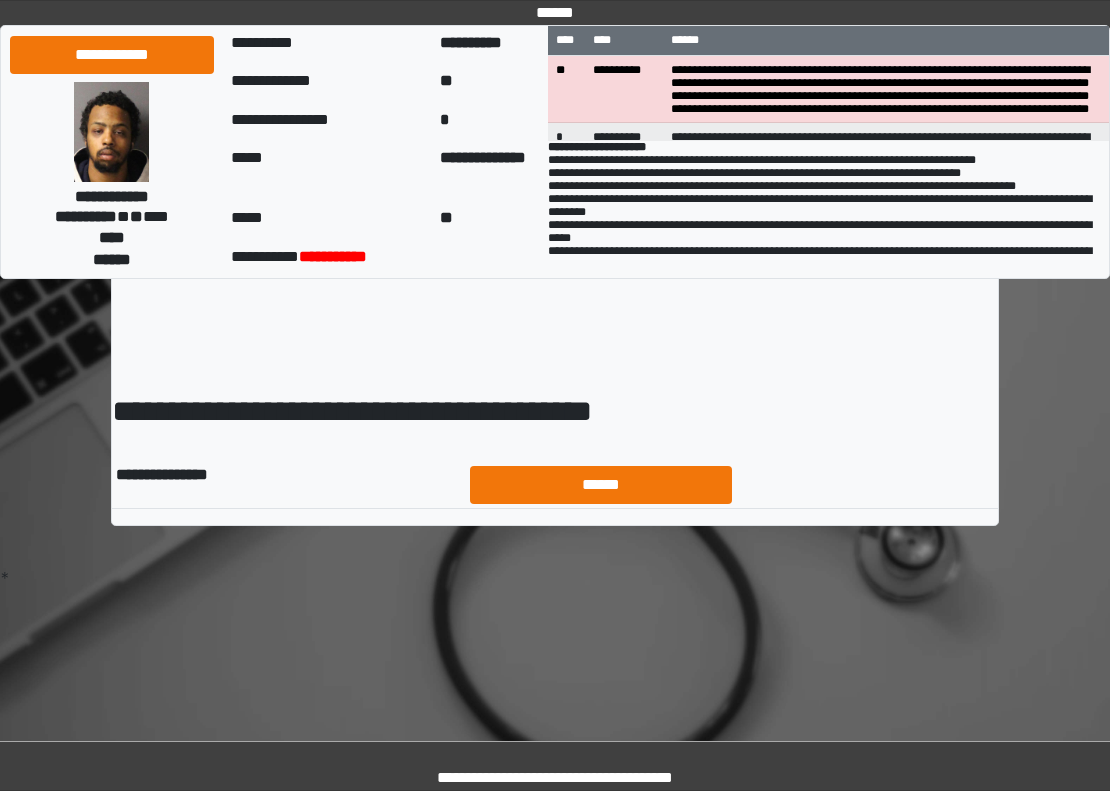scroll, scrollTop: 0, scrollLeft: 0, axis: both 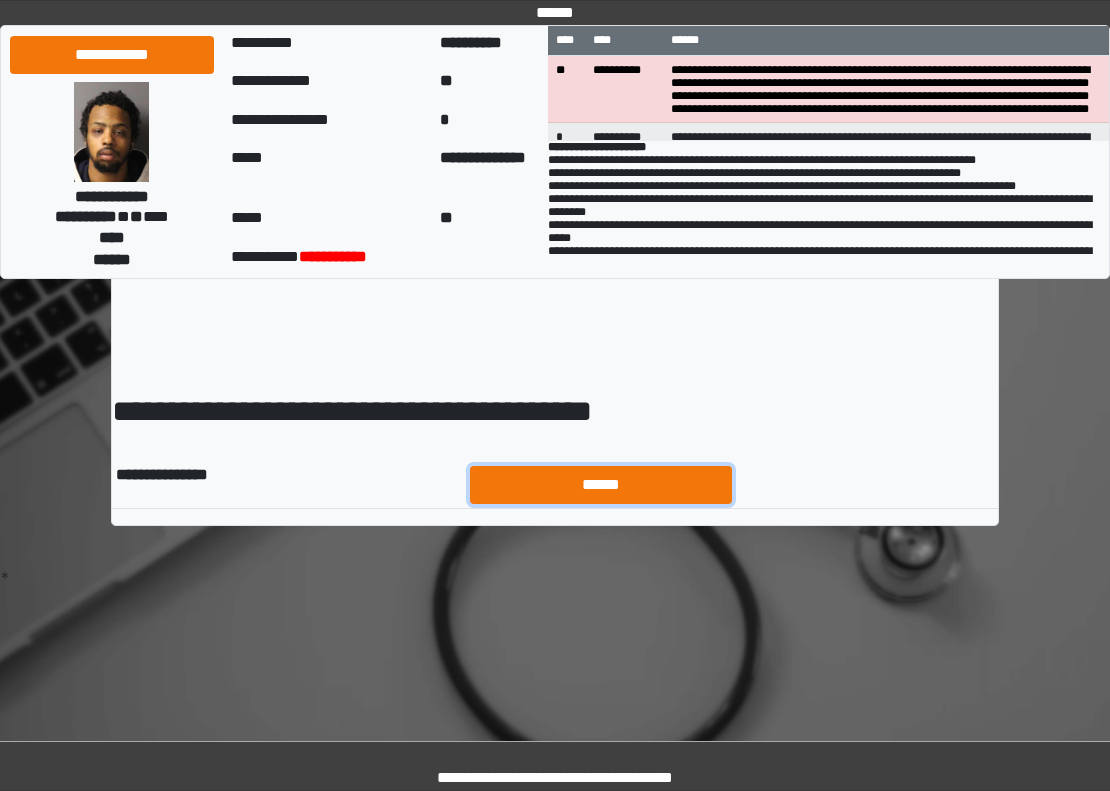click on "******" at bounding box center (601, 485) 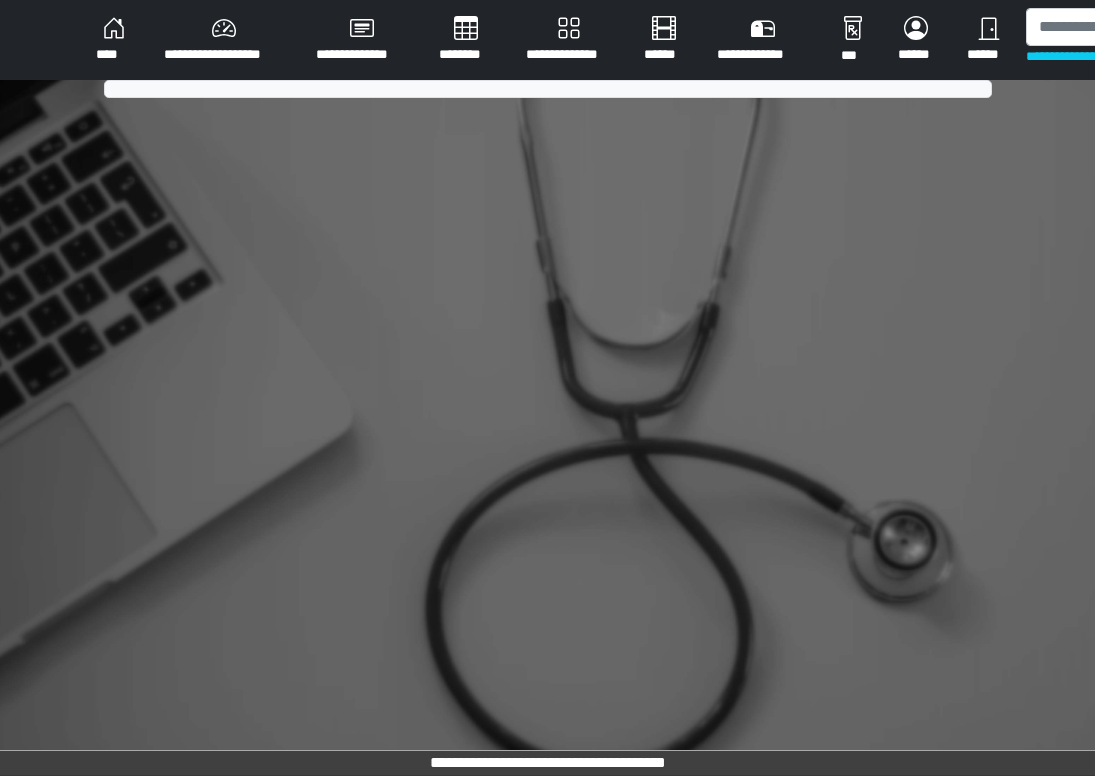 scroll, scrollTop: 0, scrollLeft: 0, axis: both 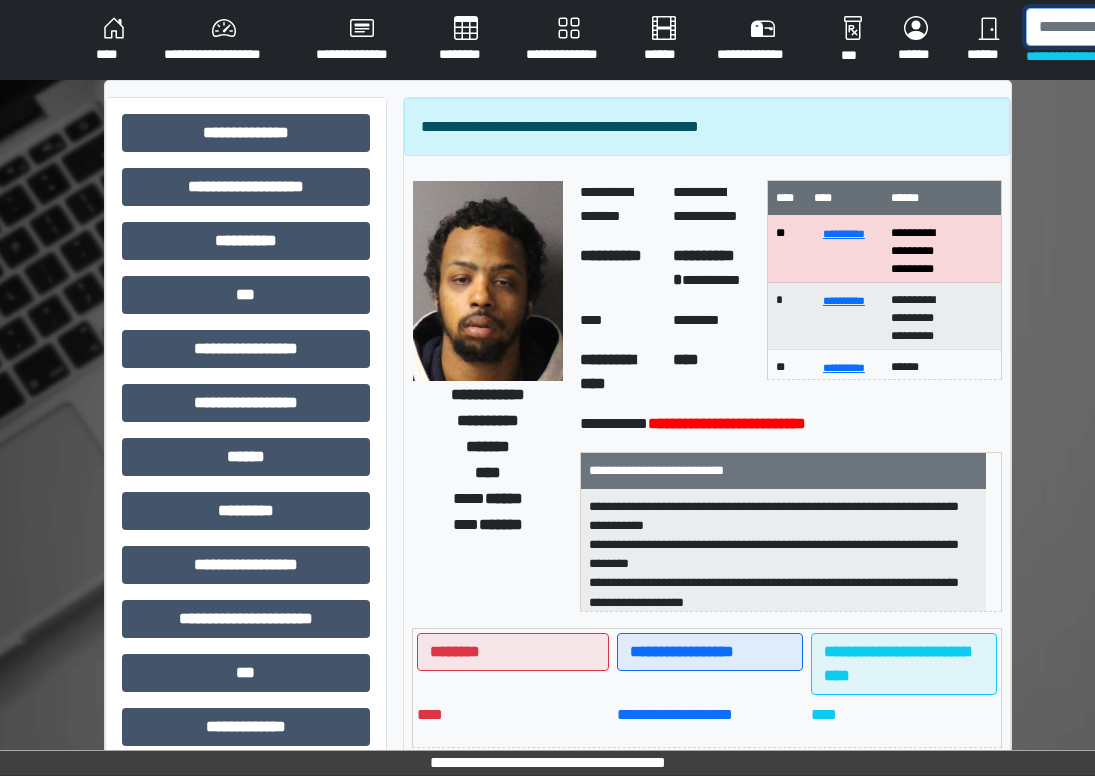 drag, startPoint x: 1054, startPoint y: 24, endPoint x: 1005, endPoint y: 19, distance: 49.25444 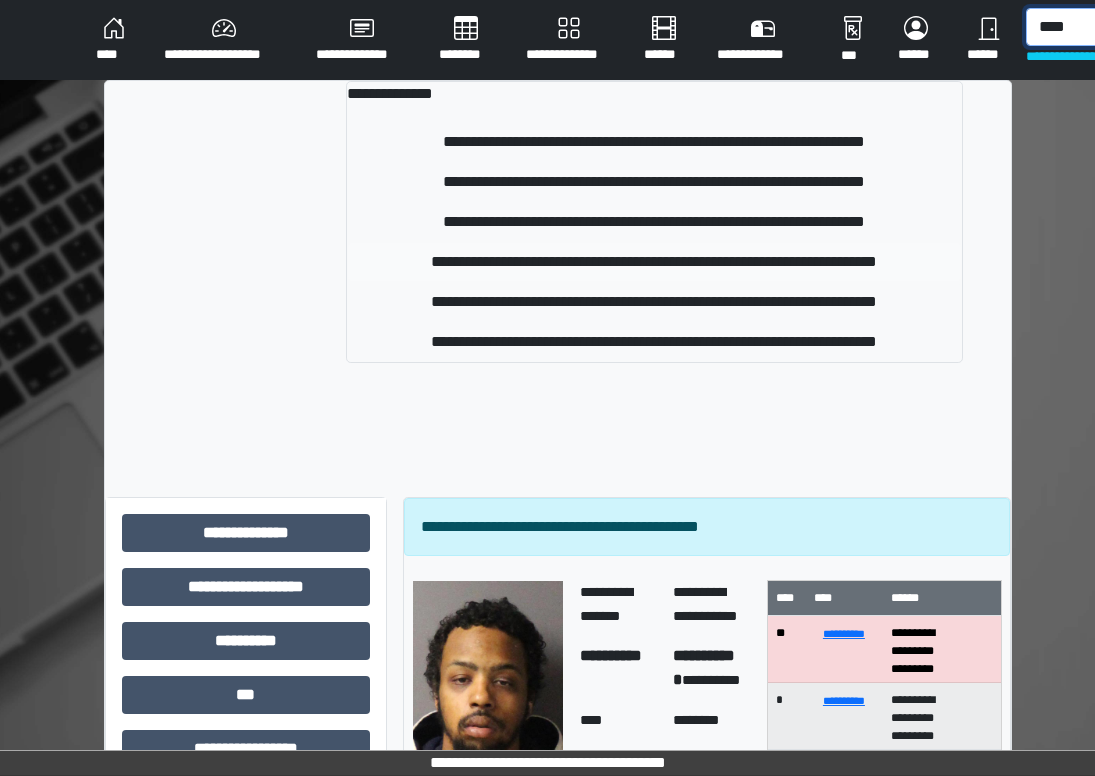 type on "****" 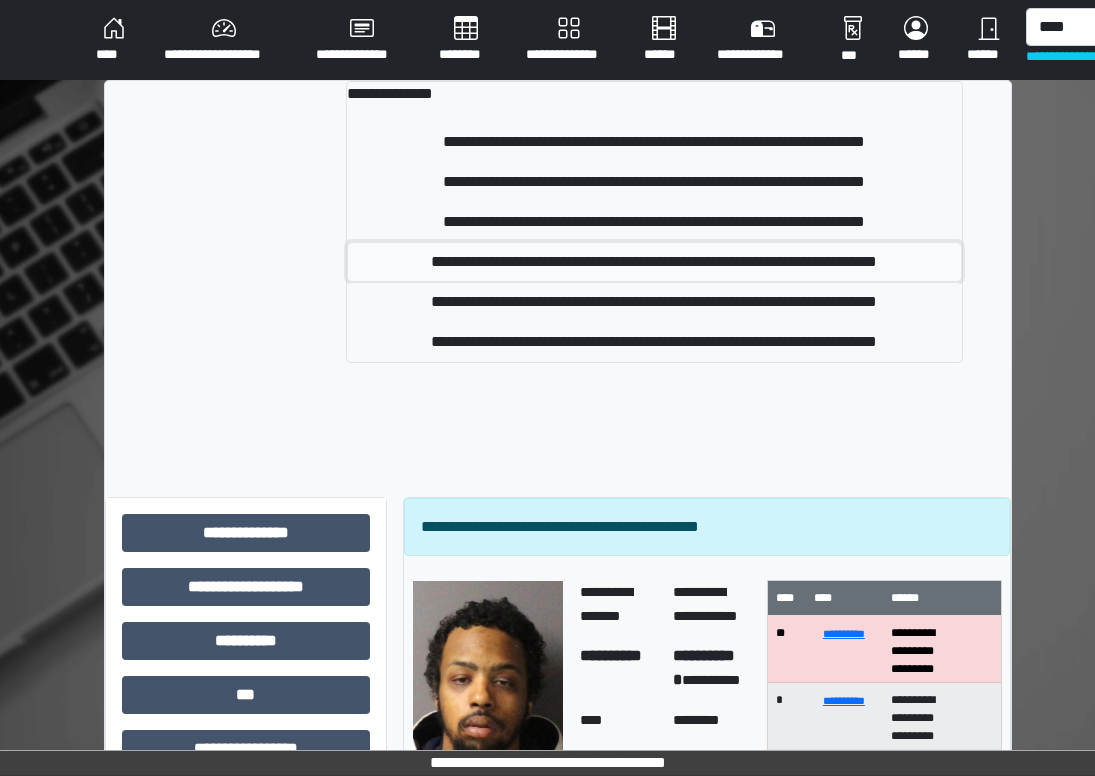 click on "**********" at bounding box center (654, 262) 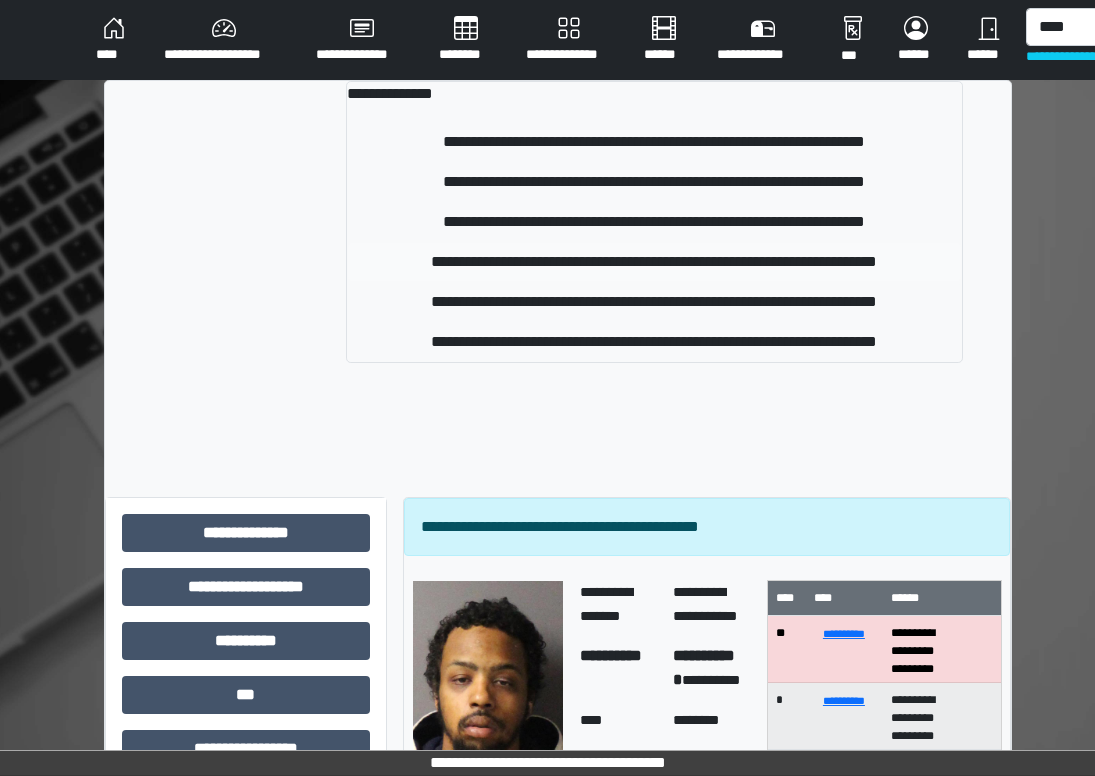 type 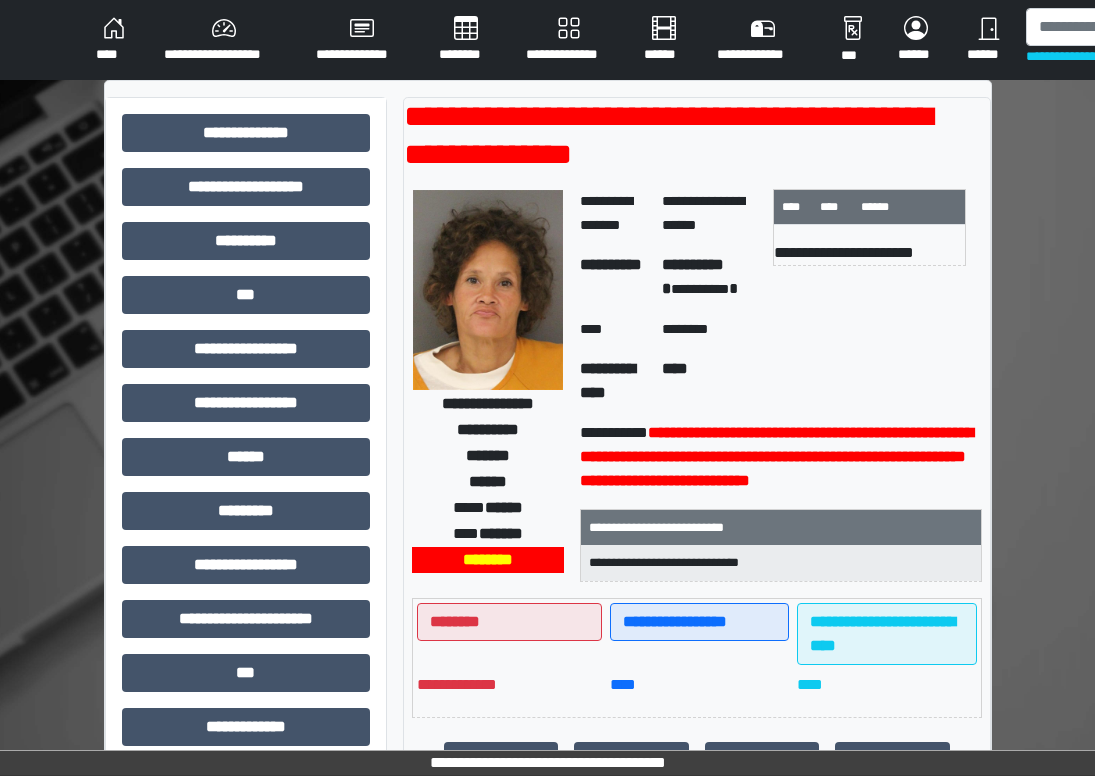 scroll, scrollTop: 398, scrollLeft: 0, axis: vertical 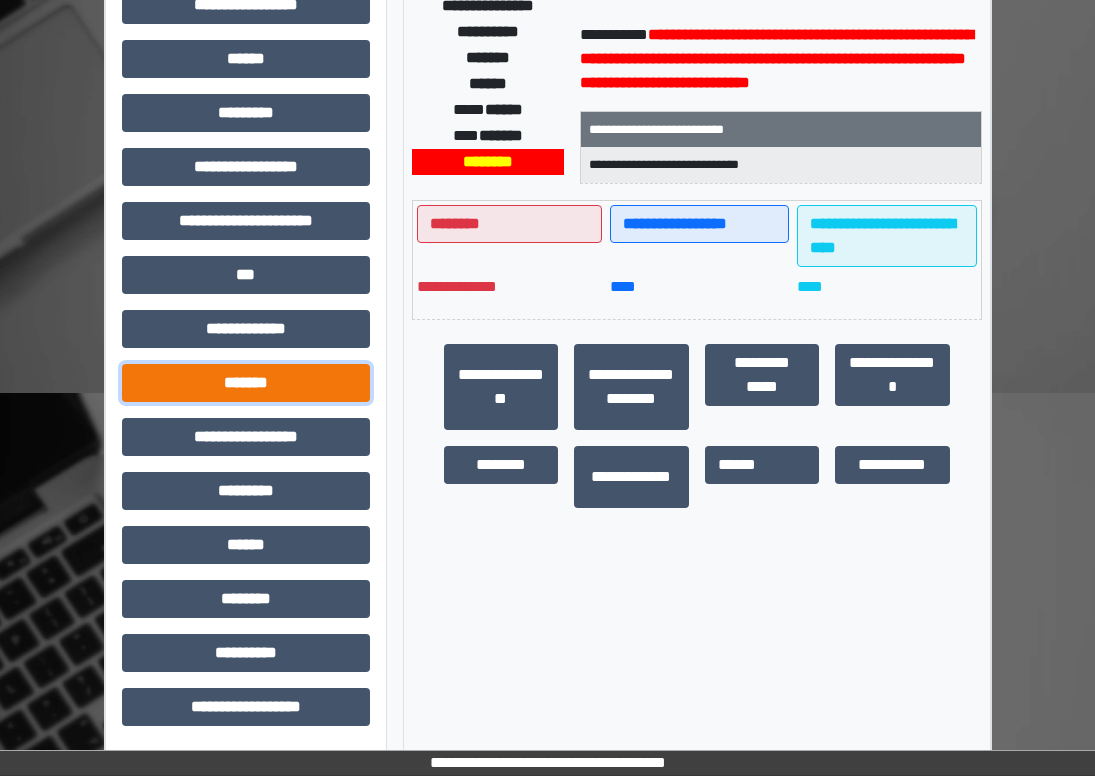 click on "*******" at bounding box center (246, 383) 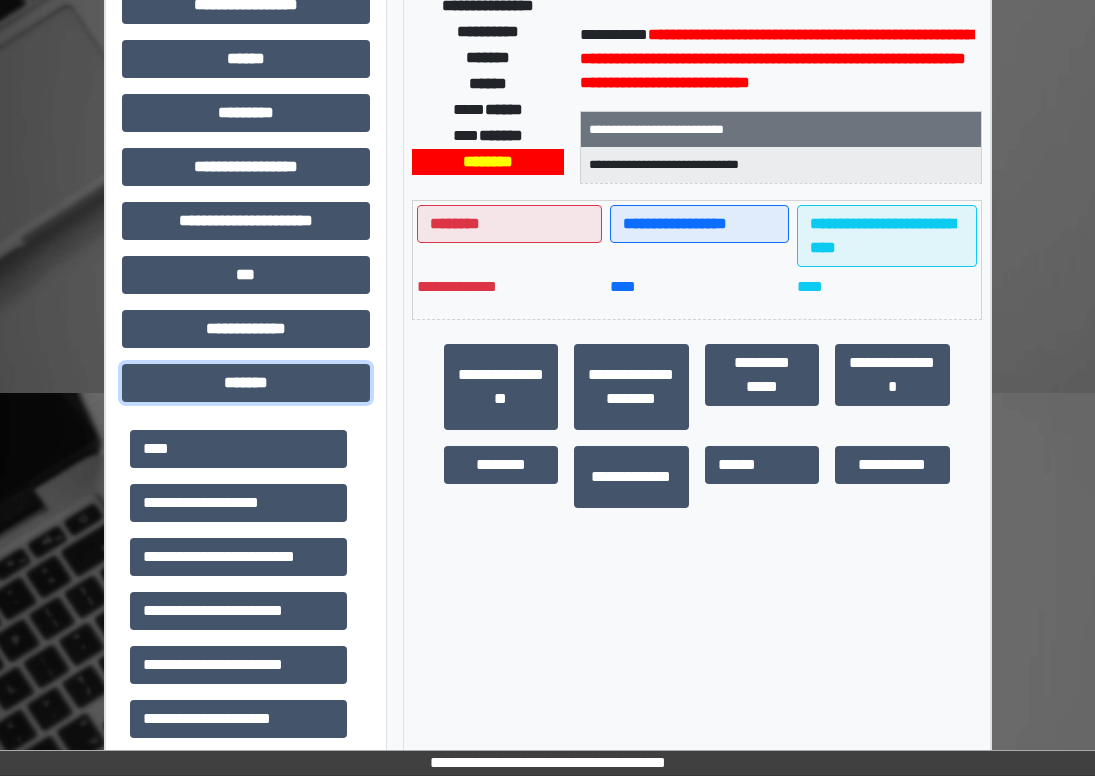 scroll, scrollTop: 600, scrollLeft: 0, axis: vertical 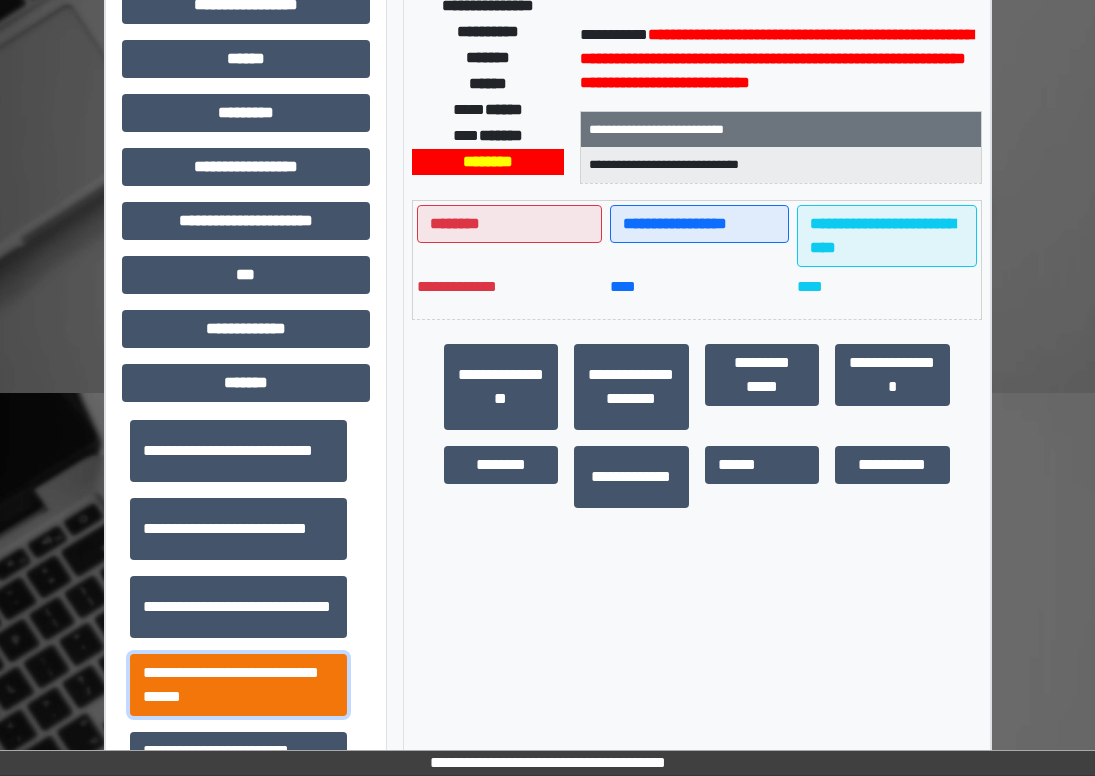 click on "**********" at bounding box center (238, 685) 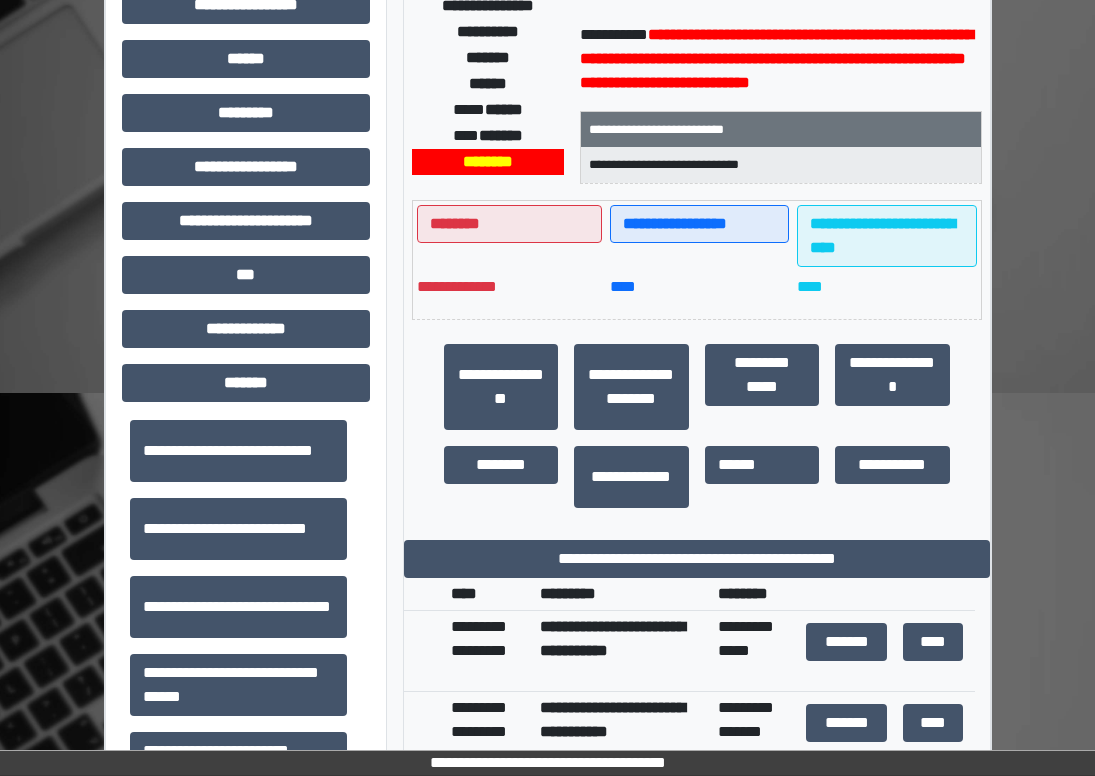 click on "**********" at bounding box center [697, 469] 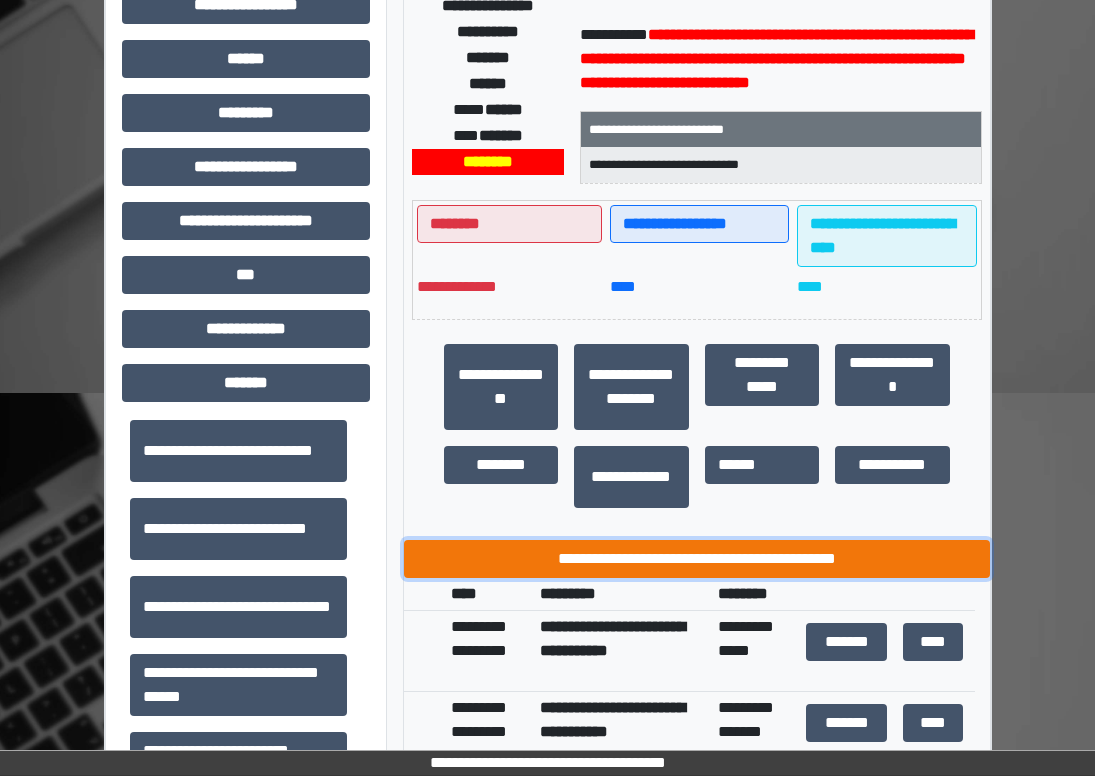 click on "**********" at bounding box center (697, 559) 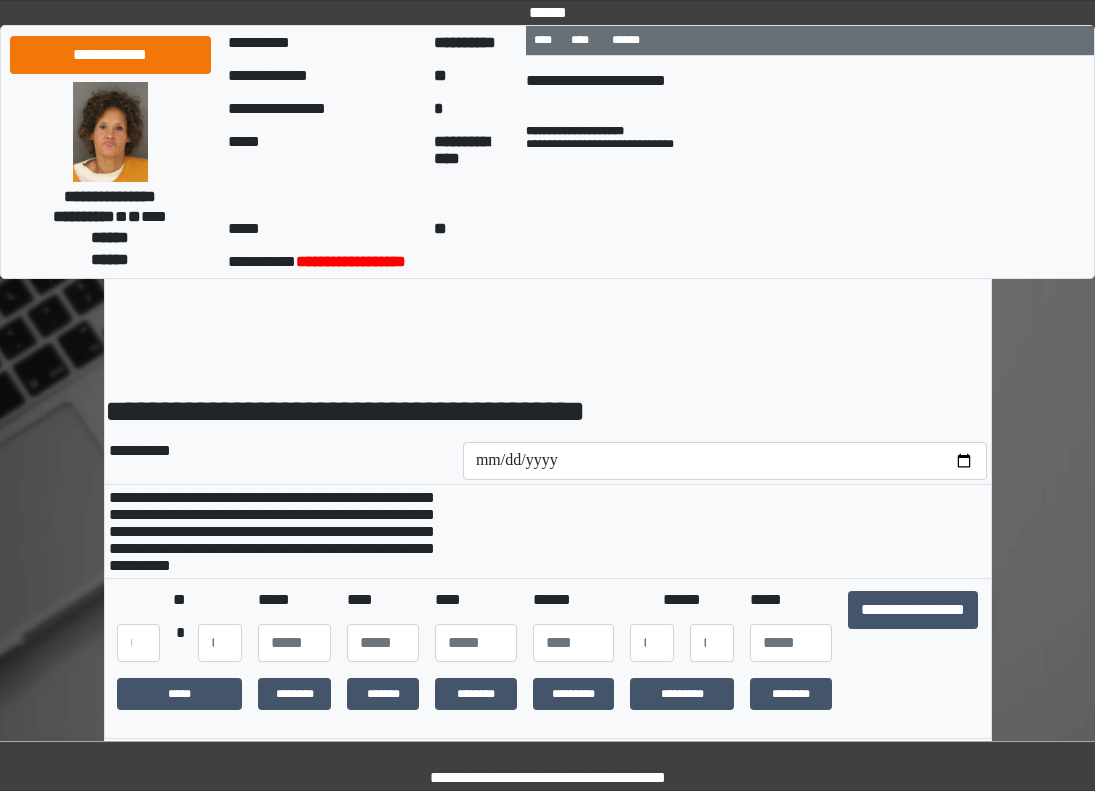 scroll, scrollTop: 0, scrollLeft: 0, axis: both 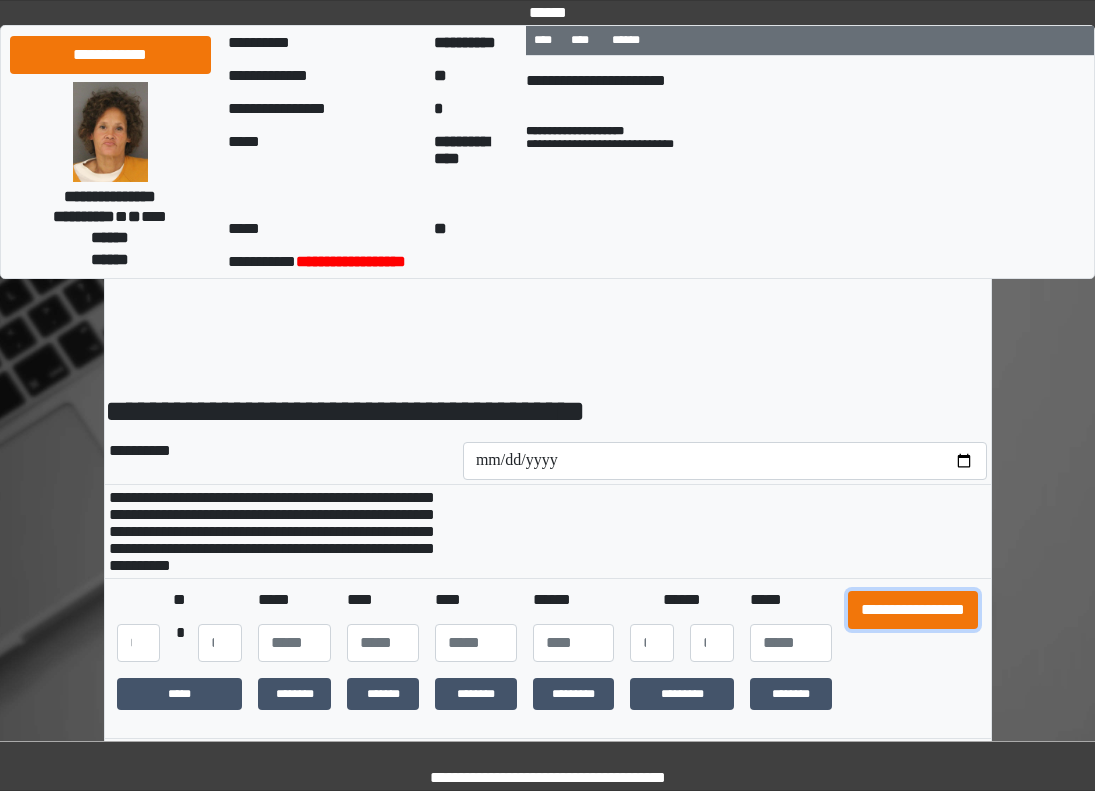 click on "**********" at bounding box center [913, 610] 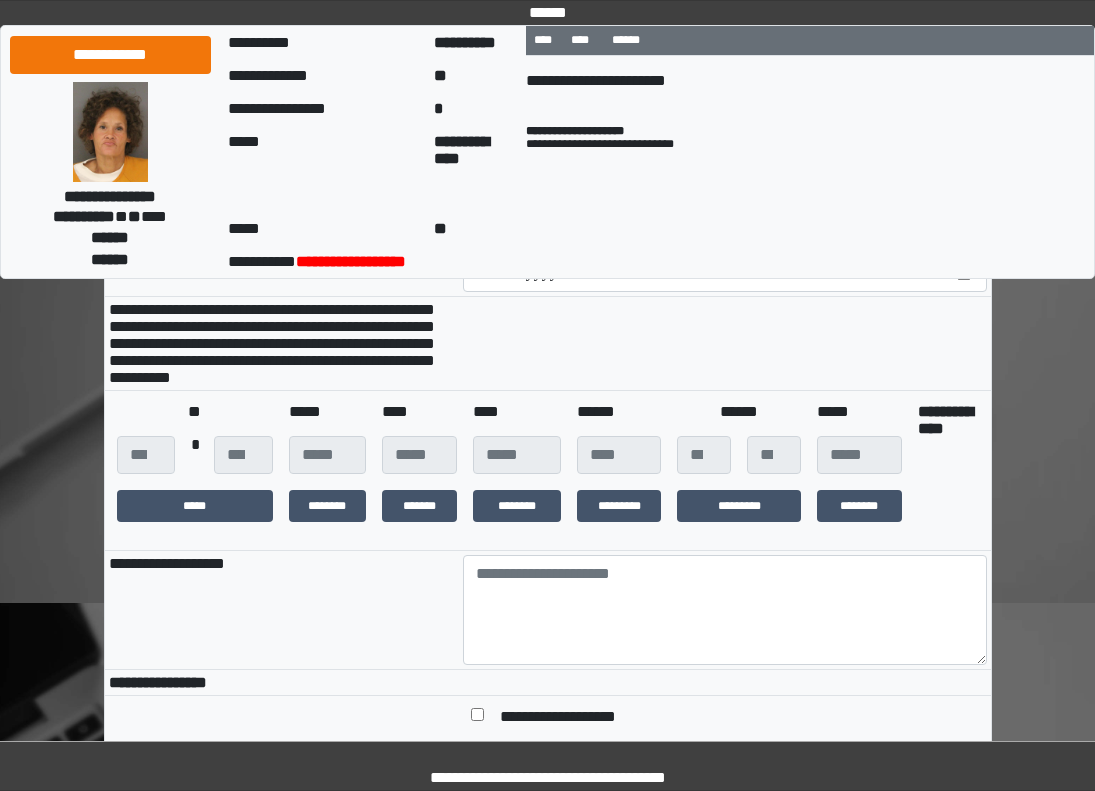 scroll, scrollTop: 400, scrollLeft: 0, axis: vertical 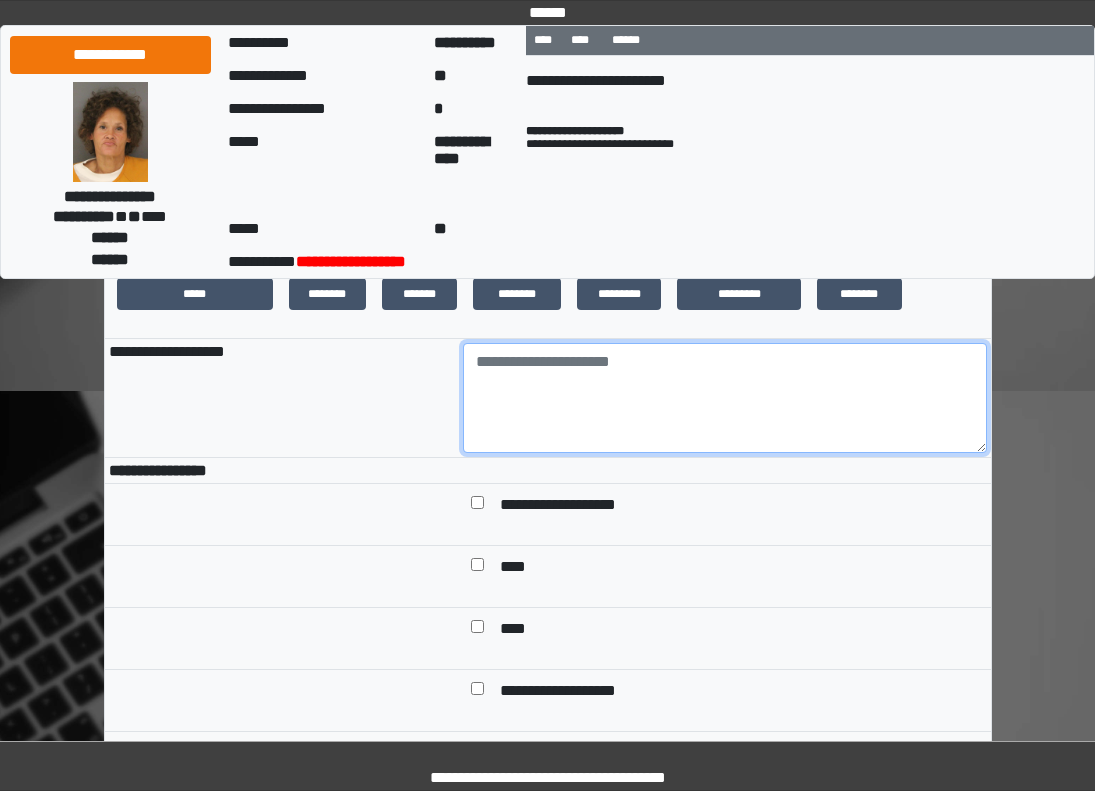 click at bounding box center [725, 398] 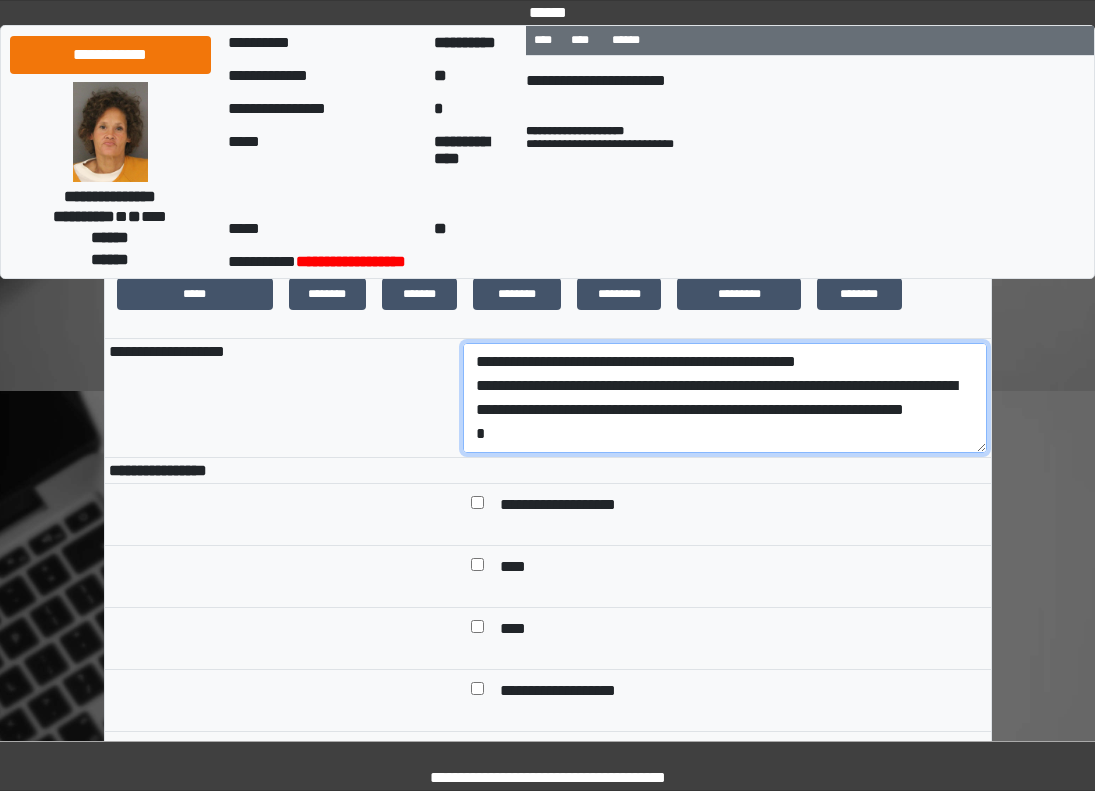 scroll, scrollTop: 137, scrollLeft: 0, axis: vertical 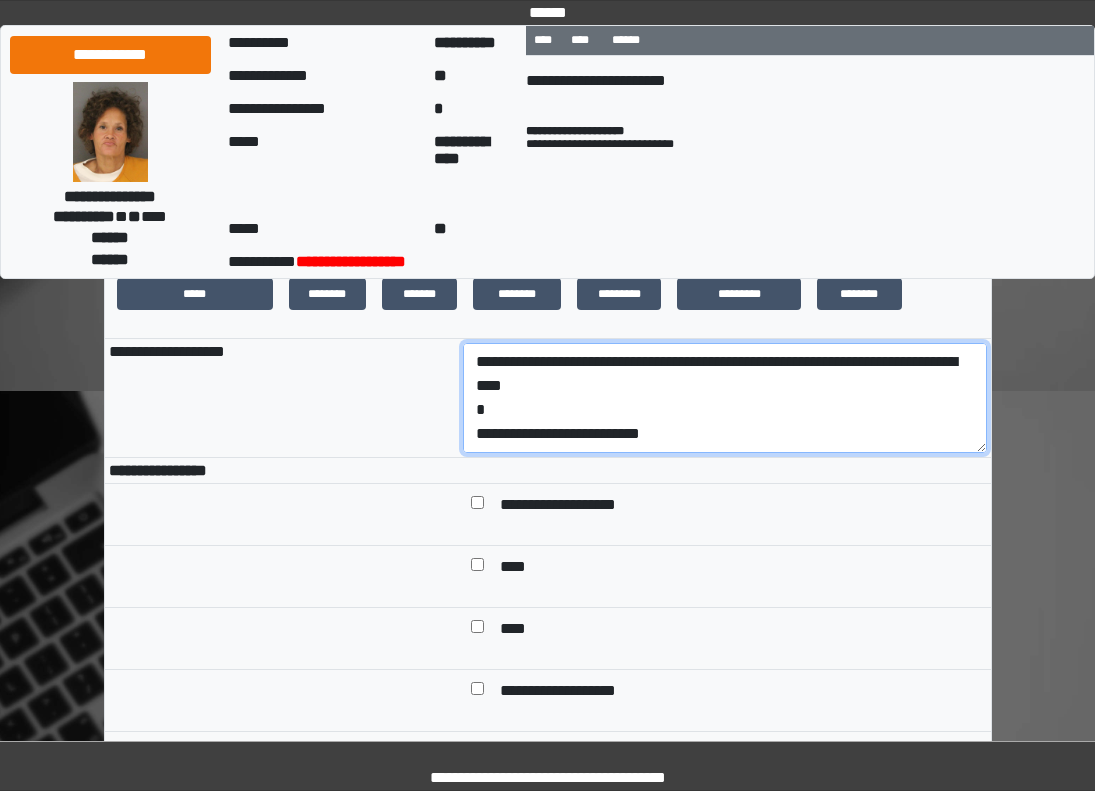 click on "**********" at bounding box center [725, 398] 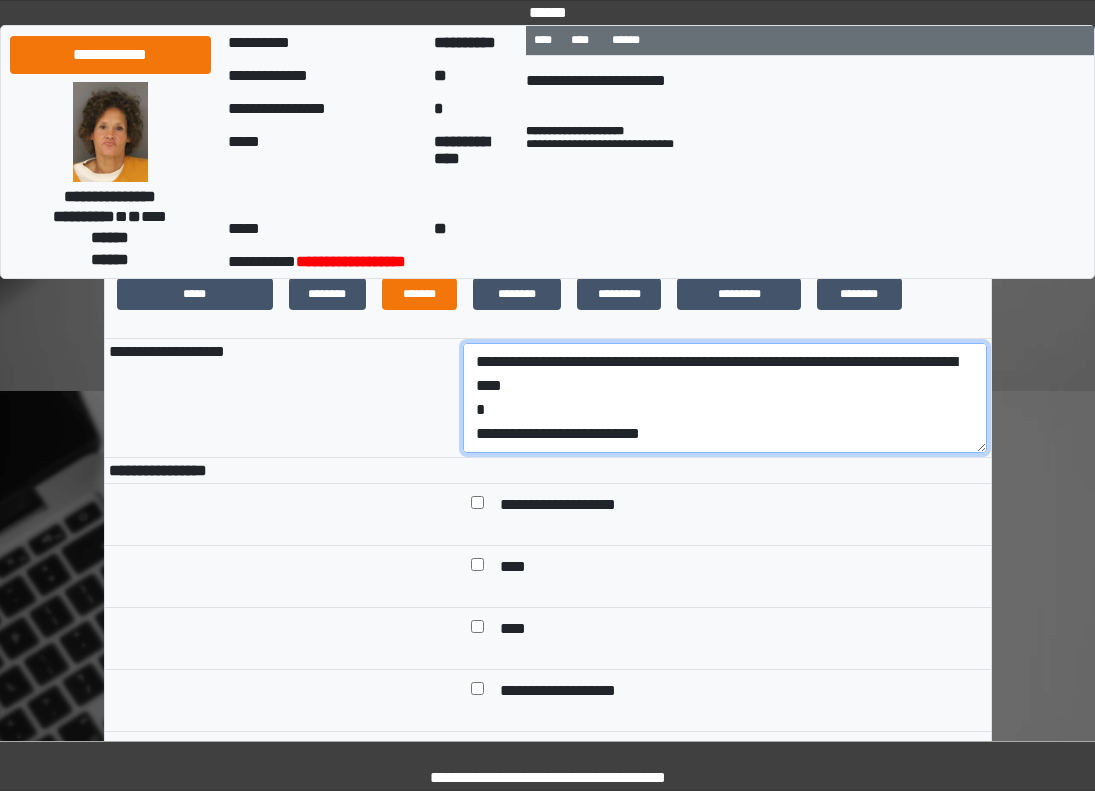 scroll, scrollTop: 0, scrollLeft: 0, axis: both 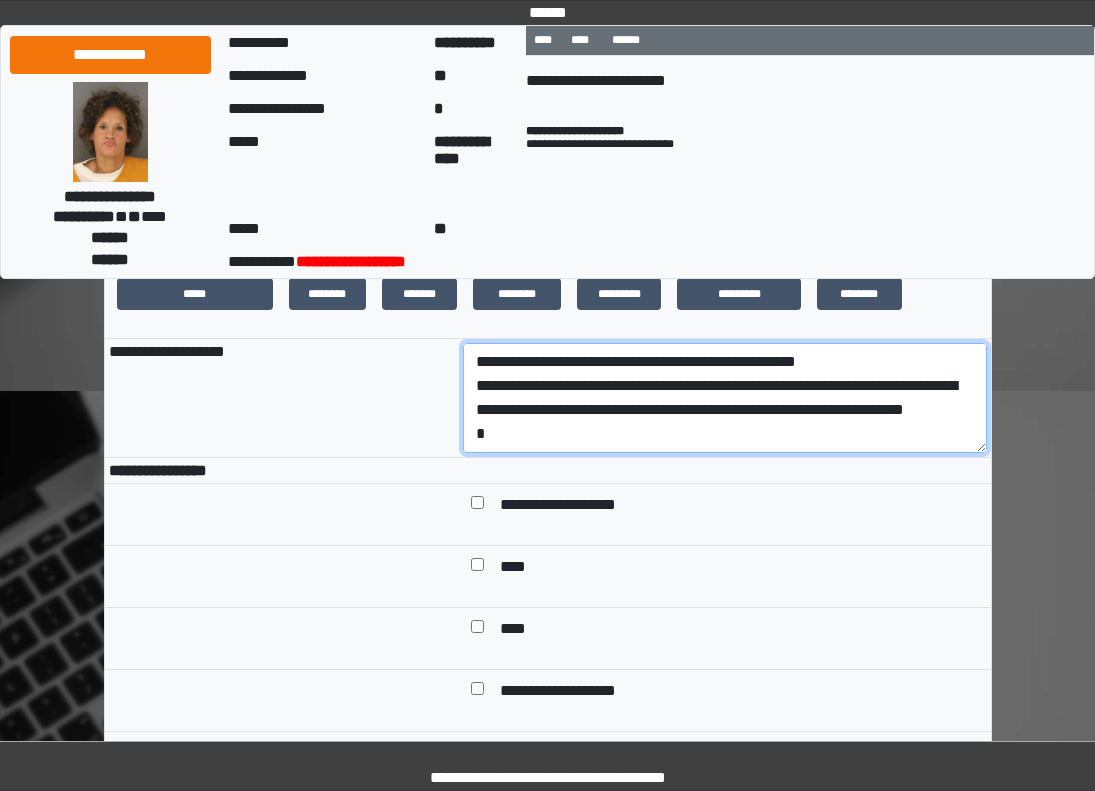 drag, startPoint x: 687, startPoint y: 438, endPoint x: 410, endPoint y: 408, distance: 278.6198 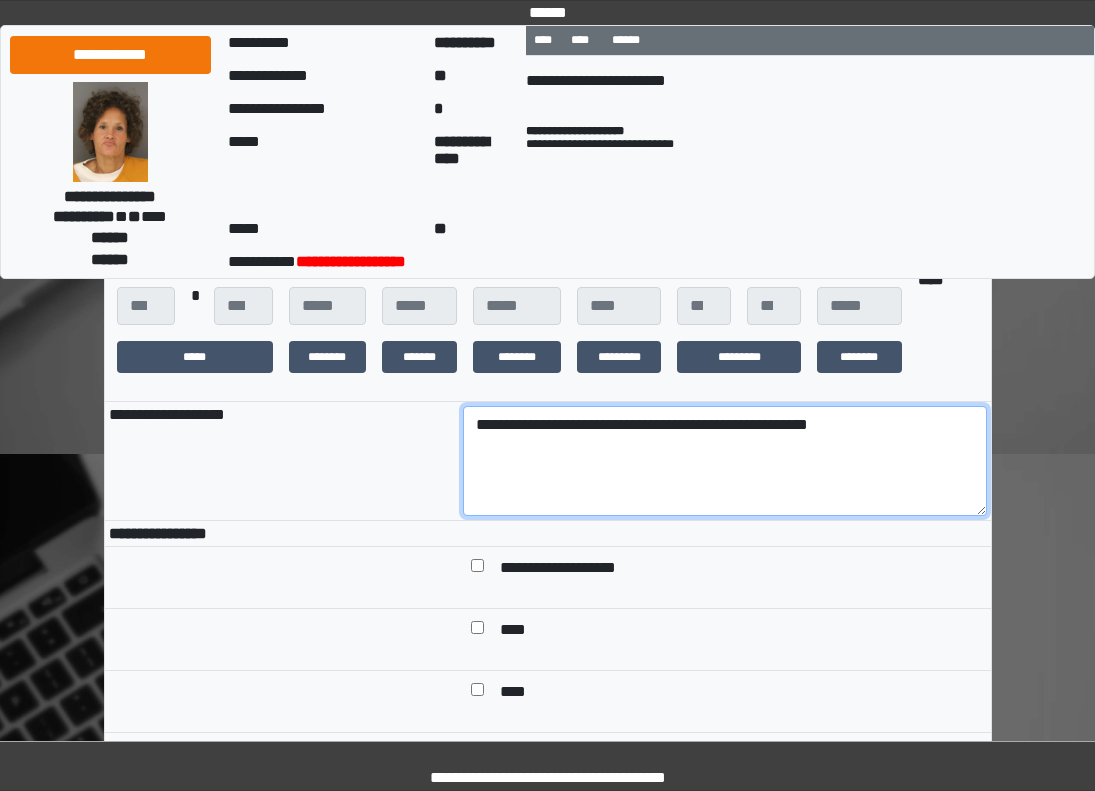 scroll, scrollTop: 300, scrollLeft: 0, axis: vertical 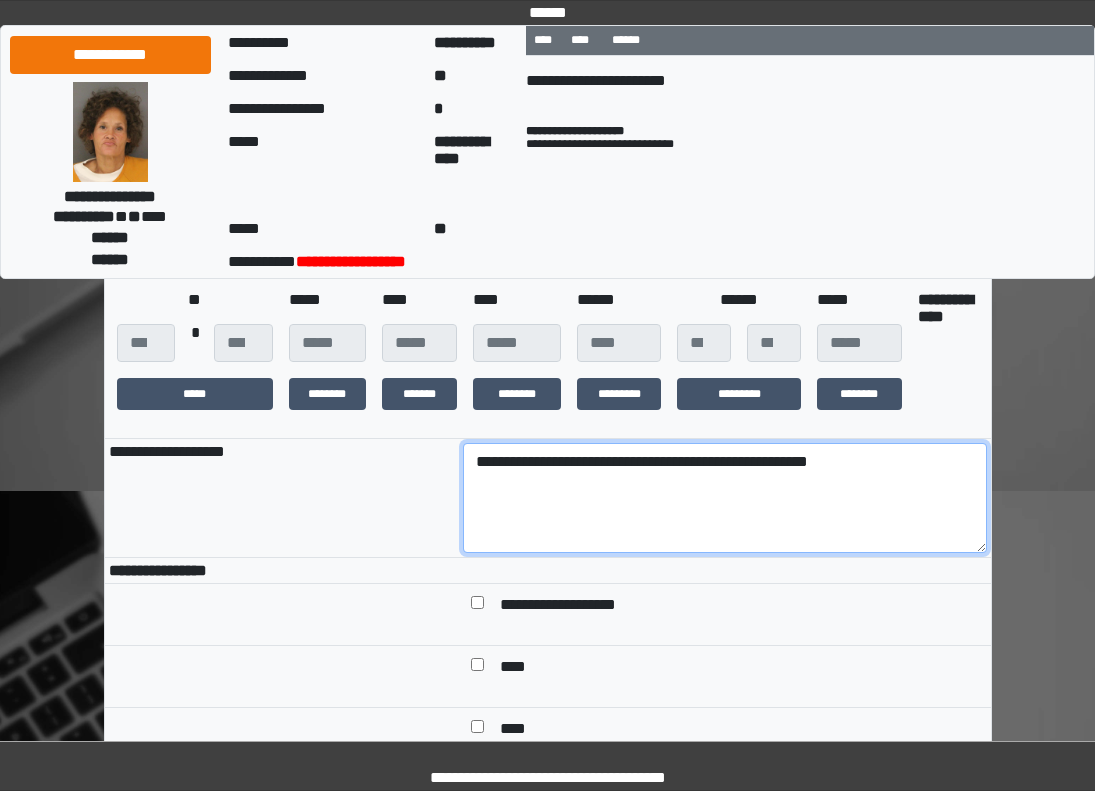 drag, startPoint x: 622, startPoint y: 480, endPoint x: 615, endPoint y: 503, distance: 24.04163 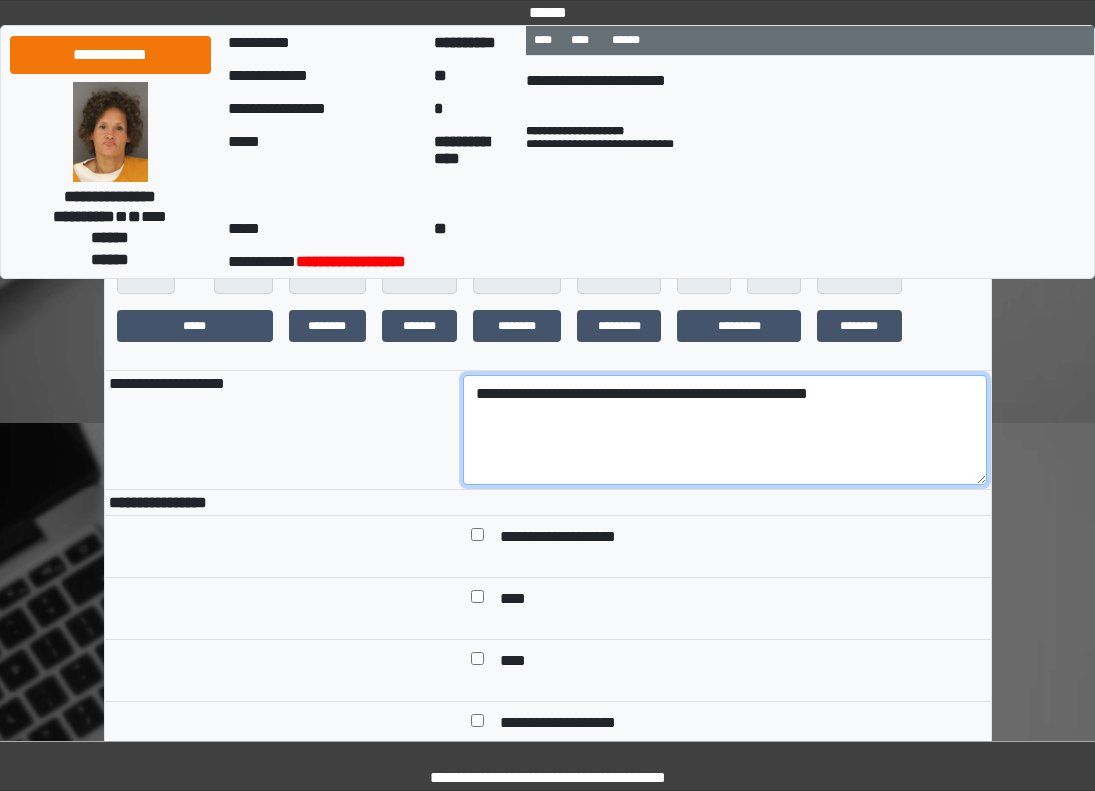 scroll, scrollTop: 400, scrollLeft: 0, axis: vertical 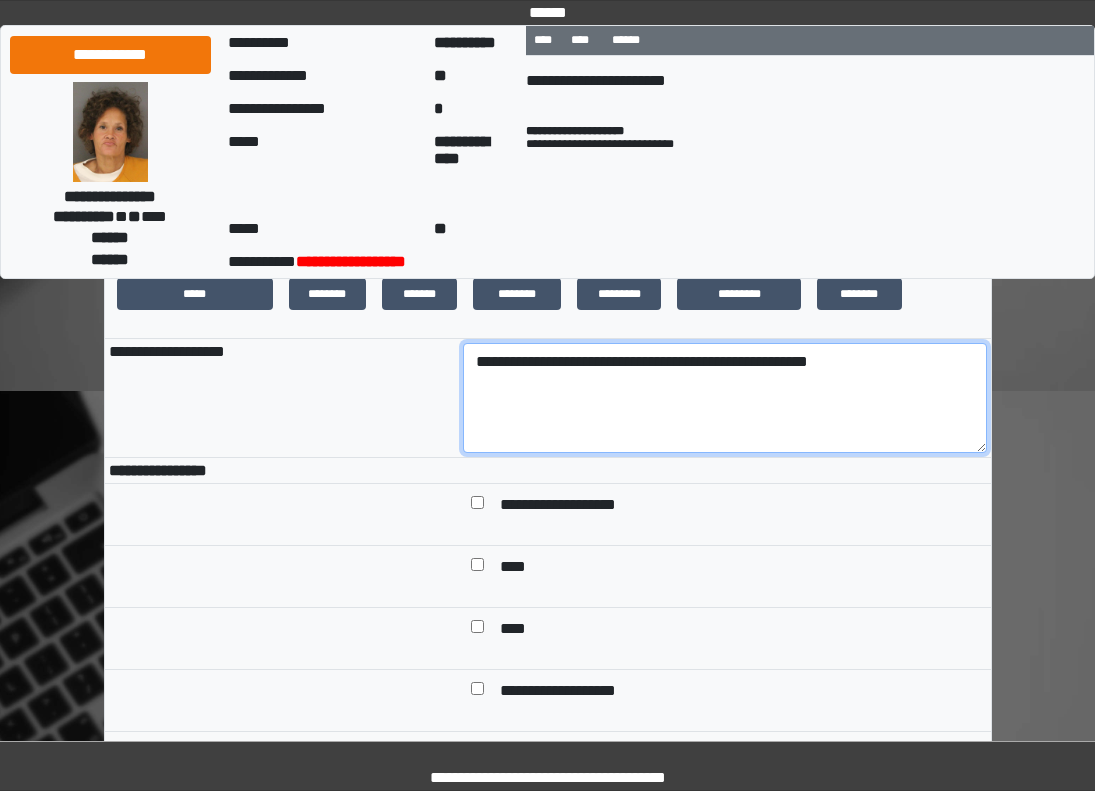 drag, startPoint x: 651, startPoint y: 441, endPoint x: 628, endPoint y: 447, distance: 23.769728 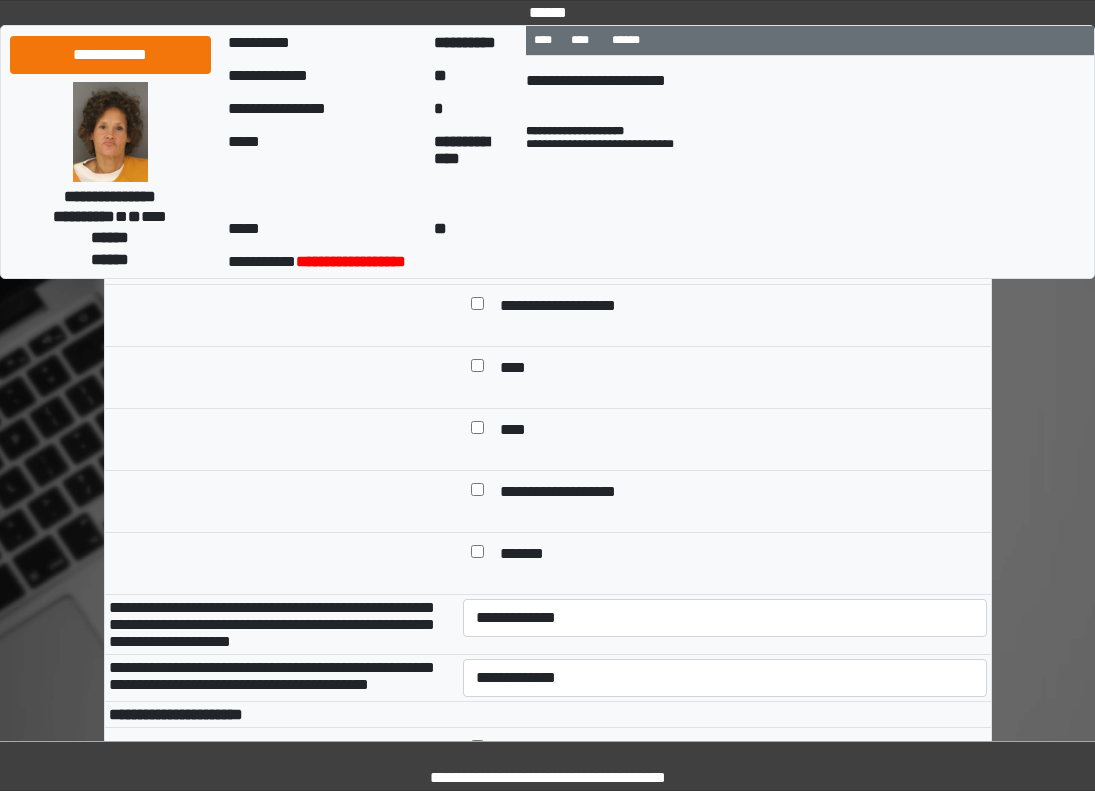 scroll, scrollTop: 600, scrollLeft: 0, axis: vertical 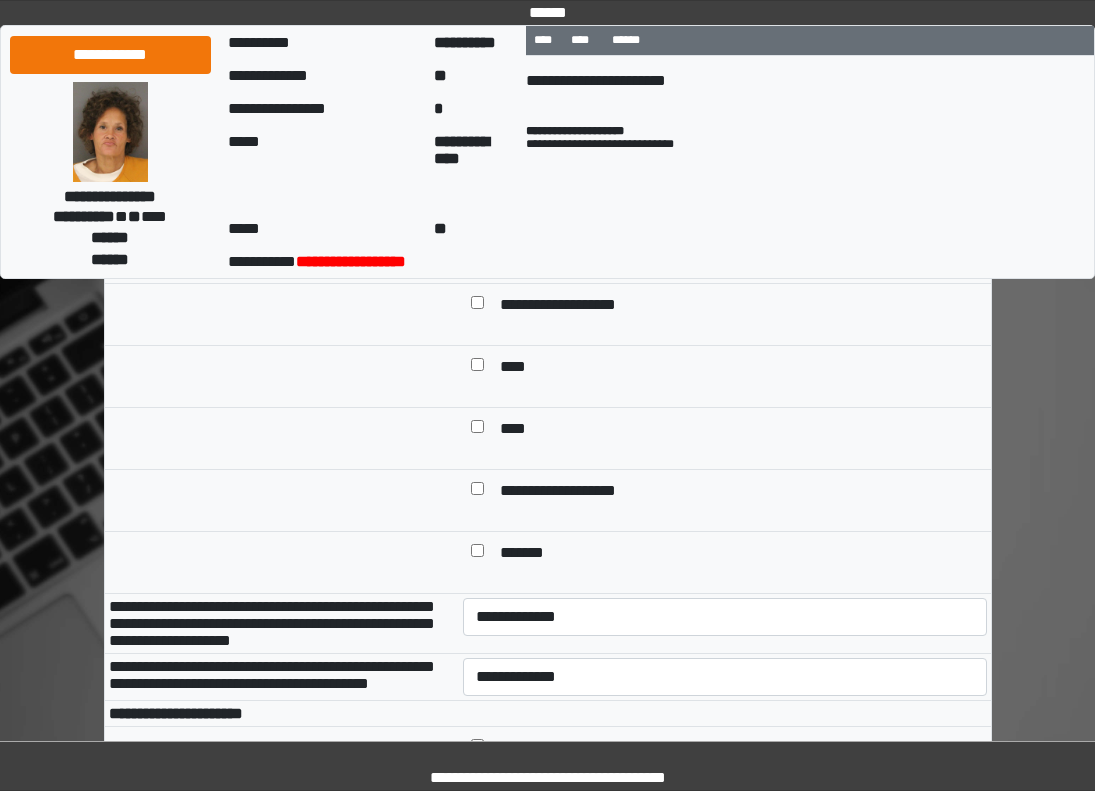 type on "**********" 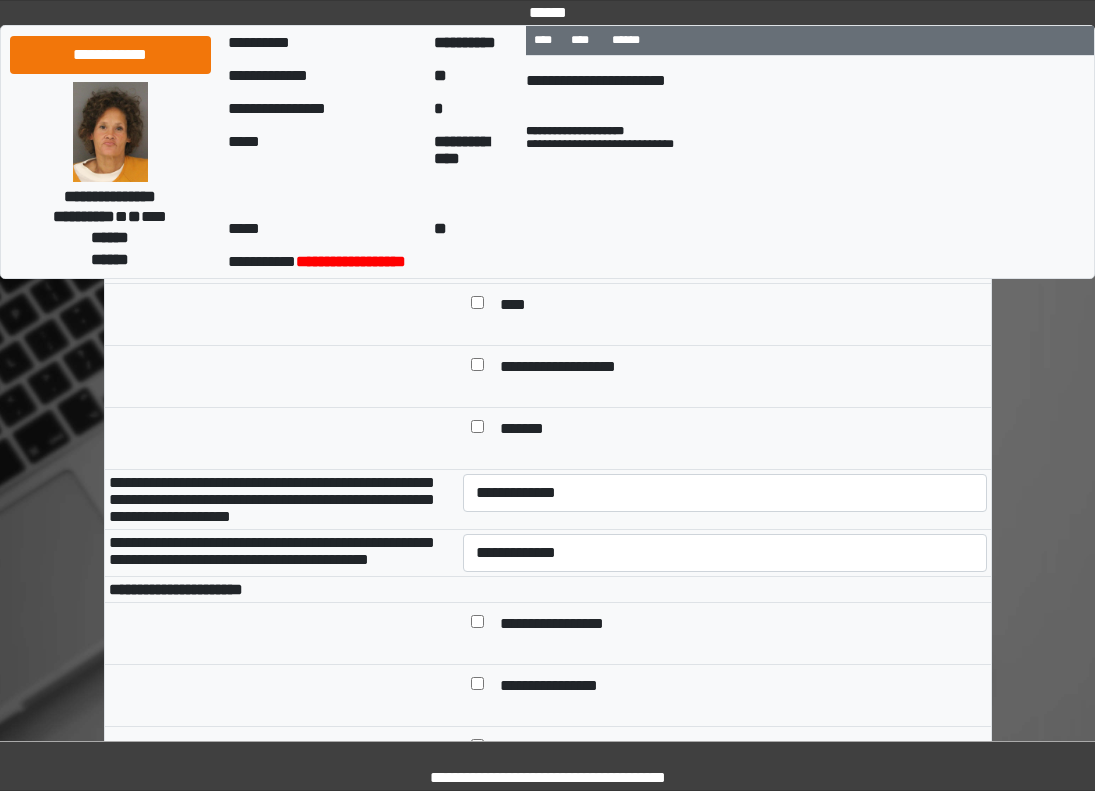 scroll, scrollTop: 900, scrollLeft: 0, axis: vertical 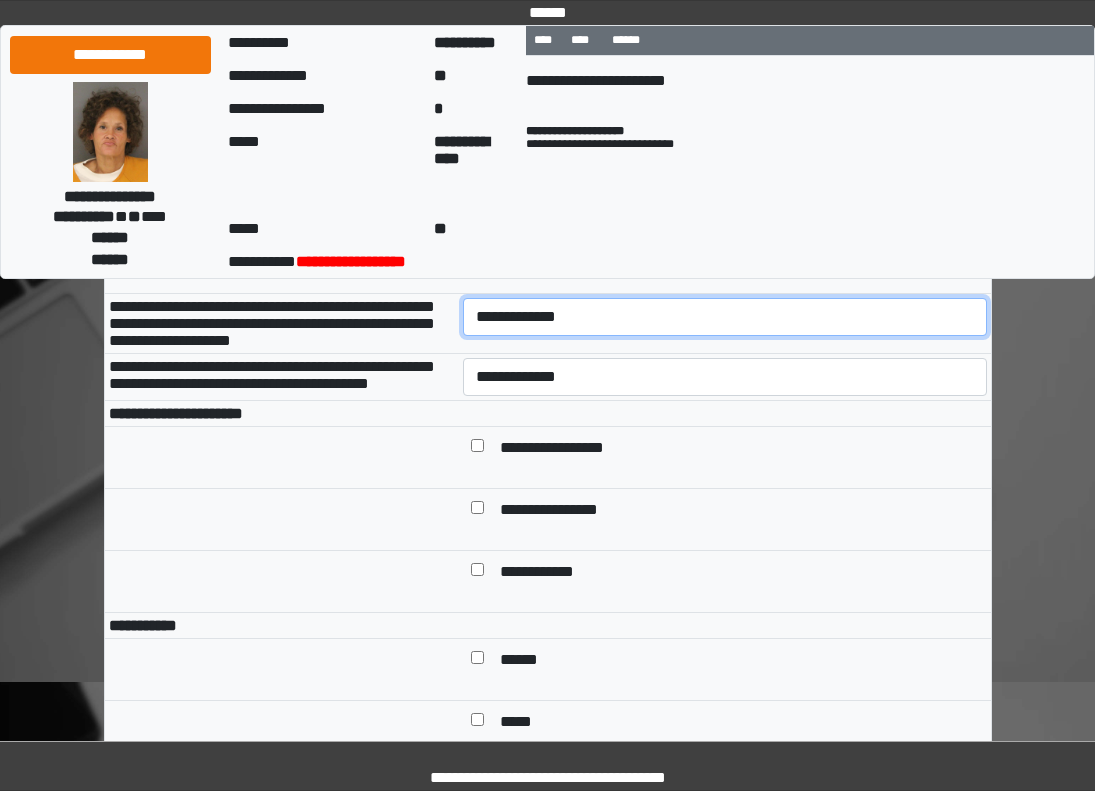 click on "**********" at bounding box center (725, 317) 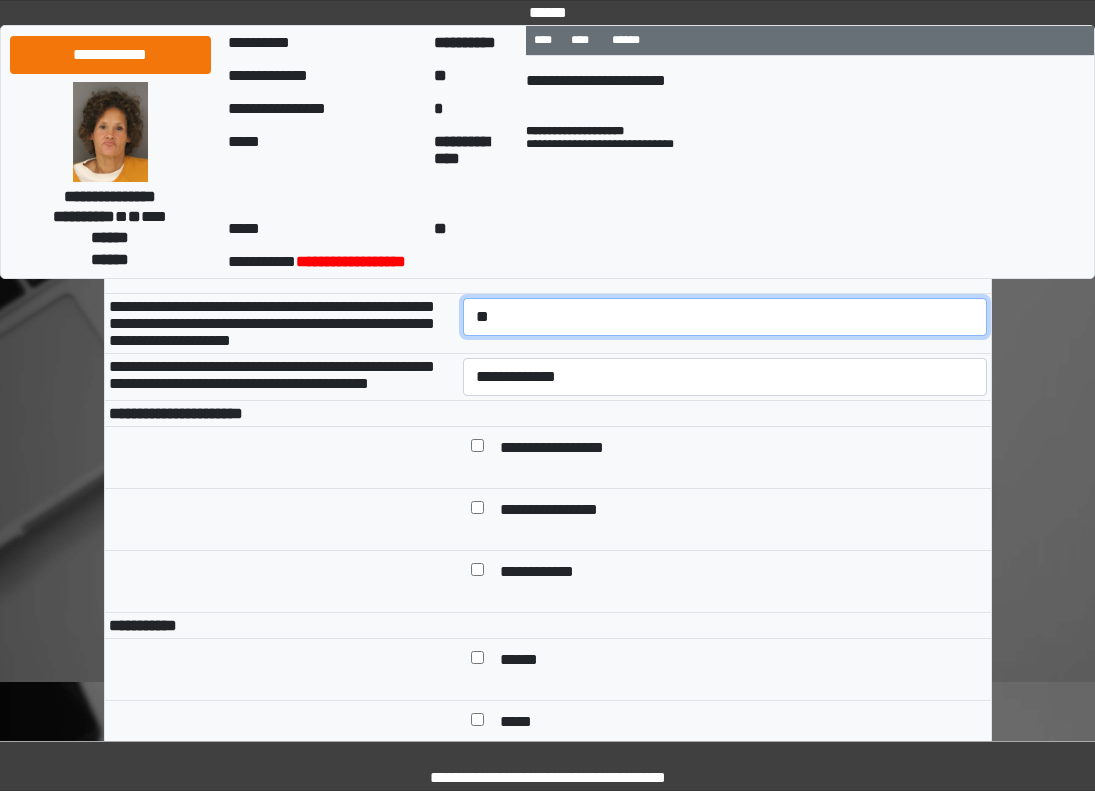 click on "**********" at bounding box center [725, 317] 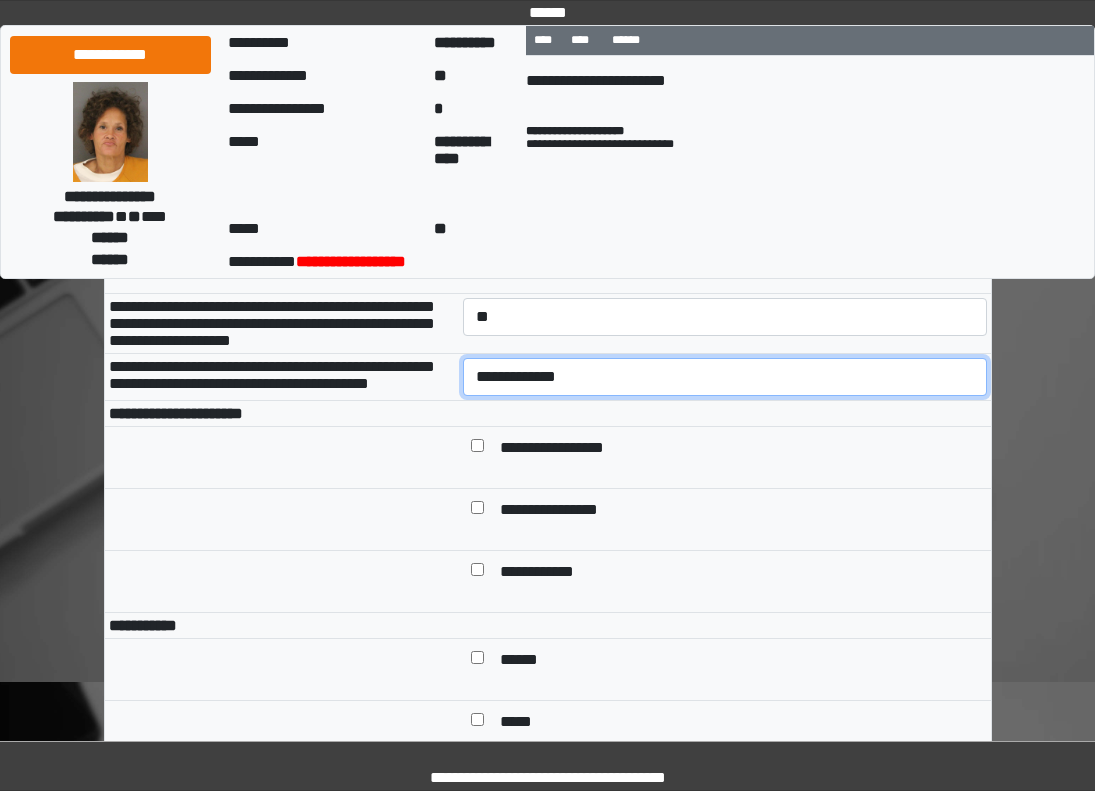 click on "**********" at bounding box center [725, 377] 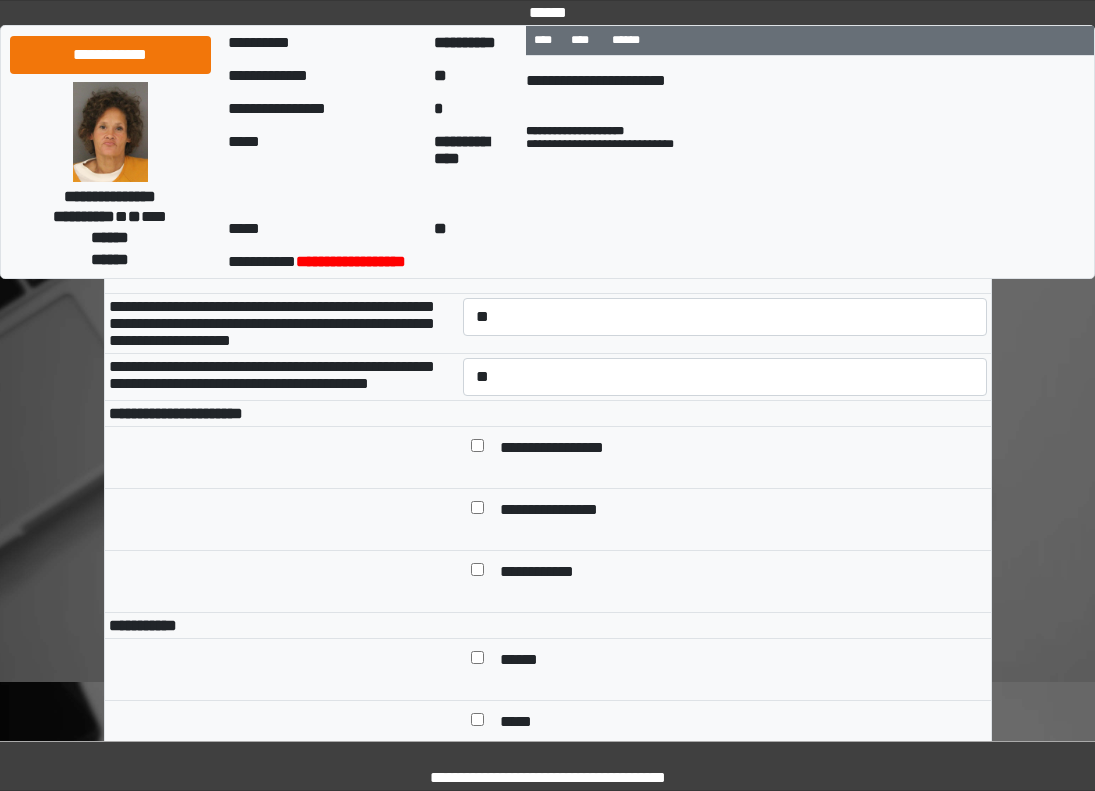 click on "**********" at bounding box center [739, 449] 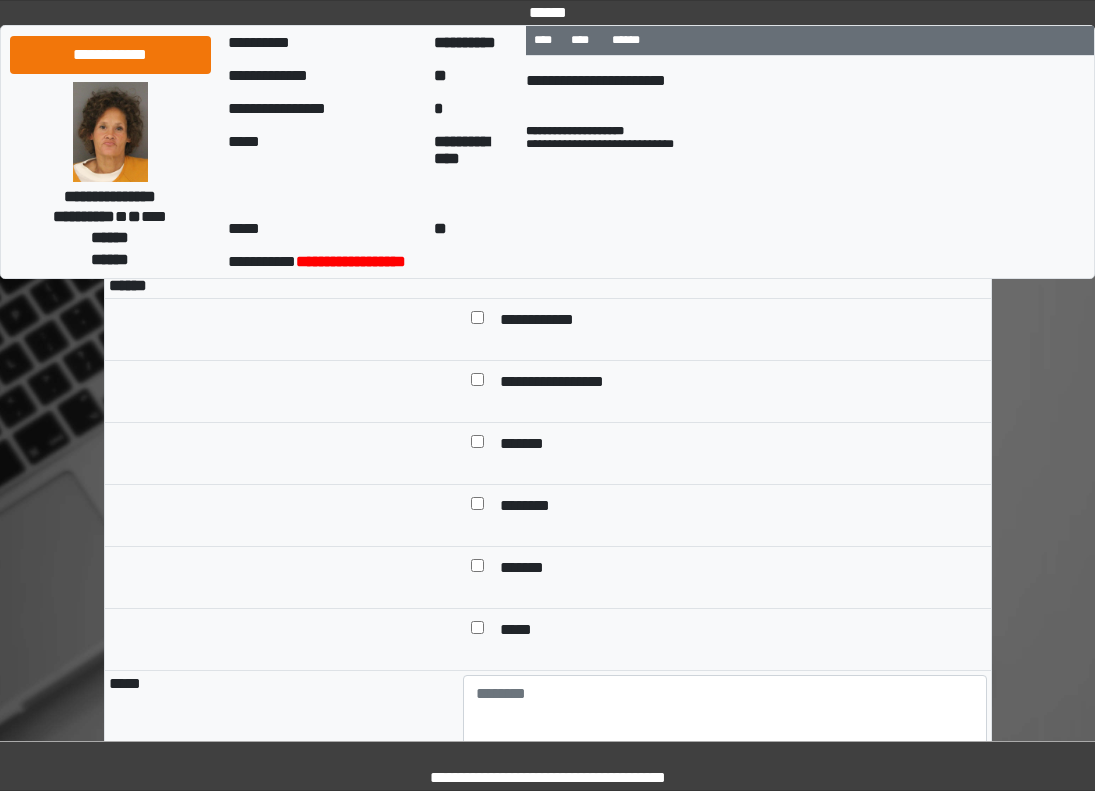 scroll, scrollTop: 1700, scrollLeft: 0, axis: vertical 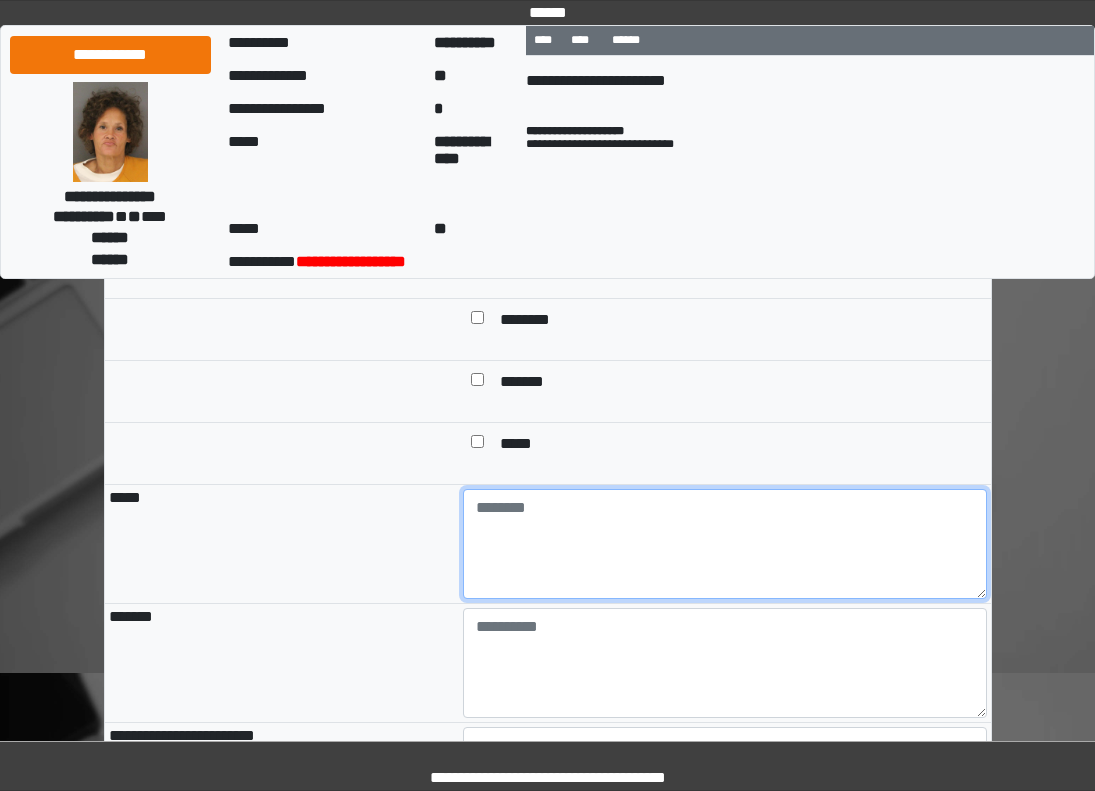 click at bounding box center [725, 544] 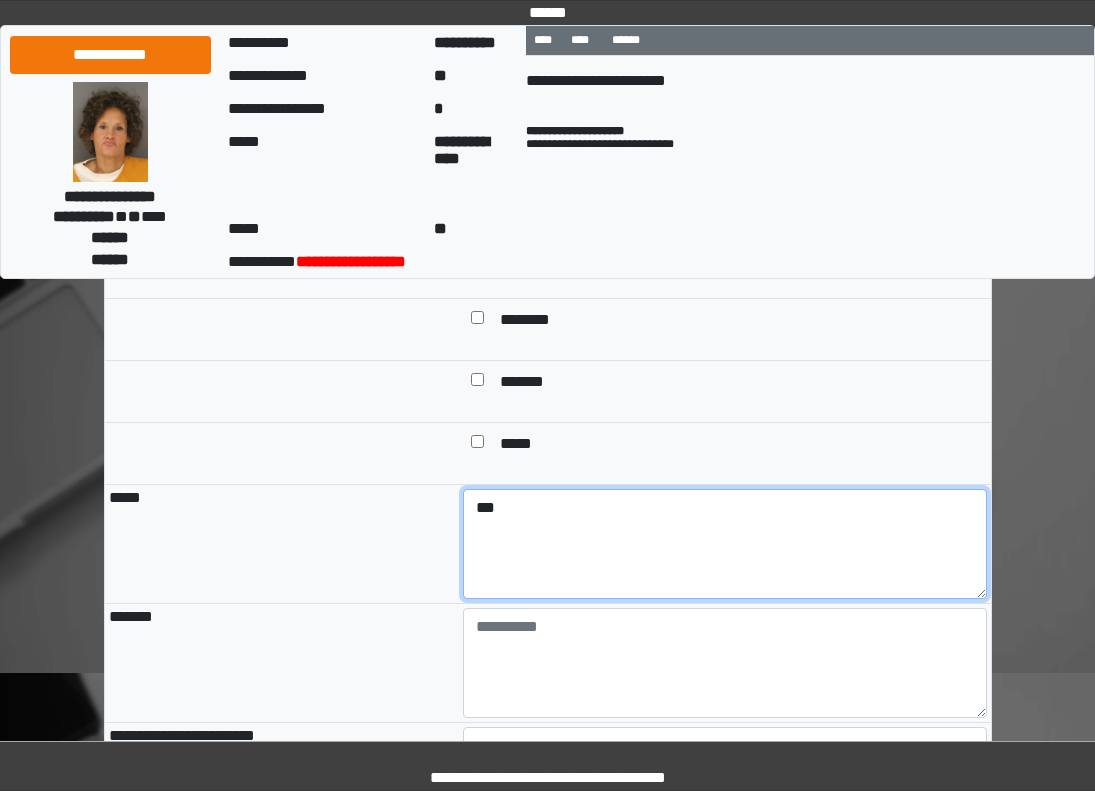 type on "***" 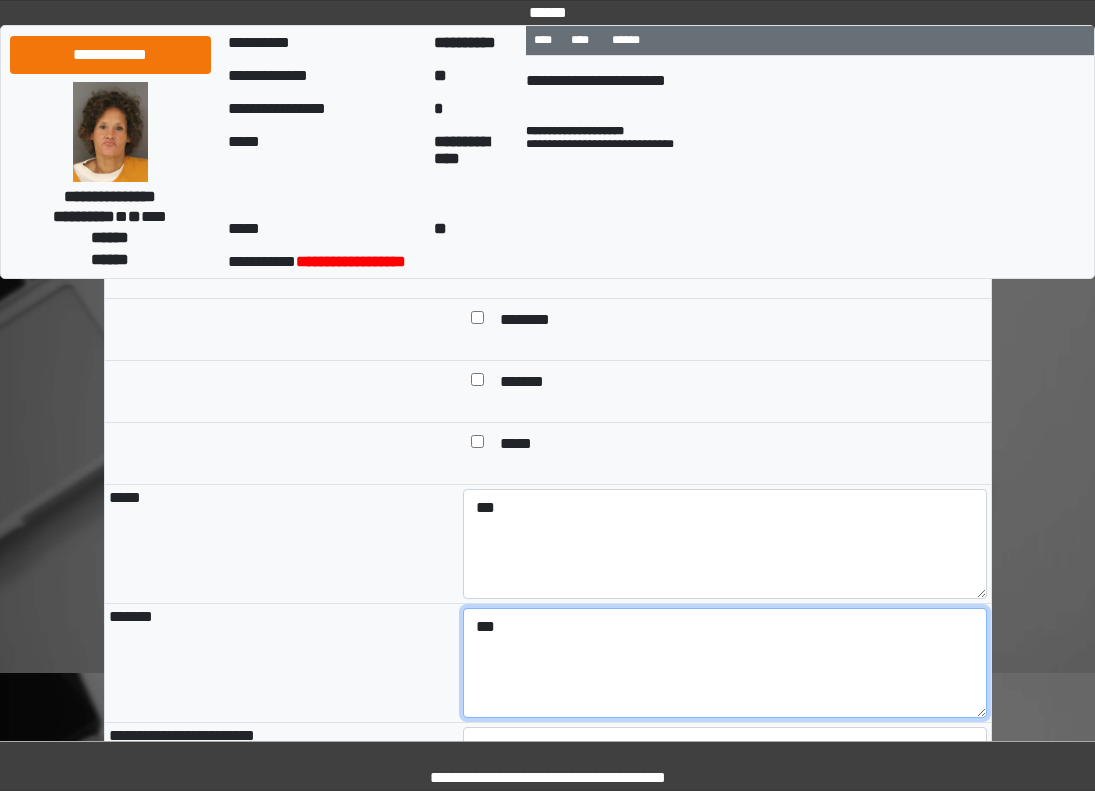 type on "***" 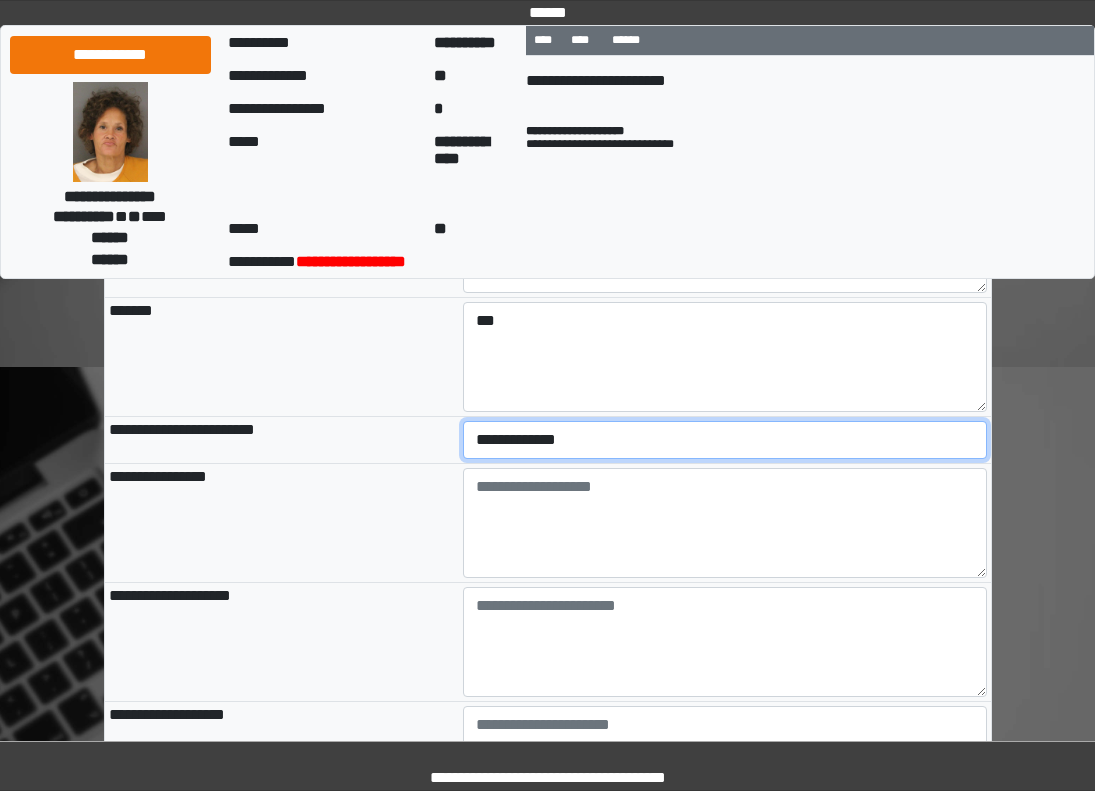 scroll, scrollTop: 2128, scrollLeft: 0, axis: vertical 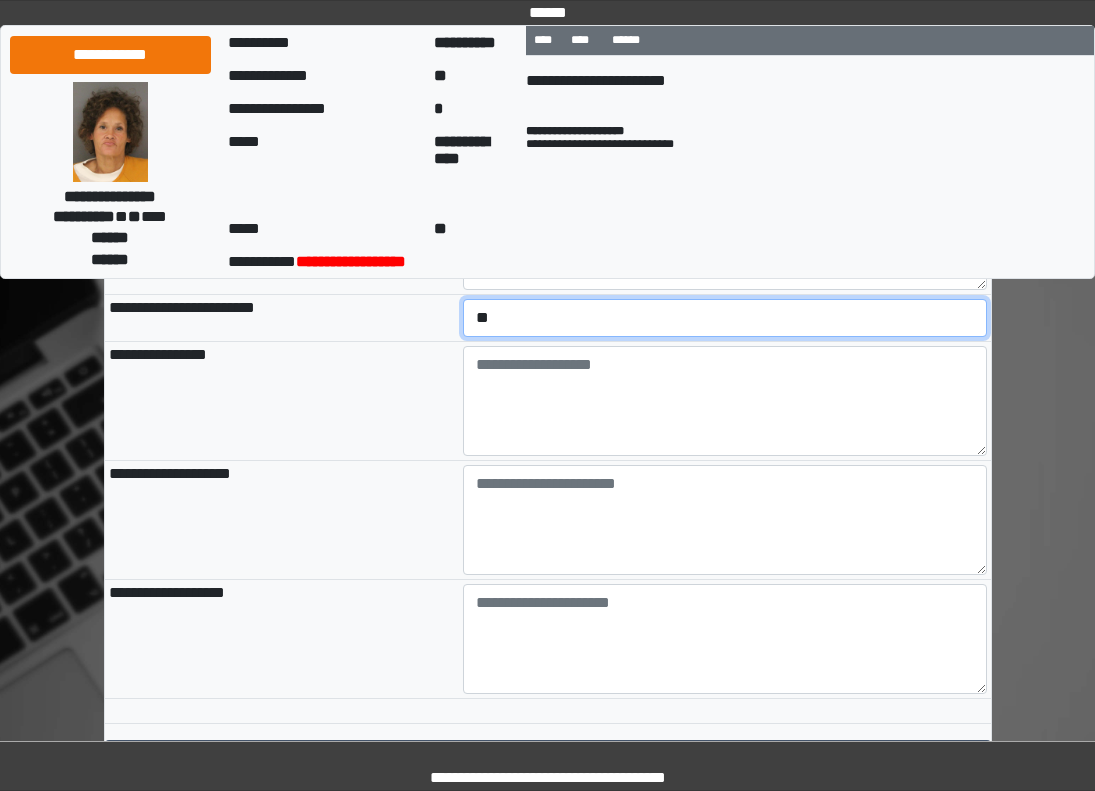 select on "*" 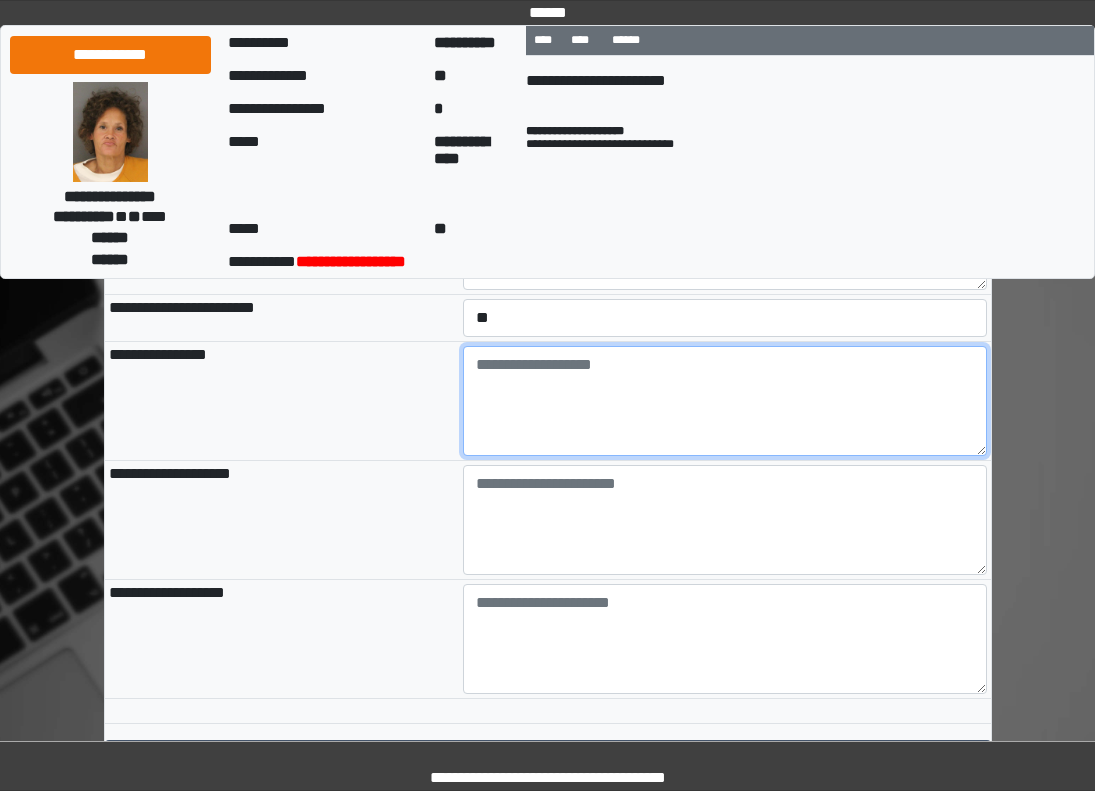 type on "*" 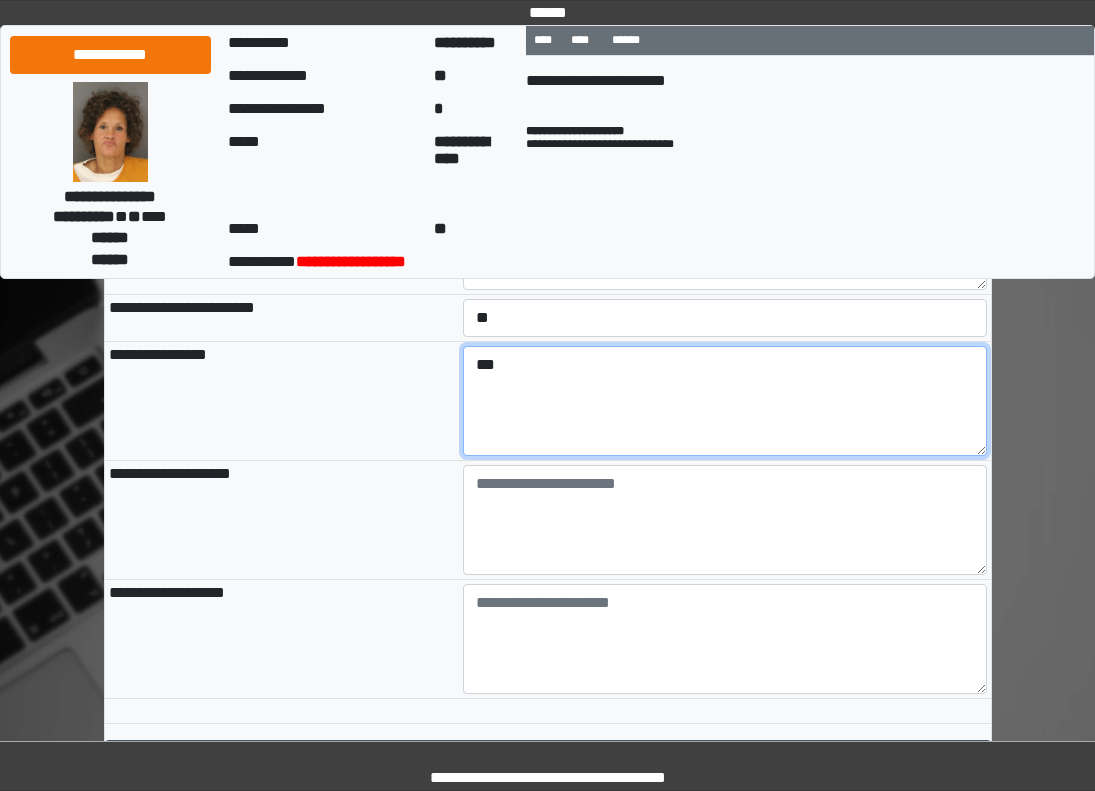 type on "***" 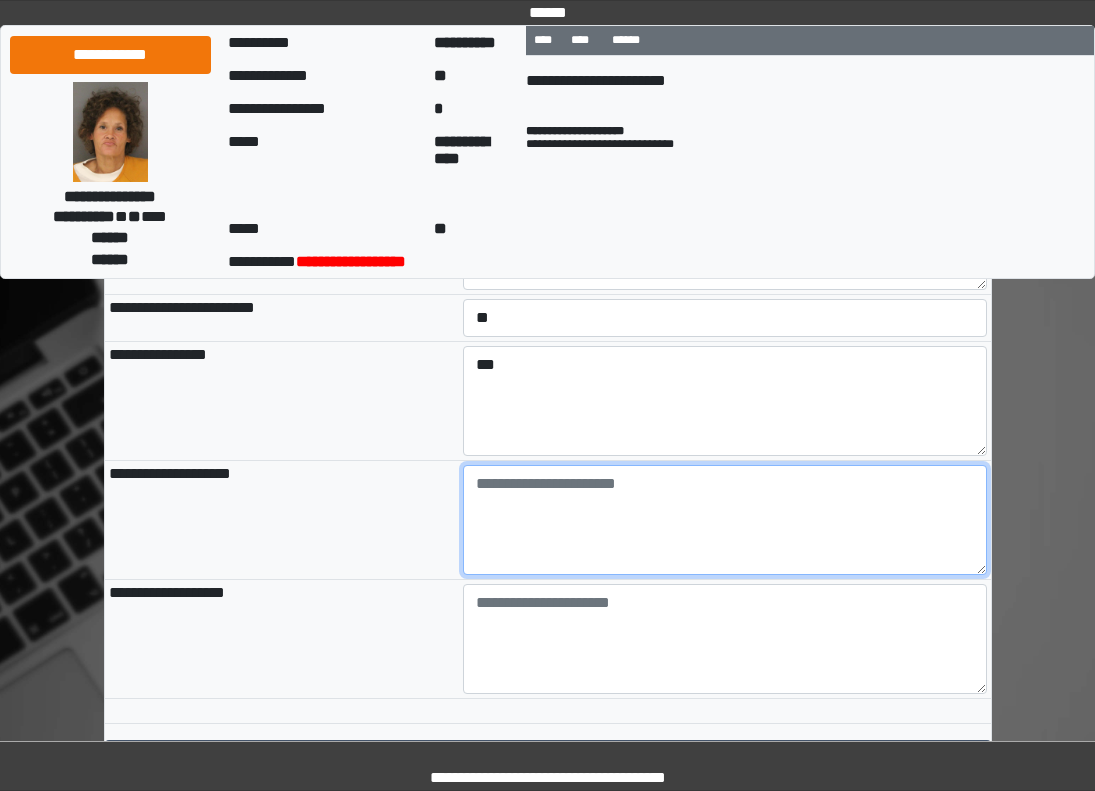 paste on "**********" 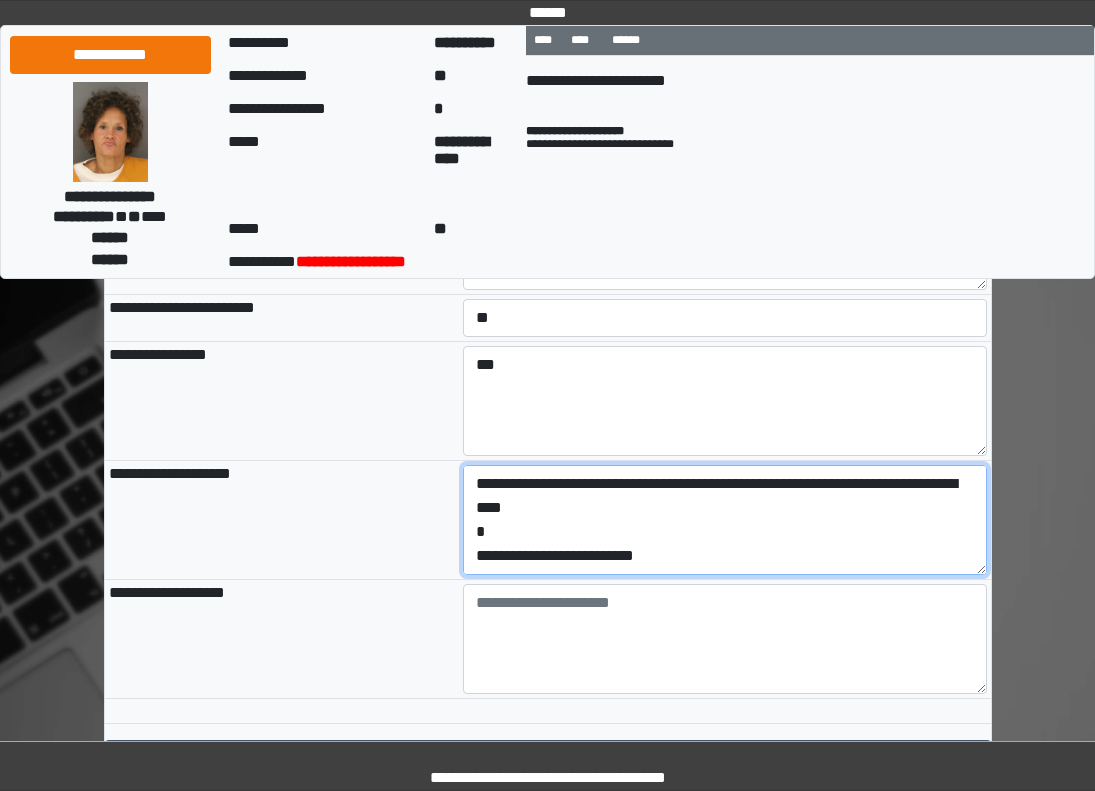 scroll, scrollTop: 96, scrollLeft: 0, axis: vertical 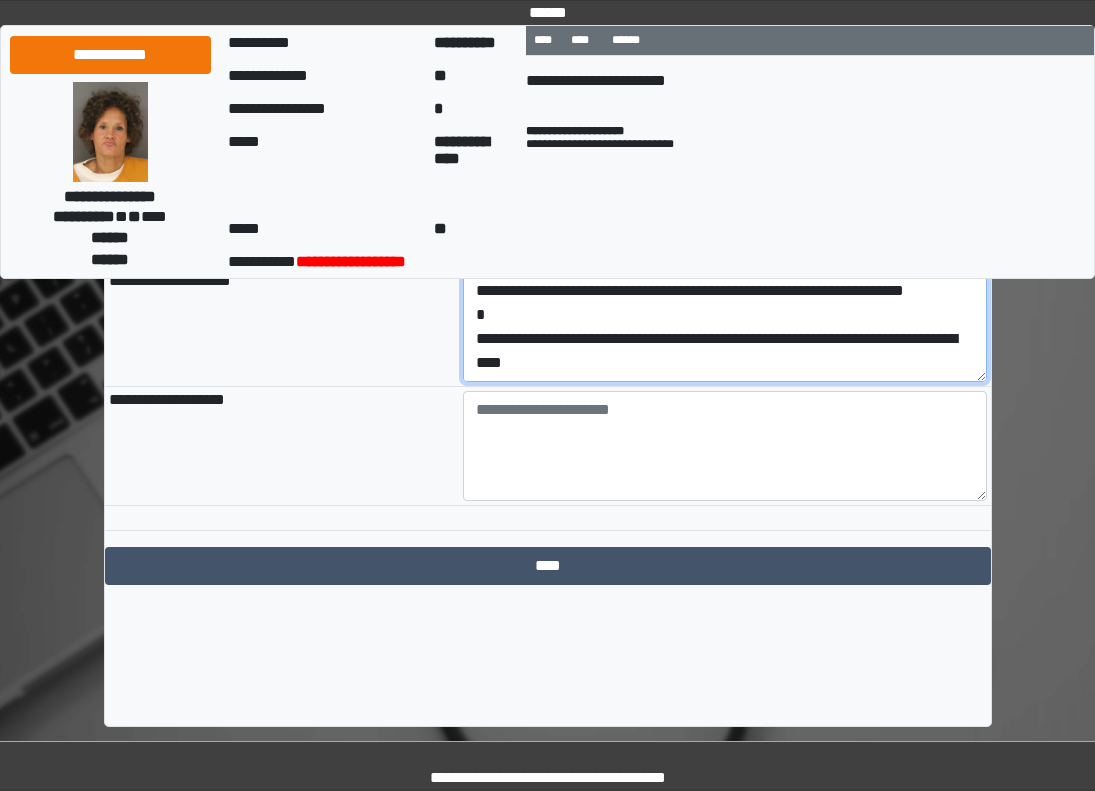 type on "**********" 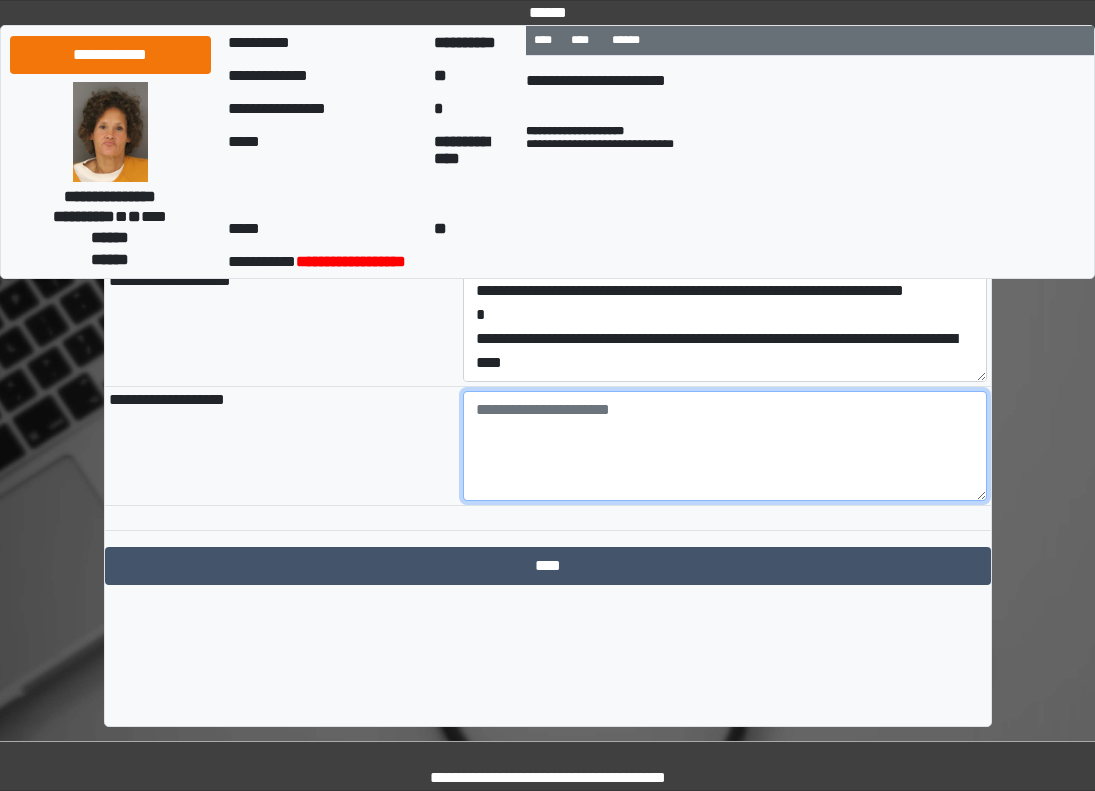 click at bounding box center [725, 446] 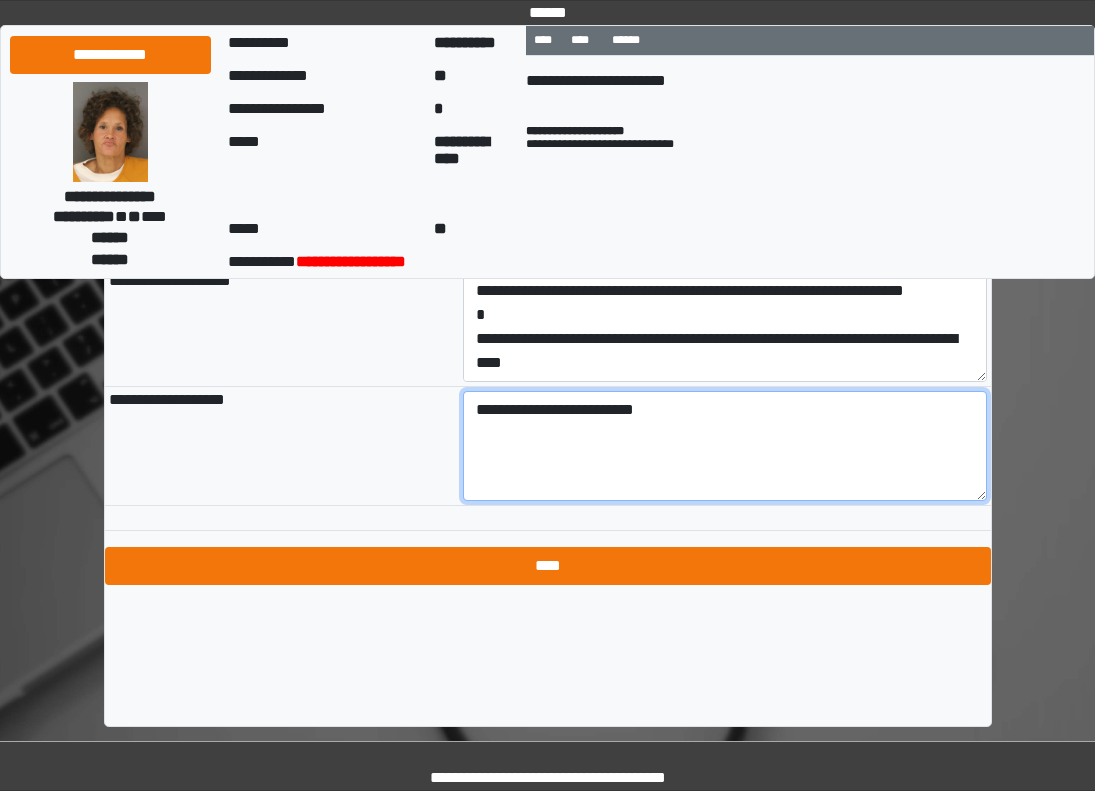 type on "**********" 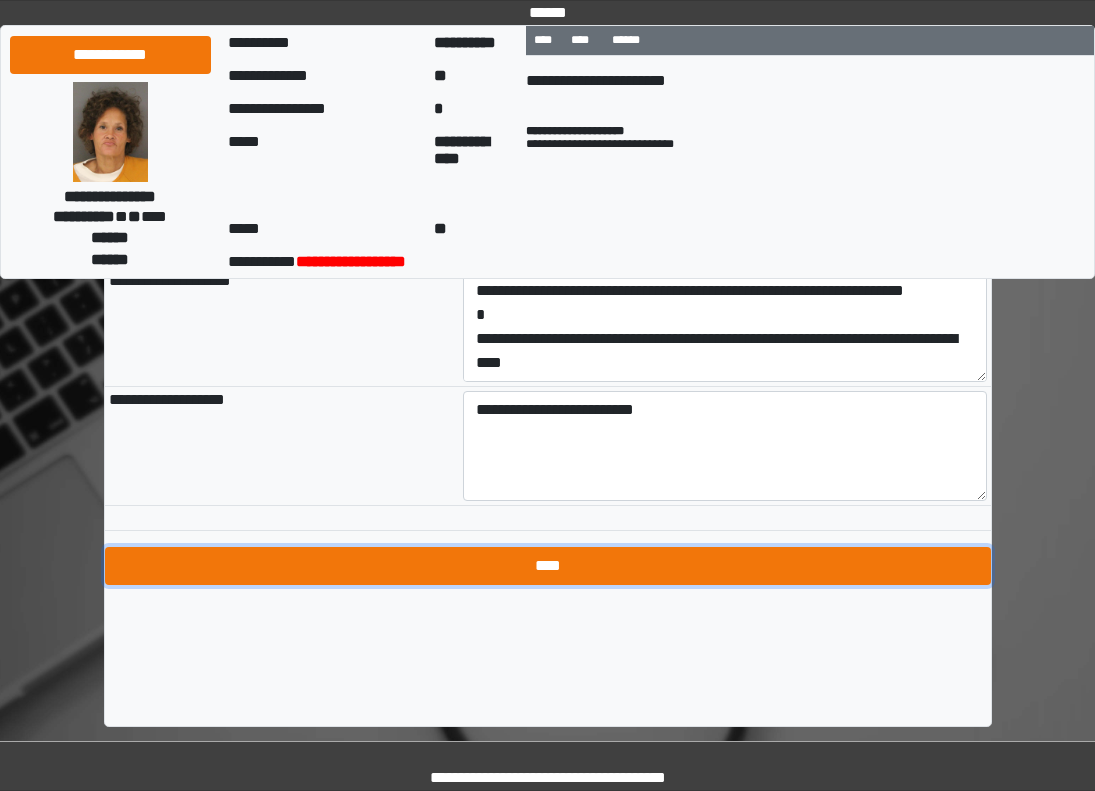 click on "****" at bounding box center [548, 566] 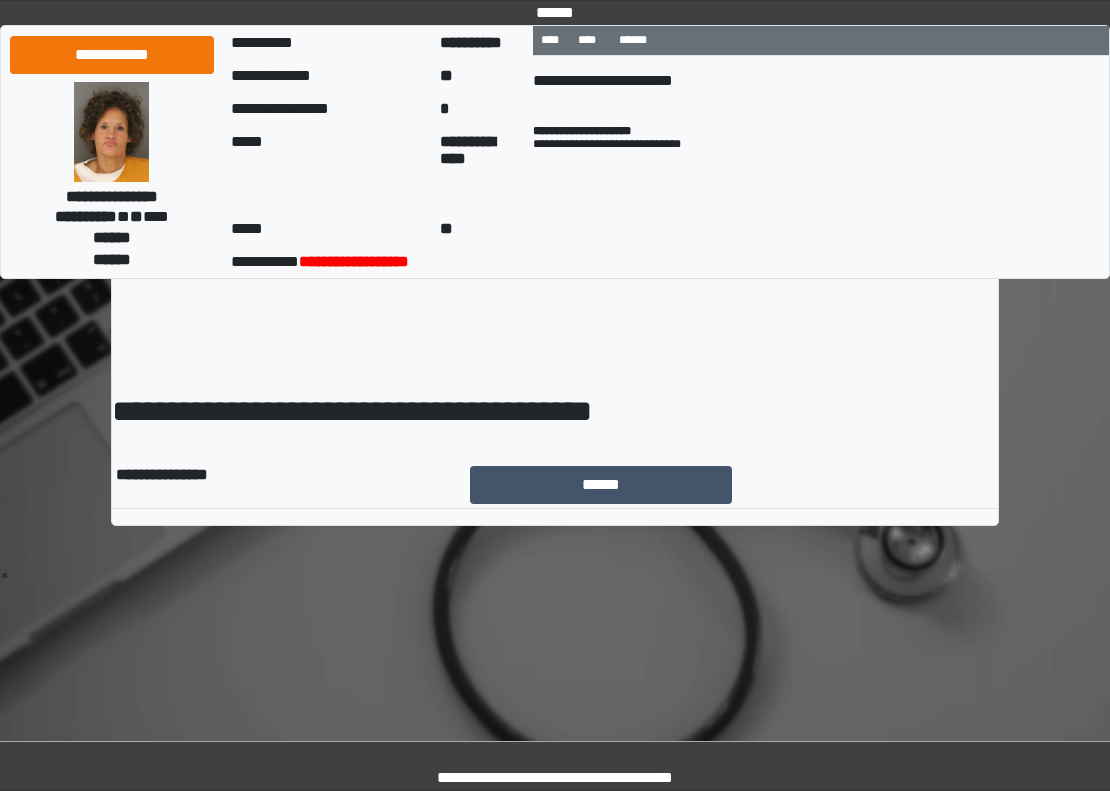 scroll, scrollTop: 0, scrollLeft: 0, axis: both 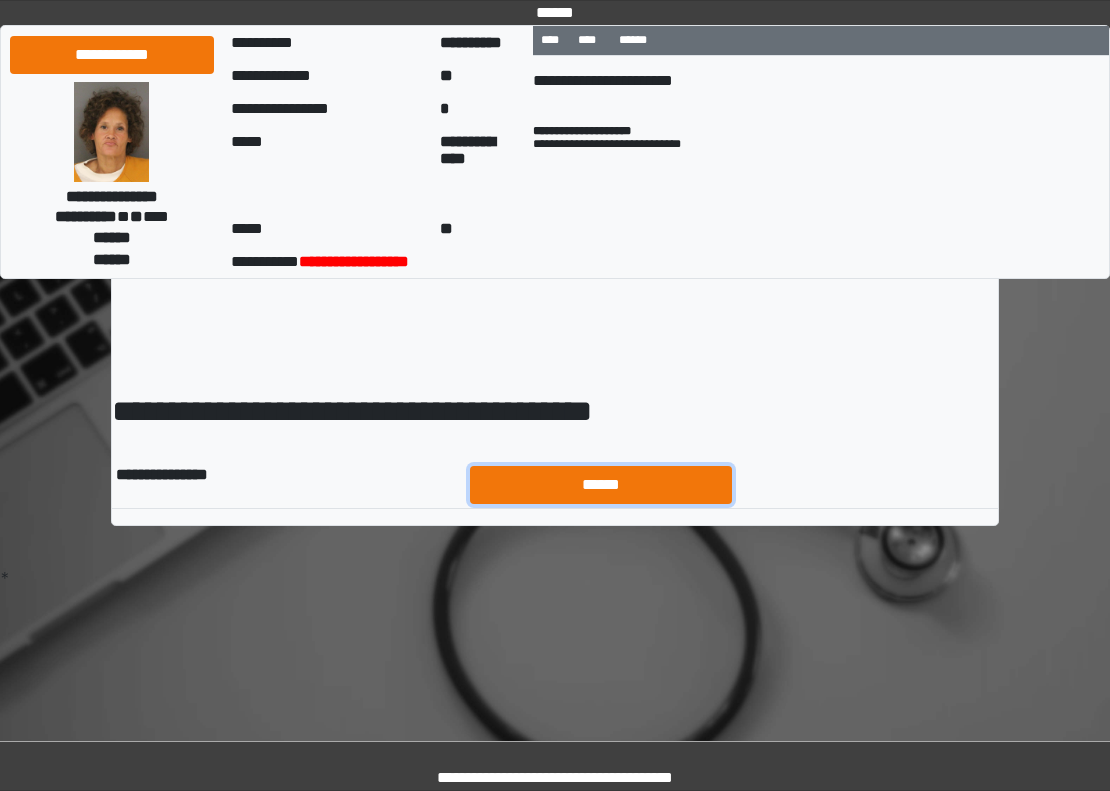 click on "******" at bounding box center [601, 485] 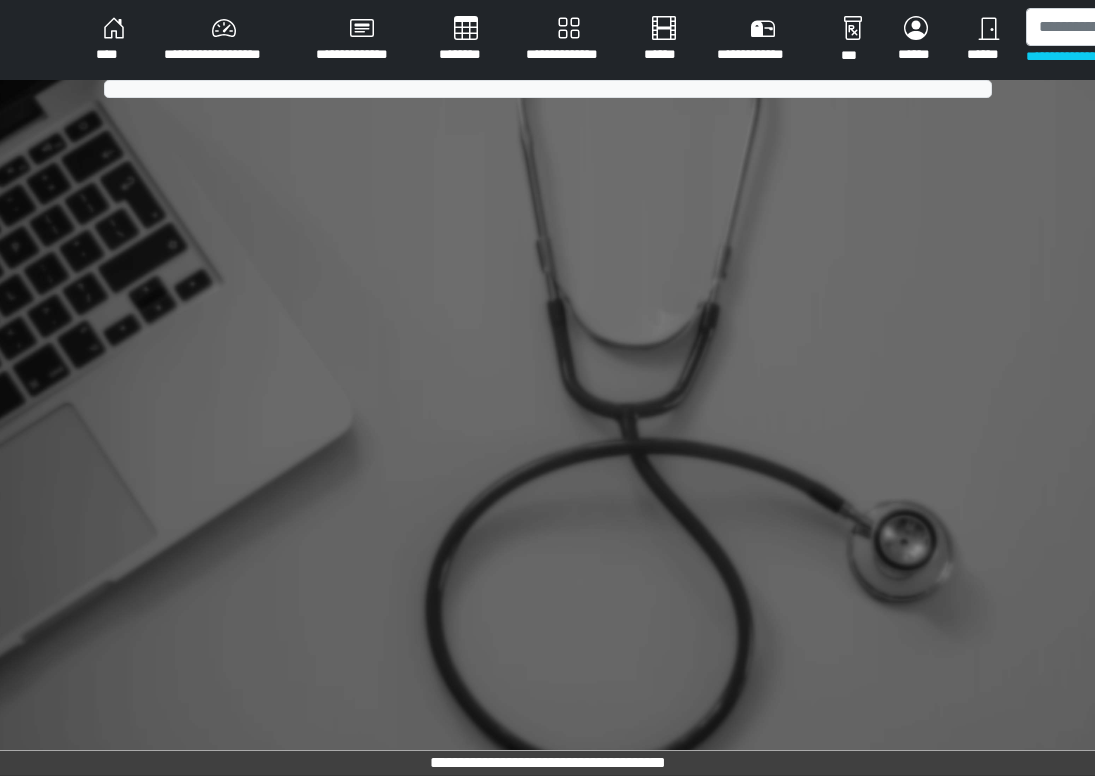 scroll, scrollTop: 0, scrollLeft: 0, axis: both 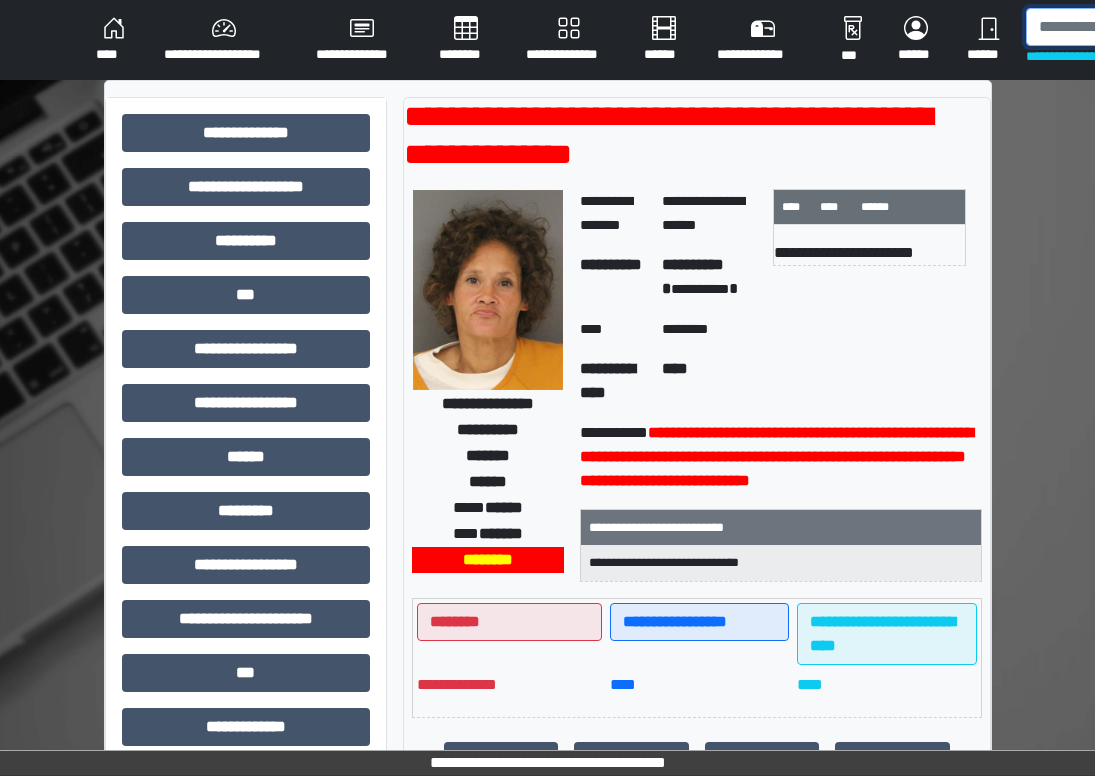 click at bounding box center [1129, 27] 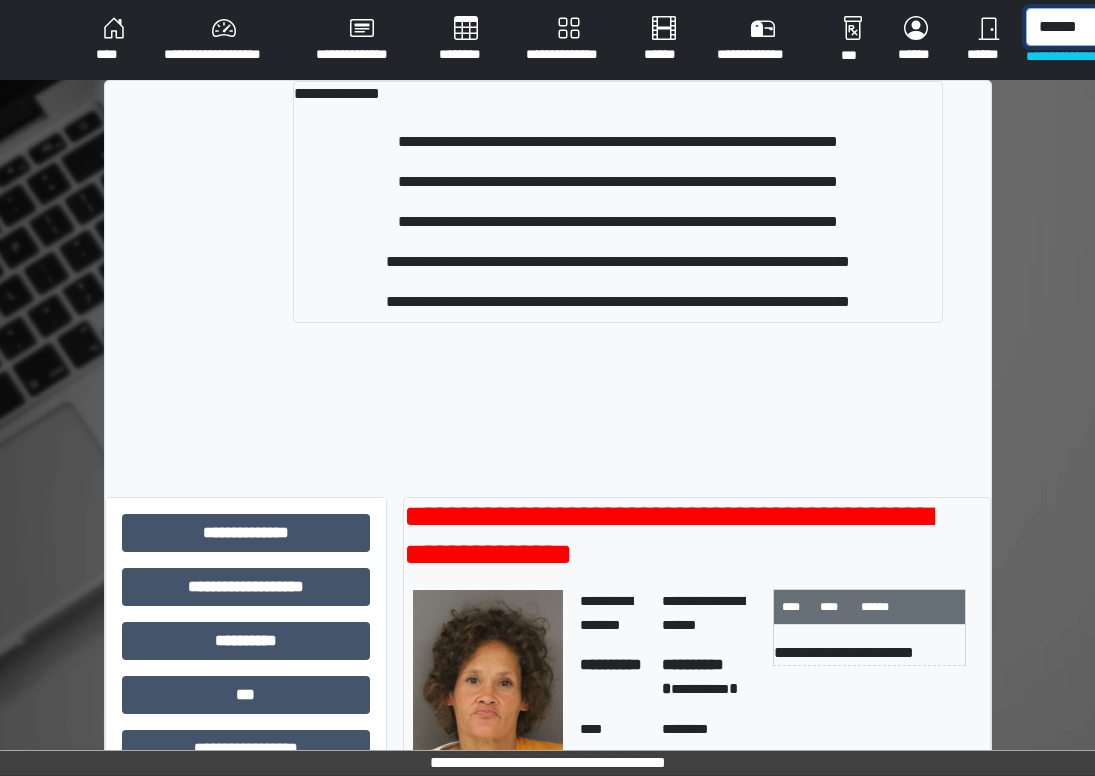 type on "******" 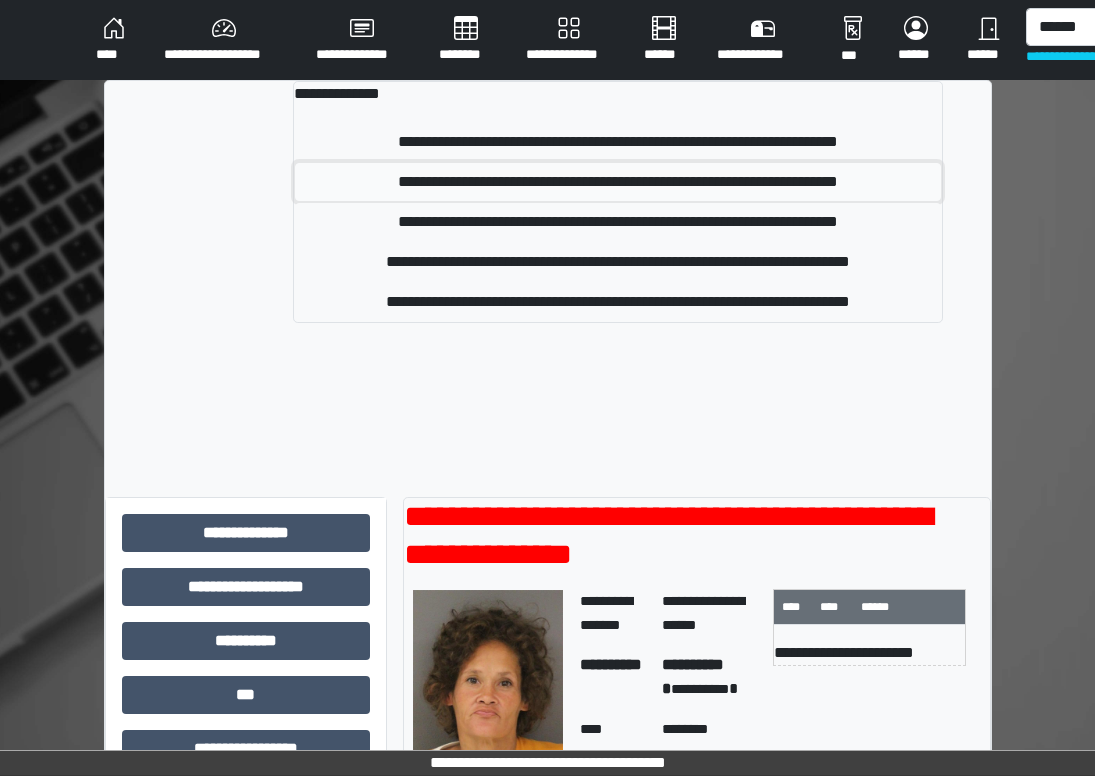 click on "**********" at bounding box center (617, 182) 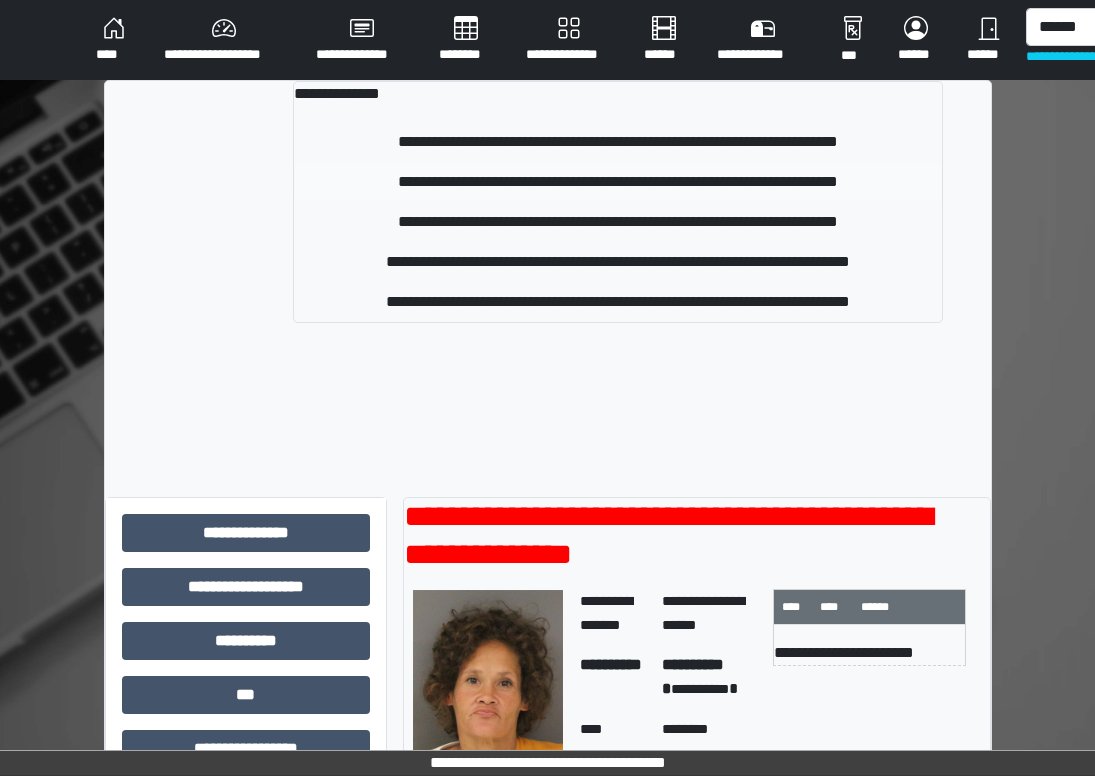 type 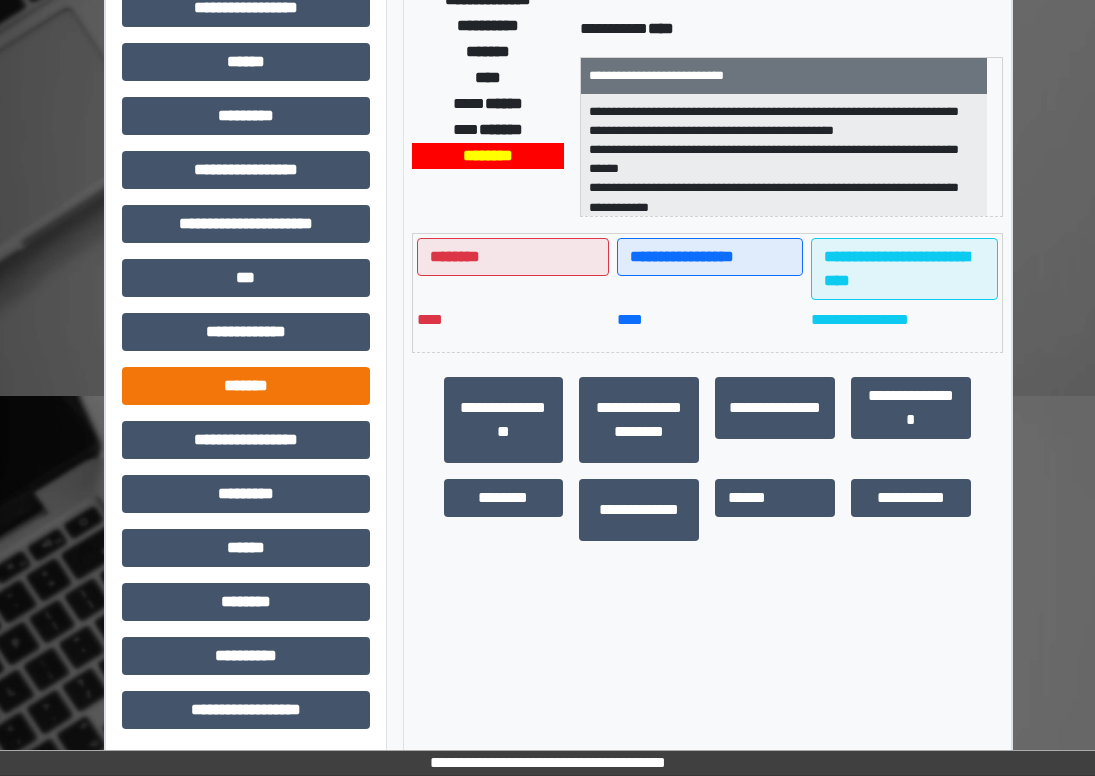 scroll, scrollTop: 398, scrollLeft: 0, axis: vertical 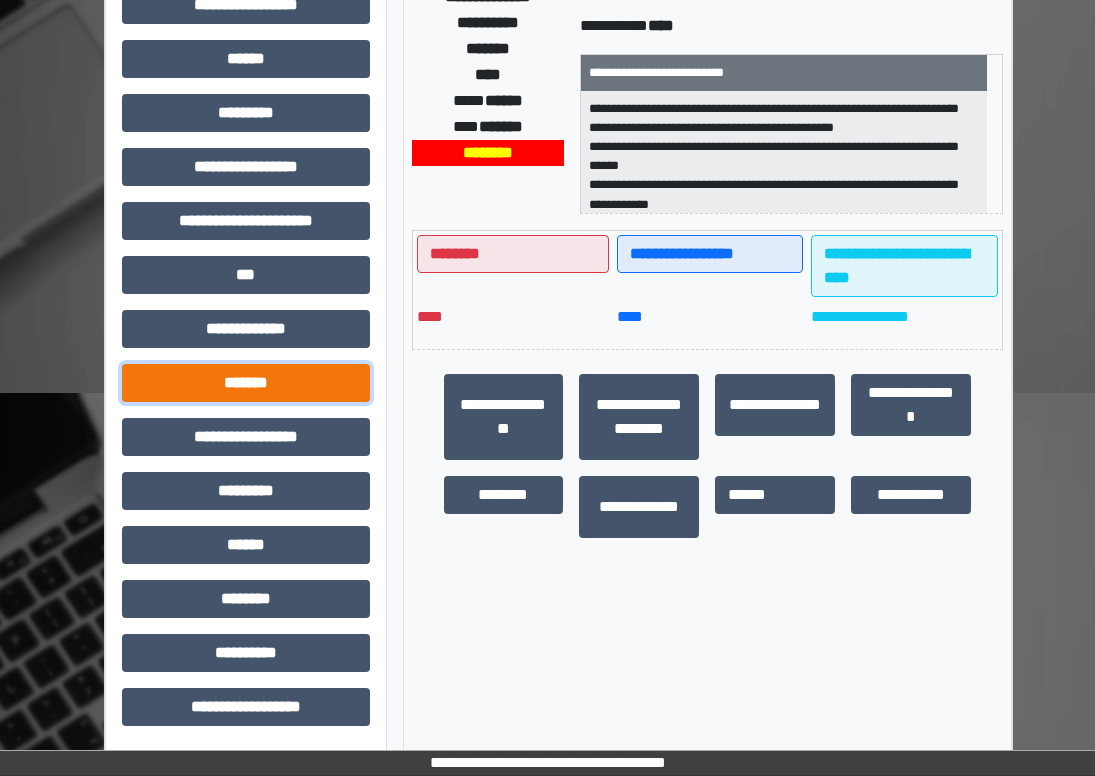 click on "*******" at bounding box center [246, 383] 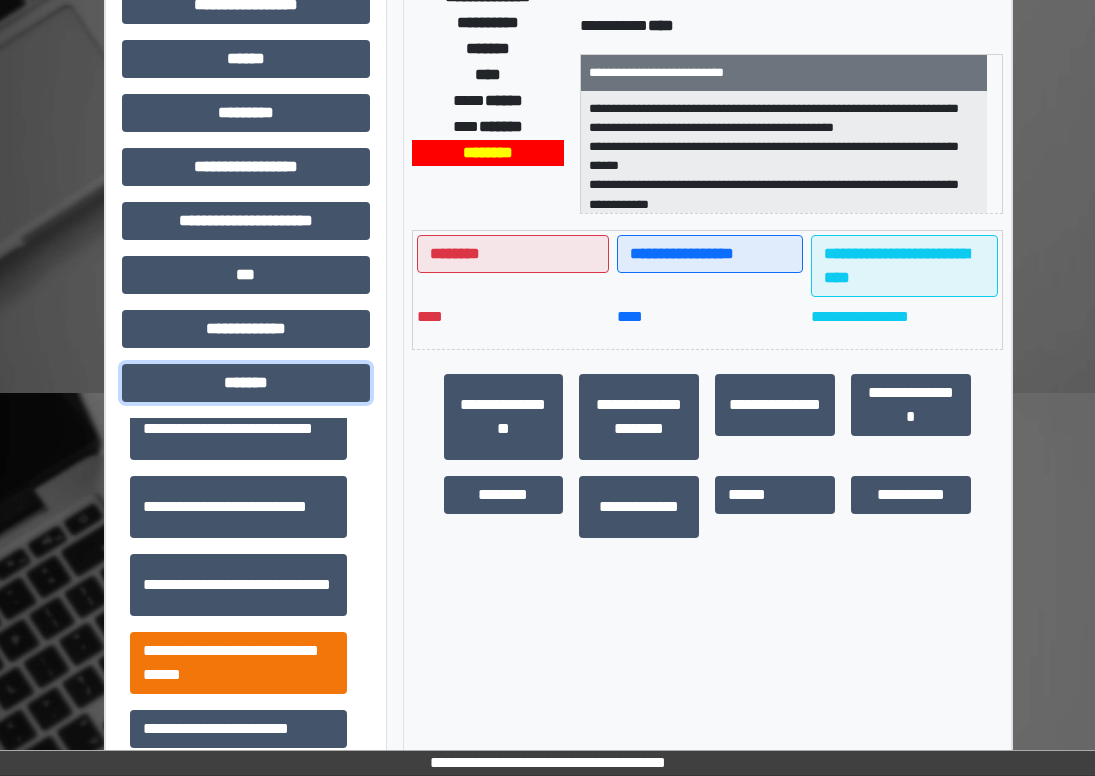 scroll, scrollTop: 800, scrollLeft: 0, axis: vertical 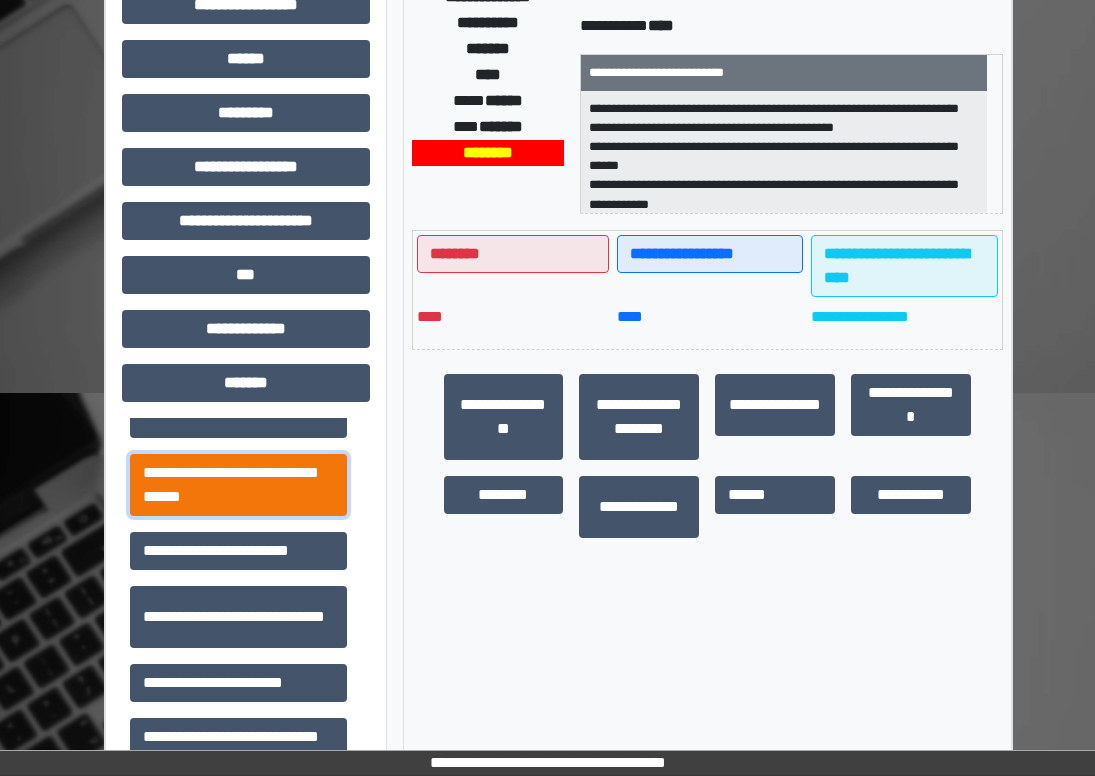click on "**********" at bounding box center [238, 485] 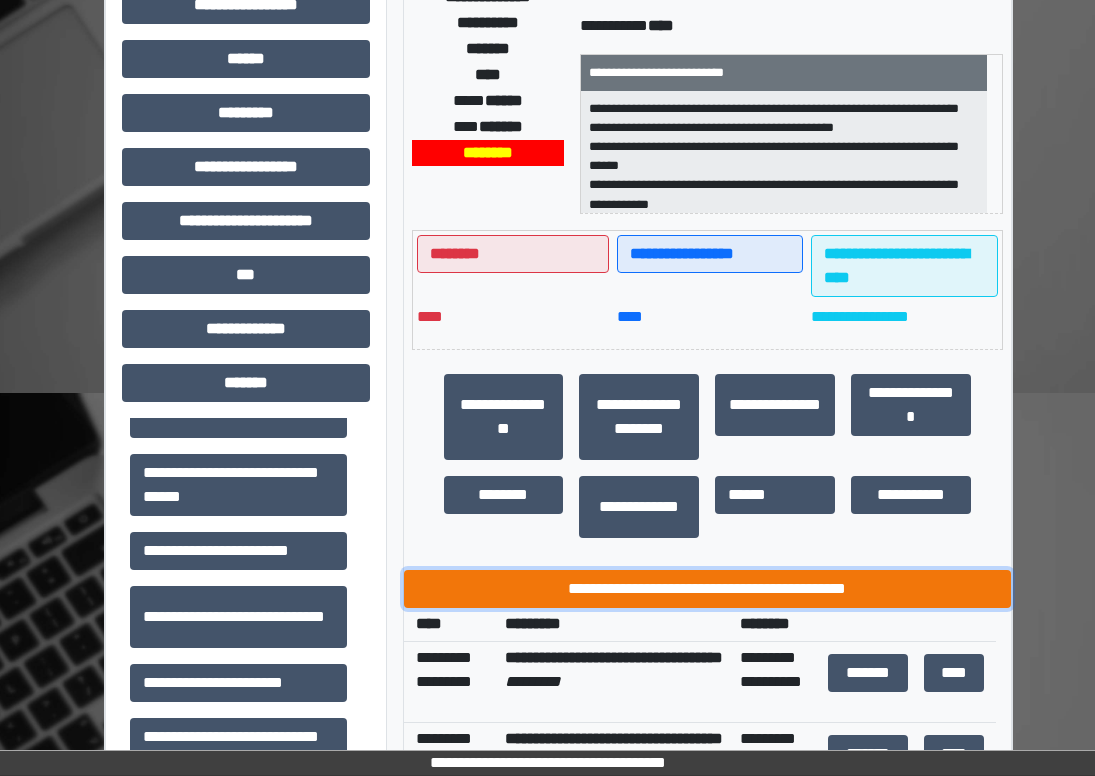 click on "**********" at bounding box center [707, 589] 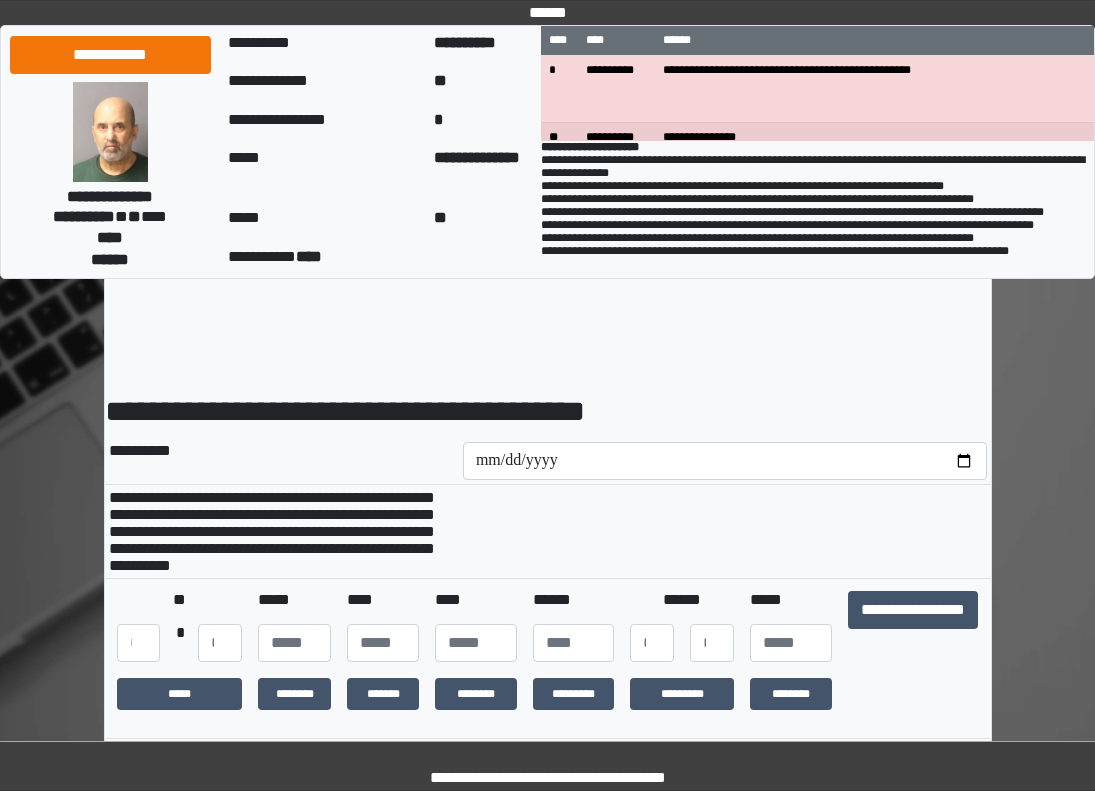 scroll, scrollTop: 0, scrollLeft: 0, axis: both 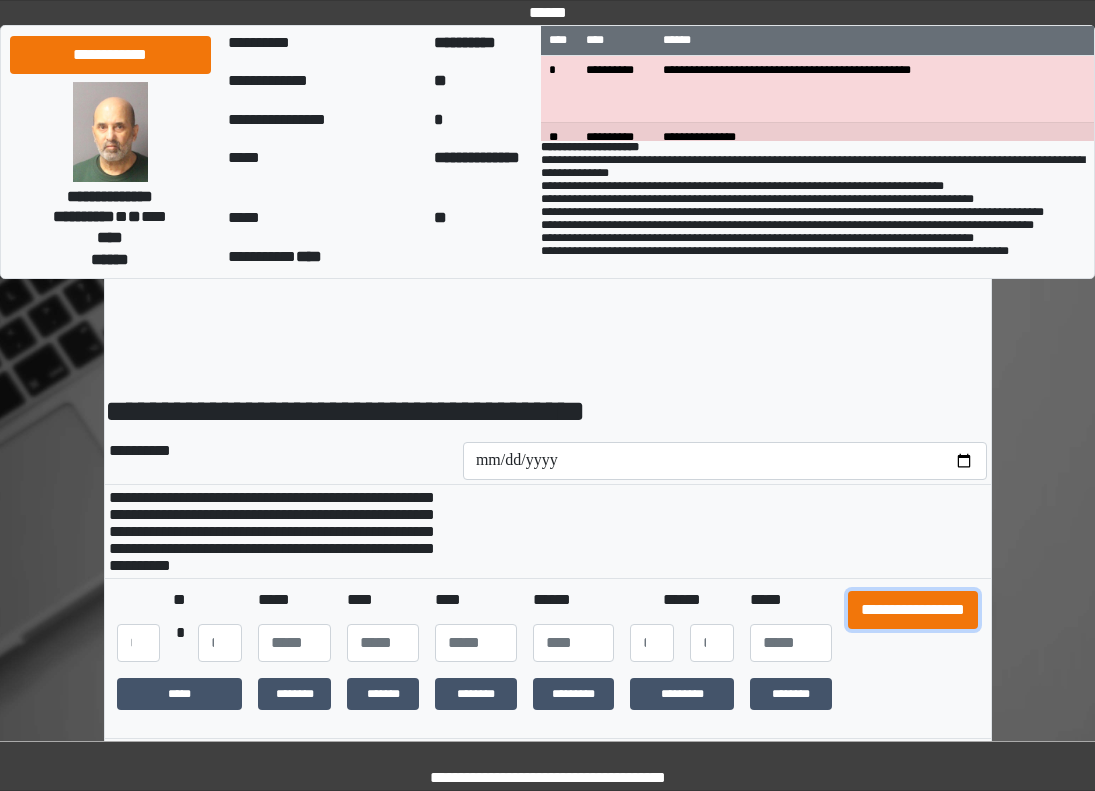 click on "**********" at bounding box center [913, 610] 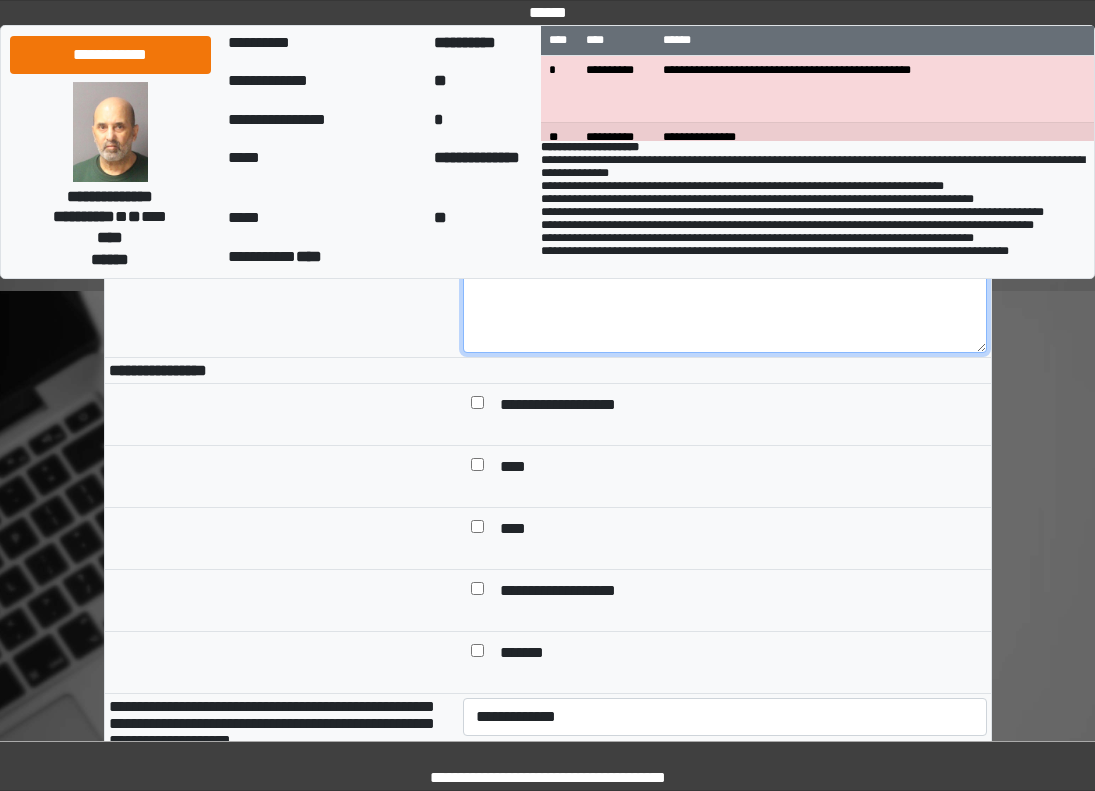 click at bounding box center [725, 298] 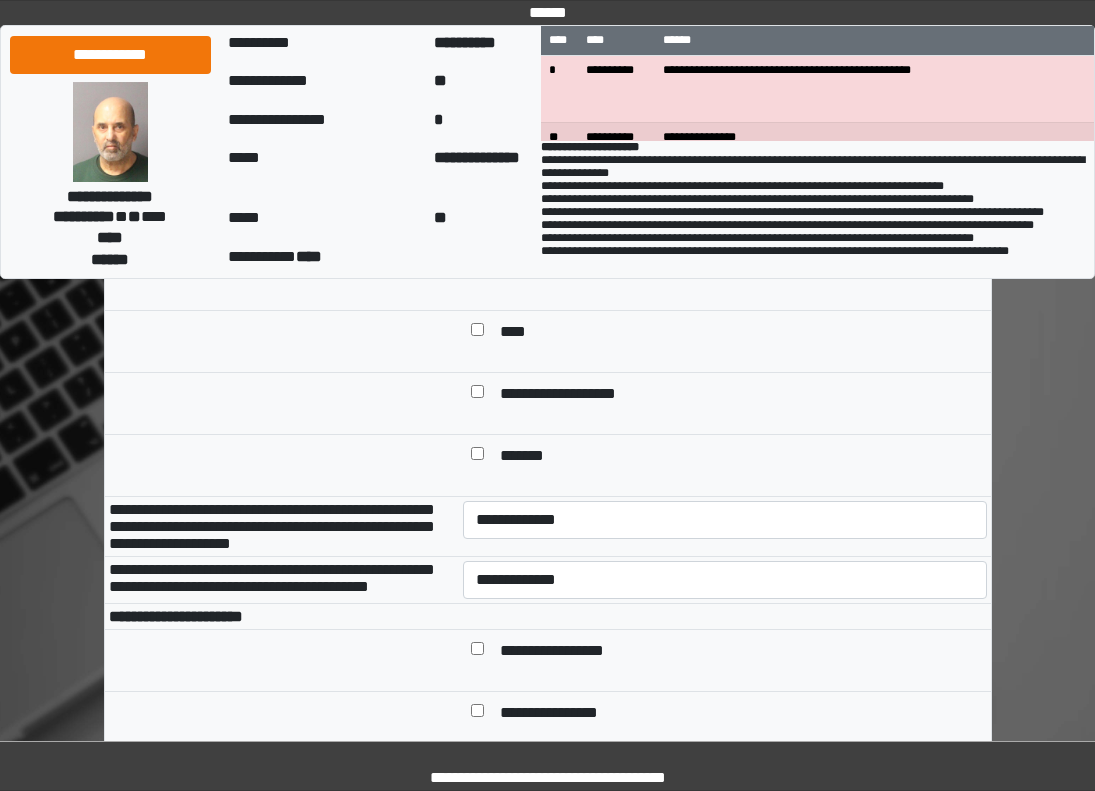 scroll, scrollTop: 400, scrollLeft: 0, axis: vertical 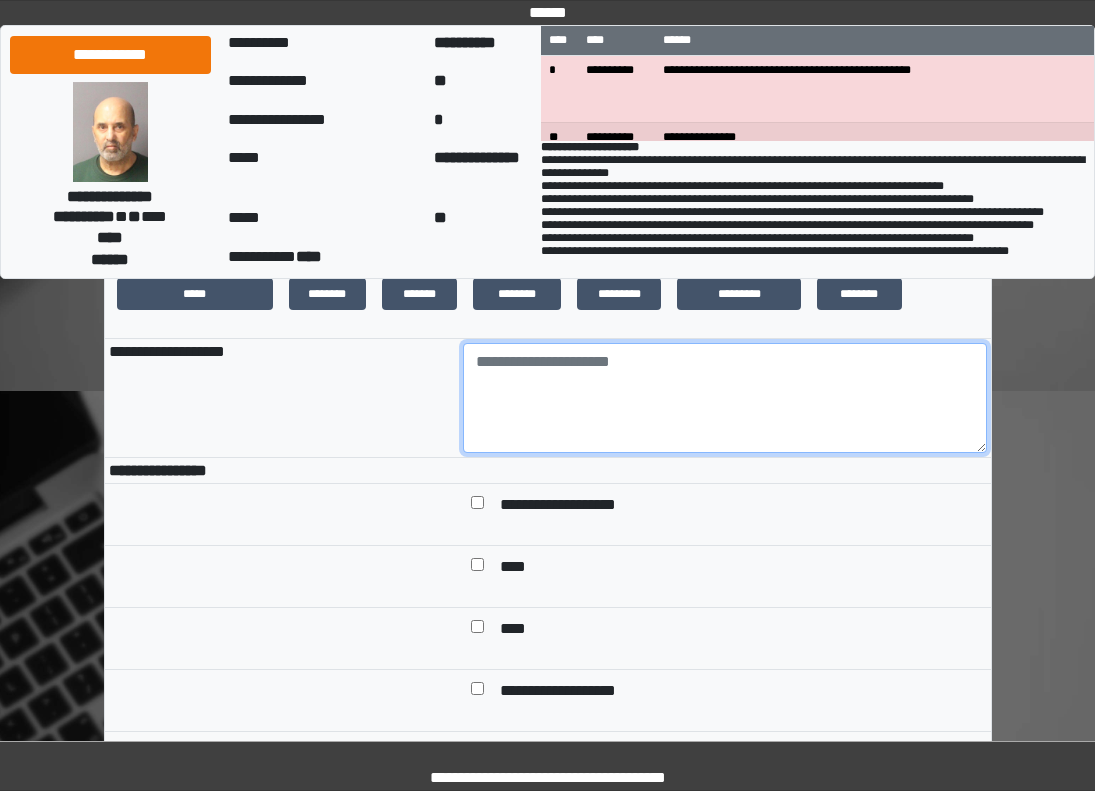 paste on "**********" 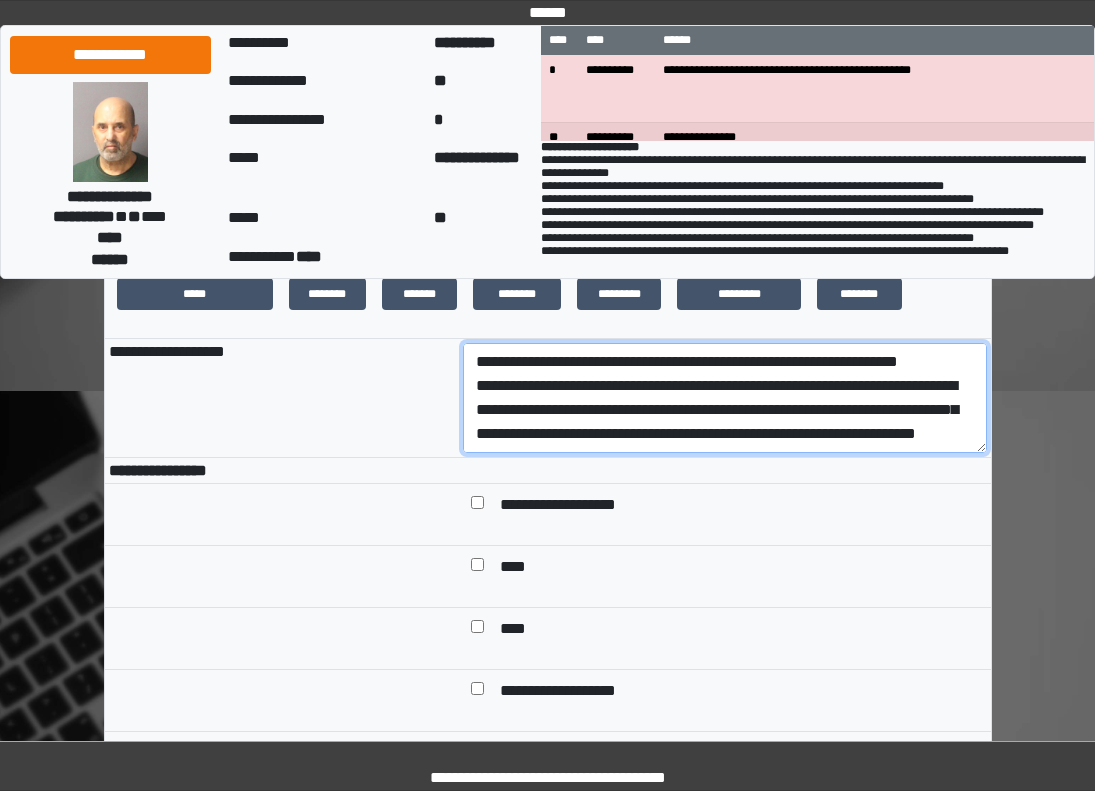scroll, scrollTop: 185, scrollLeft: 0, axis: vertical 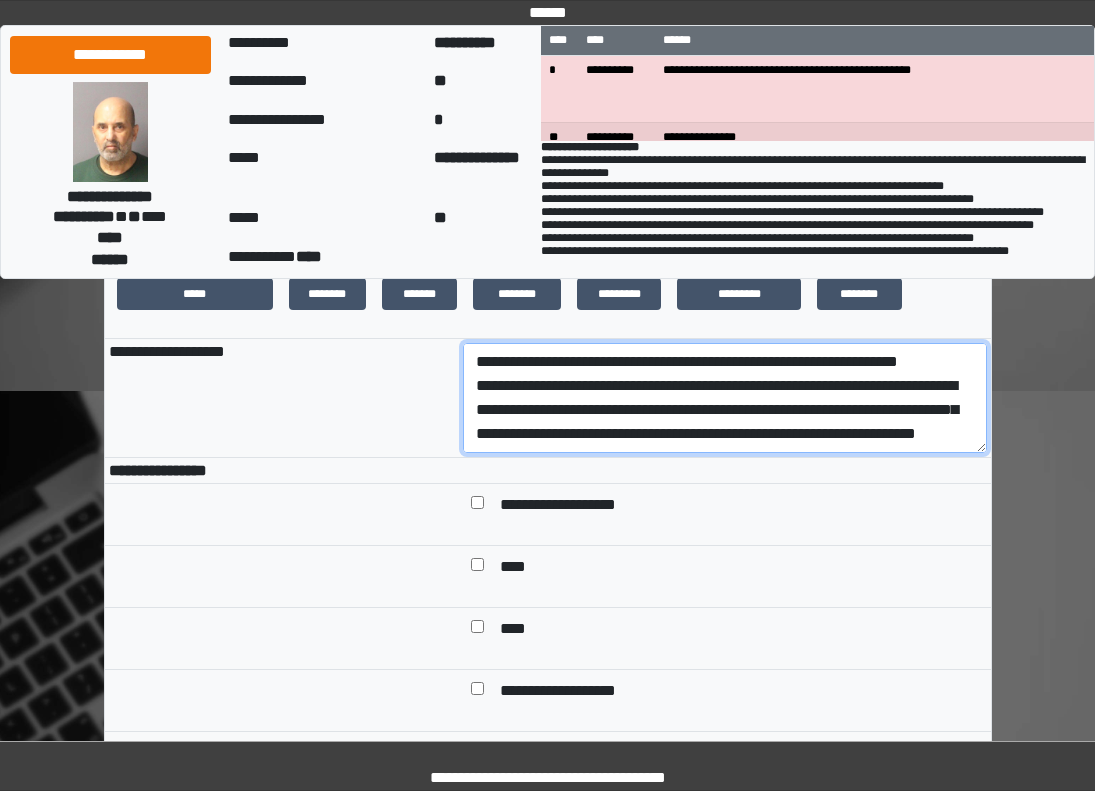 drag, startPoint x: 681, startPoint y: 434, endPoint x: 464, endPoint y: 434, distance: 217 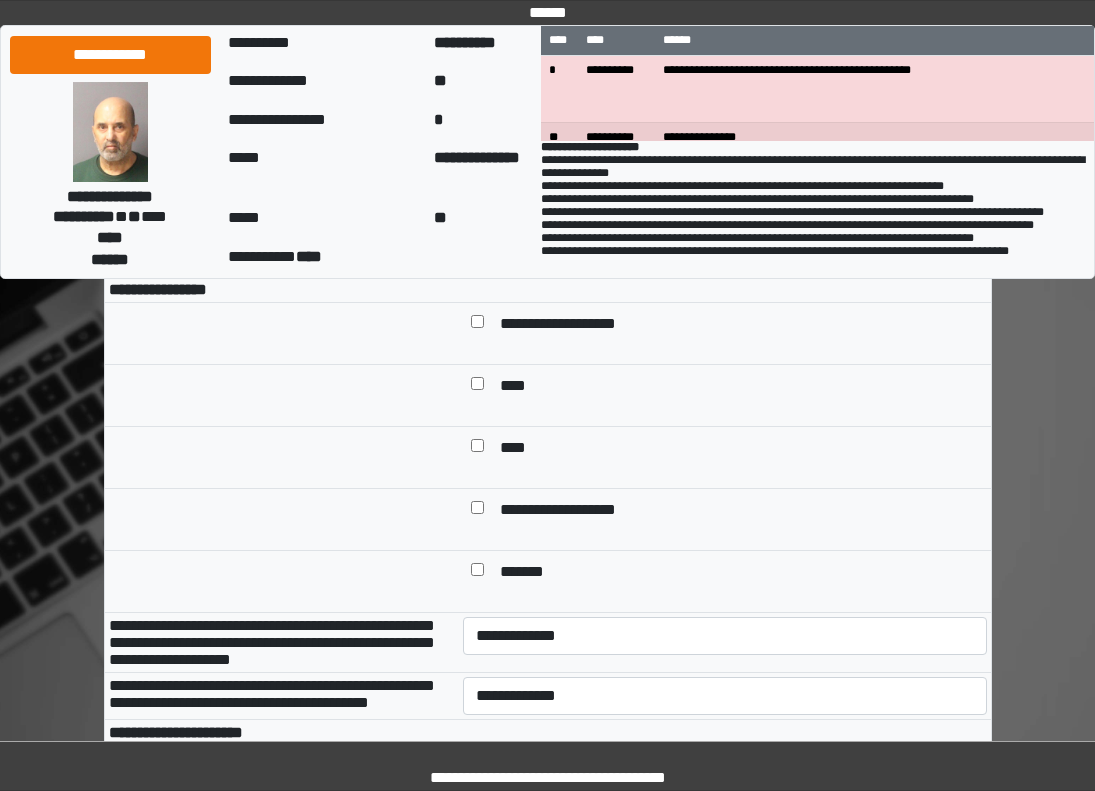 scroll, scrollTop: 500, scrollLeft: 0, axis: vertical 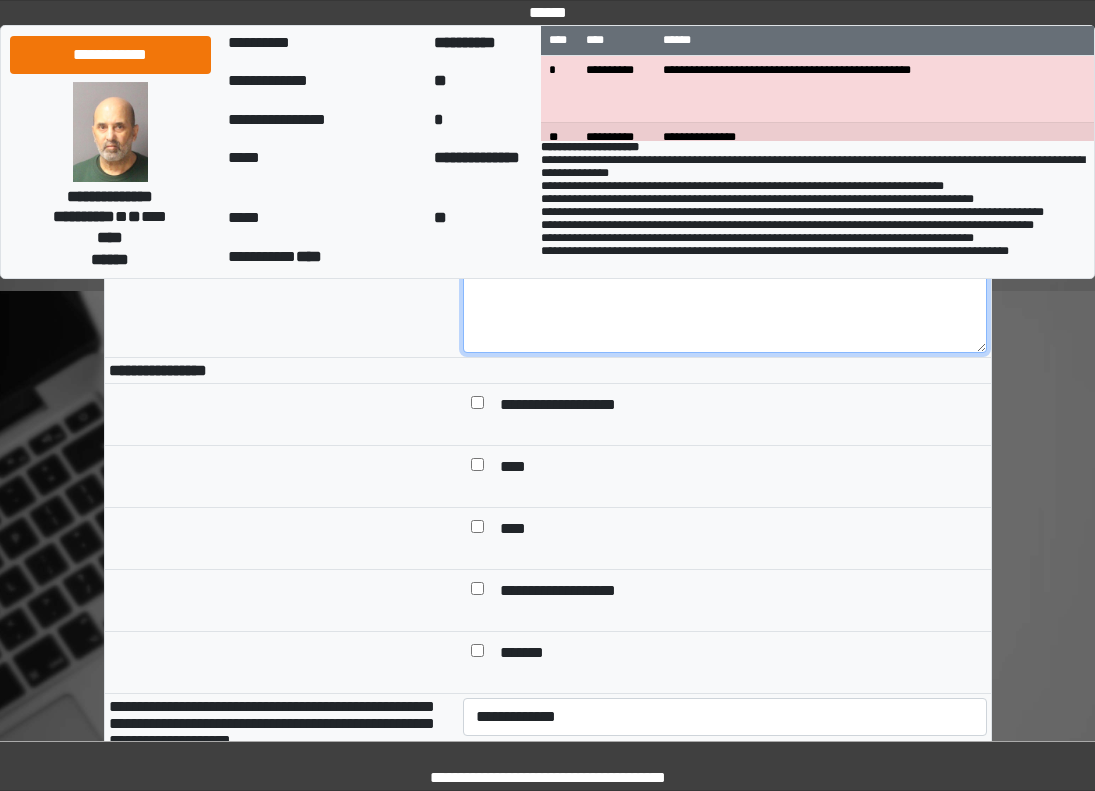 type on "**********" 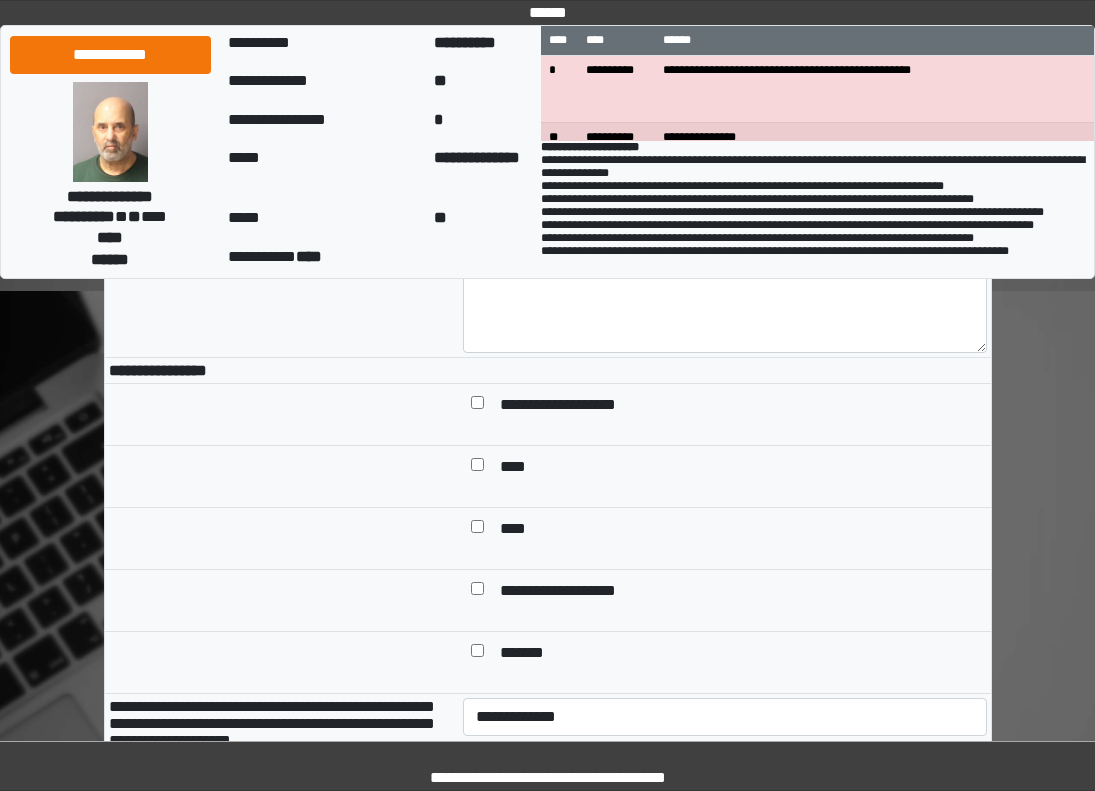 click on "**********" at bounding box center [575, 406] 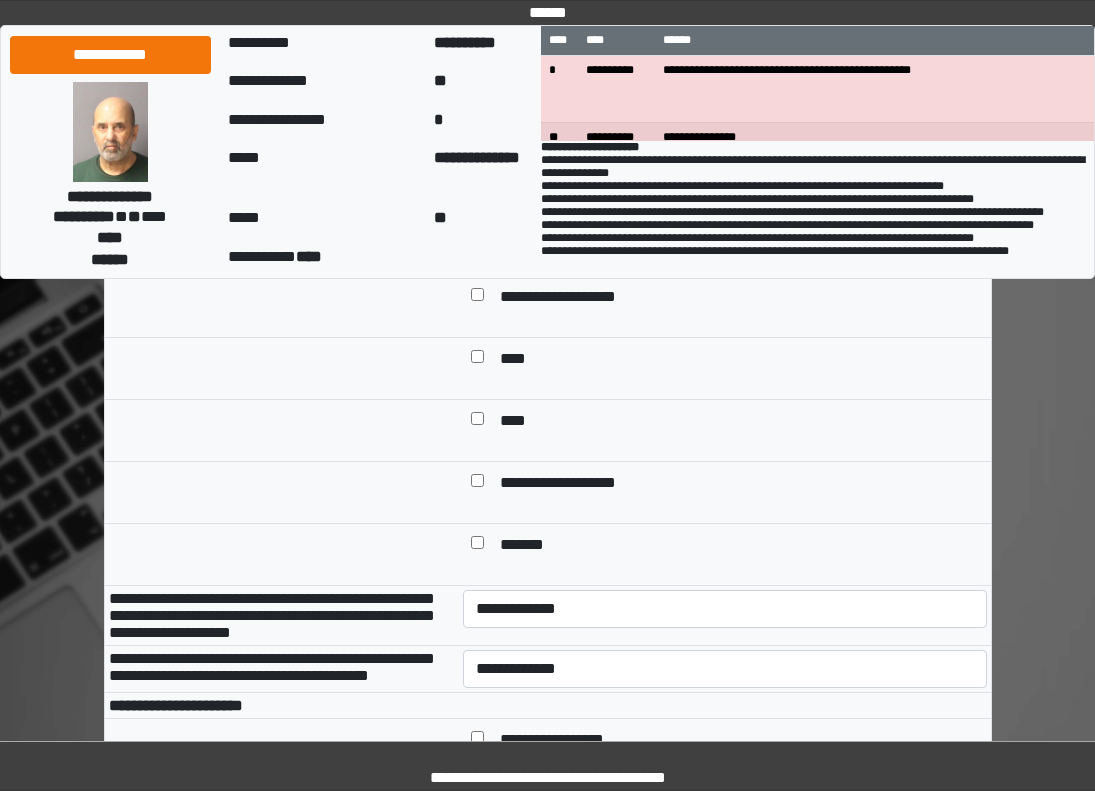 scroll, scrollTop: 800, scrollLeft: 0, axis: vertical 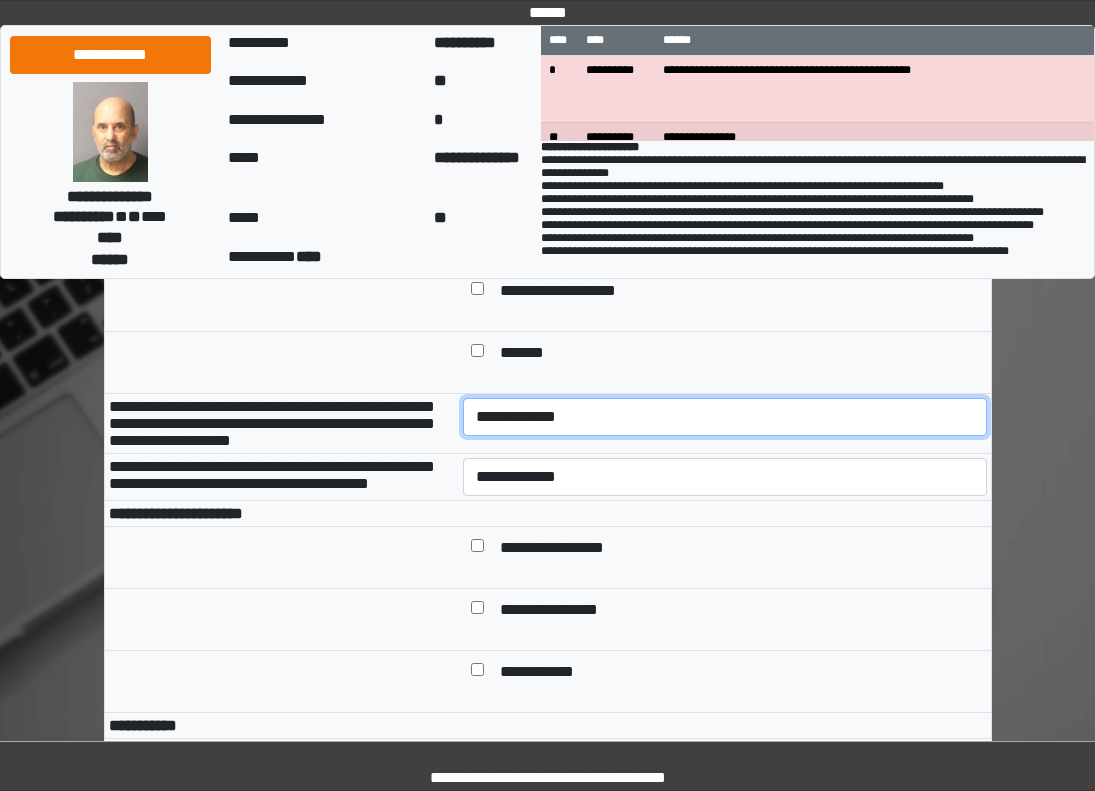 click on "**********" at bounding box center [725, 417] 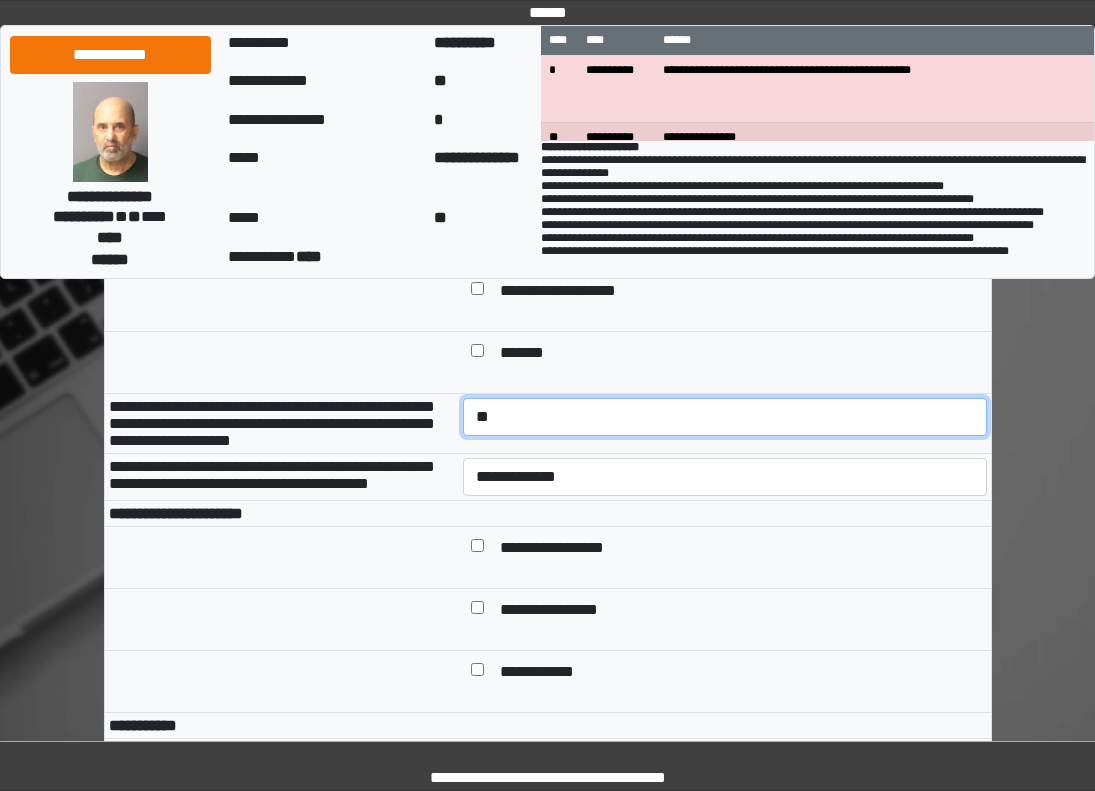 click on "**********" at bounding box center (725, 417) 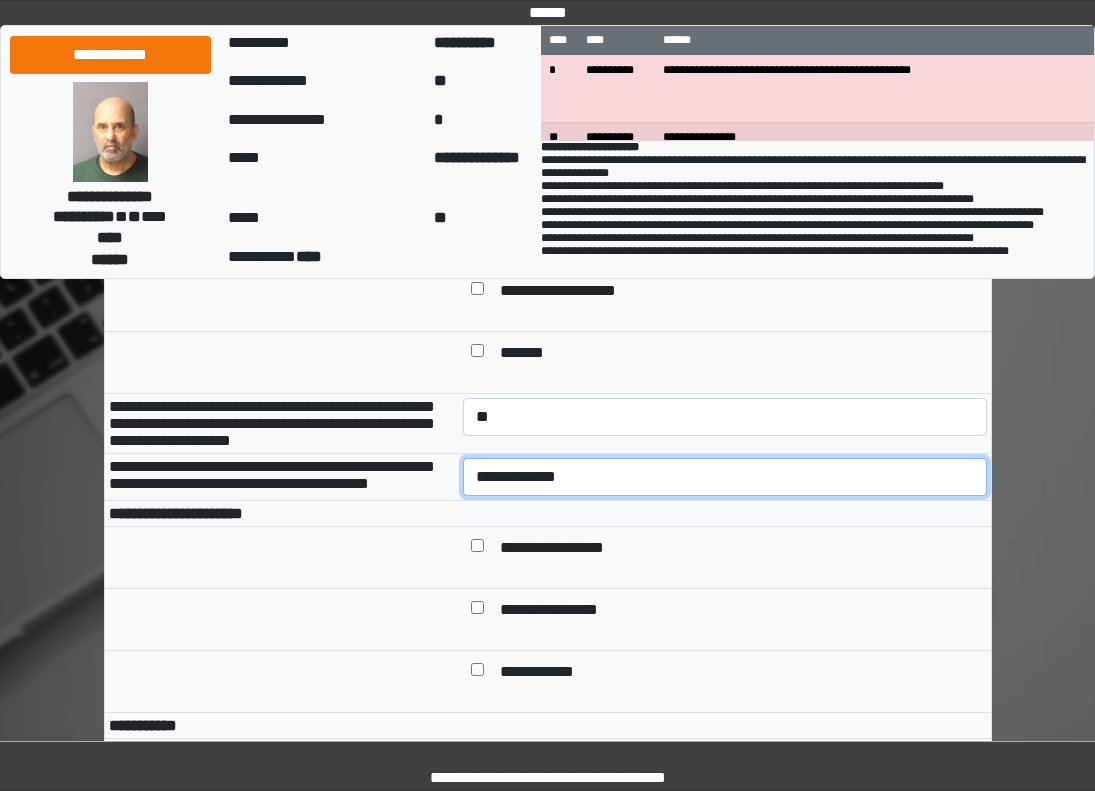 click on "**********" at bounding box center [725, 477] 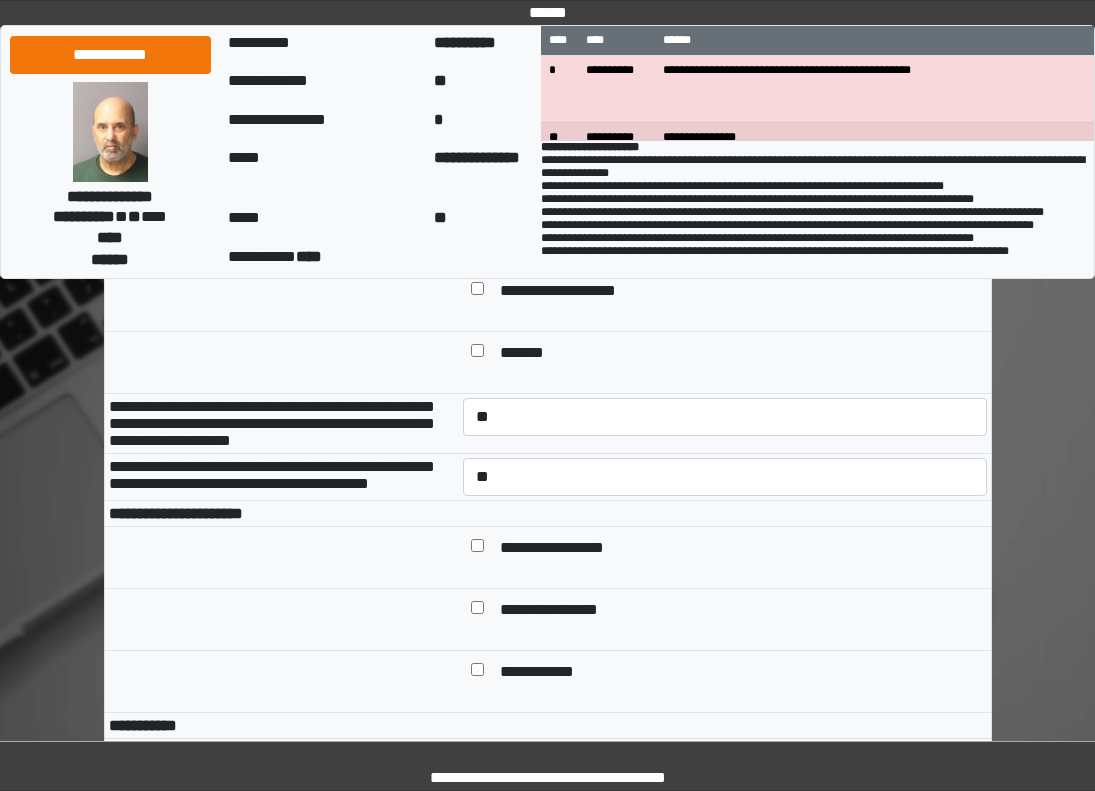 click on "**********" at bounding box center [725, 477] 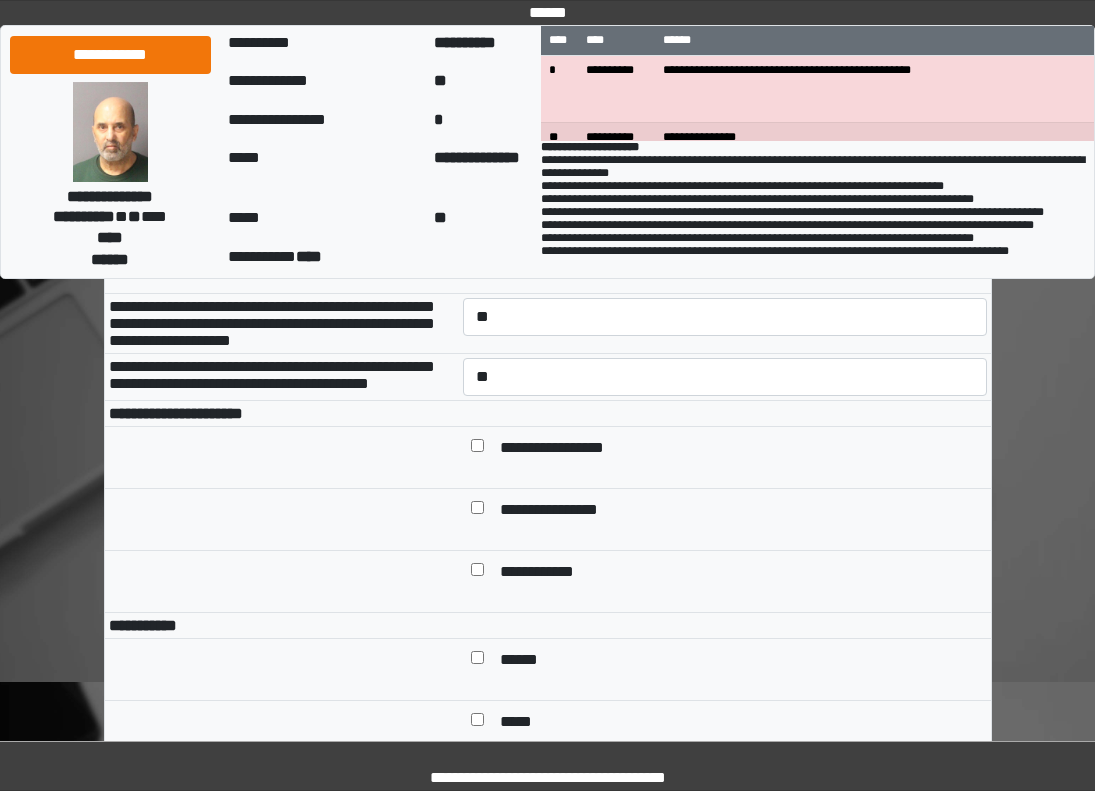 click on "**********" at bounding box center [567, 449] 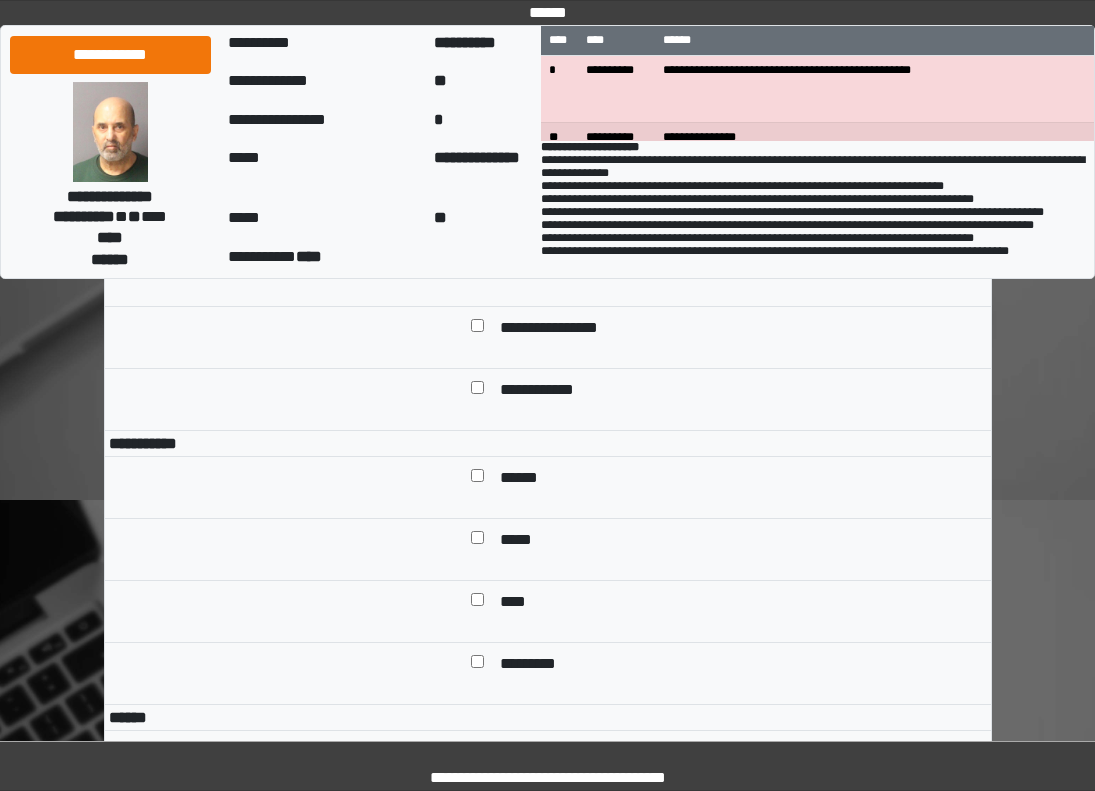 scroll, scrollTop: 1300, scrollLeft: 0, axis: vertical 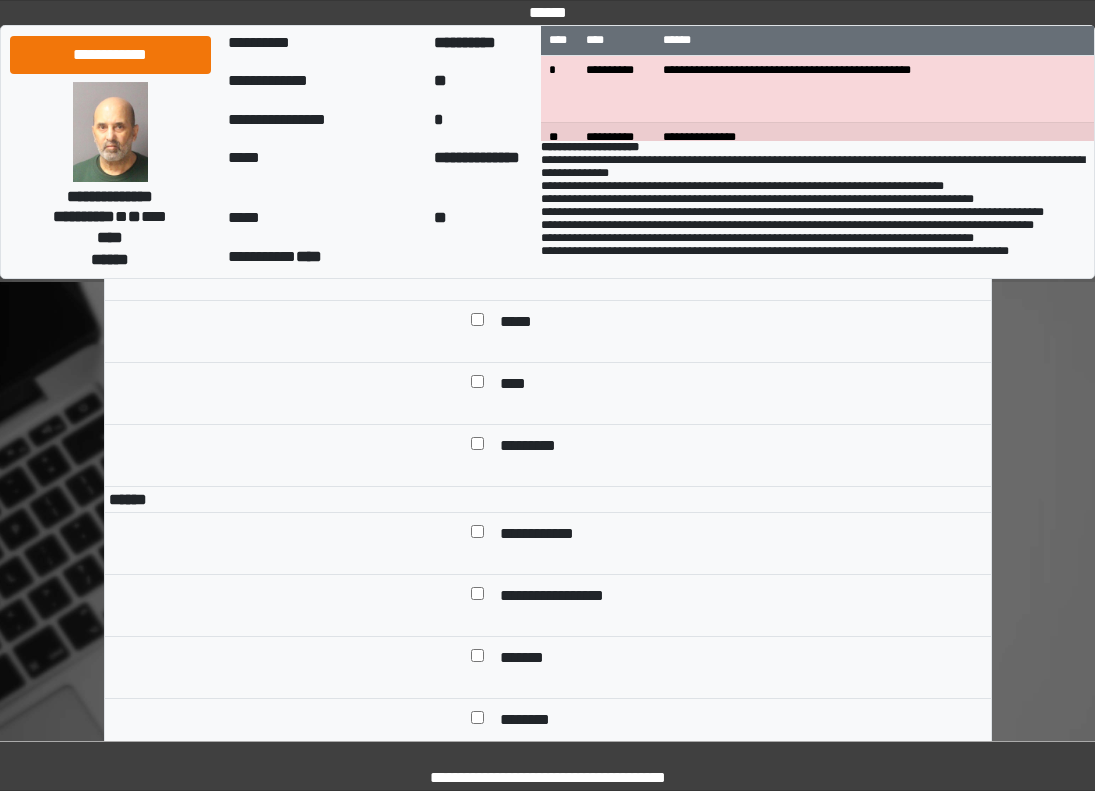 click on "******" at bounding box center (526, 261) 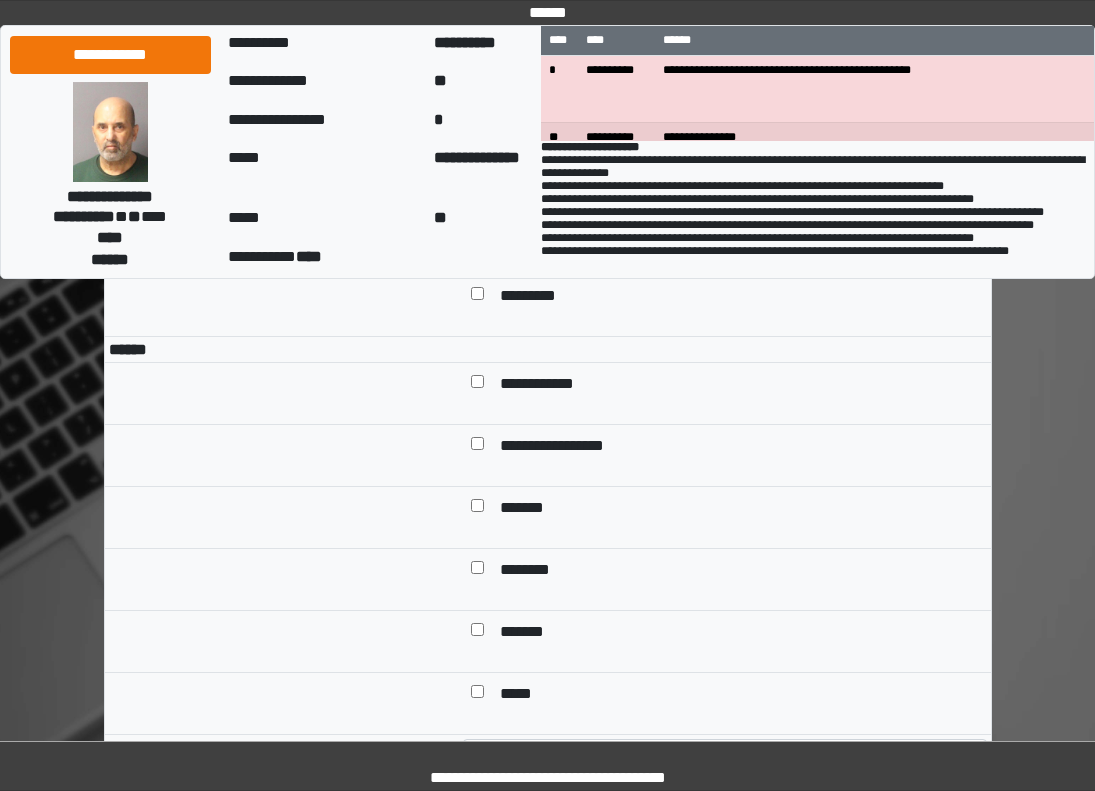 scroll, scrollTop: 1600, scrollLeft: 0, axis: vertical 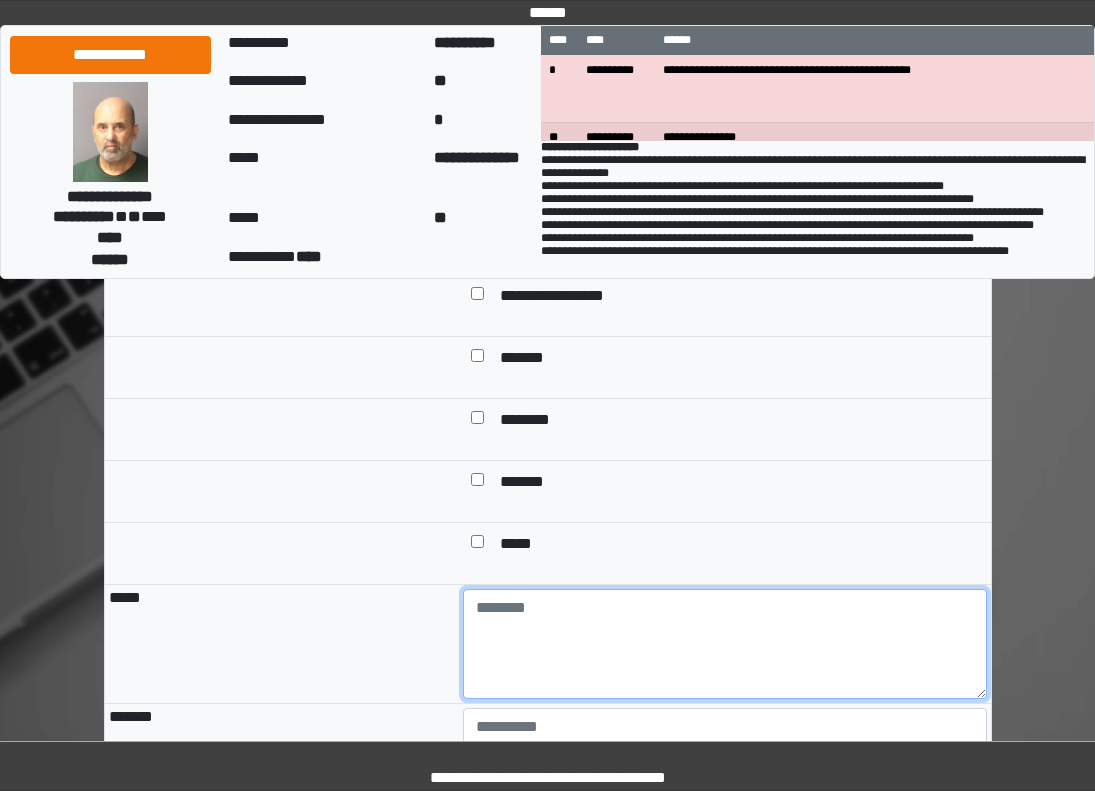 click at bounding box center [725, 644] 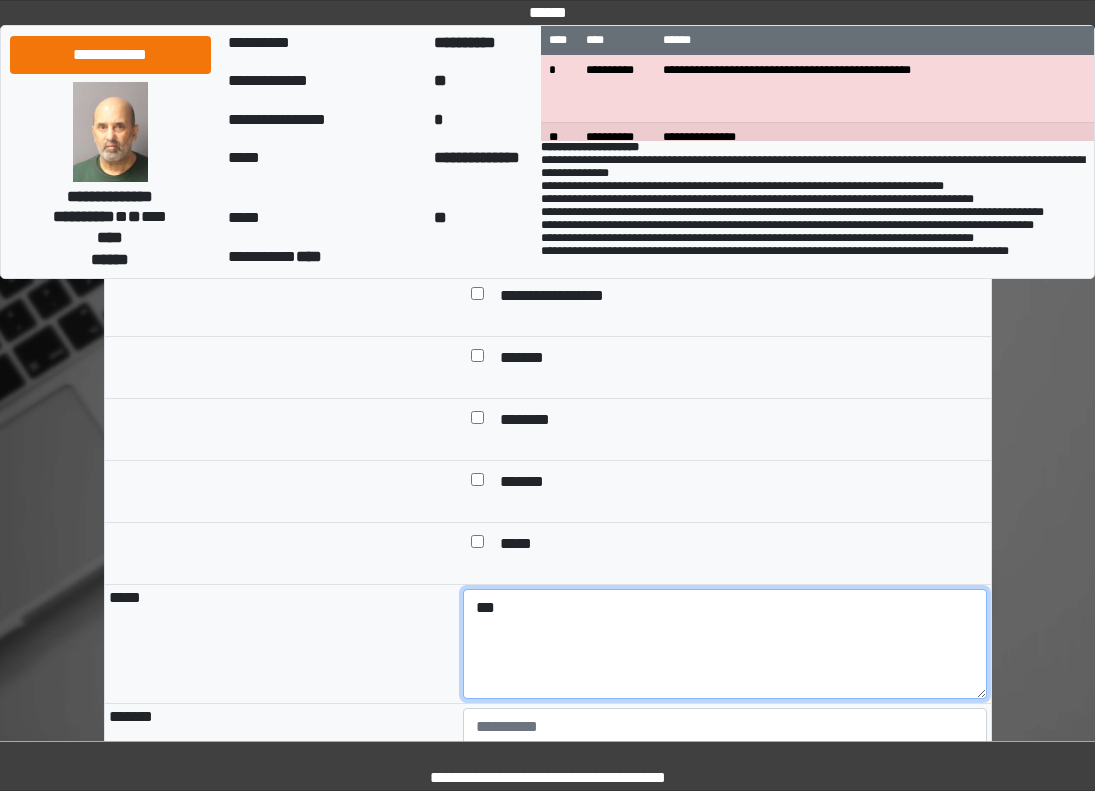 type on "***" 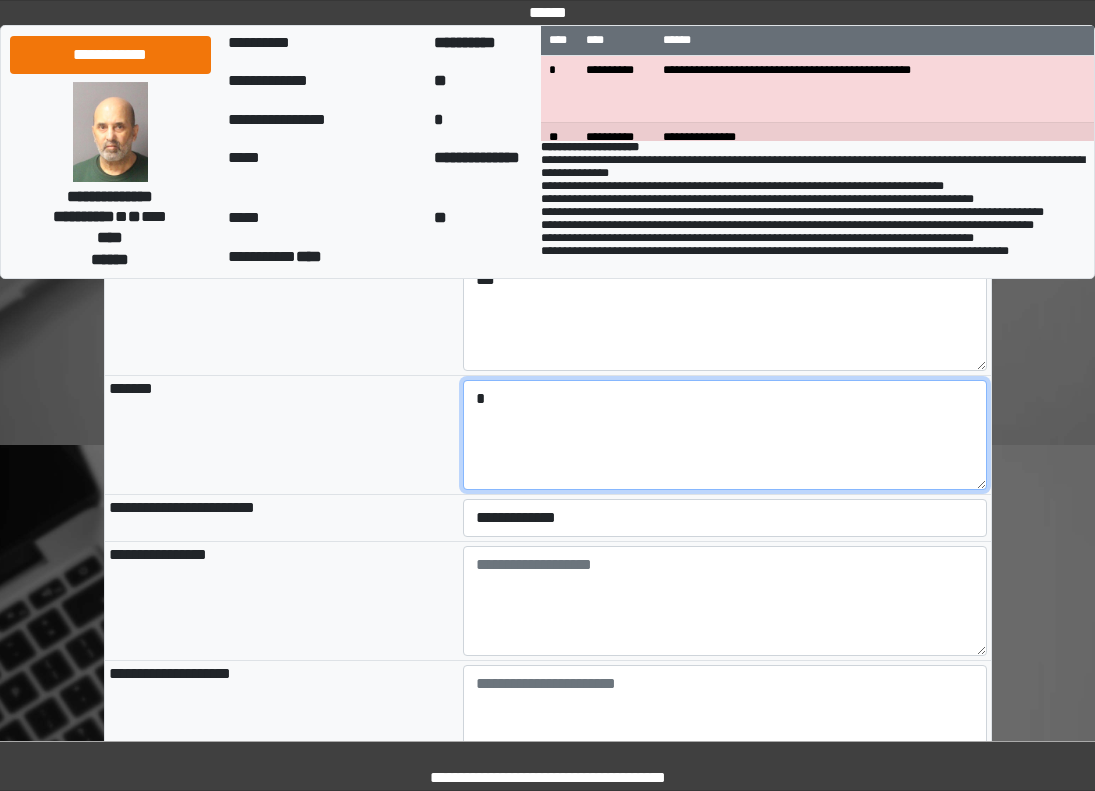 scroll, scrollTop: 2009, scrollLeft: 0, axis: vertical 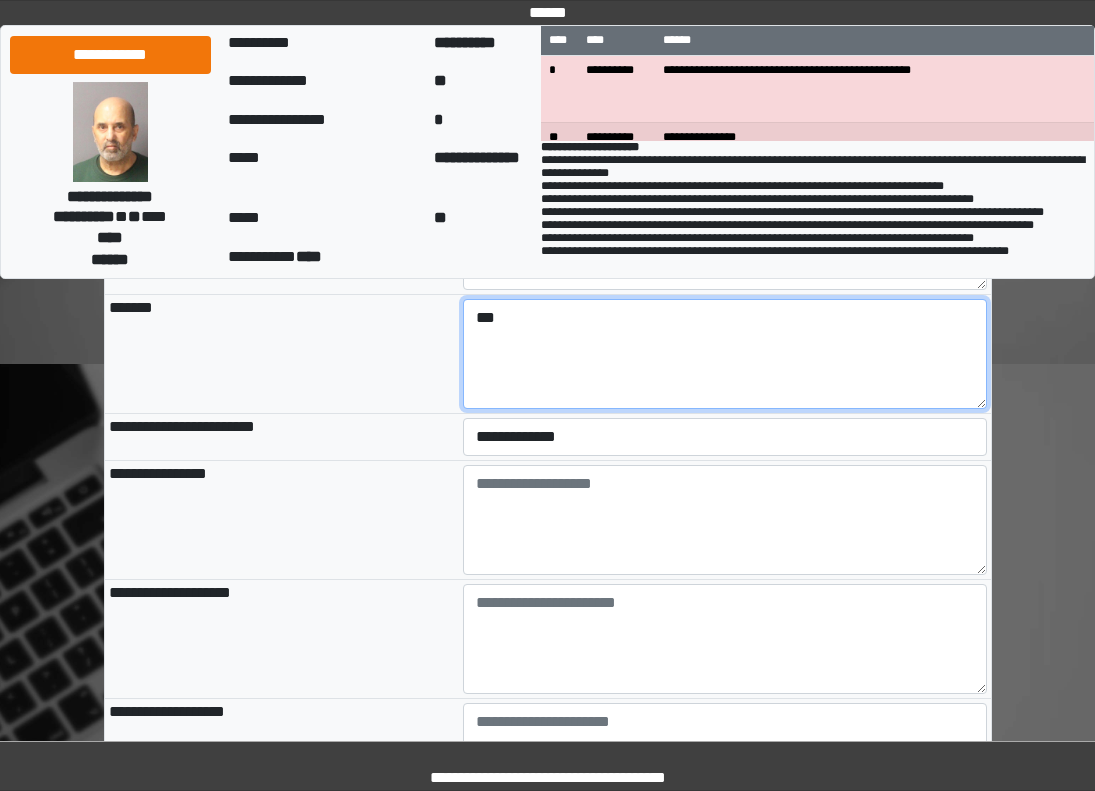 type on "***" 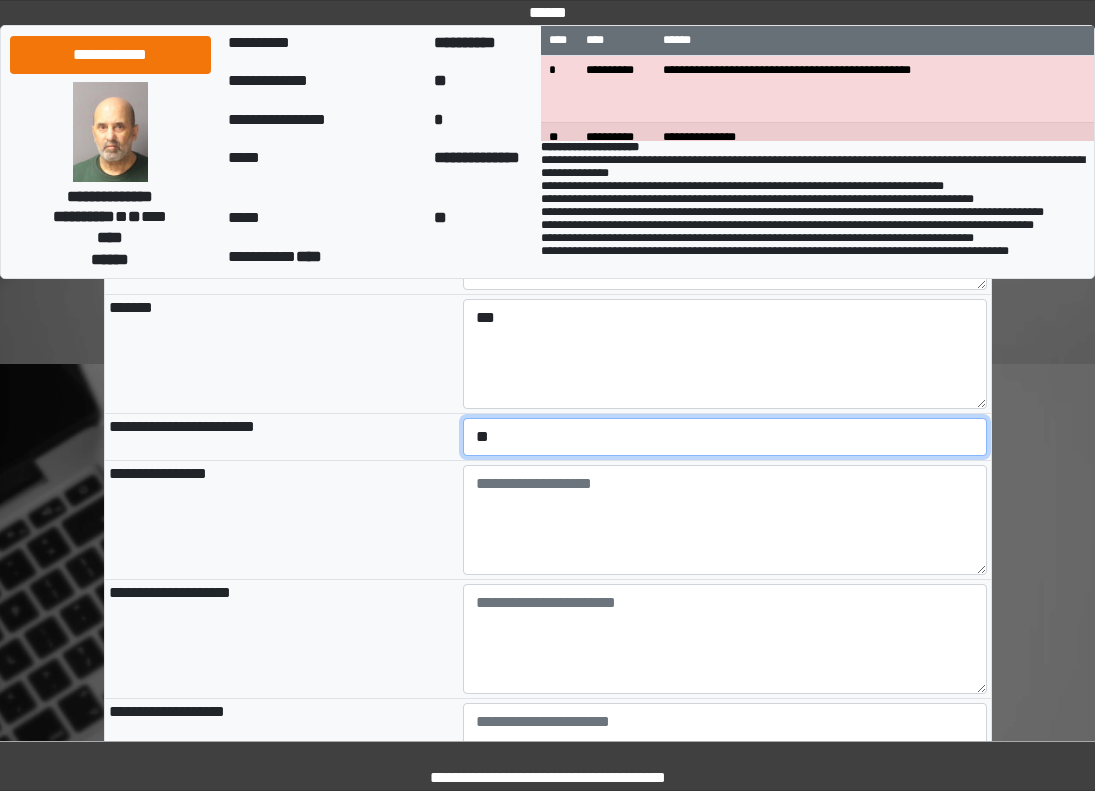 select on "*" 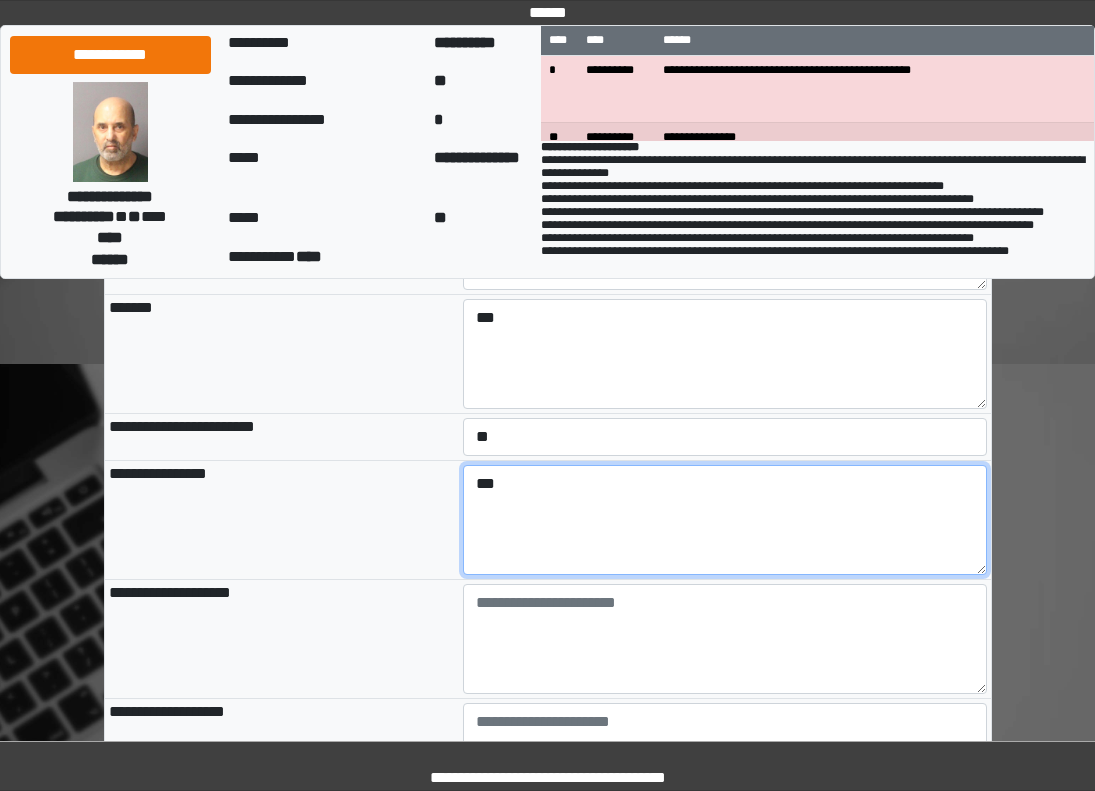 type on "***" 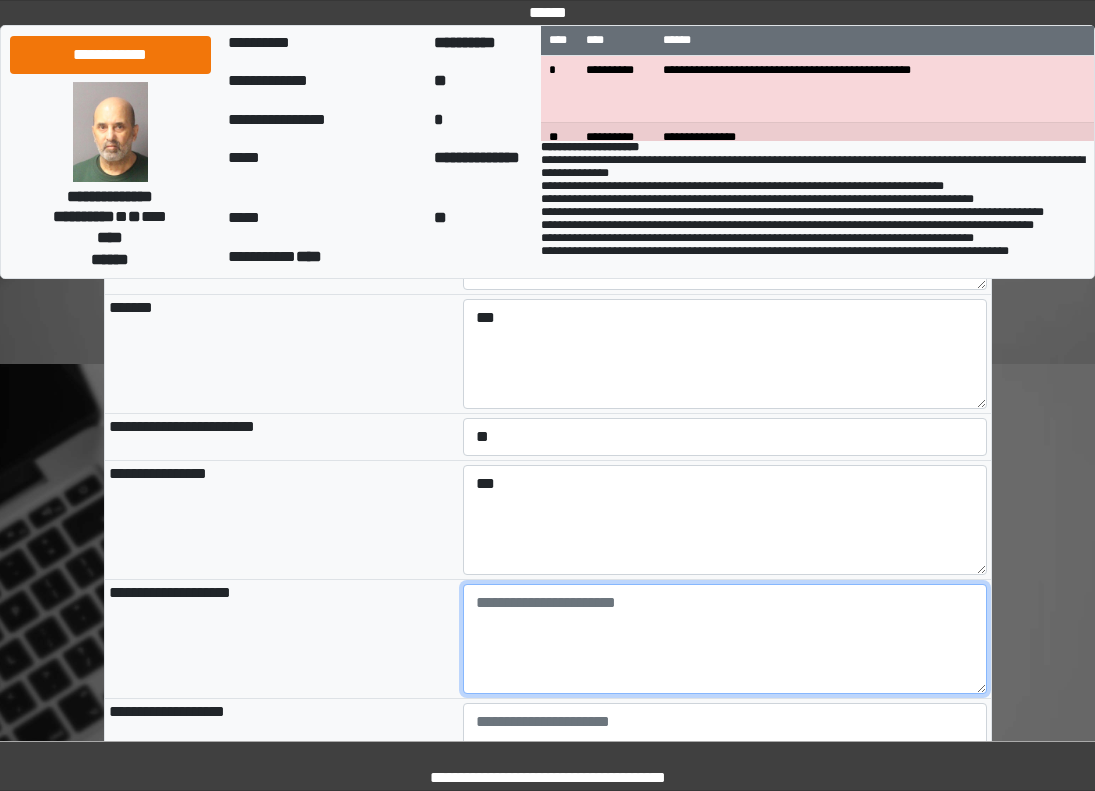 paste on "**********" 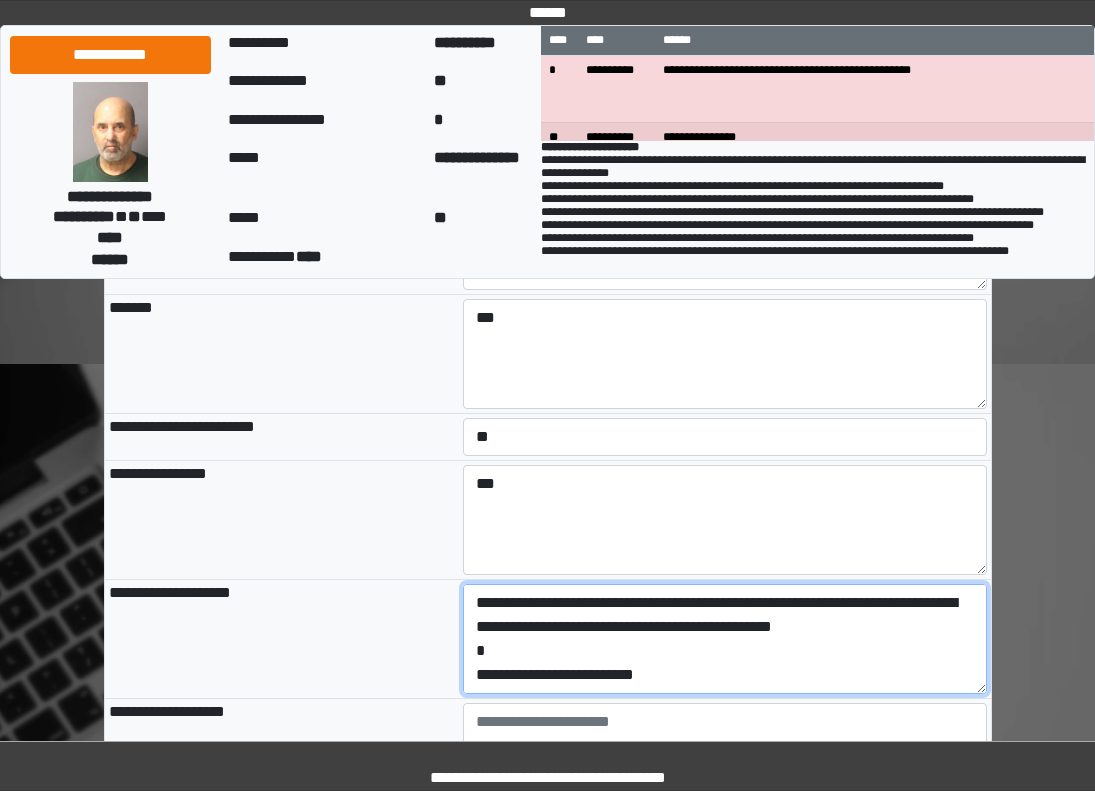 scroll, scrollTop: 120, scrollLeft: 0, axis: vertical 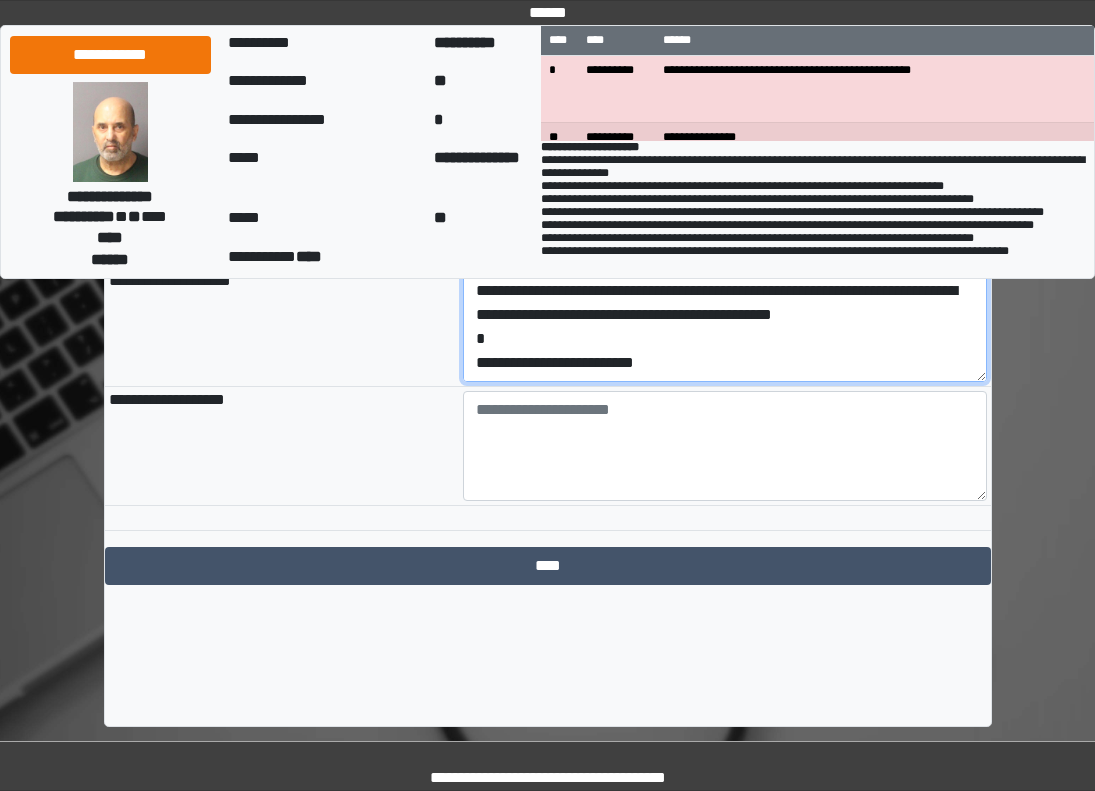 click on "**********" at bounding box center (725, 327) 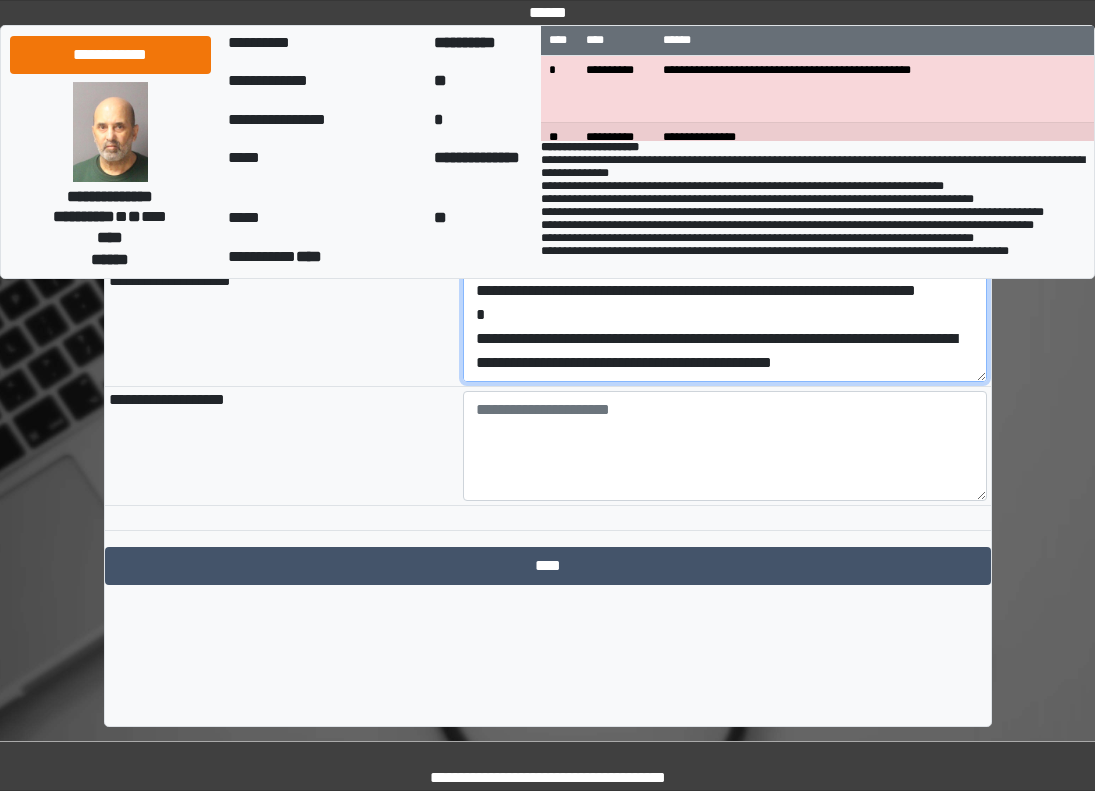 scroll, scrollTop: 72, scrollLeft: 0, axis: vertical 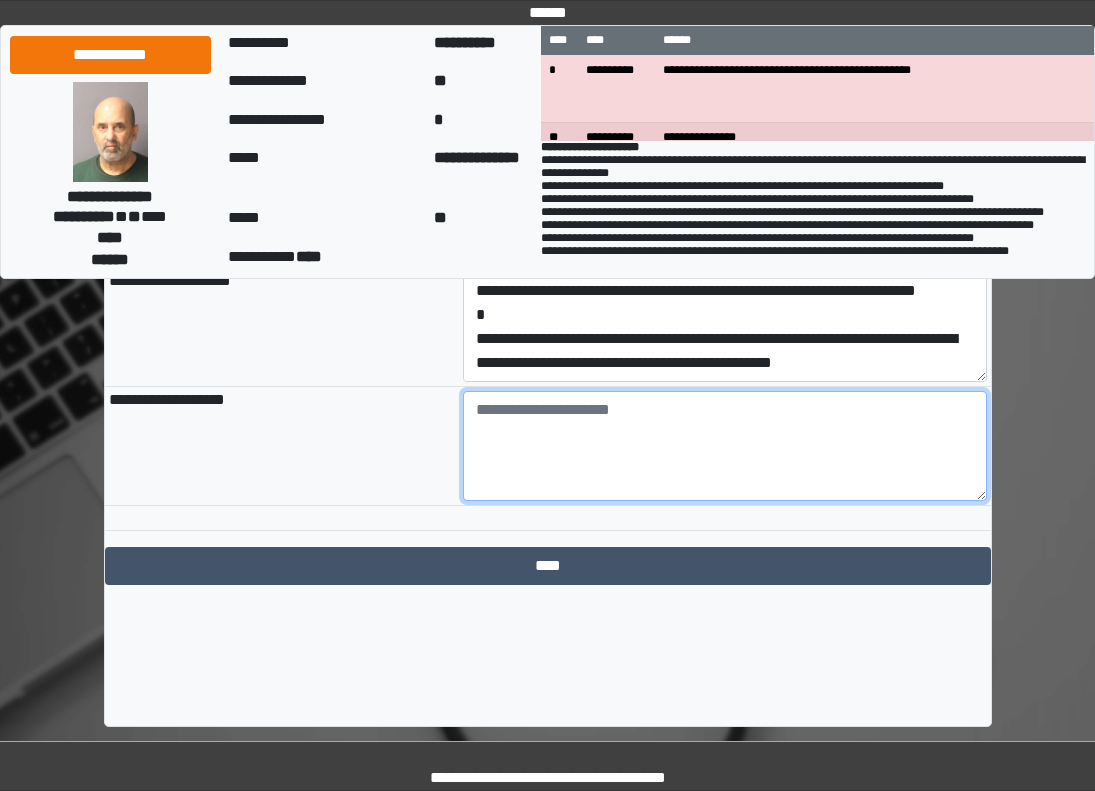 click at bounding box center (725, 446) 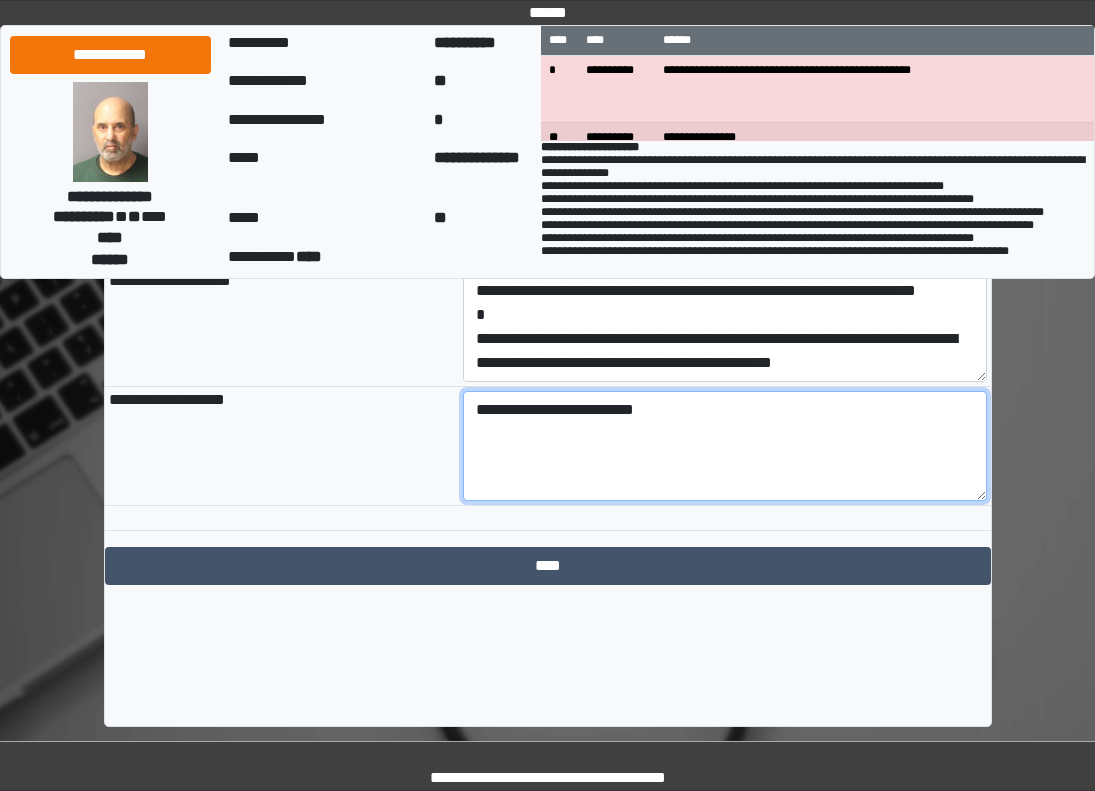 type on "**********" 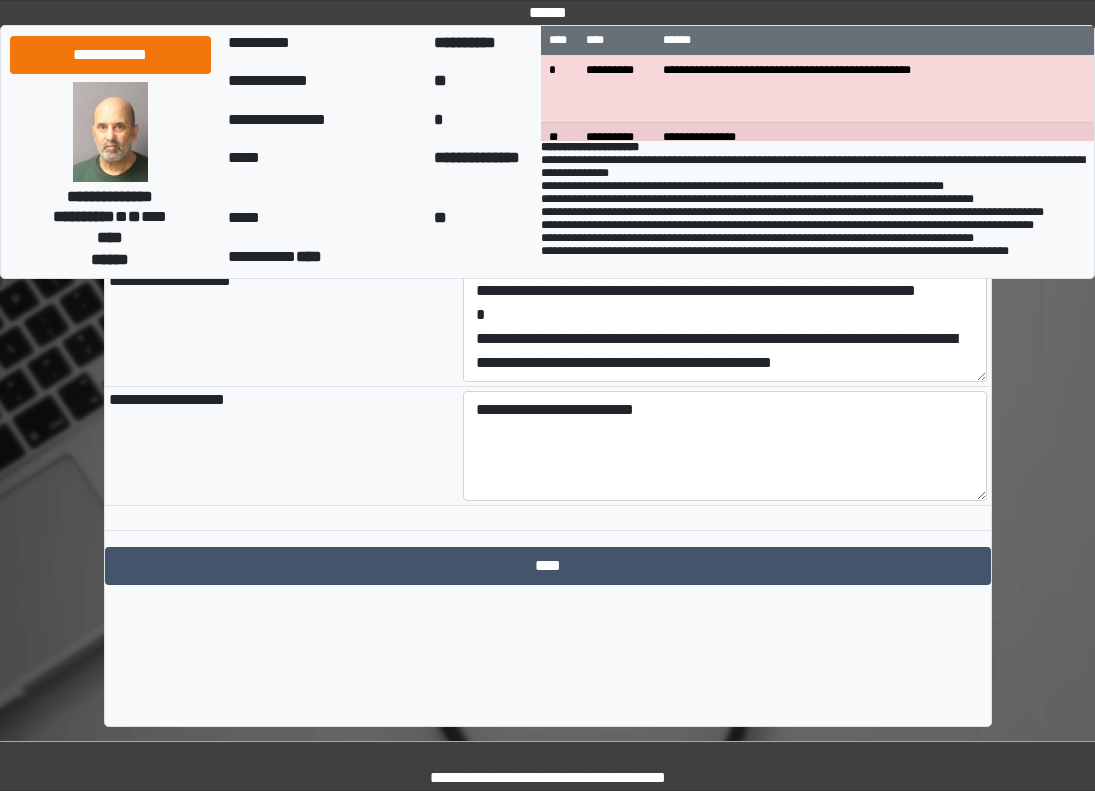 click on "**********" at bounding box center (548, -611) 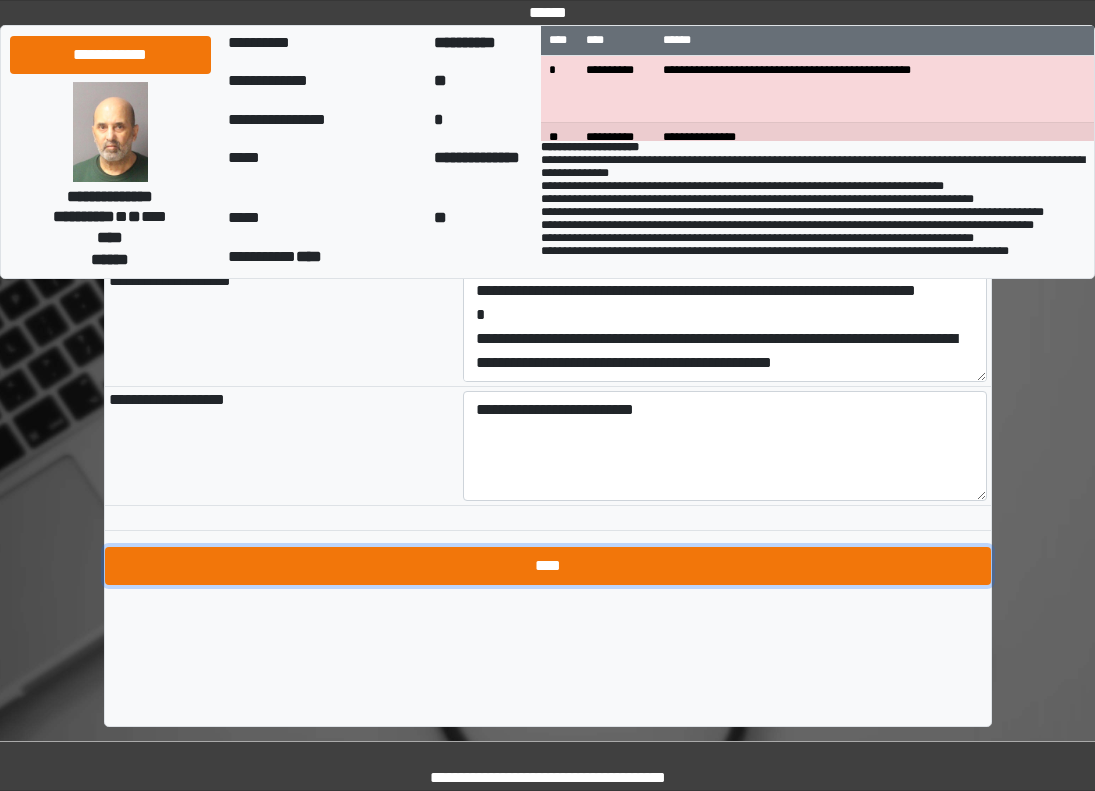click on "****" at bounding box center [548, 566] 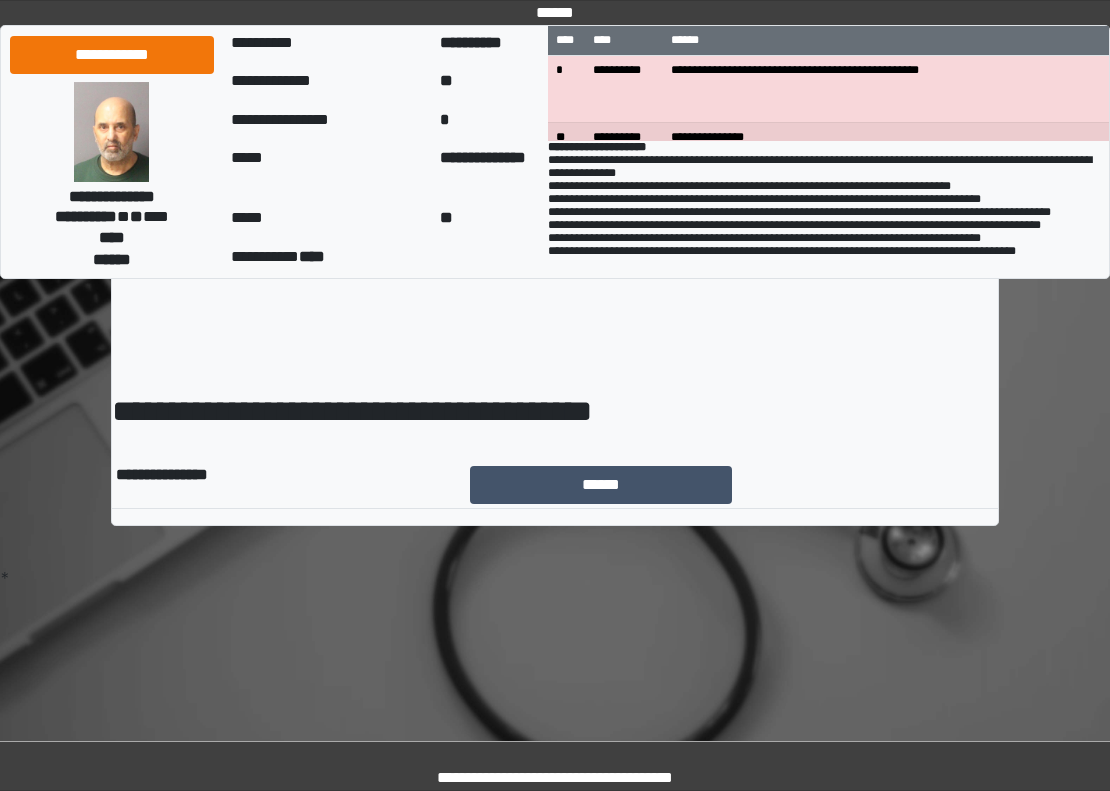 scroll, scrollTop: 0, scrollLeft: 0, axis: both 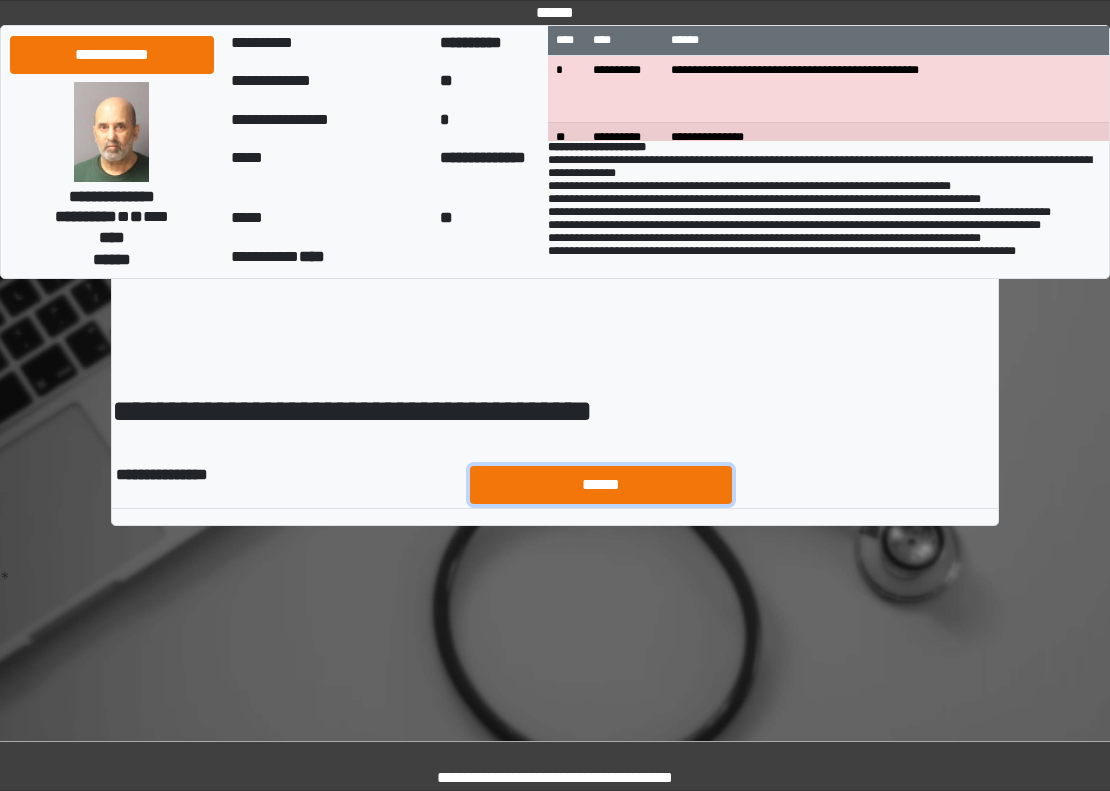 click on "******" at bounding box center [601, 485] 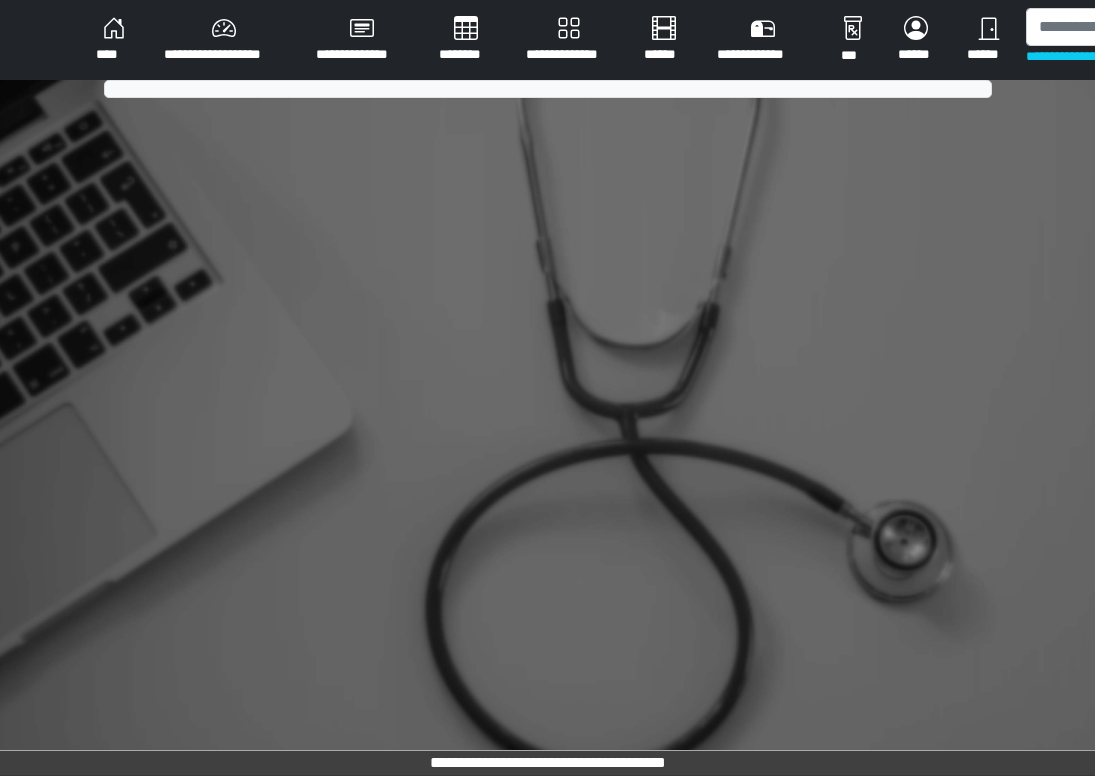scroll, scrollTop: 0, scrollLeft: 0, axis: both 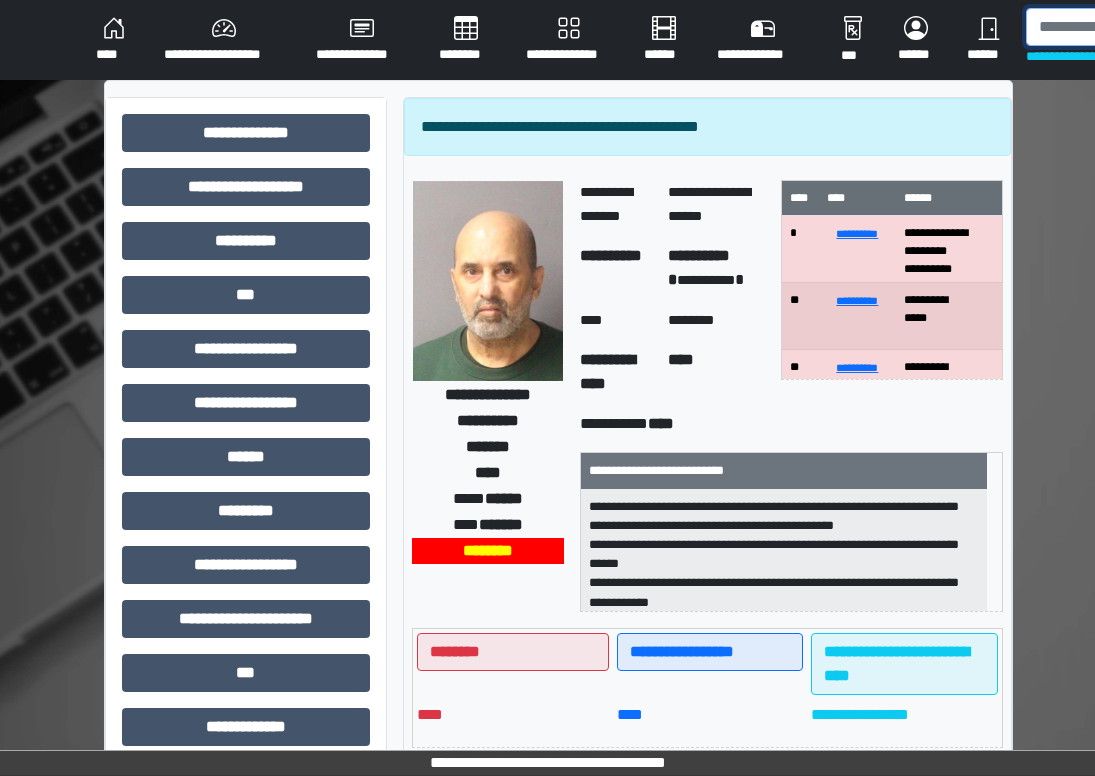 click at bounding box center (1129, 27) 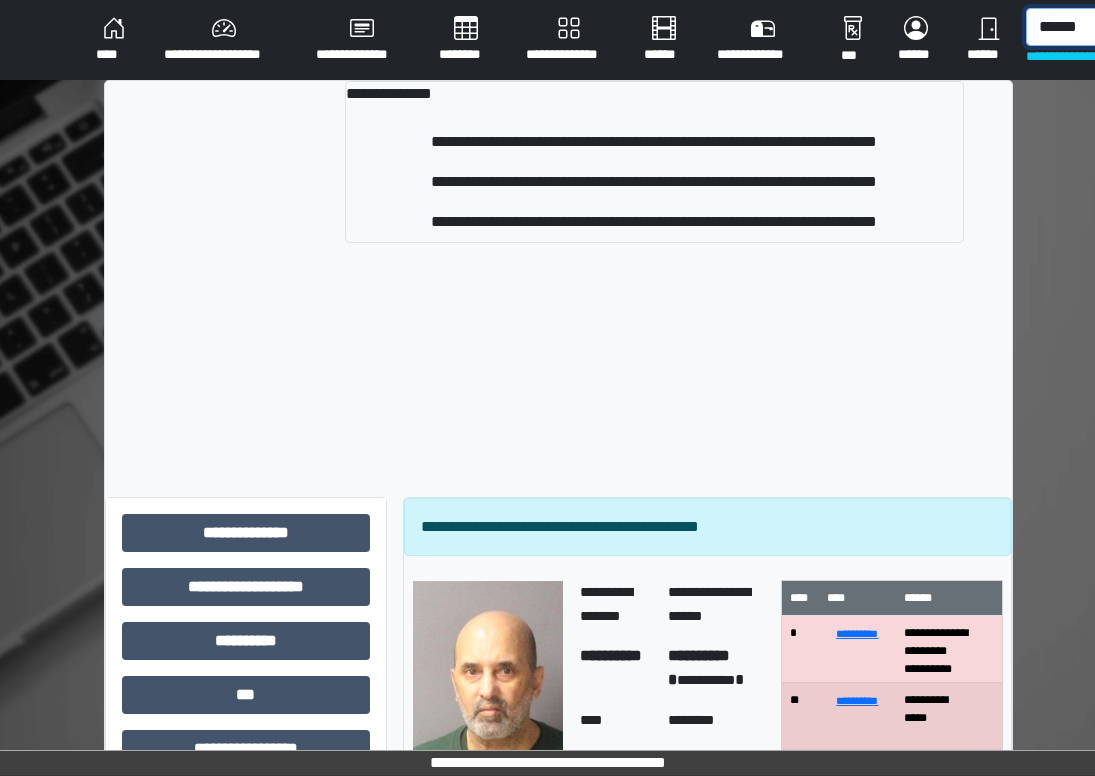 scroll, scrollTop: 0, scrollLeft: 1, axis: horizontal 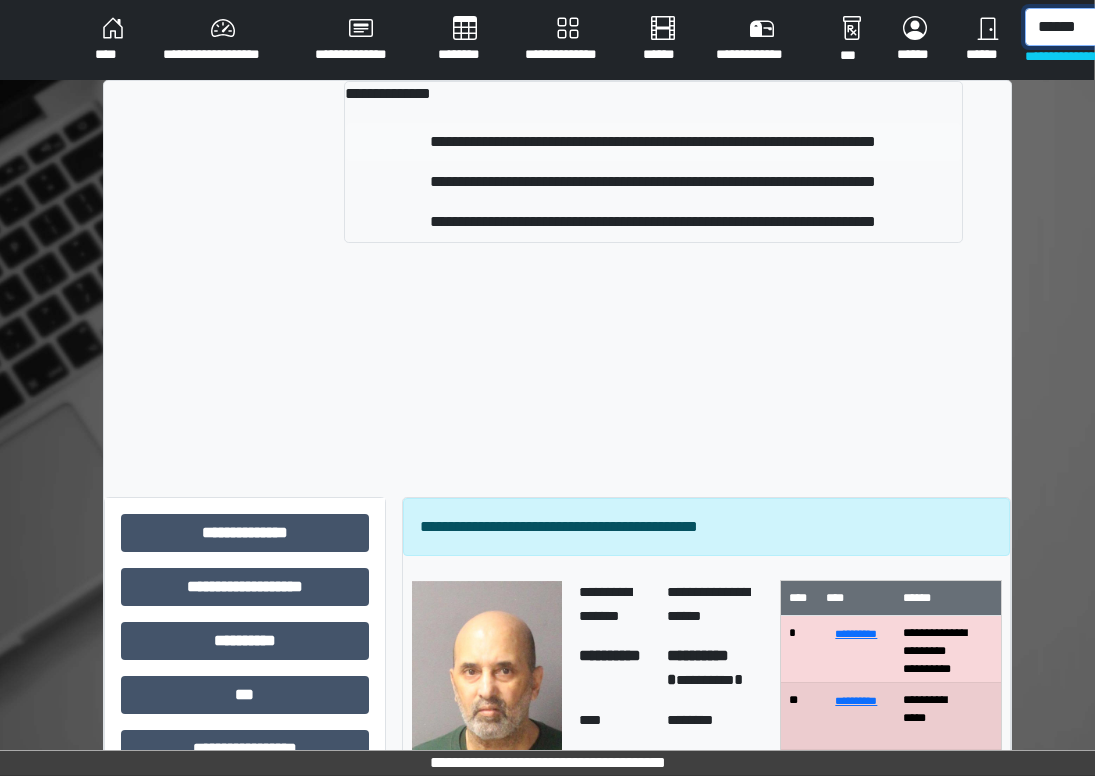 type on "******" 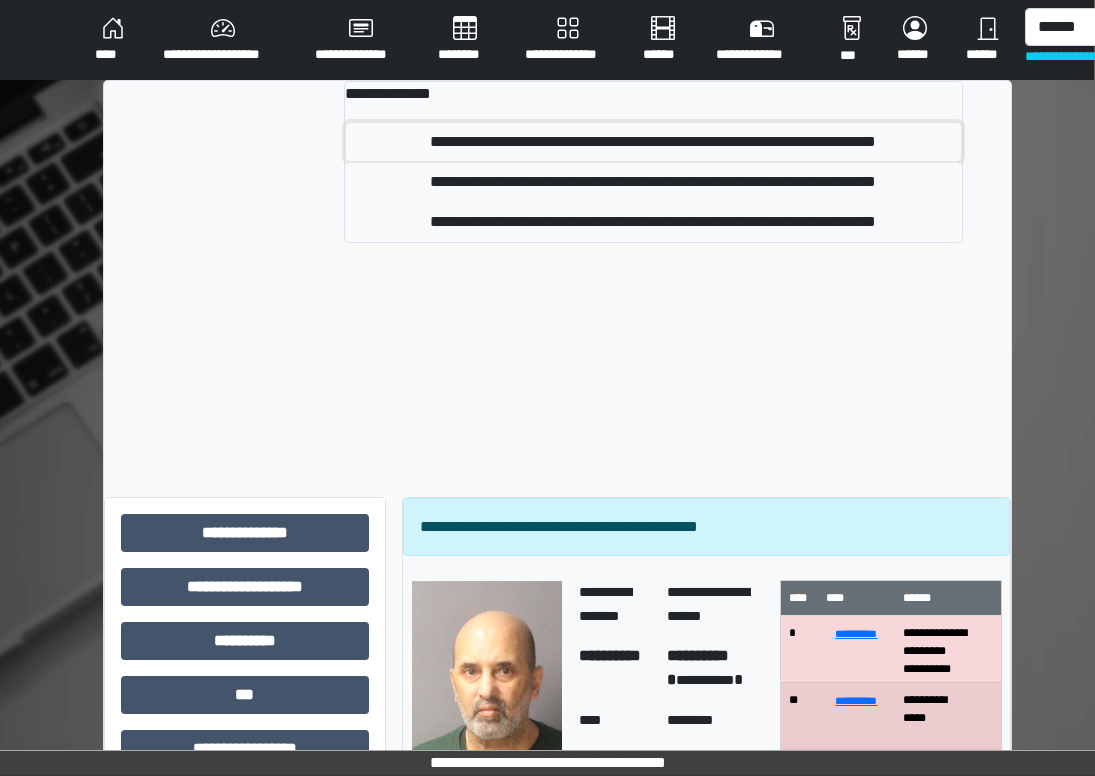 click on "**********" at bounding box center (653, 142) 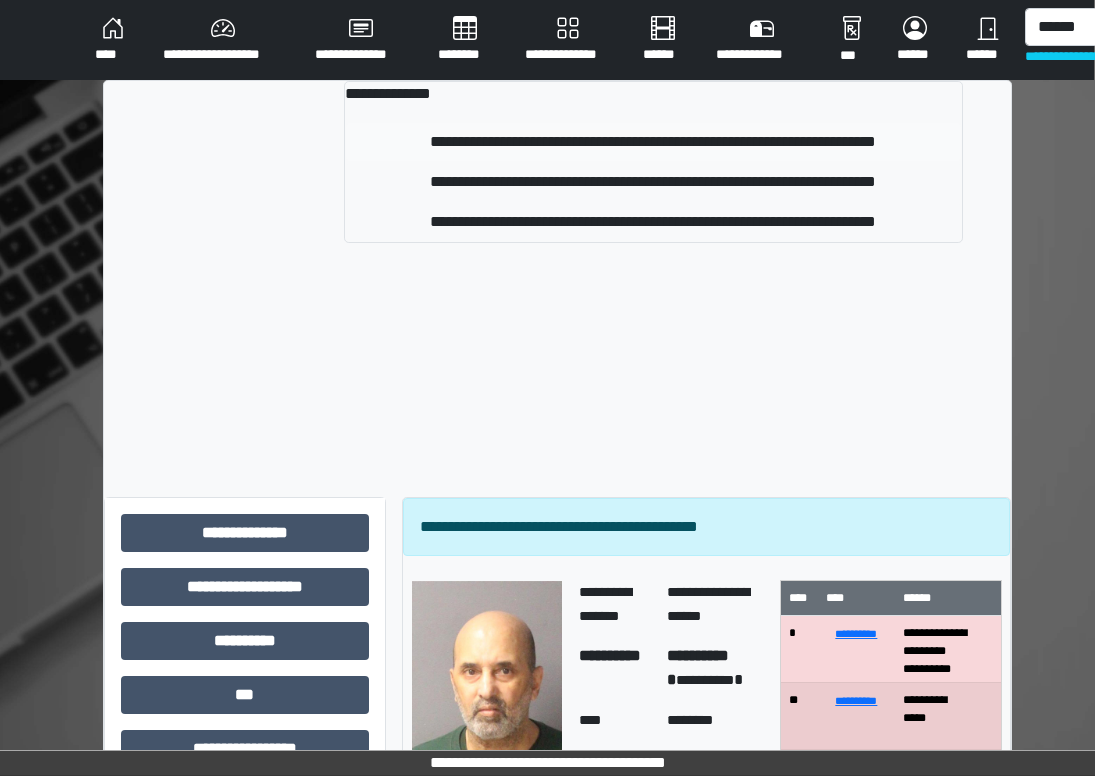 type 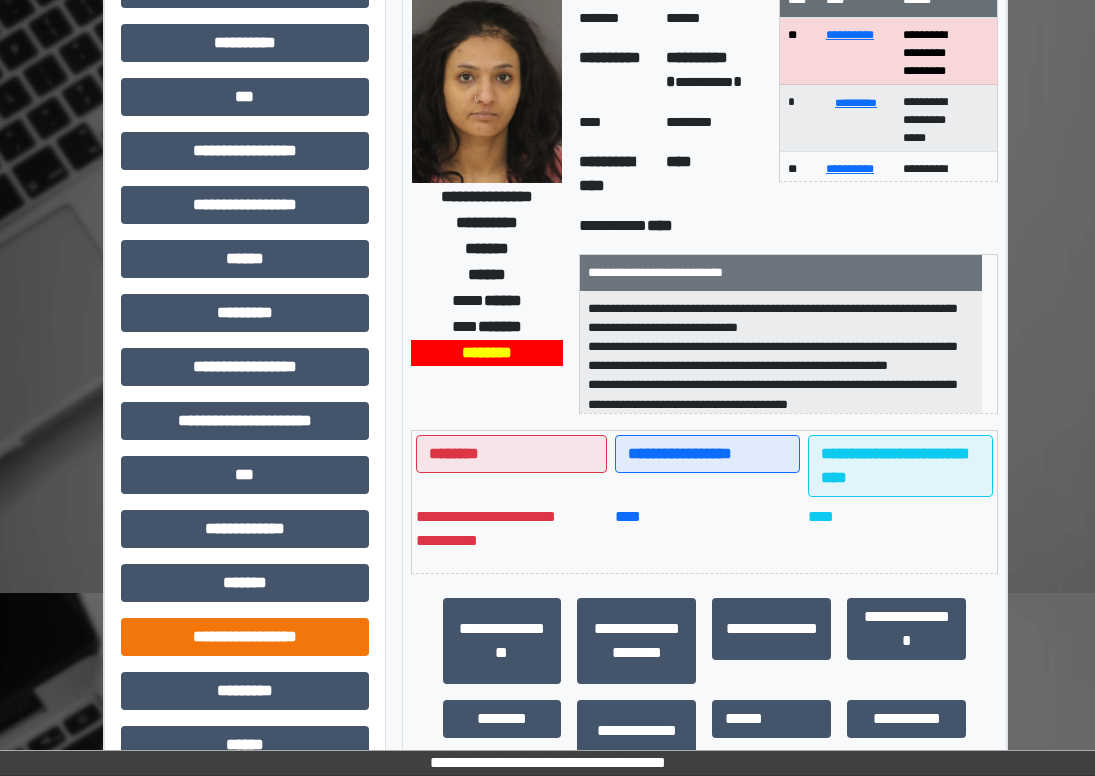 scroll, scrollTop: 398, scrollLeft: 1, axis: both 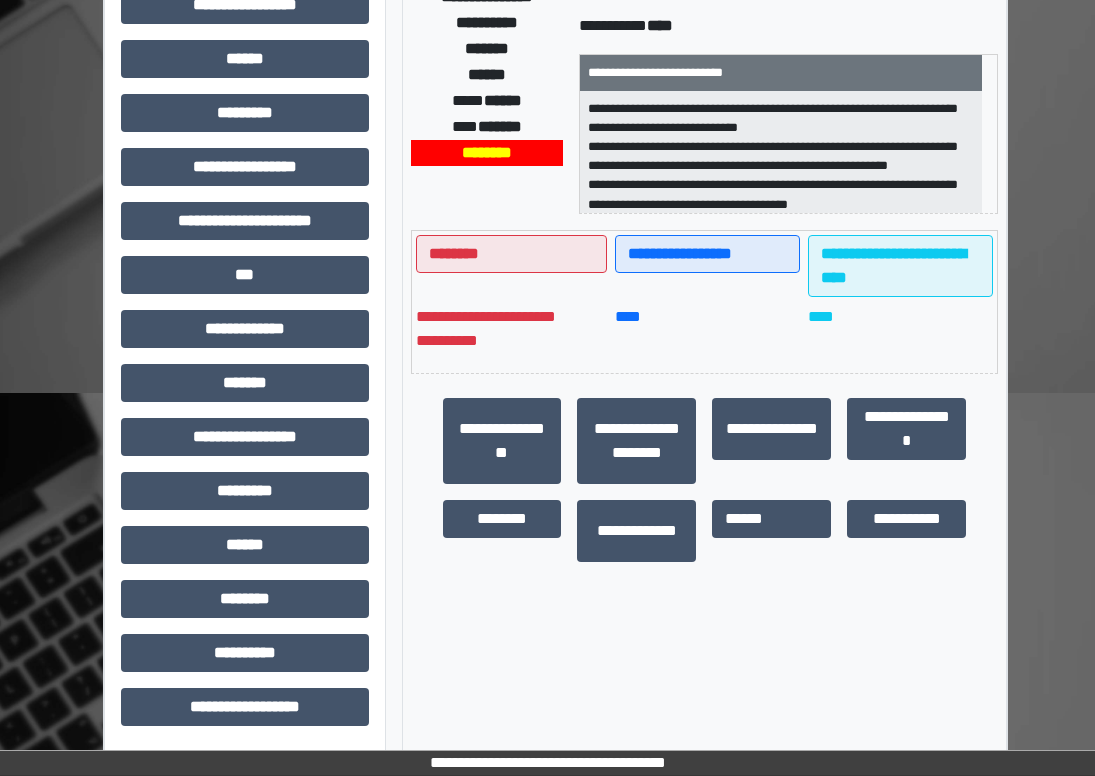click on "**********" at bounding box center [245, 229] 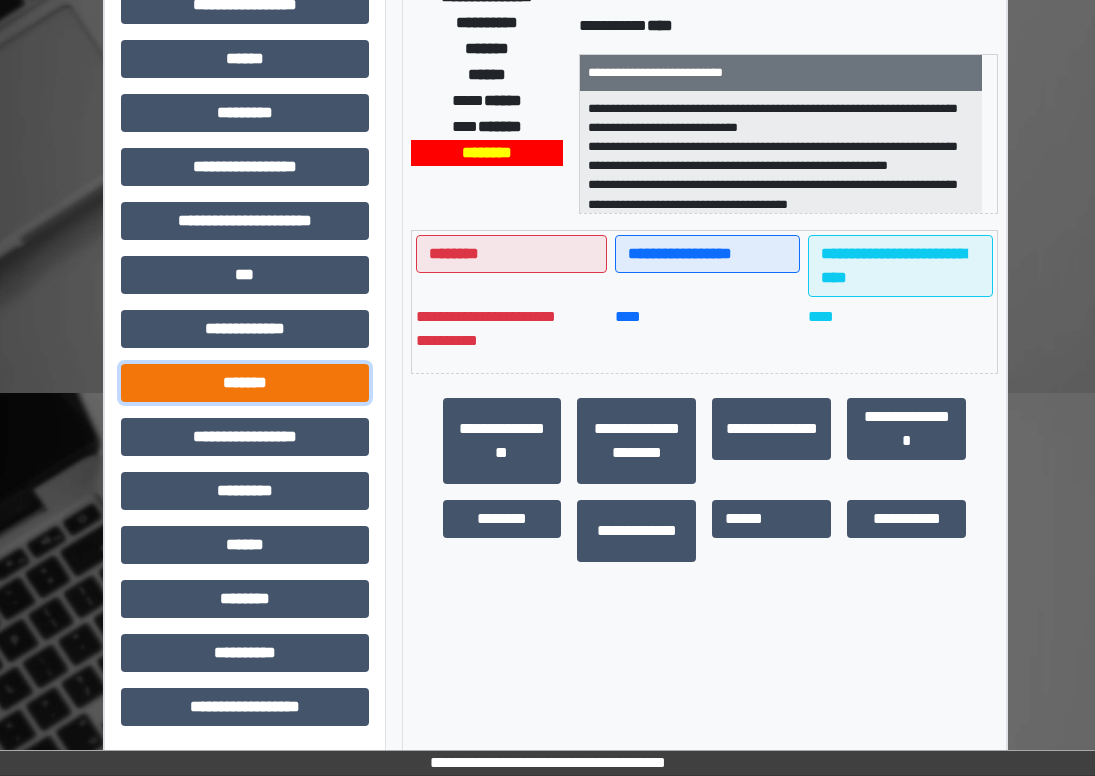 click on "*******" at bounding box center (245, 383) 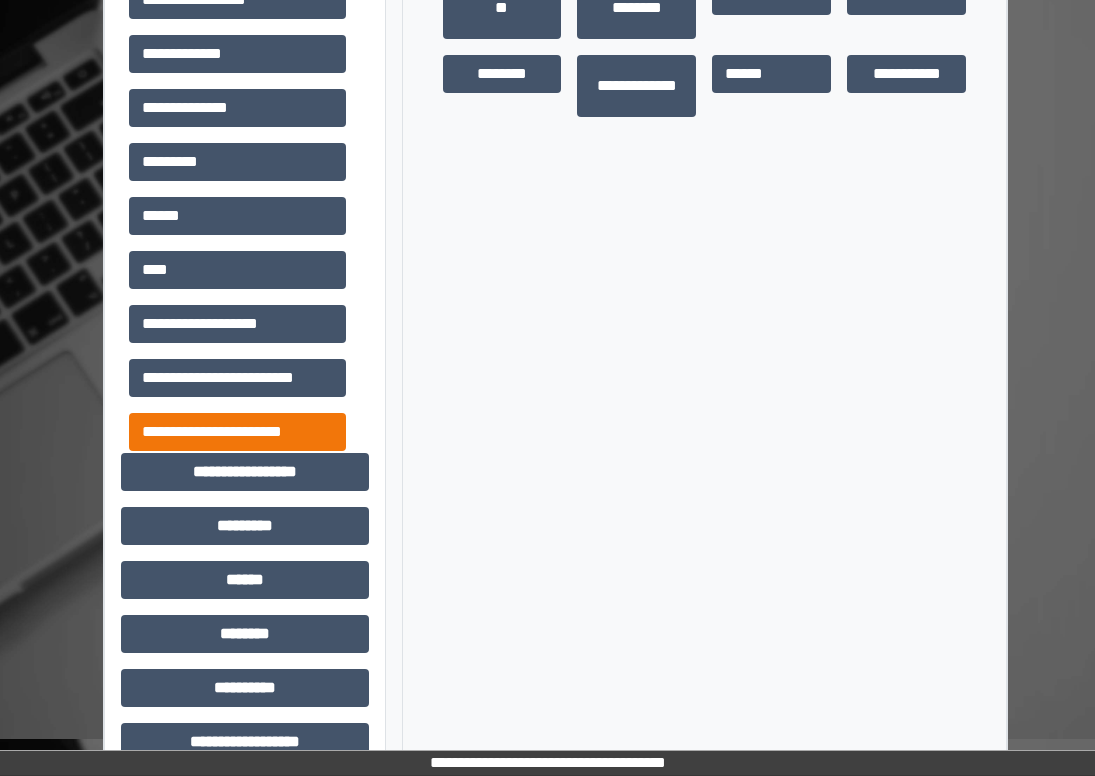 scroll, scrollTop: 878, scrollLeft: 1, axis: both 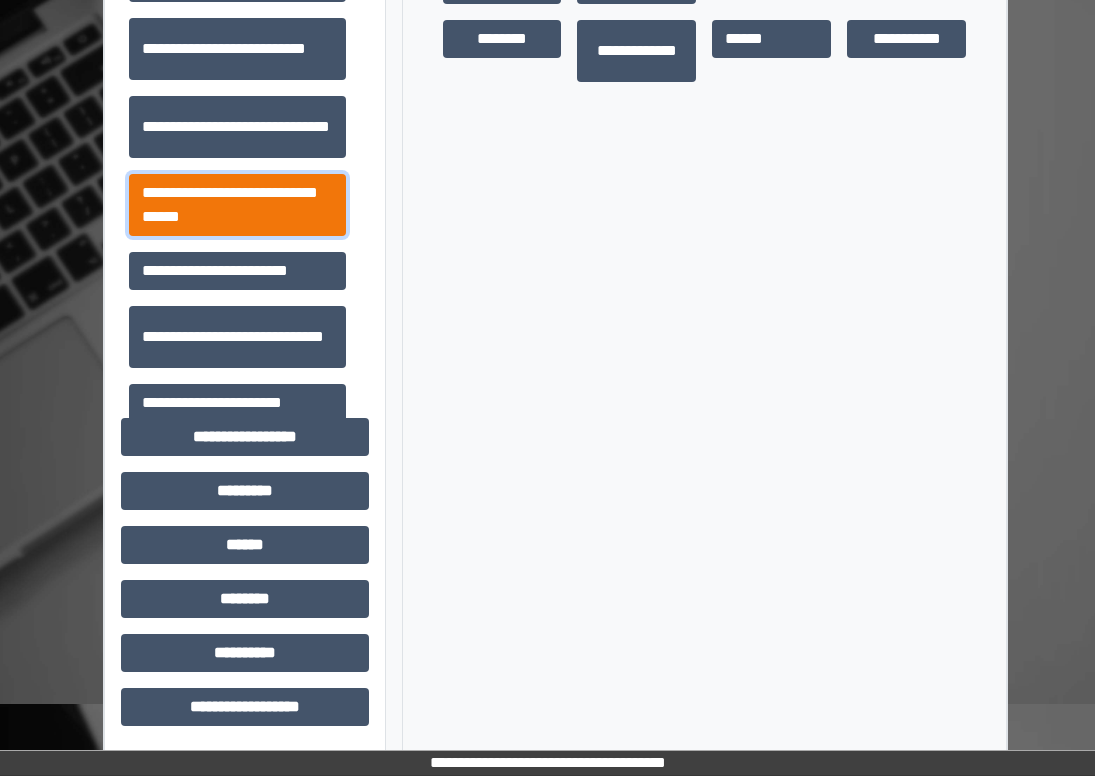 click on "**********" at bounding box center (237, 205) 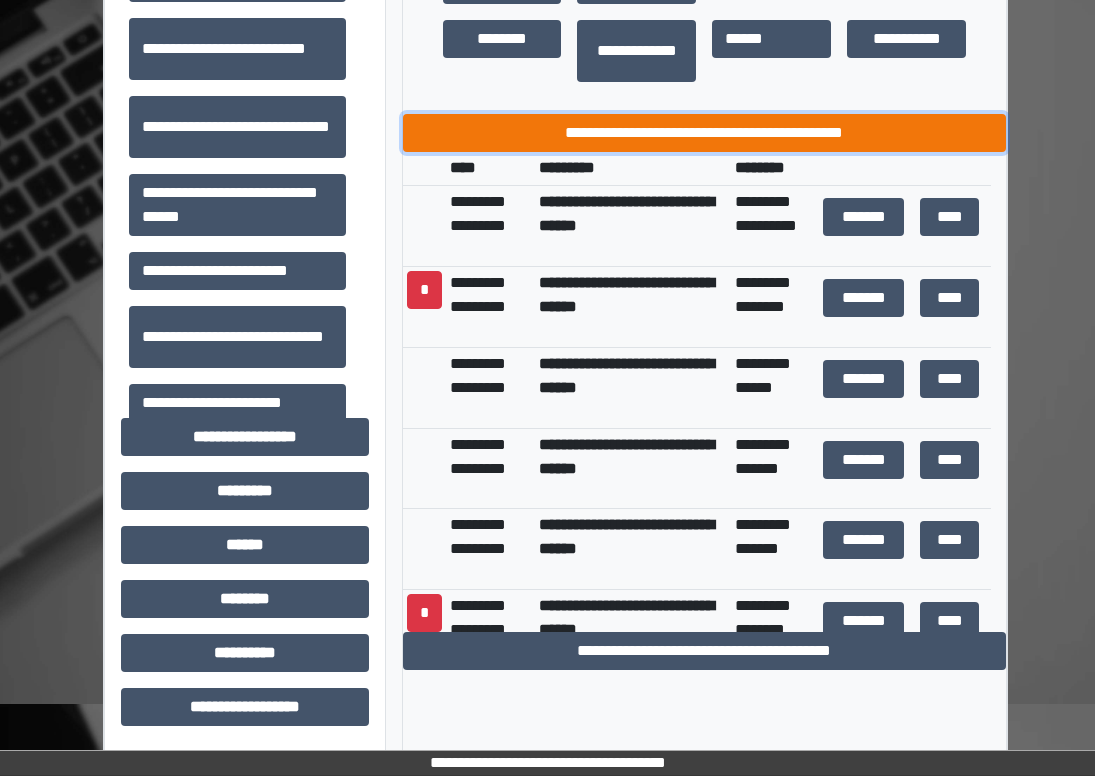 click on "**********" at bounding box center [705, 133] 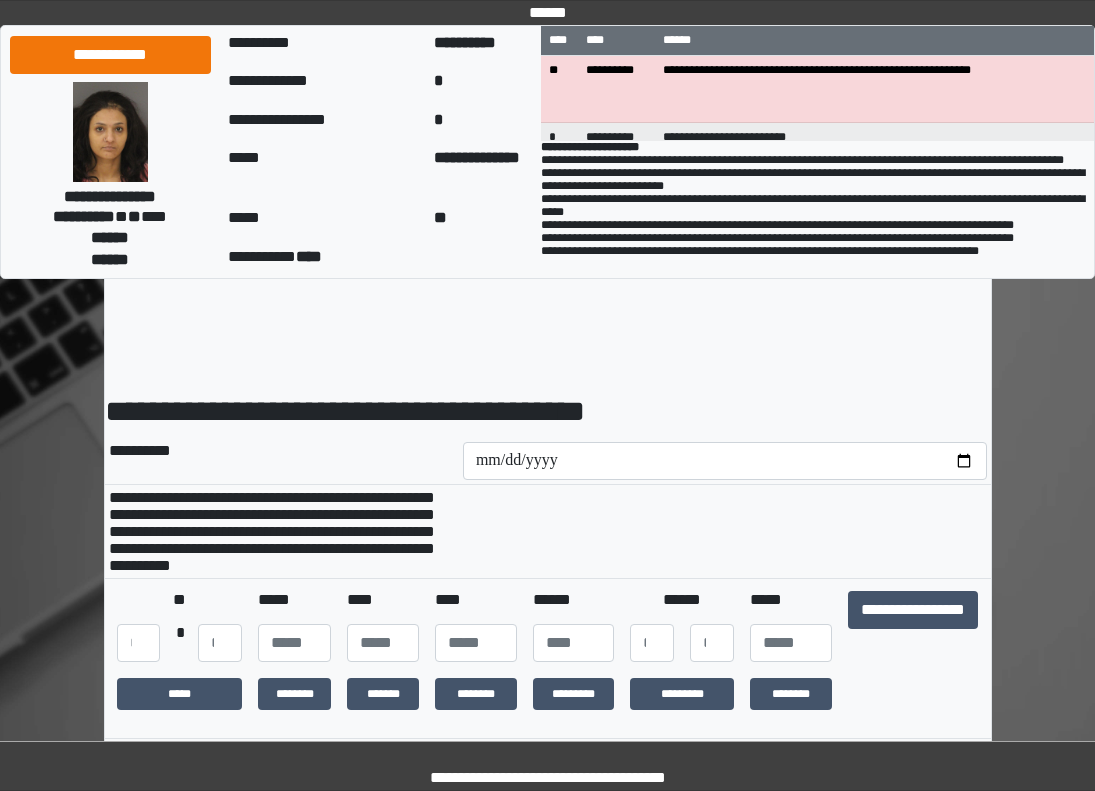 scroll, scrollTop: 0, scrollLeft: 0, axis: both 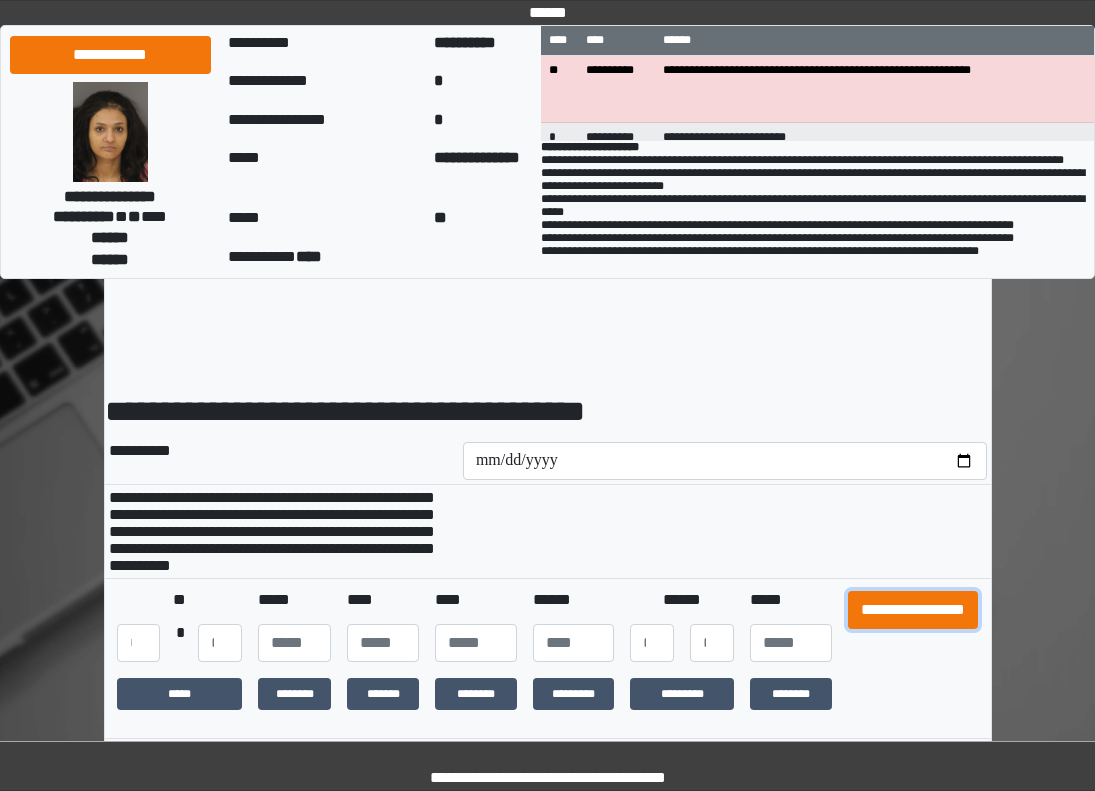 click on "**********" at bounding box center (913, 610) 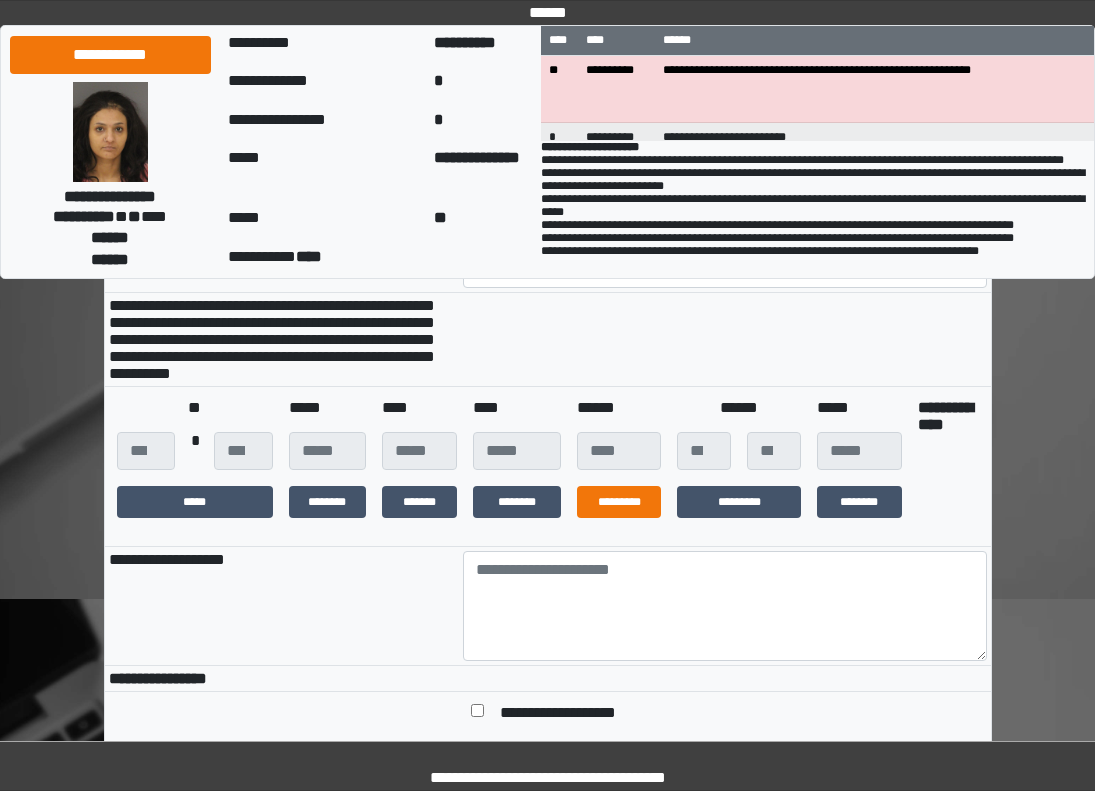 scroll, scrollTop: 300, scrollLeft: 0, axis: vertical 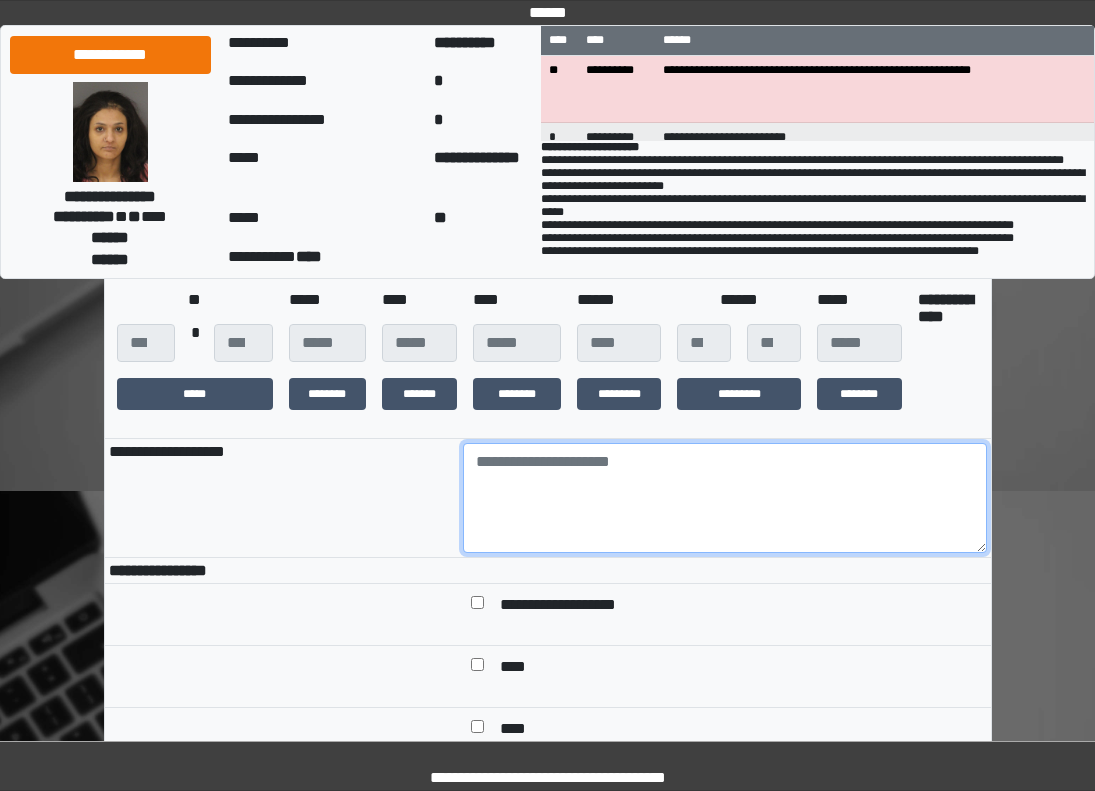 click at bounding box center [725, 498] 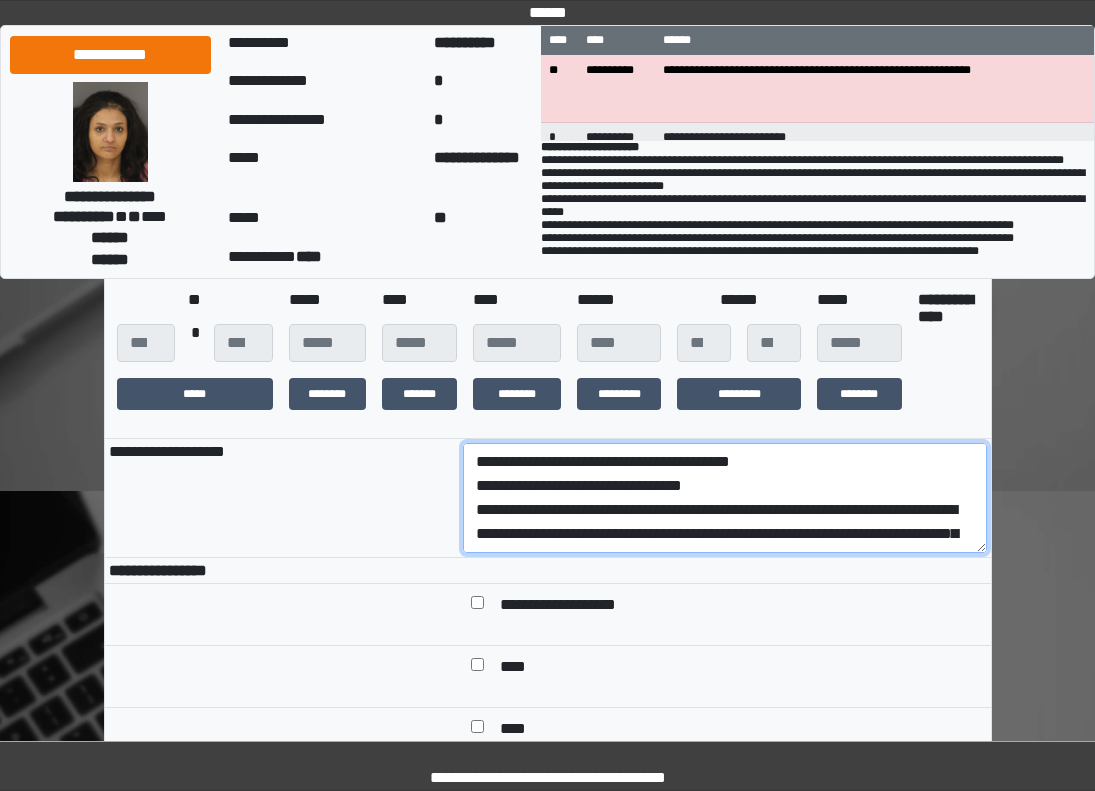 scroll, scrollTop: 209, scrollLeft: 0, axis: vertical 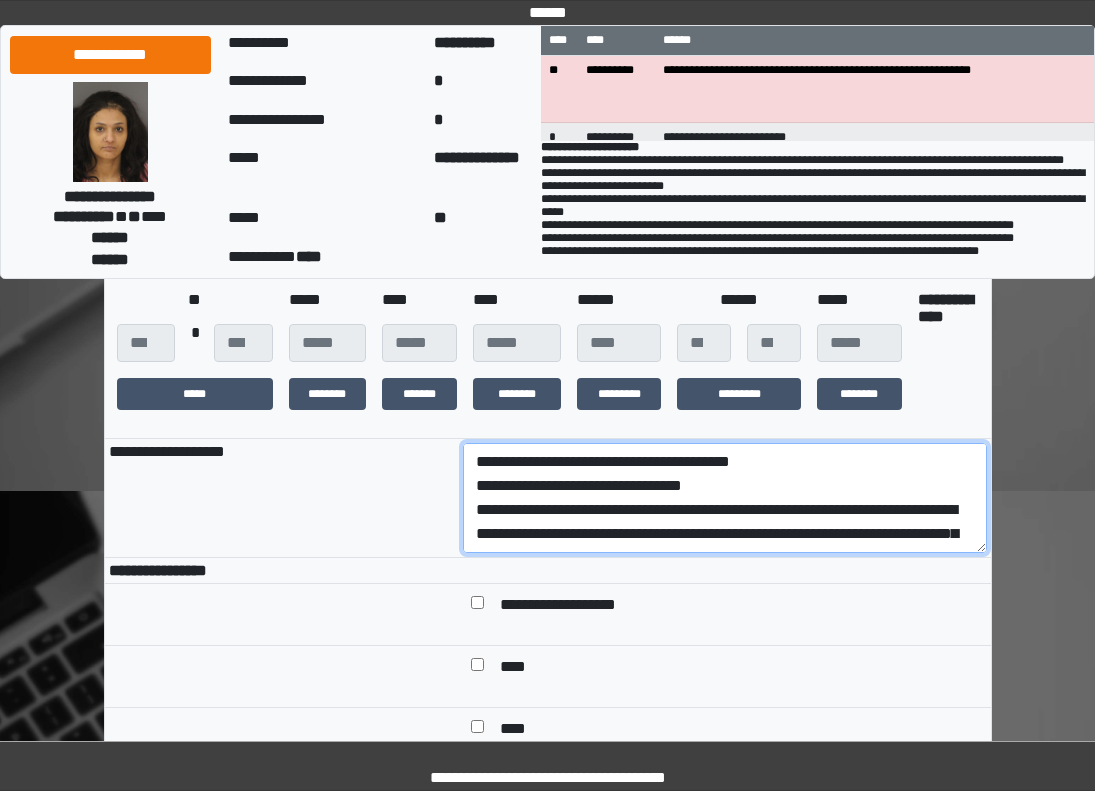 drag, startPoint x: 859, startPoint y: 550, endPoint x: 358, endPoint y: 512, distance: 502.43906 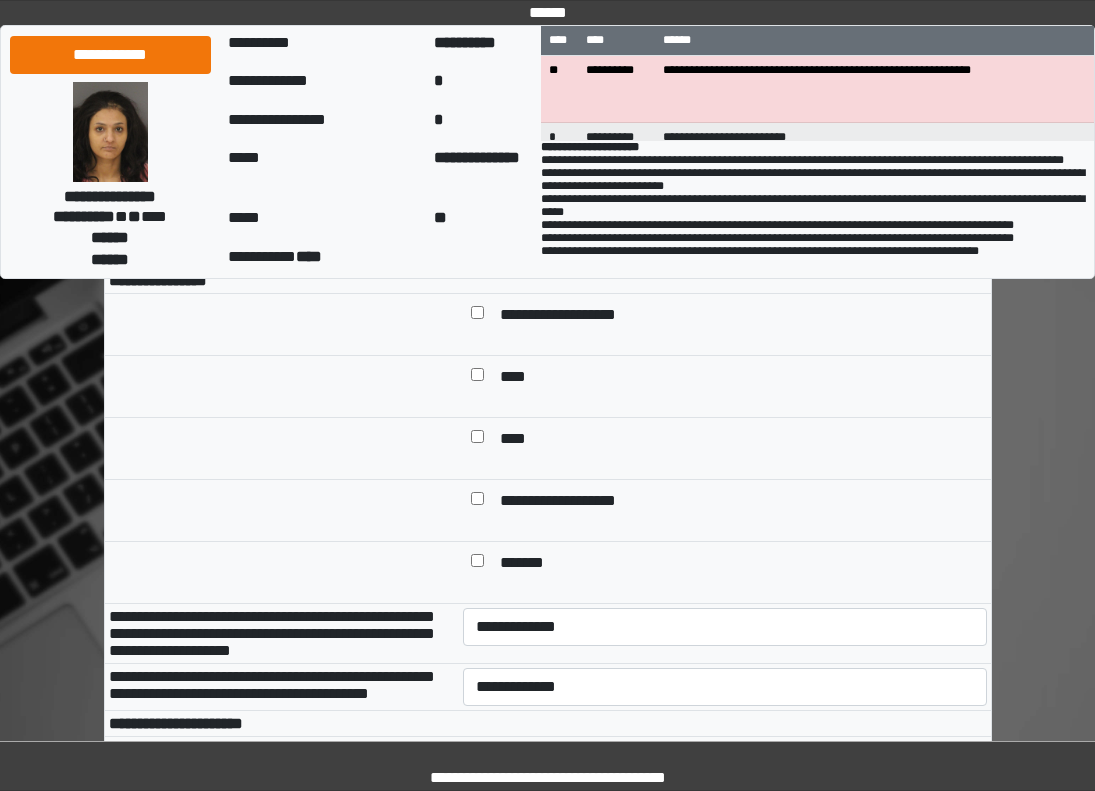 scroll, scrollTop: 800, scrollLeft: 0, axis: vertical 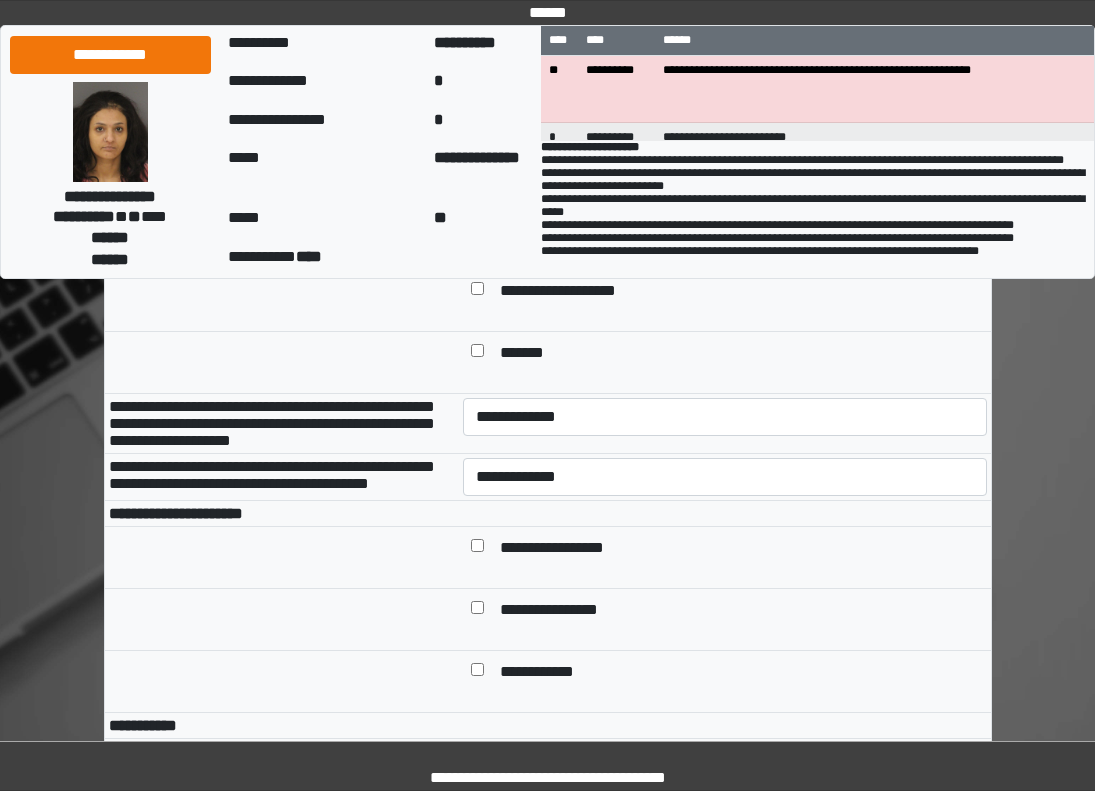 type on "**********" 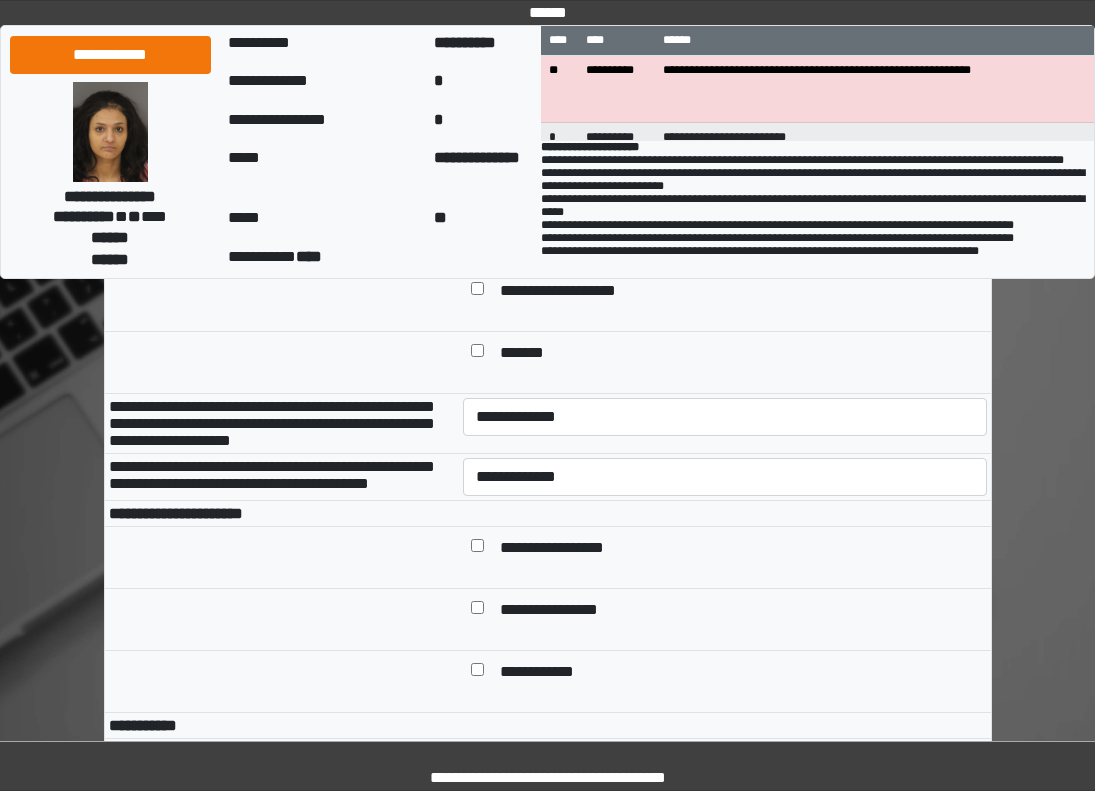 drag, startPoint x: 462, startPoint y: 257, endPoint x: 378, endPoint y: 338, distance: 116.6919 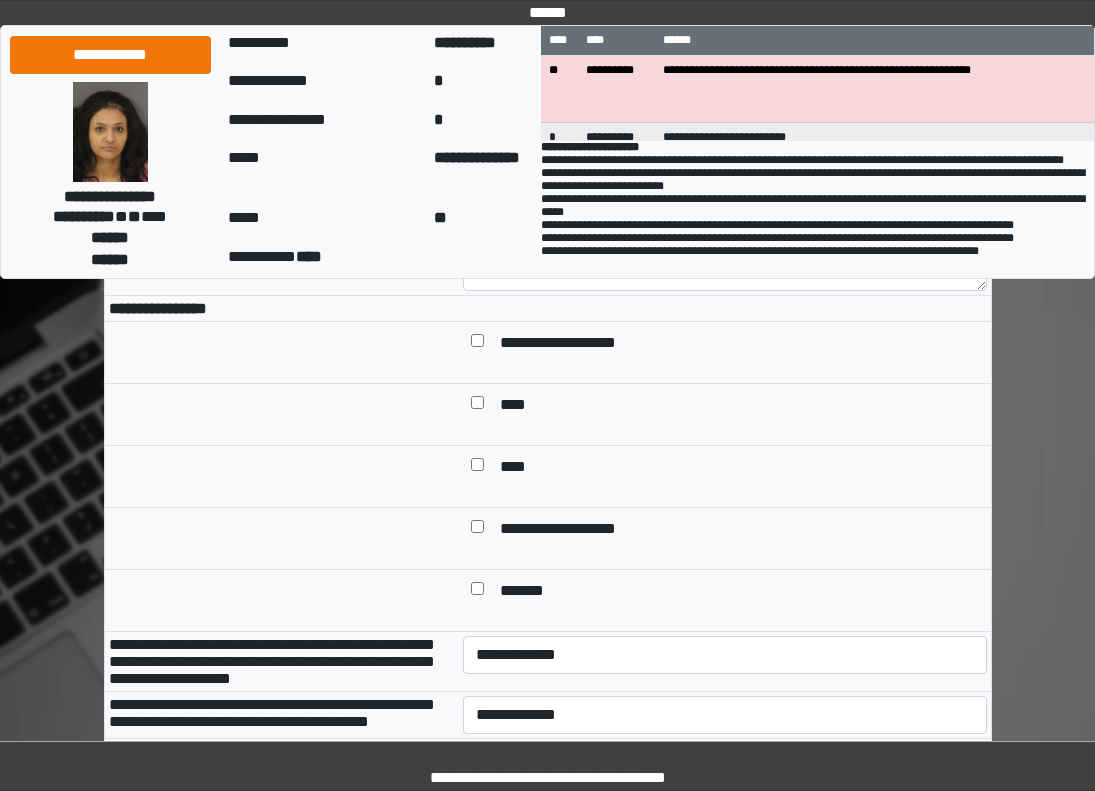 scroll, scrollTop: 600, scrollLeft: 0, axis: vertical 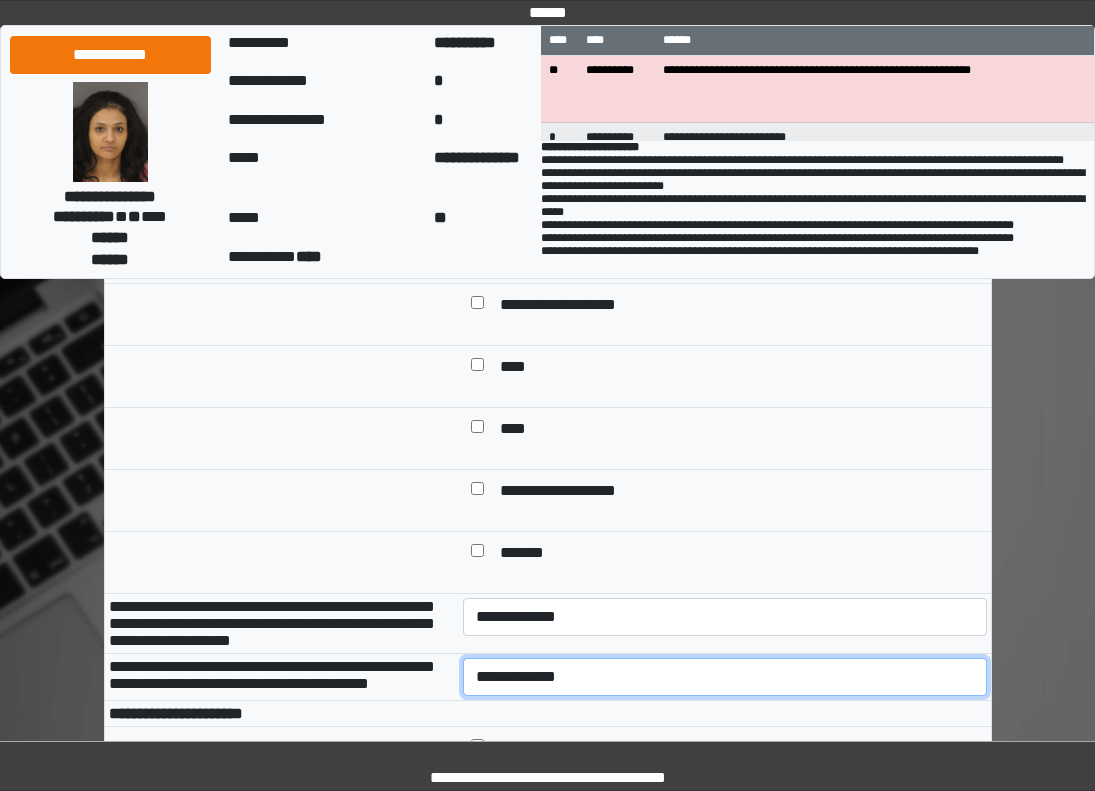 drag, startPoint x: 1183, startPoint y: 905, endPoint x: 1231, endPoint y: 905, distance: 48 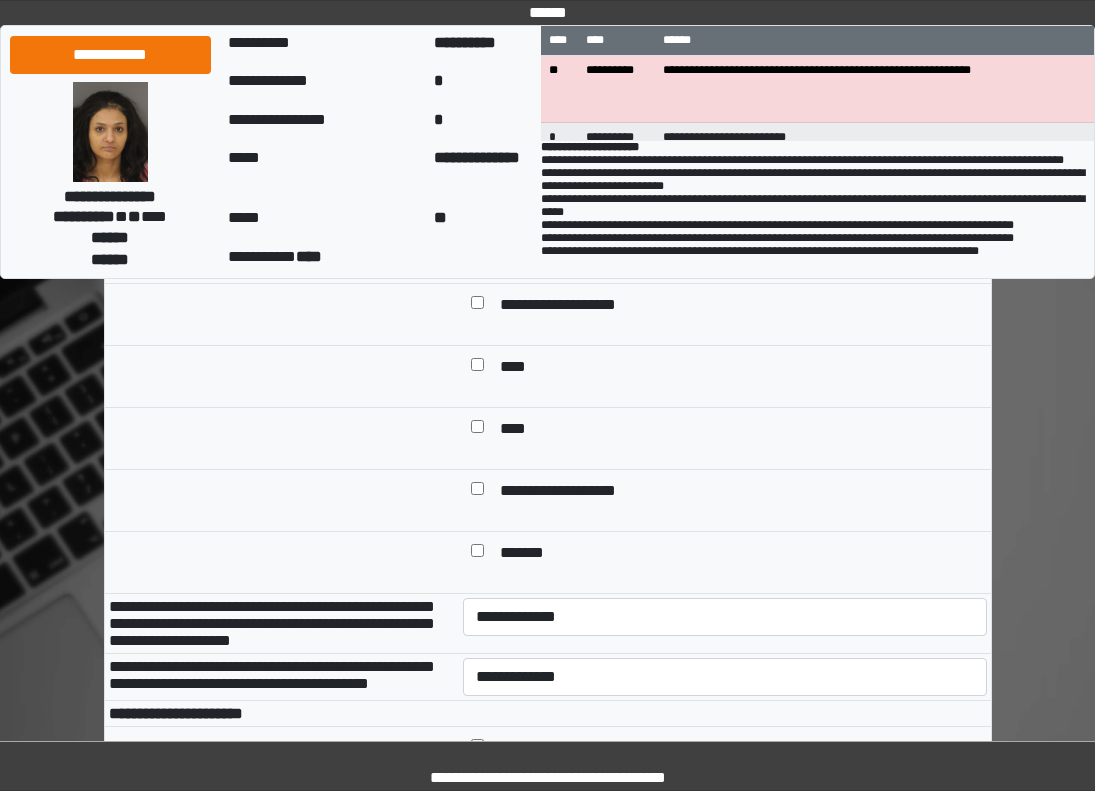 click at bounding box center [282, 315] 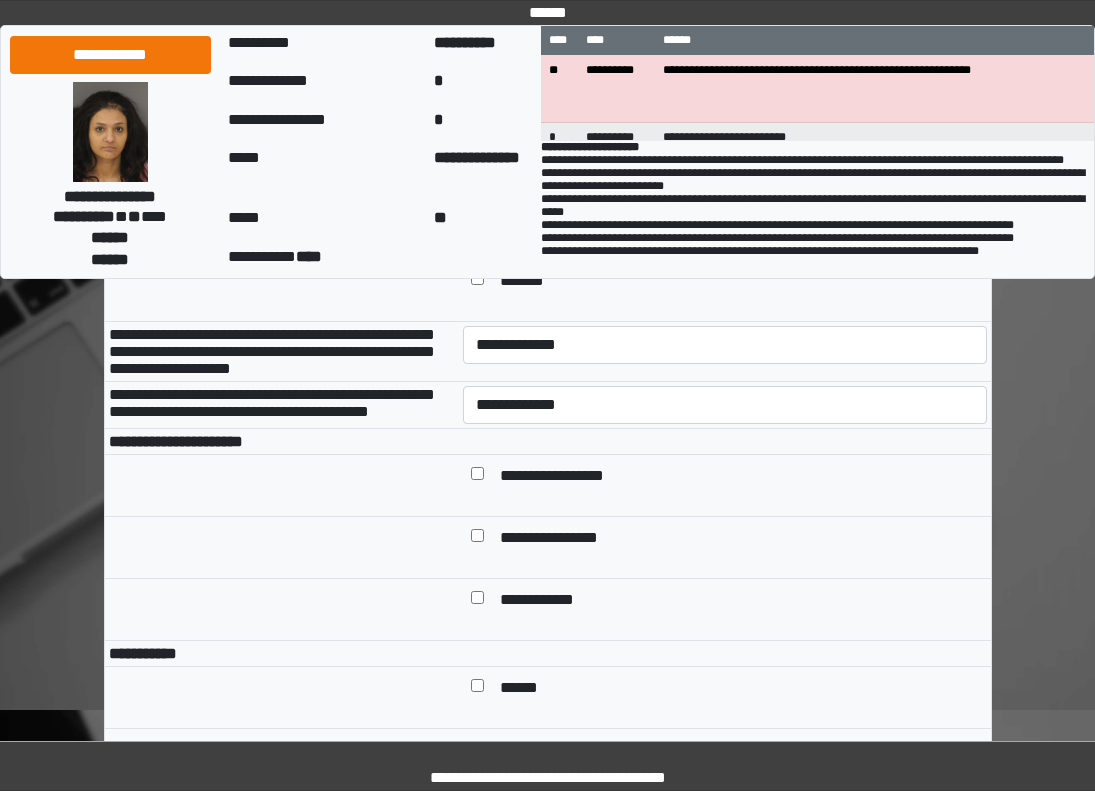 scroll, scrollTop: 900, scrollLeft: 0, axis: vertical 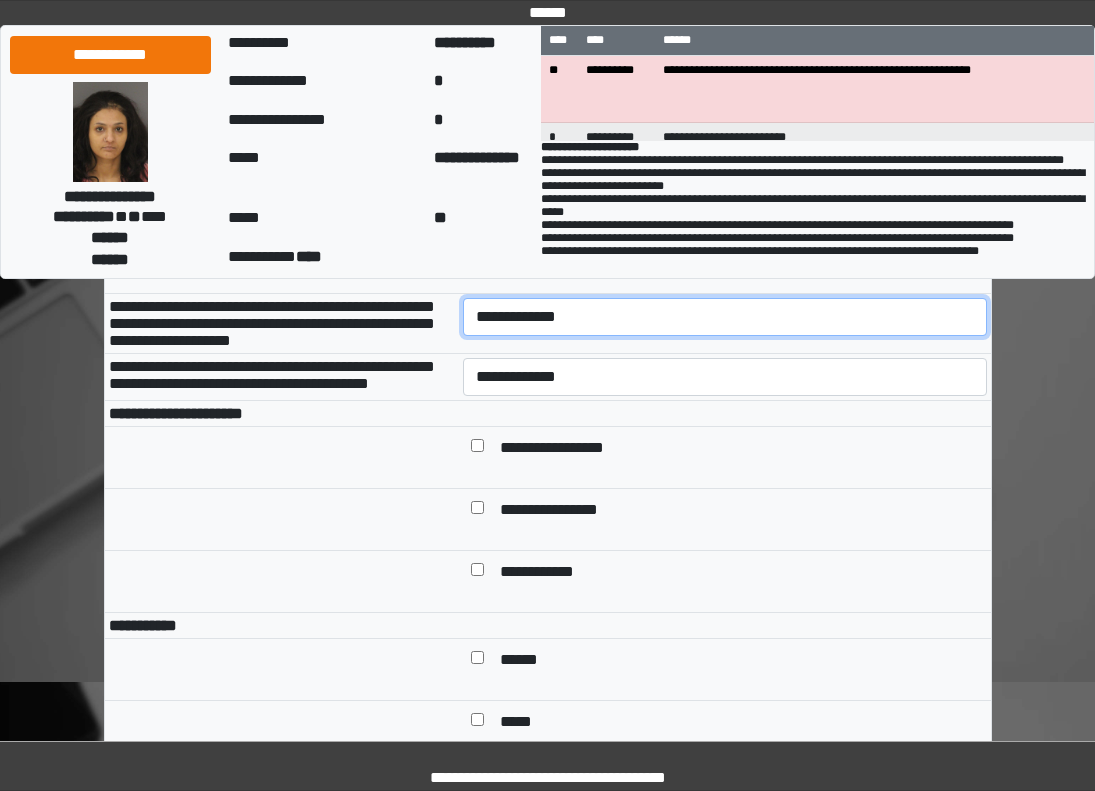 click on "**********" at bounding box center (725, 317) 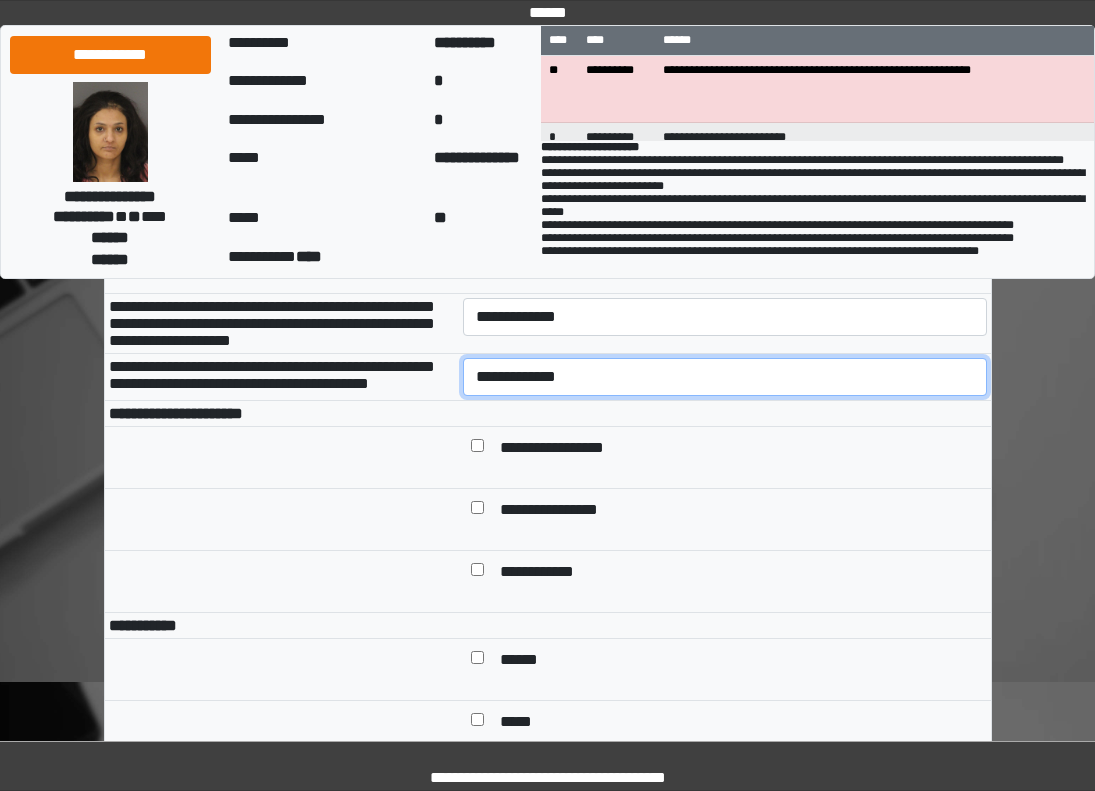 click on "**********" at bounding box center (725, 377) 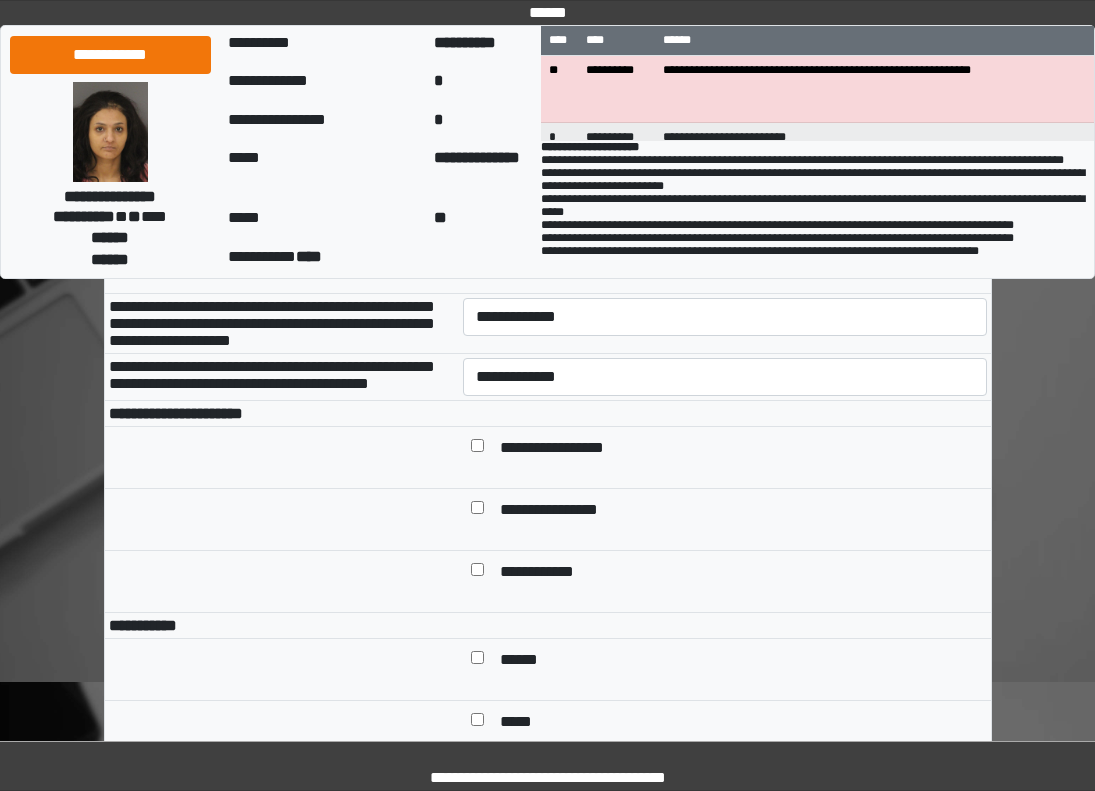 click on "**********" at bounding box center (725, 324) 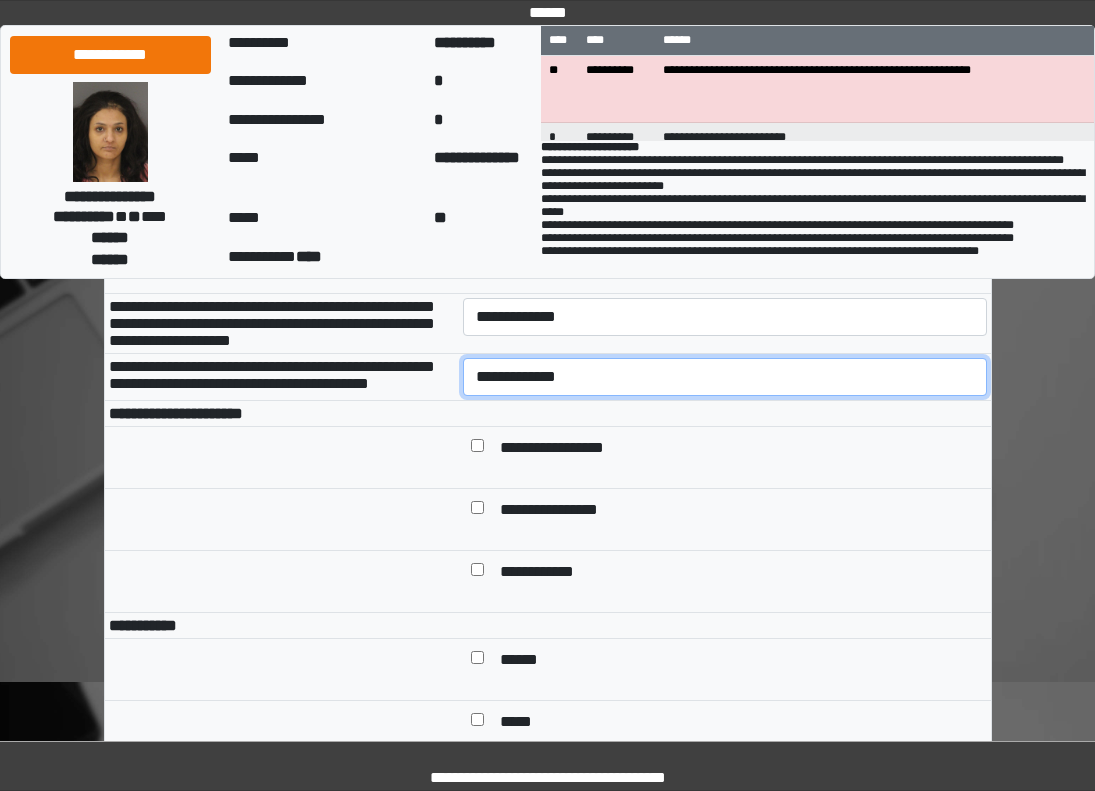 drag, startPoint x: 636, startPoint y: 416, endPoint x: 638, endPoint y: 428, distance: 12.165525 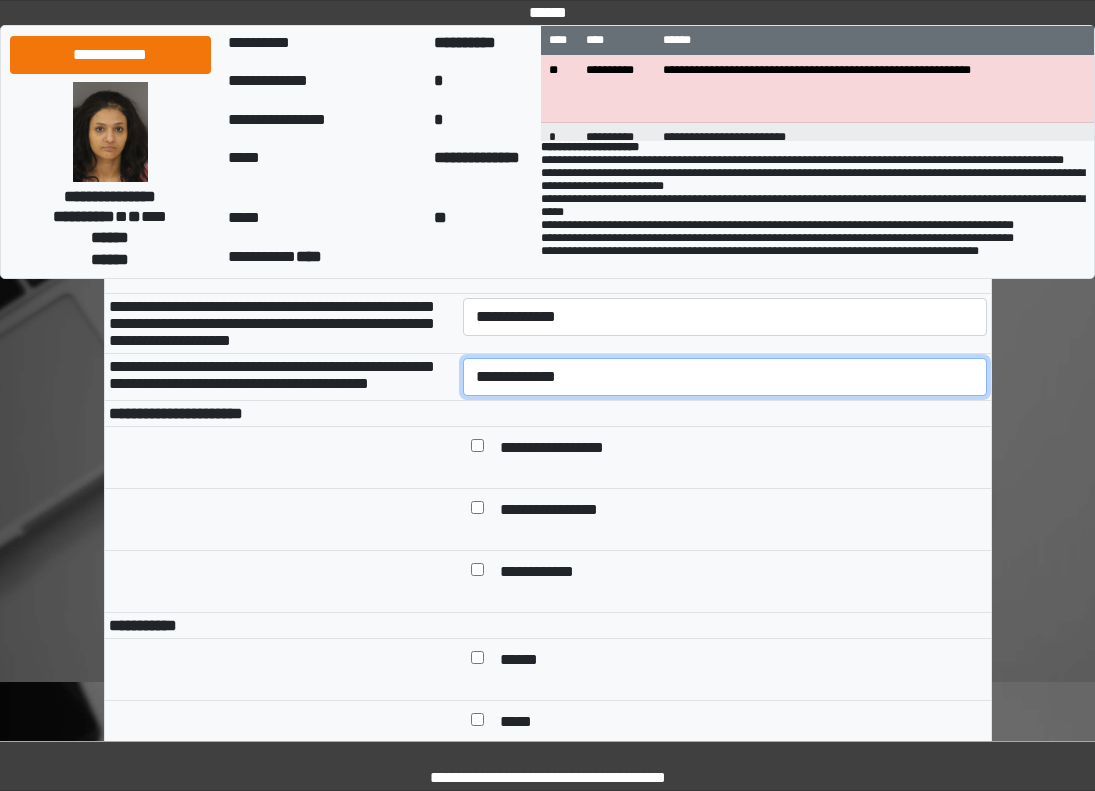 select on "*" 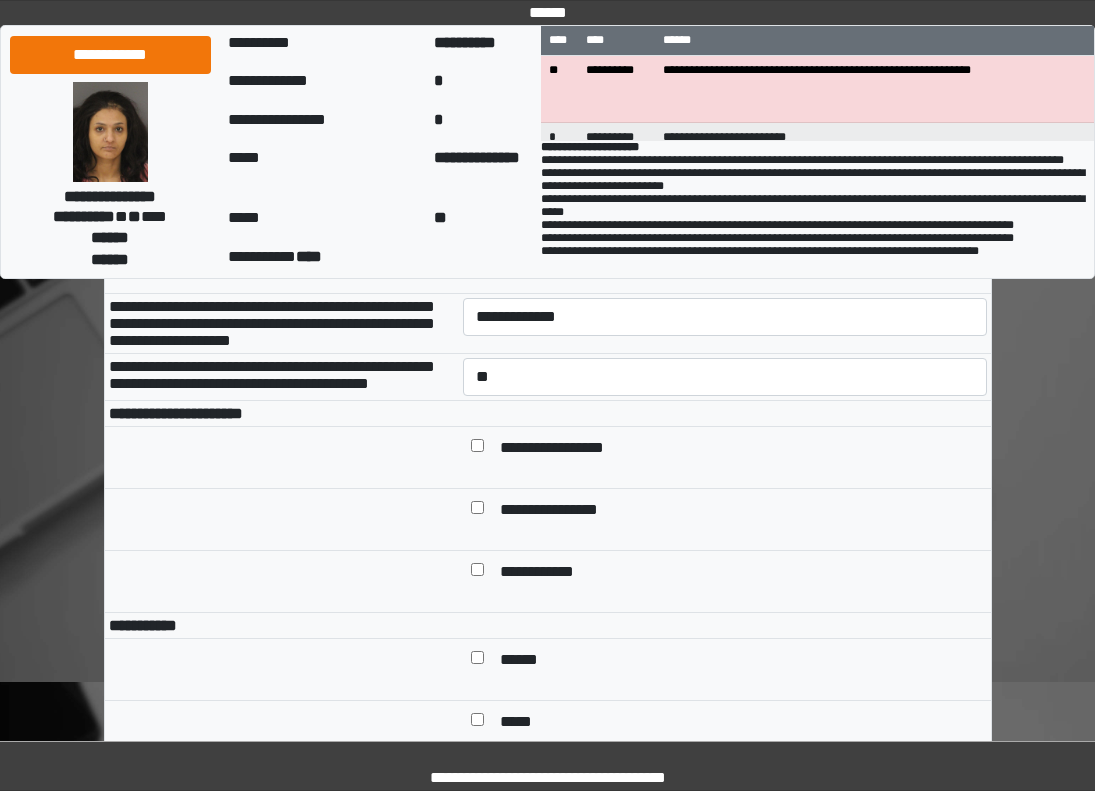 click on "**********" at bounding box center (725, 324) 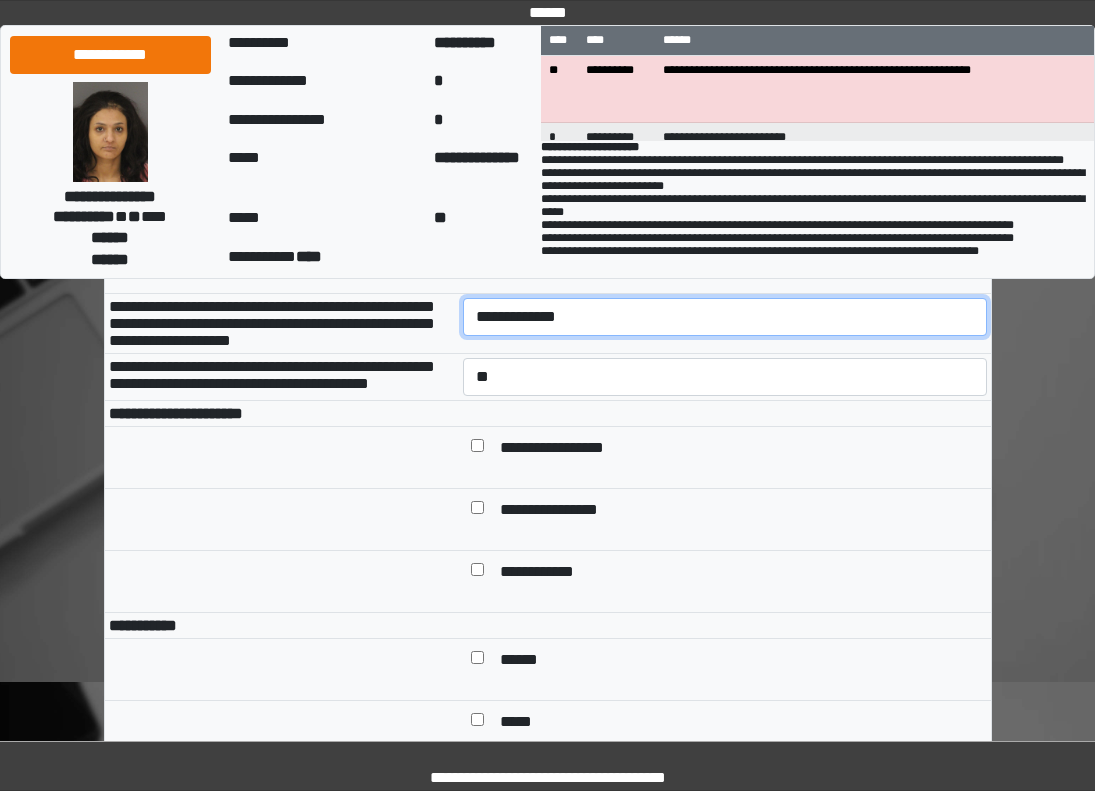 click on "**********" at bounding box center (725, 317) 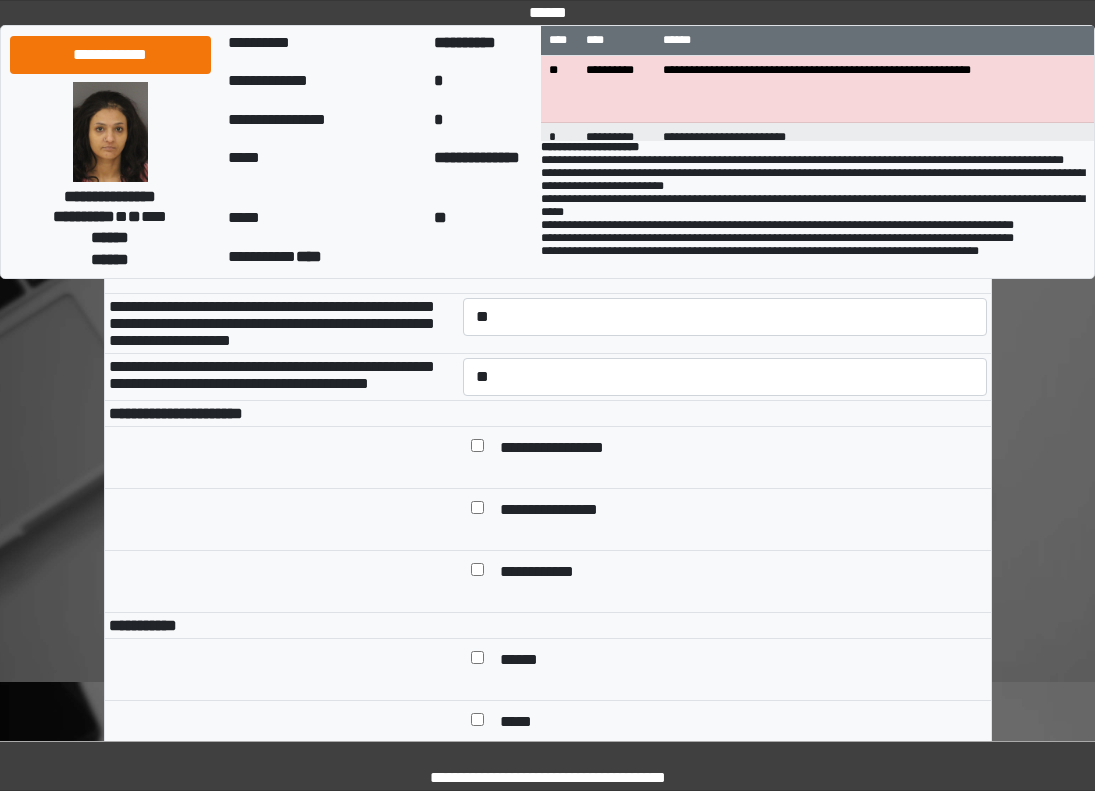 click on "**********" at bounding box center (739, 449) 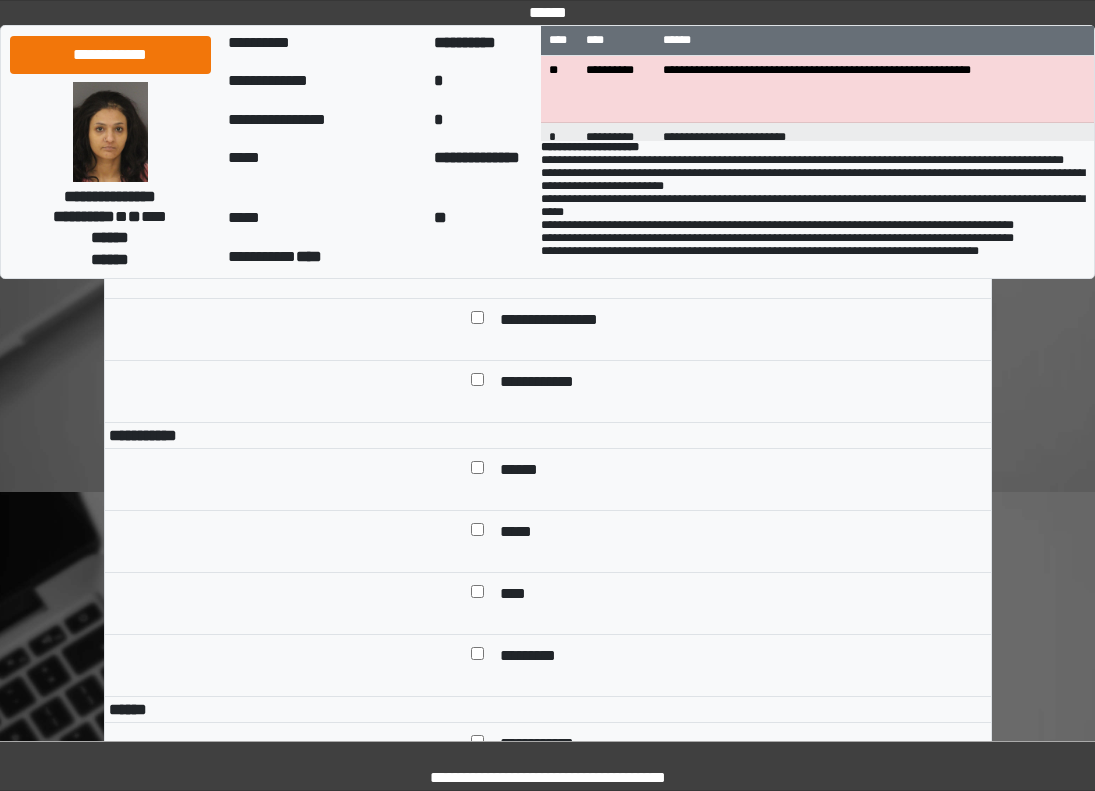 scroll, scrollTop: 1200, scrollLeft: 0, axis: vertical 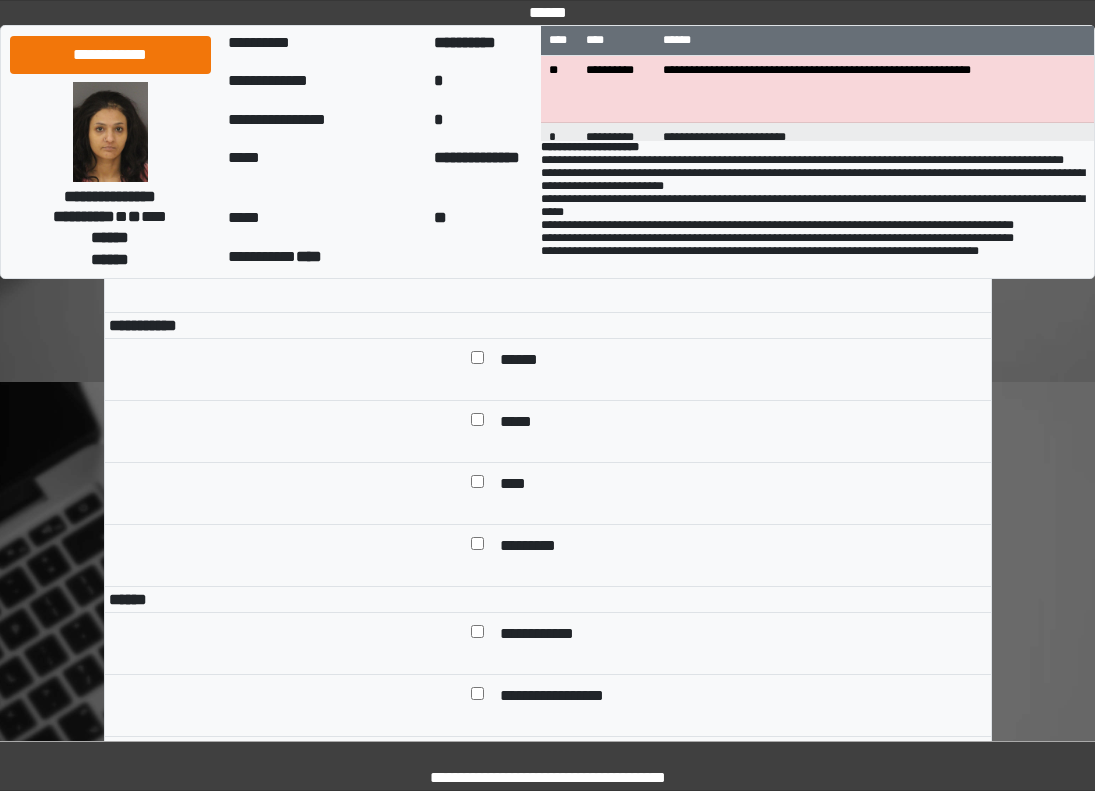 click on "******" at bounding box center (526, 361) 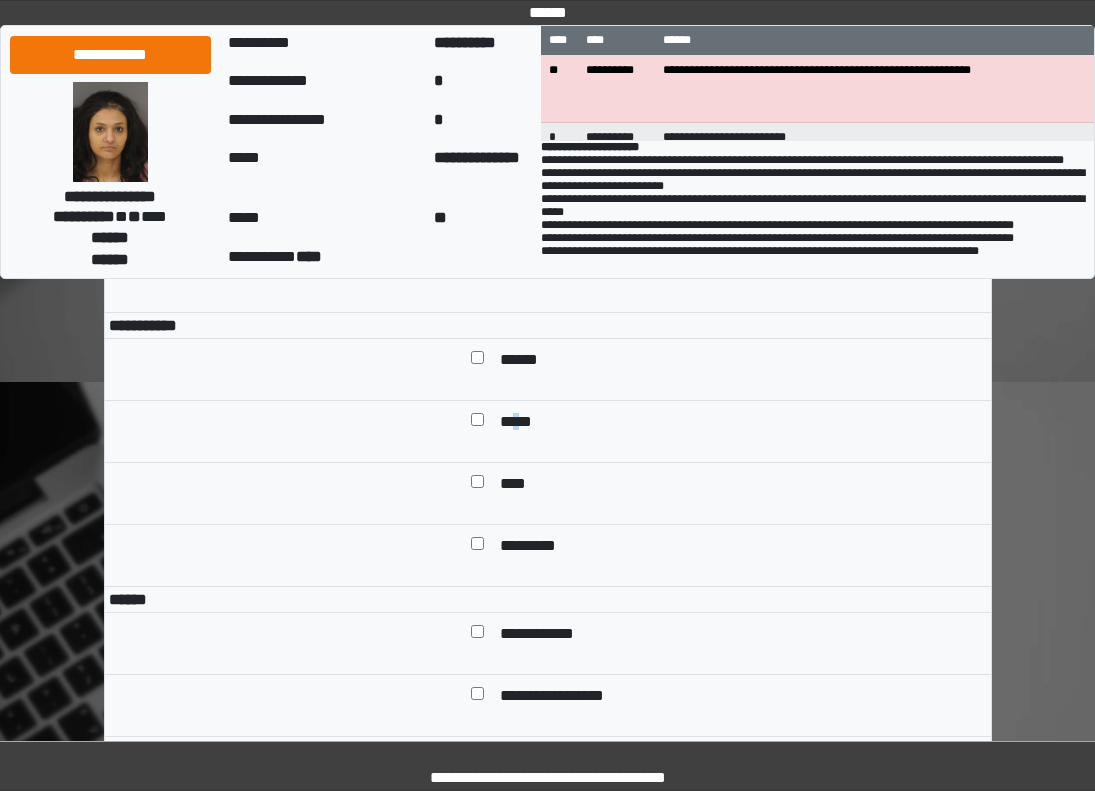 click on "*****" at bounding box center [520, 423] 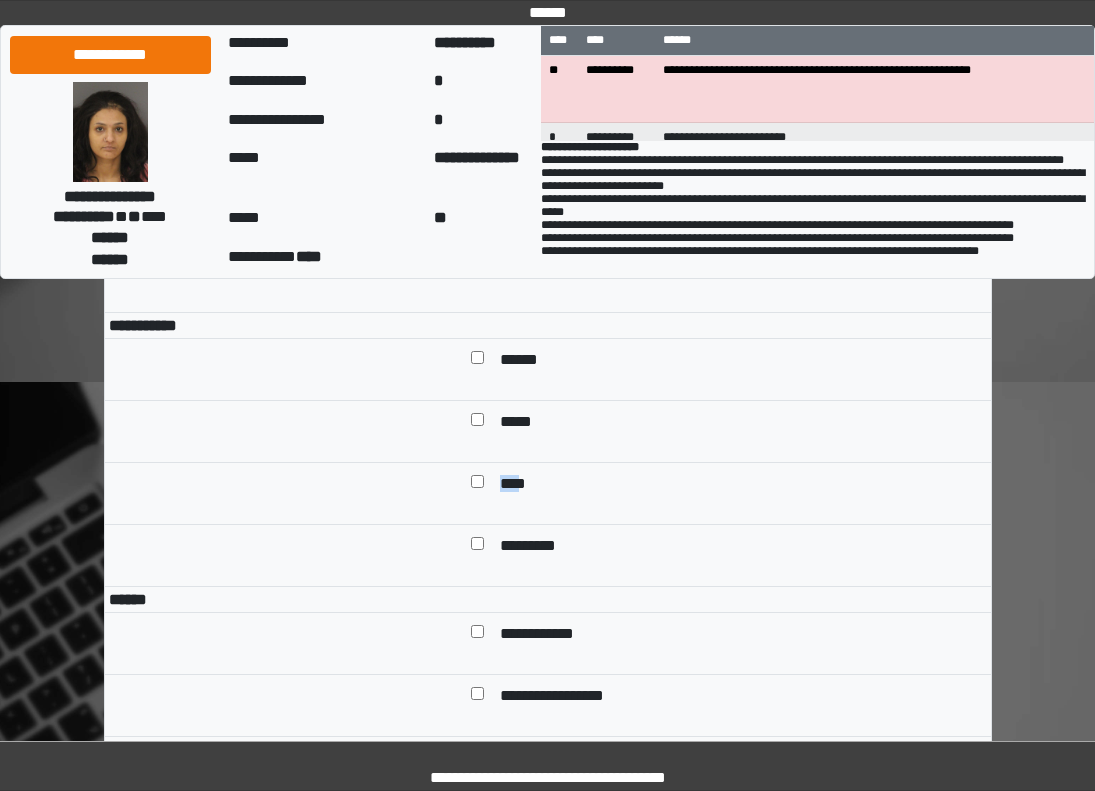 drag, startPoint x: 532, startPoint y: 558, endPoint x: 528, endPoint y: 542, distance: 16.492422 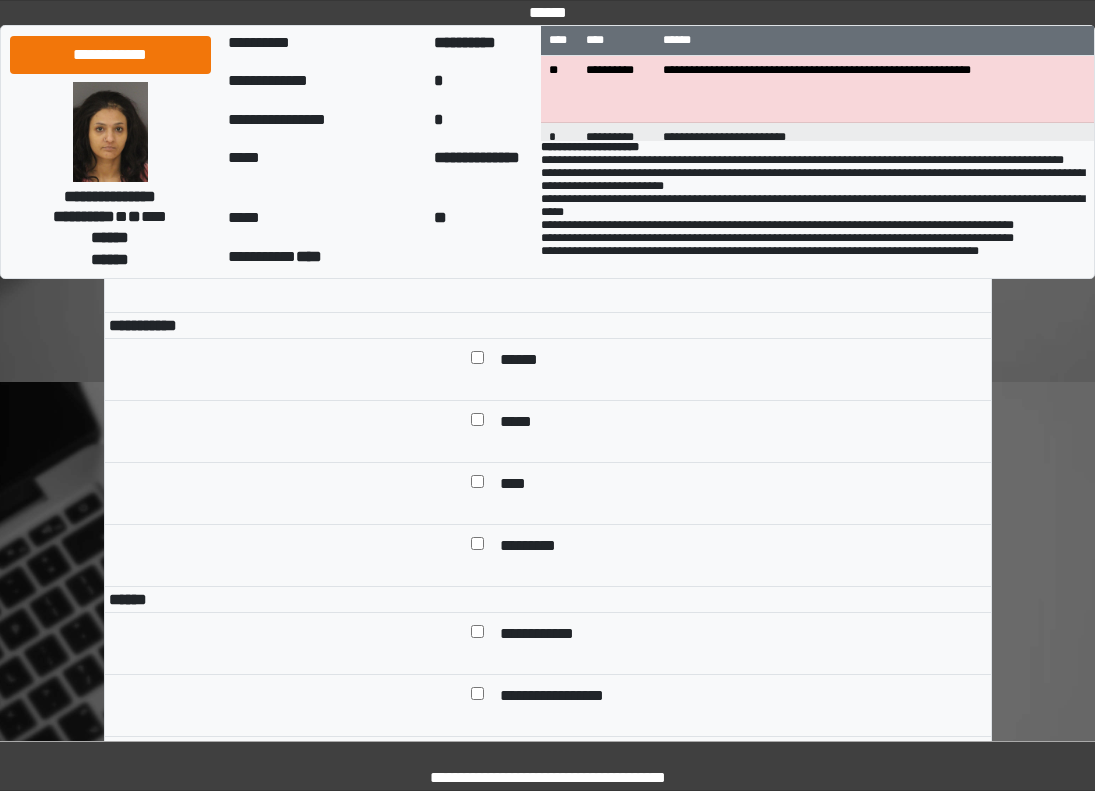 click on "*********" at bounding box center (739, 547) 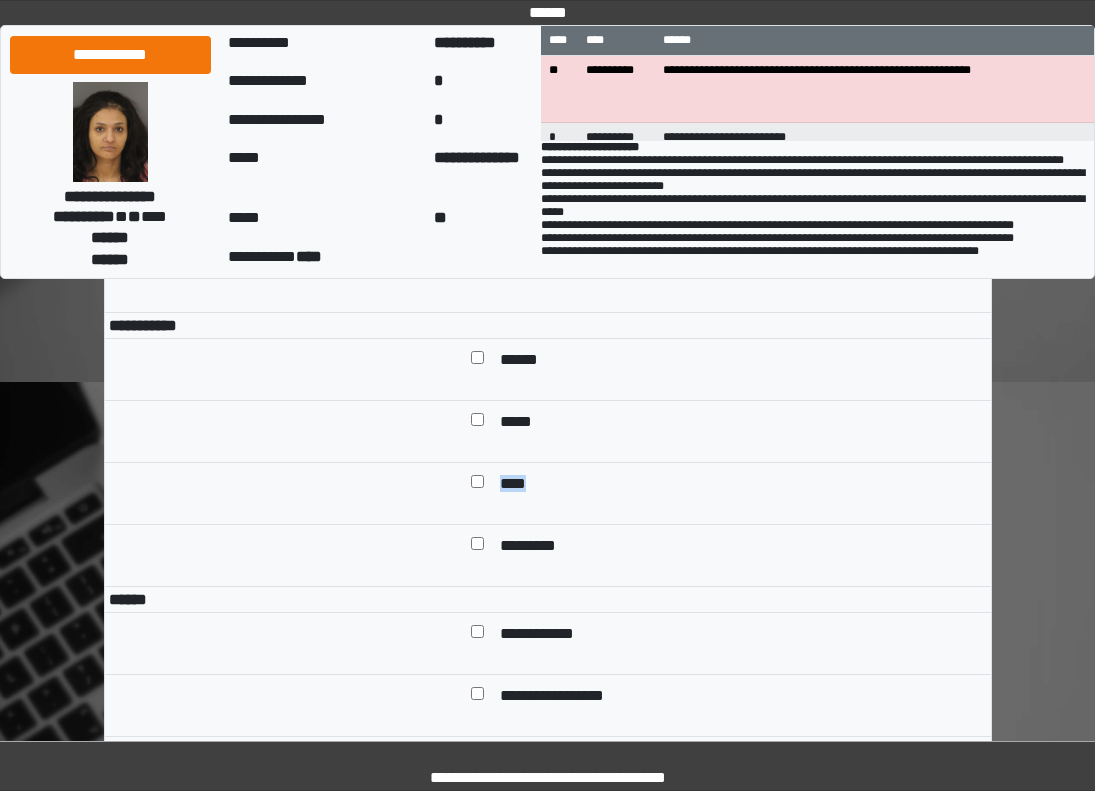 drag, startPoint x: 529, startPoint y: 586, endPoint x: 515, endPoint y: 611, distance: 28.653097 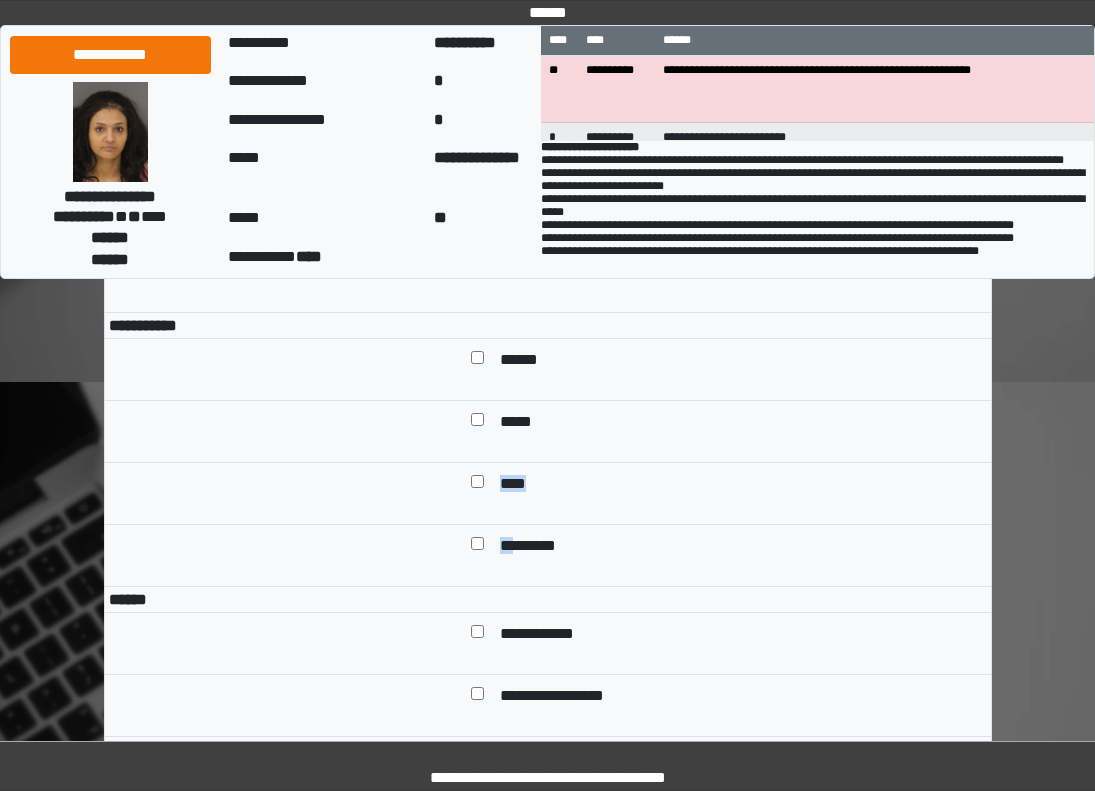 click on "*********" at bounding box center [533, 547] 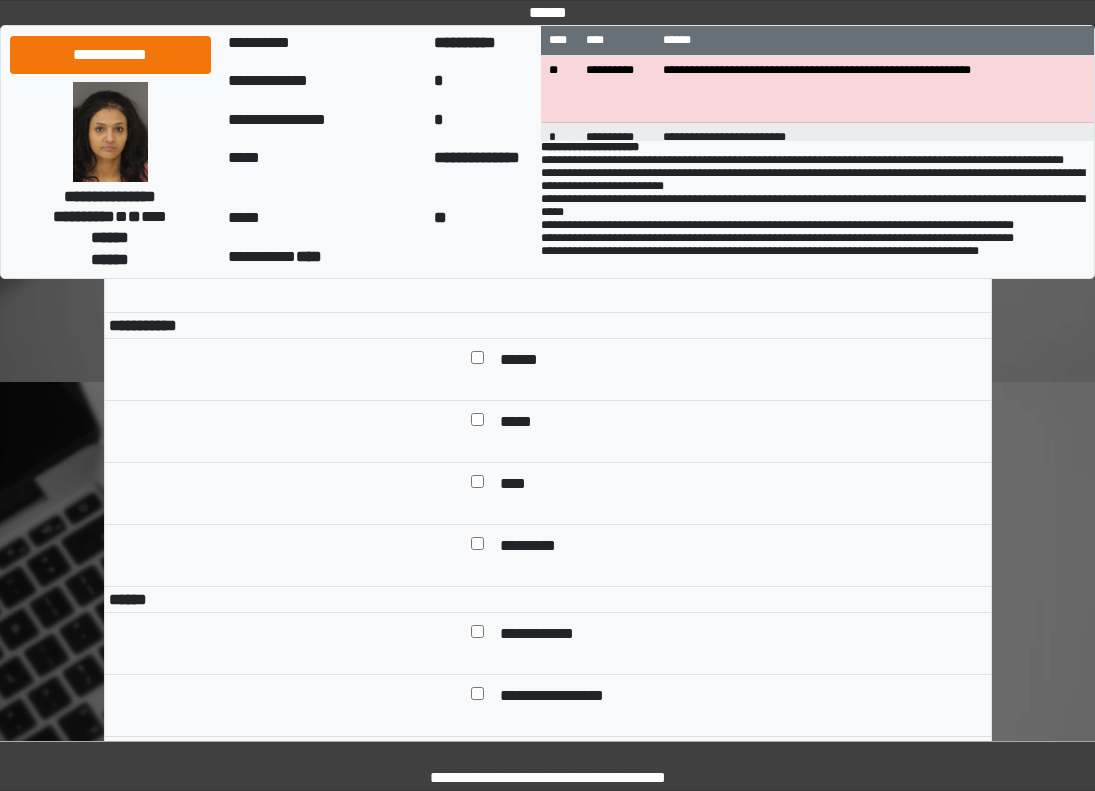 click on "****" at bounding box center (519, 485) 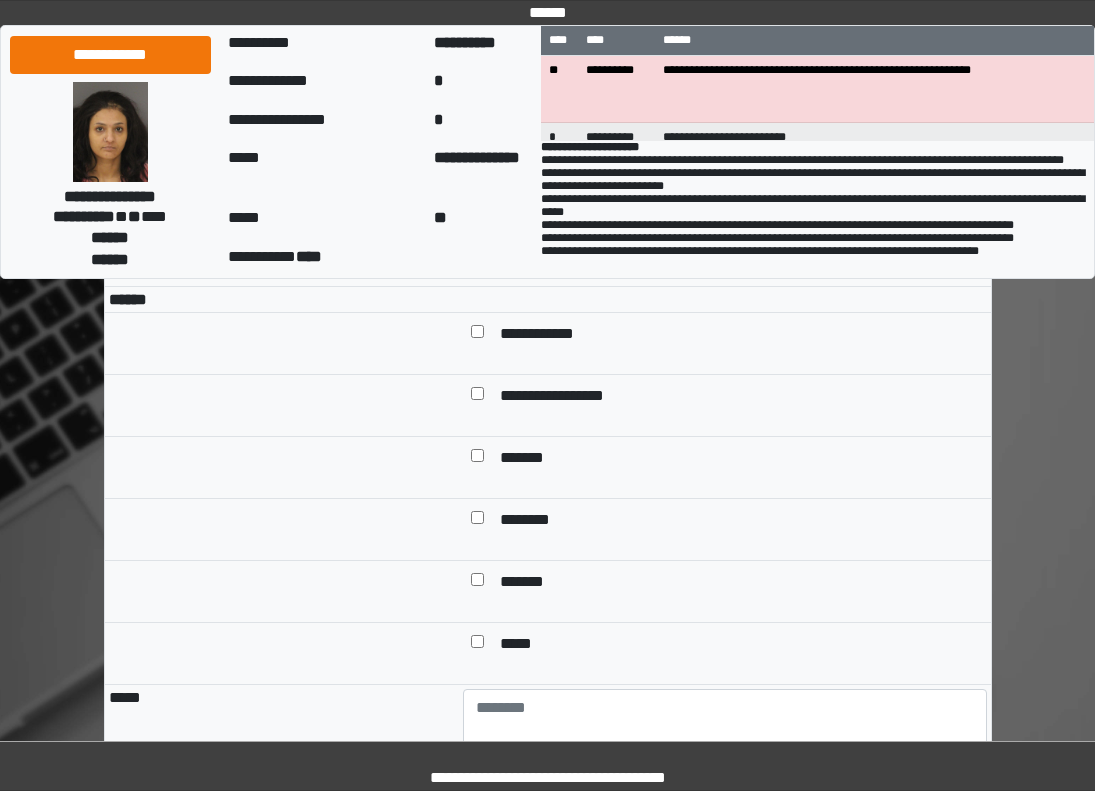 click on "**********" at bounding box center [552, 335] 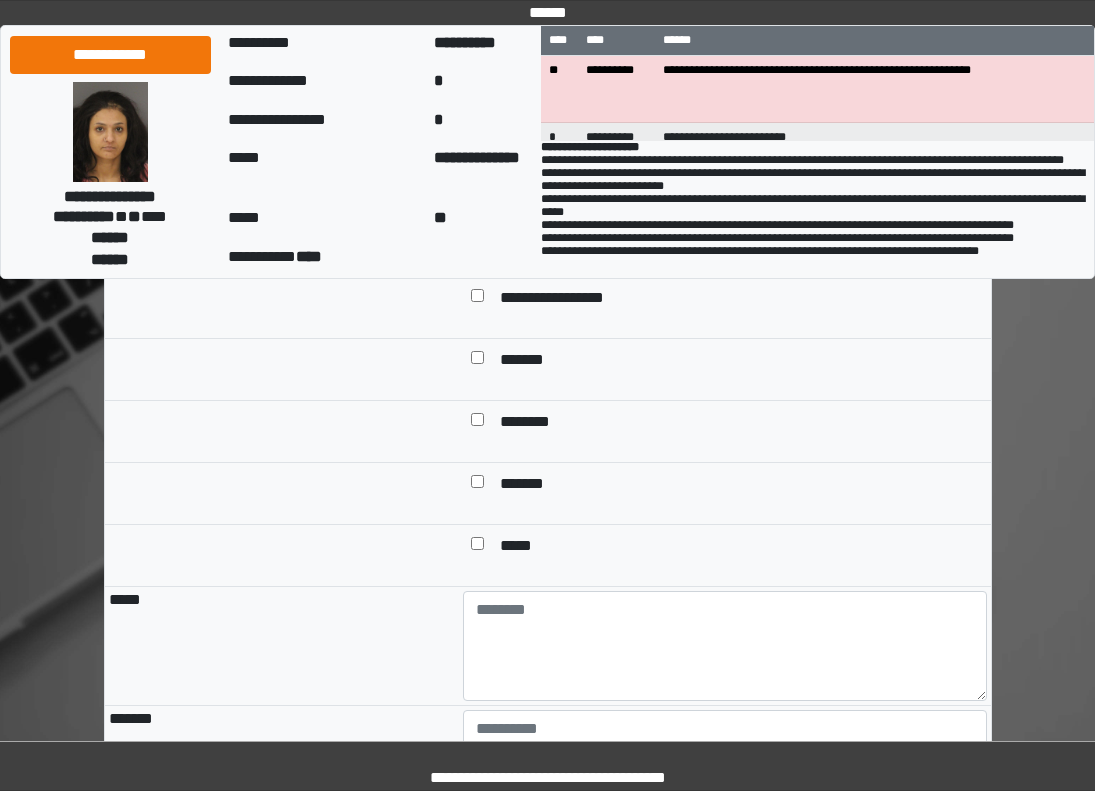 scroll, scrollTop: 1800, scrollLeft: 0, axis: vertical 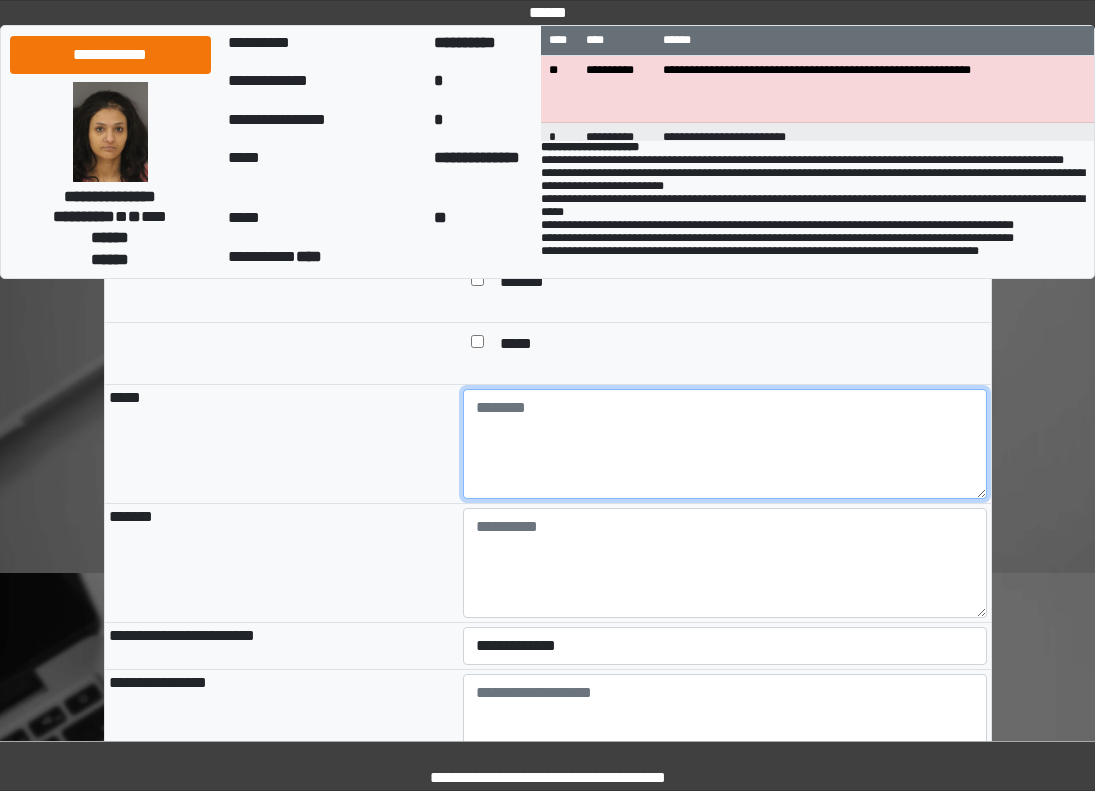 click at bounding box center [725, 444] 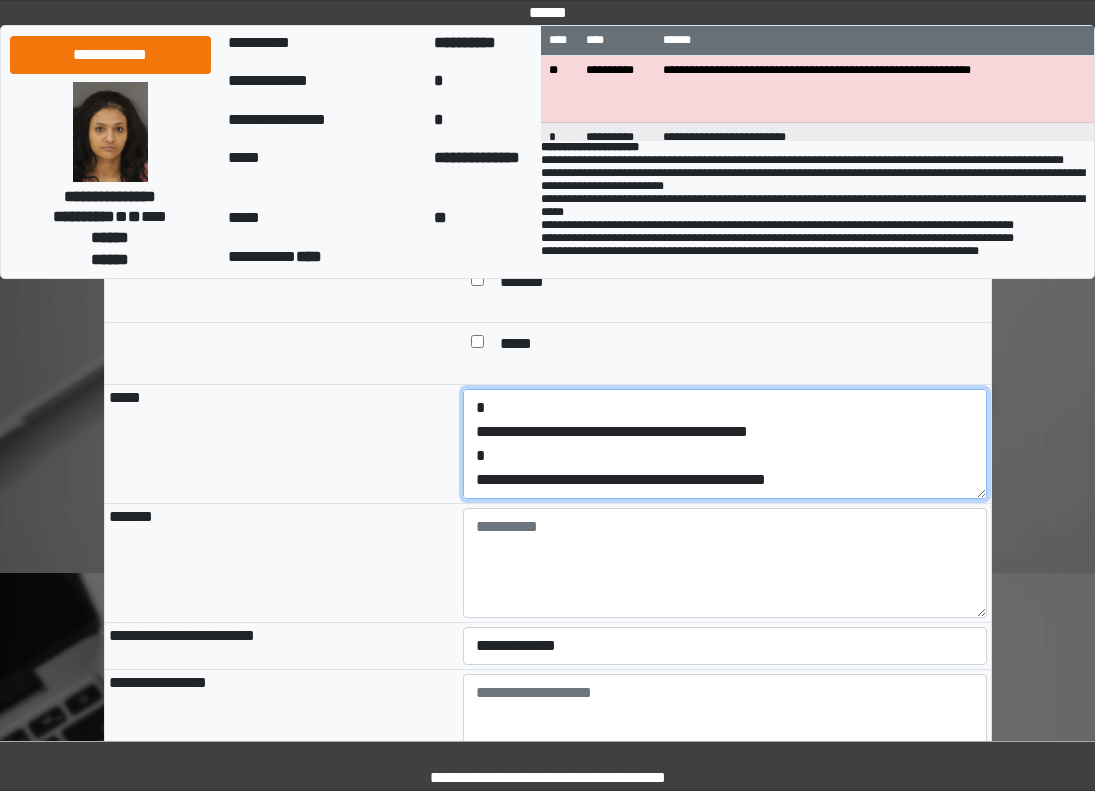 scroll, scrollTop: 0, scrollLeft: 0, axis: both 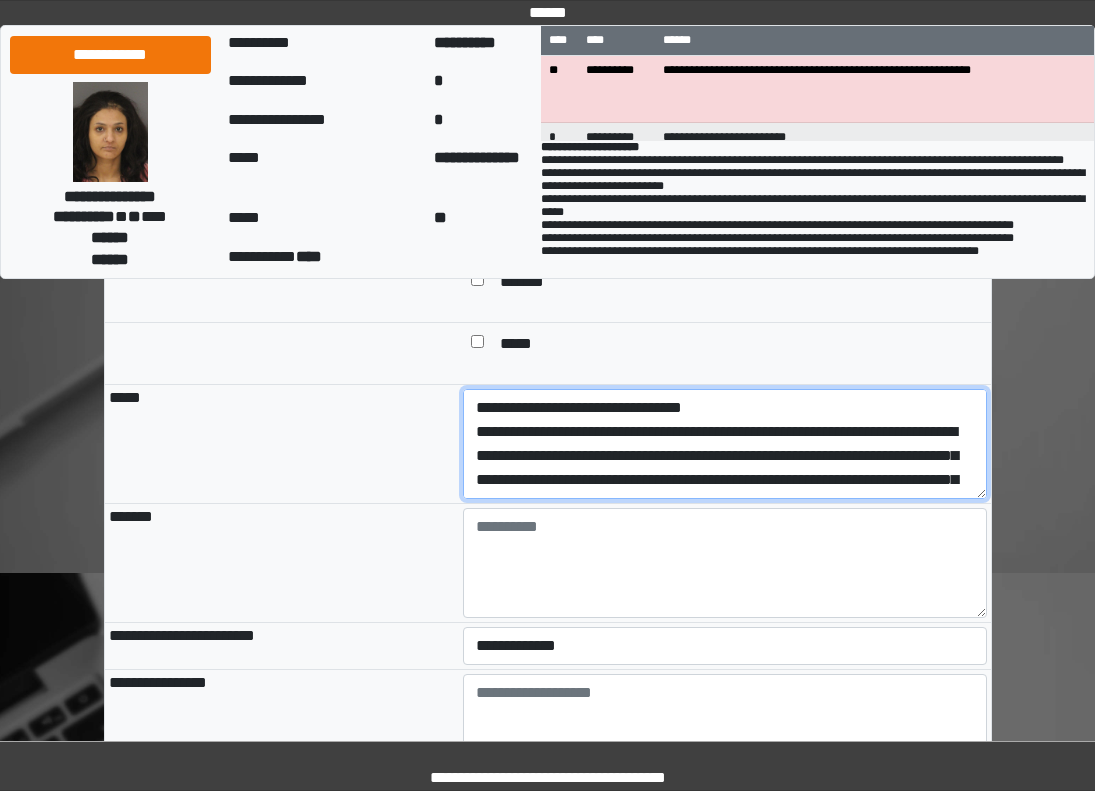 drag, startPoint x: 854, startPoint y: 564, endPoint x: 449, endPoint y: 499, distance: 410.1829 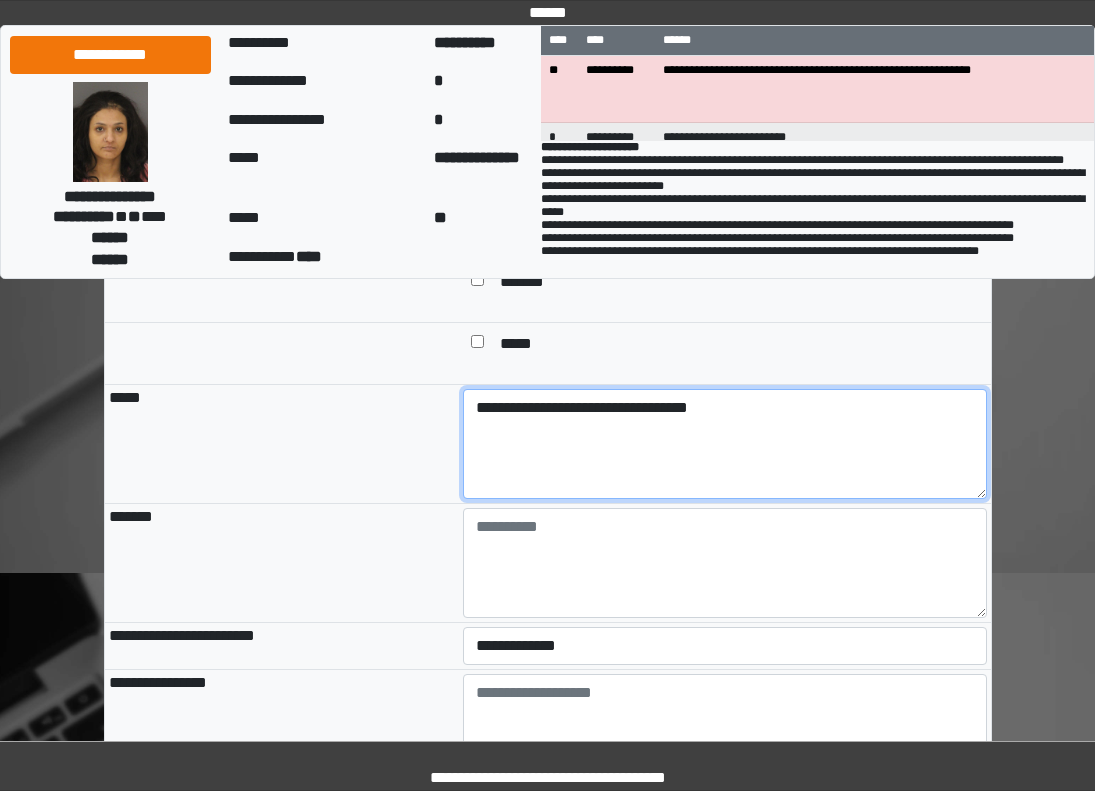 type on "**********" 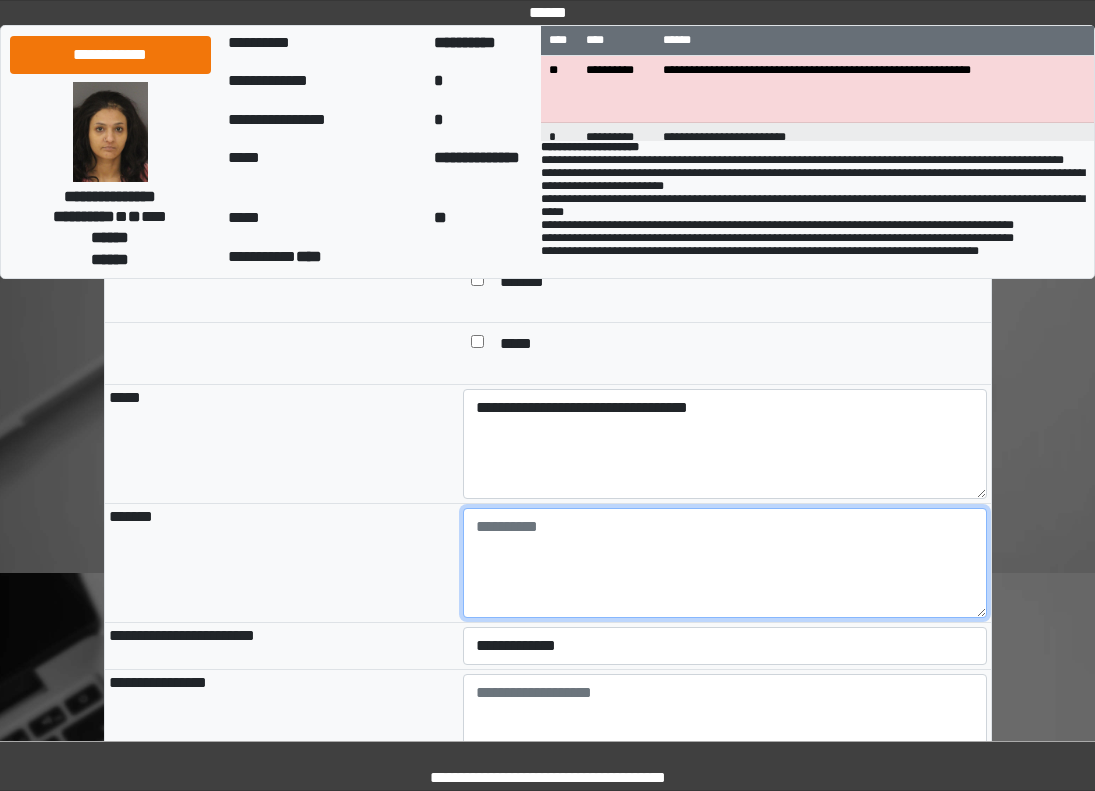 drag, startPoint x: 600, startPoint y: 638, endPoint x: 621, endPoint y: 652, distance: 25.23886 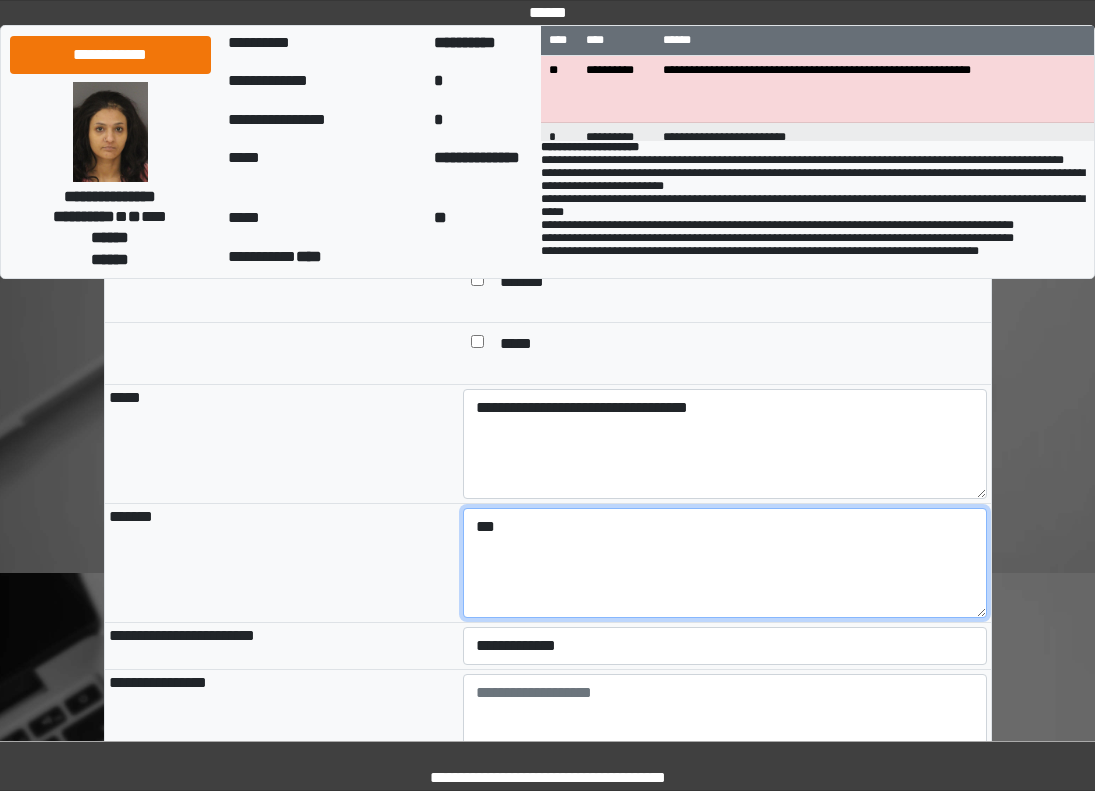 type on "***" 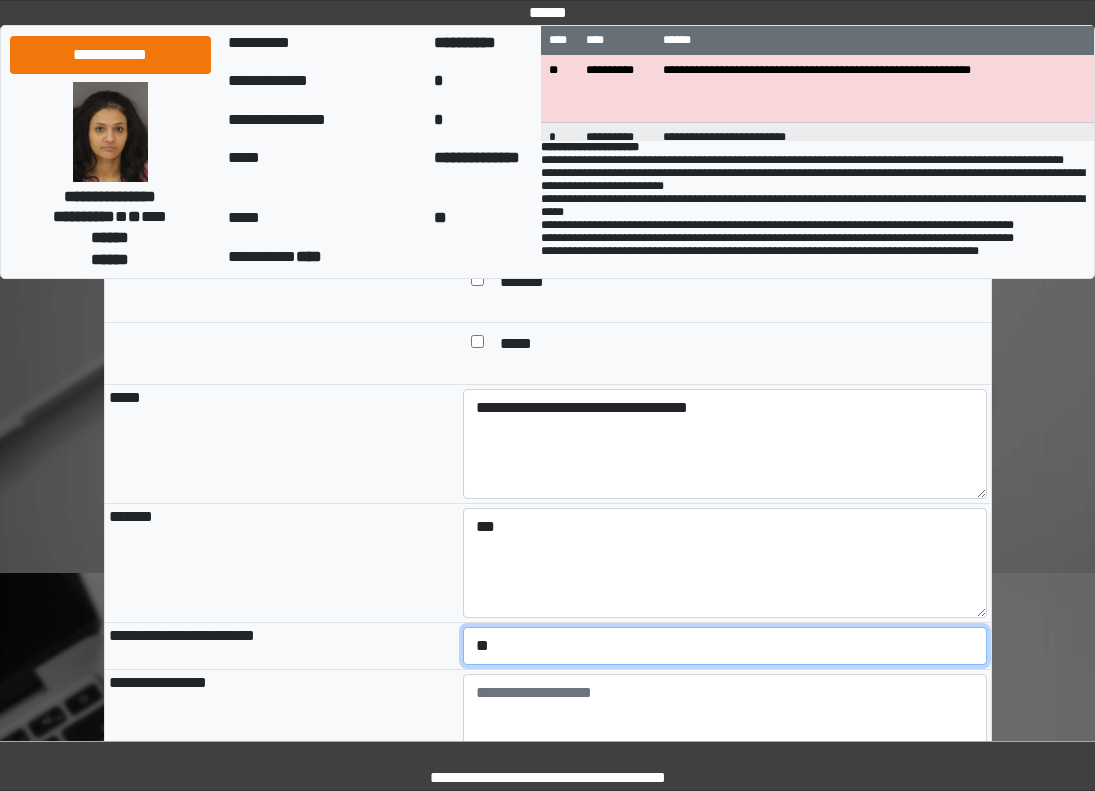 select on "*" 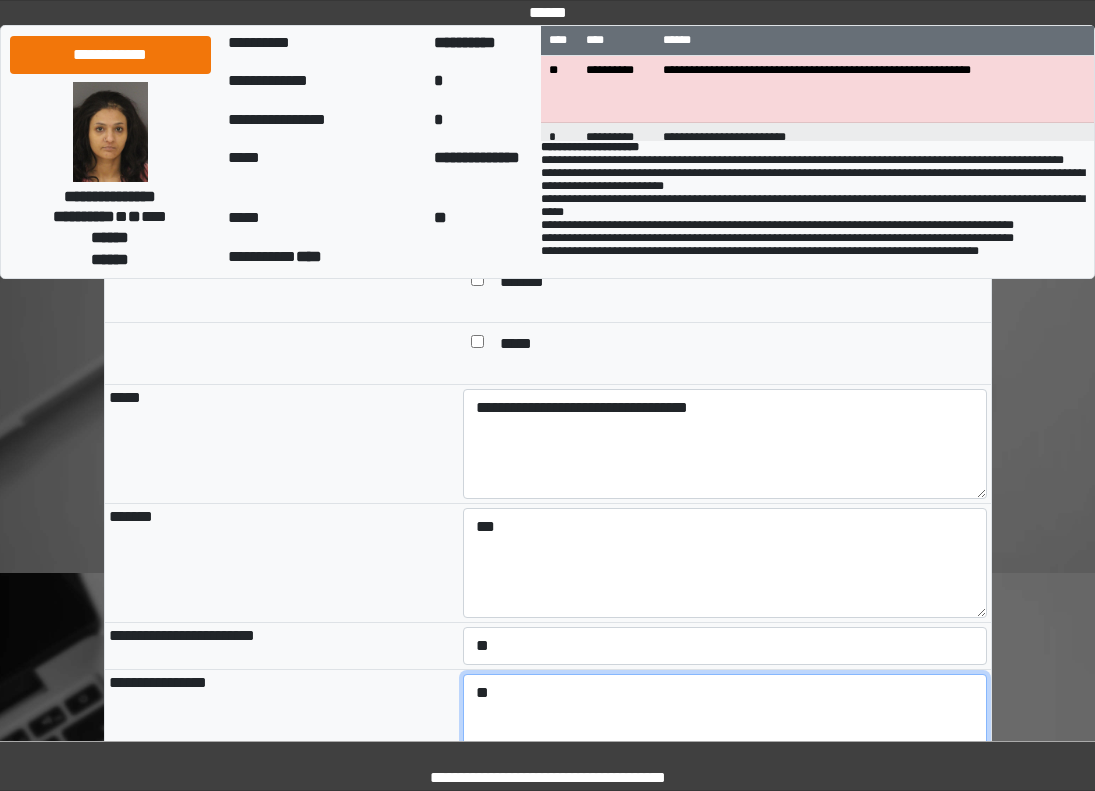 type on "**" 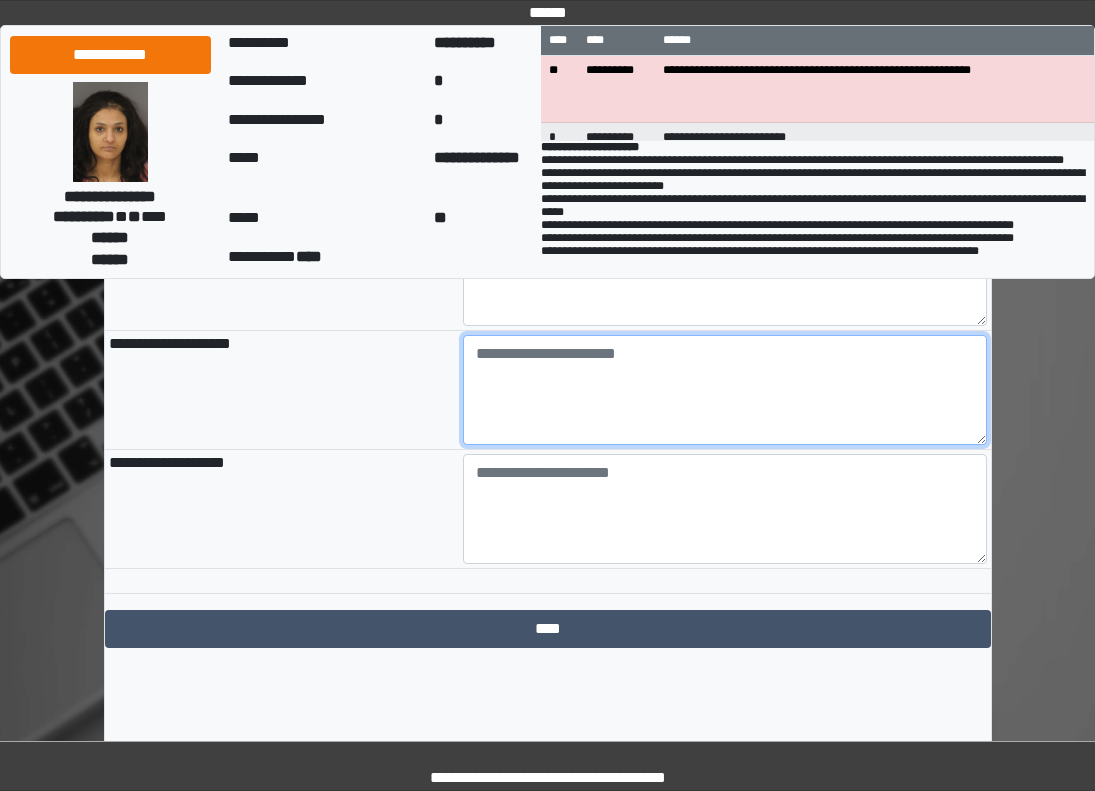 scroll, scrollTop: 2294, scrollLeft: 0, axis: vertical 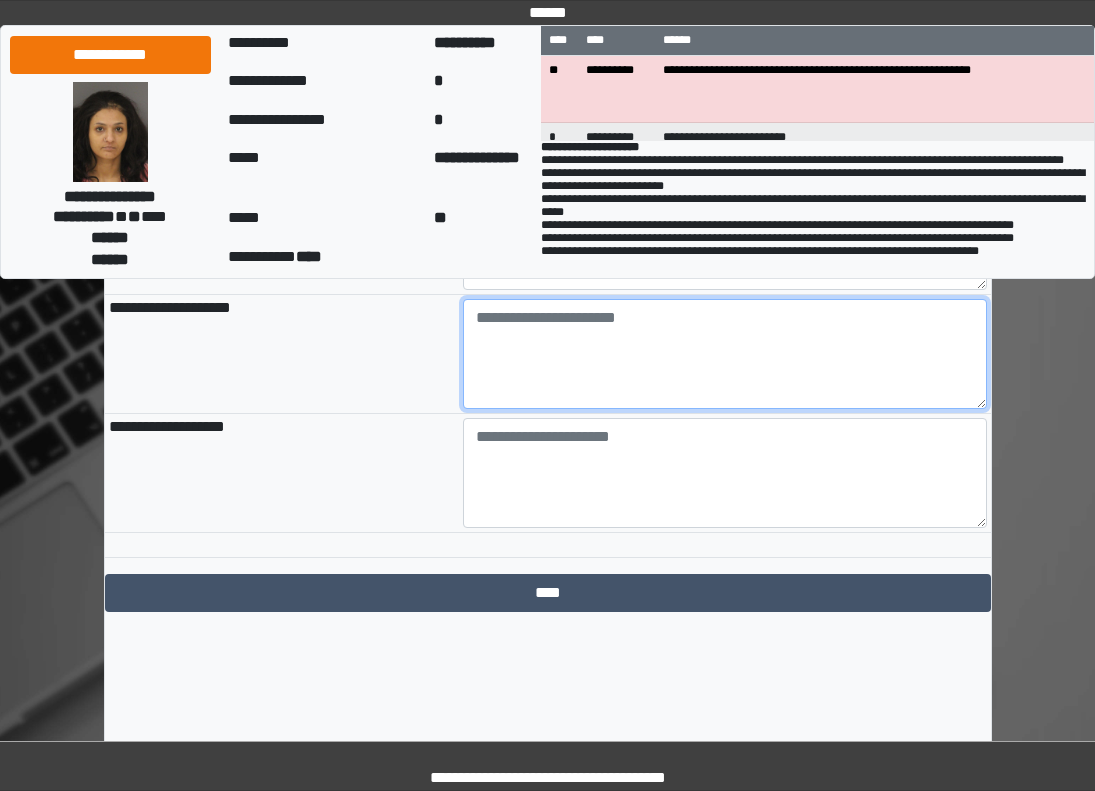 paste on "**********" 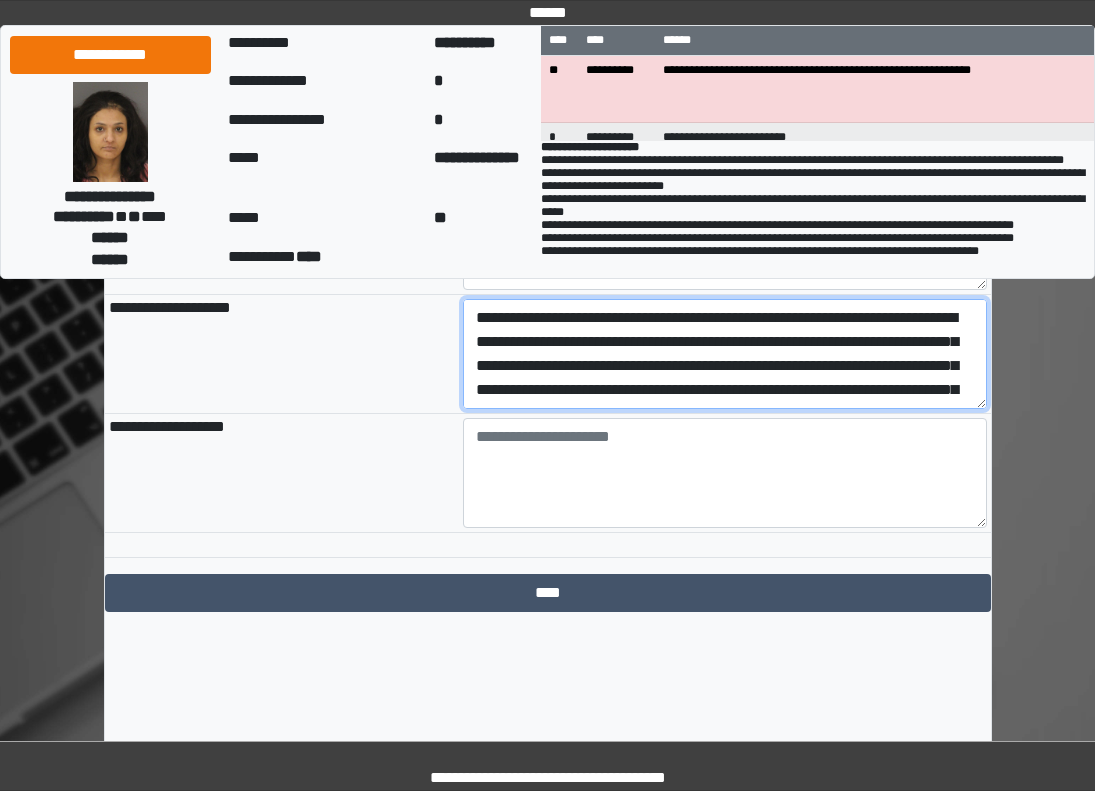 scroll, scrollTop: 137, scrollLeft: 0, axis: vertical 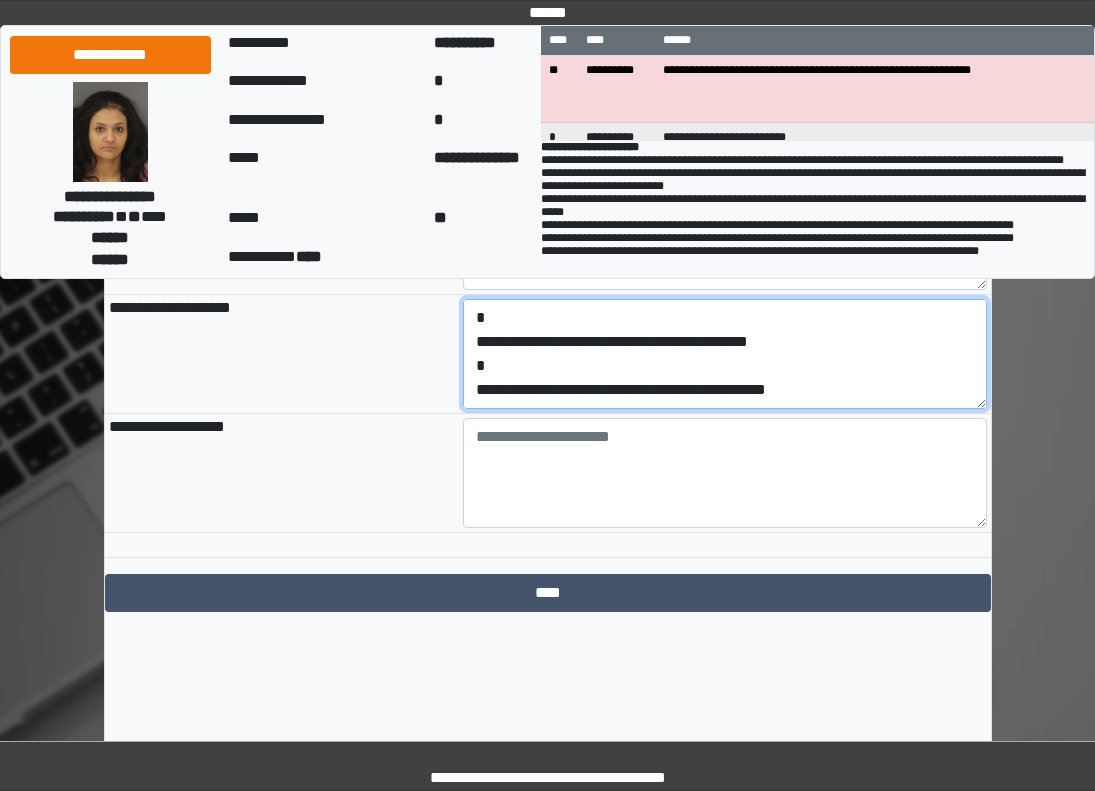 click on "**********" at bounding box center [725, 354] 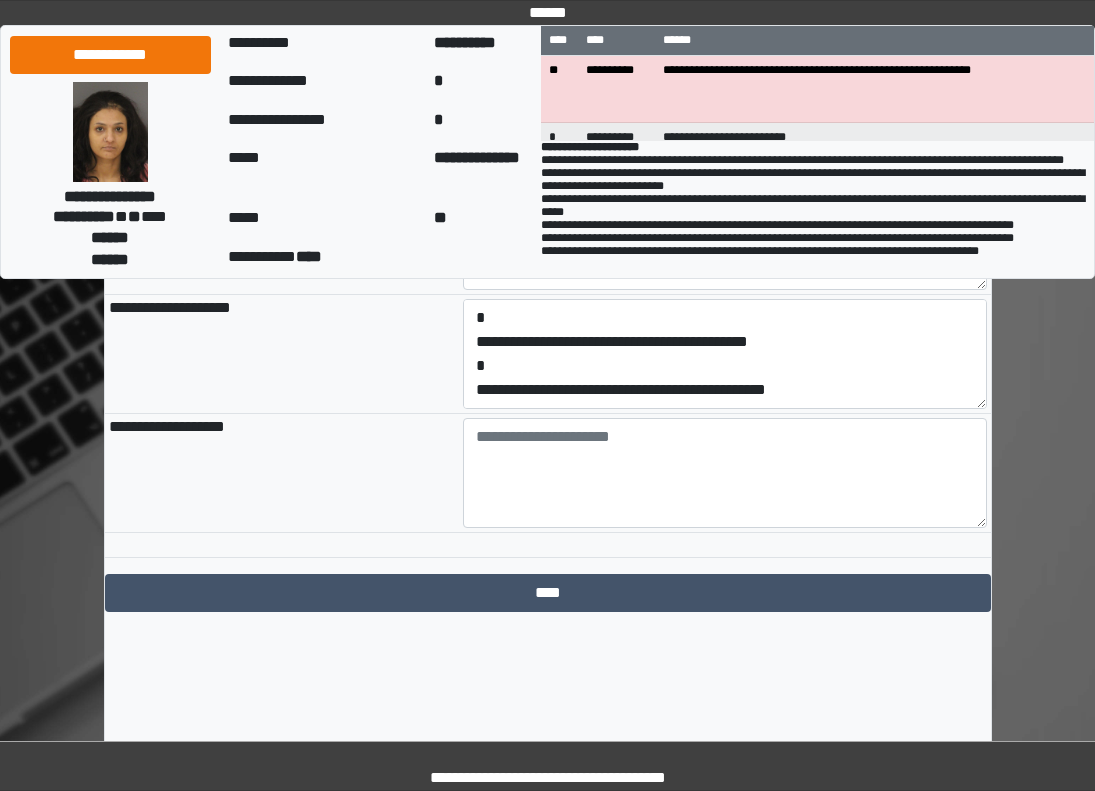 drag, startPoint x: 860, startPoint y: 491, endPoint x: 818, endPoint y: 484, distance: 42.579338 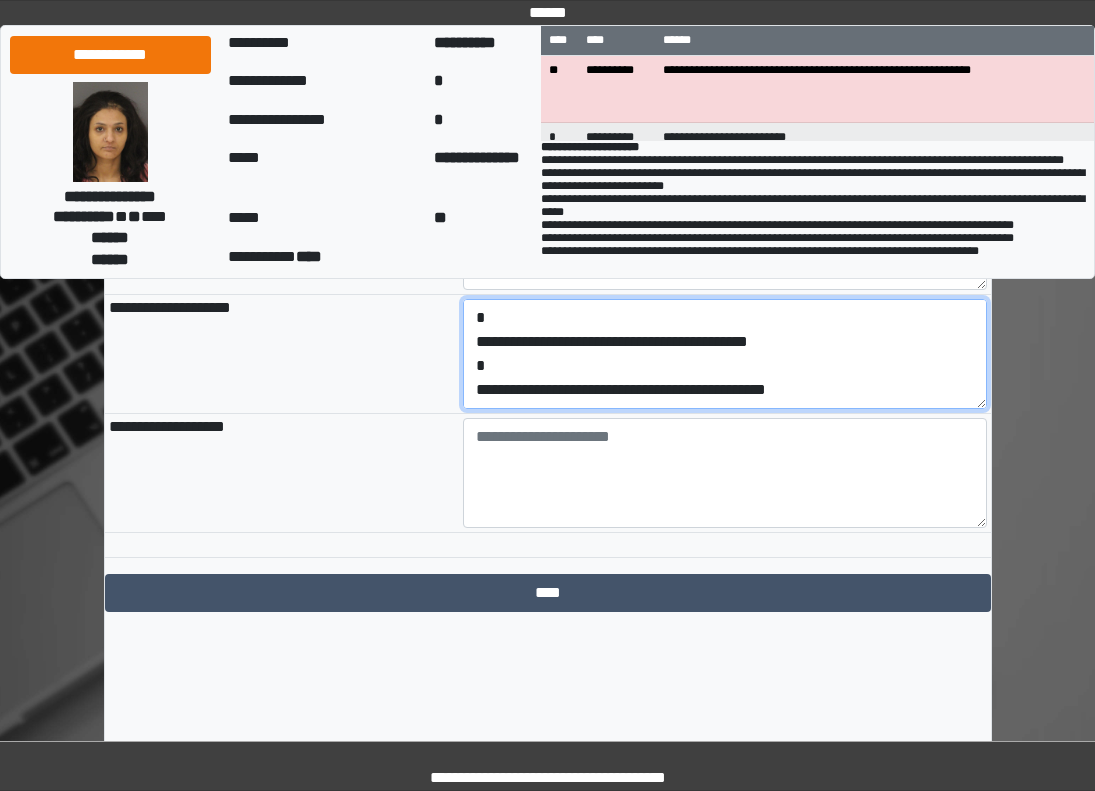 click on "**********" at bounding box center [725, 354] 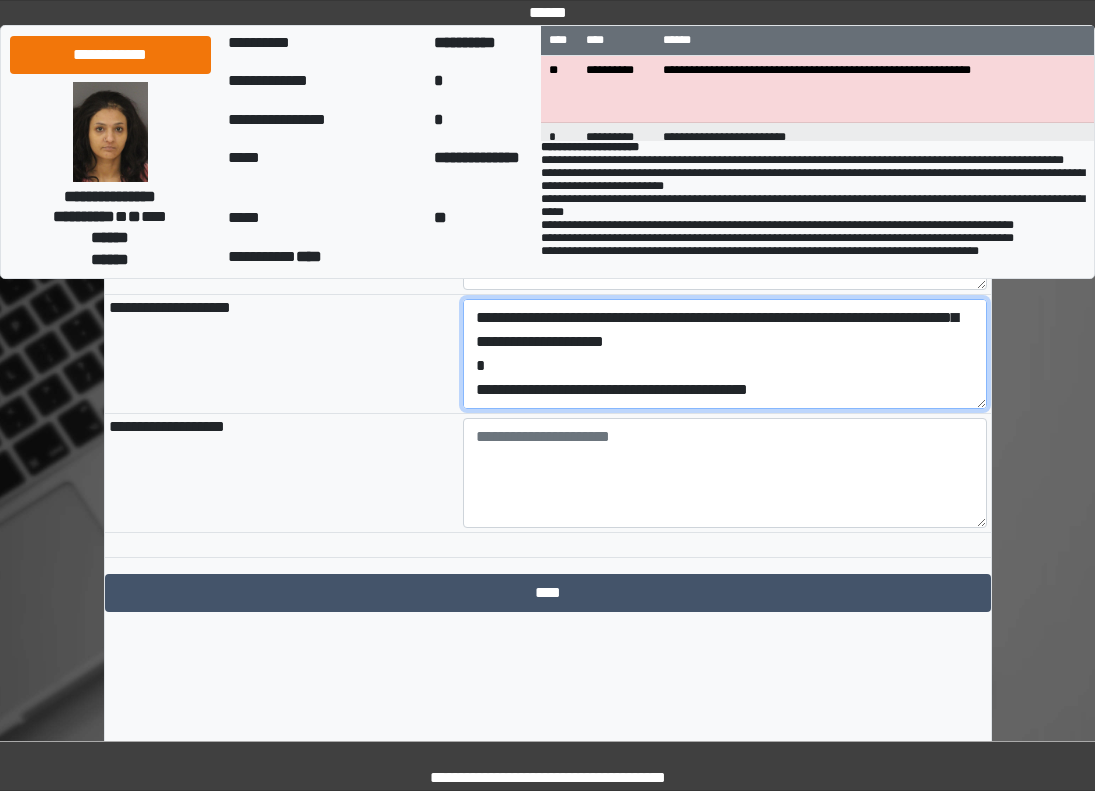 scroll, scrollTop: 96, scrollLeft: 0, axis: vertical 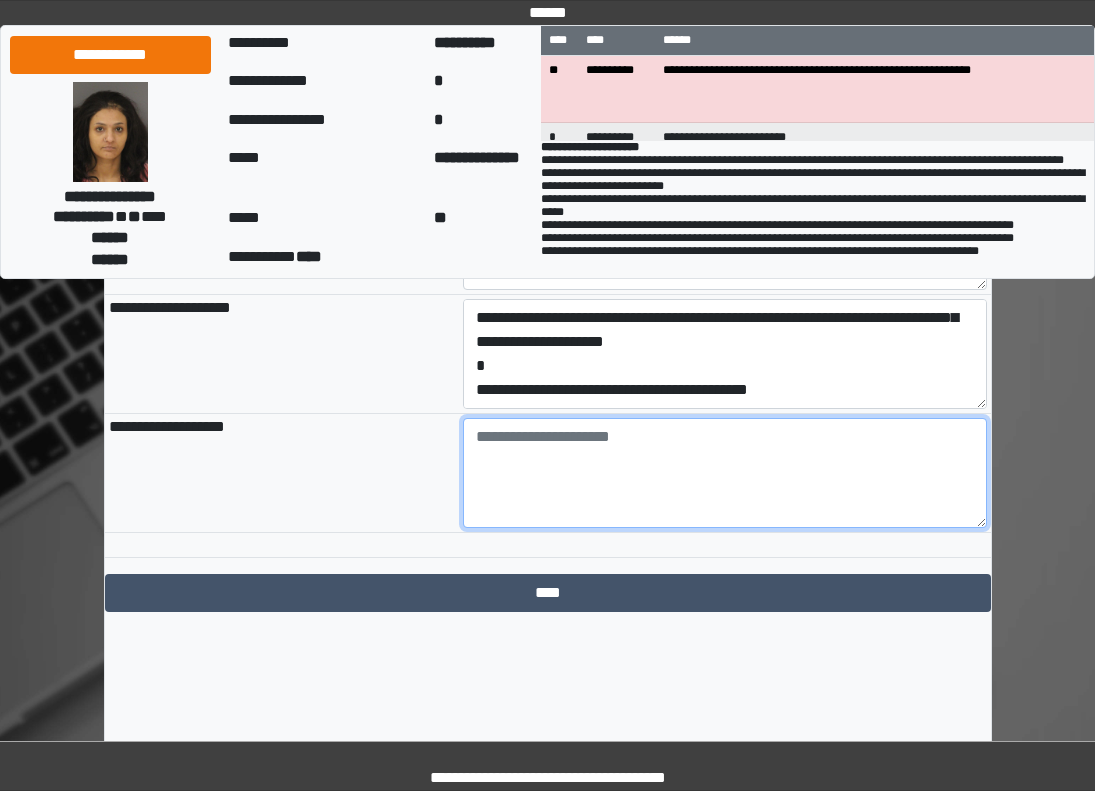 click at bounding box center (725, 473) 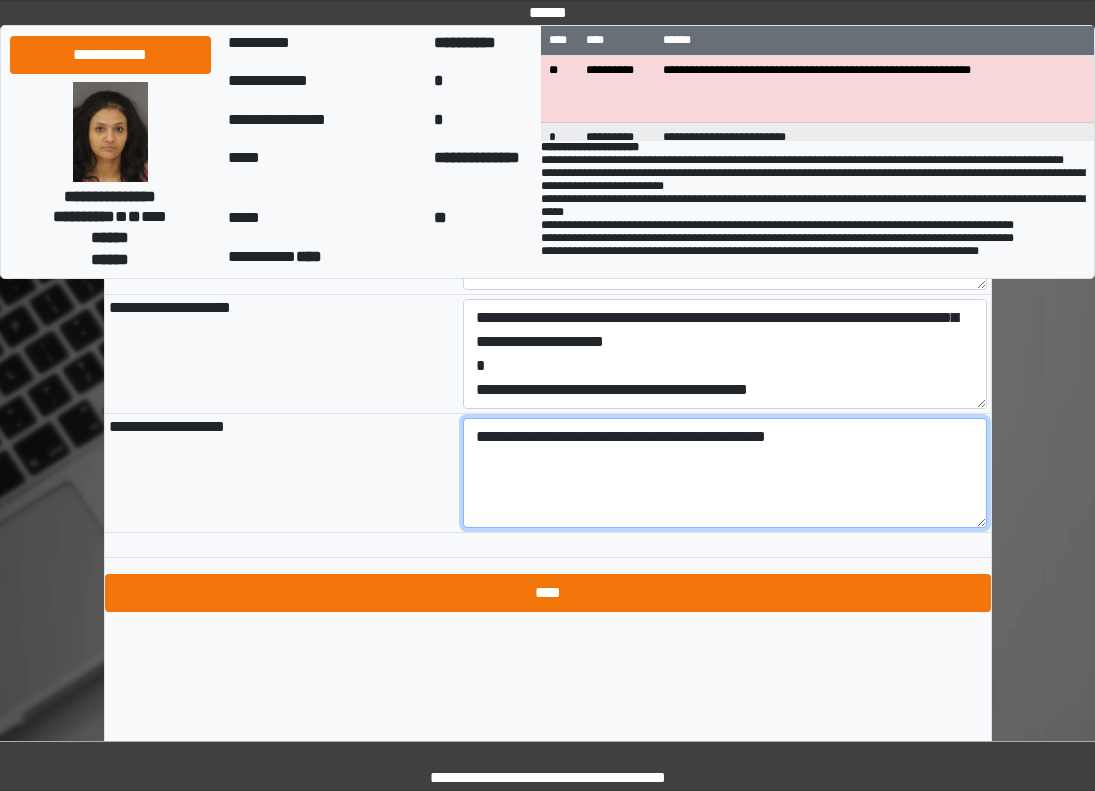 type on "**********" 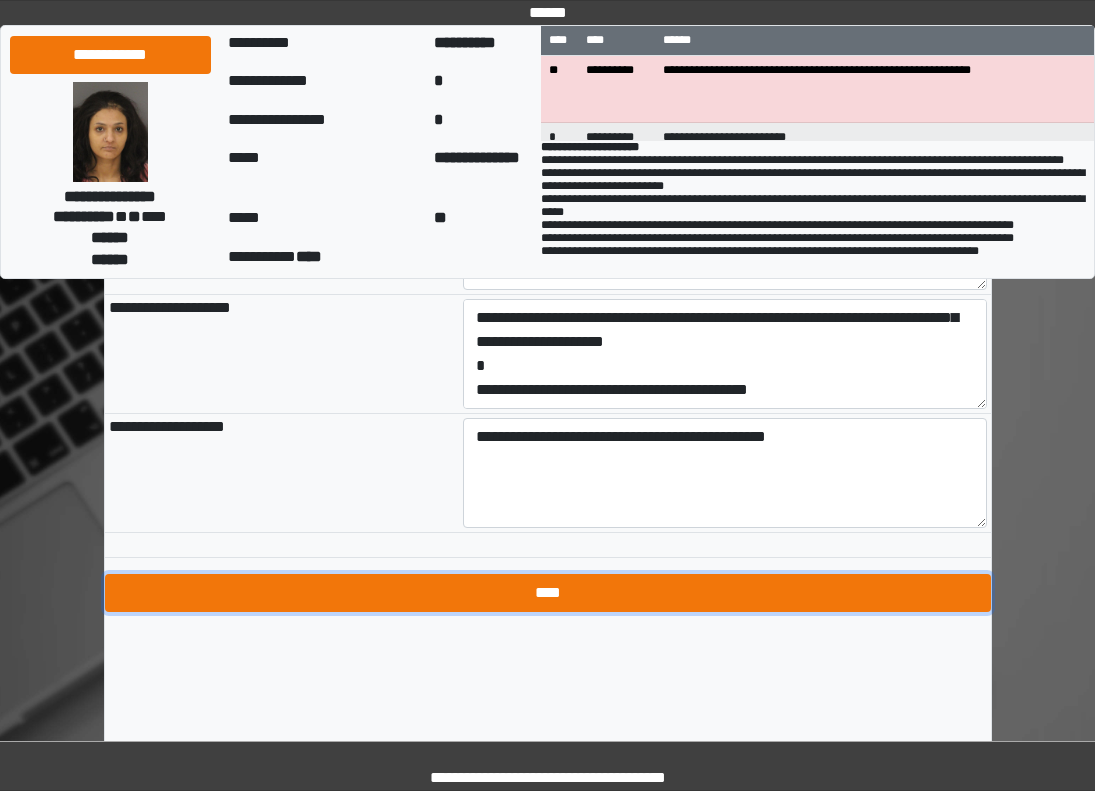 click on "****" at bounding box center (548, 593) 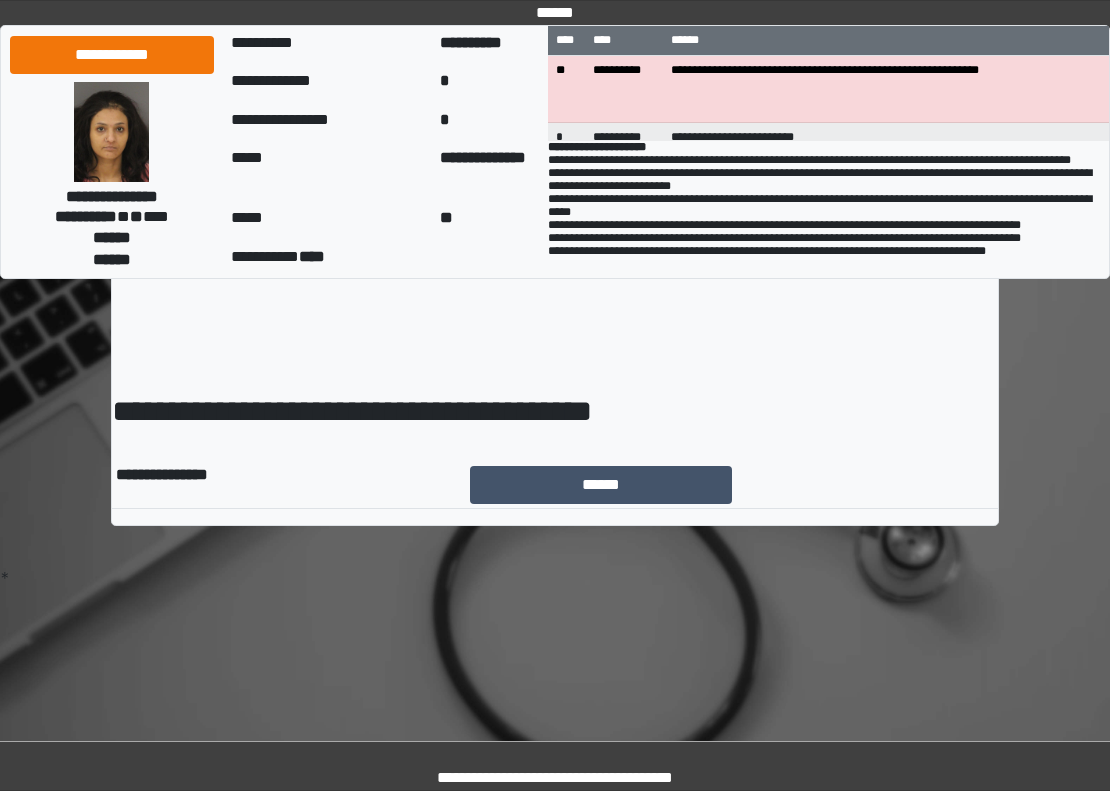 scroll, scrollTop: 0, scrollLeft: 0, axis: both 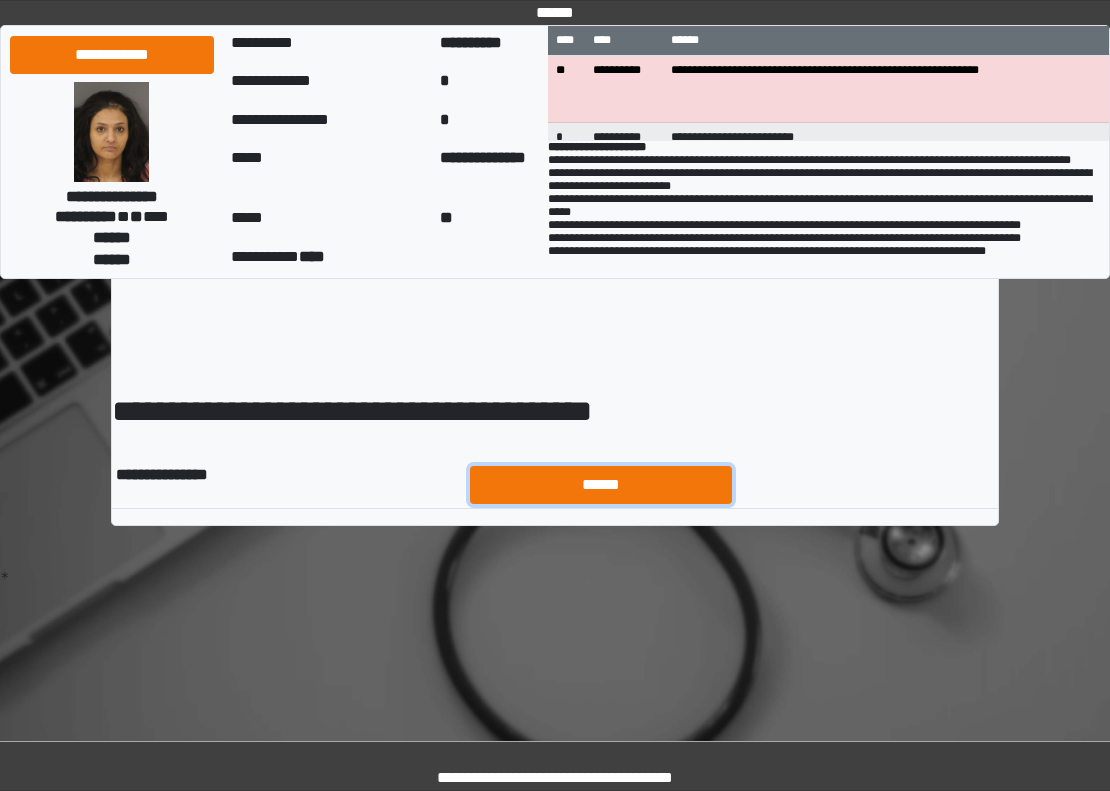 click on "******" at bounding box center (601, 485) 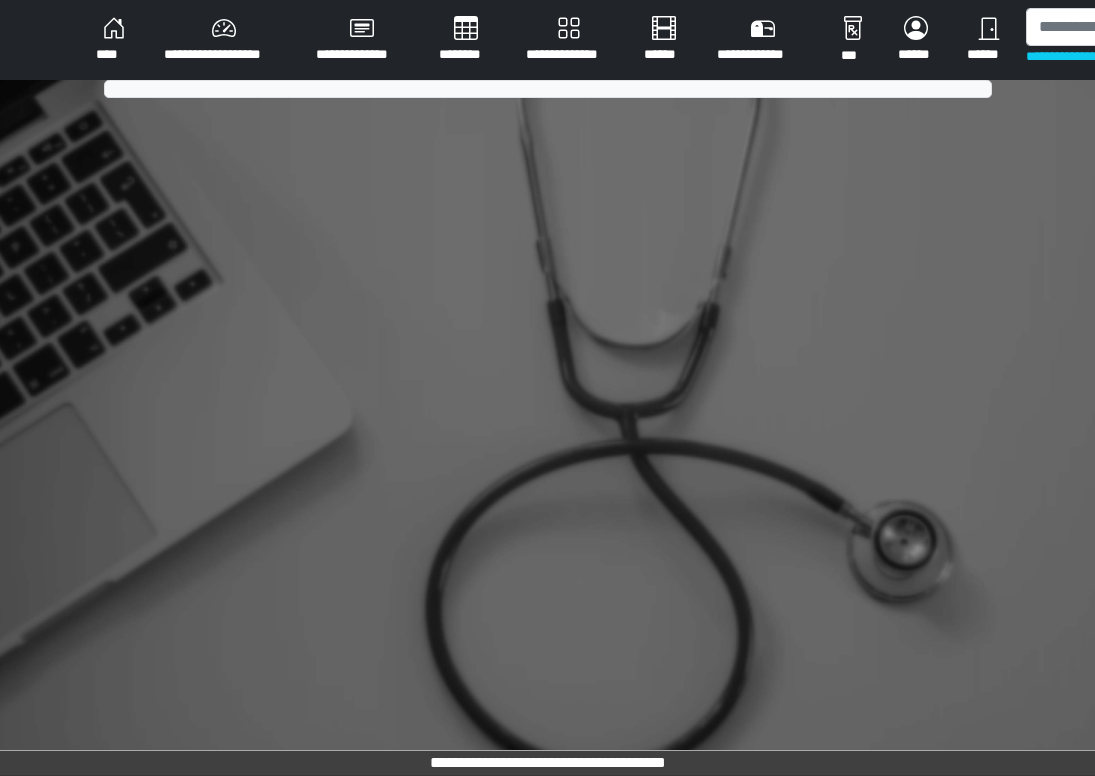 scroll, scrollTop: 0, scrollLeft: 0, axis: both 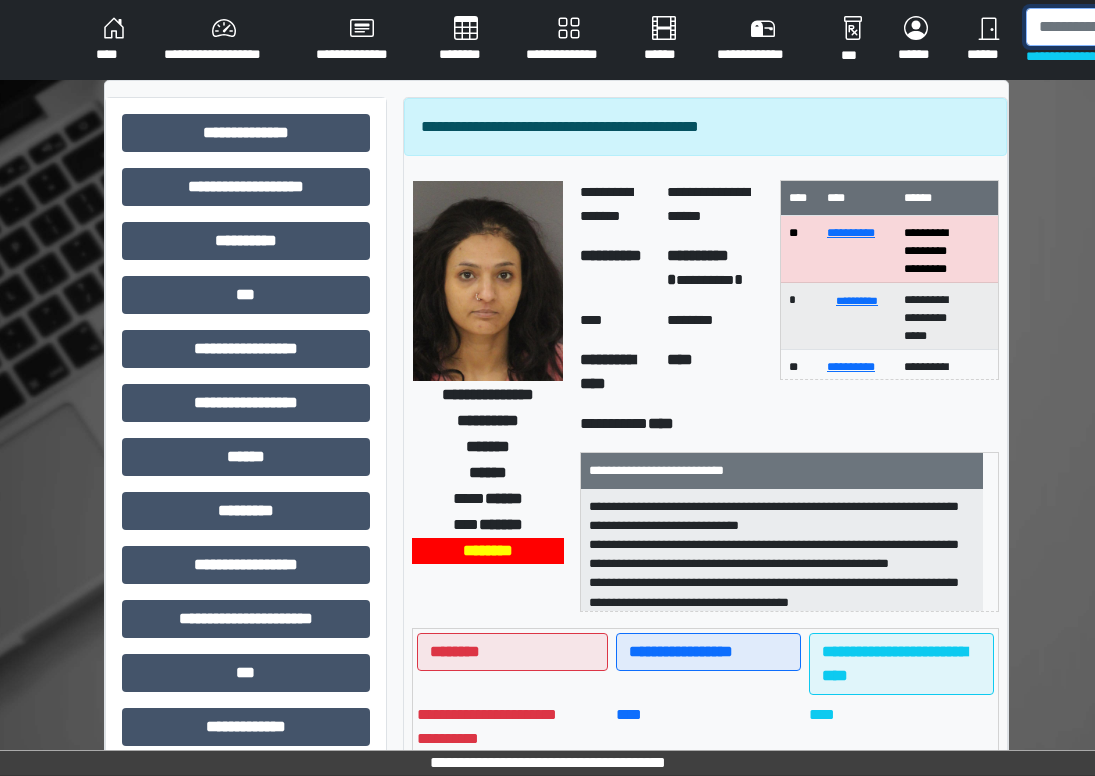 click at bounding box center [1129, 27] 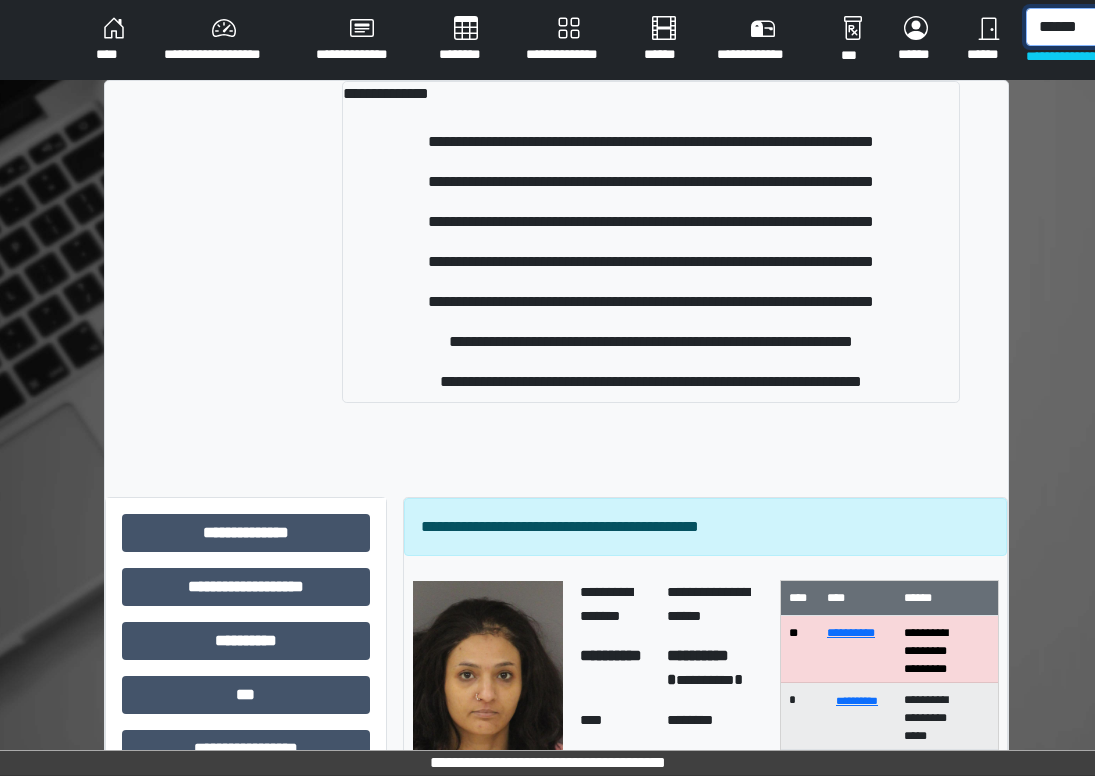 scroll, scrollTop: 0, scrollLeft: 4, axis: horizontal 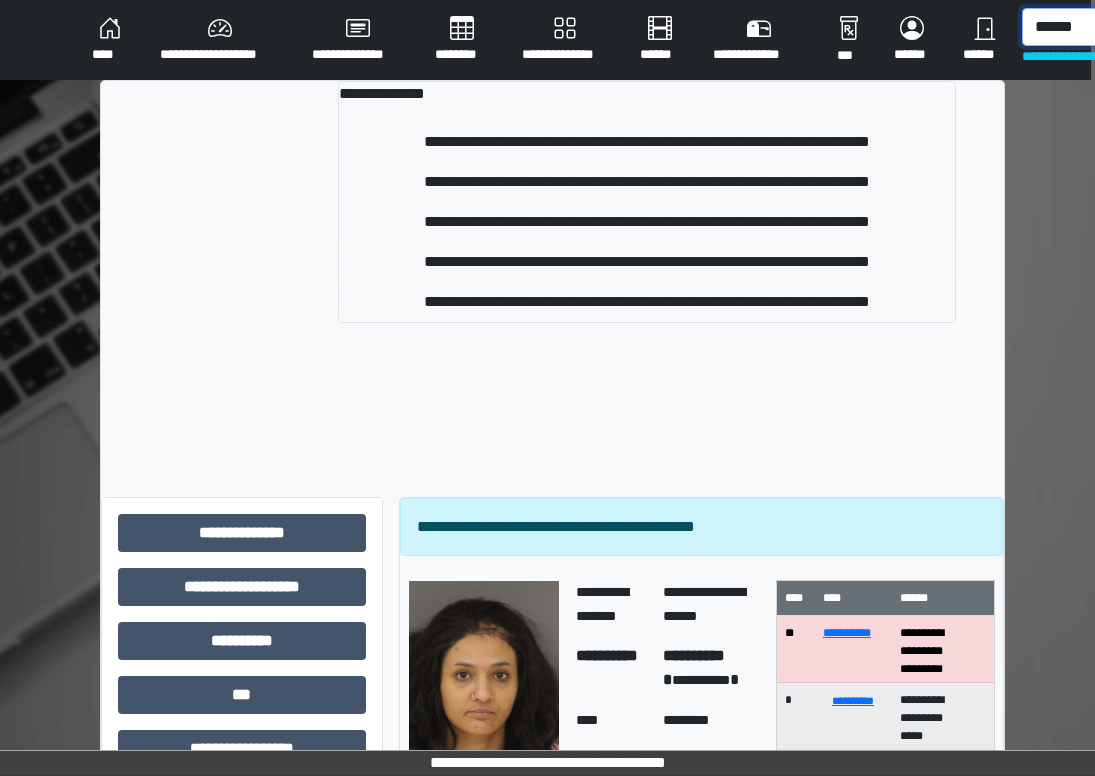 type on "******" 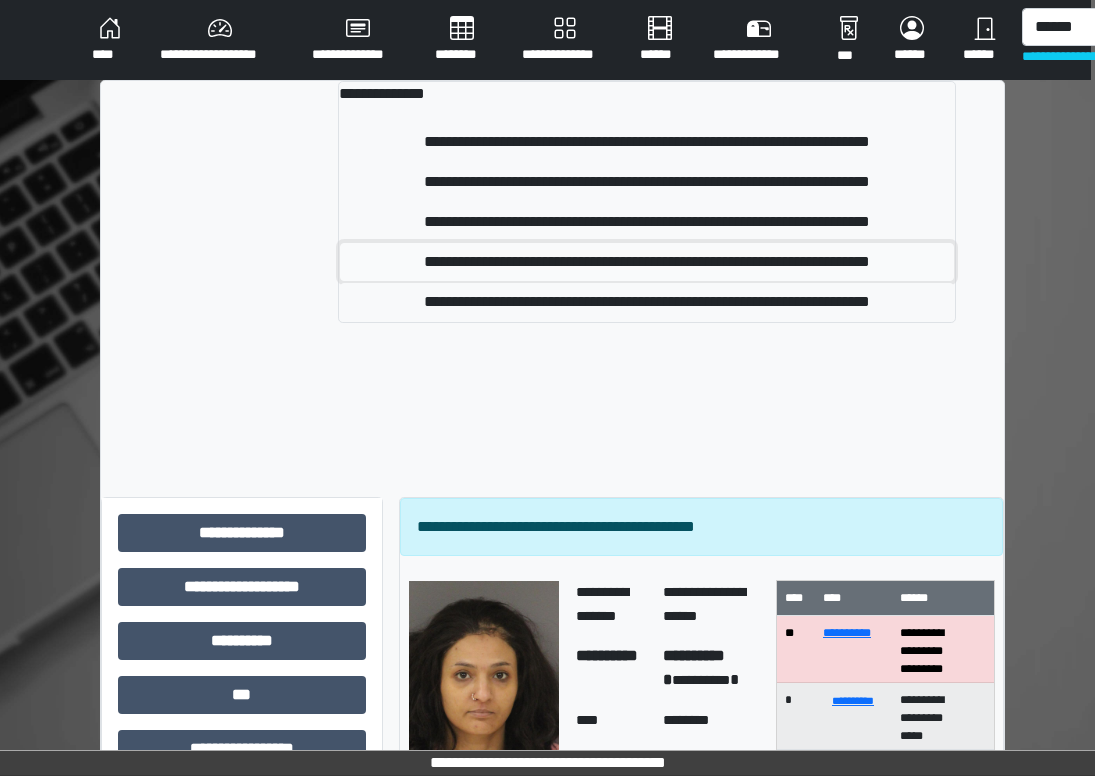 click on "**********" at bounding box center [647, 262] 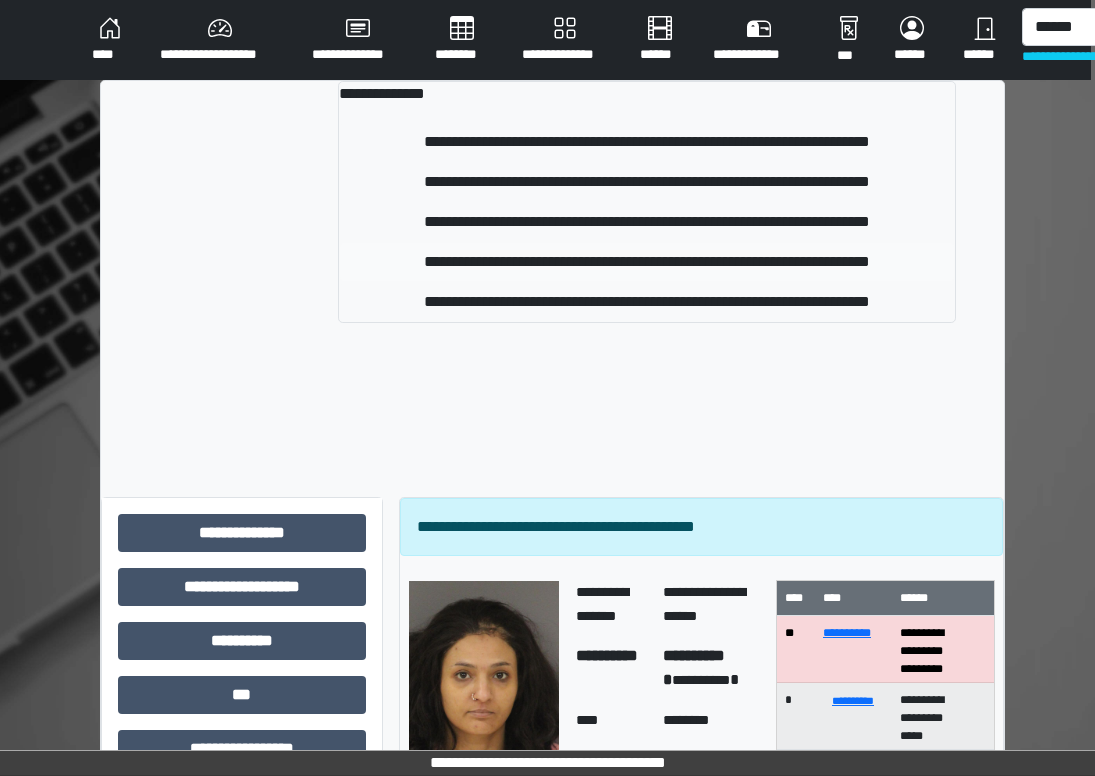 type 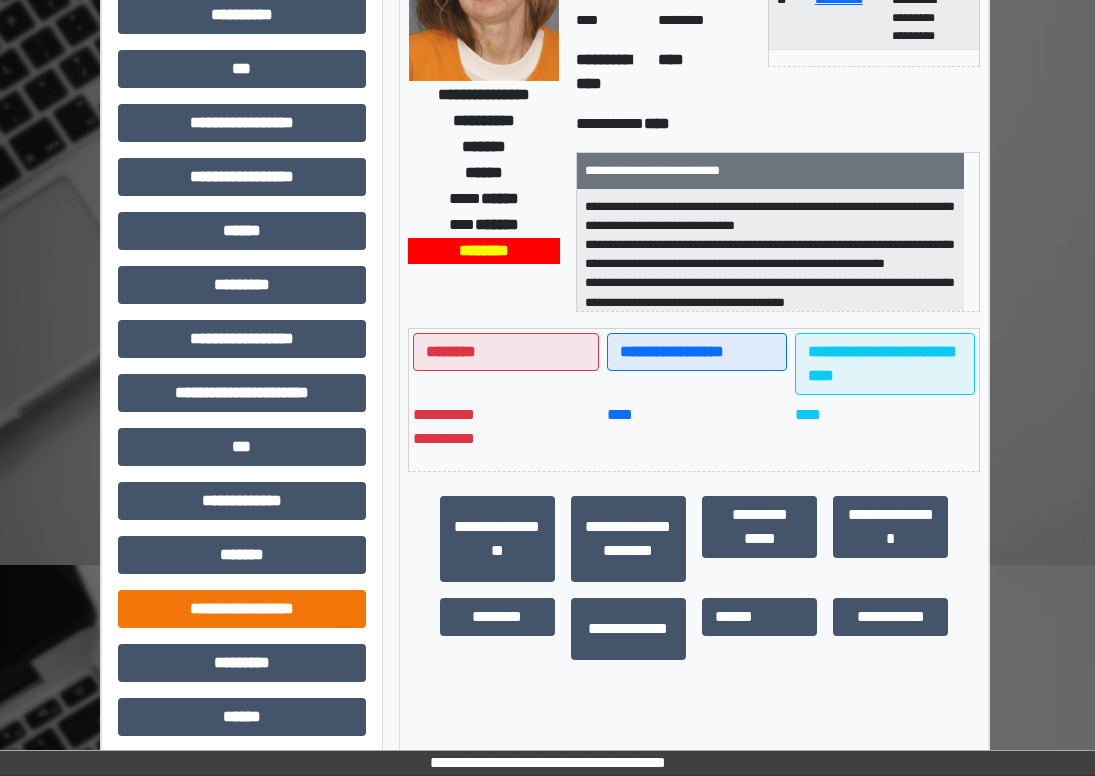 scroll, scrollTop: 398, scrollLeft: 4, axis: both 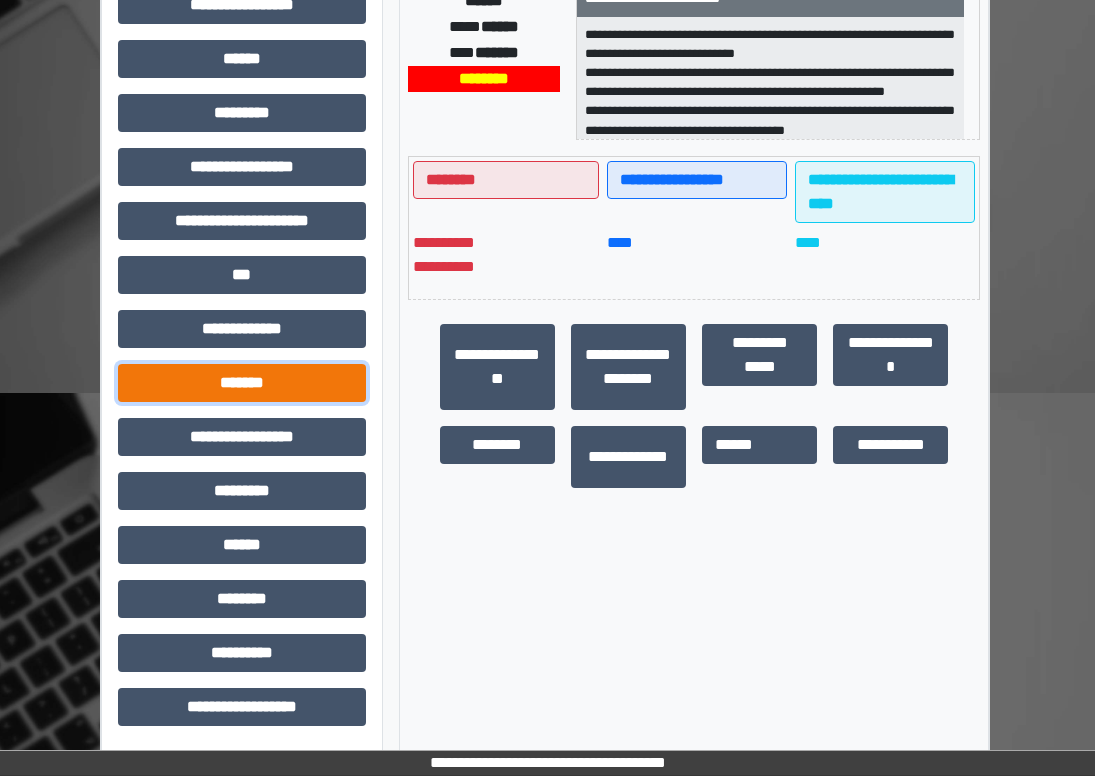 click on "*******" at bounding box center [242, 383] 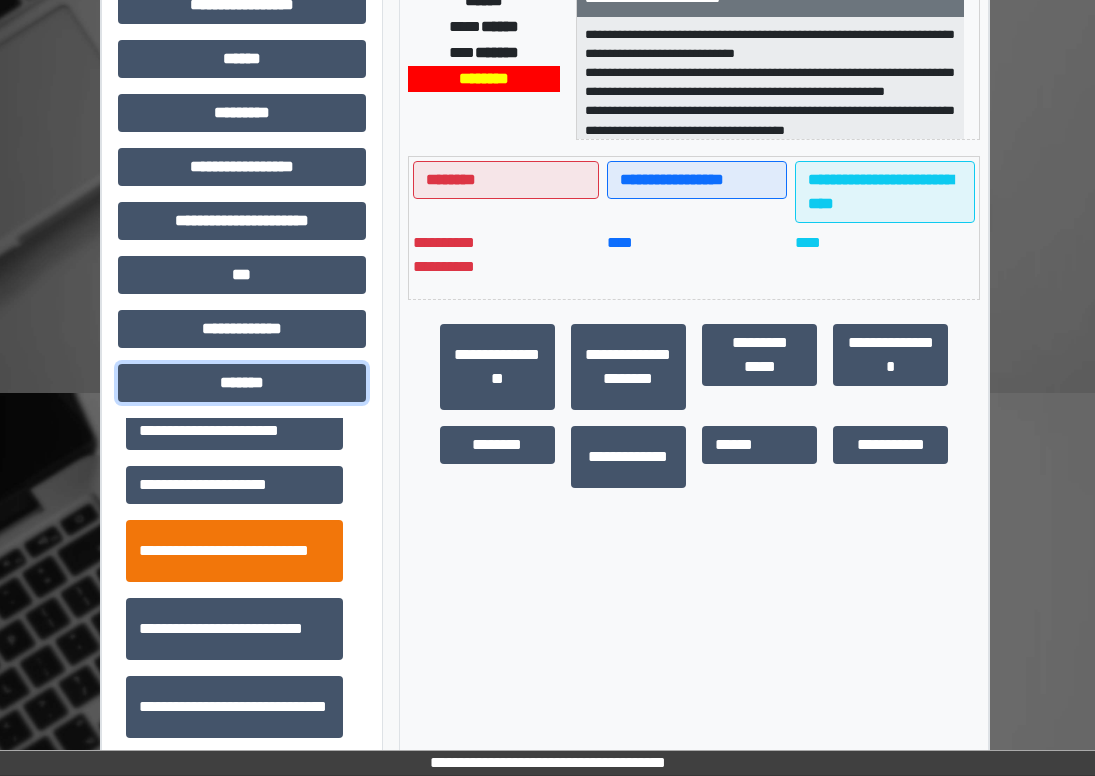 scroll, scrollTop: 800, scrollLeft: 0, axis: vertical 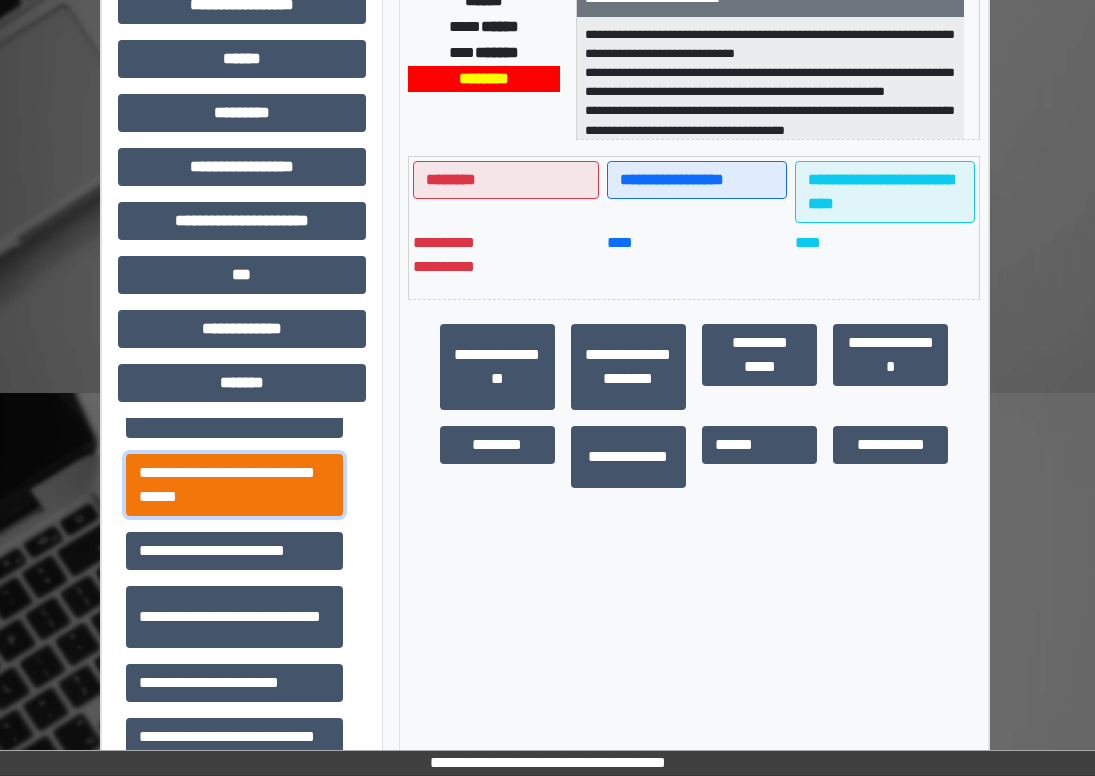 click on "**********" at bounding box center (234, 485) 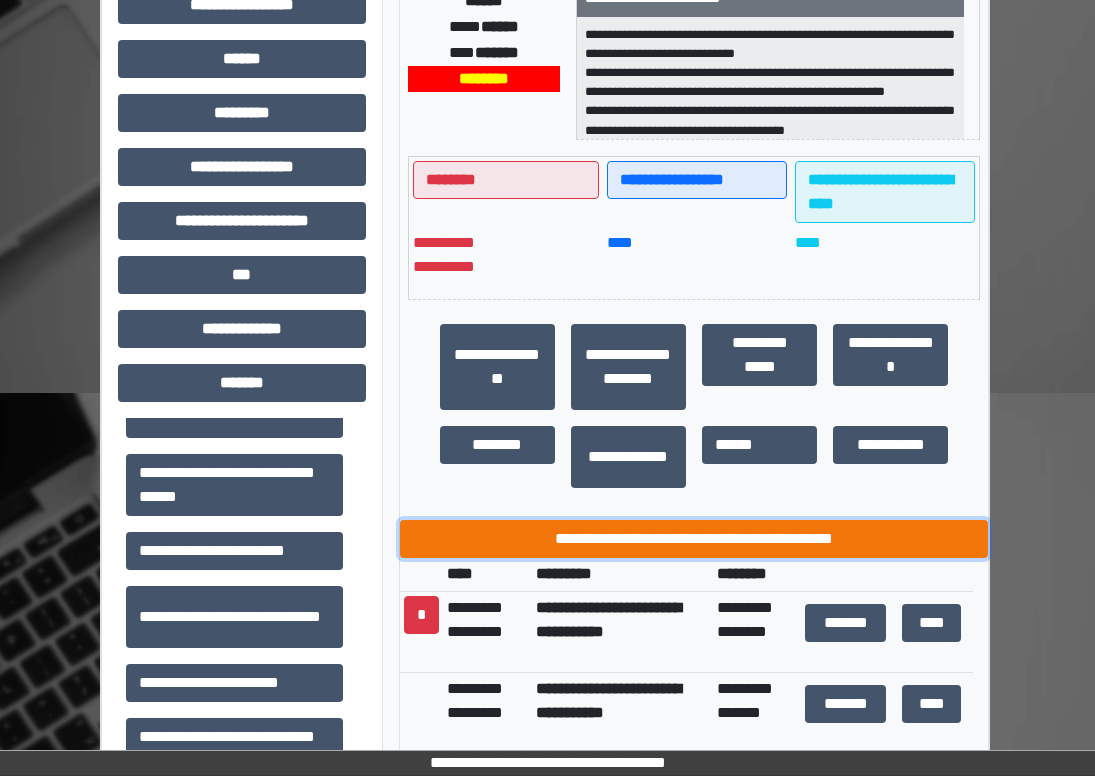 click on "**********" at bounding box center (694, 539) 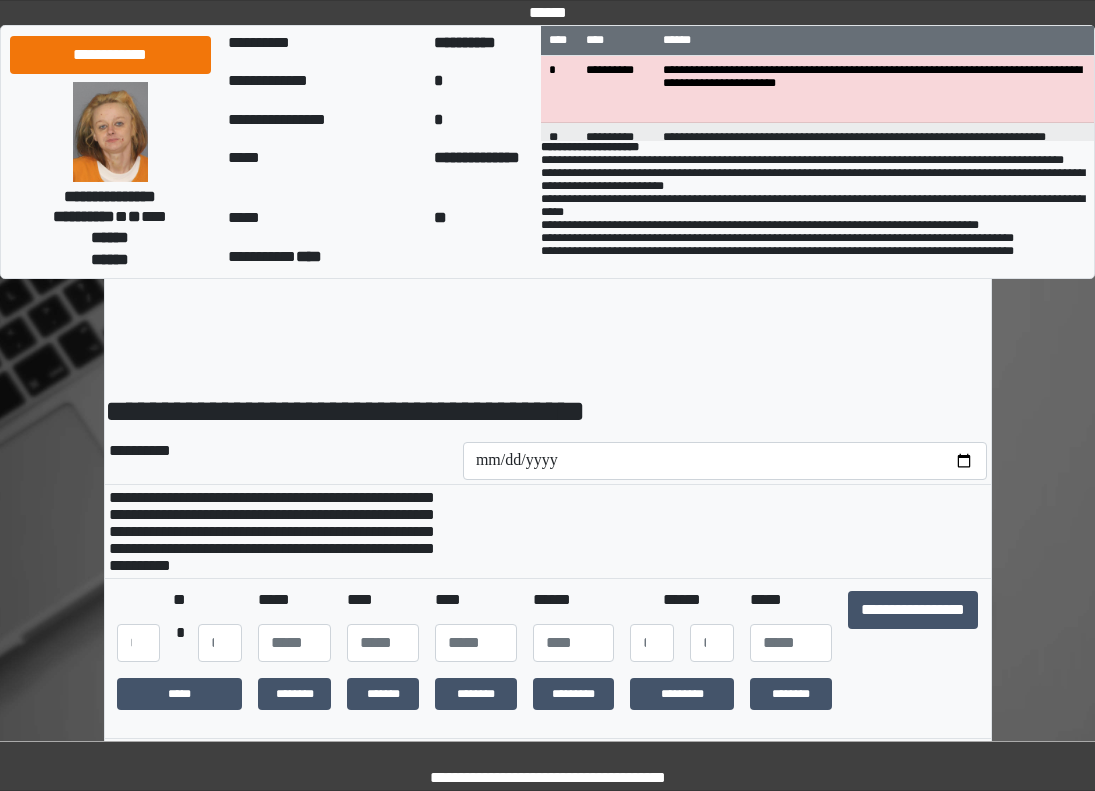 scroll, scrollTop: 0, scrollLeft: 0, axis: both 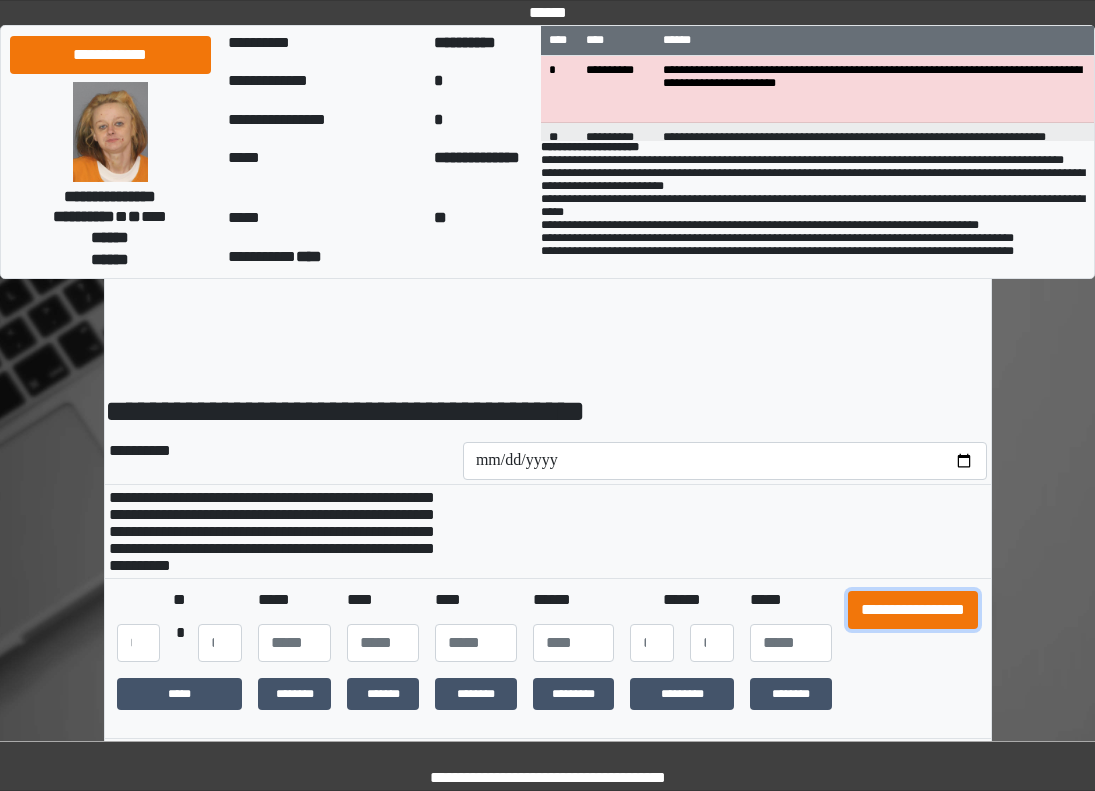 click on "**********" at bounding box center (913, 610) 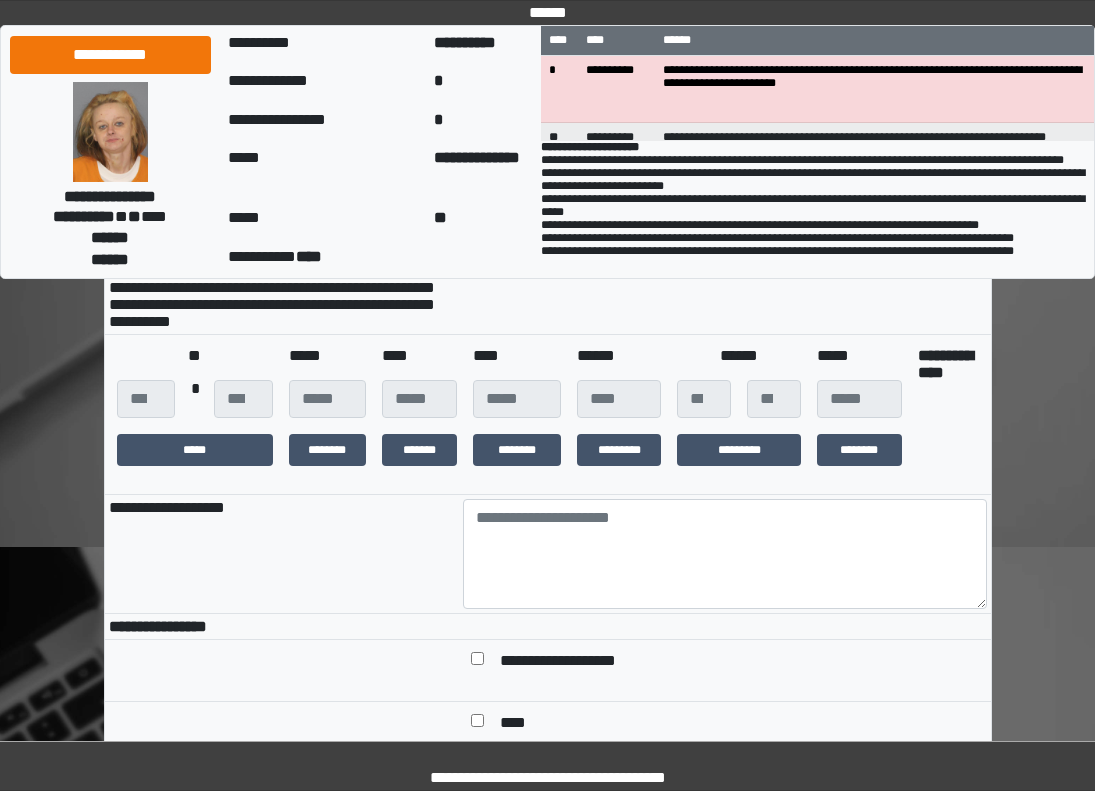 scroll, scrollTop: 400, scrollLeft: 0, axis: vertical 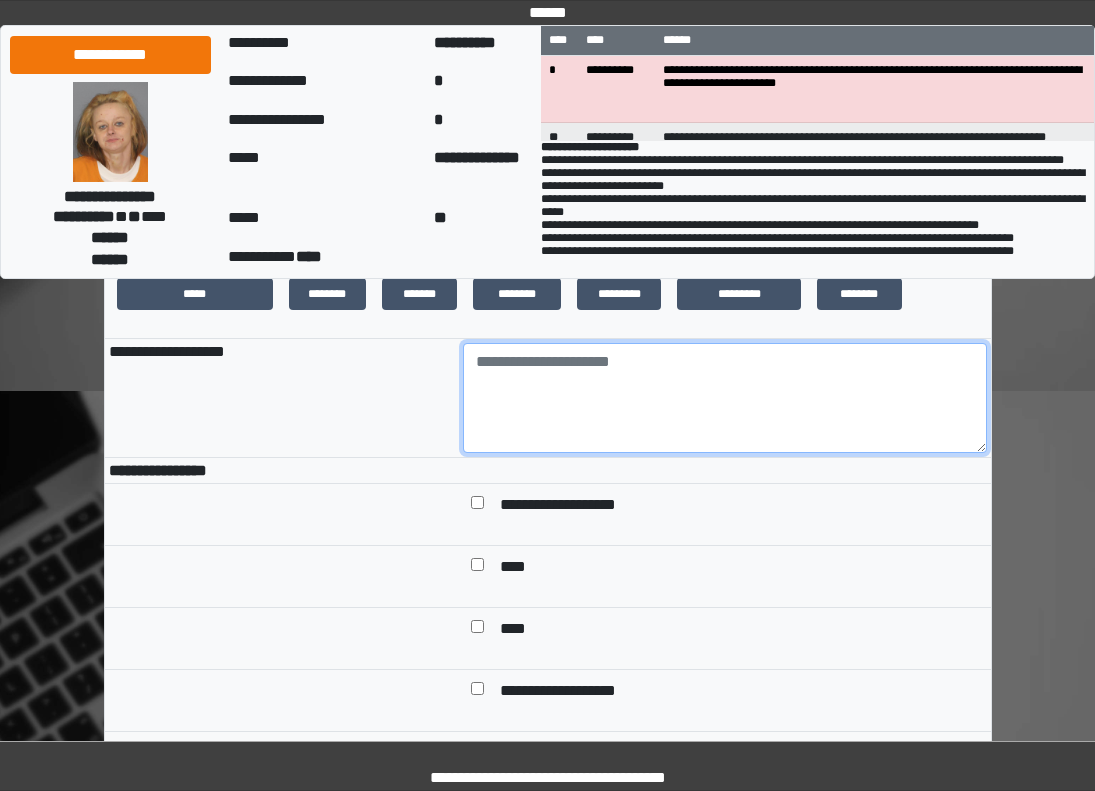 click at bounding box center [725, 398] 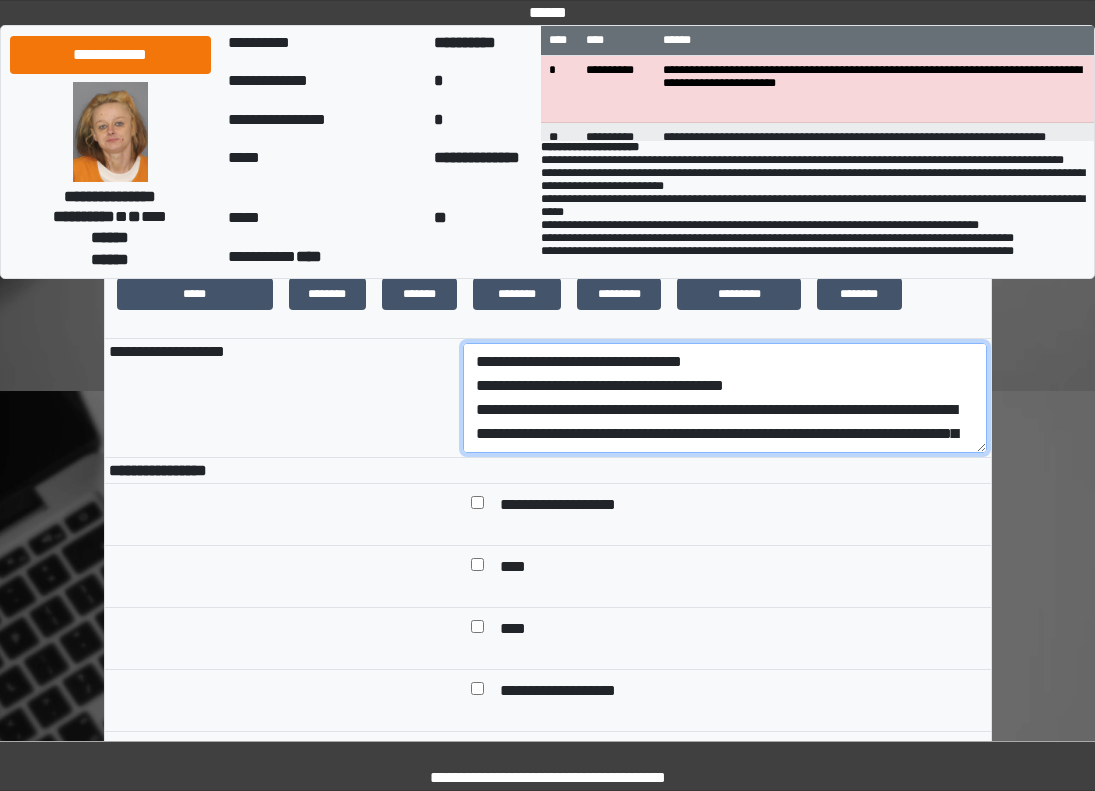 scroll, scrollTop: 209, scrollLeft: 0, axis: vertical 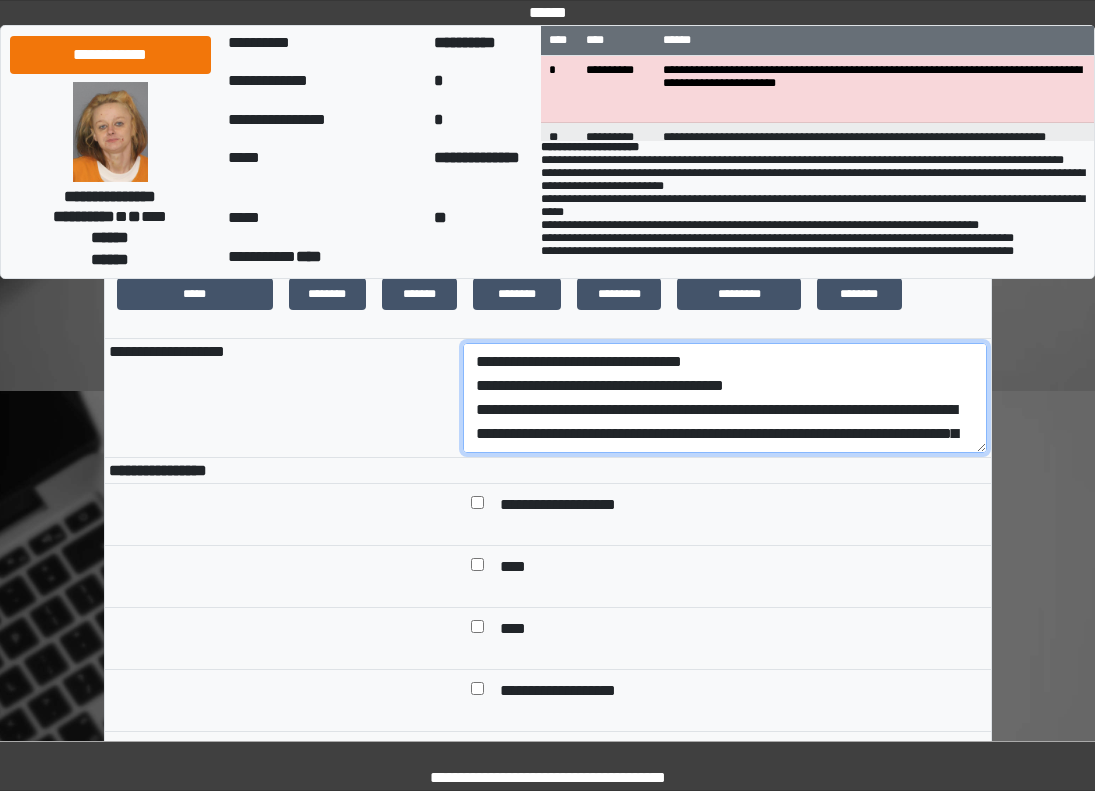 drag, startPoint x: 836, startPoint y: 437, endPoint x: 269, endPoint y: 412, distance: 567.5509 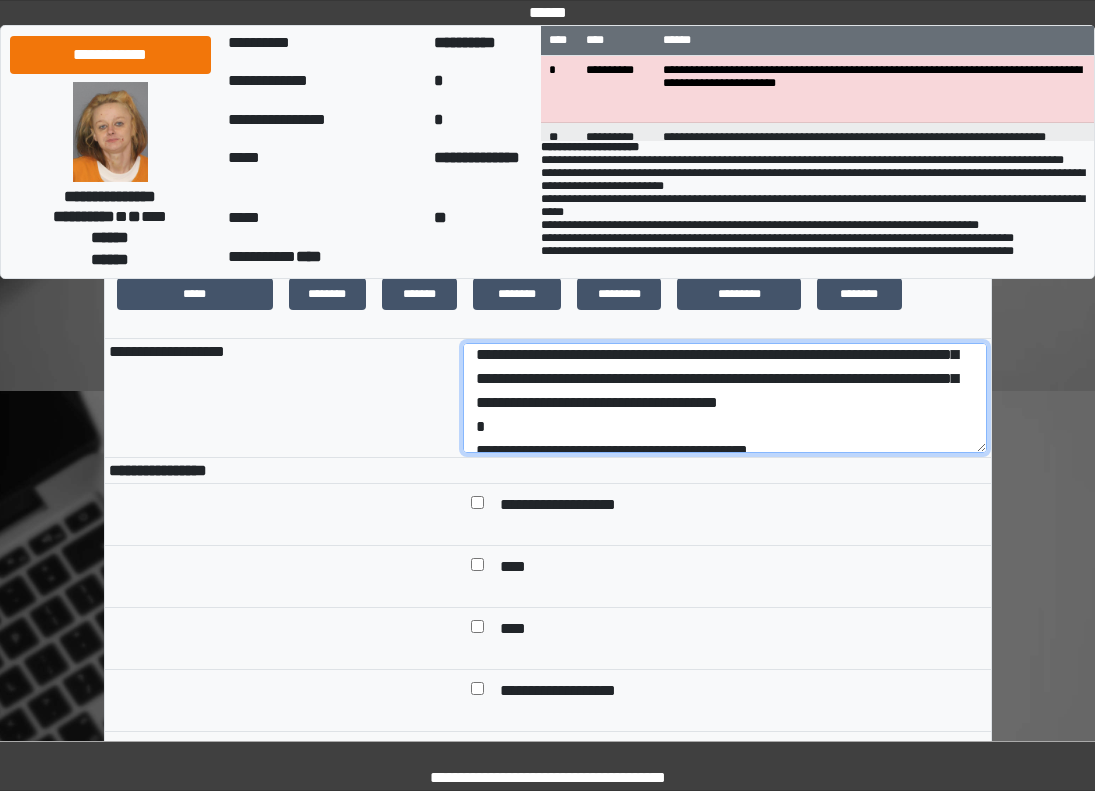 scroll, scrollTop: 216, scrollLeft: 0, axis: vertical 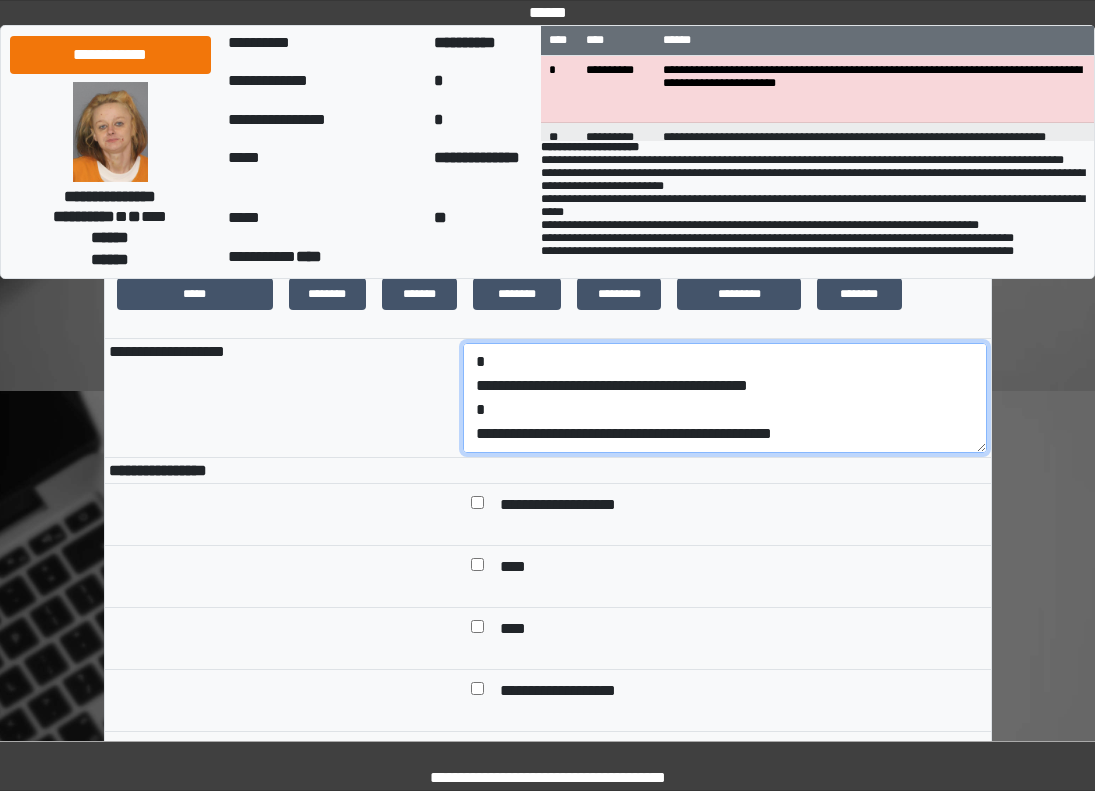 click on "**********" at bounding box center (725, 398) 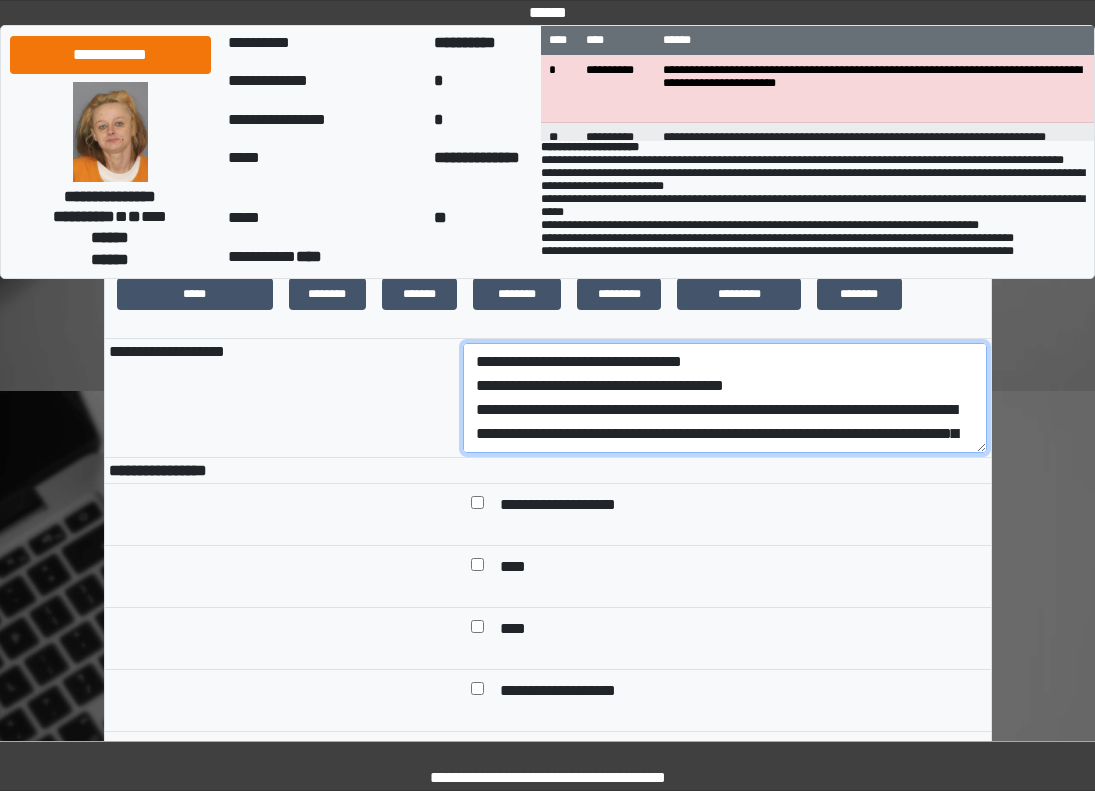 drag, startPoint x: 842, startPoint y: 438, endPoint x: 318, endPoint y: 413, distance: 524.596 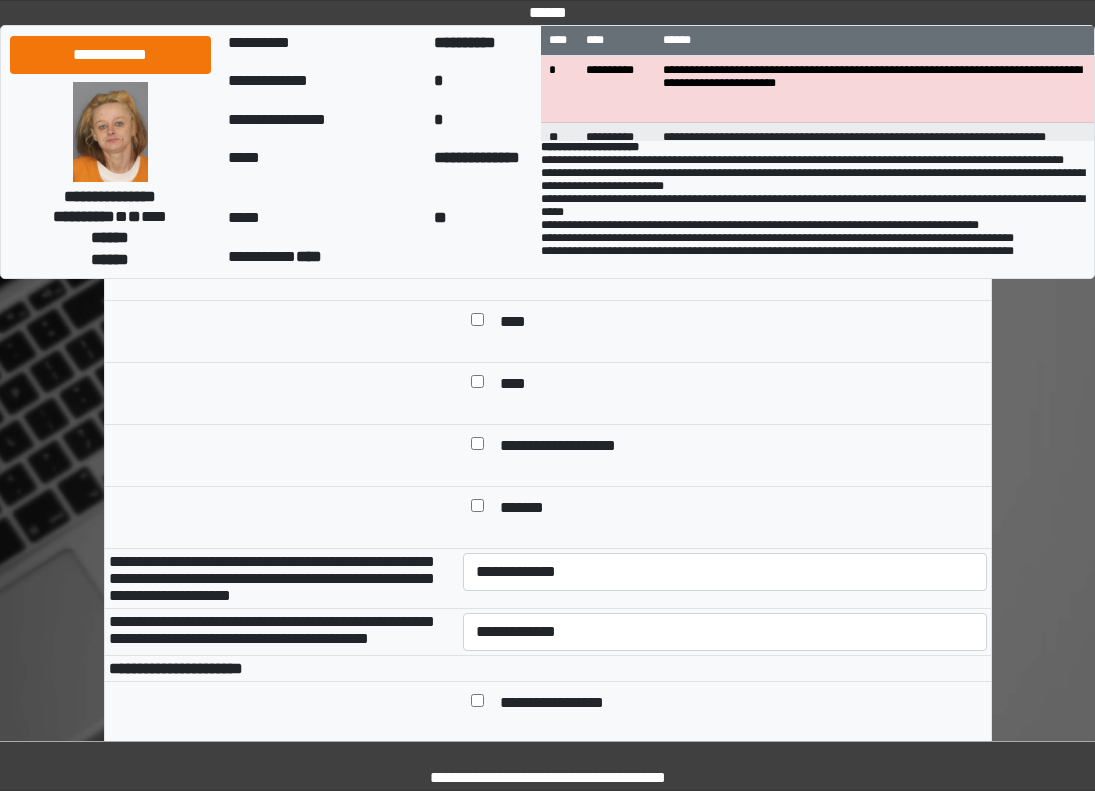 scroll, scrollTop: 600, scrollLeft: 0, axis: vertical 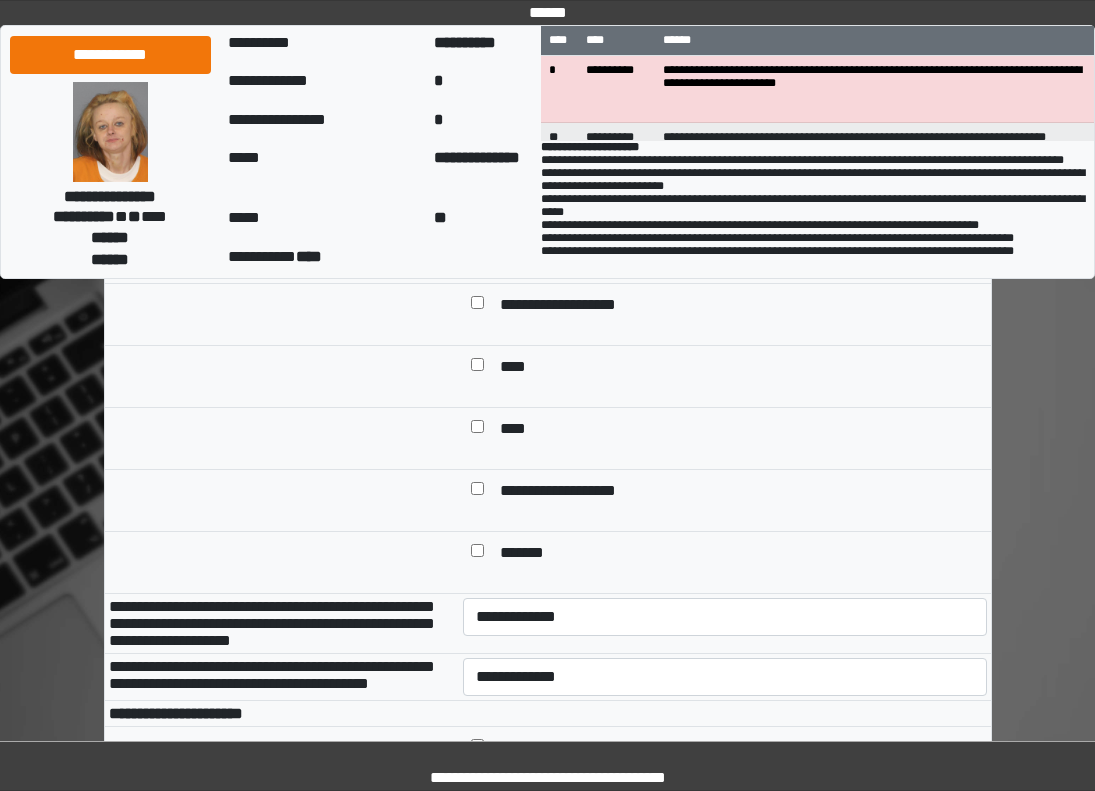type on "**********" 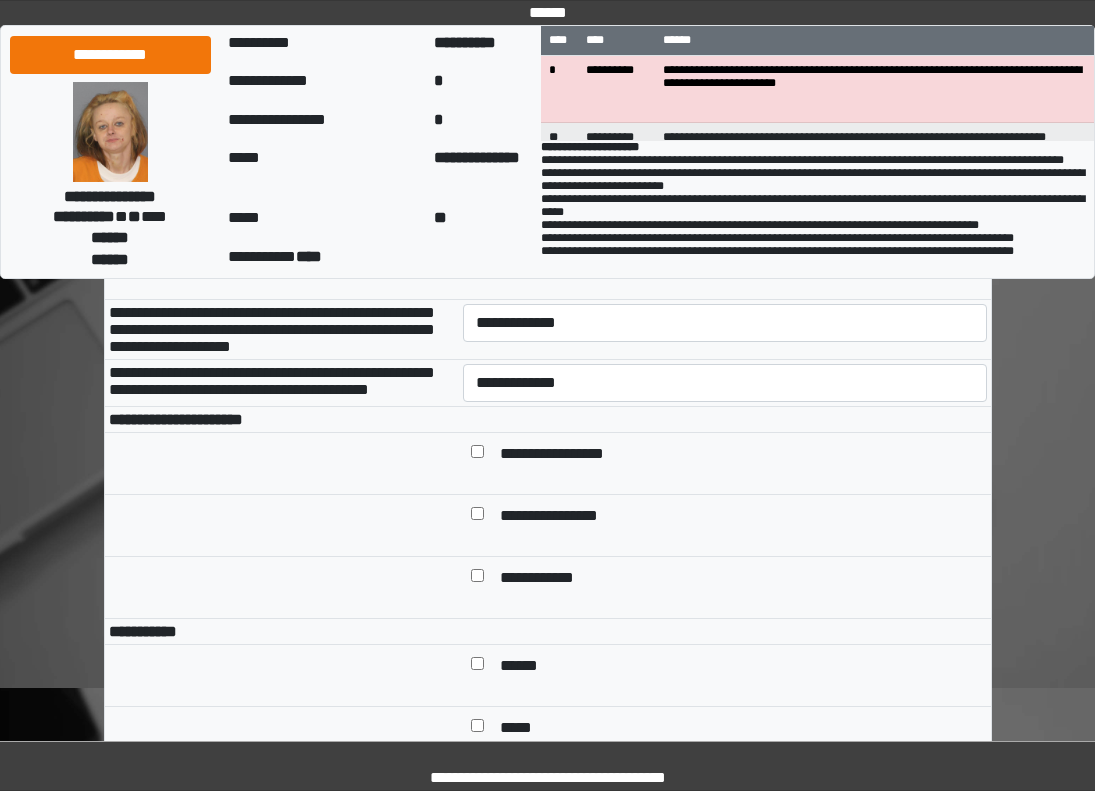 scroll, scrollTop: 700, scrollLeft: 0, axis: vertical 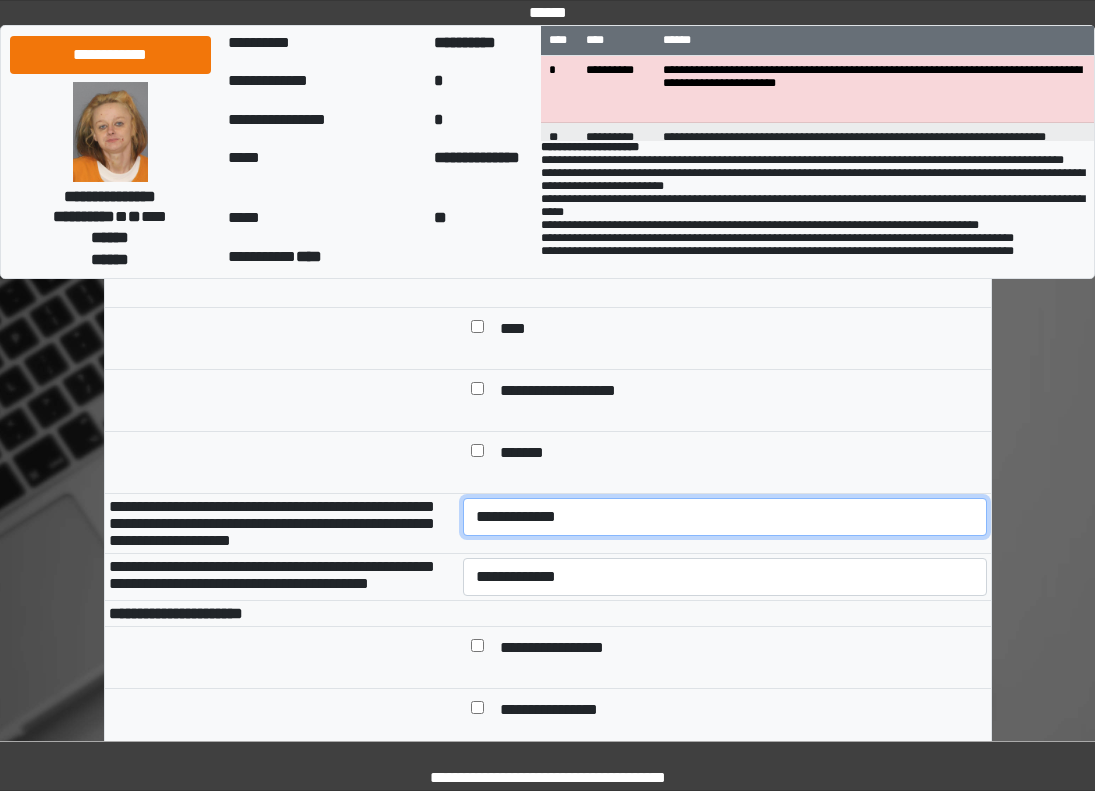 click on "**********" at bounding box center (725, 517) 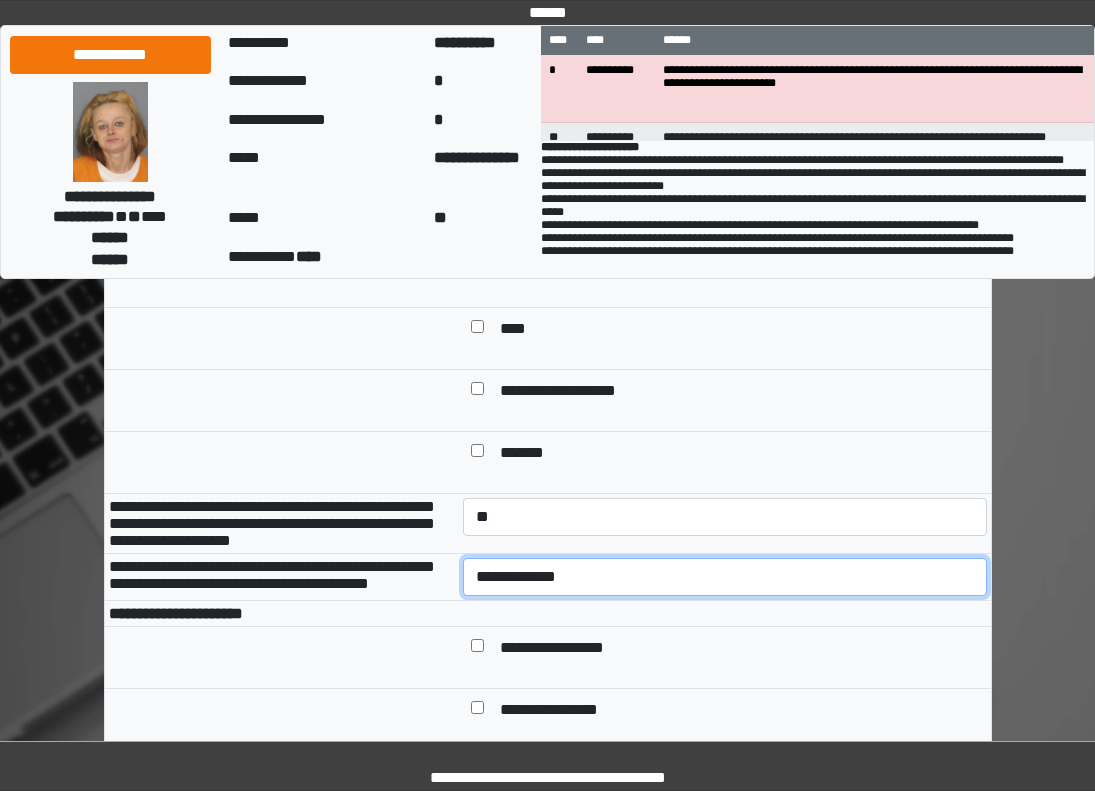 drag, startPoint x: 610, startPoint y: 603, endPoint x: 617, endPoint y: 612, distance: 11.401754 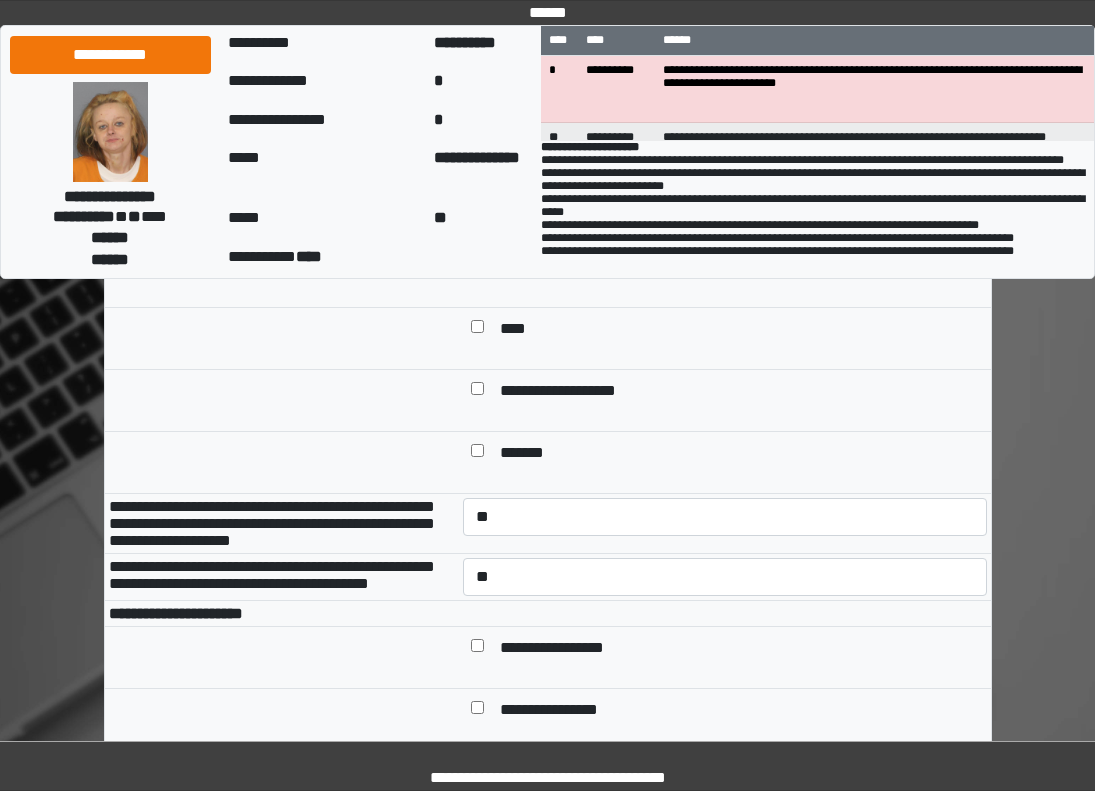 click at bounding box center (725, 614) 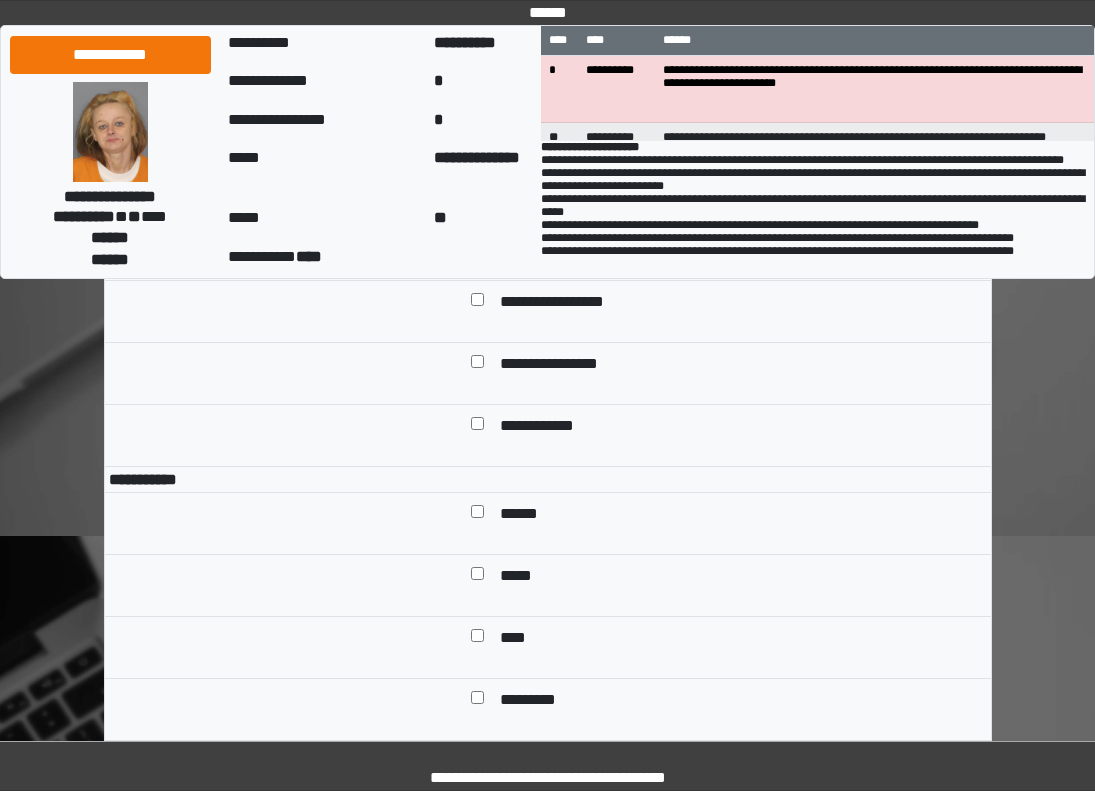 scroll, scrollTop: 1000, scrollLeft: 0, axis: vertical 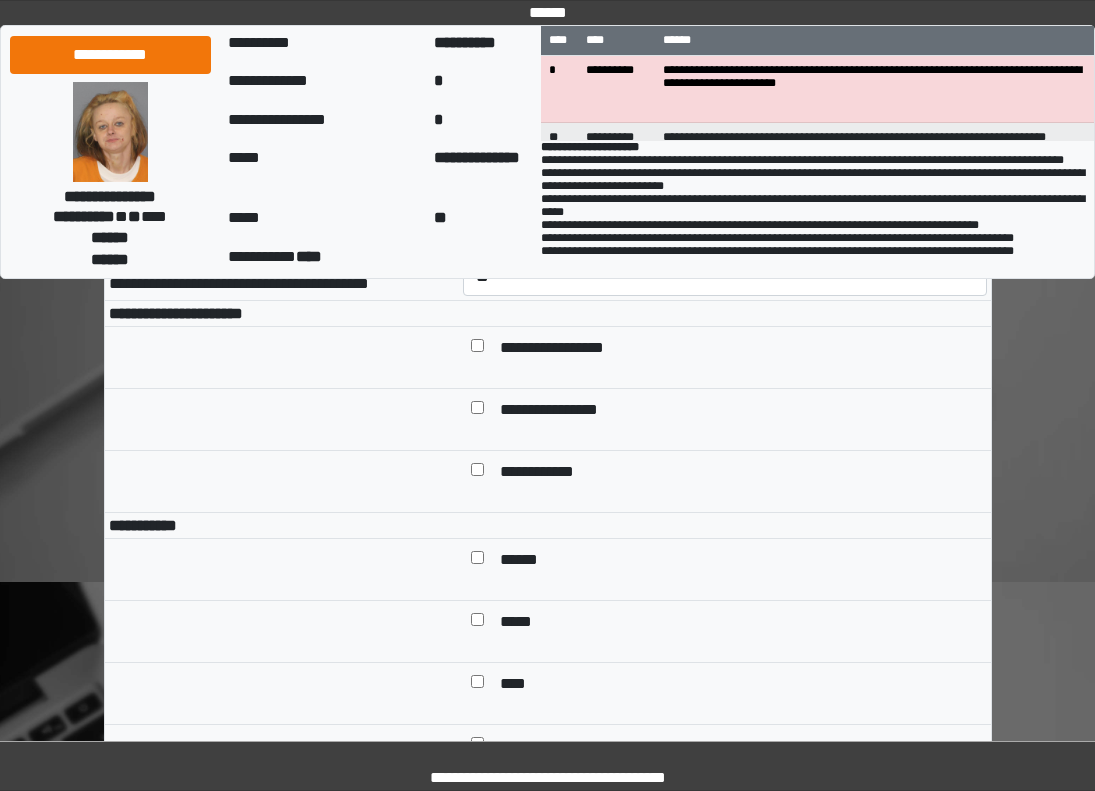 click on "**********" at bounding box center (567, 349) 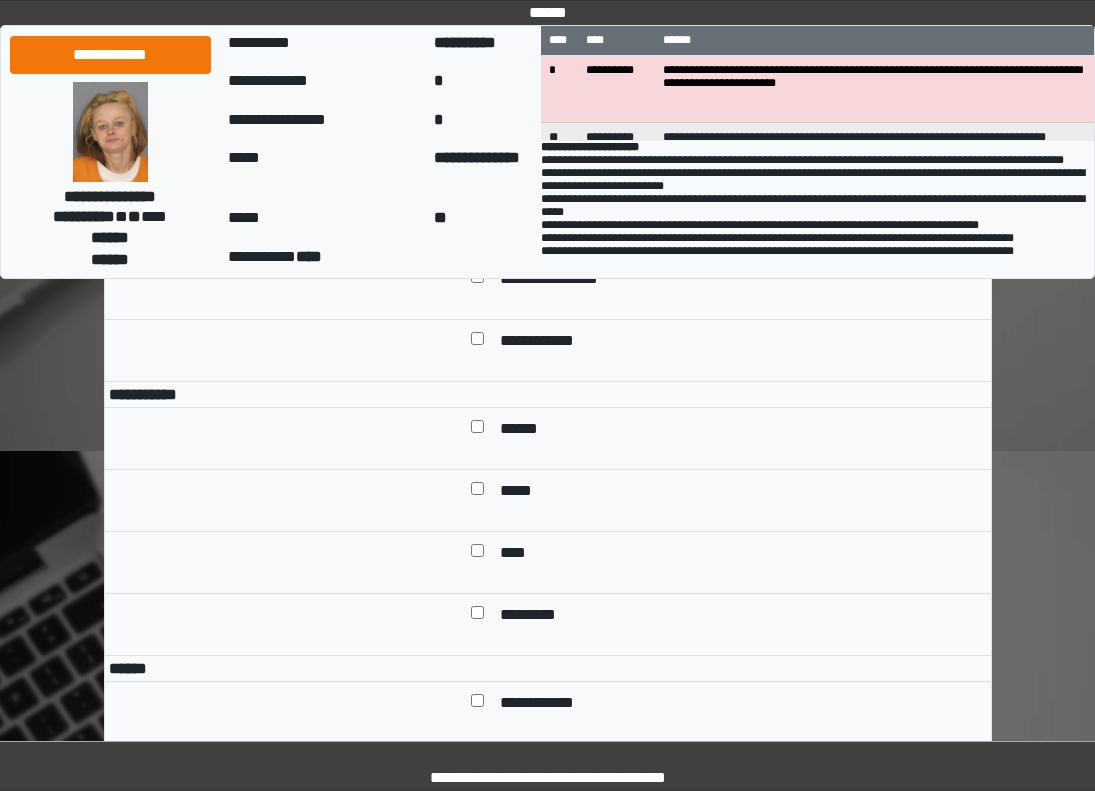 scroll, scrollTop: 1200, scrollLeft: 0, axis: vertical 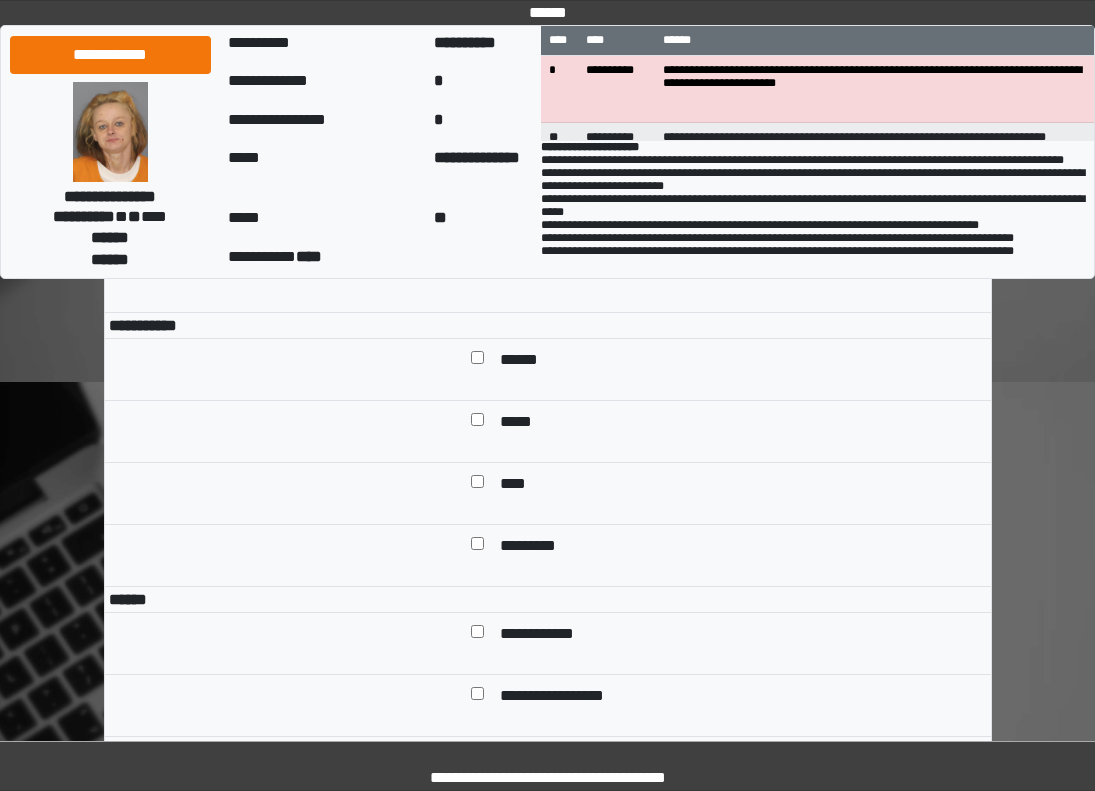 click on "******" at bounding box center [739, 361] 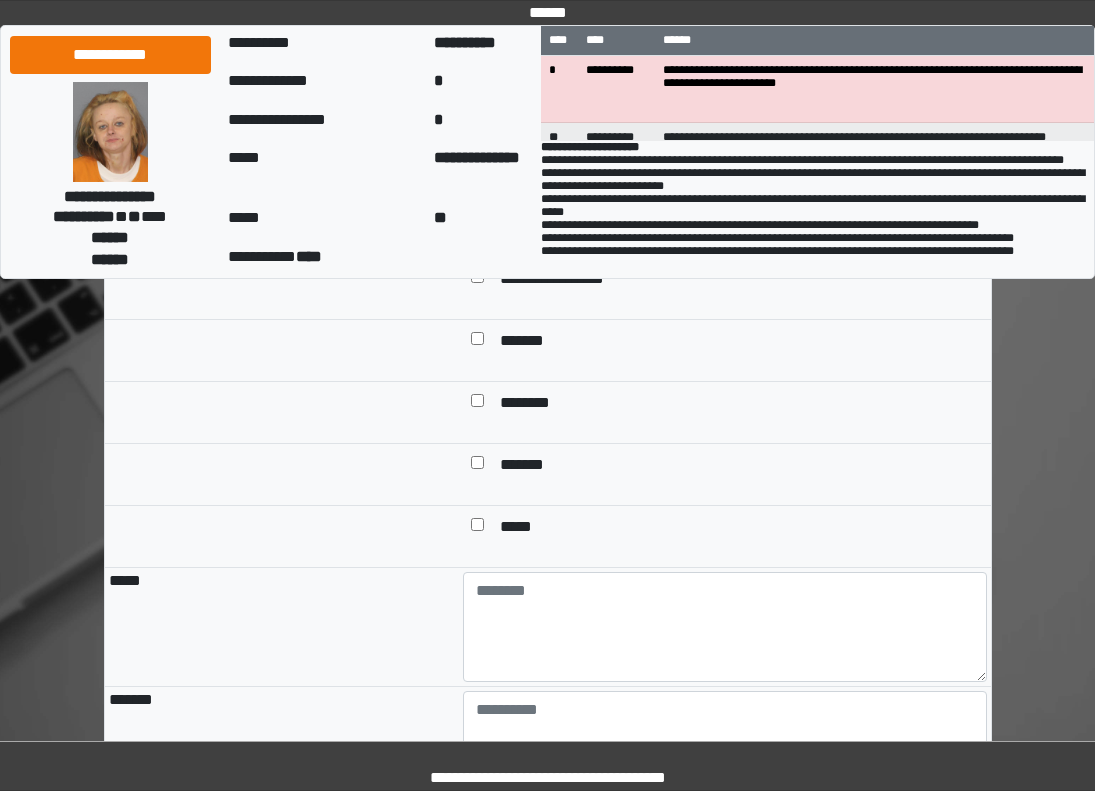 scroll, scrollTop: 1900, scrollLeft: 0, axis: vertical 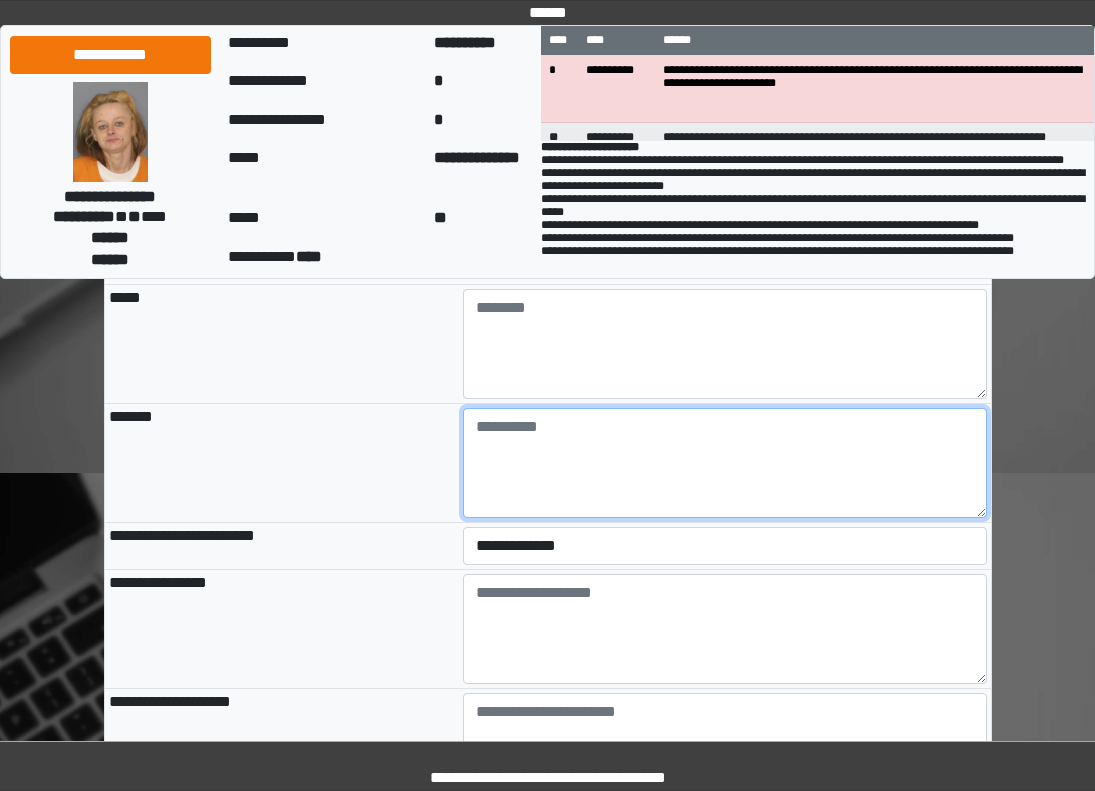 click at bounding box center [725, 463] 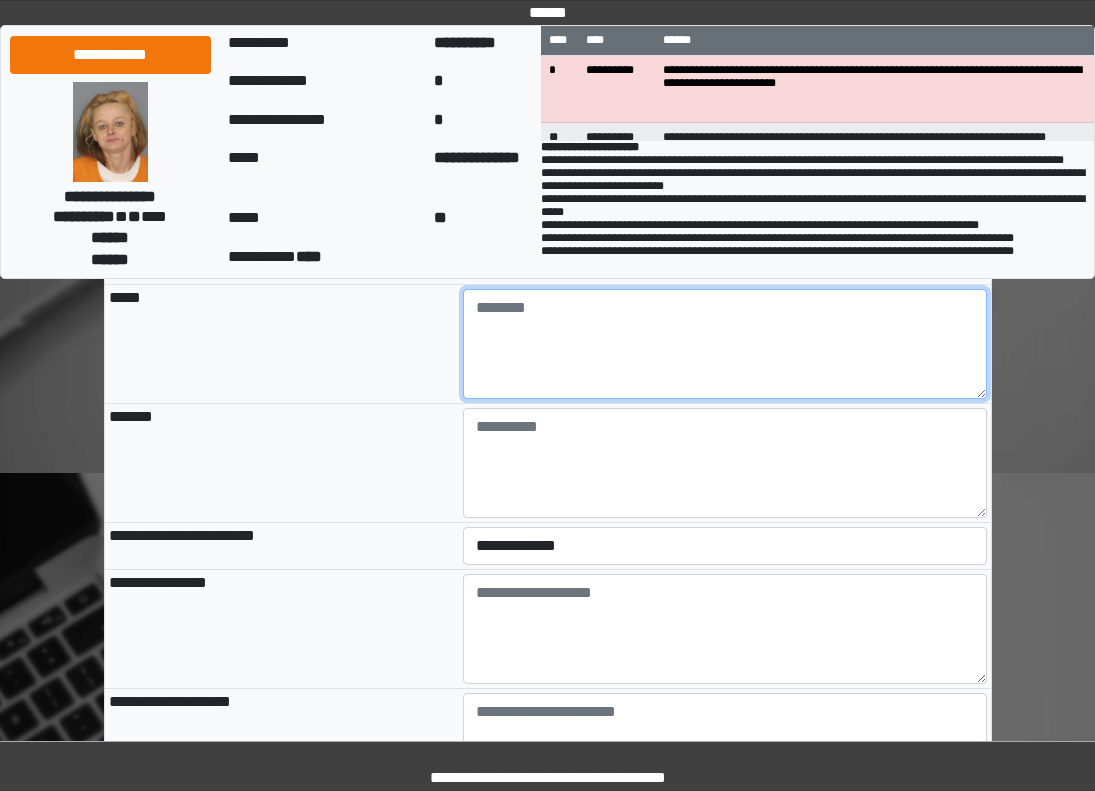 click at bounding box center (725, 344) 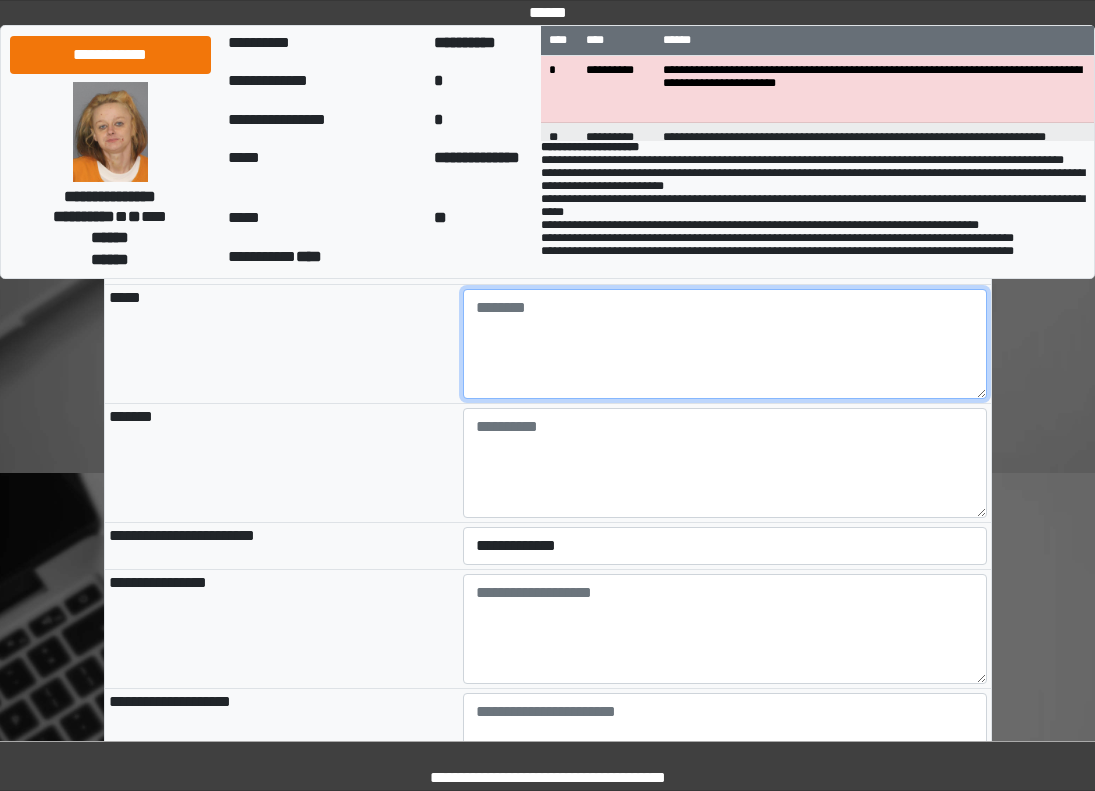 paste on "**********" 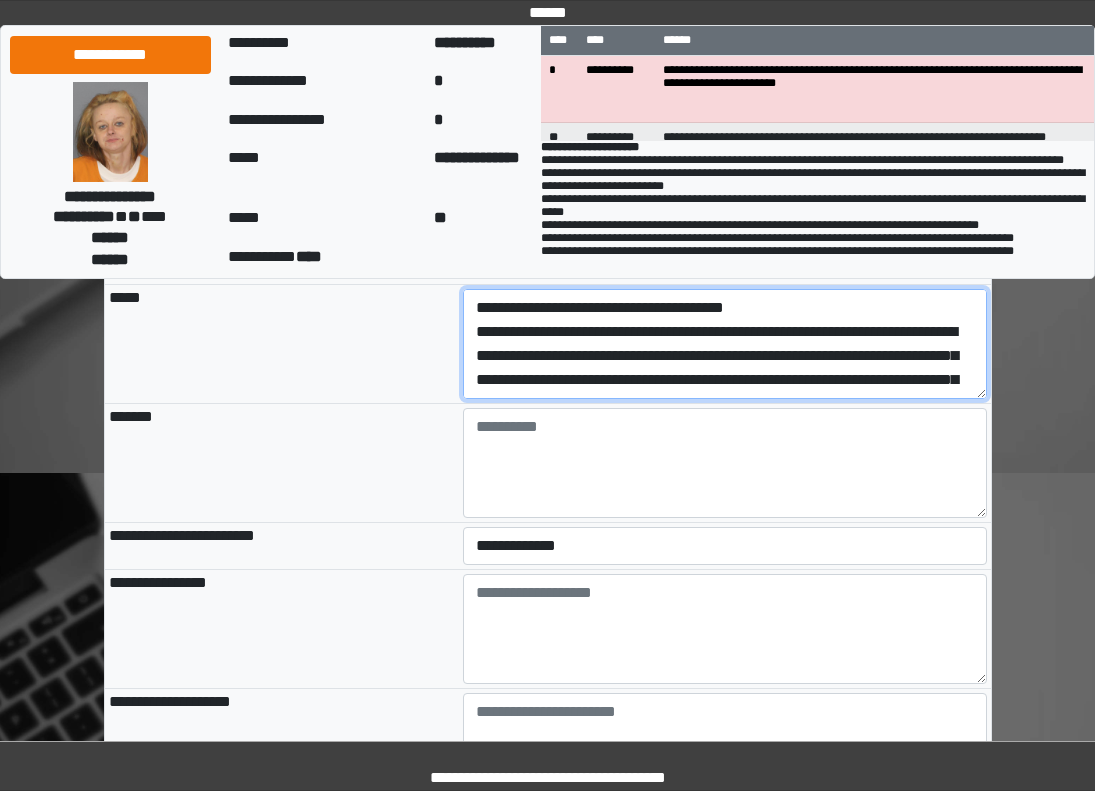 scroll, scrollTop: 161, scrollLeft: 0, axis: vertical 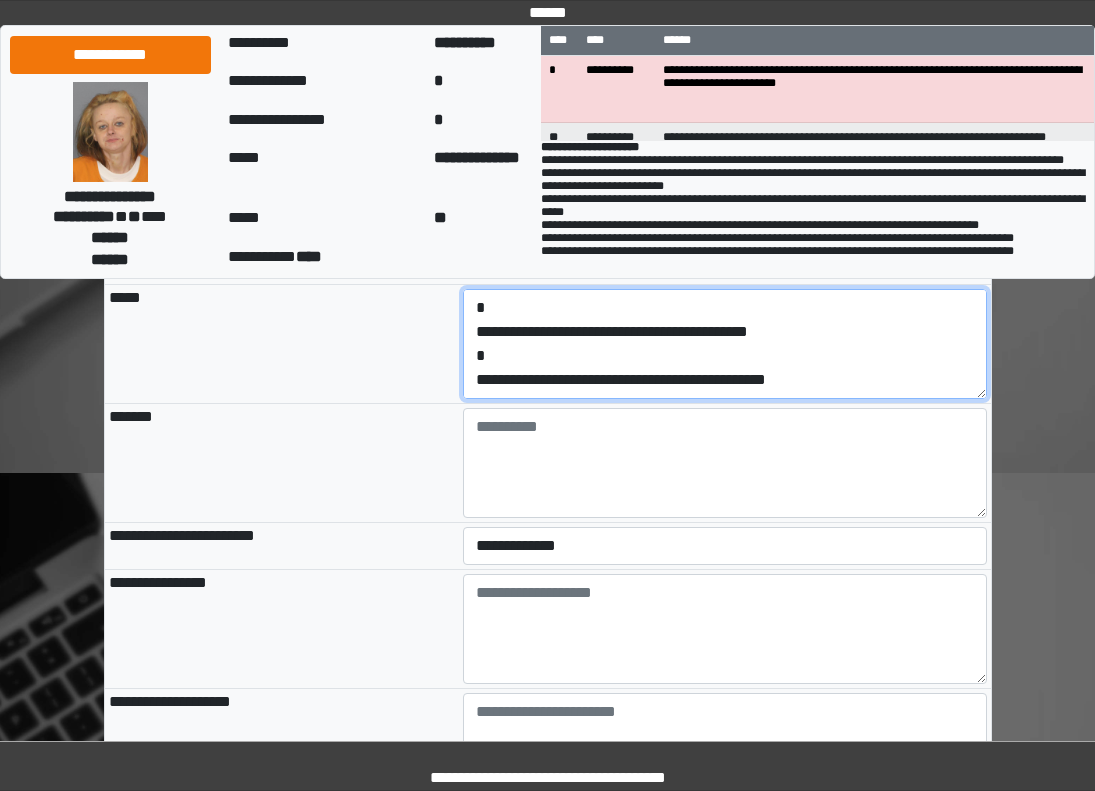 click on "**********" at bounding box center [725, 344] 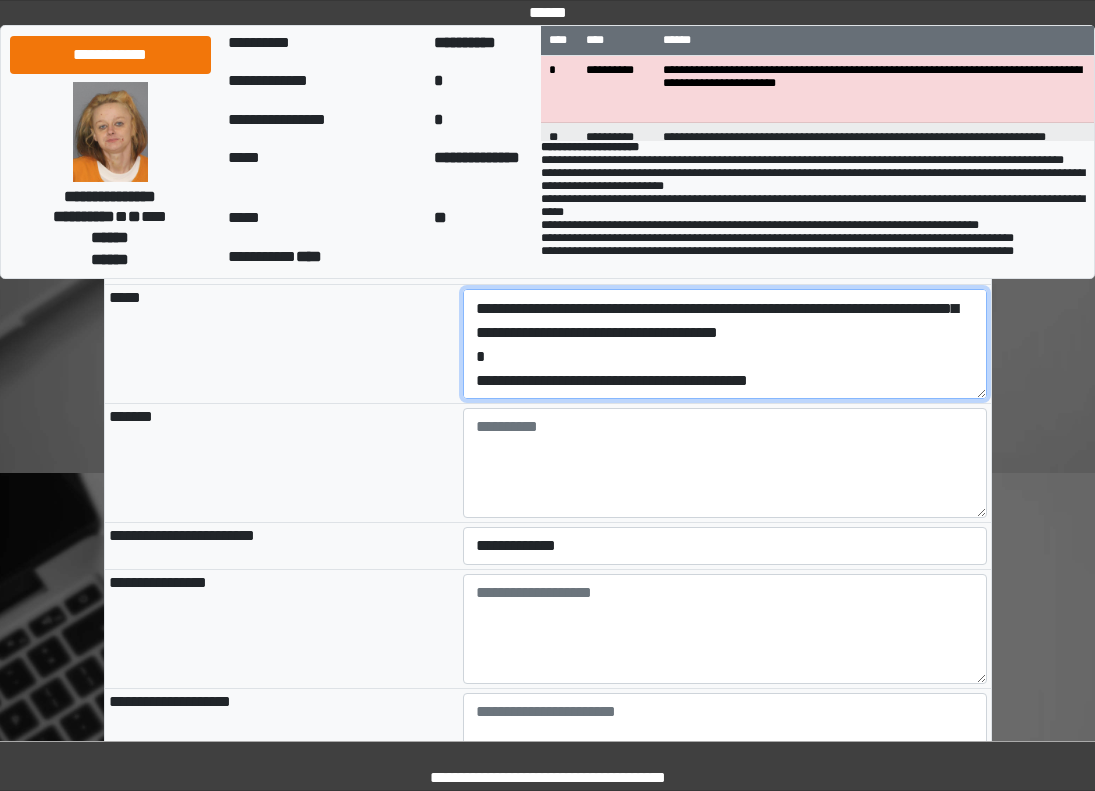 scroll, scrollTop: 0, scrollLeft: 0, axis: both 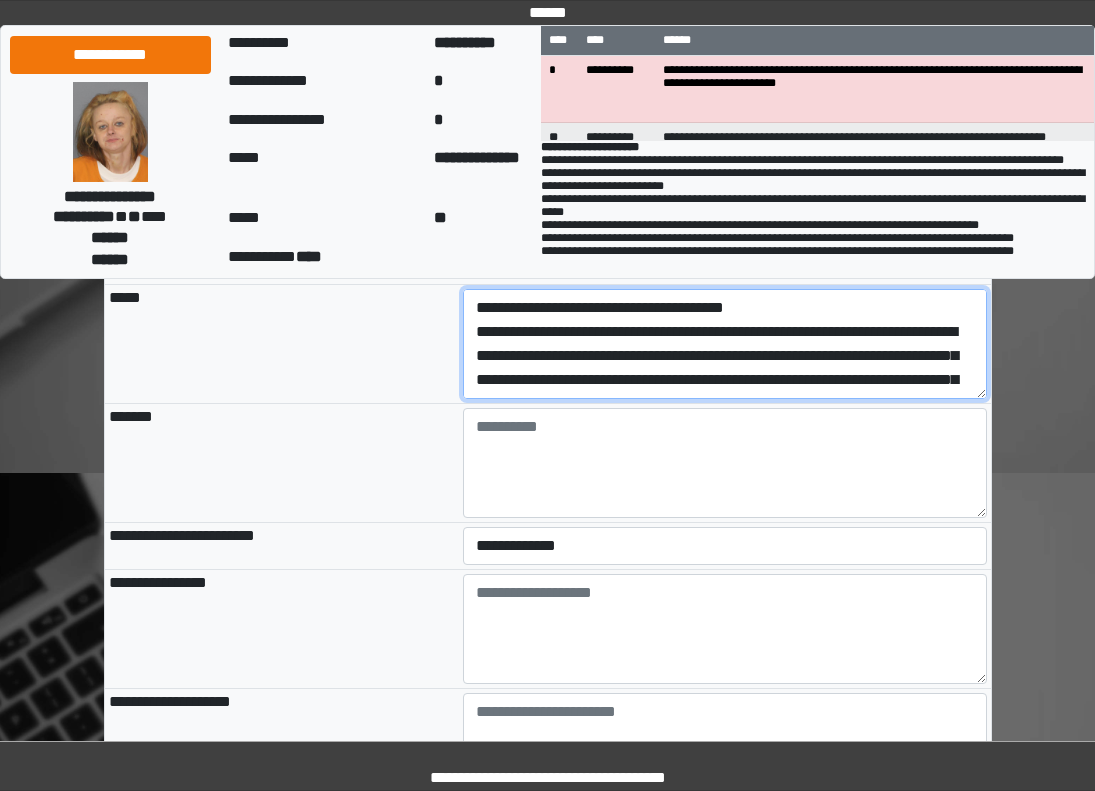 drag, startPoint x: 930, startPoint y: 464, endPoint x: 422, endPoint y: 409, distance: 510.9687 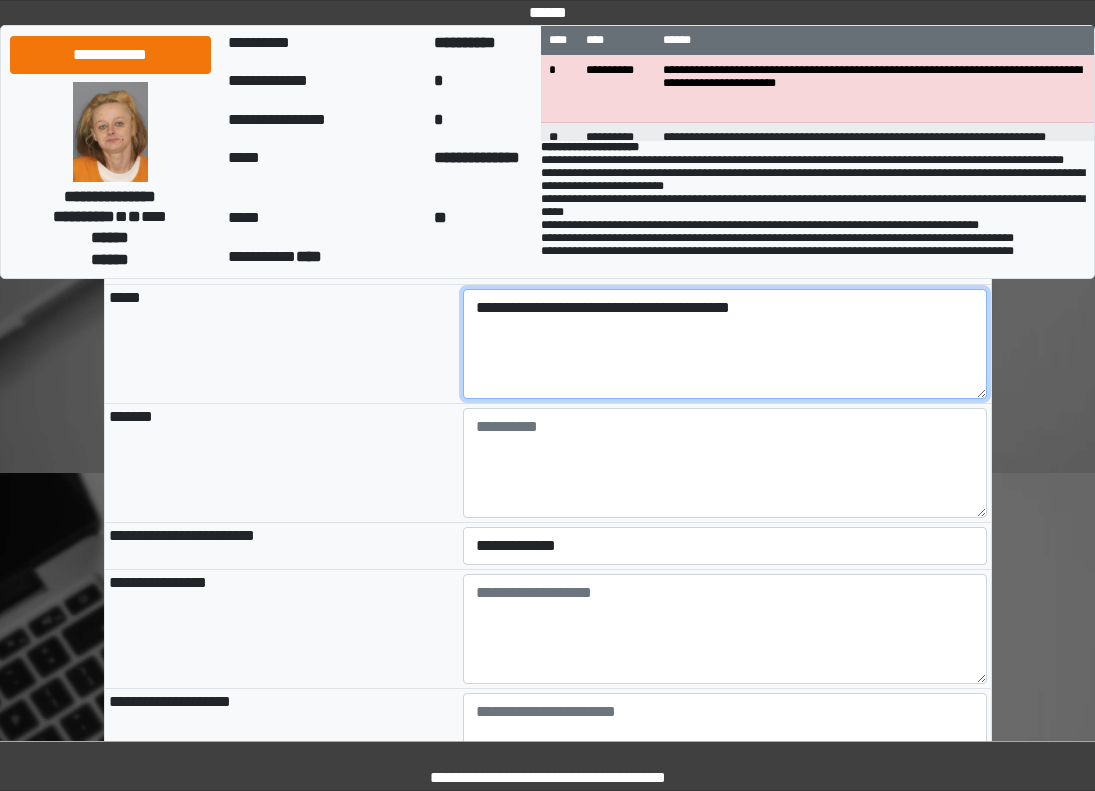 type on "**********" 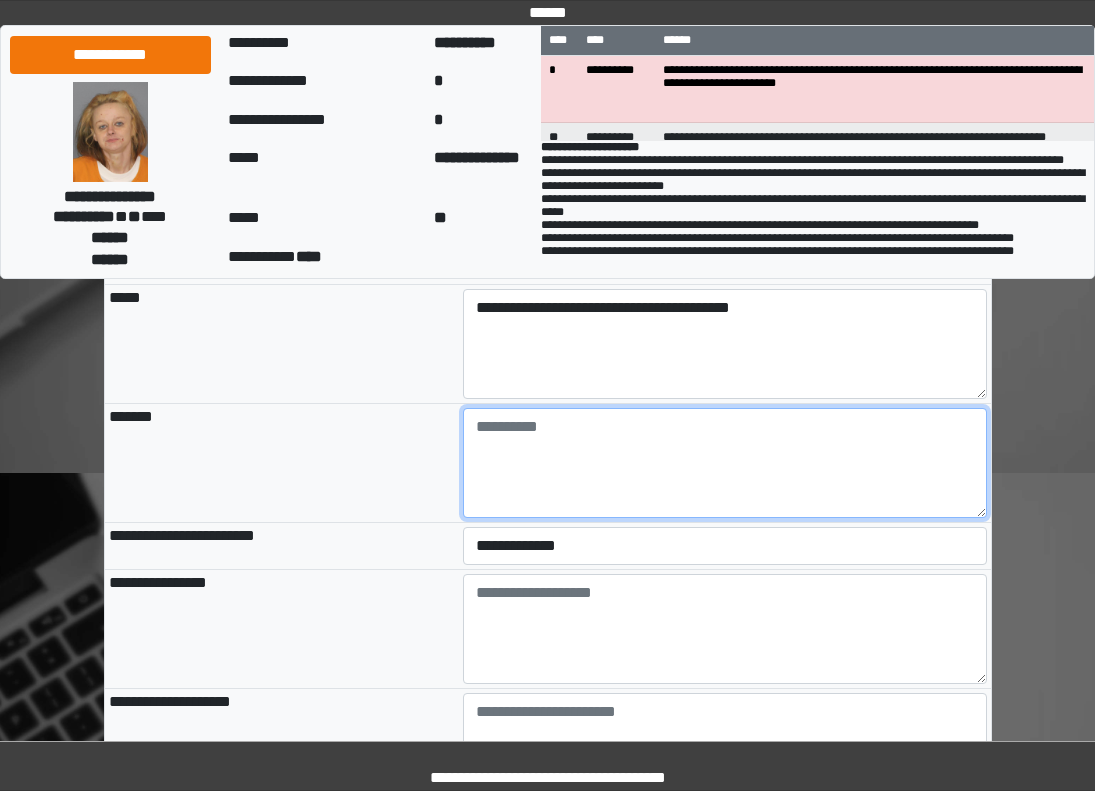 click at bounding box center (725, 463) 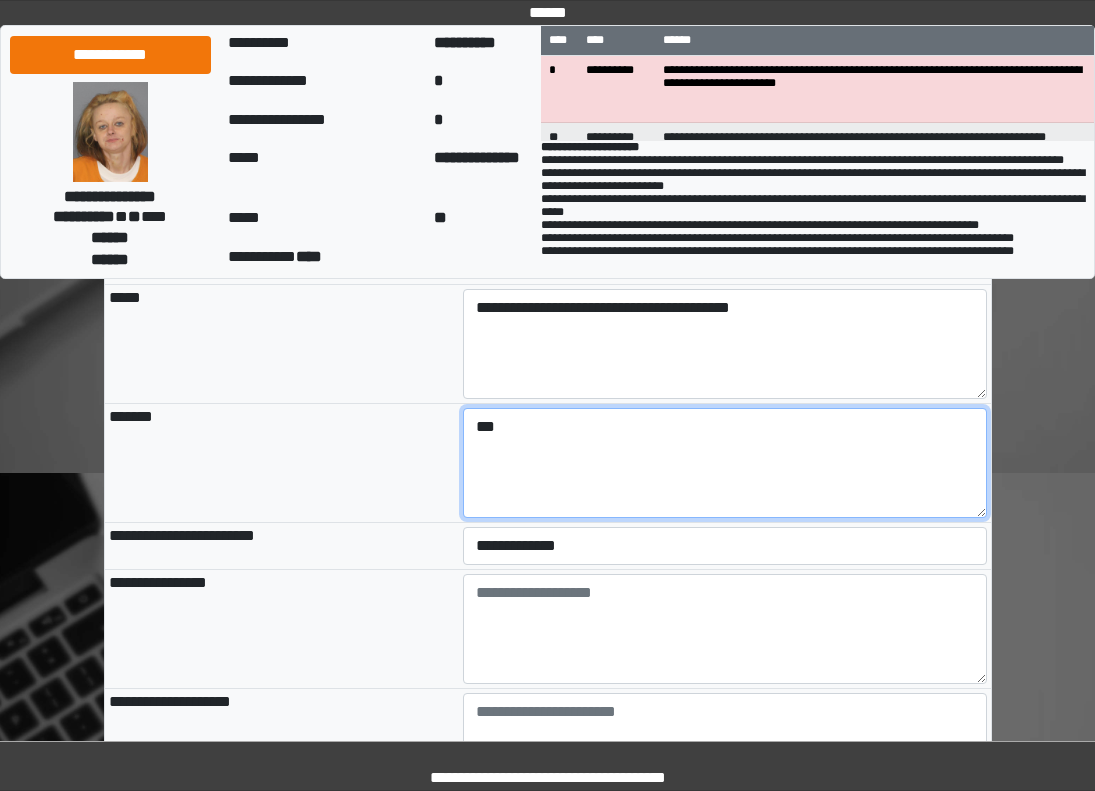 type on "***" 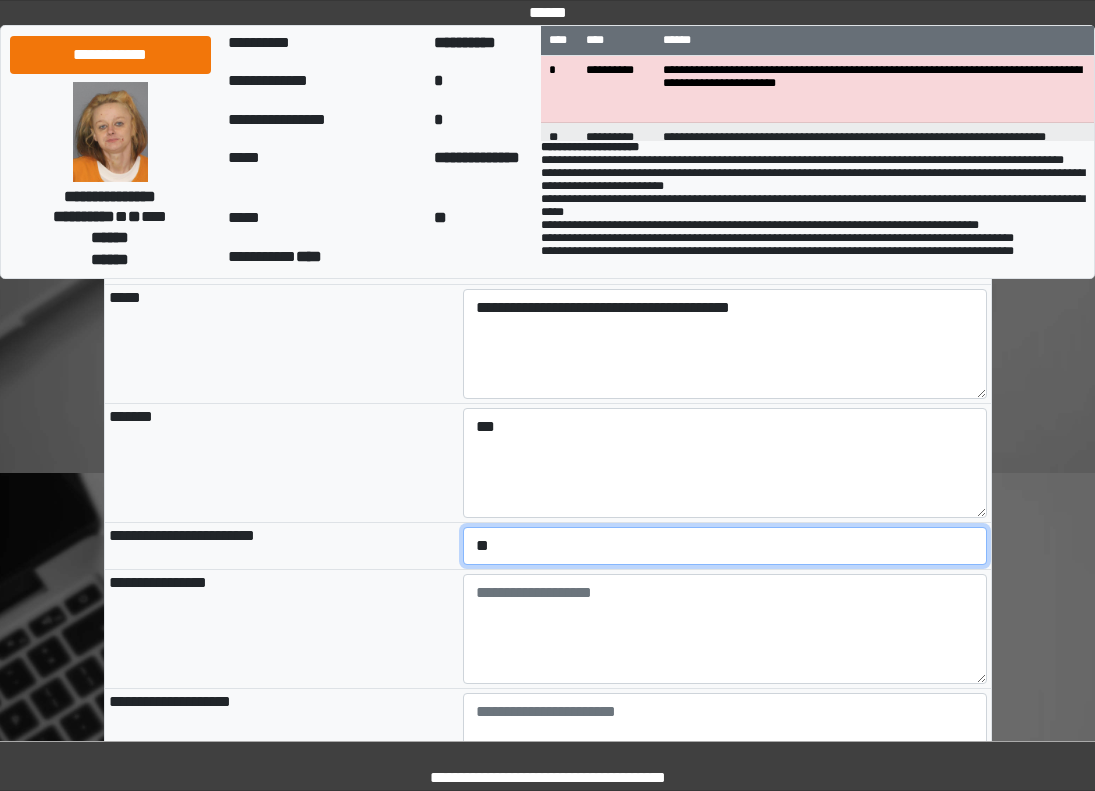 select on "*" 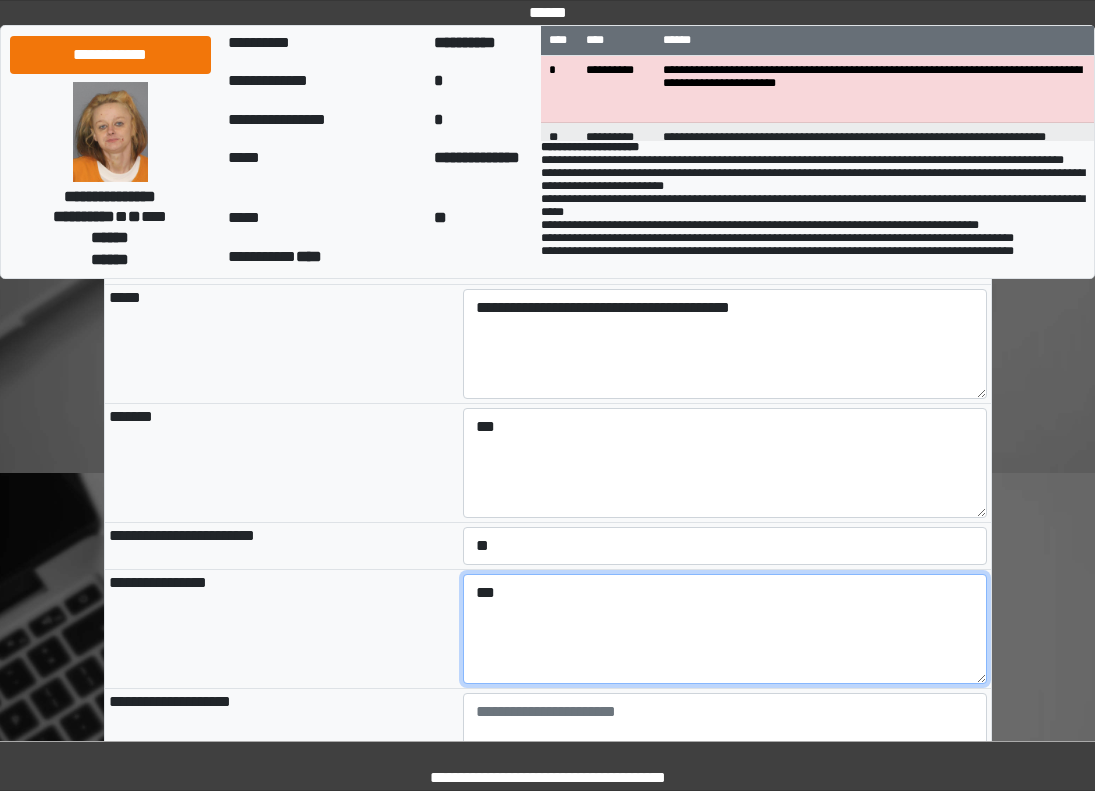 type on "***" 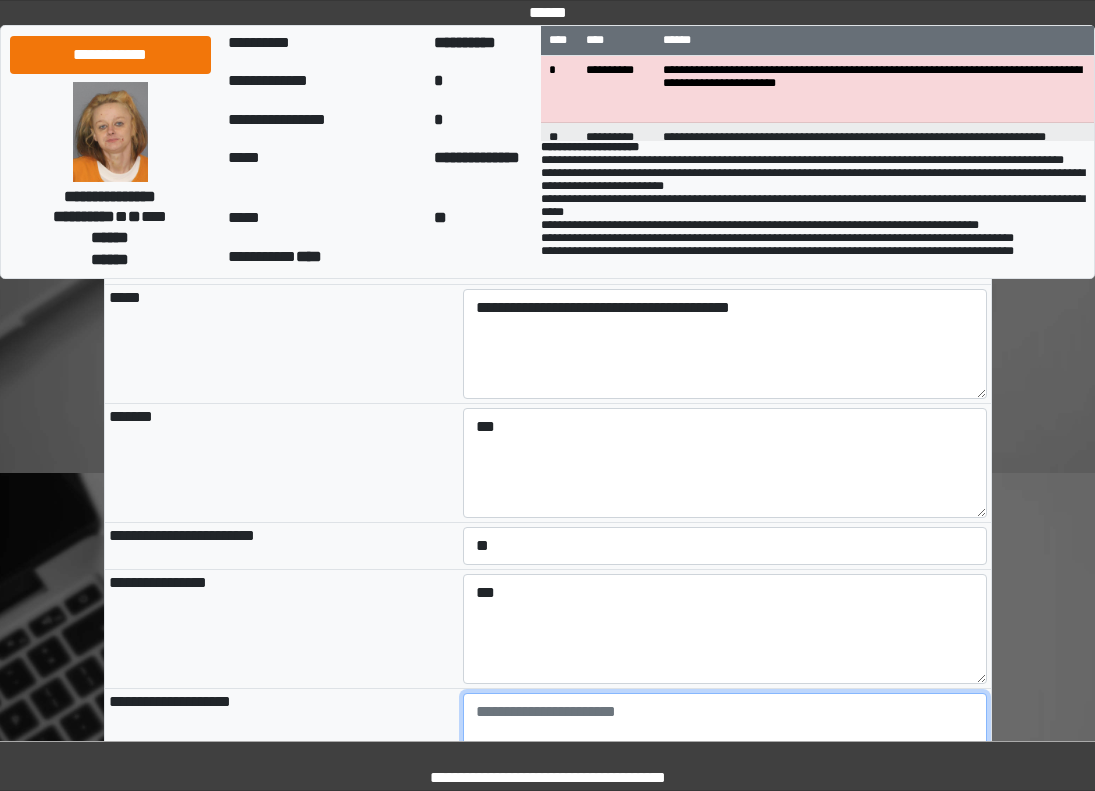 scroll, scrollTop: 1909, scrollLeft: 0, axis: vertical 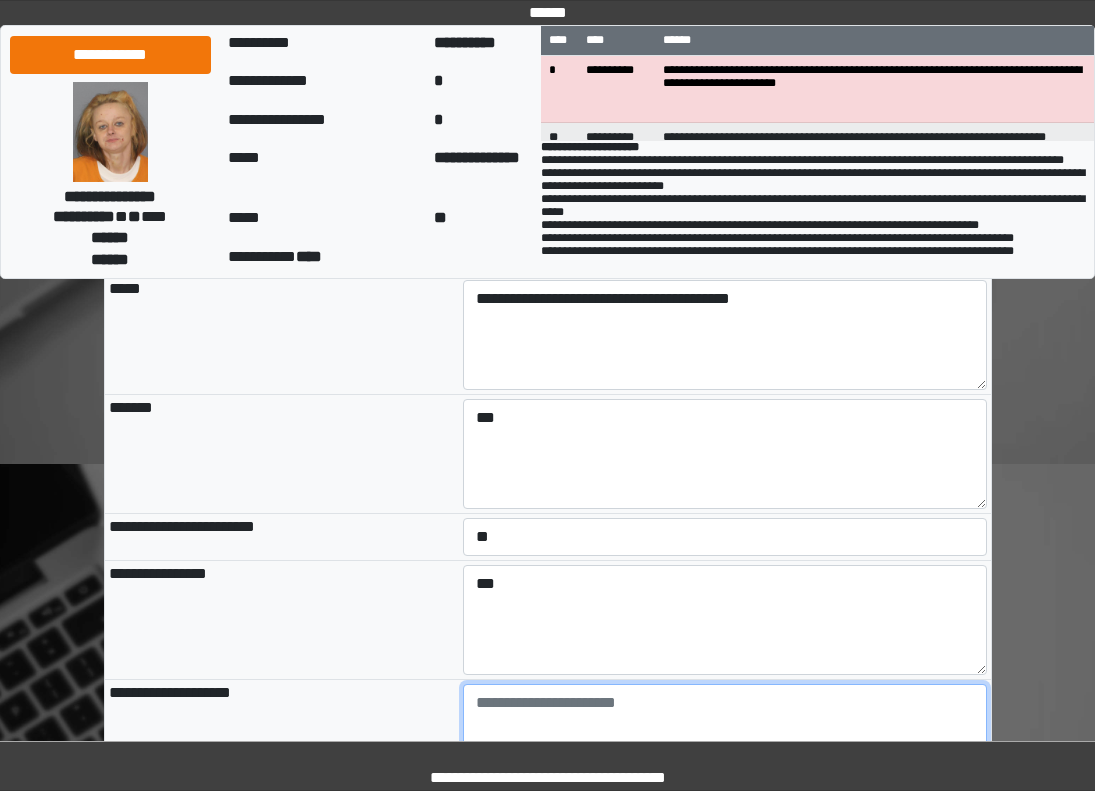 paste on "**********" 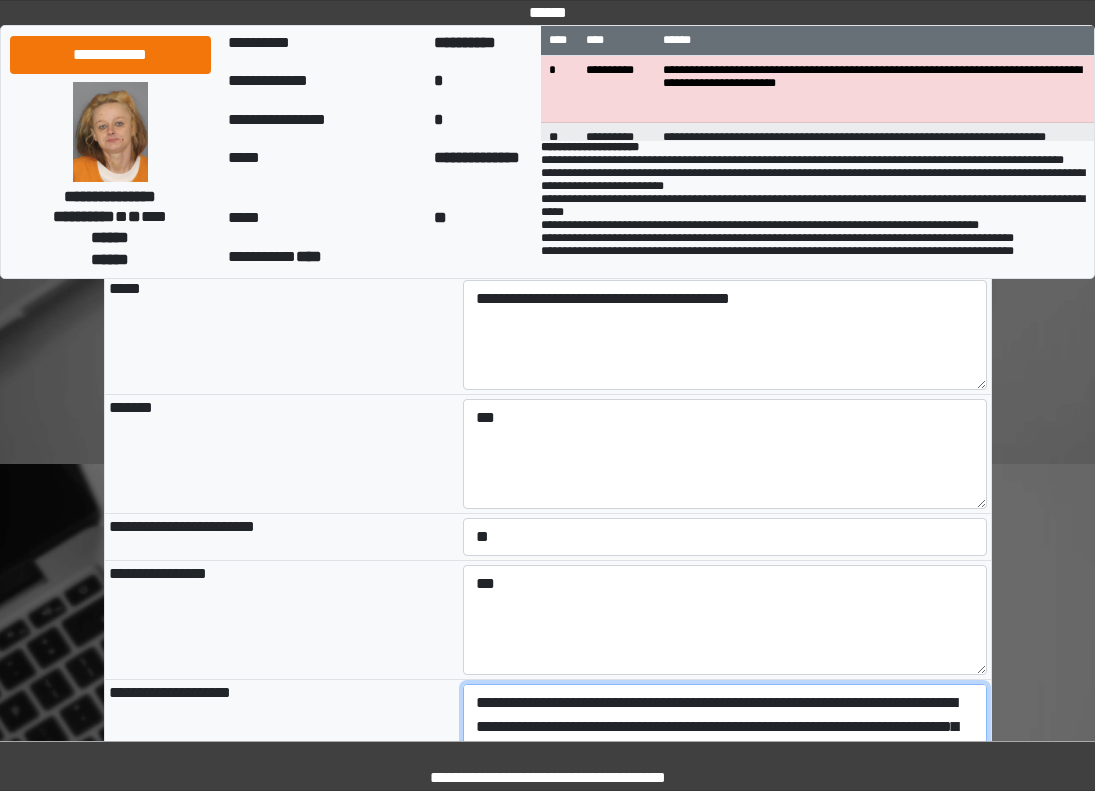 scroll, scrollTop: 137, scrollLeft: 0, axis: vertical 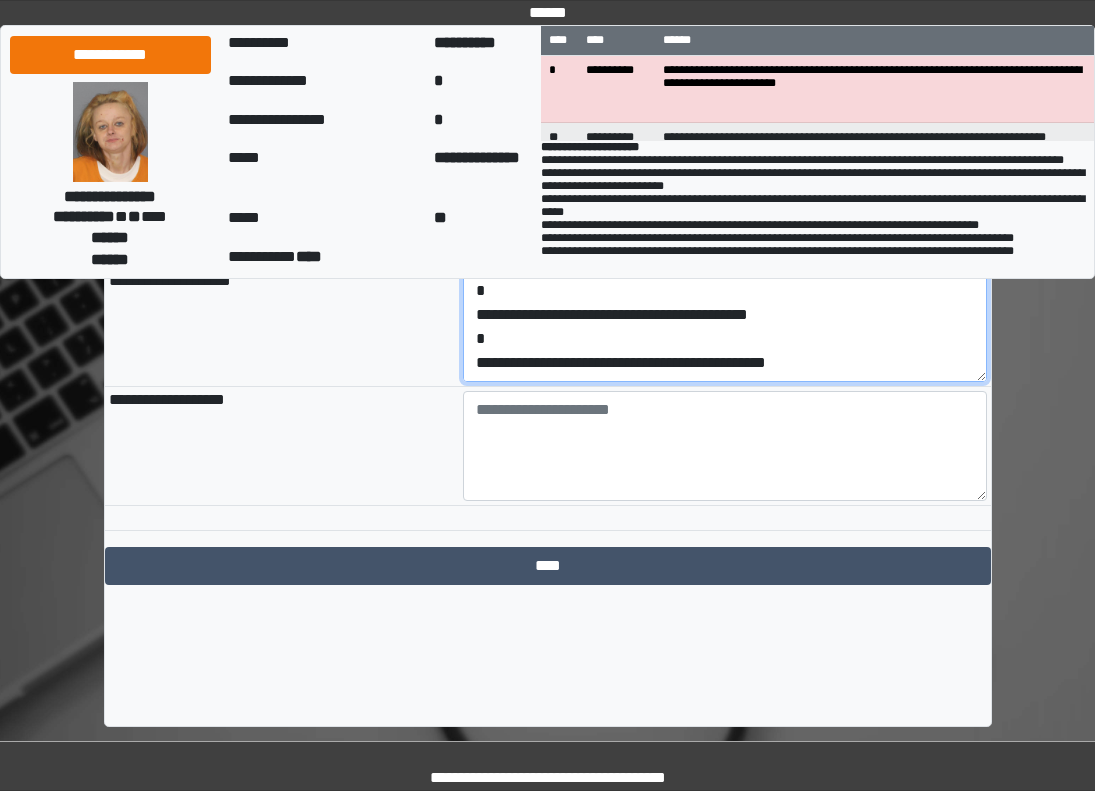 drag, startPoint x: 811, startPoint y: 450, endPoint x: 525, endPoint y: 433, distance: 286.5048 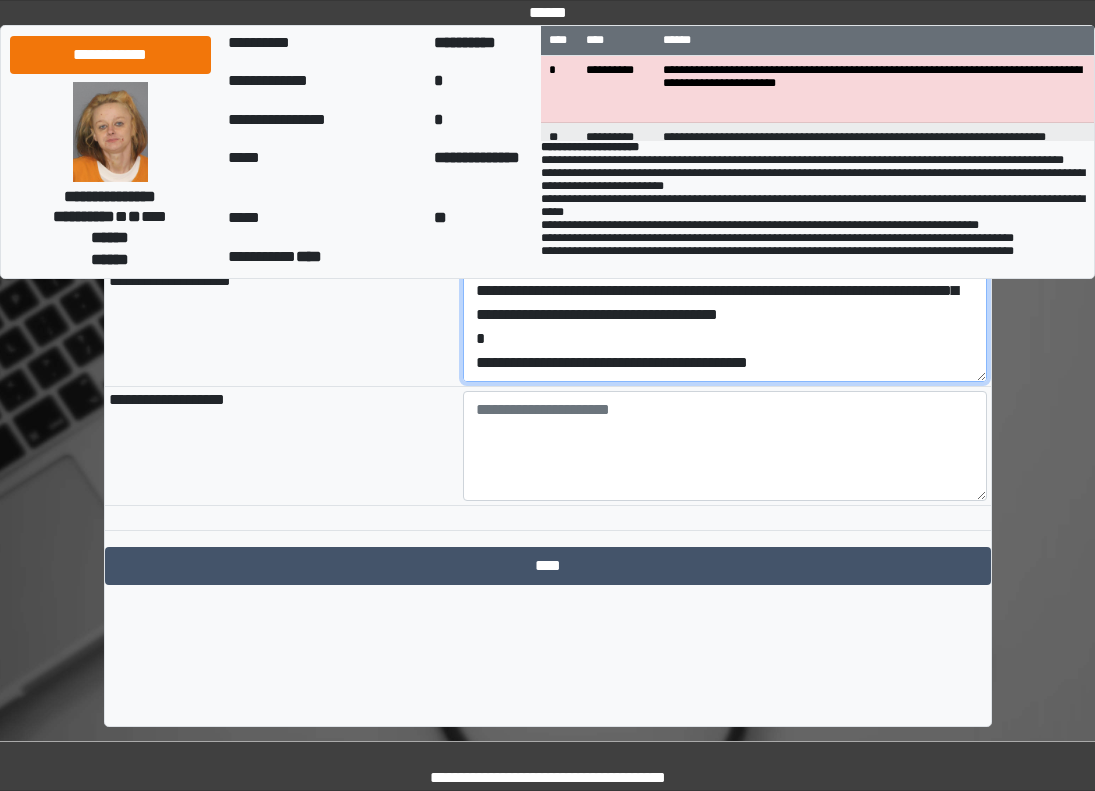 scroll, scrollTop: 96, scrollLeft: 0, axis: vertical 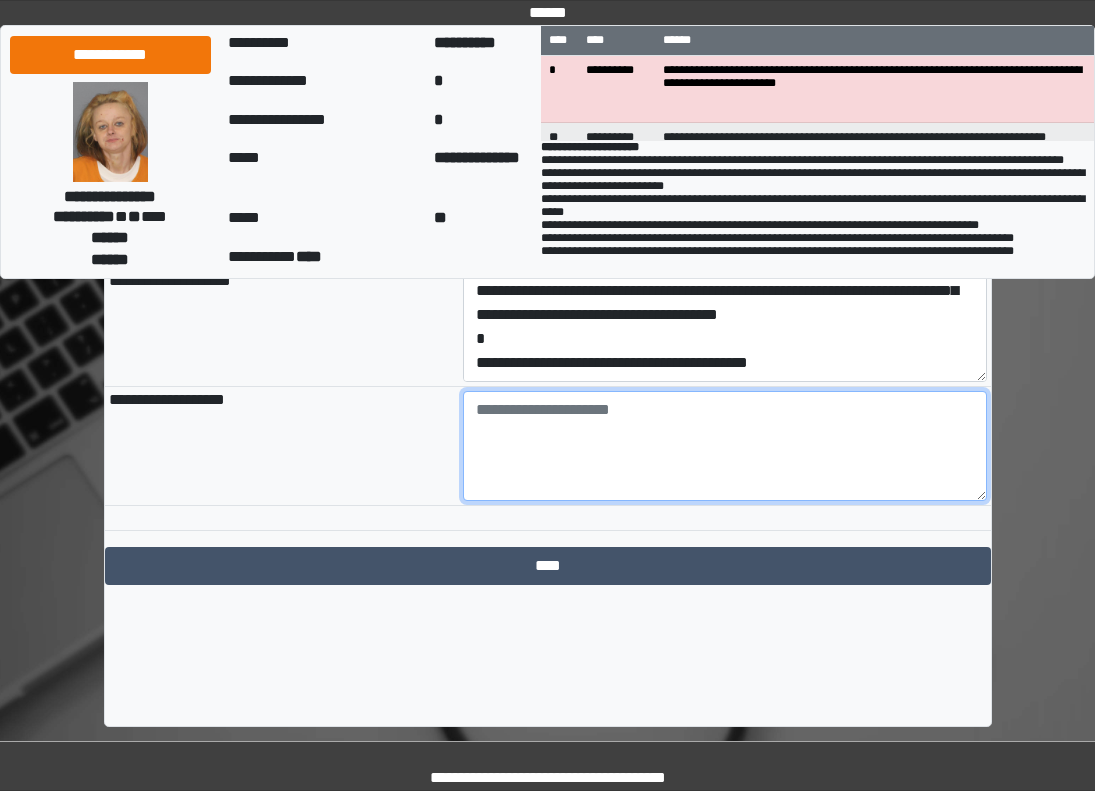 click at bounding box center (725, 446) 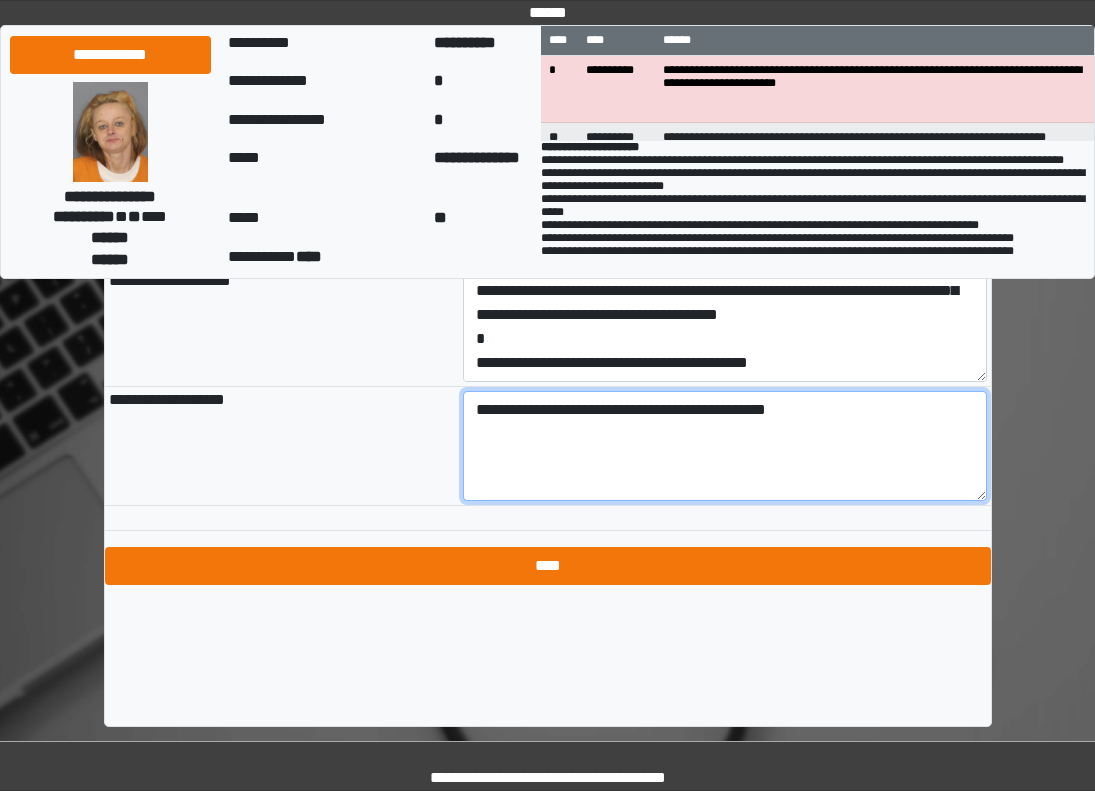 type on "**********" 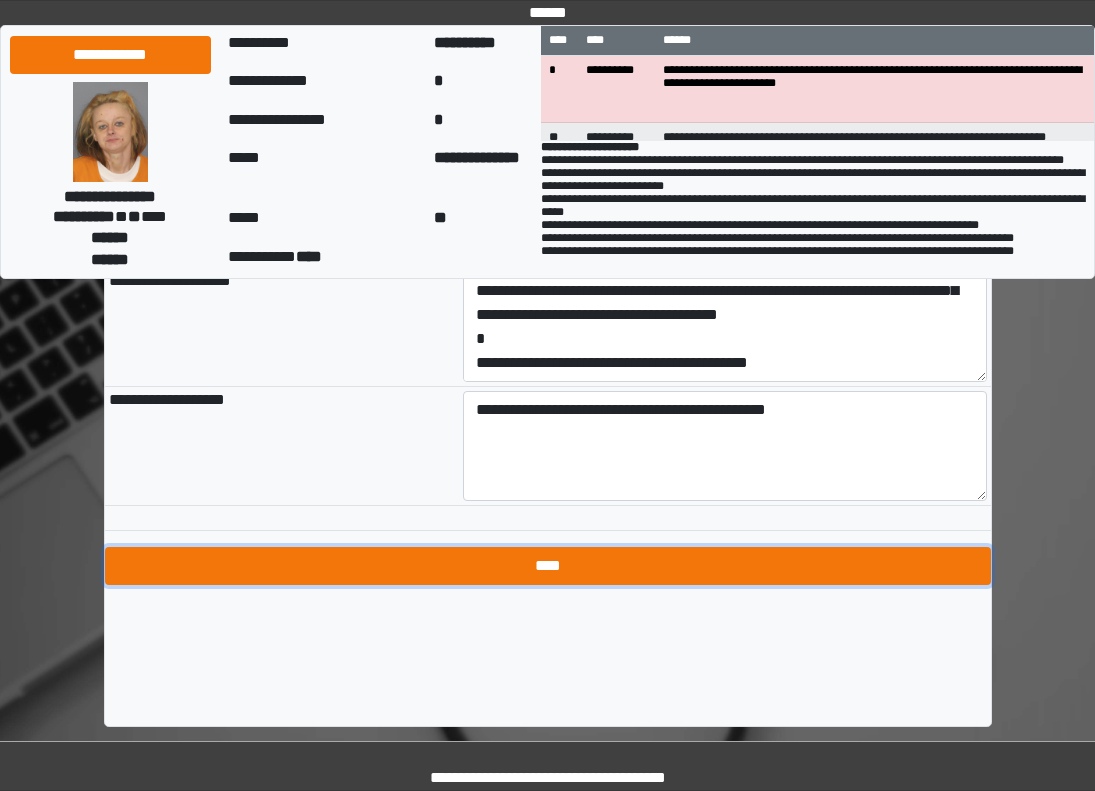 click on "****" at bounding box center [548, 566] 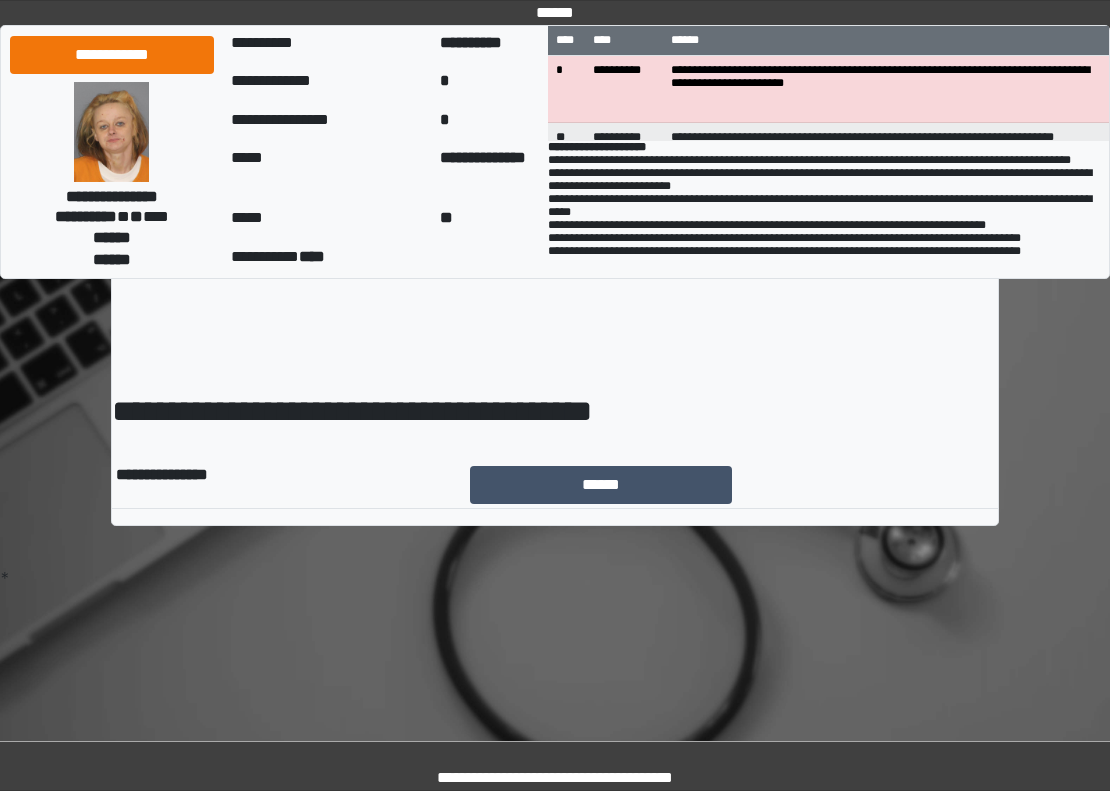 scroll, scrollTop: 0, scrollLeft: 0, axis: both 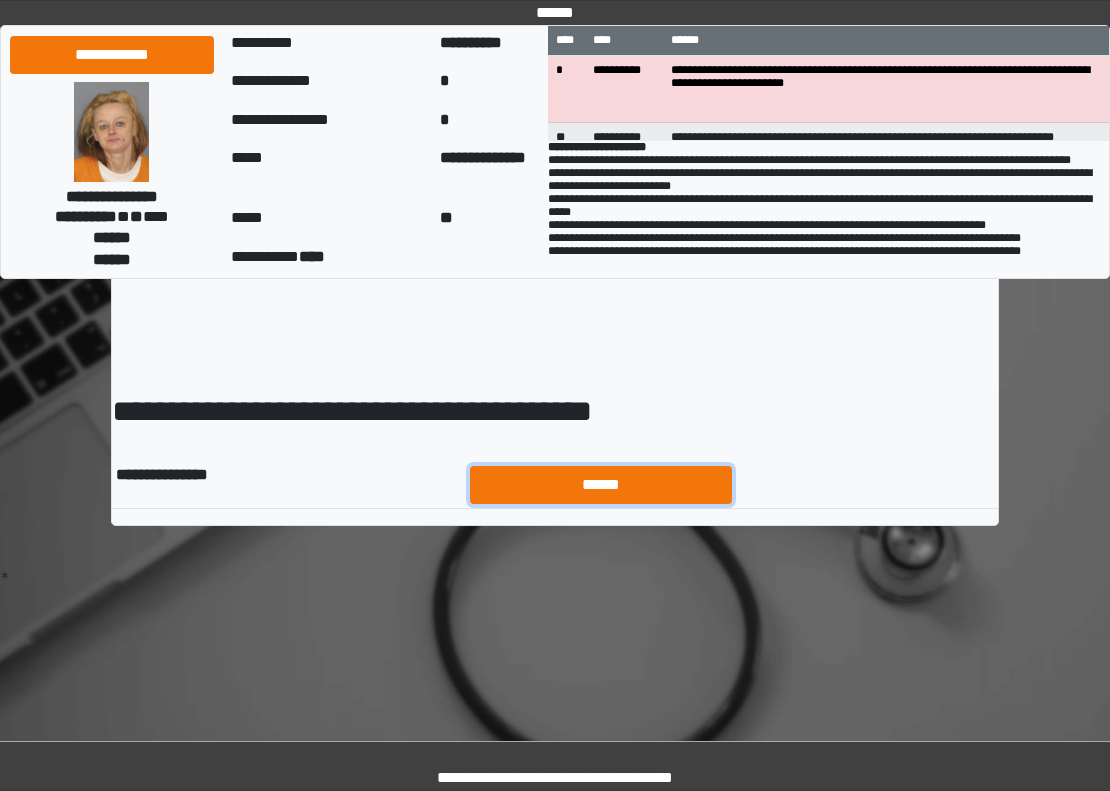 click on "******" at bounding box center [601, 485] 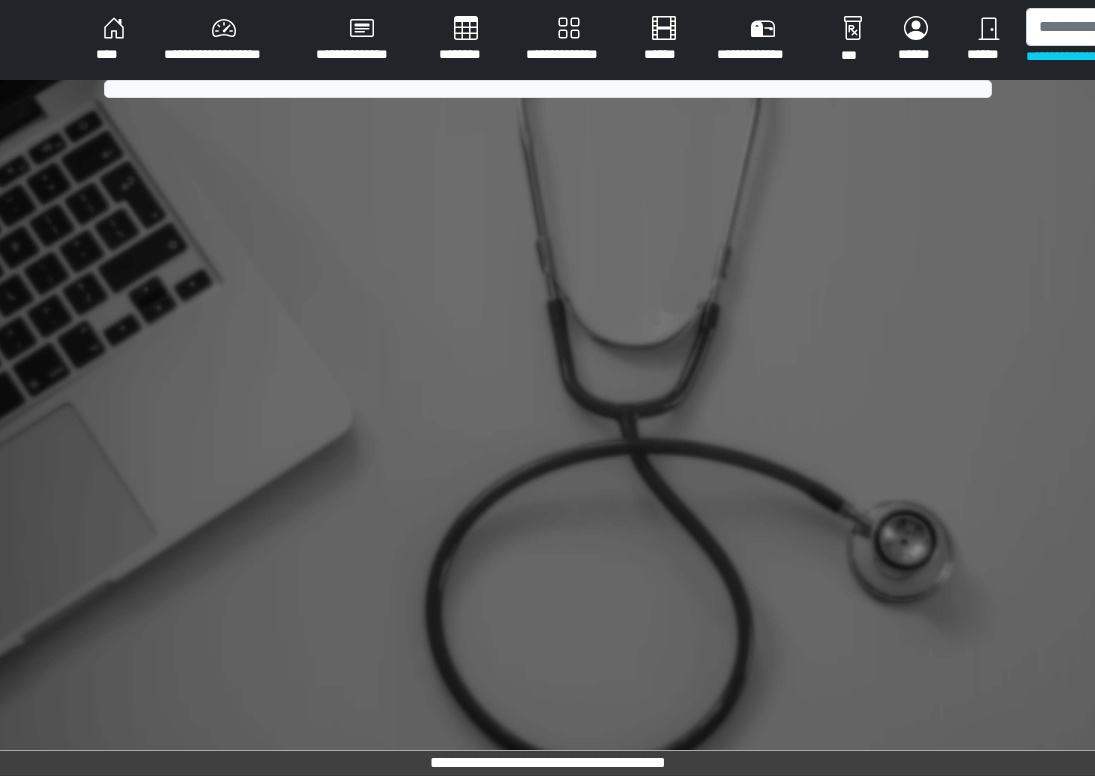 scroll, scrollTop: 0, scrollLeft: 0, axis: both 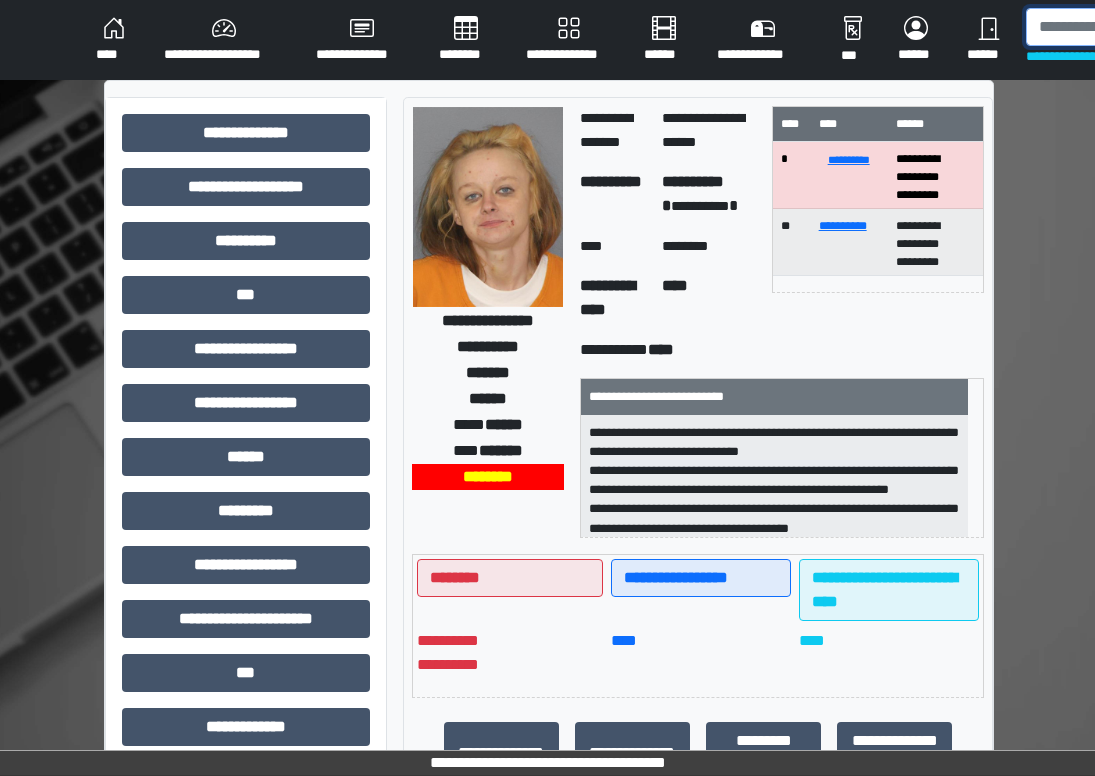 click at bounding box center [1129, 27] 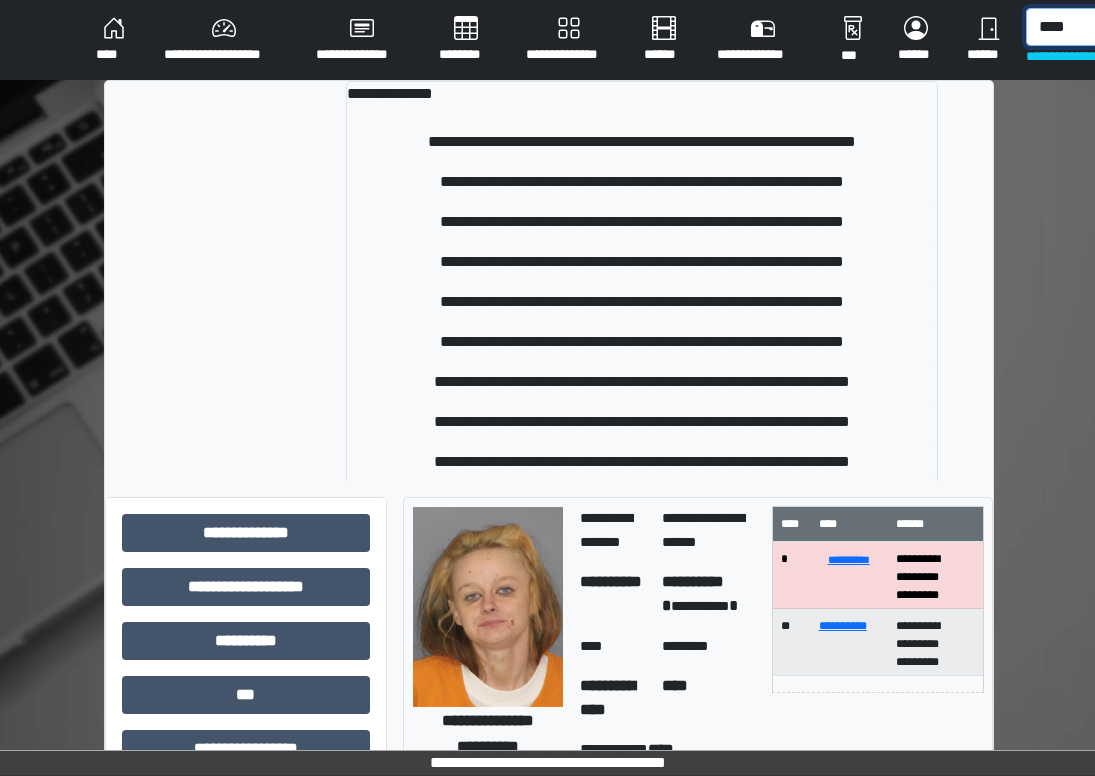 type on "****" 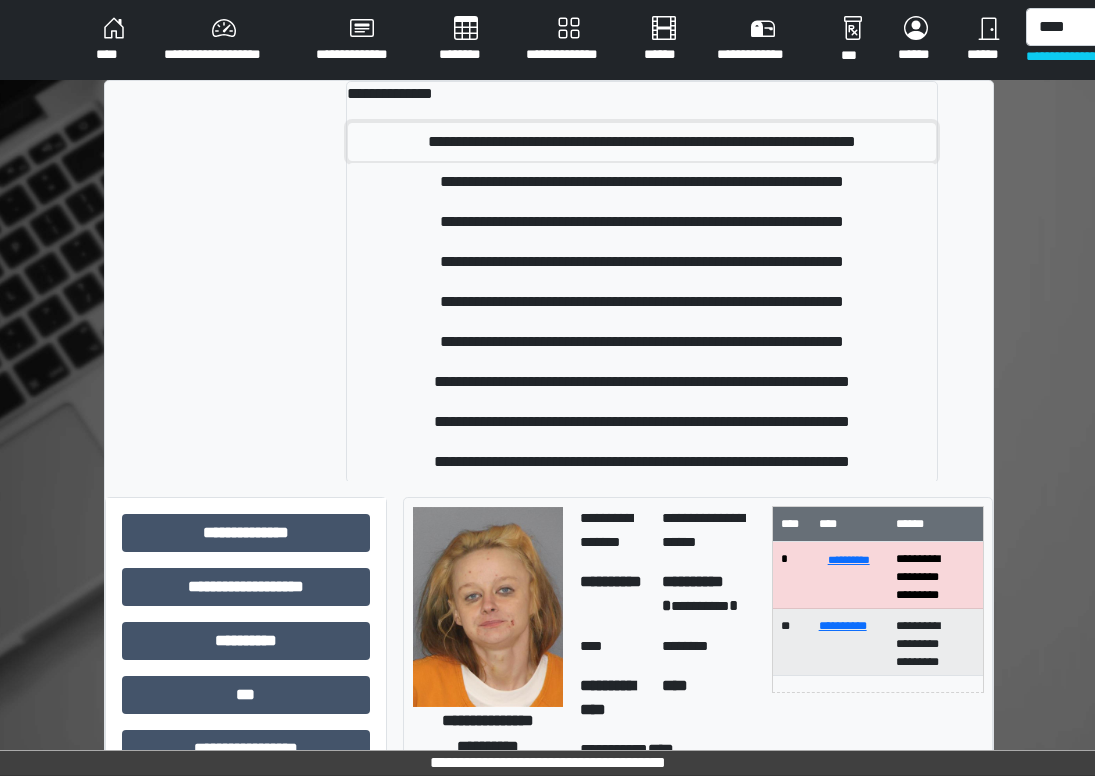 click on "**********" at bounding box center (642, 142) 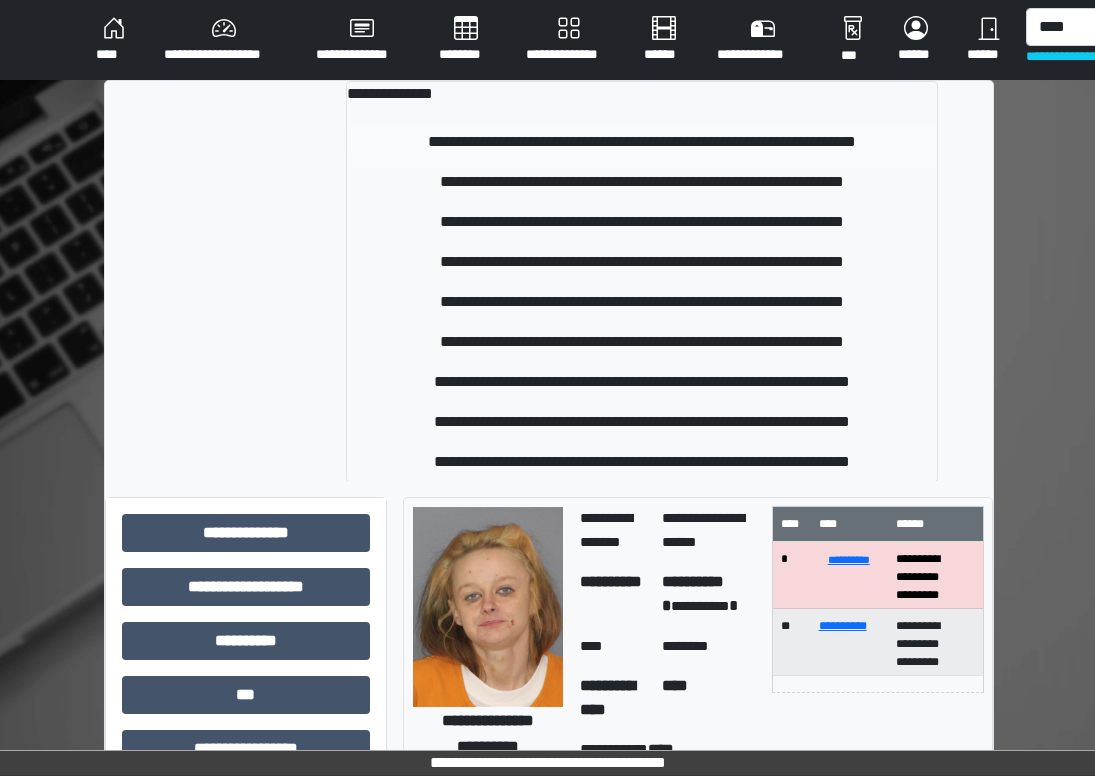 type 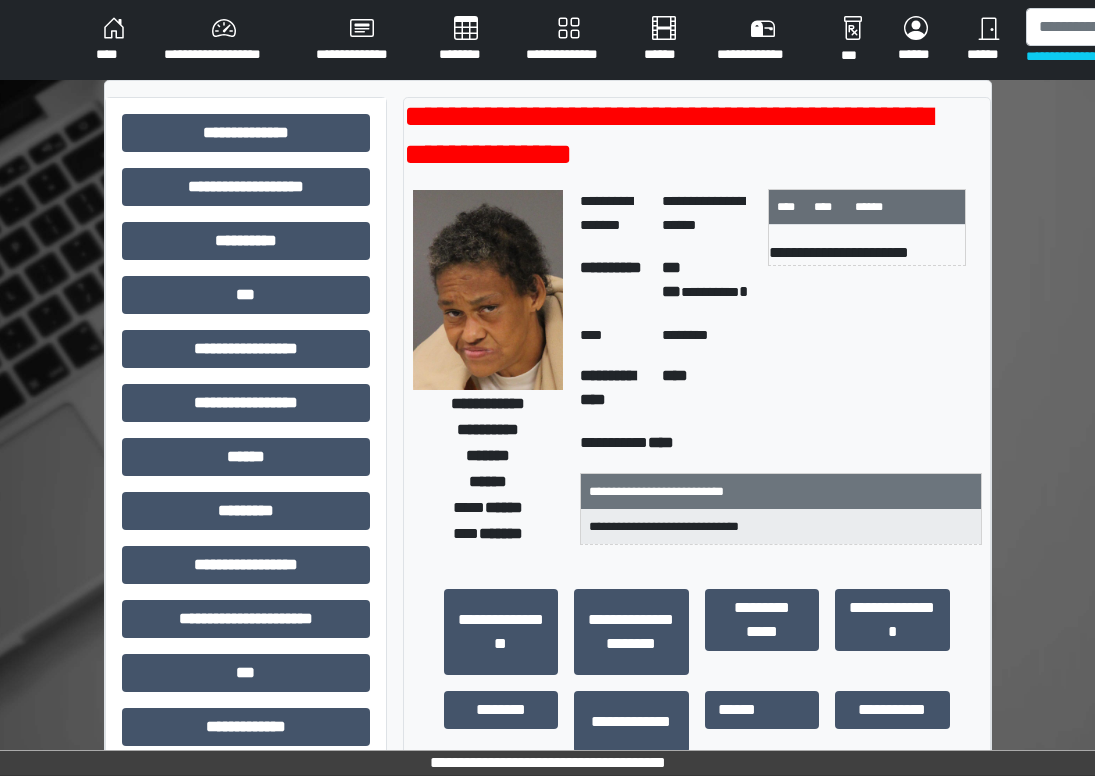 scroll, scrollTop: 398, scrollLeft: 0, axis: vertical 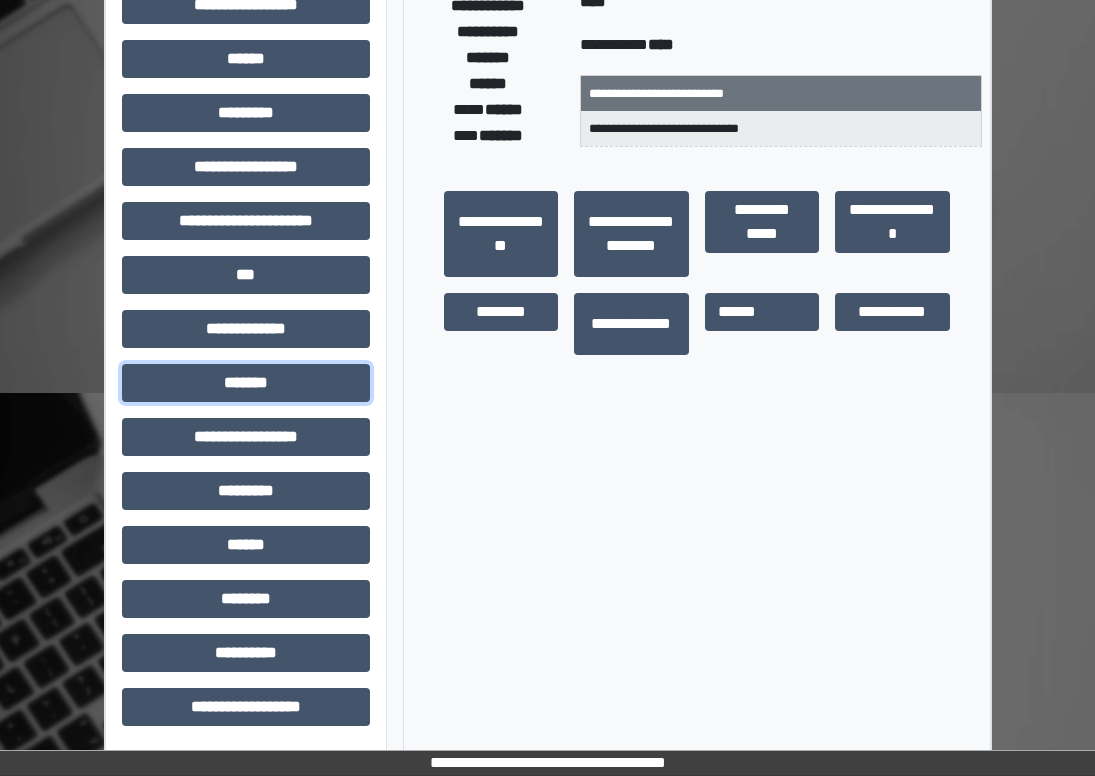 click on "**********" at bounding box center (246, 229) 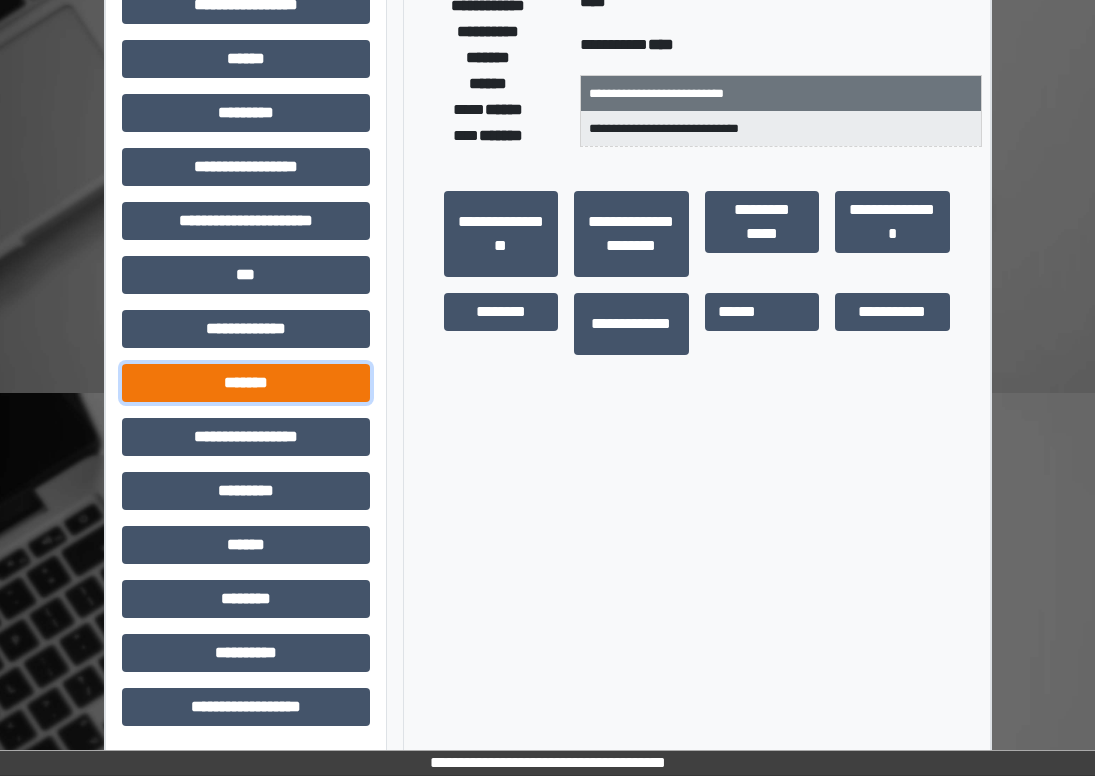 click on "*******" at bounding box center (246, 383) 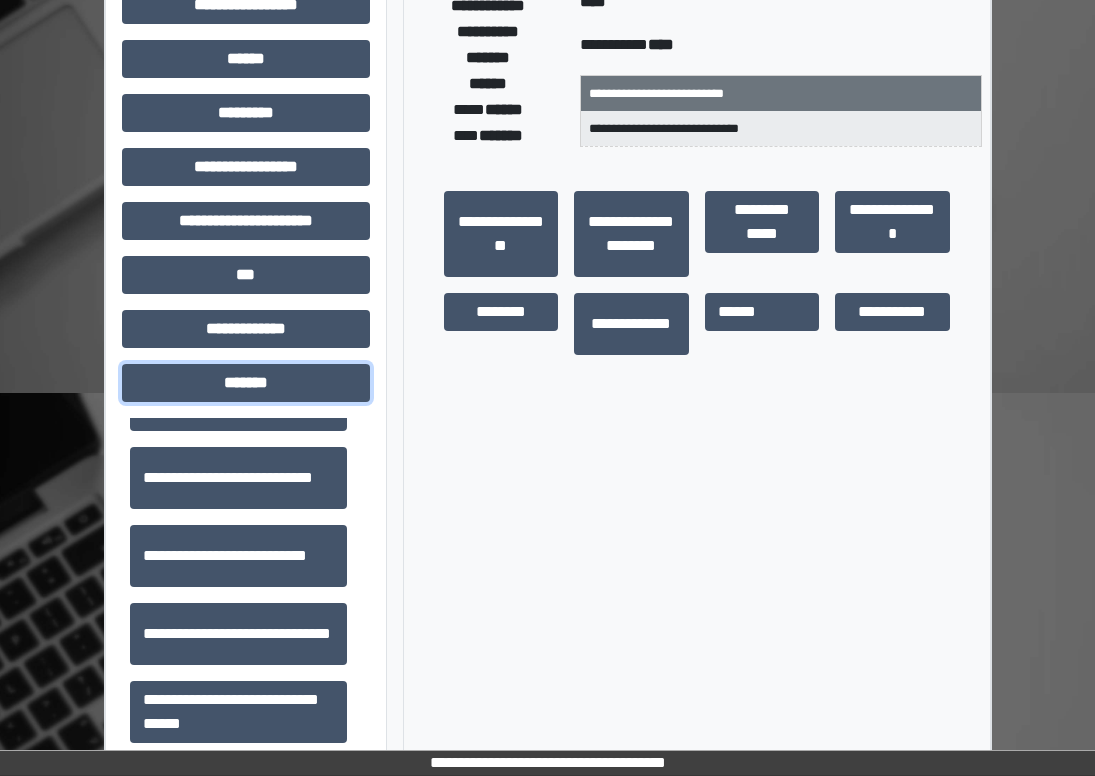 scroll, scrollTop: 800, scrollLeft: 0, axis: vertical 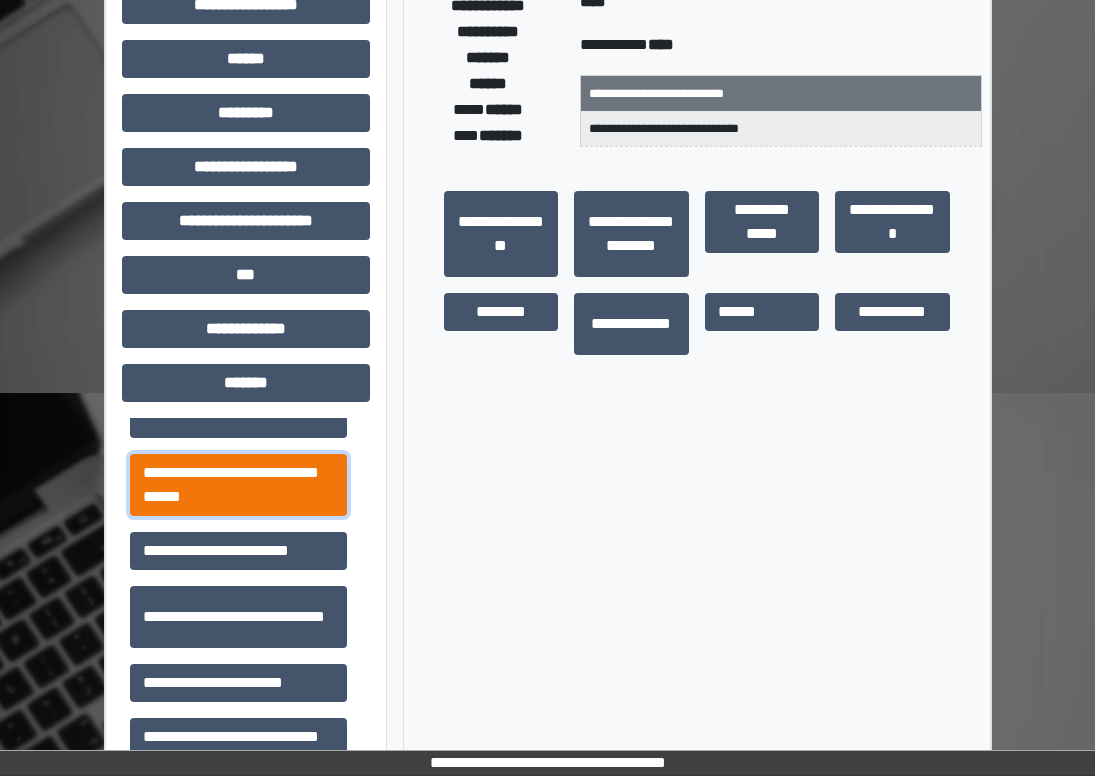 click on "**********" at bounding box center [238, 485] 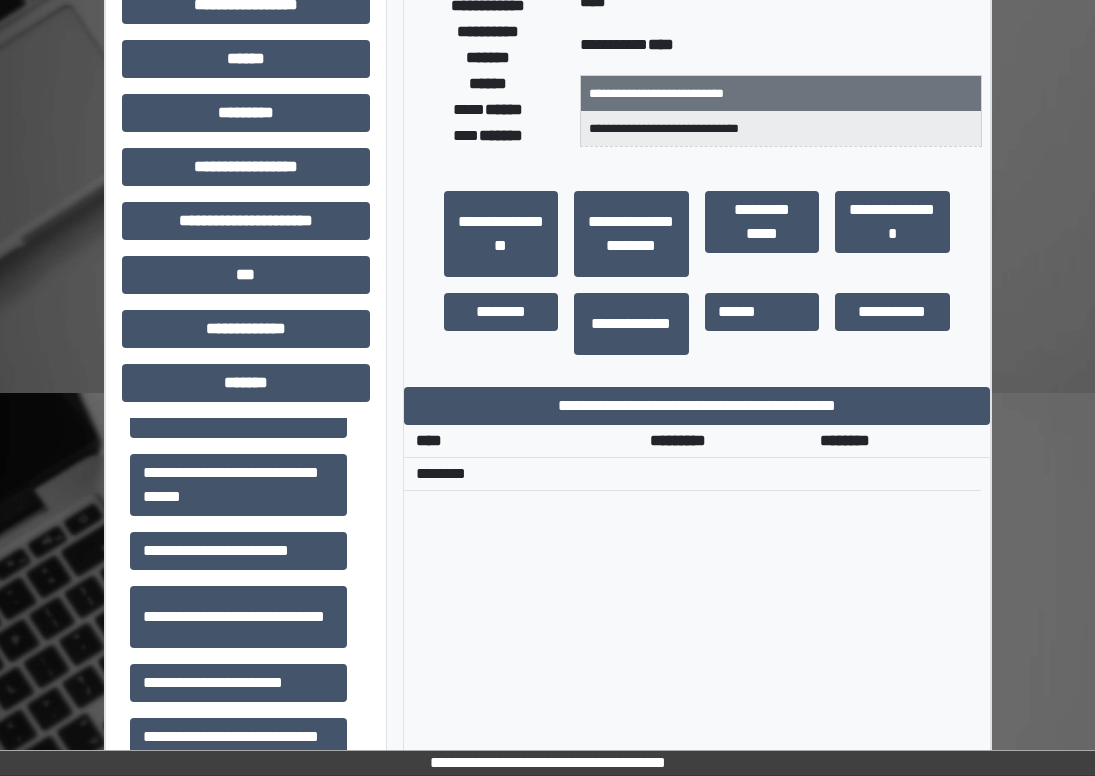 click on "**********" at bounding box center [697, 469] 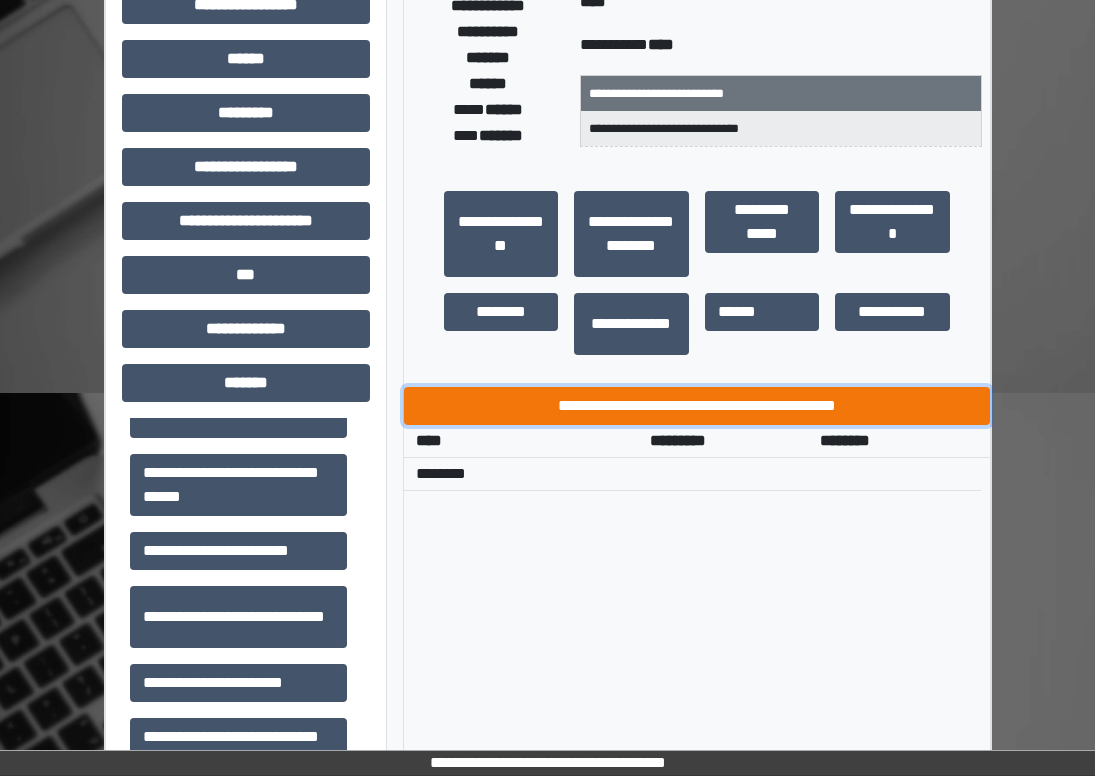 click on "**********" at bounding box center (697, 406) 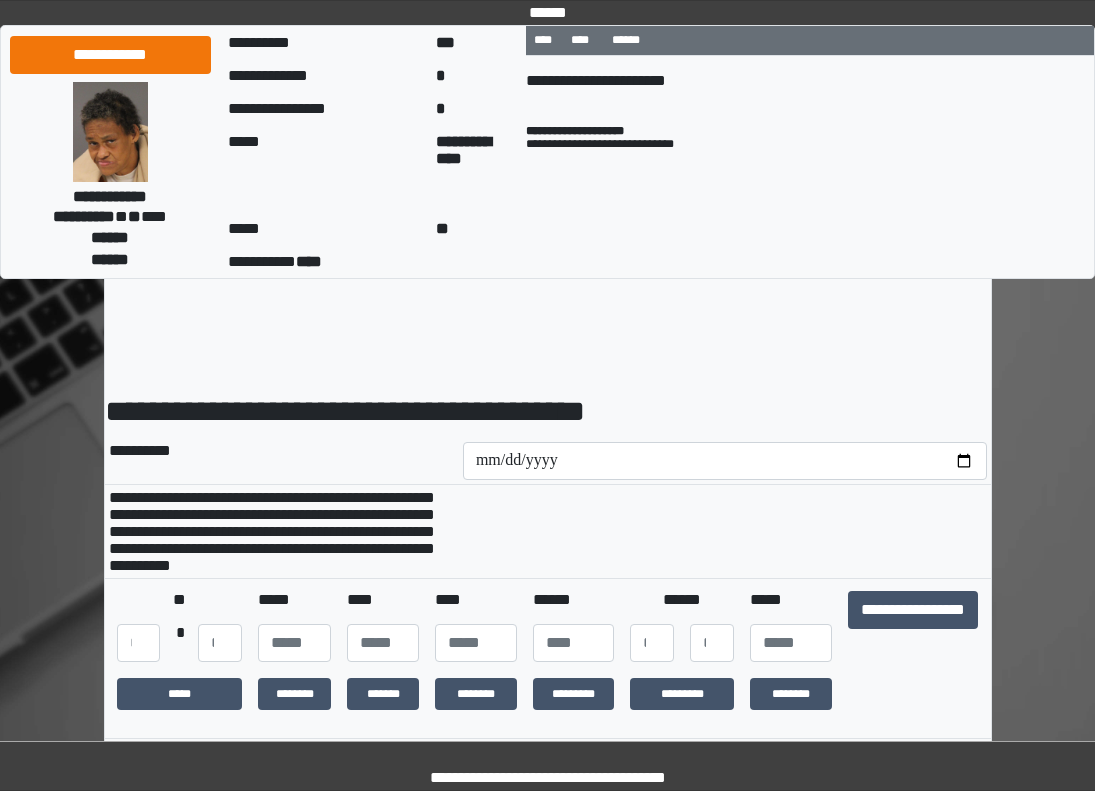 scroll, scrollTop: 0, scrollLeft: 0, axis: both 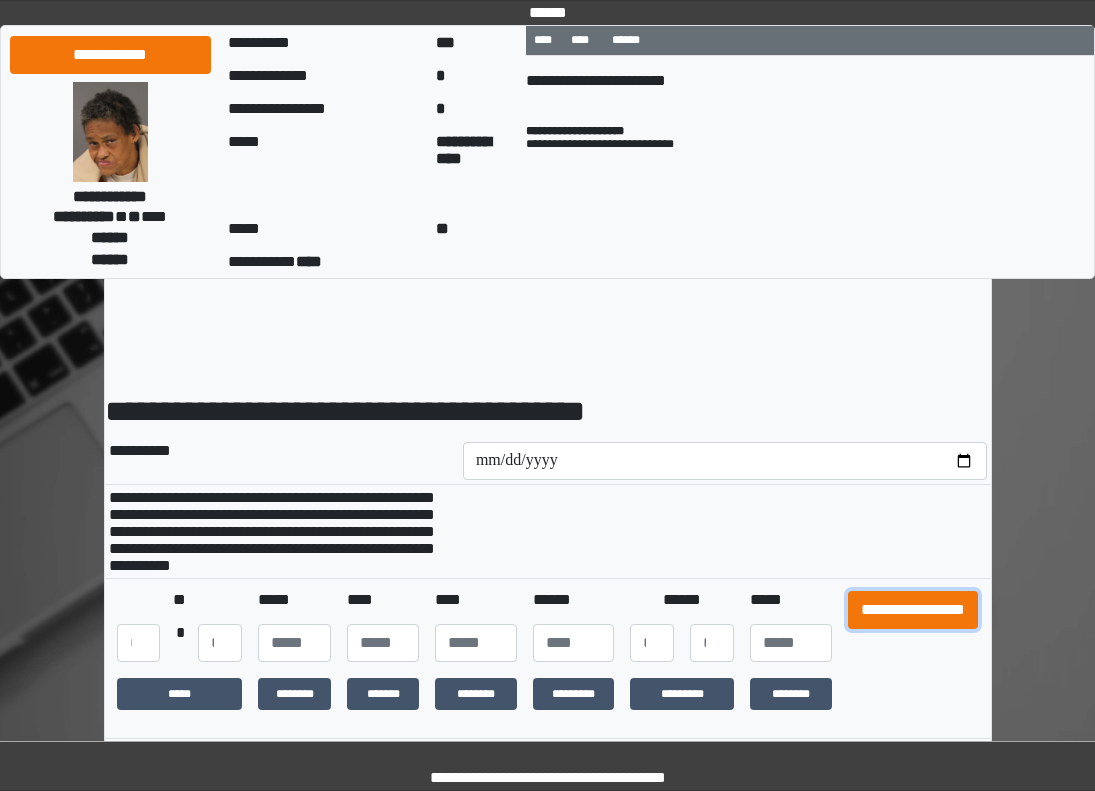 click on "**********" at bounding box center (913, 610) 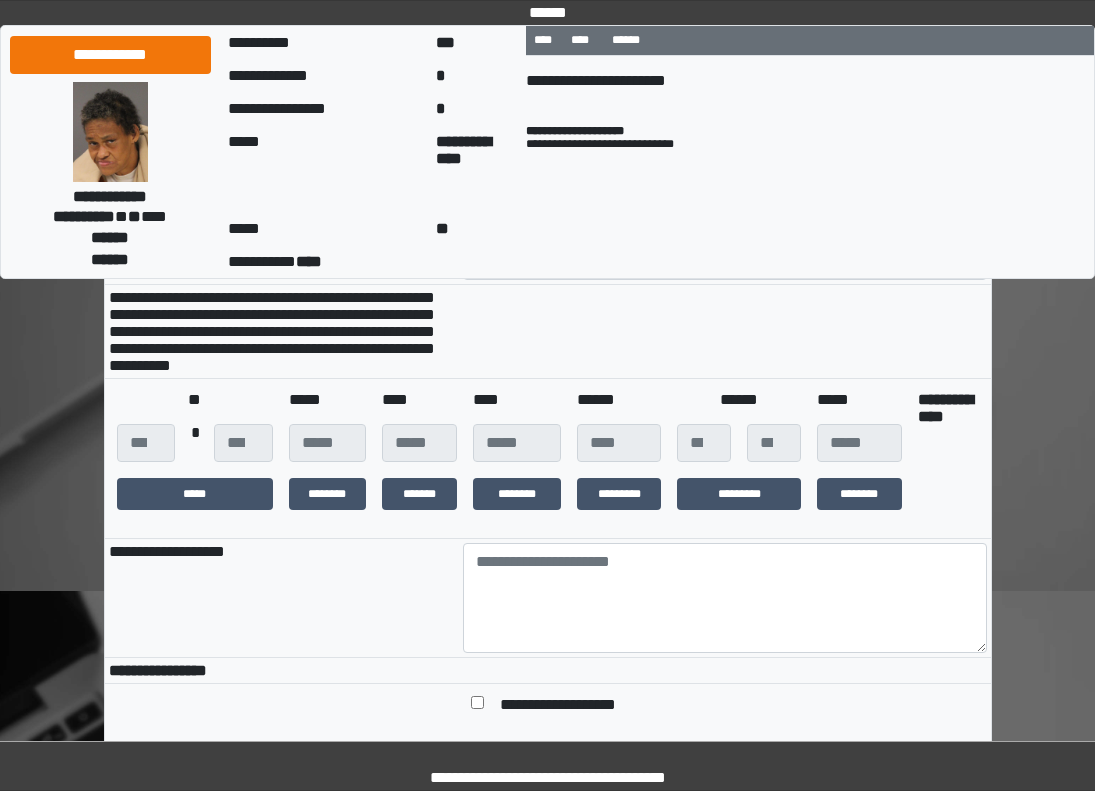 scroll, scrollTop: 400, scrollLeft: 0, axis: vertical 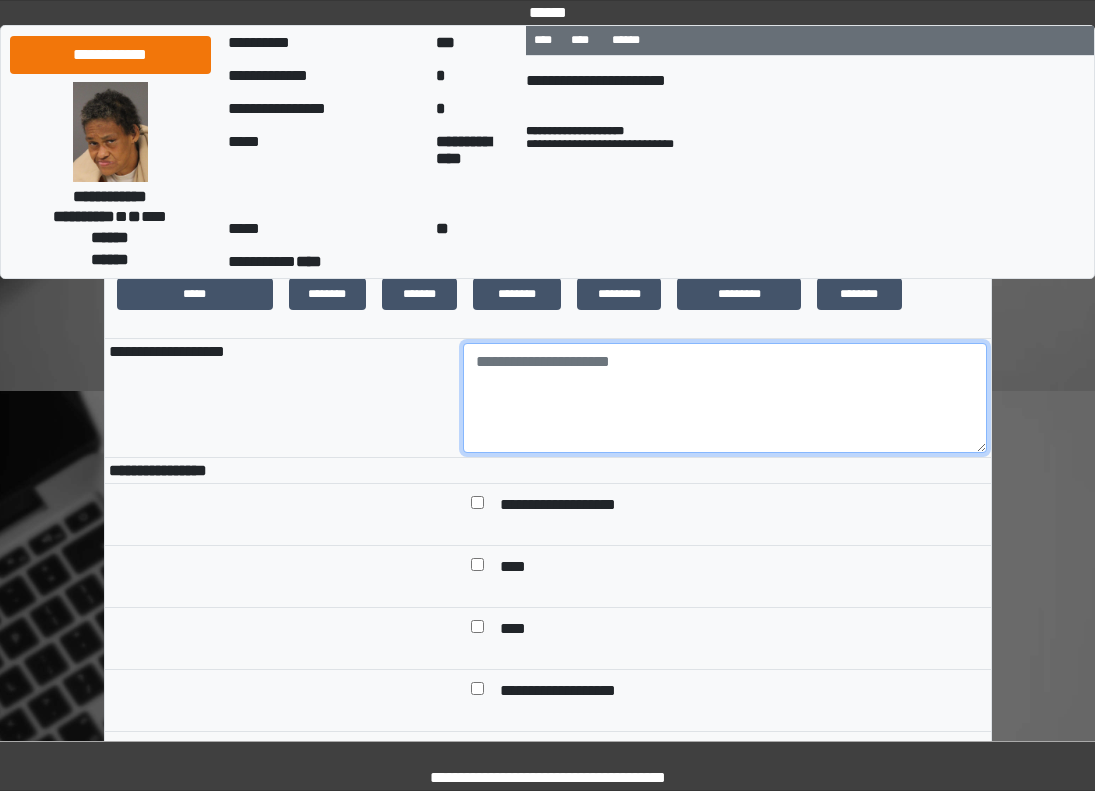click at bounding box center [725, 398] 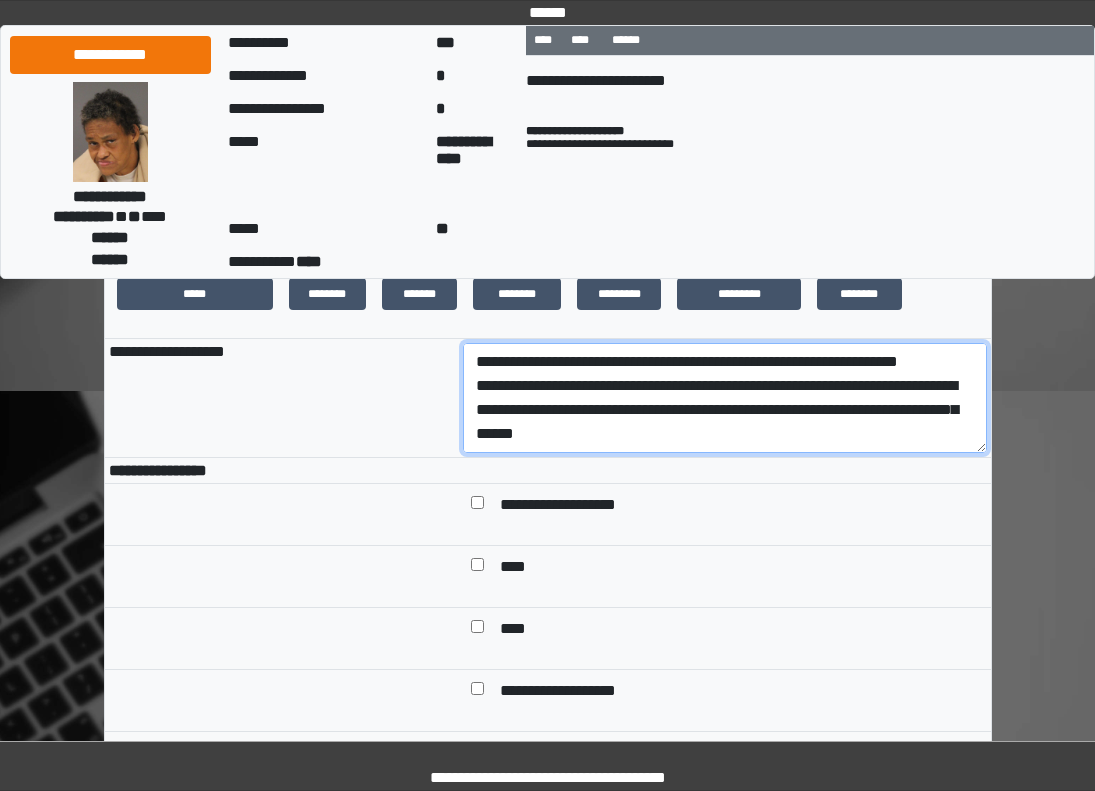 scroll, scrollTop: 161, scrollLeft: 0, axis: vertical 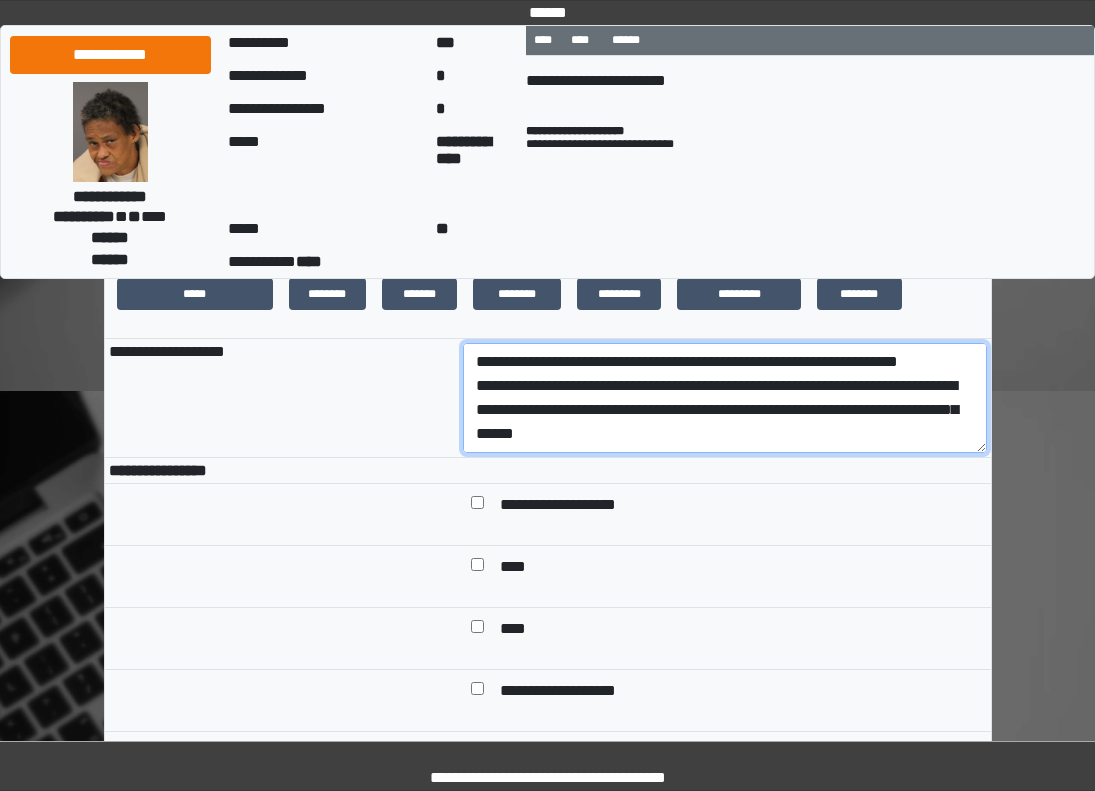 drag, startPoint x: 715, startPoint y: 437, endPoint x: 352, endPoint y: 427, distance: 363.13773 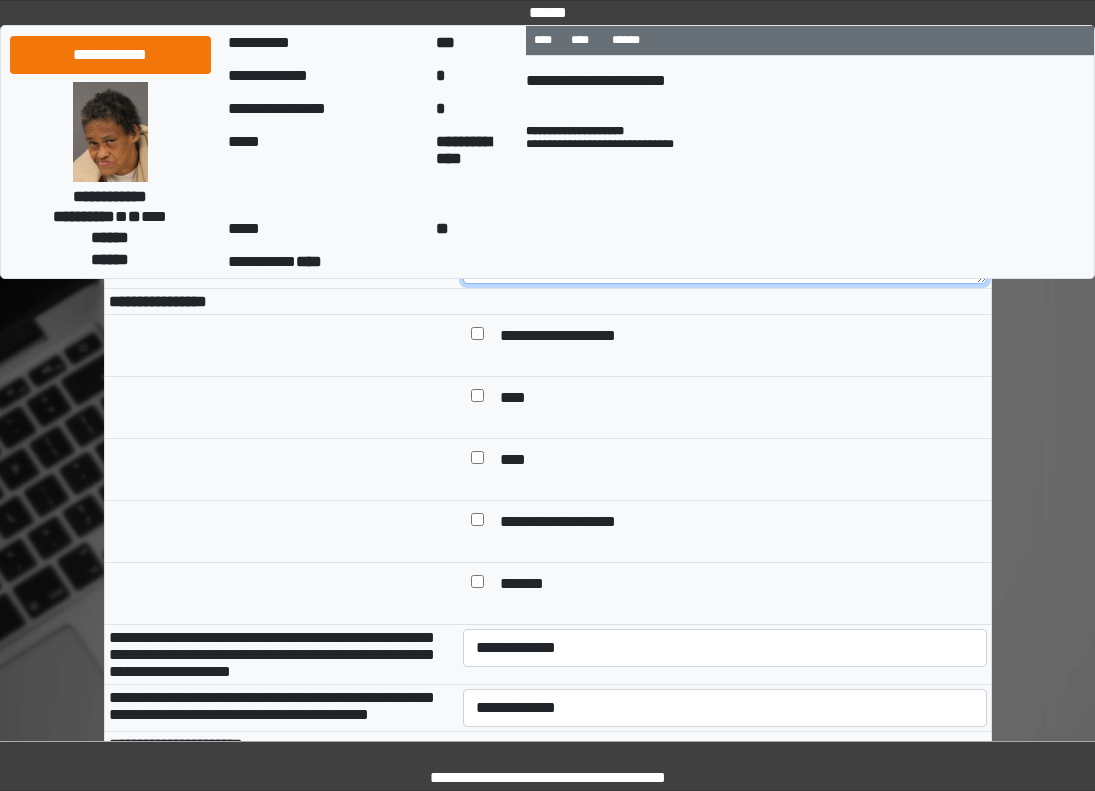 scroll, scrollTop: 700, scrollLeft: 0, axis: vertical 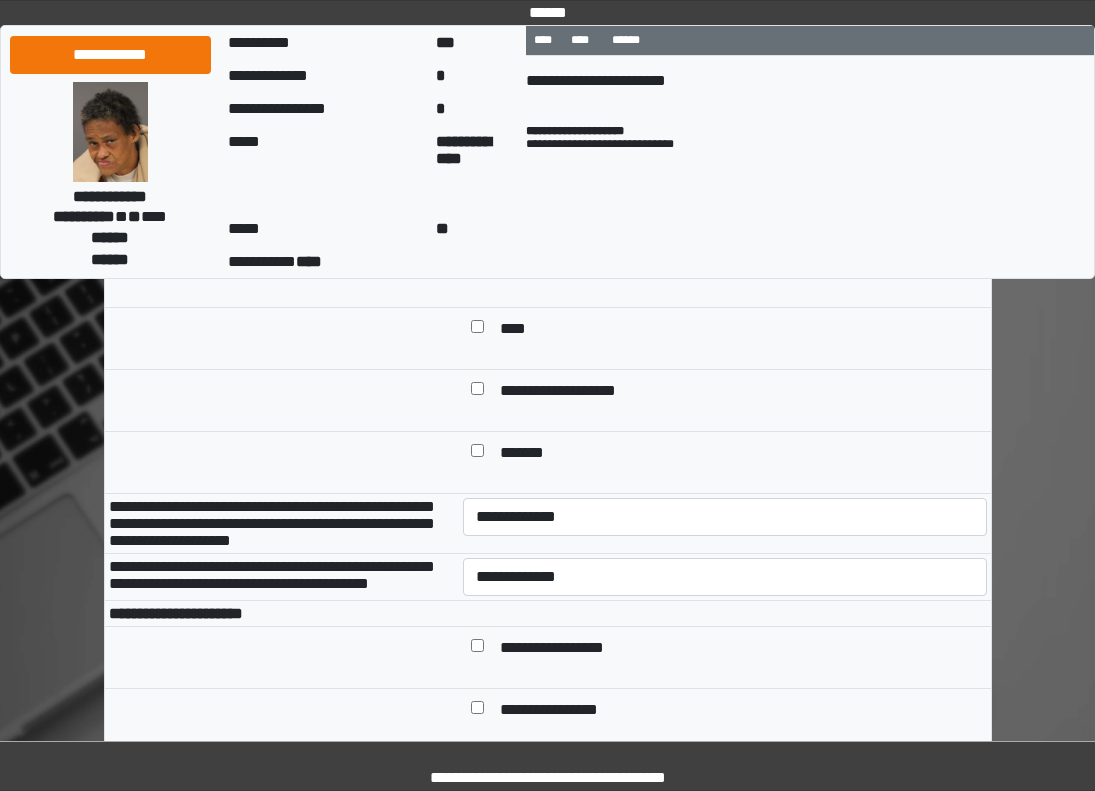type on "**********" 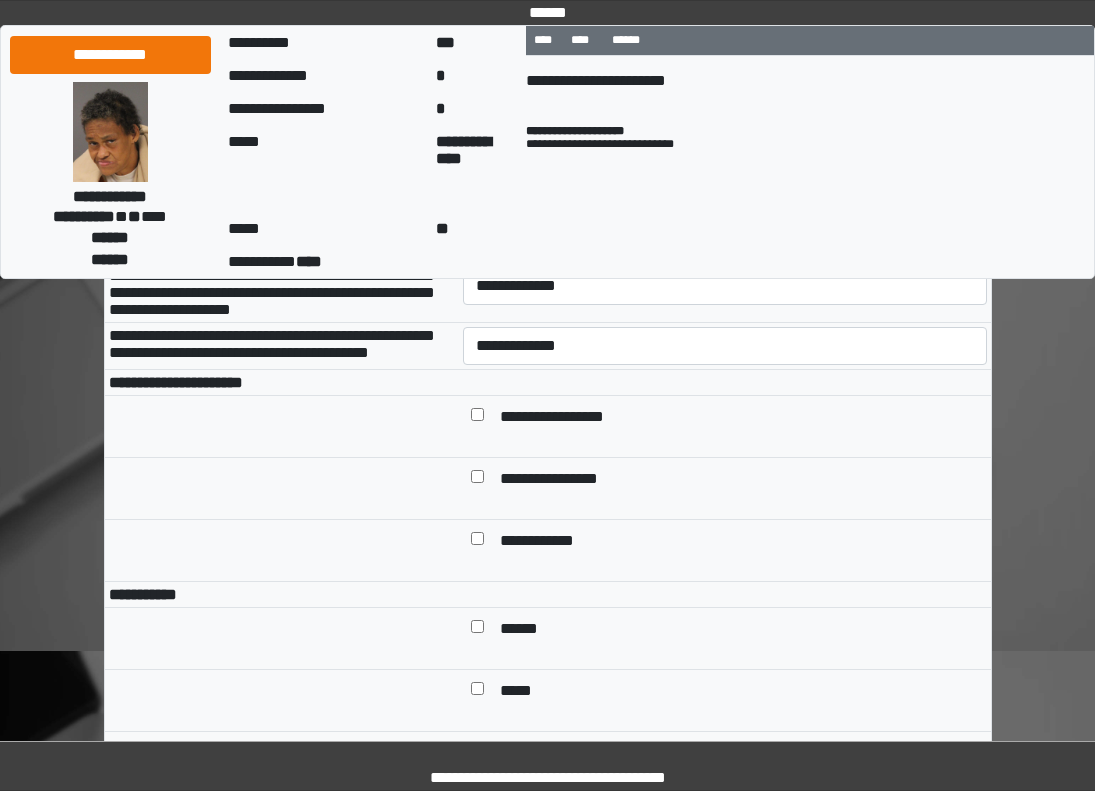 scroll, scrollTop: 900, scrollLeft: 0, axis: vertical 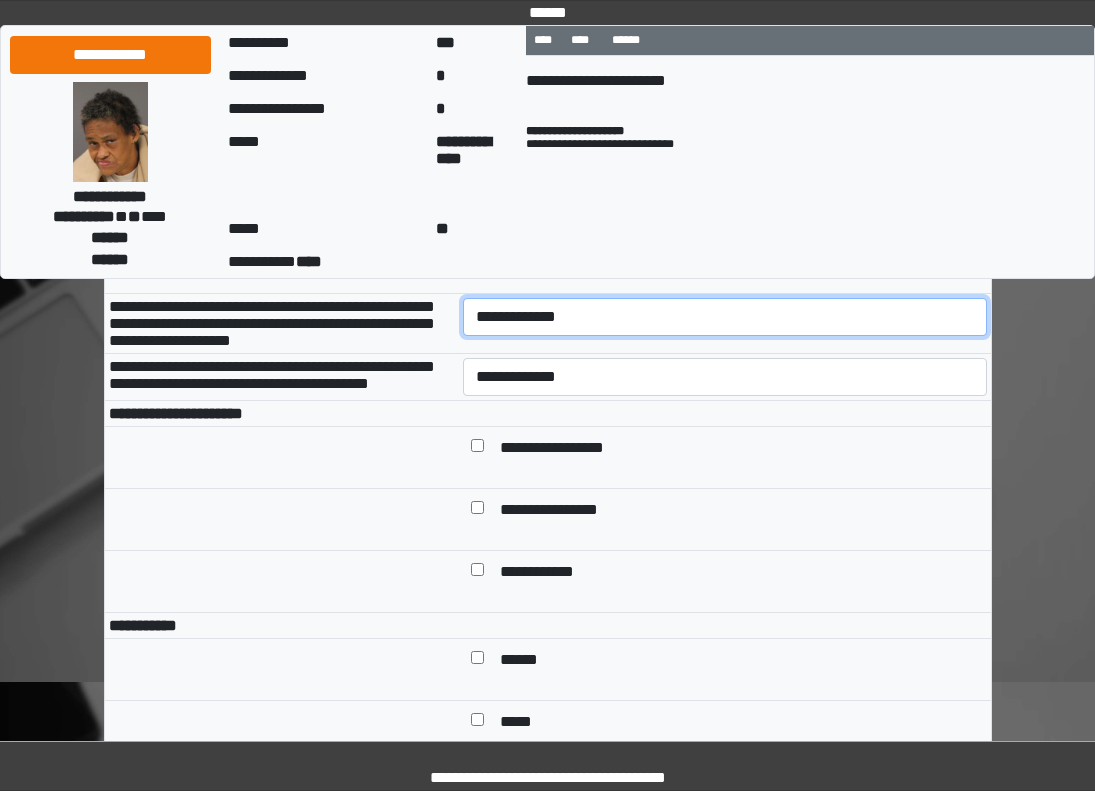 click on "**********" at bounding box center [725, 317] 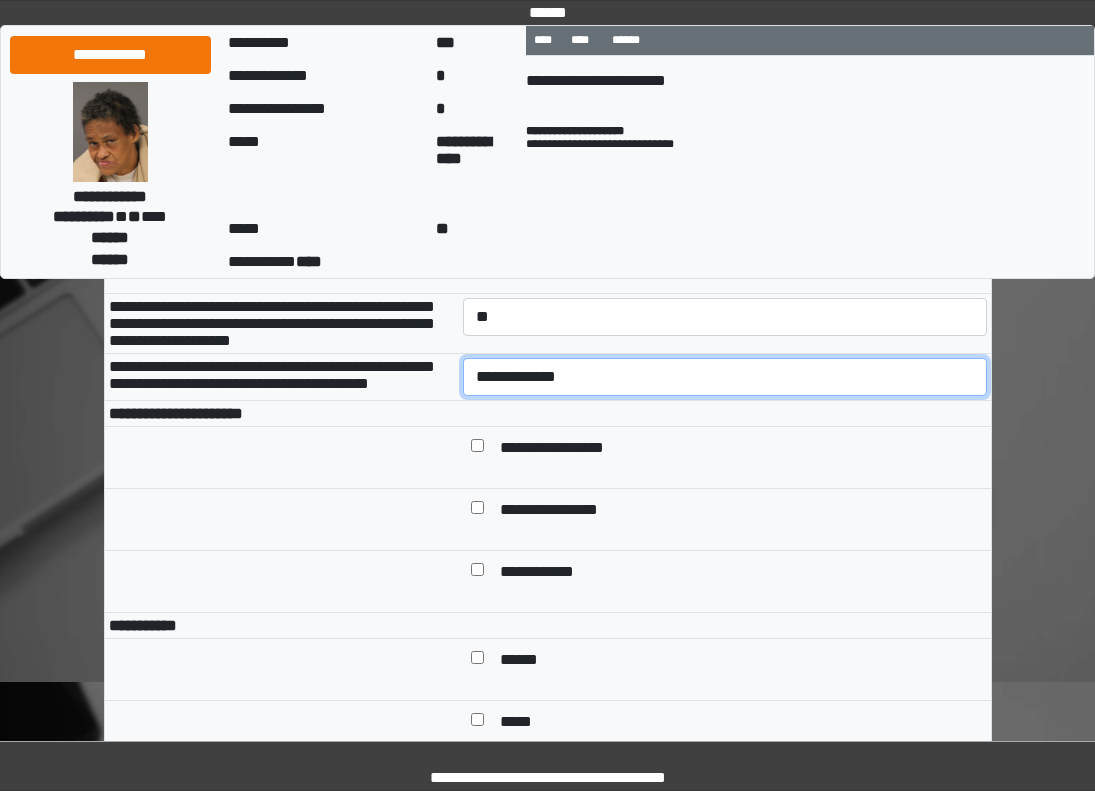 click on "**********" at bounding box center [725, 377] 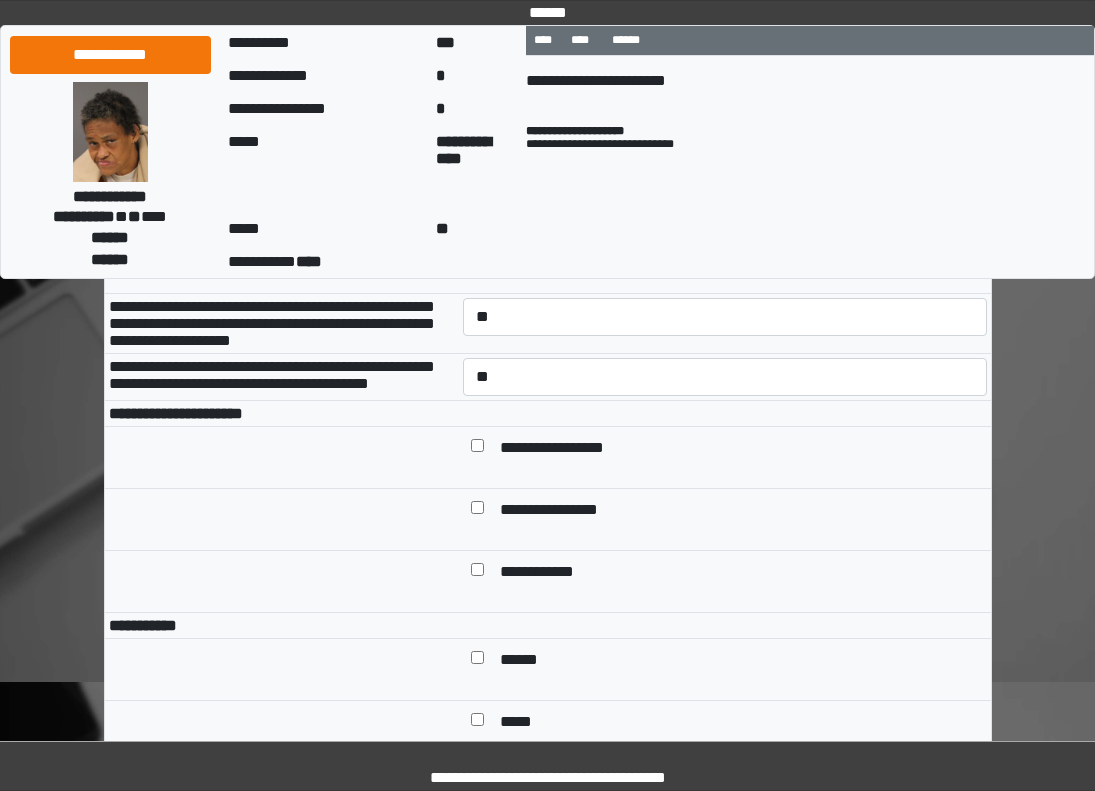 click at bounding box center [725, 414] 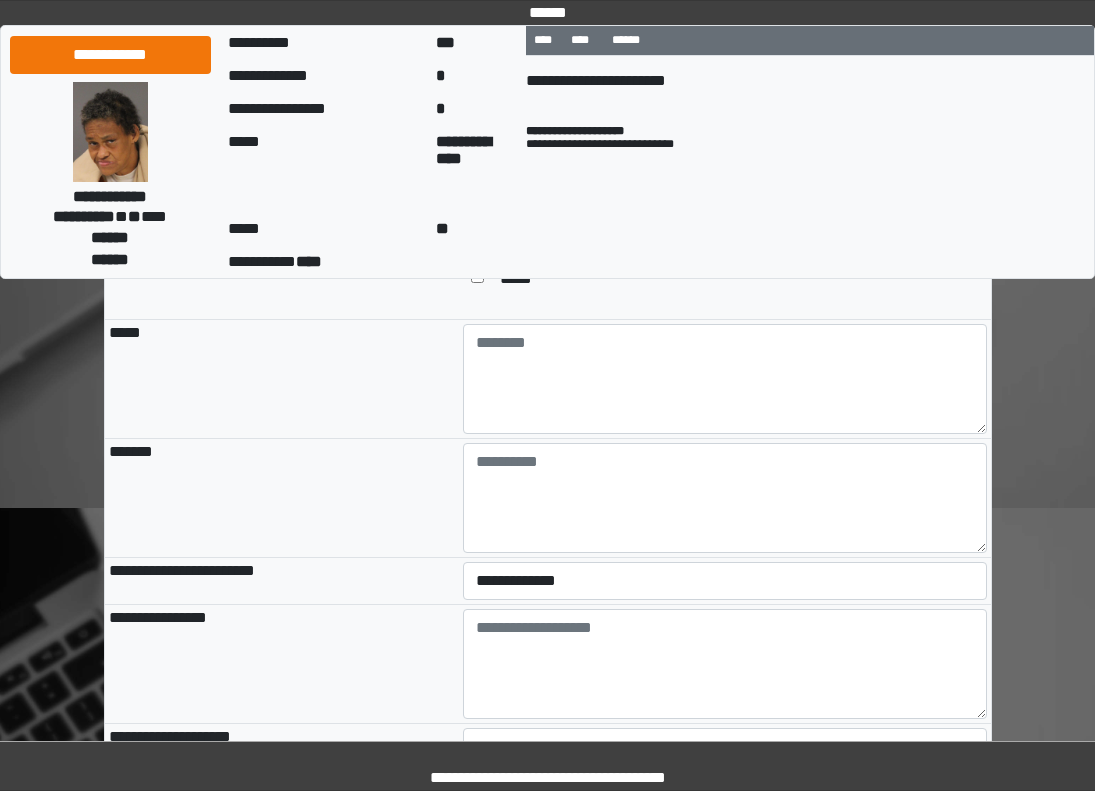 scroll, scrollTop: 1900, scrollLeft: 0, axis: vertical 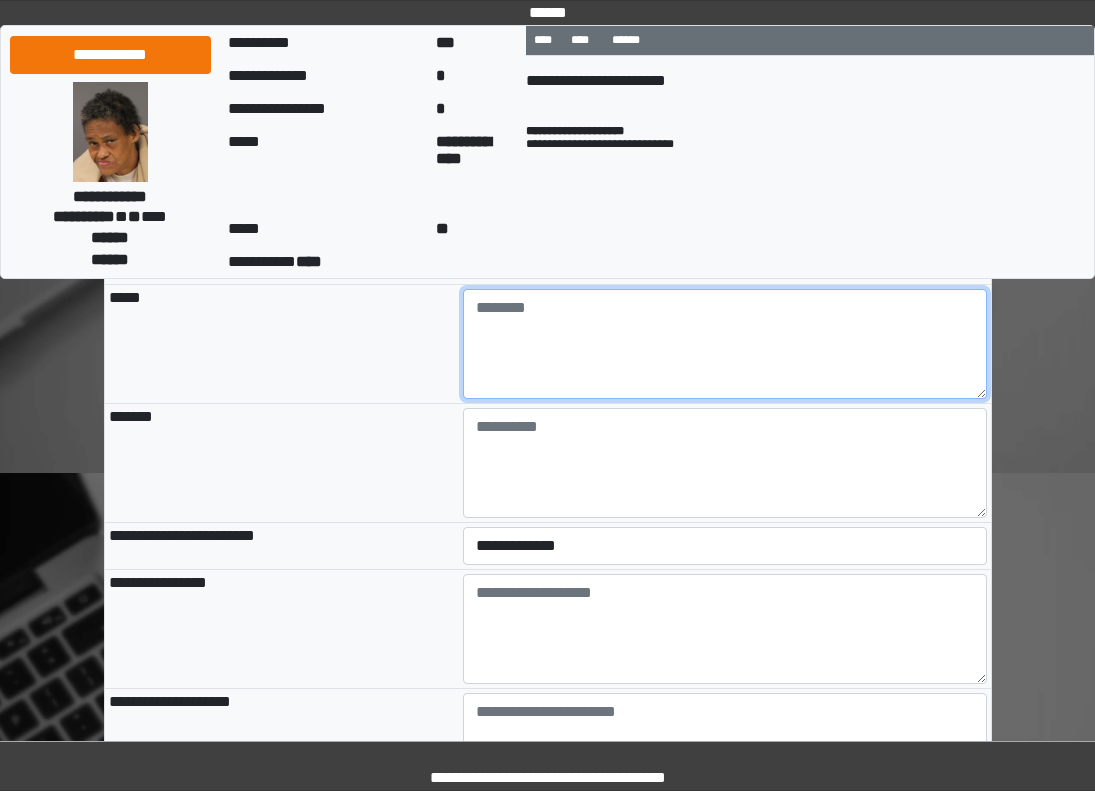 click at bounding box center [725, 344] 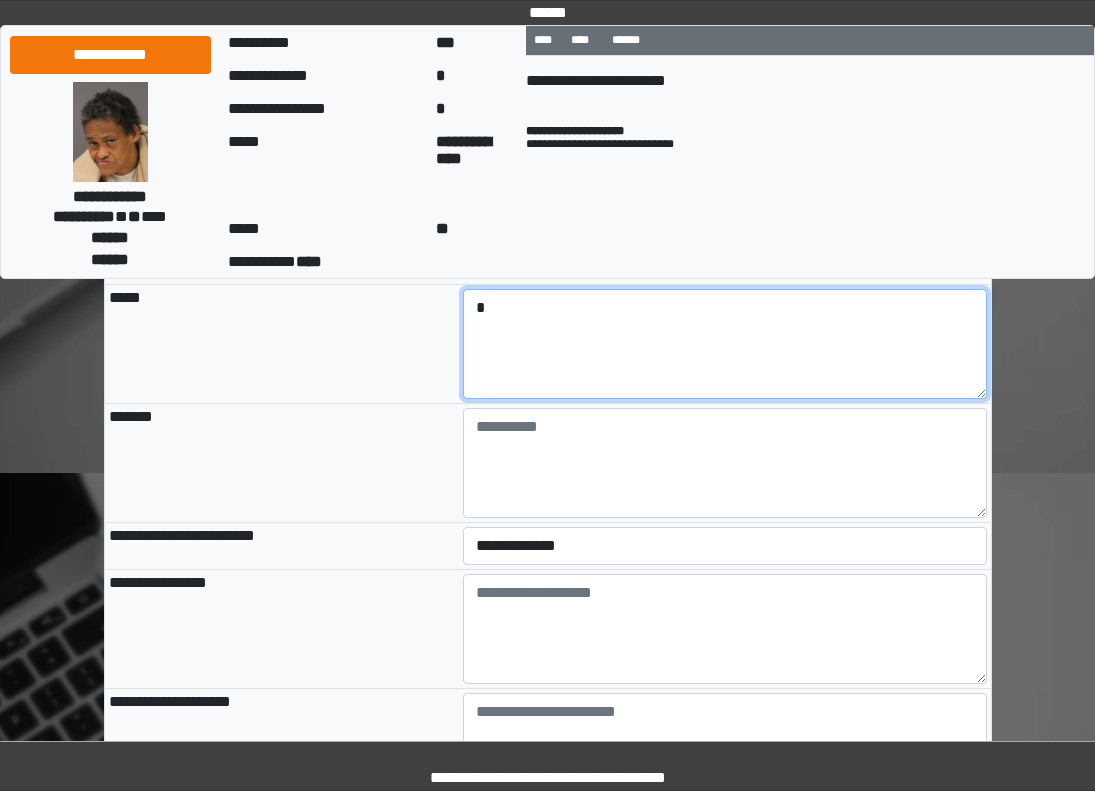 click on "*" at bounding box center [725, 344] 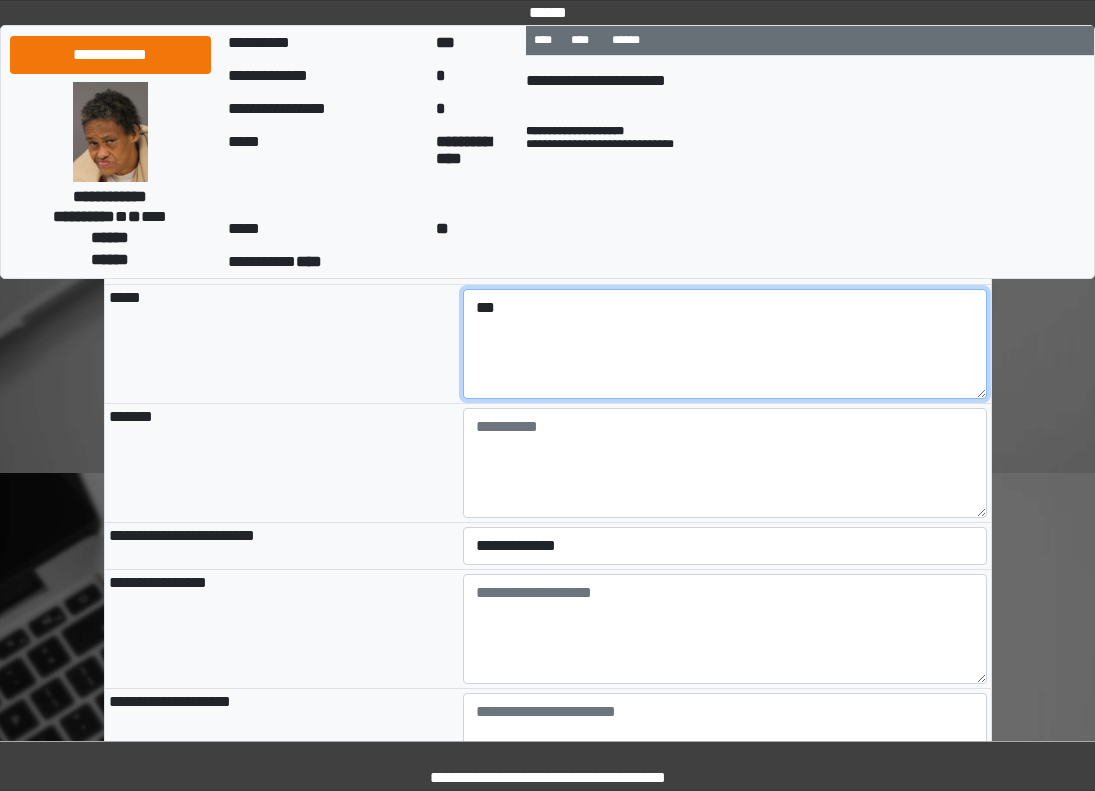 type on "***" 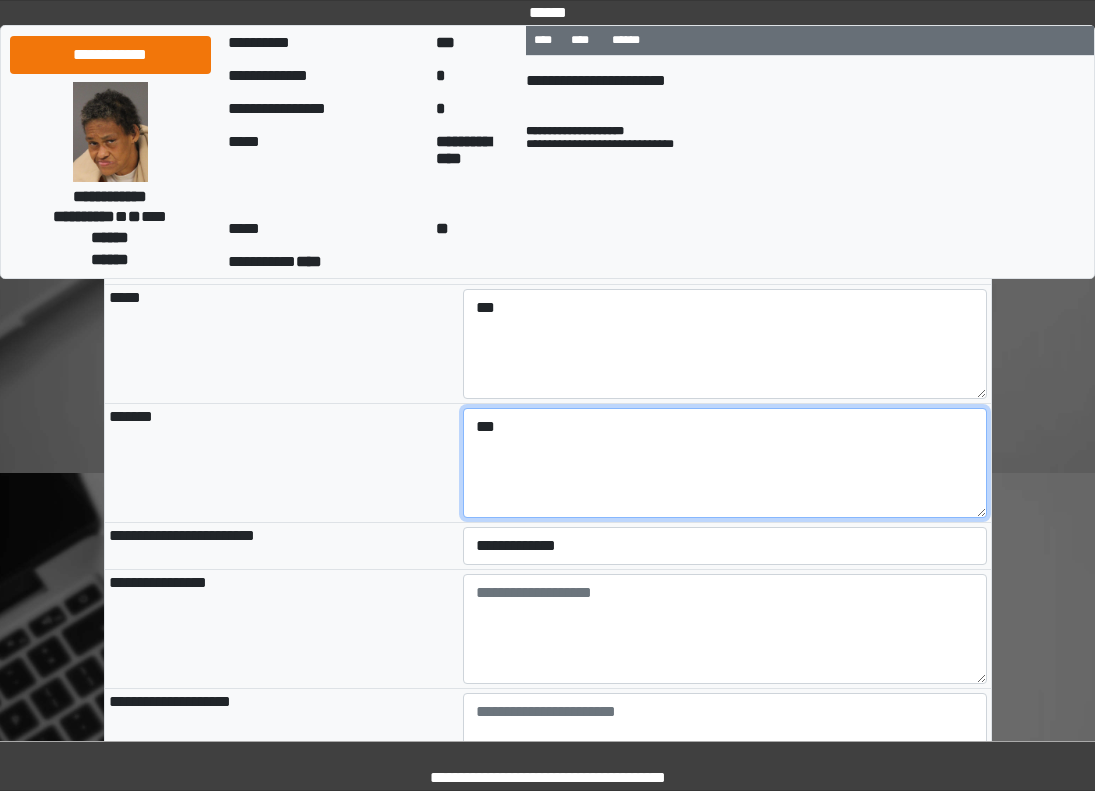 type on "***" 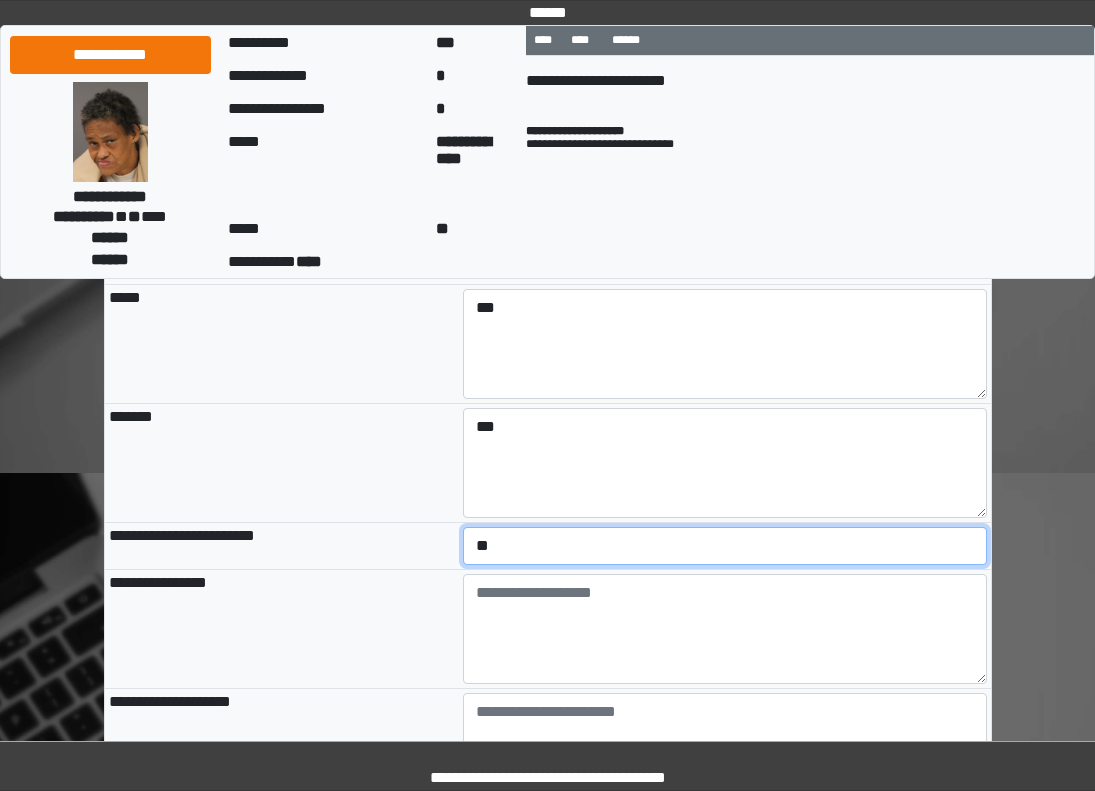 select on "*" 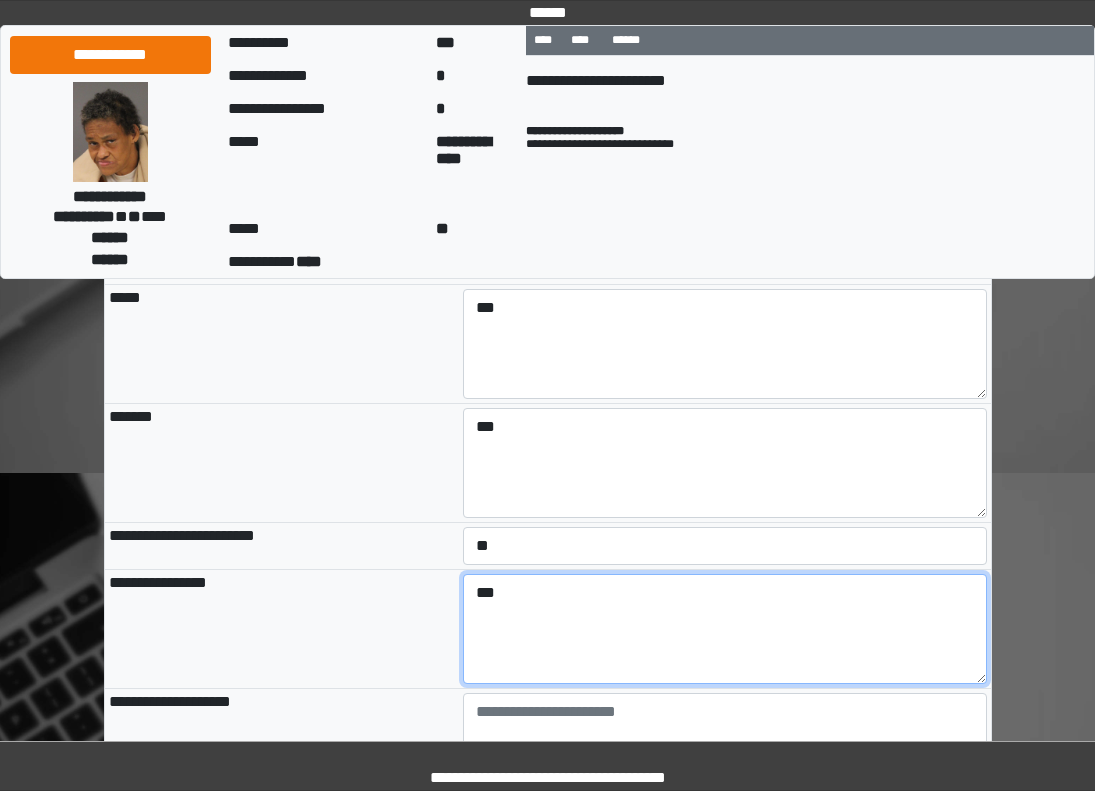 type on "***" 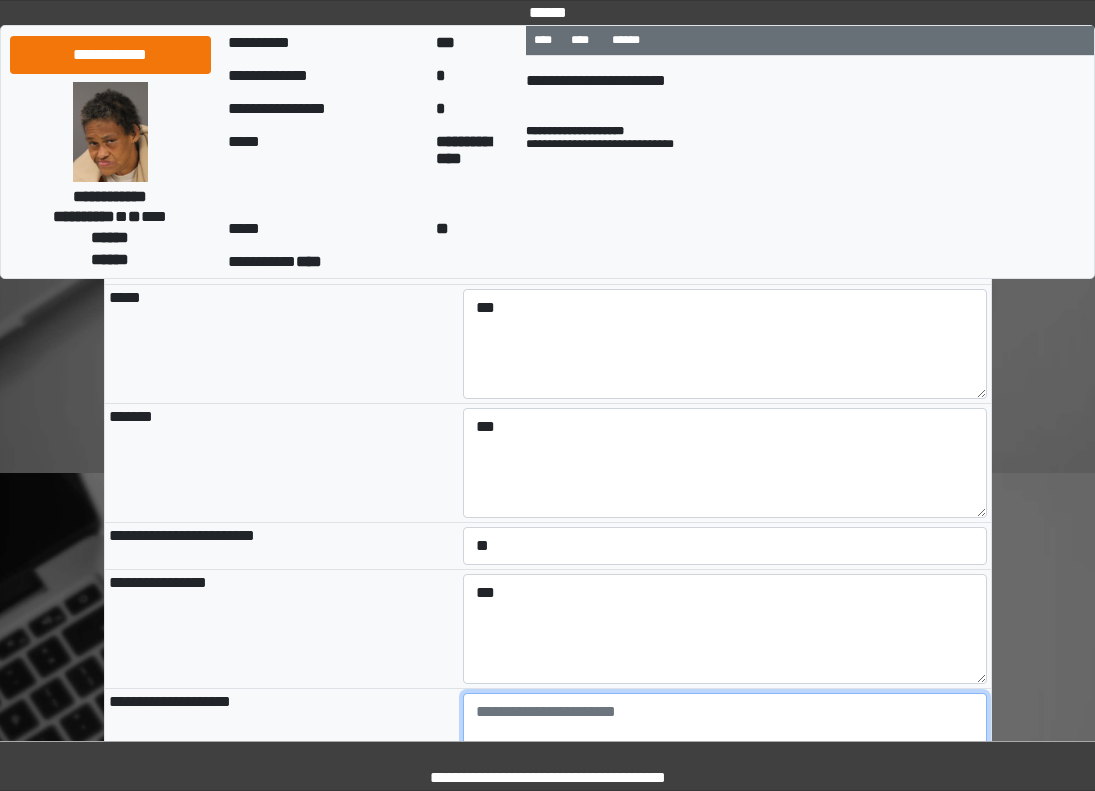 scroll, scrollTop: 1909, scrollLeft: 0, axis: vertical 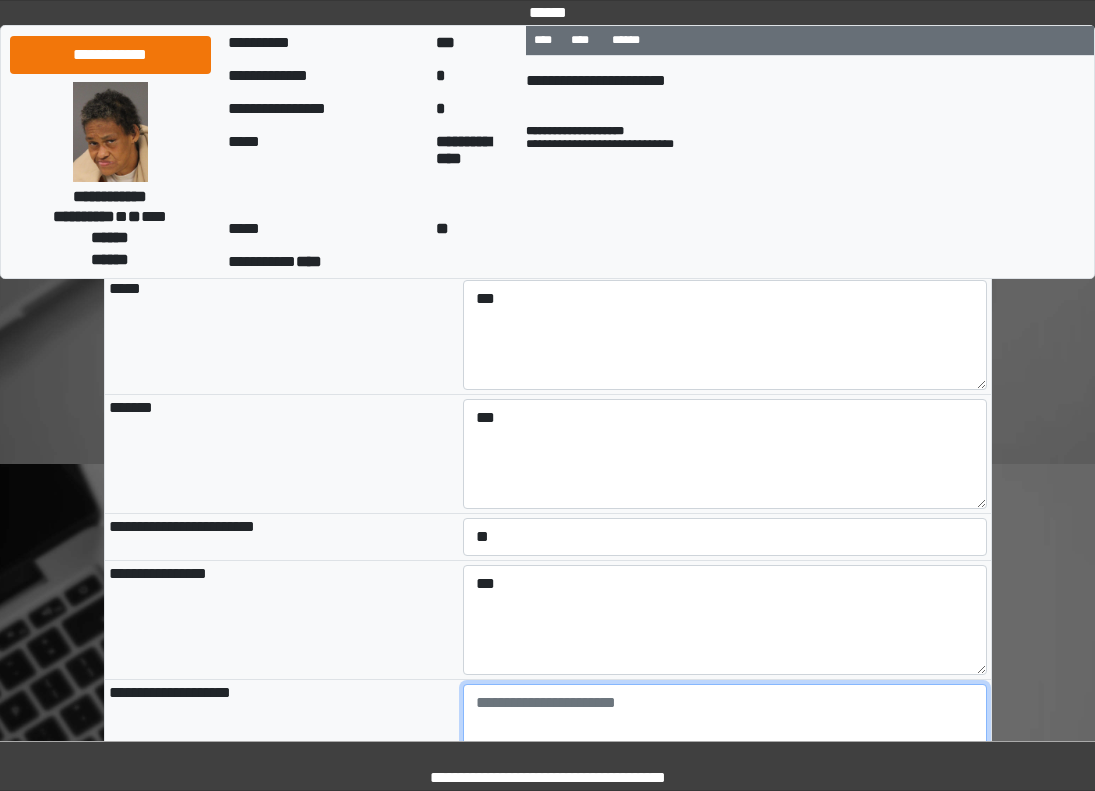 paste on "**********" 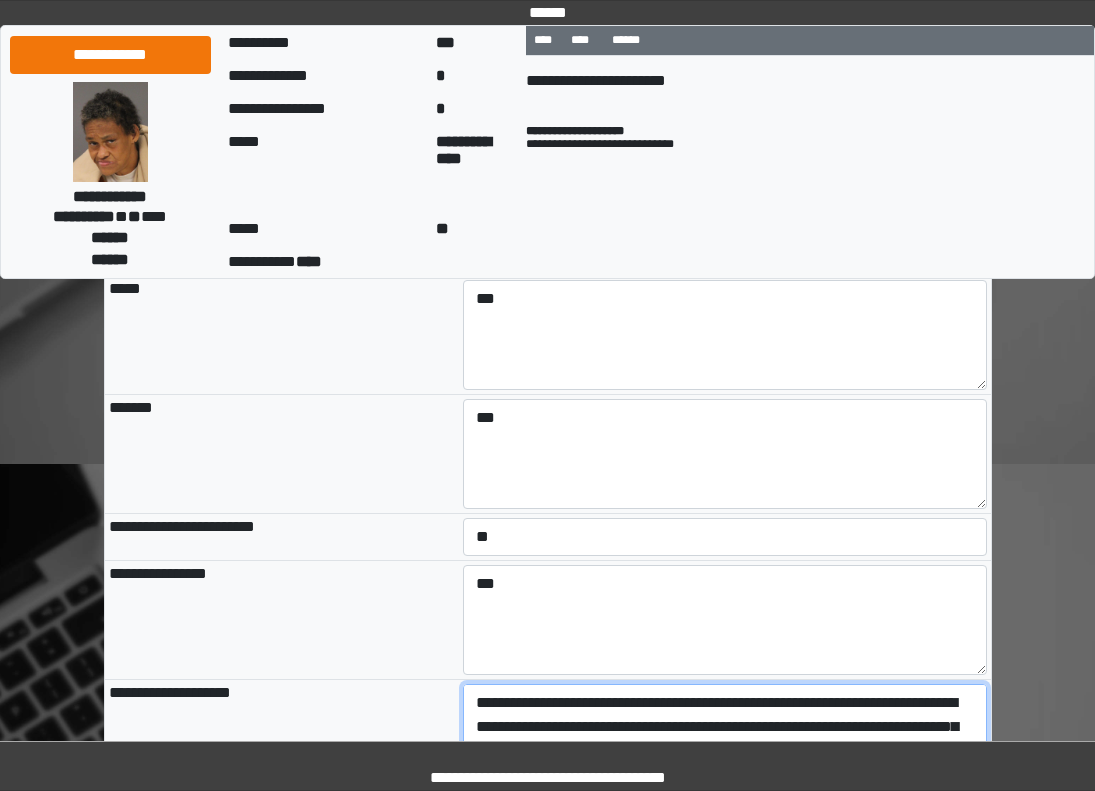 scroll, scrollTop: 89, scrollLeft: 0, axis: vertical 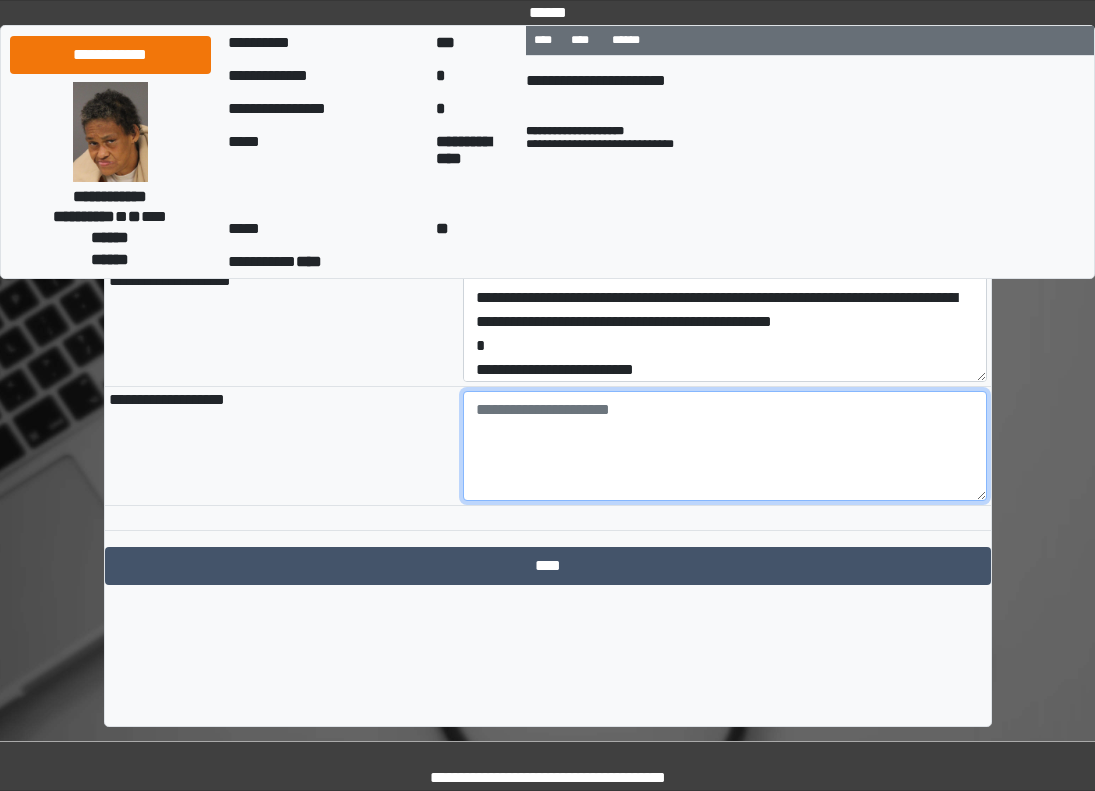 drag, startPoint x: 687, startPoint y: 469, endPoint x: 597, endPoint y: 456, distance: 90.934044 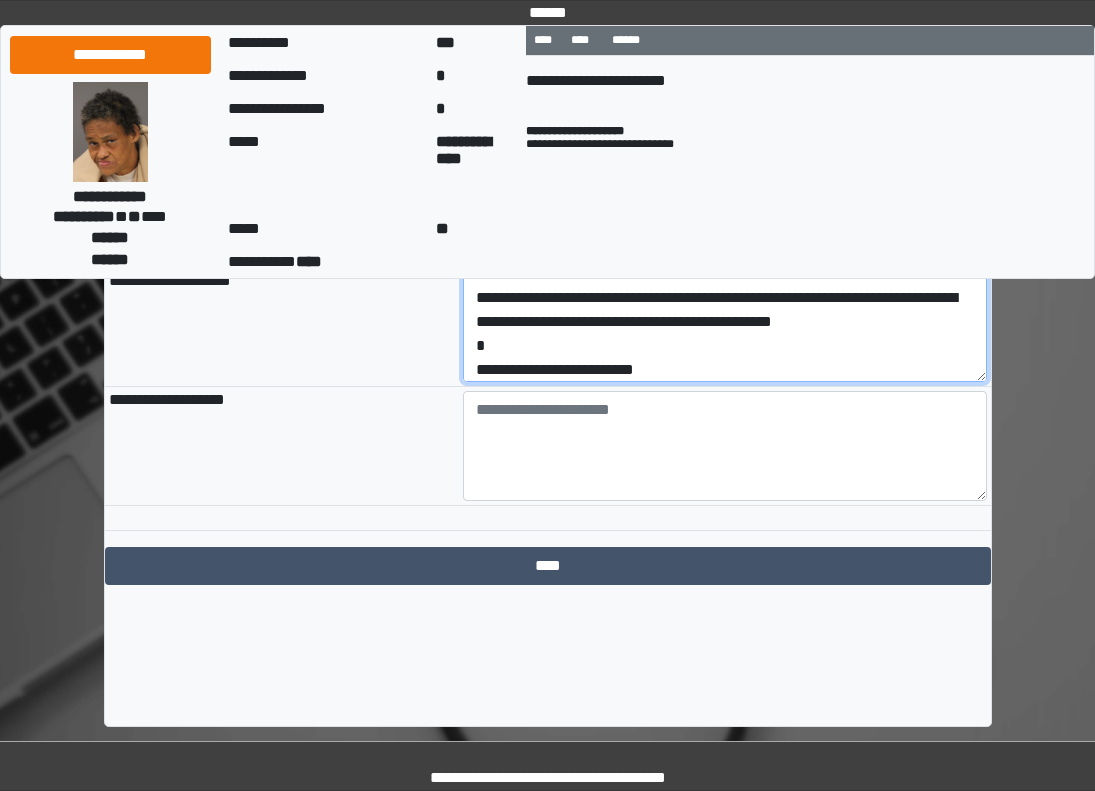 scroll, scrollTop: 96, scrollLeft: 0, axis: vertical 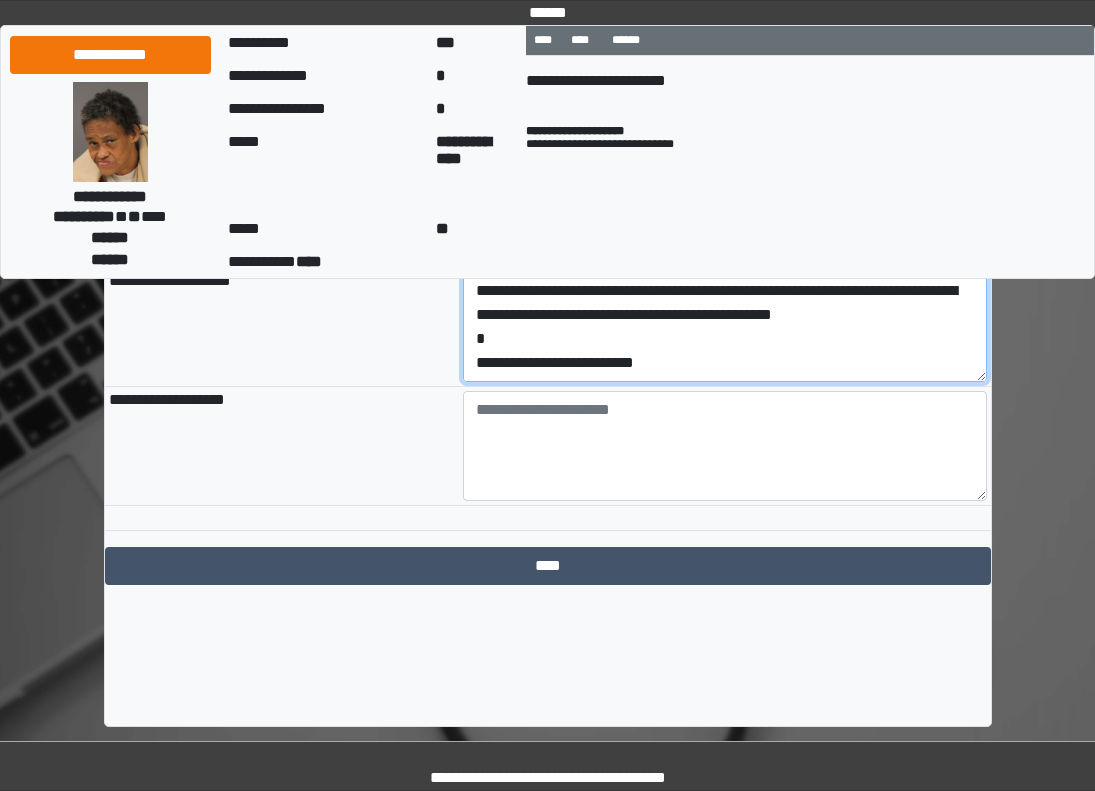 drag, startPoint x: 706, startPoint y: 451, endPoint x: 386, endPoint y: 469, distance: 320.50586 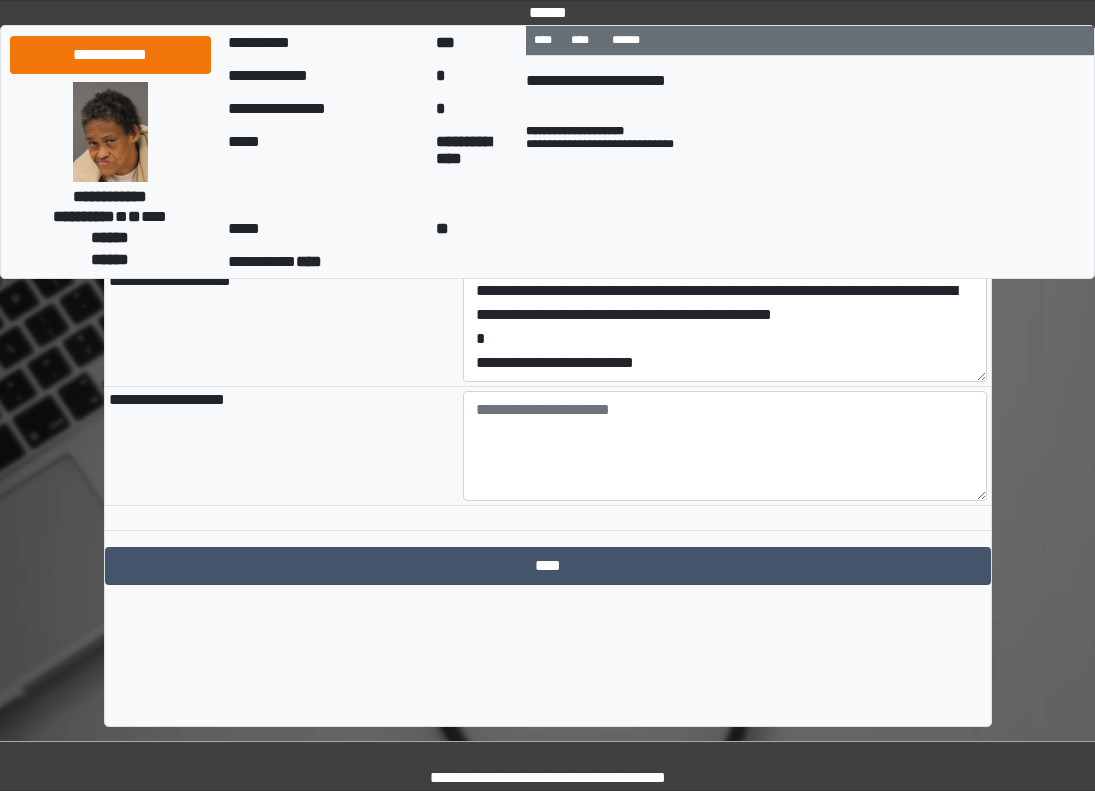 drag, startPoint x: 771, startPoint y: 466, endPoint x: 741, endPoint y: 458, distance: 31.04835 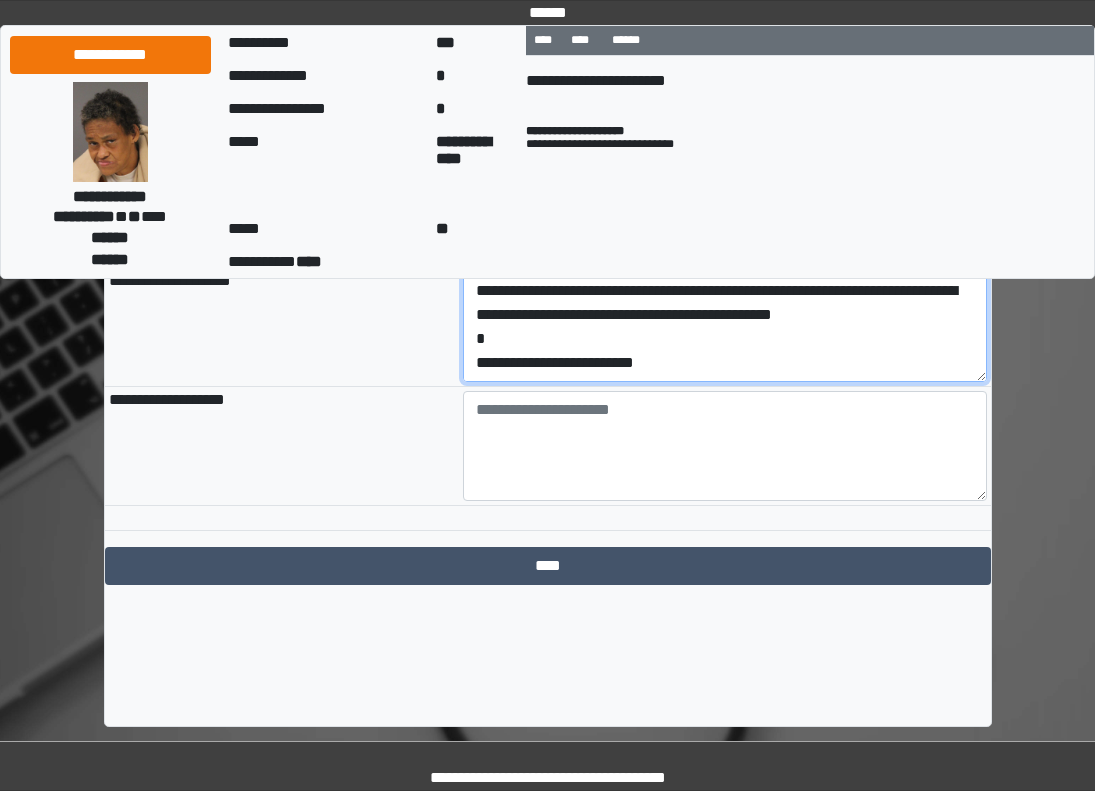 drag, startPoint x: 737, startPoint y: 452, endPoint x: 423, endPoint y: 442, distance: 314.1592 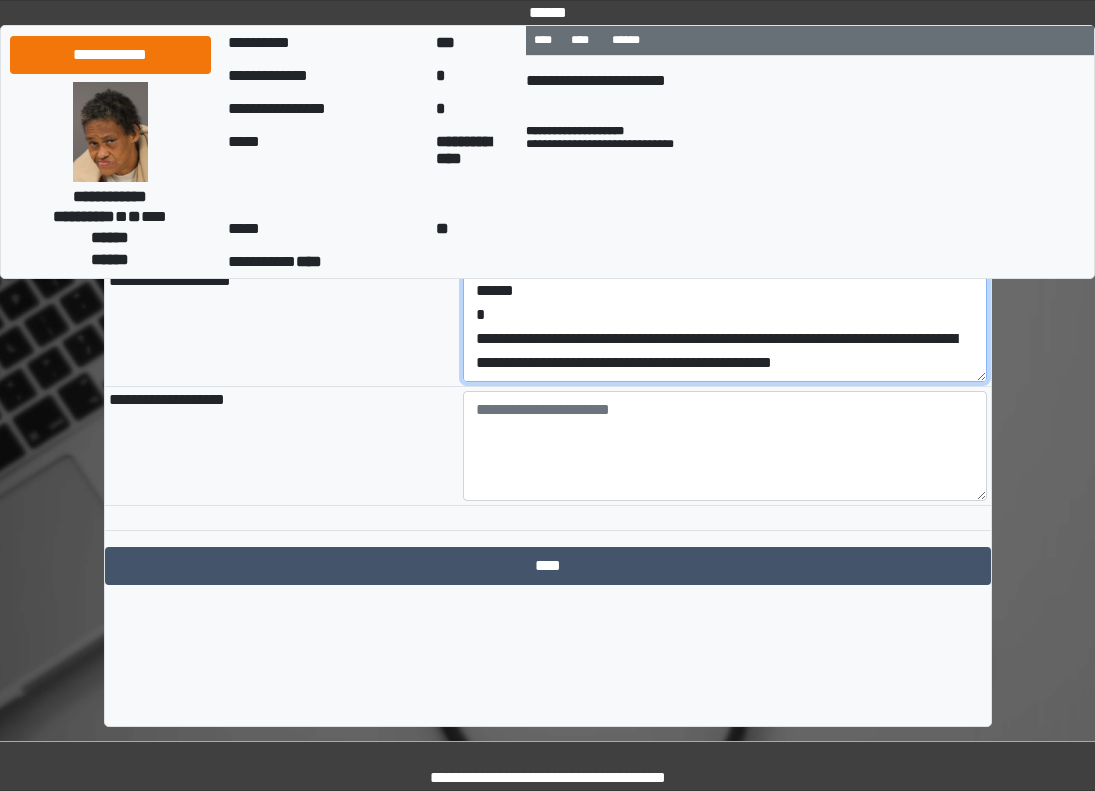 scroll, scrollTop: 48, scrollLeft: 0, axis: vertical 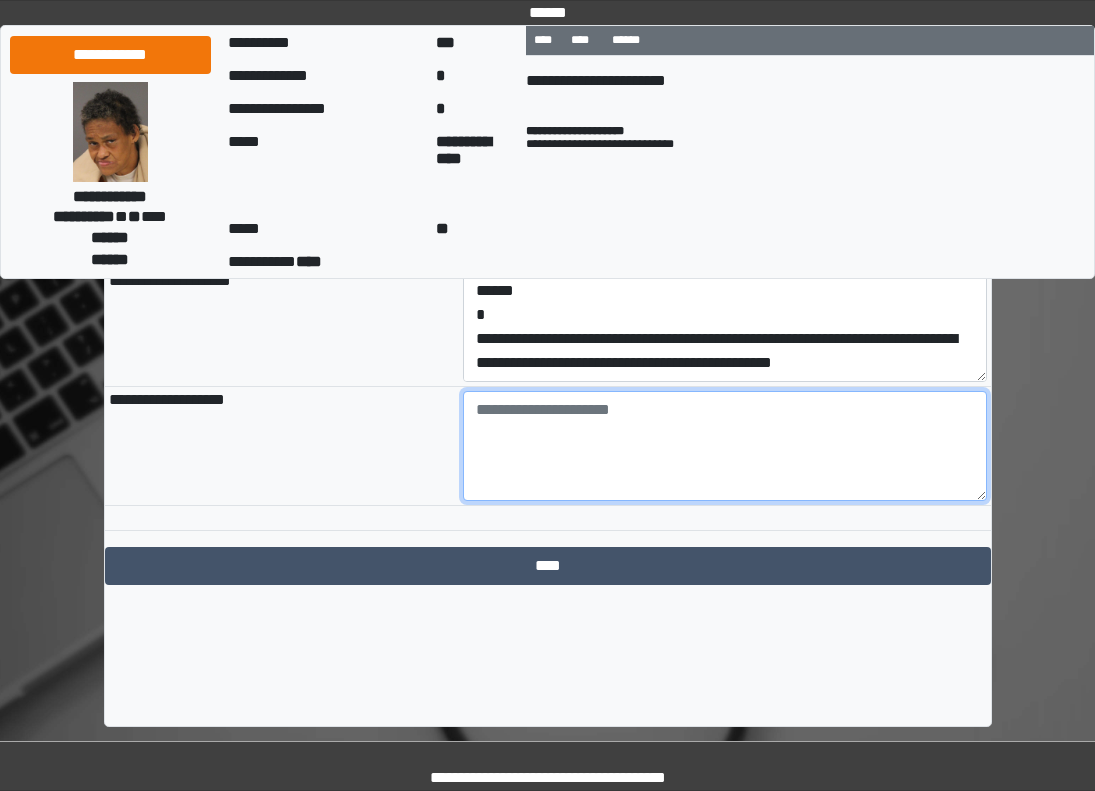 click at bounding box center (725, 446) 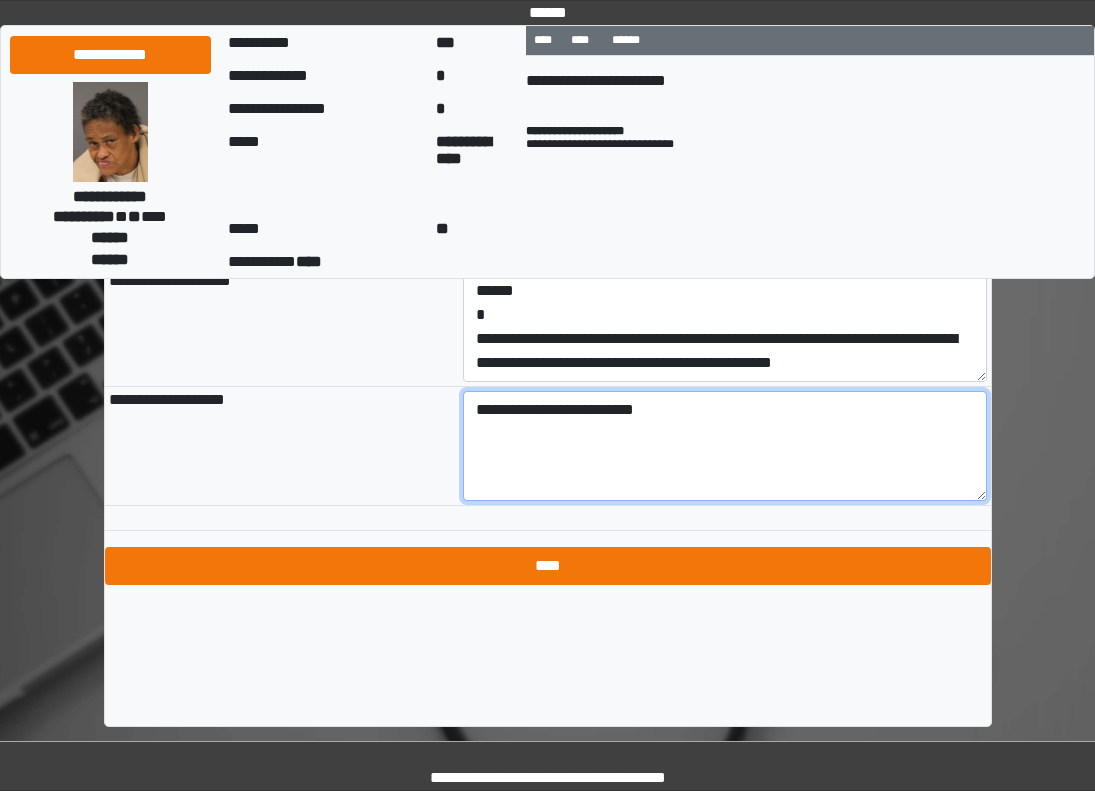 type on "**********" 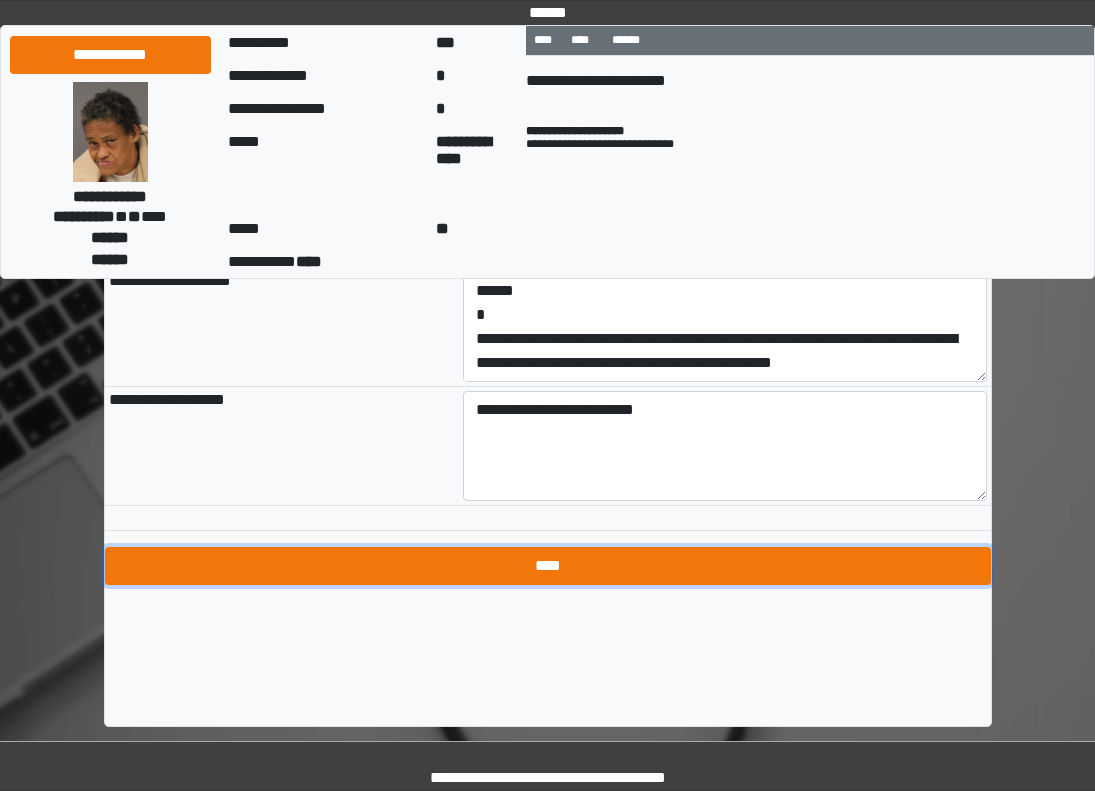 click on "****" at bounding box center [548, 566] 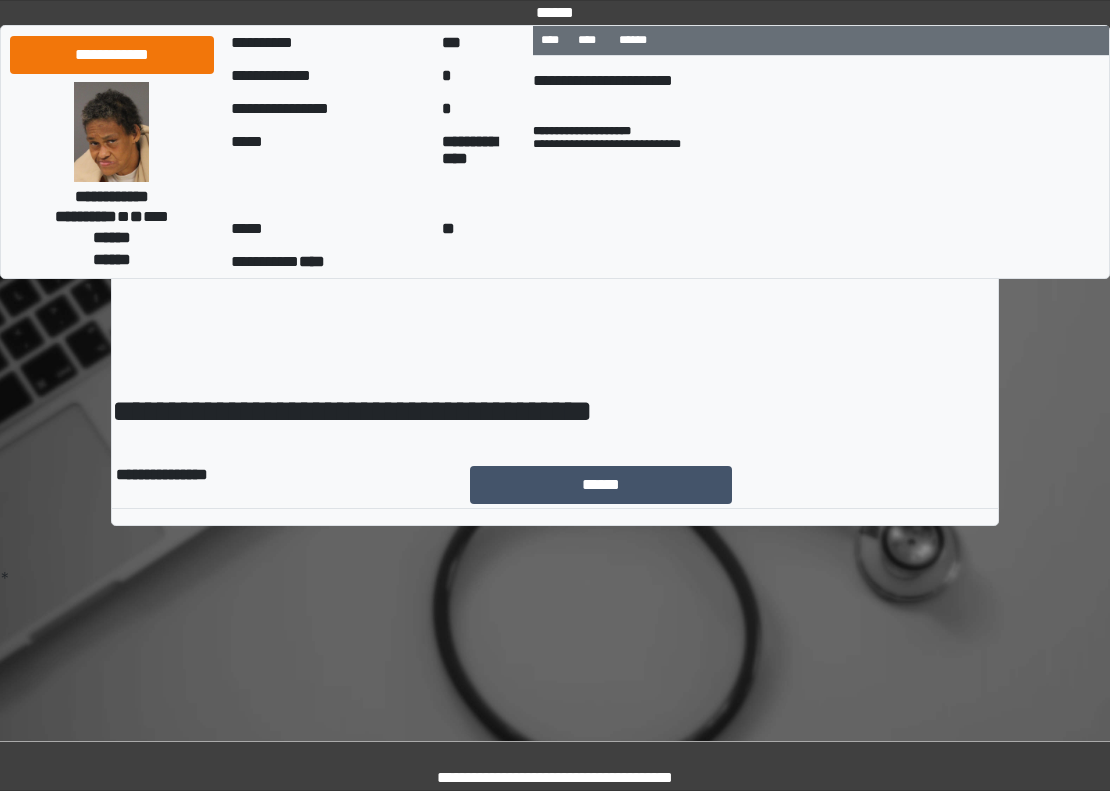 scroll, scrollTop: 0, scrollLeft: 0, axis: both 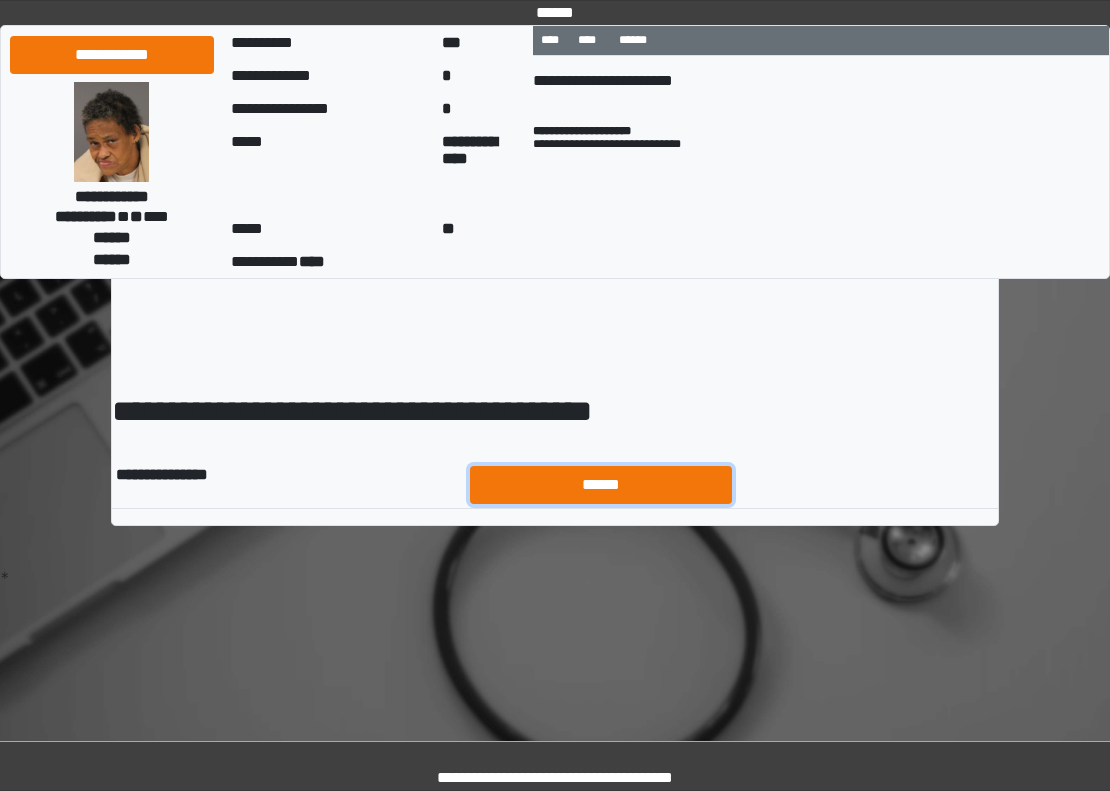 click on "******" at bounding box center (601, 485) 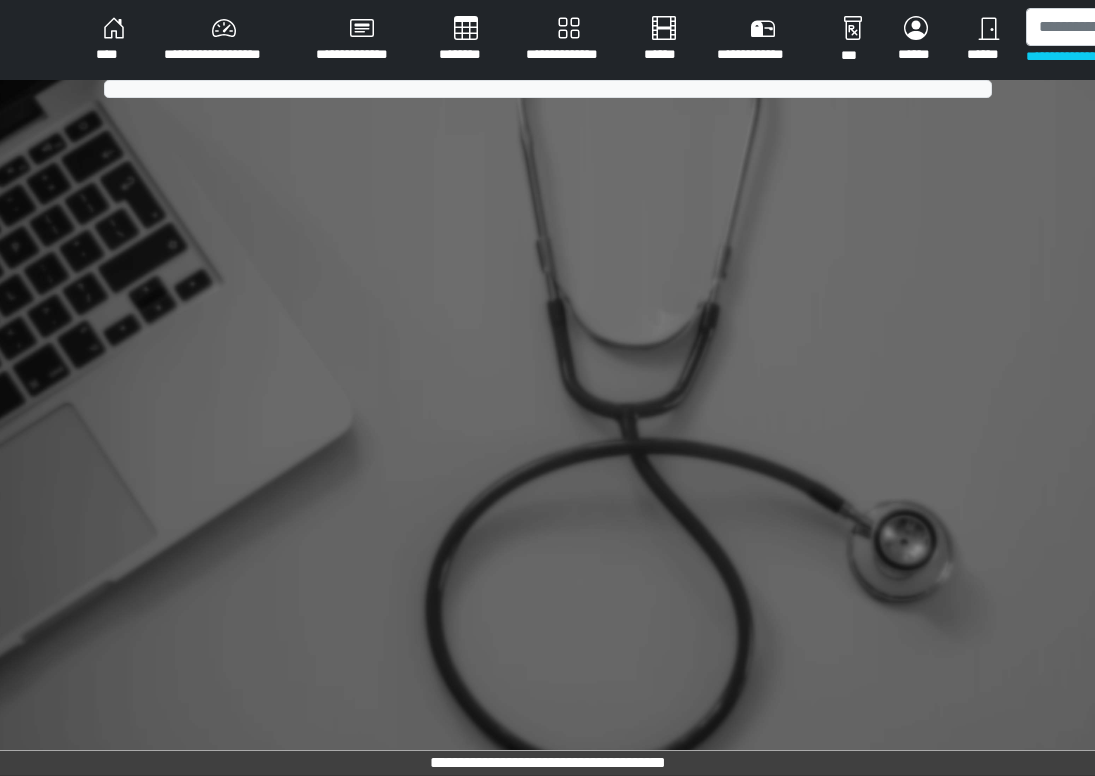 scroll, scrollTop: 0, scrollLeft: 0, axis: both 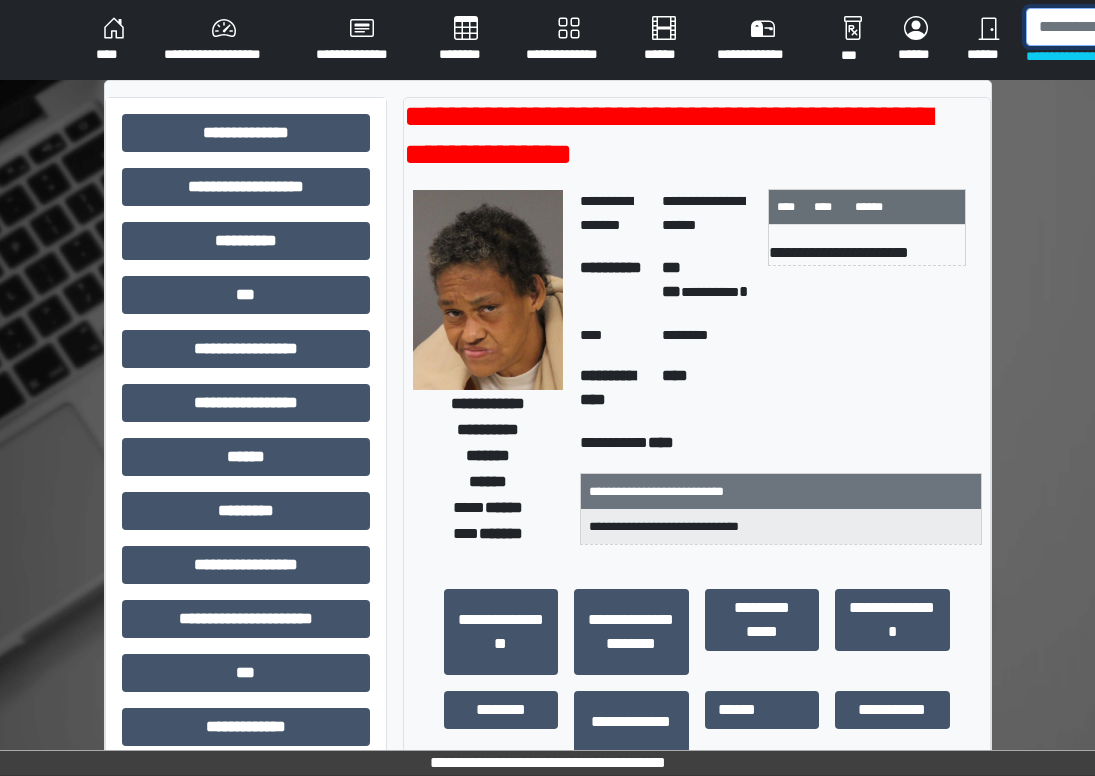 click at bounding box center [1129, 27] 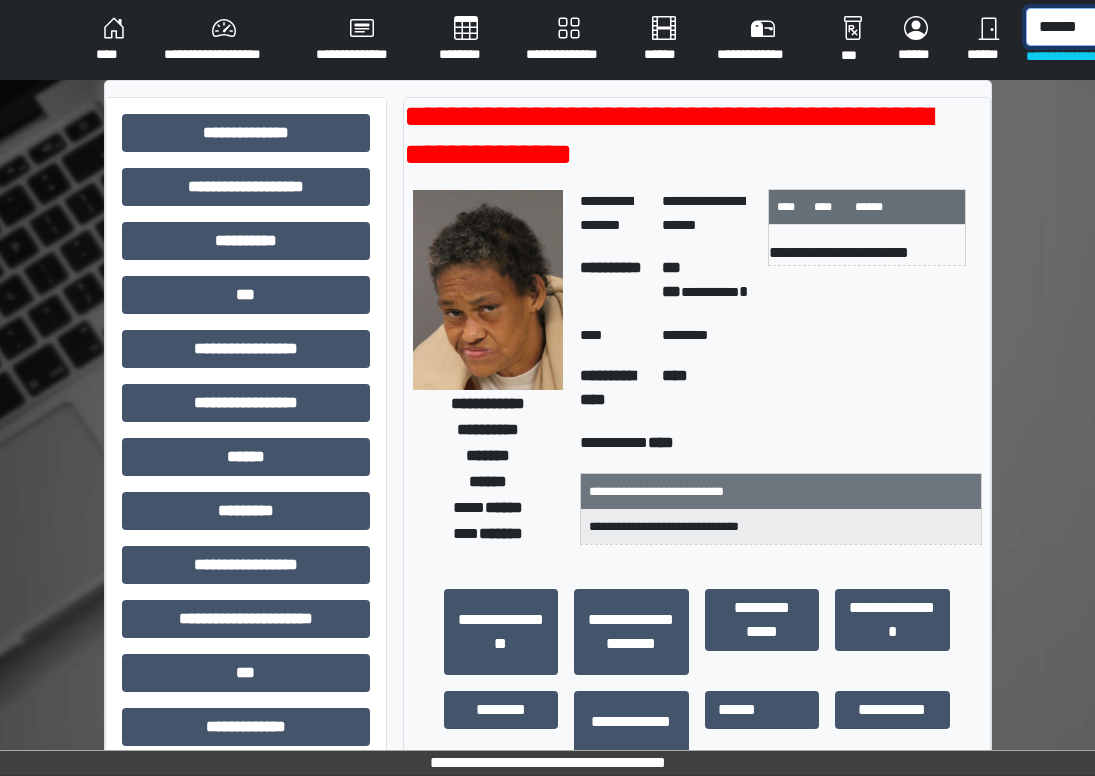 scroll, scrollTop: 0, scrollLeft: 5, axis: horizontal 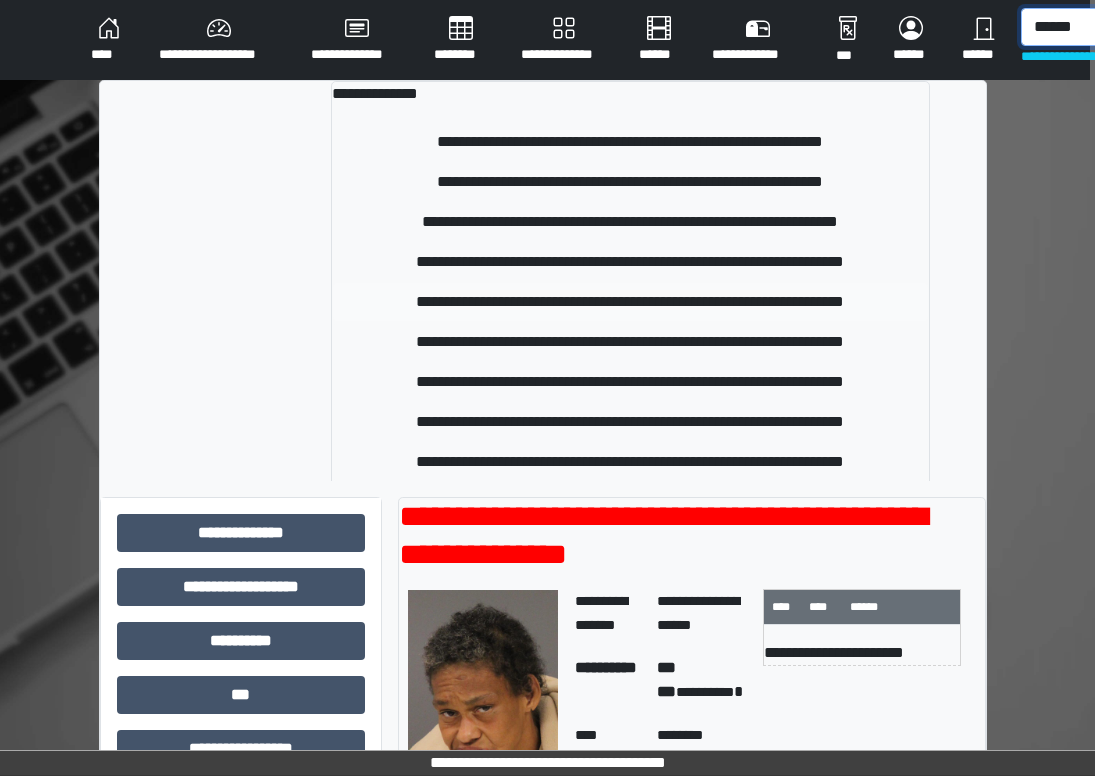 type on "******" 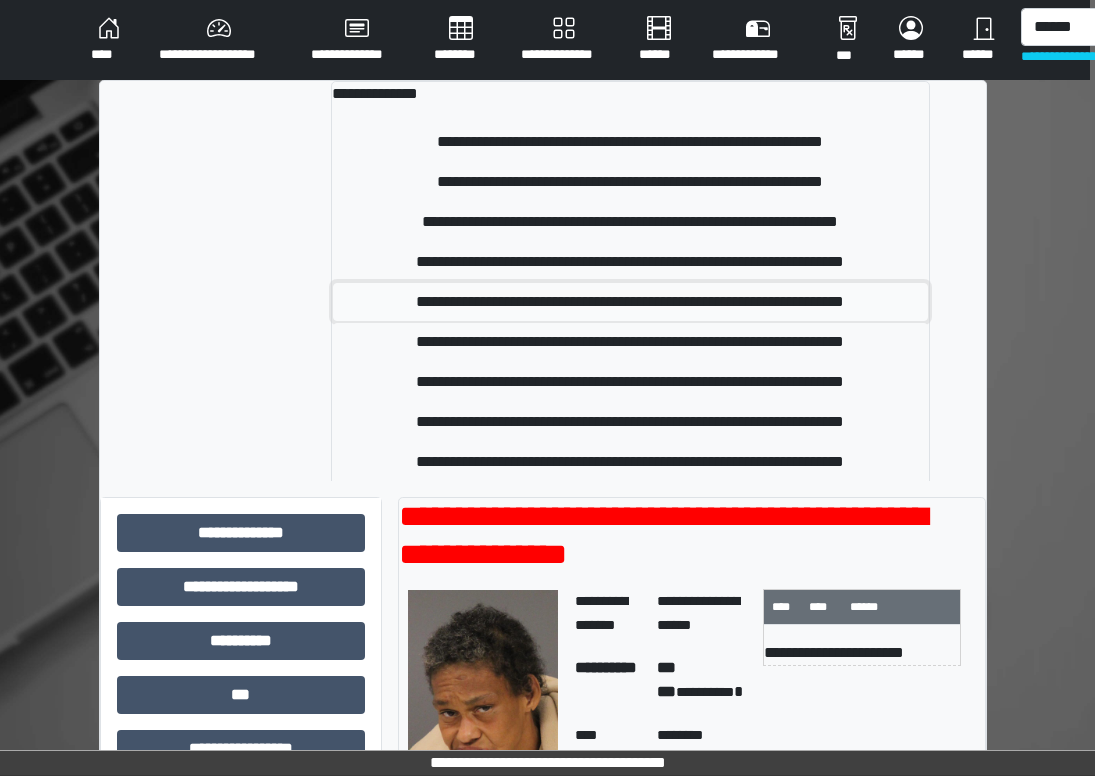 click on "**********" at bounding box center (630, 302) 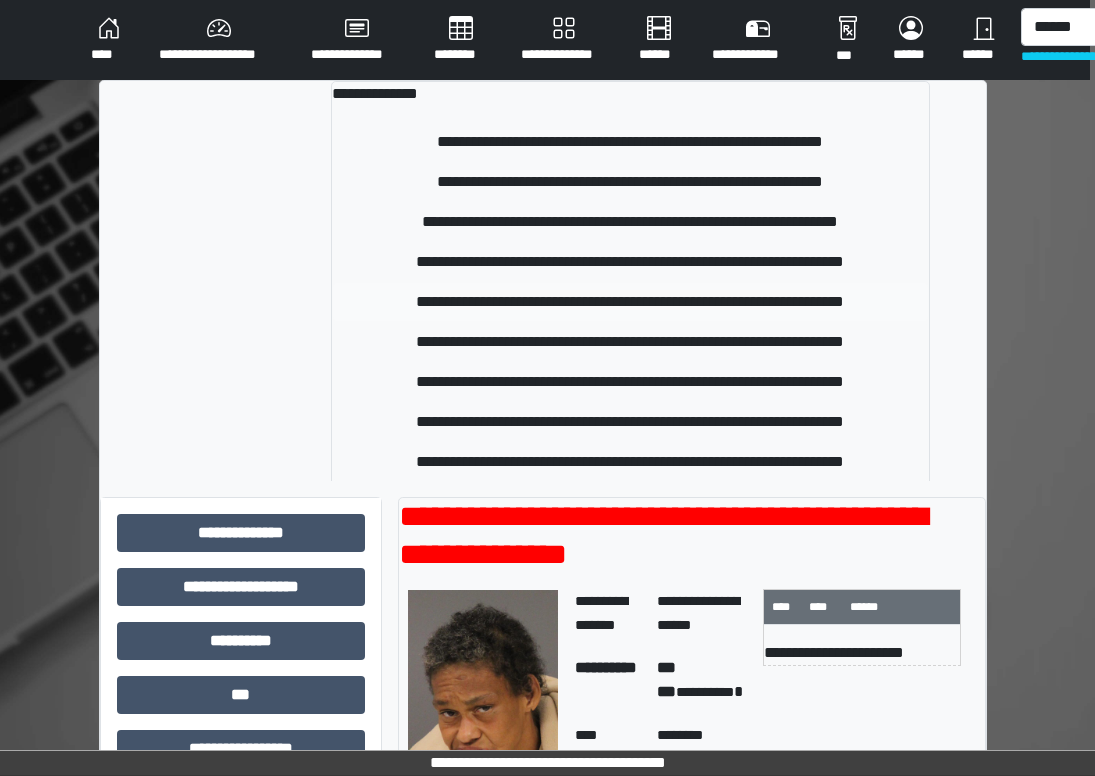 type 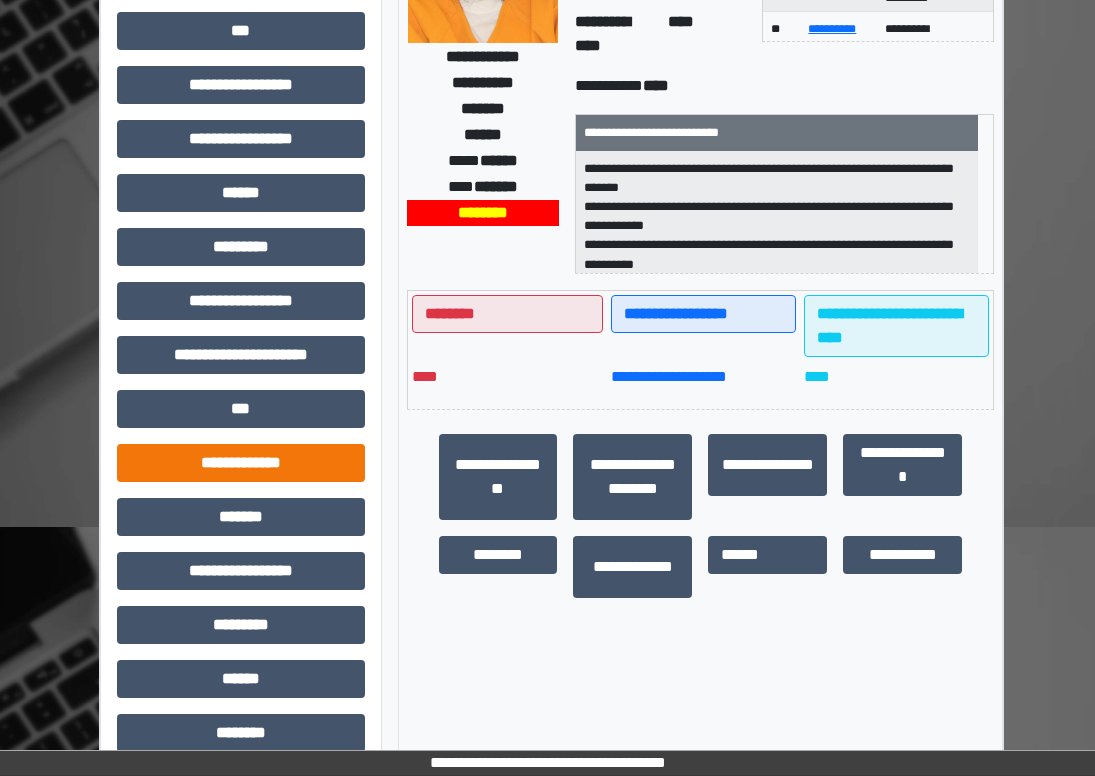 scroll, scrollTop: 398, scrollLeft: 5, axis: both 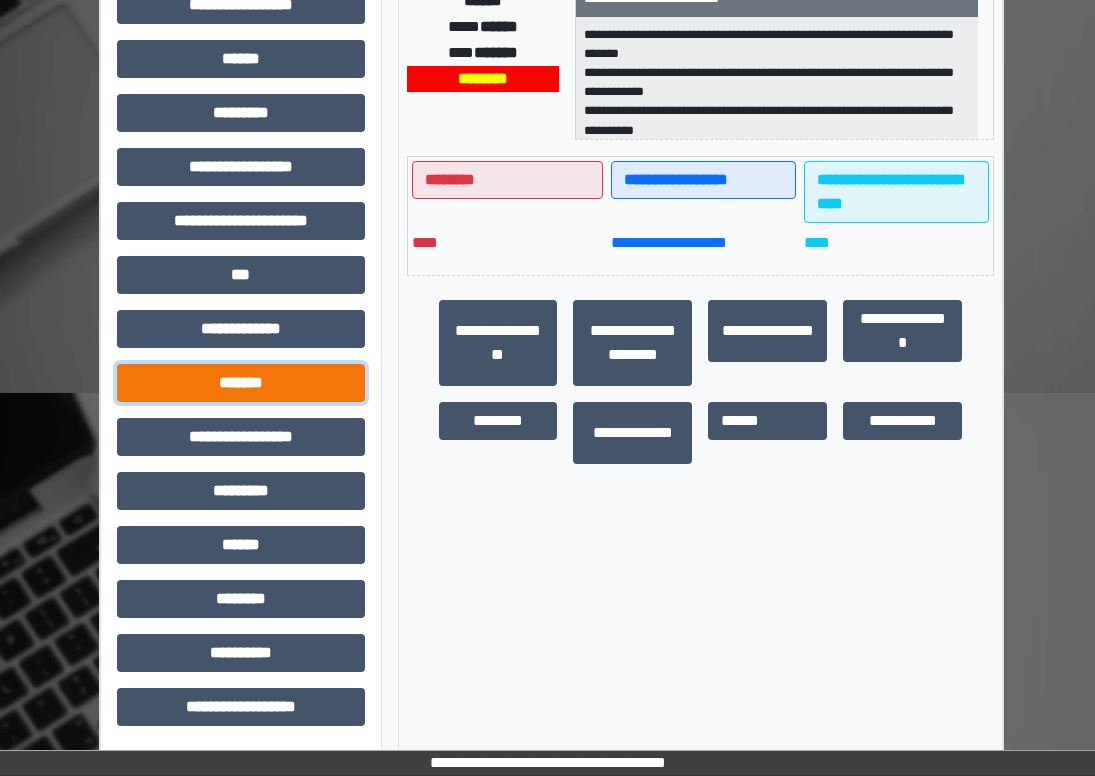 click on "*******" at bounding box center [241, 383] 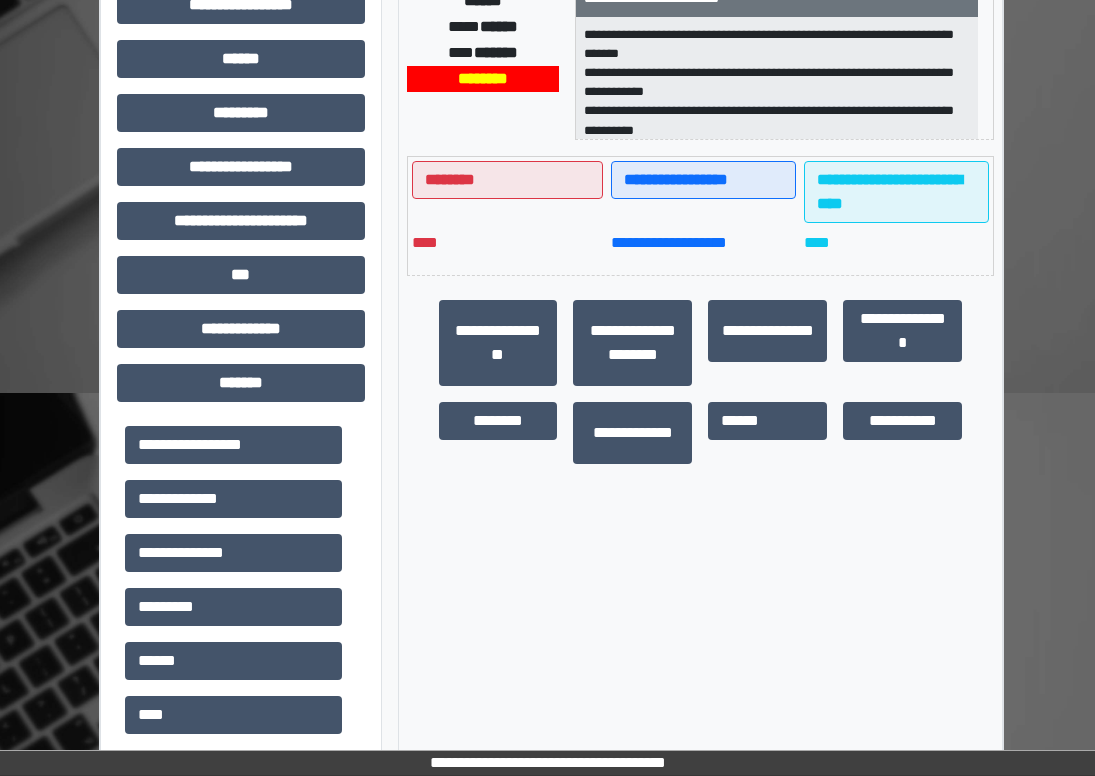 click on "**********" at bounding box center (543, 469) 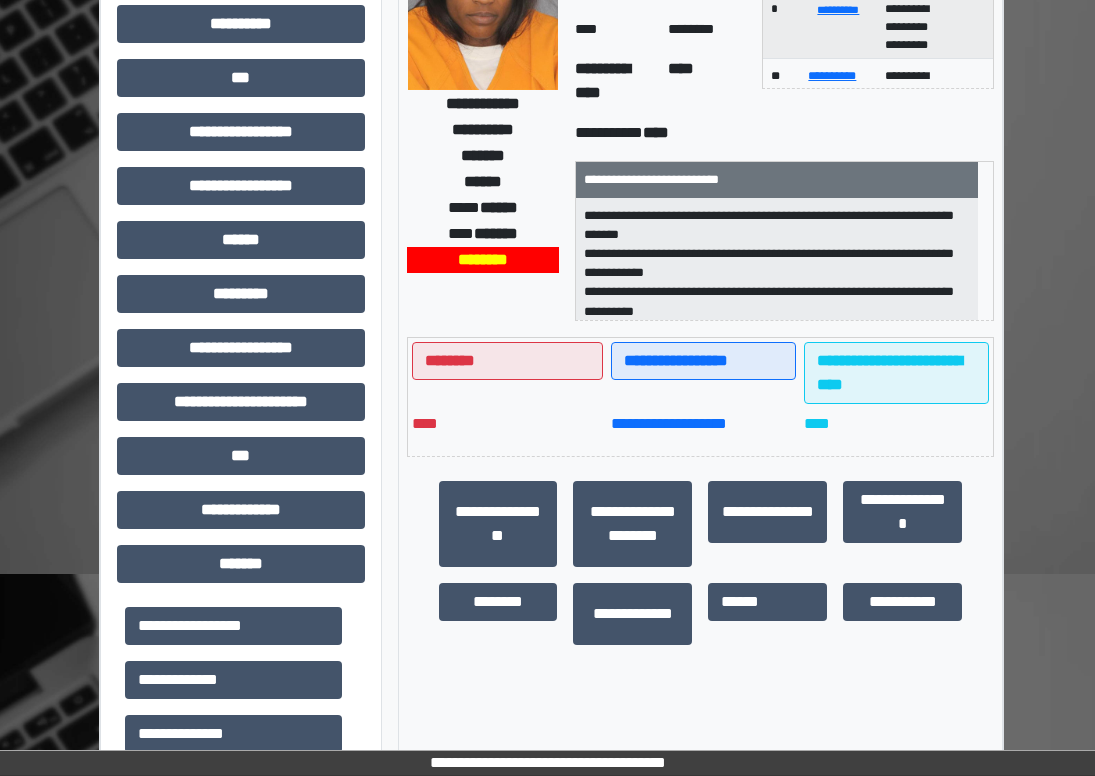 scroll, scrollTop: 0, scrollLeft: 5, axis: horizontal 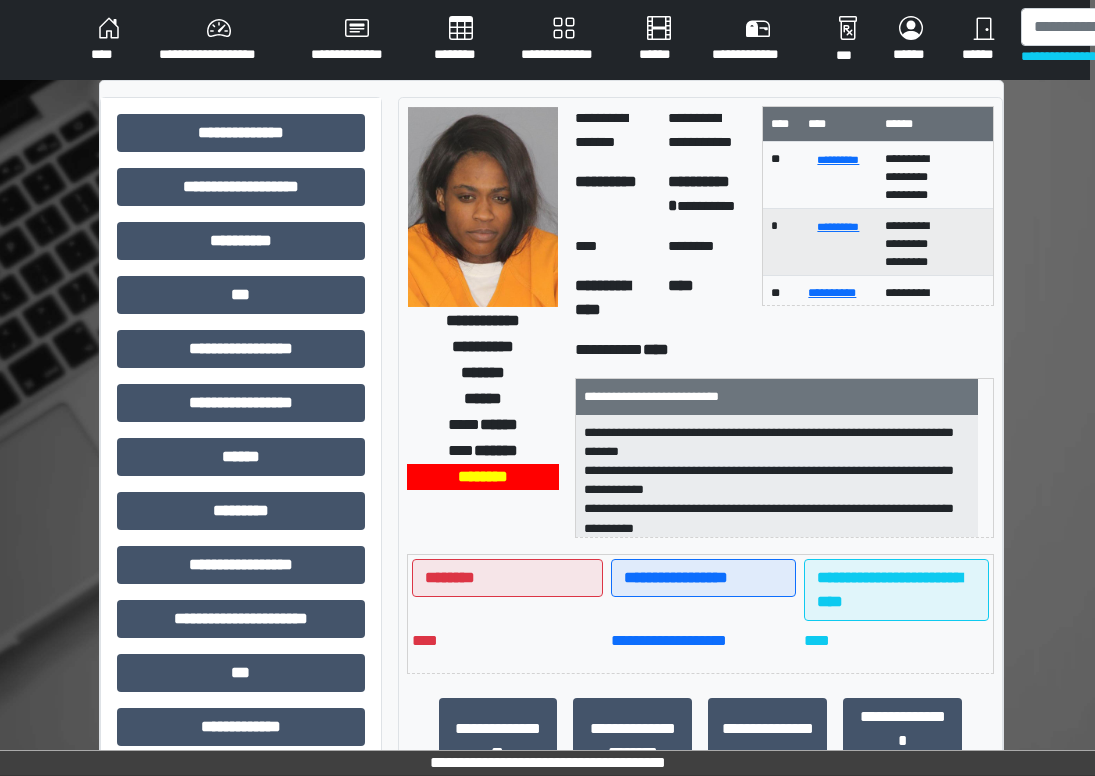 click at bounding box center [483, 207] 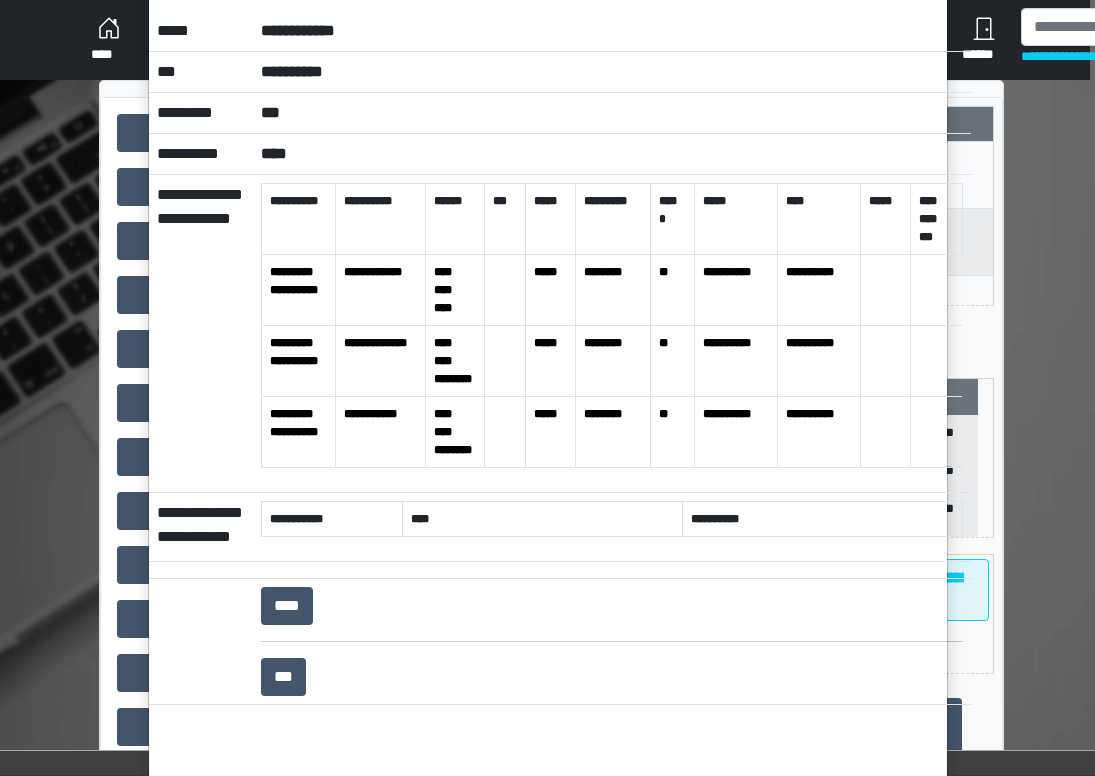 scroll, scrollTop: 200, scrollLeft: 0, axis: vertical 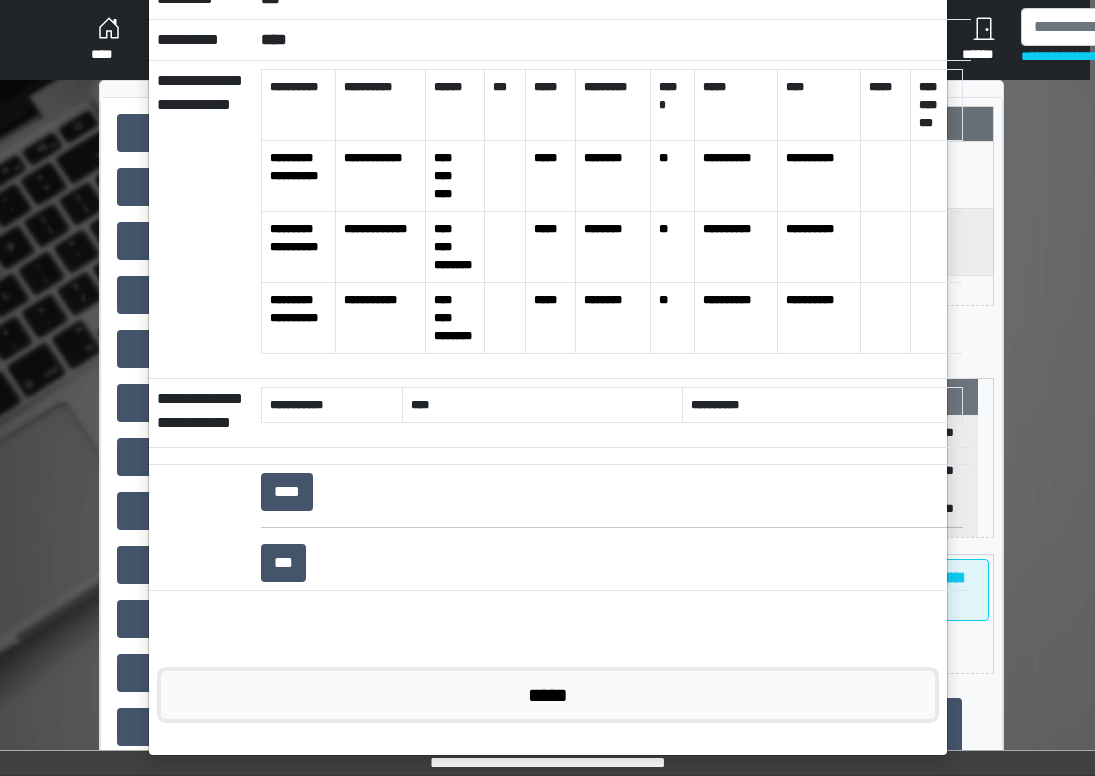 click on "*****" at bounding box center (548, 695) 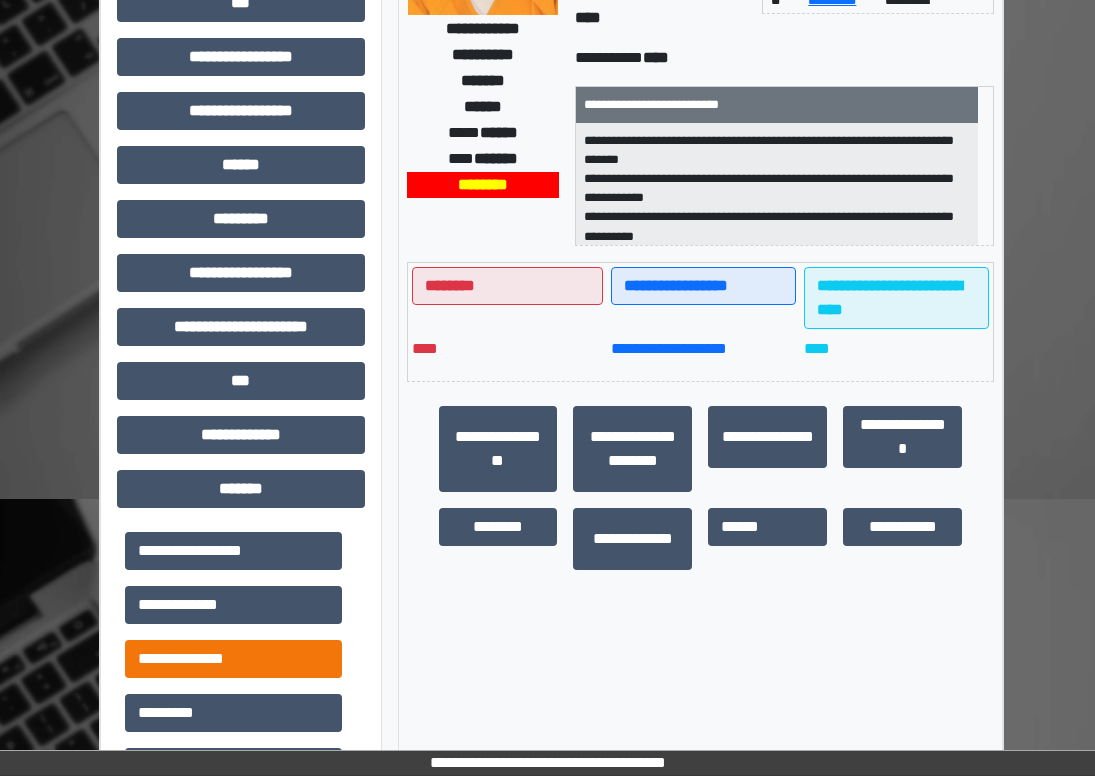 scroll, scrollTop: 500, scrollLeft: 5, axis: both 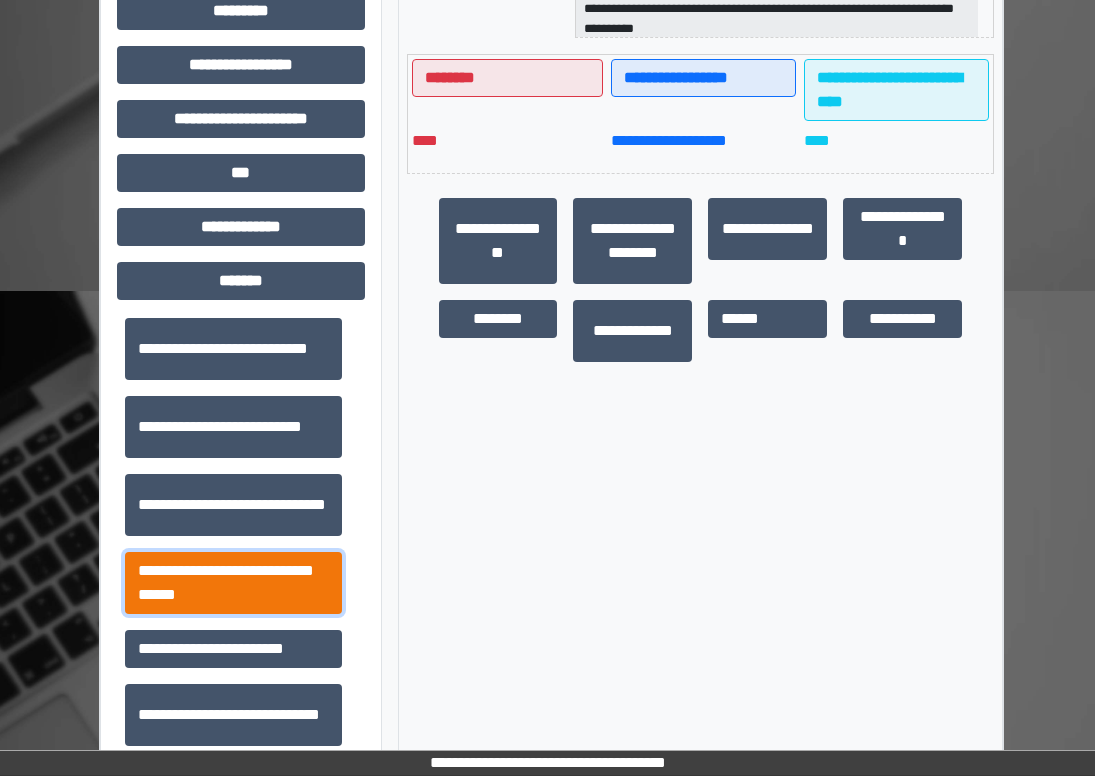 click on "**********" at bounding box center [233, 583] 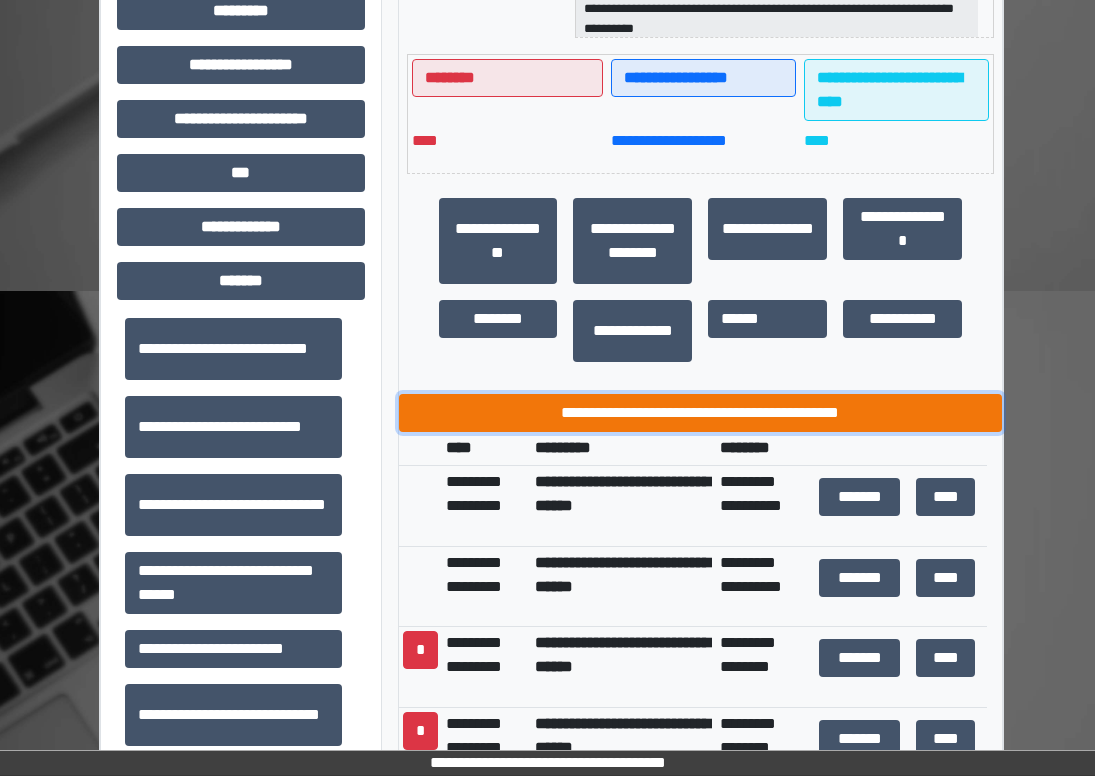 click on "**********" at bounding box center [701, 413] 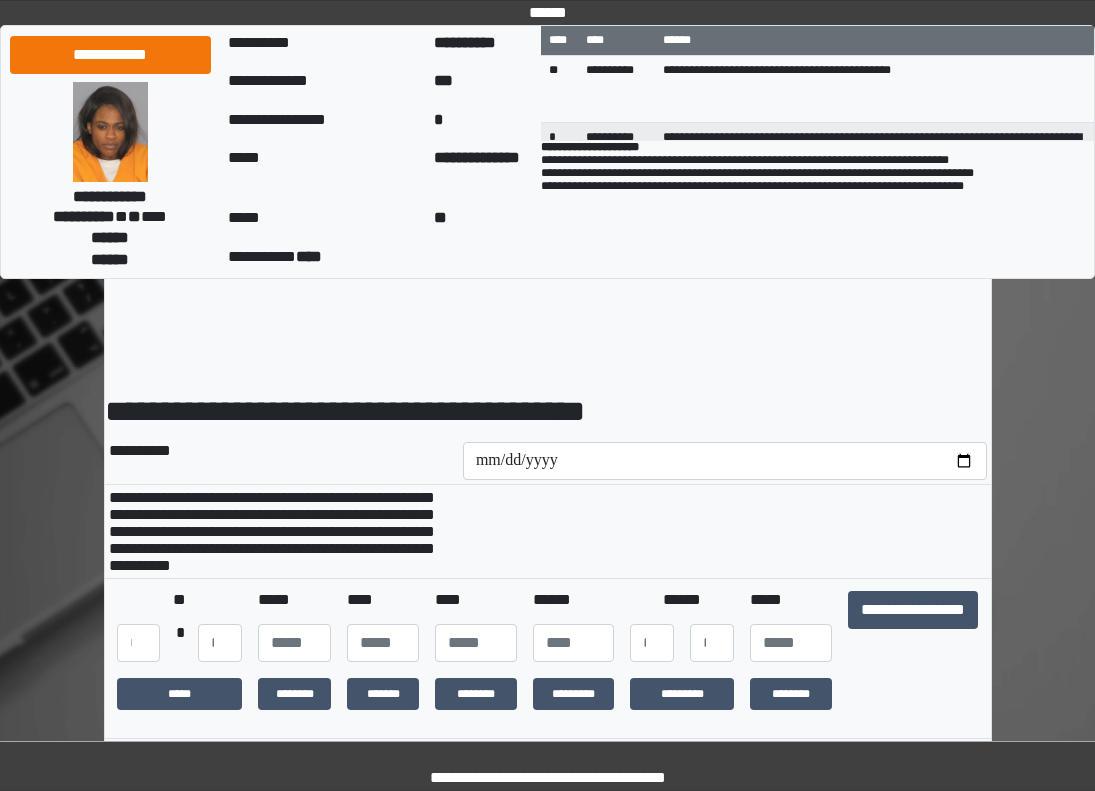 scroll, scrollTop: 0, scrollLeft: 0, axis: both 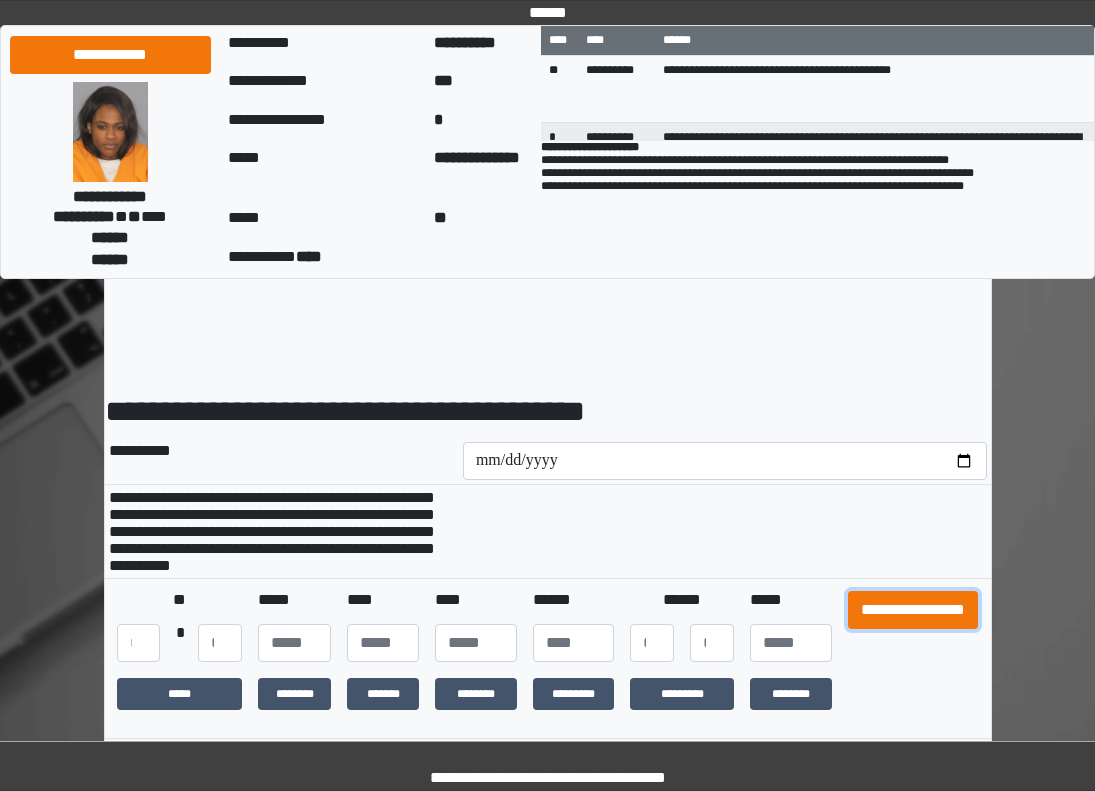 click on "**********" at bounding box center (913, 610) 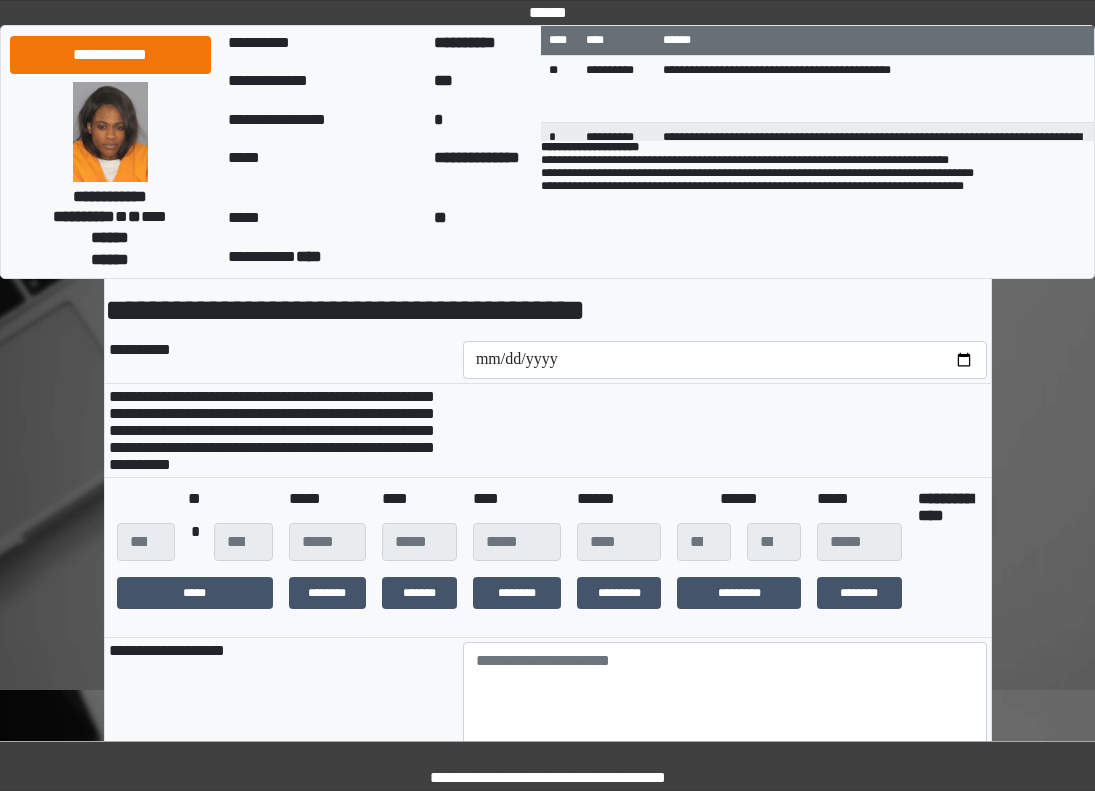 scroll, scrollTop: 300, scrollLeft: 0, axis: vertical 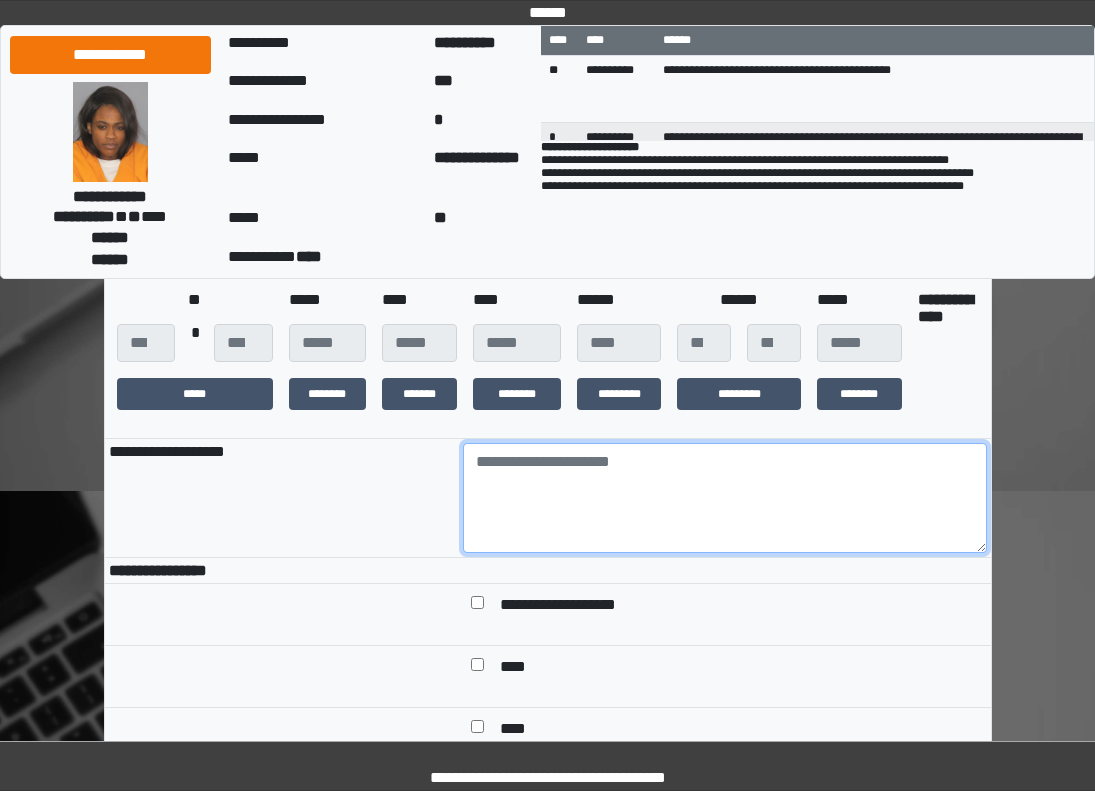 click at bounding box center [725, 498] 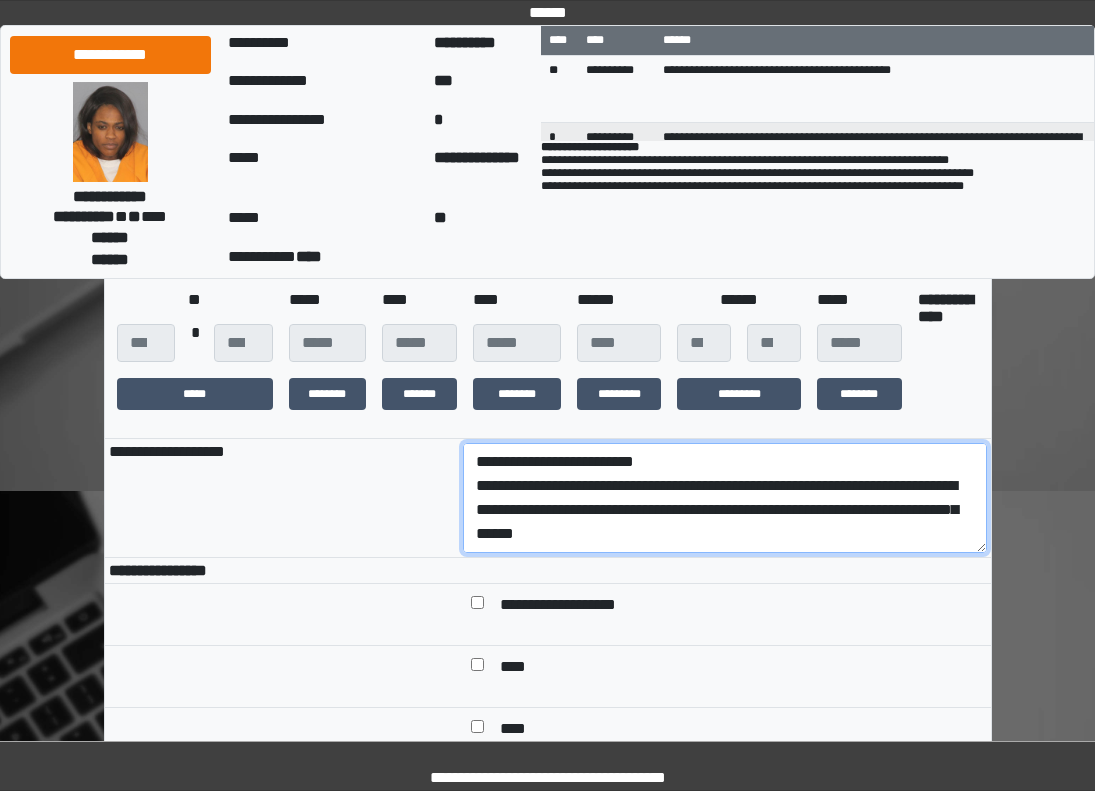 scroll, scrollTop: 137, scrollLeft: 0, axis: vertical 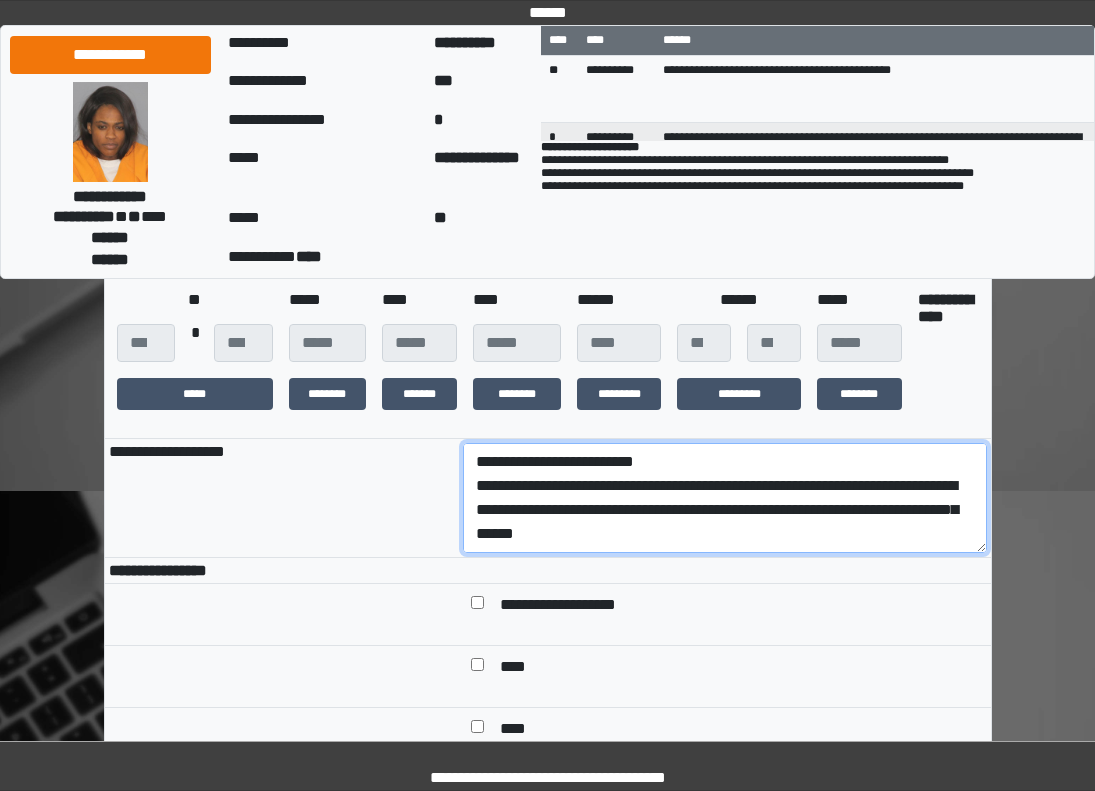 drag, startPoint x: 729, startPoint y: 548, endPoint x: 325, endPoint y: 509, distance: 405.87805 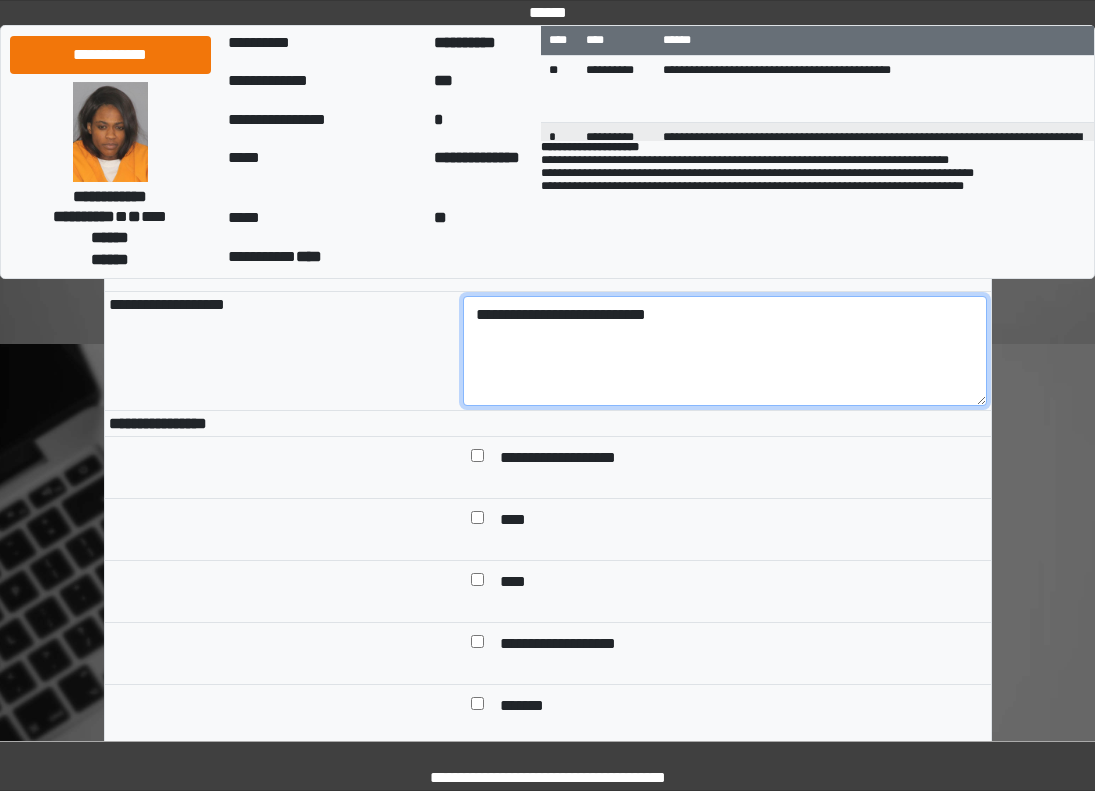 scroll, scrollTop: 700, scrollLeft: 0, axis: vertical 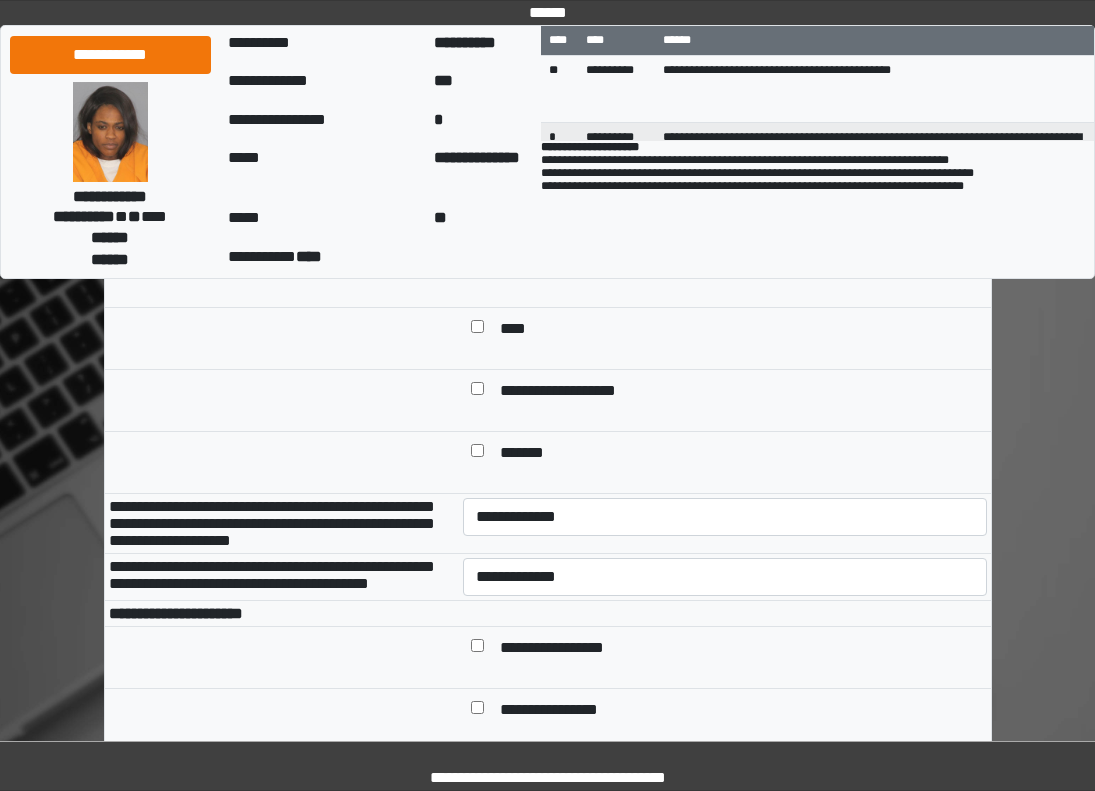 type on "**********" 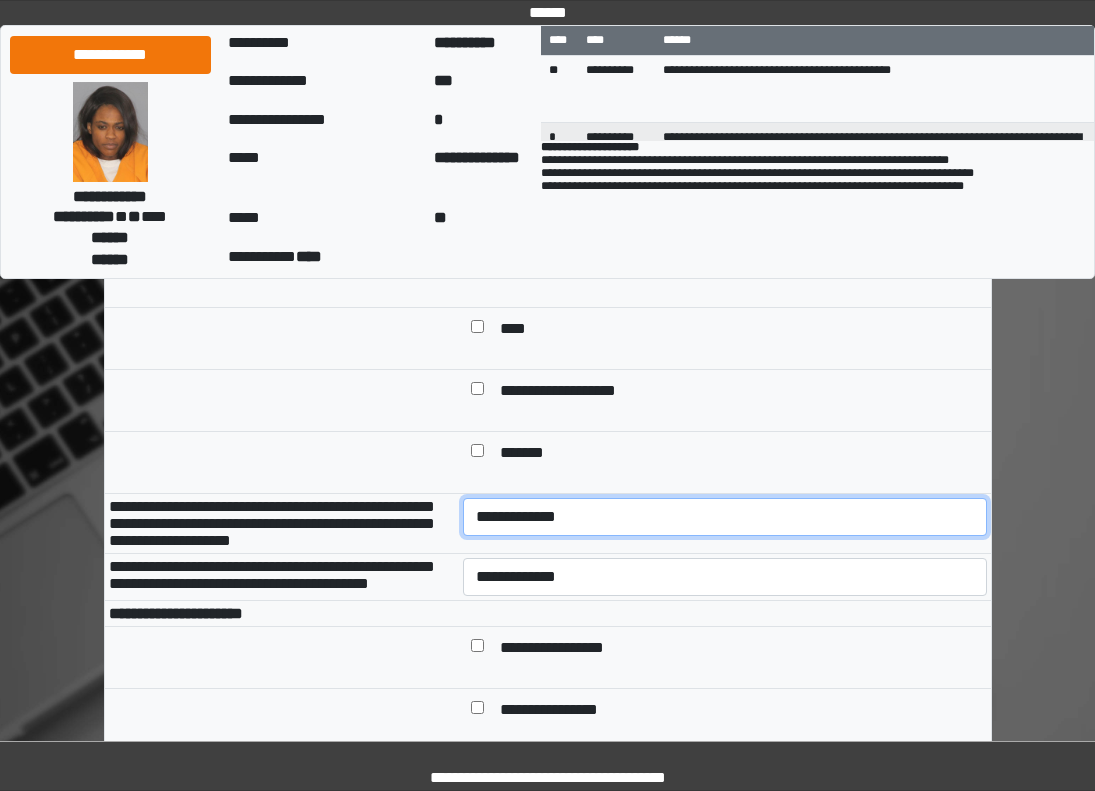 drag, startPoint x: 599, startPoint y: 534, endPoint x: 604, endPoint y: 560, distance: 26.476404 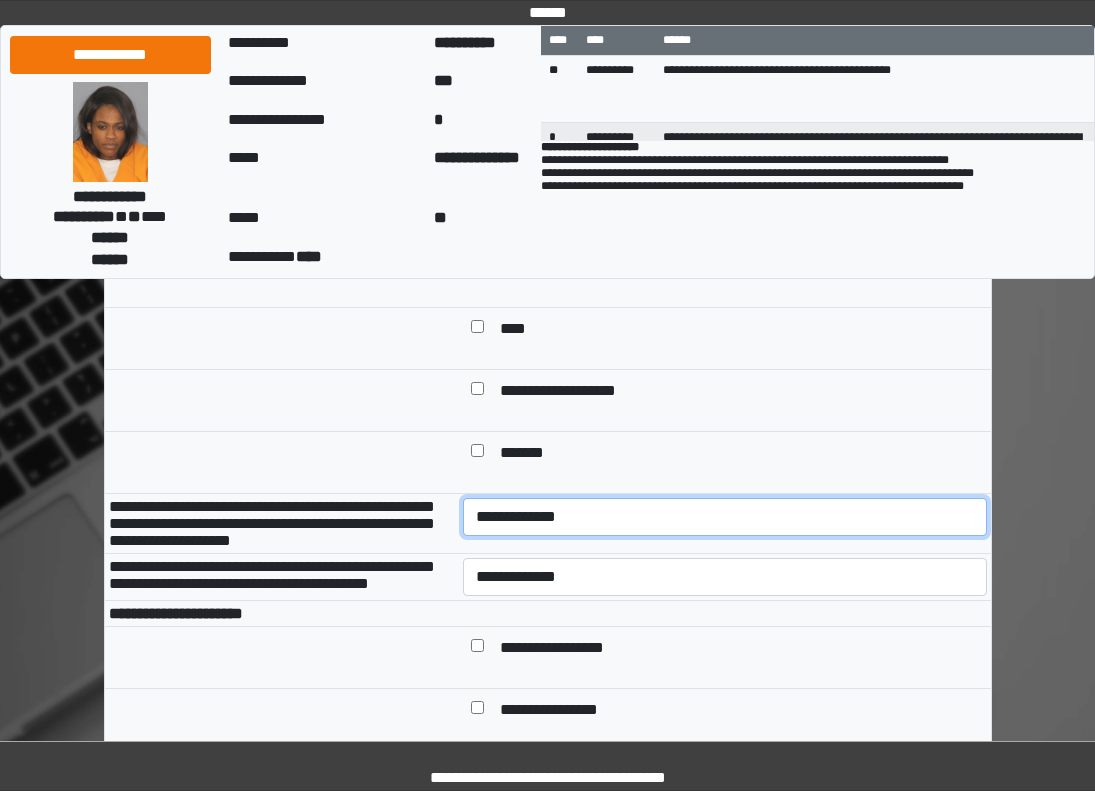 select on "*" 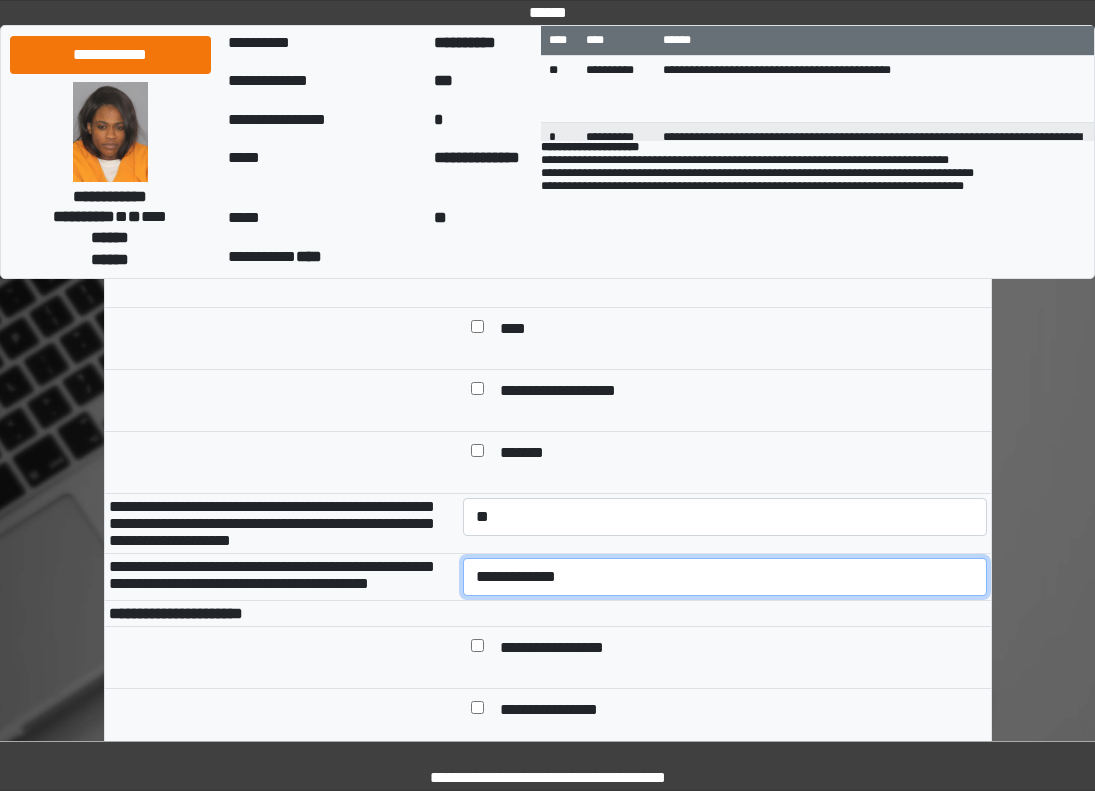 drag, startPoint x: 608, startPoint y: 621, endPoint x: 613, endPoint y: 631, distance: 11.18034 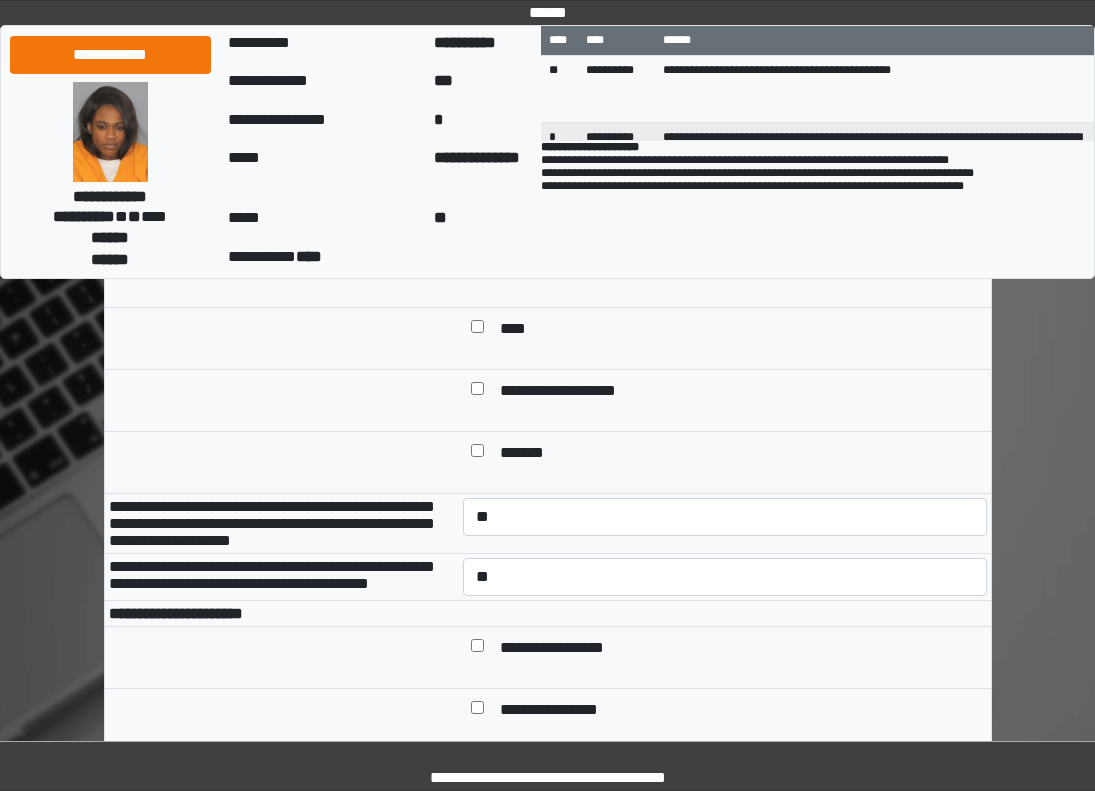 click on "**********" at bounding box center [725, 577] 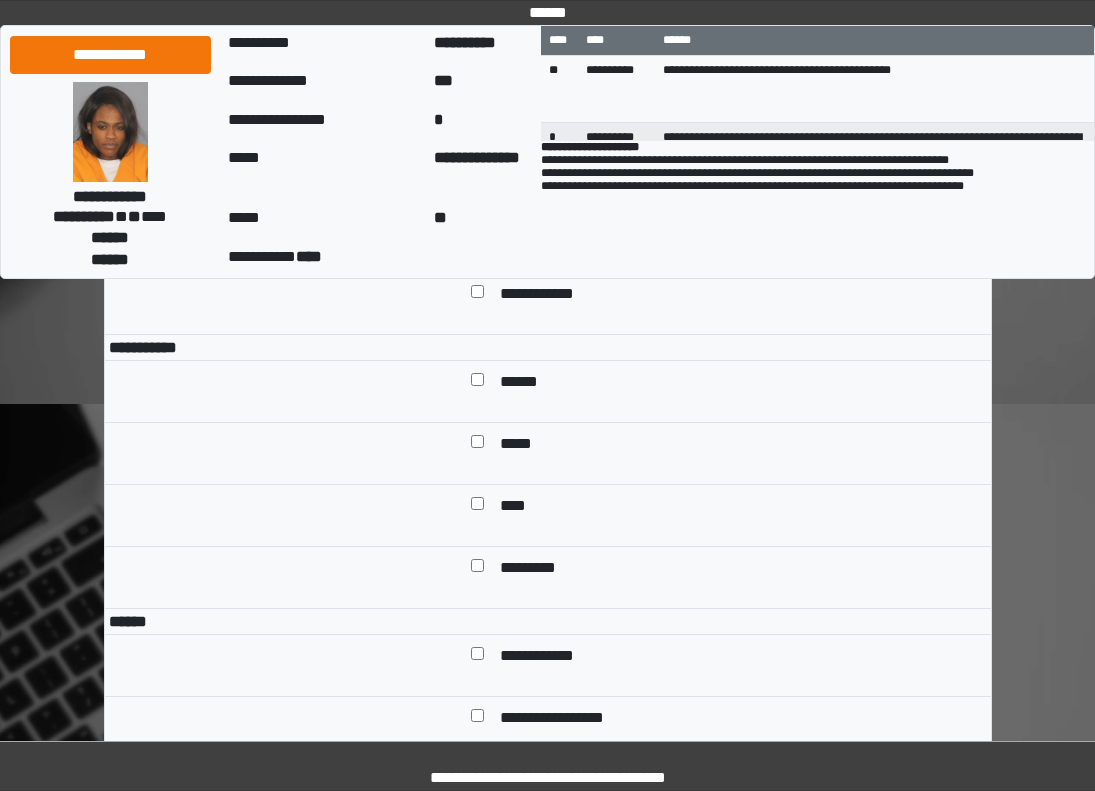 scroll, scrollTop: 1600, scrollLeft: 0, axis: vertical 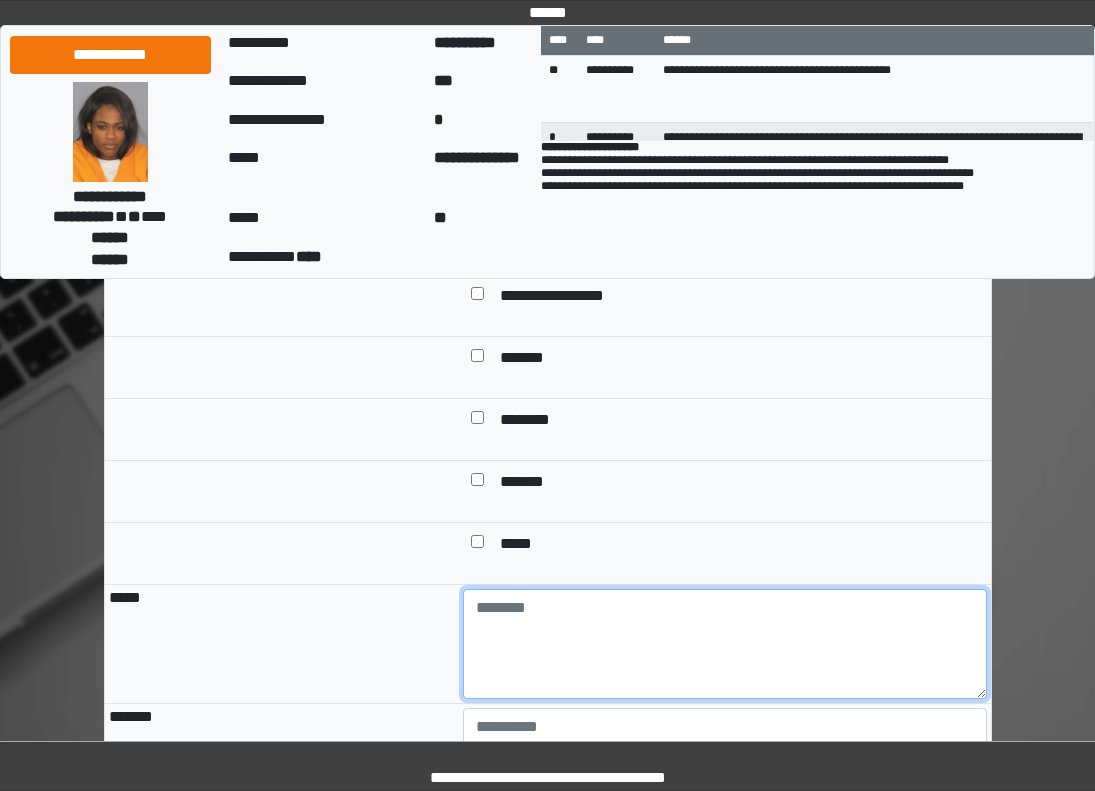 click at bounding box center (725, 644) 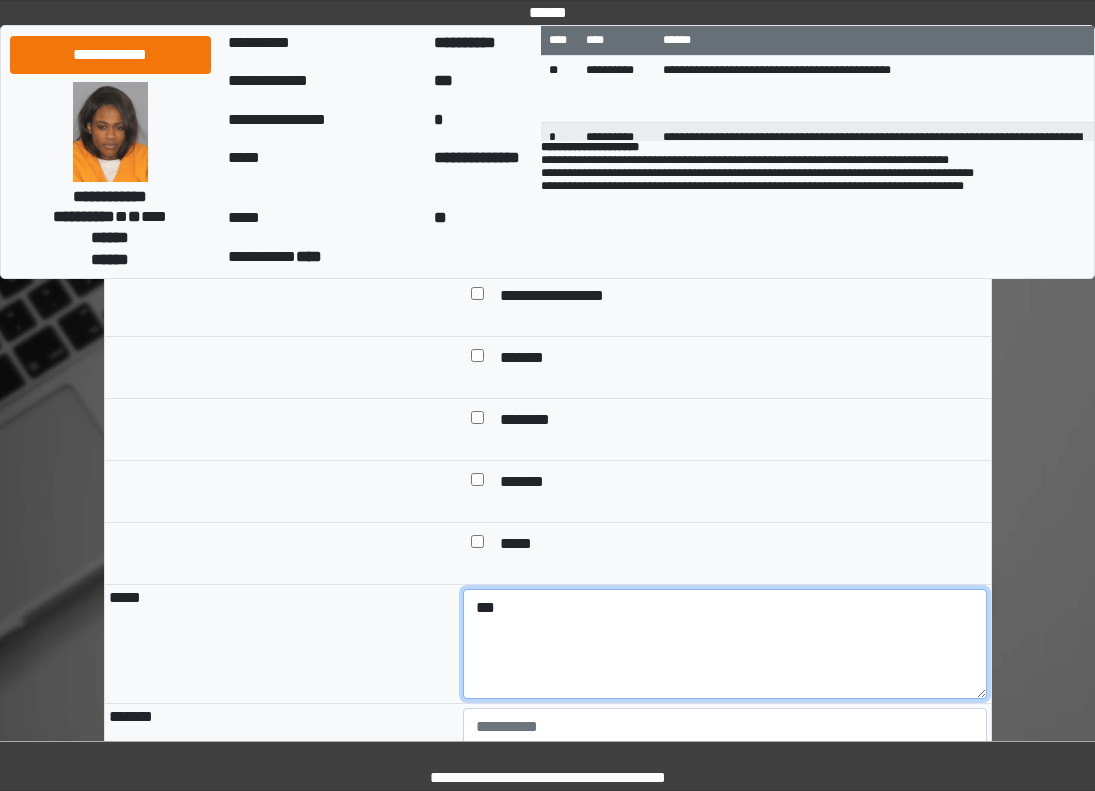 type on "***" 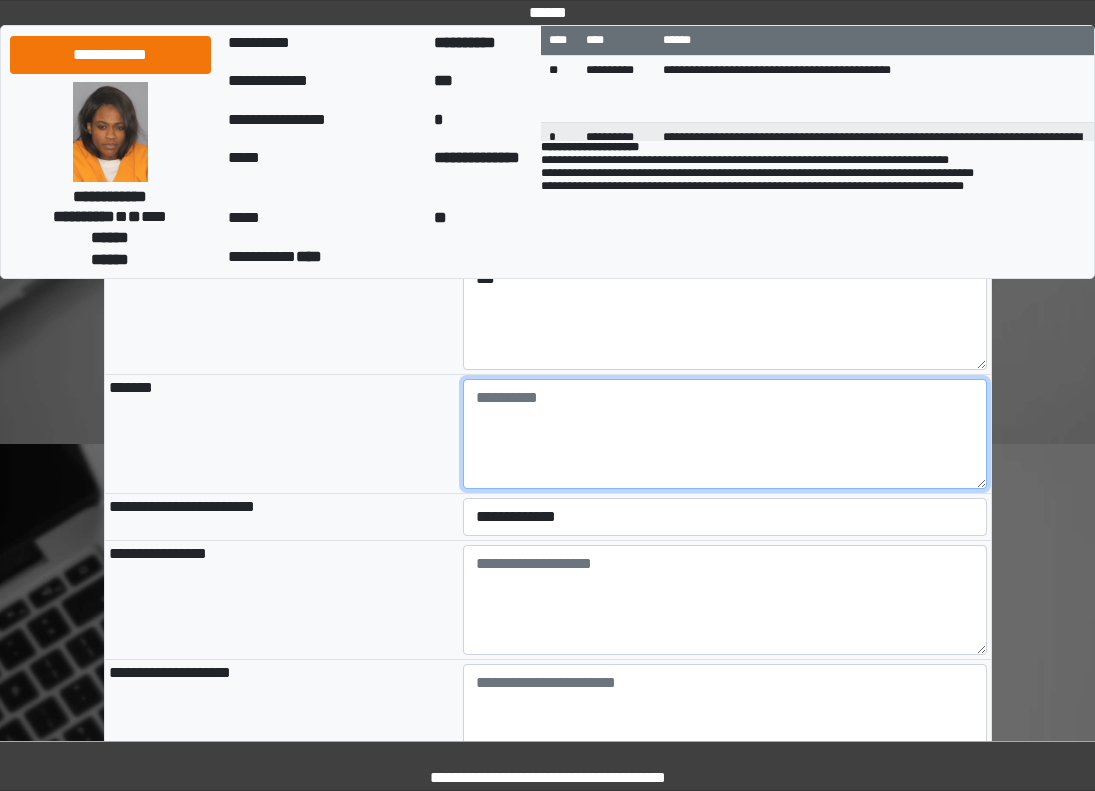 scroll, scrollTop: 2009, scrollLeft: 0, axis: vertical 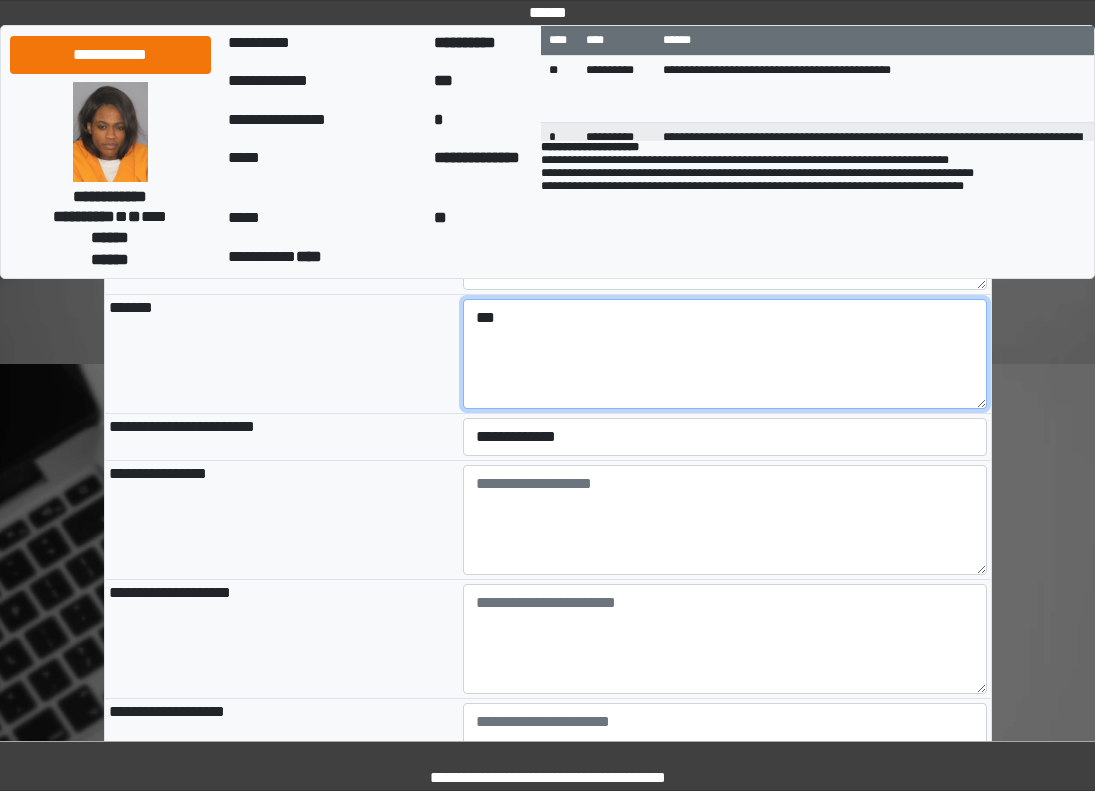 type on "***" 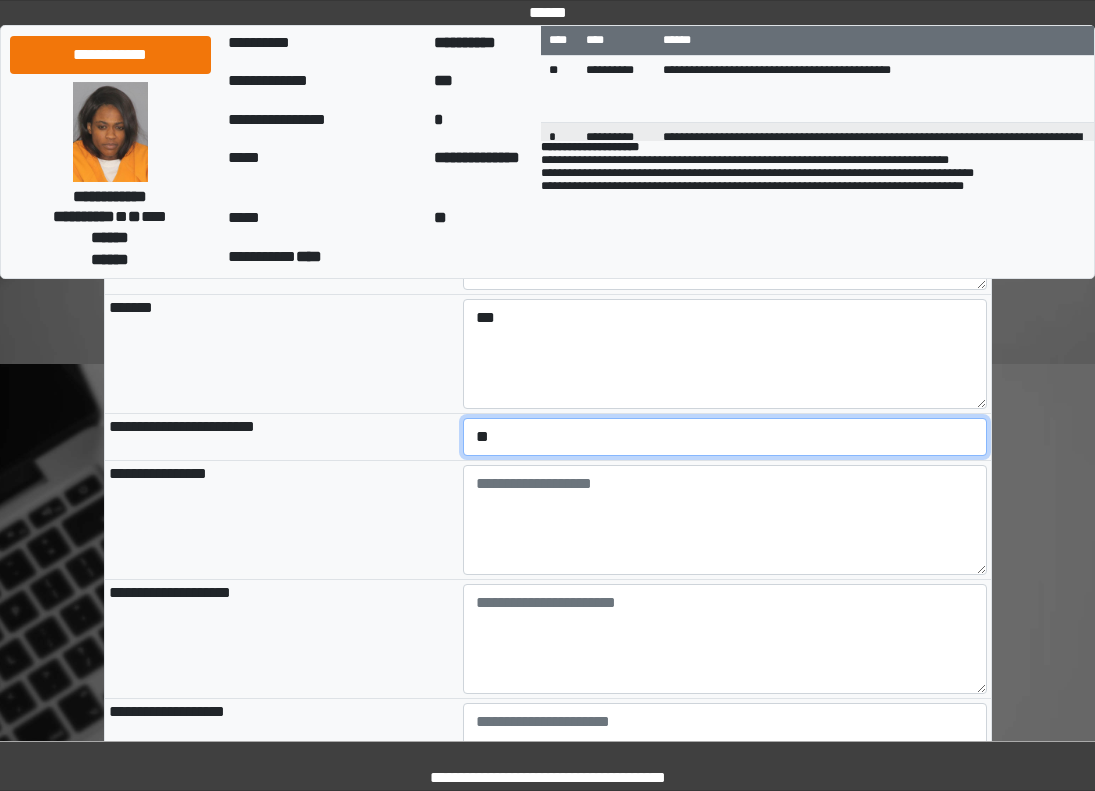 select on "*" 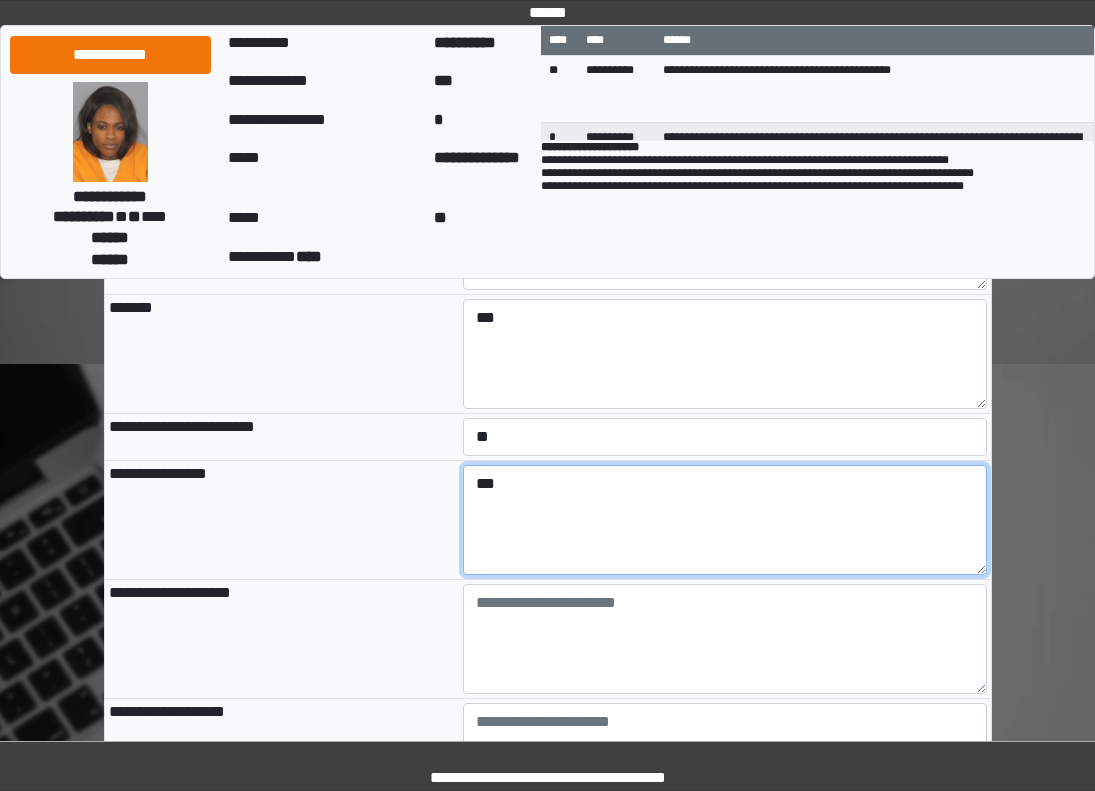type on "***" 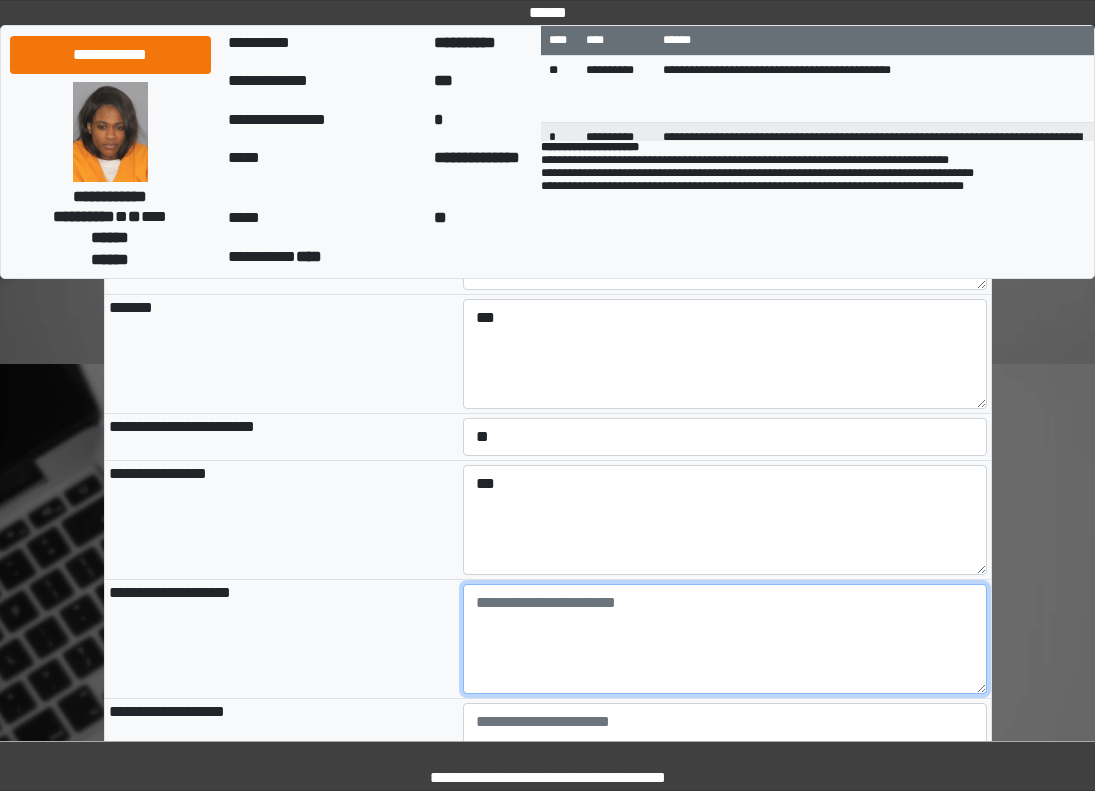 paste on "**********" 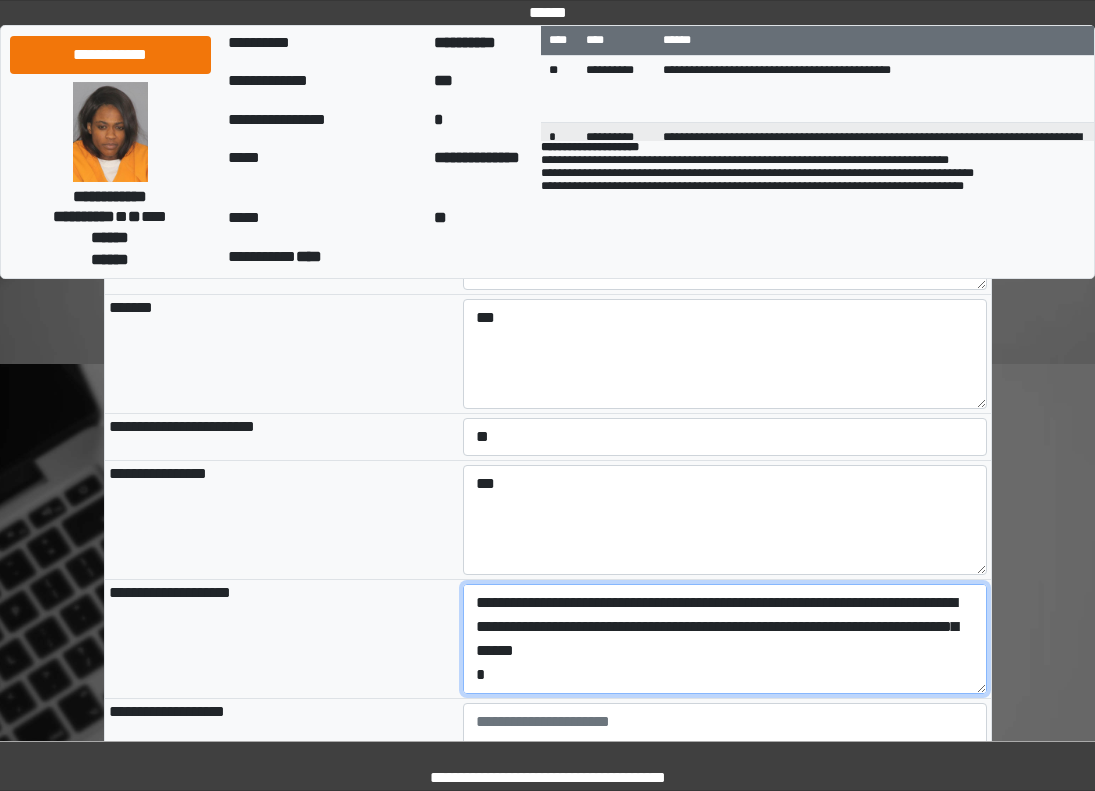 scroll, scrollTop: 89, scrollLeft: 0, axis: vertical 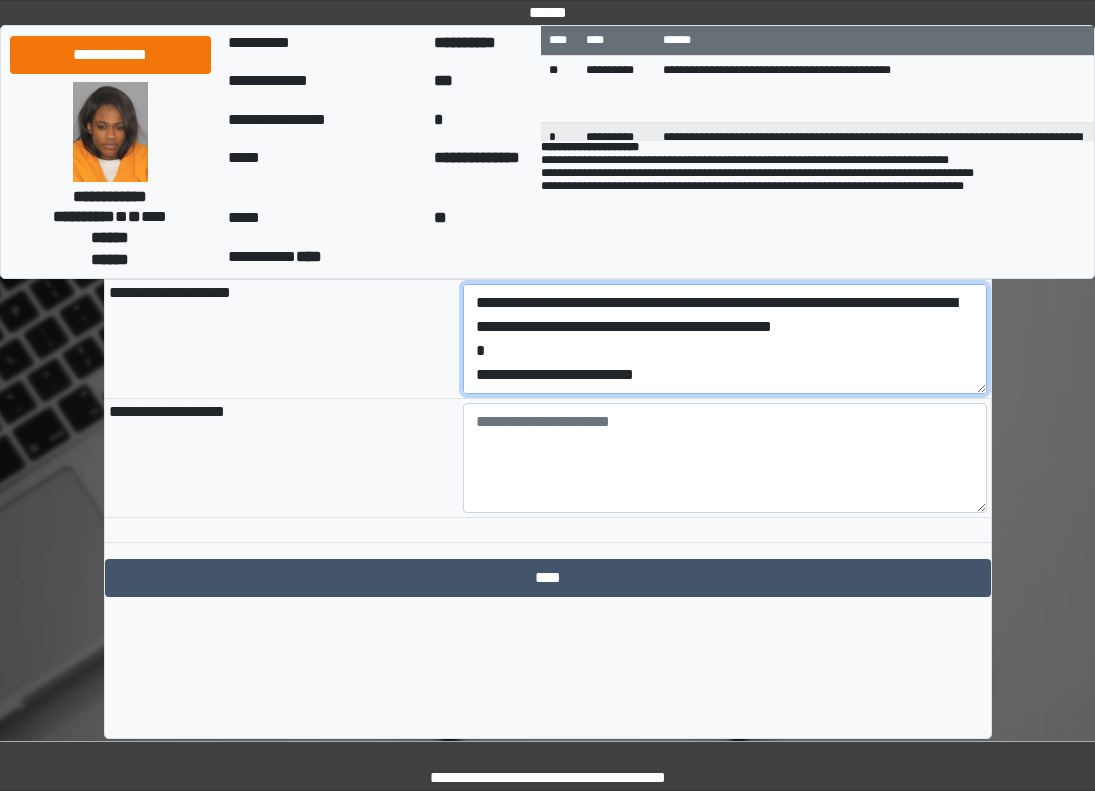 drag, startPoint x: 681, startPoint y: 464, endPoint x: 417, endPoint y: 460, distance: 264.0303 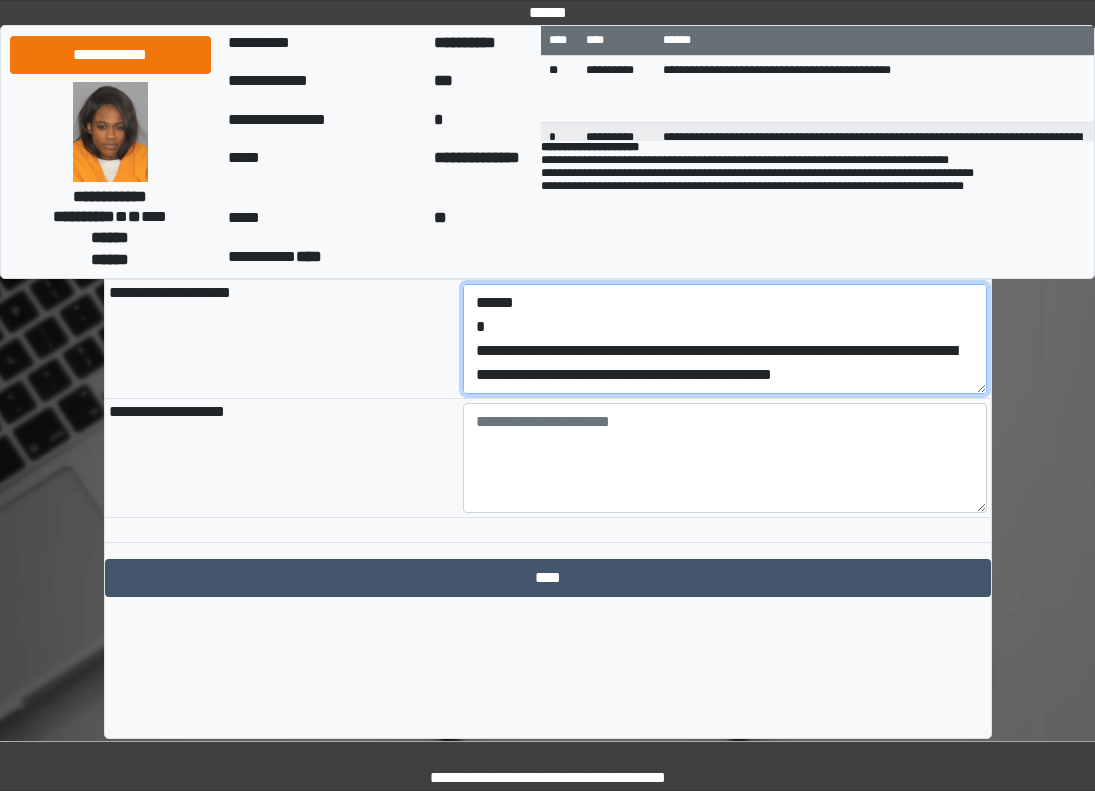 scroll, scrollTop: 48, scrollLeft: 0, axis: vertical 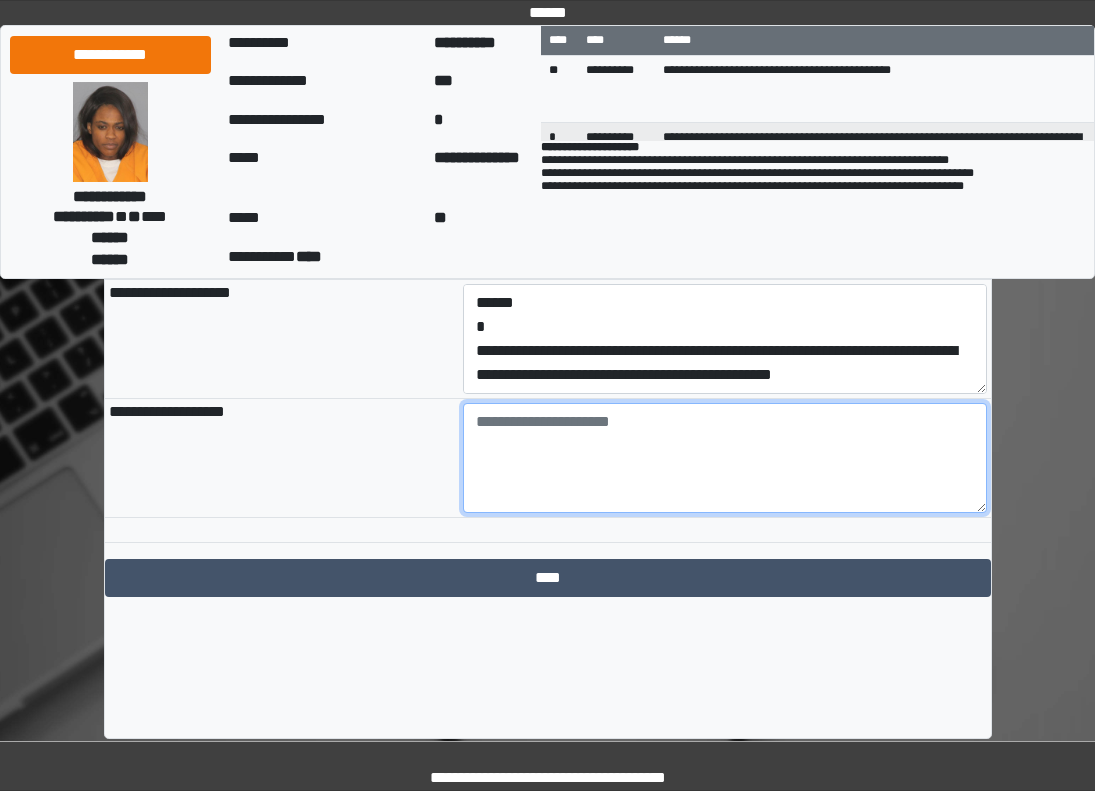 click at bounding box center [725, 458] 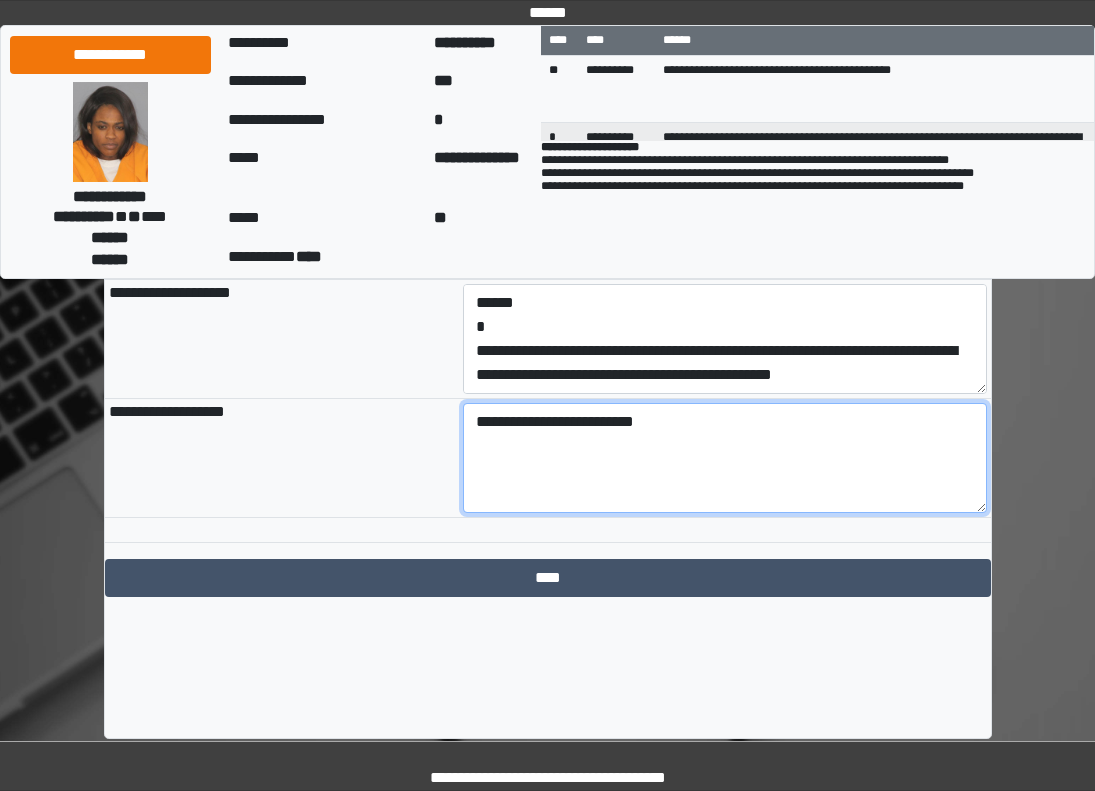 type on "**********" 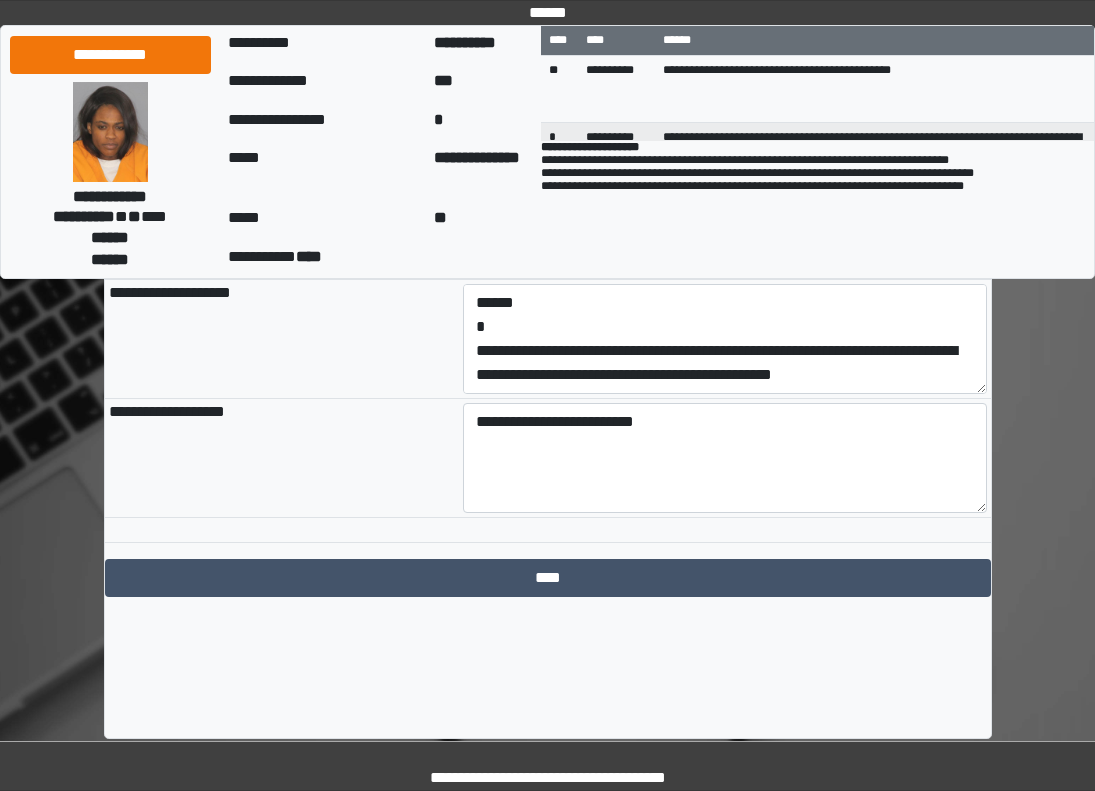 click on "**********" at bounding box center [548, -567] 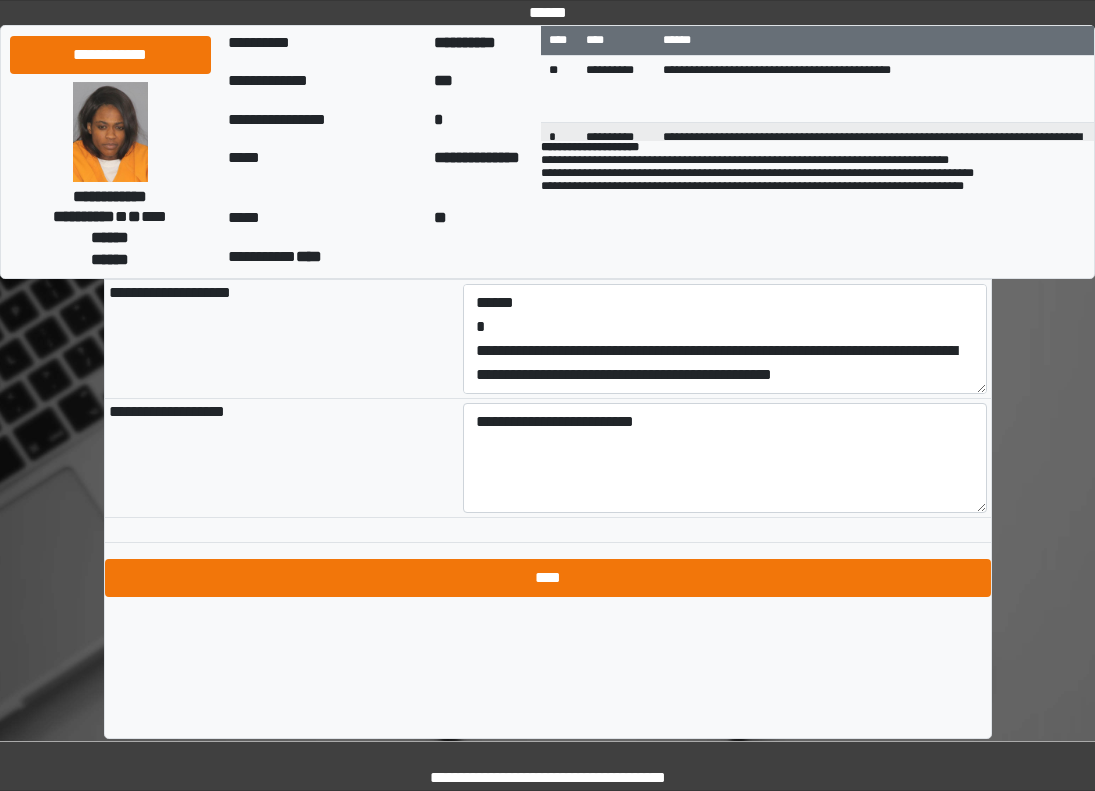 click on "**********" at bounding box center (548, -567) 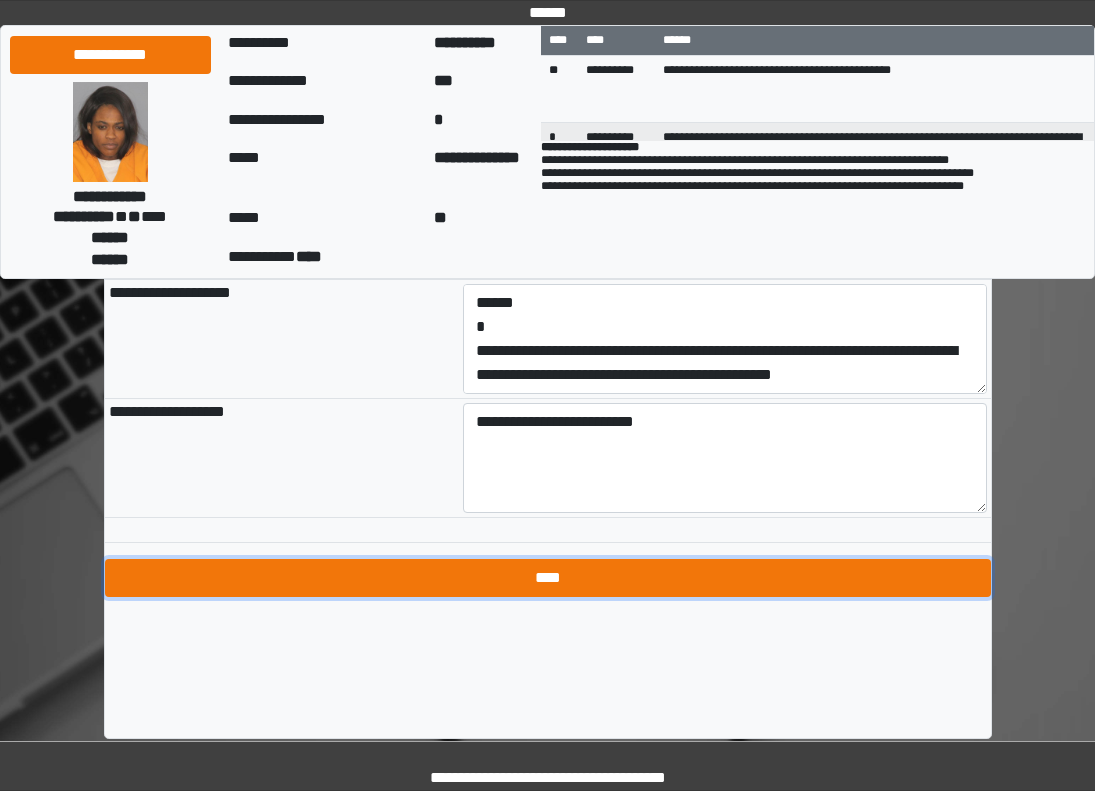 click on "****" at bounding box center (548, 578) 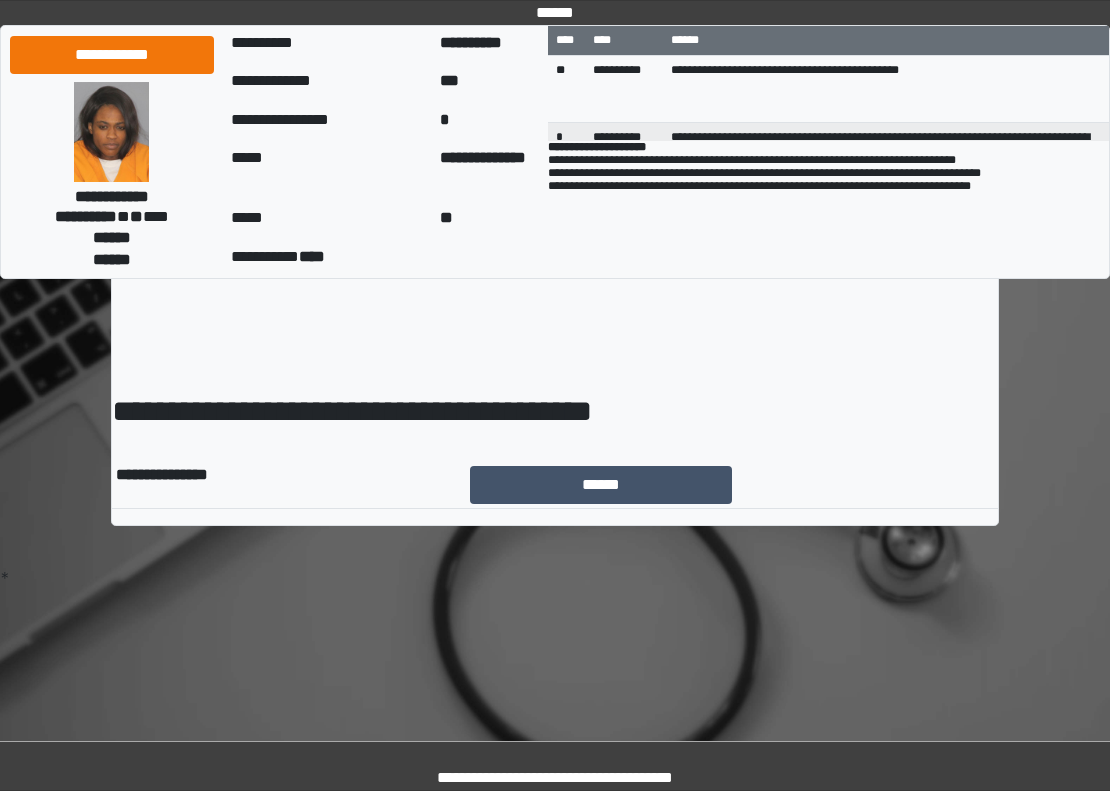 scroll, scrollTop: 0, scrollLeft: 0, axis: both 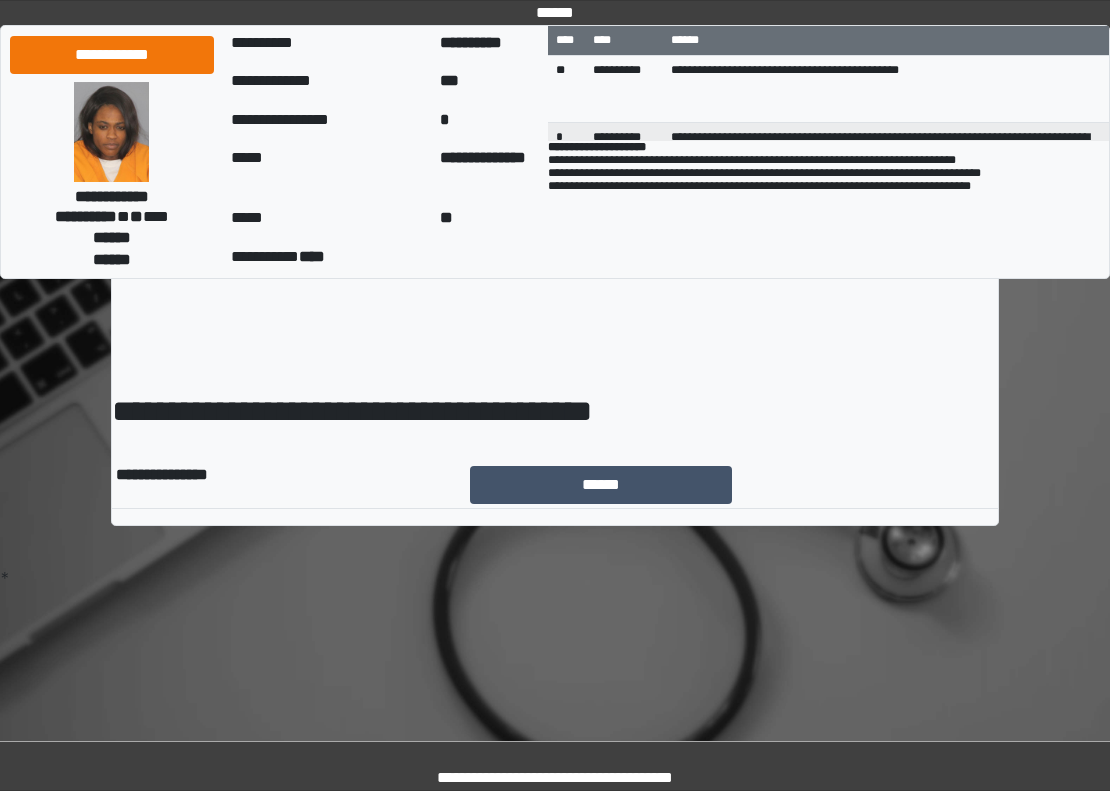 click on "******" at bounding box center [732, 485] 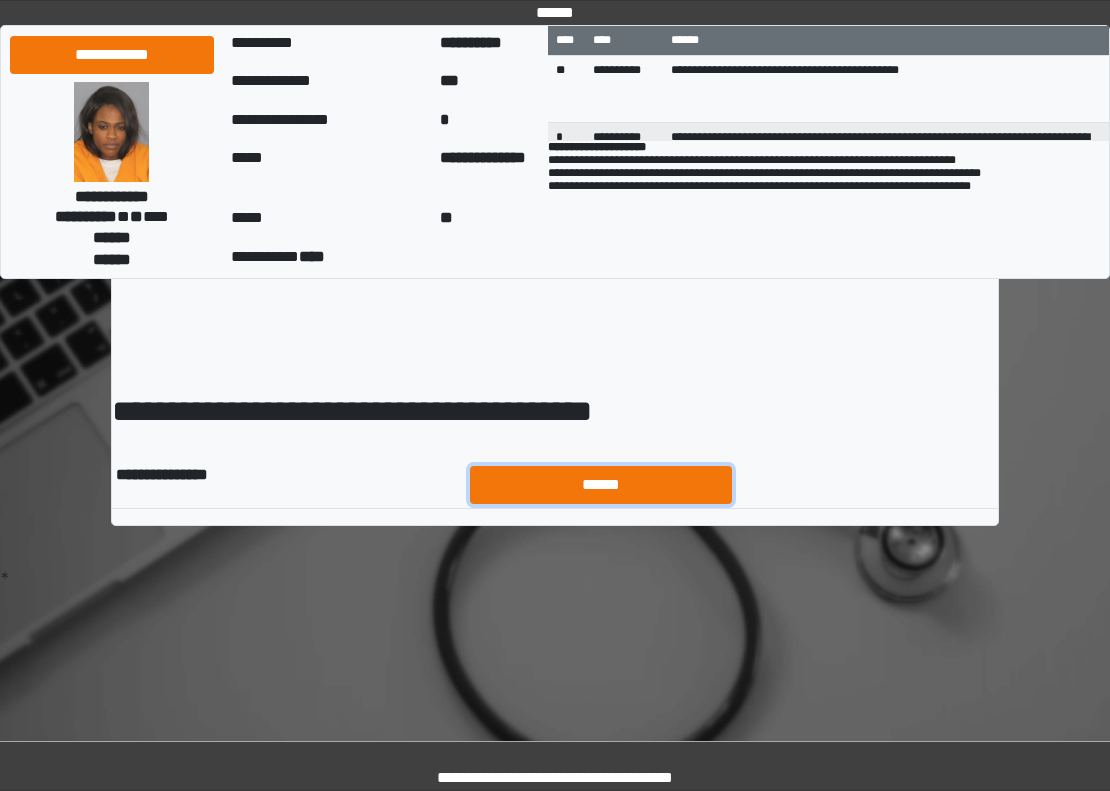 click on "******" at bounding box center [601, 485] 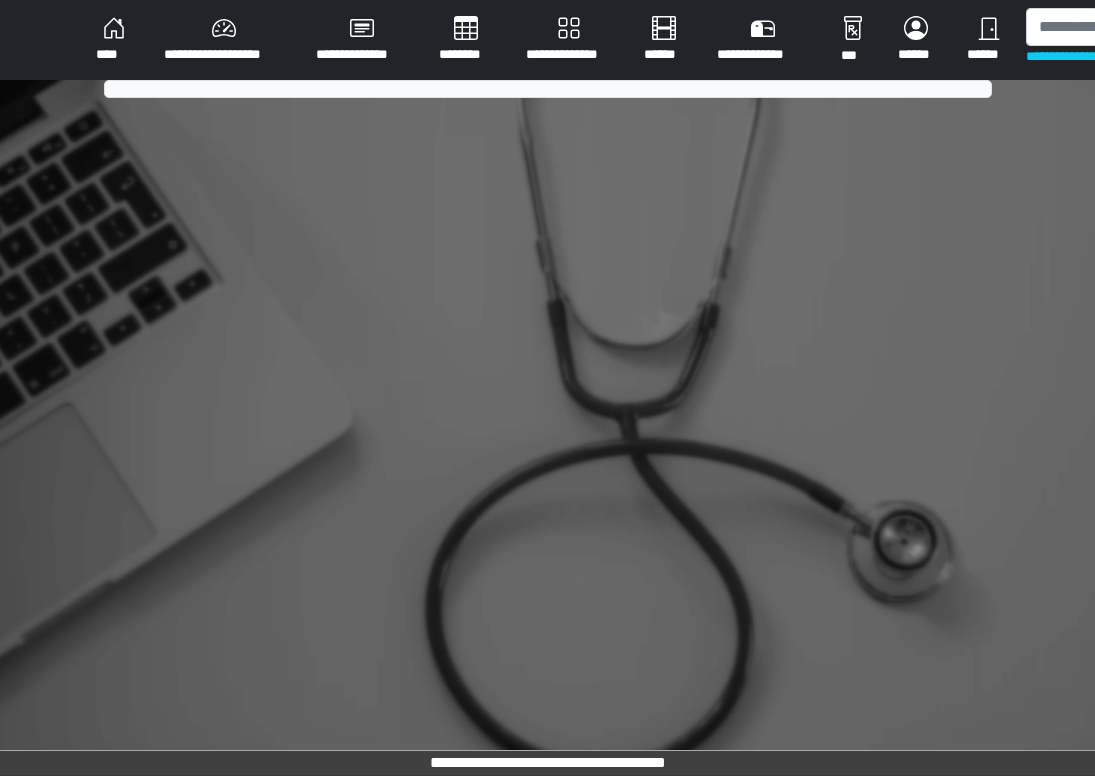 scroll, scrollTop: 0, scrollLeft: 0, axis: both 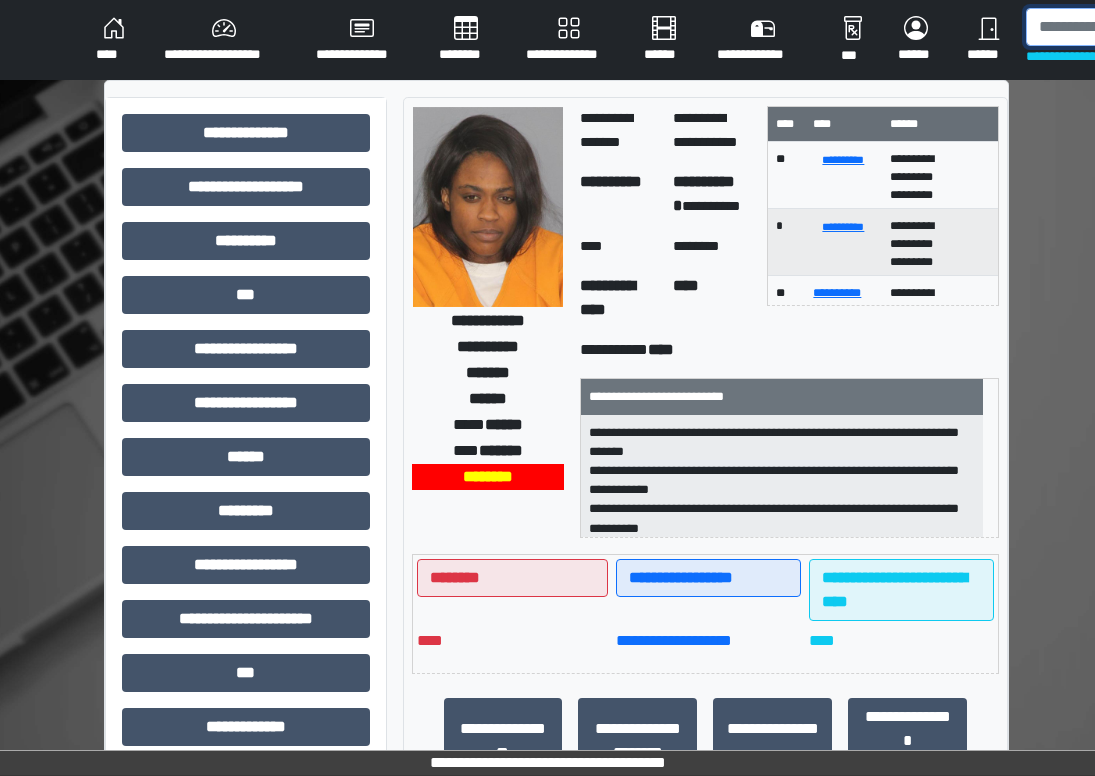 click at bounding box center [1129, 27] 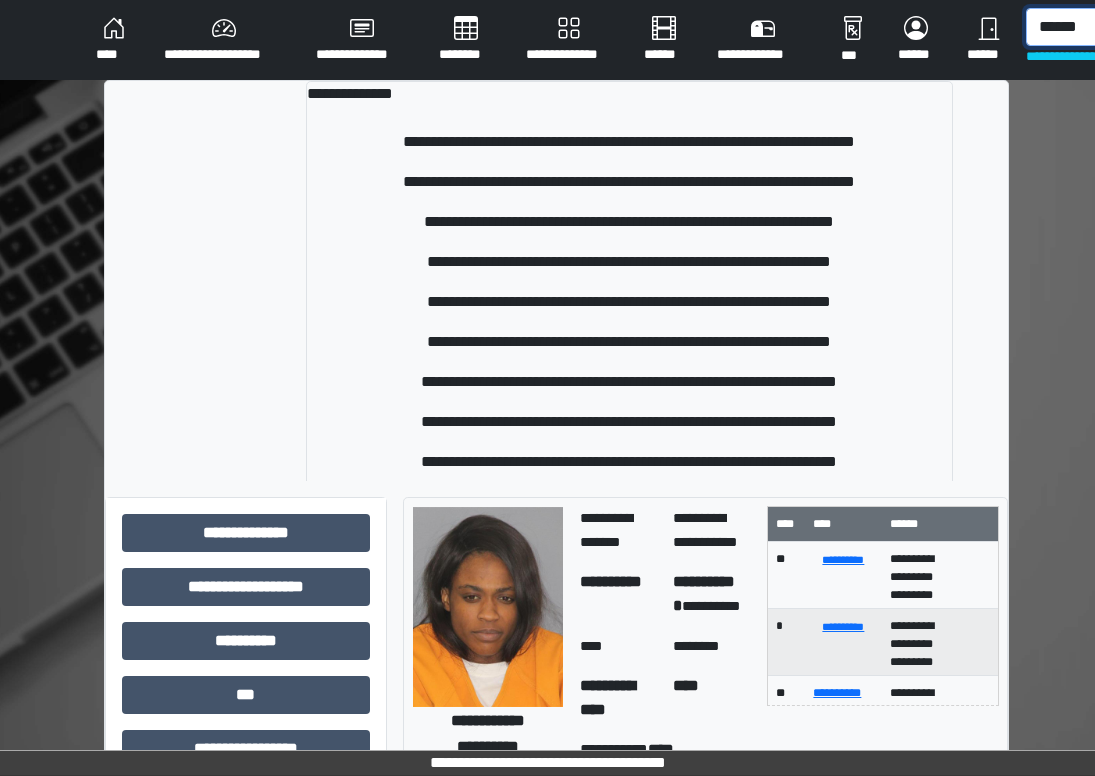 scroll, scrollTop: 0, scrollLeft: 7, axis: horizontal 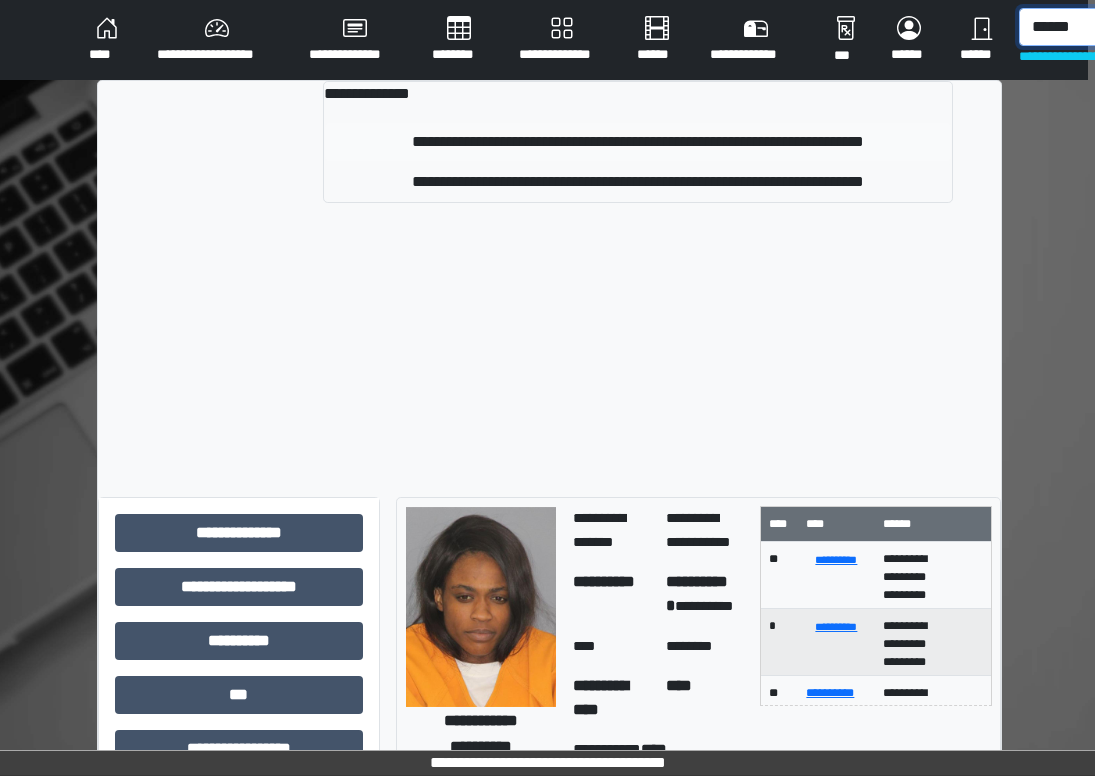 type on "******" 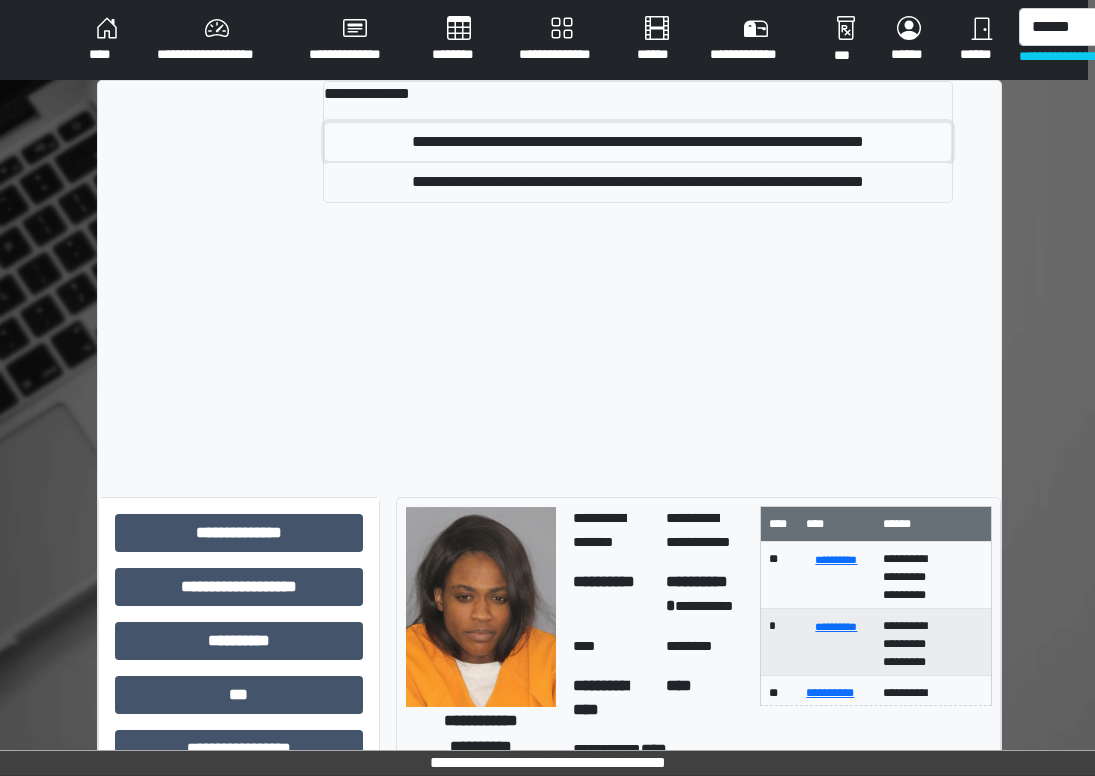 click on "**********" at bounding box center (638, 142) 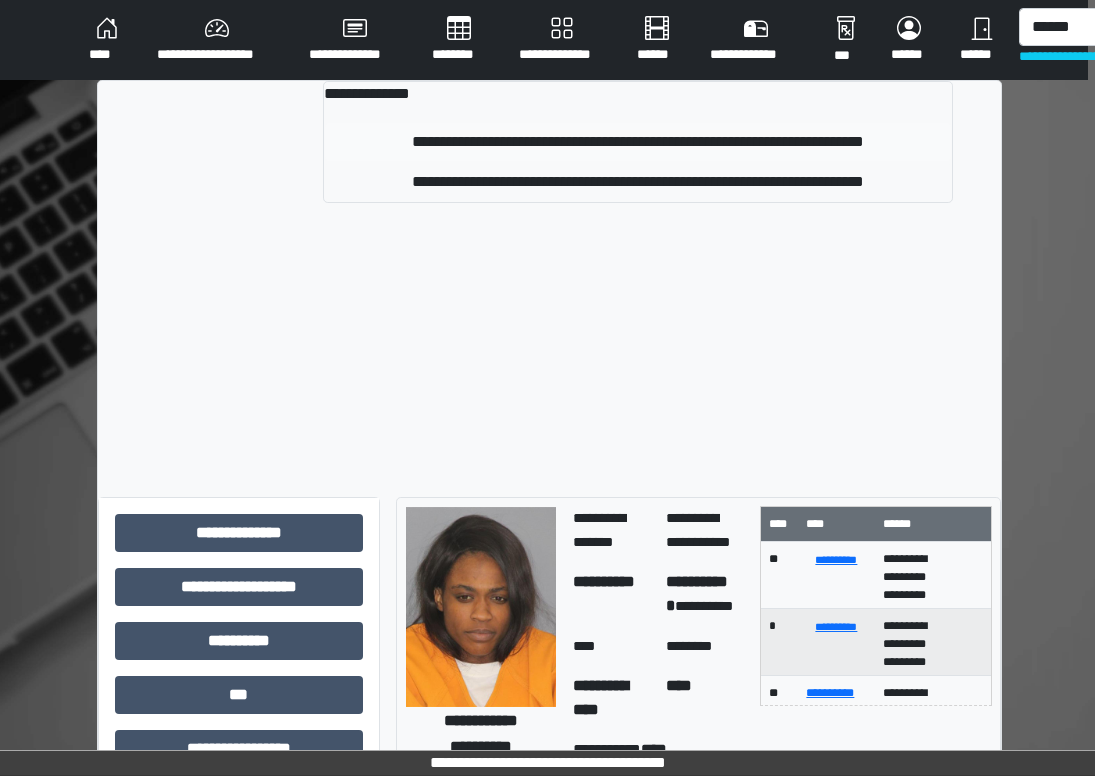 type 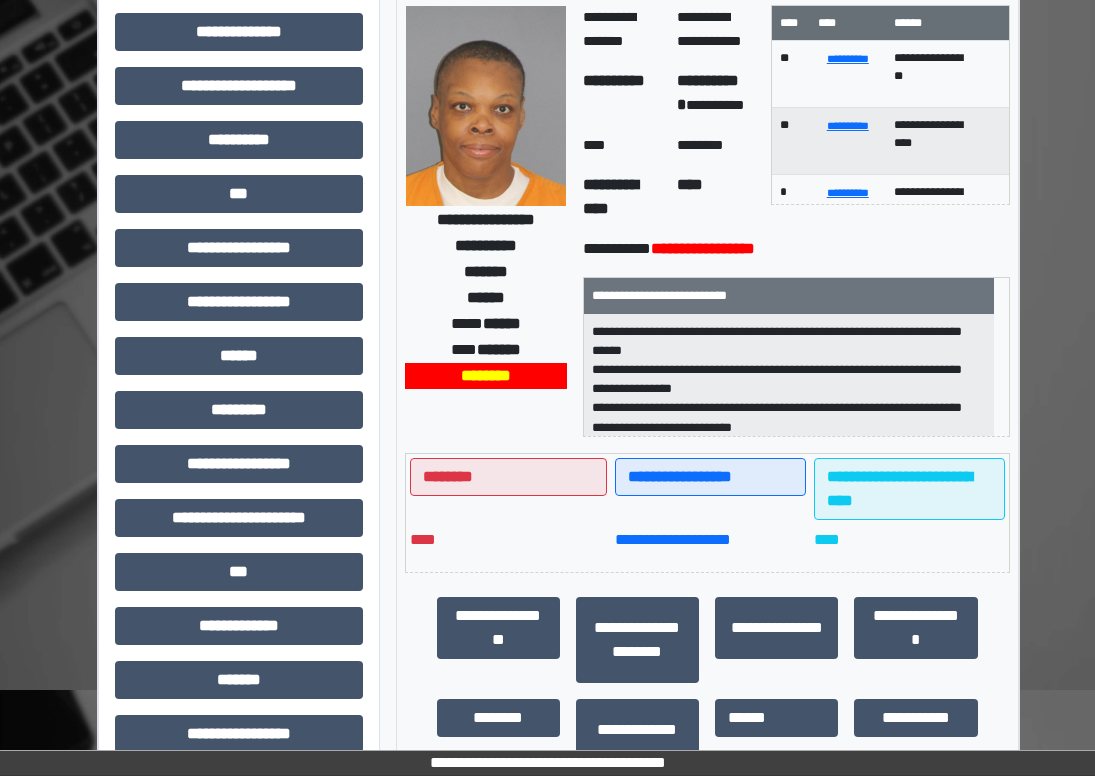 scroll, scrollTop: 398, scrollLeft: 7, axis: both 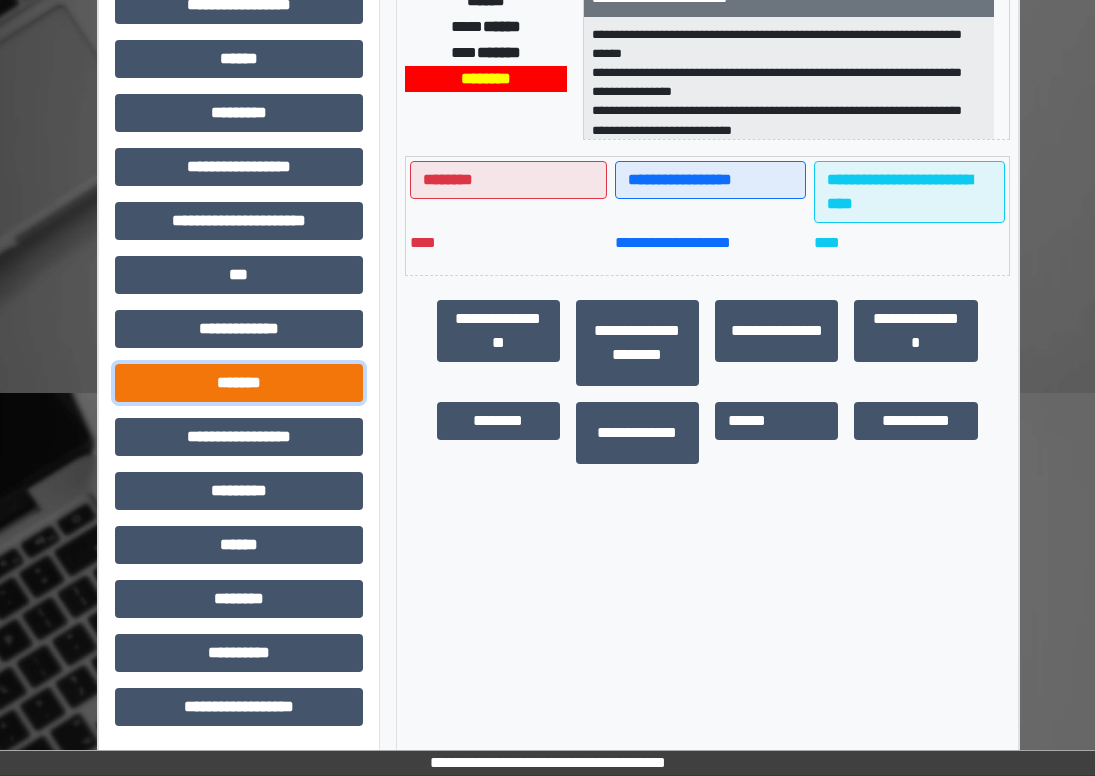 click on "*******" at bounding box center (239, 383) 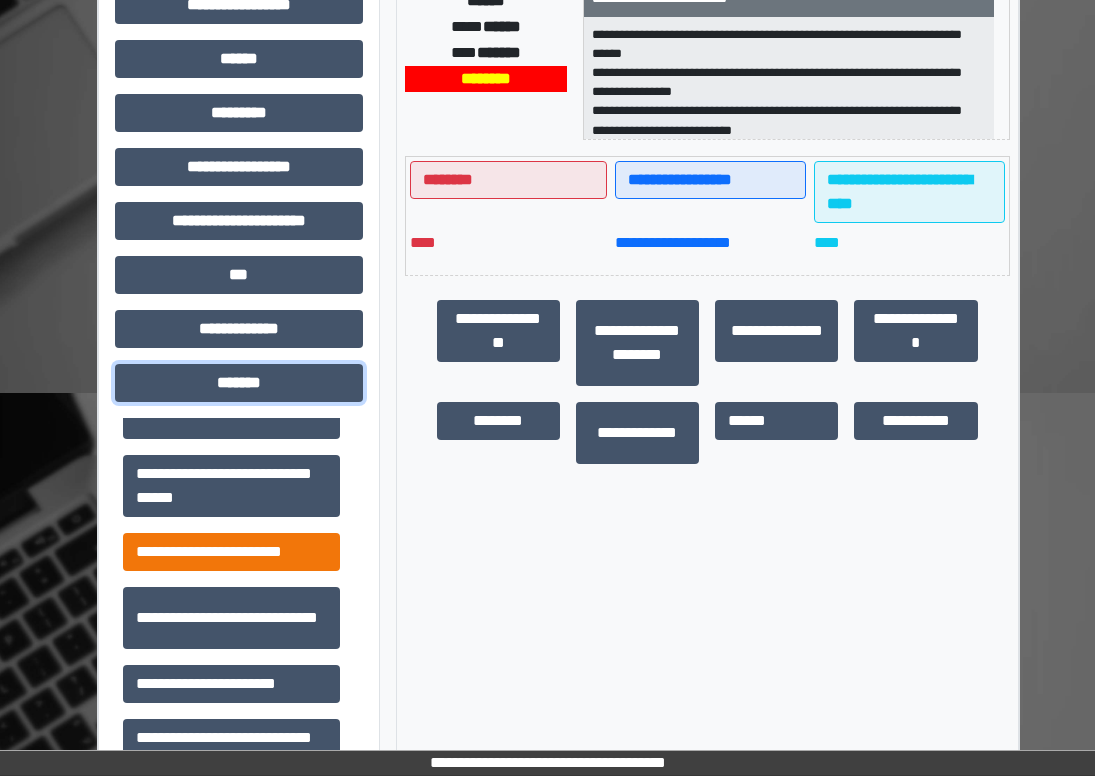 scroll, scrollTop: 800, scrollLeft: 0, axis: vertical 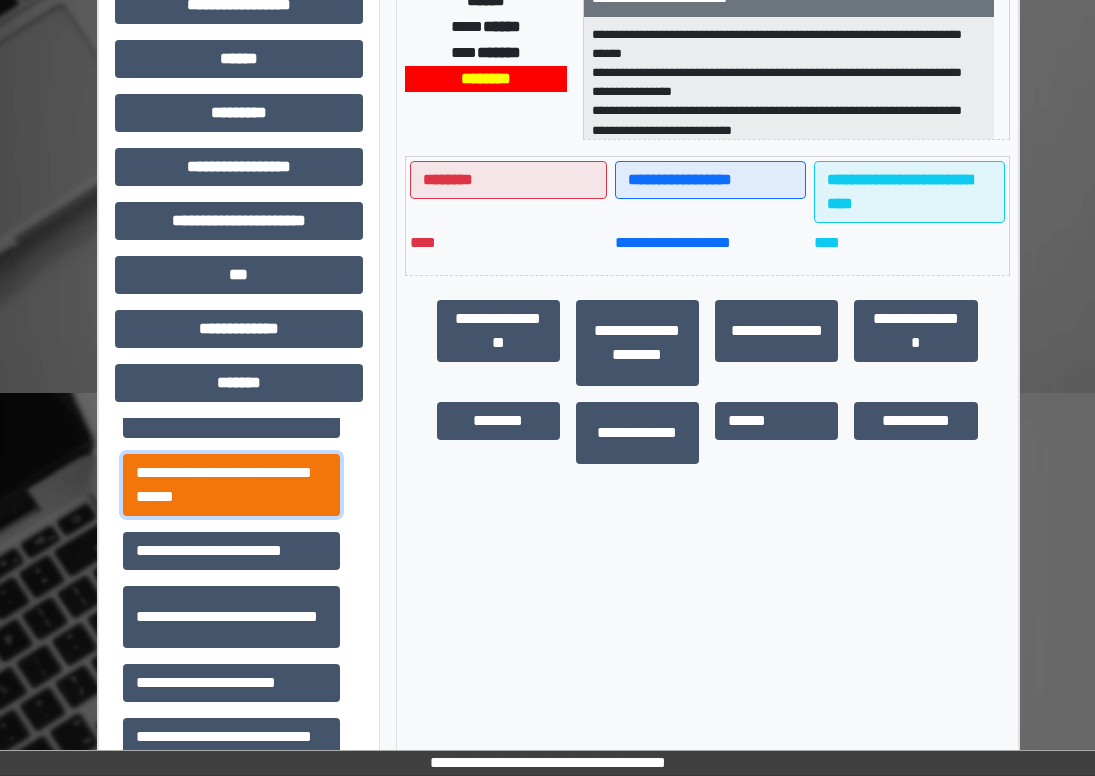 click on "**********" at bounding box center [231, 485] 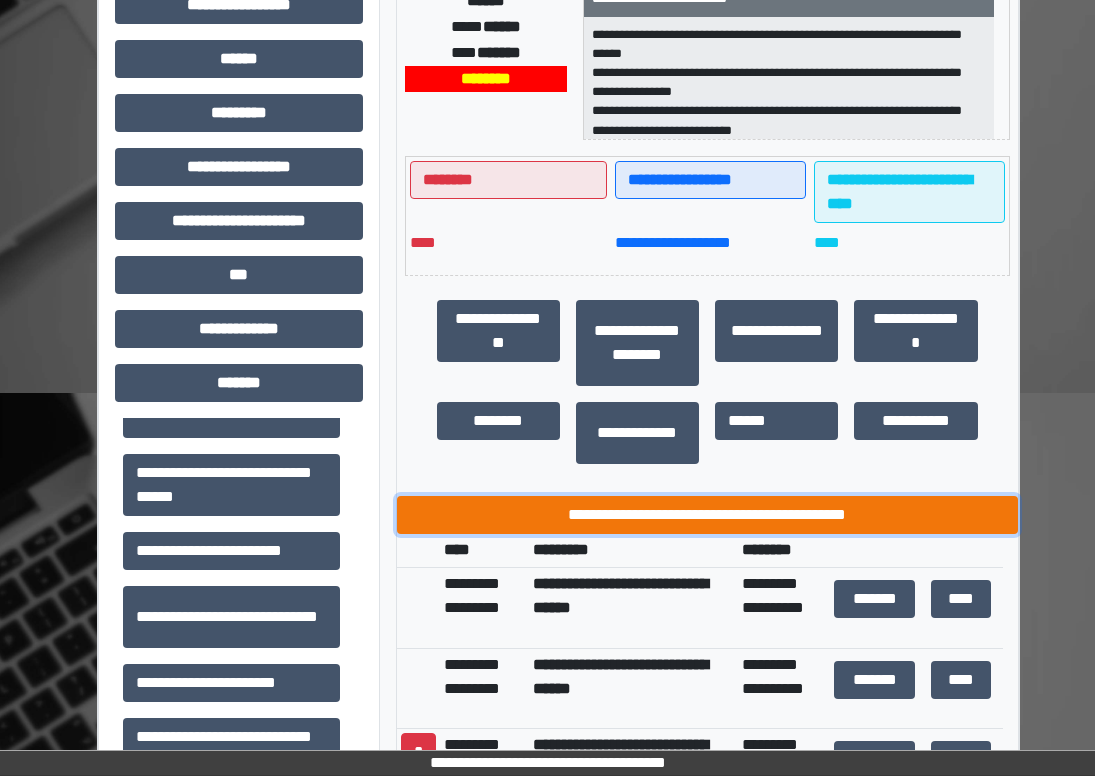 click on "**********" at bounding box center [707, 515] 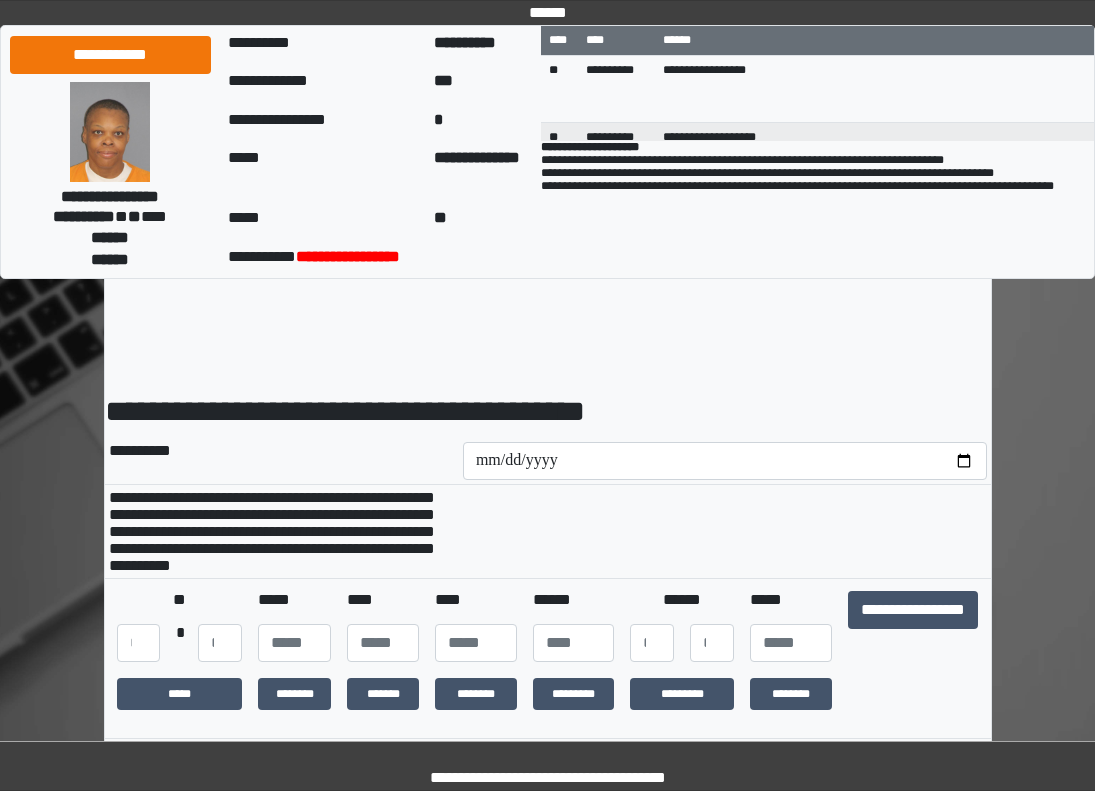 scroll, scrollTop: 0, scrollLeft: 0, axis: both 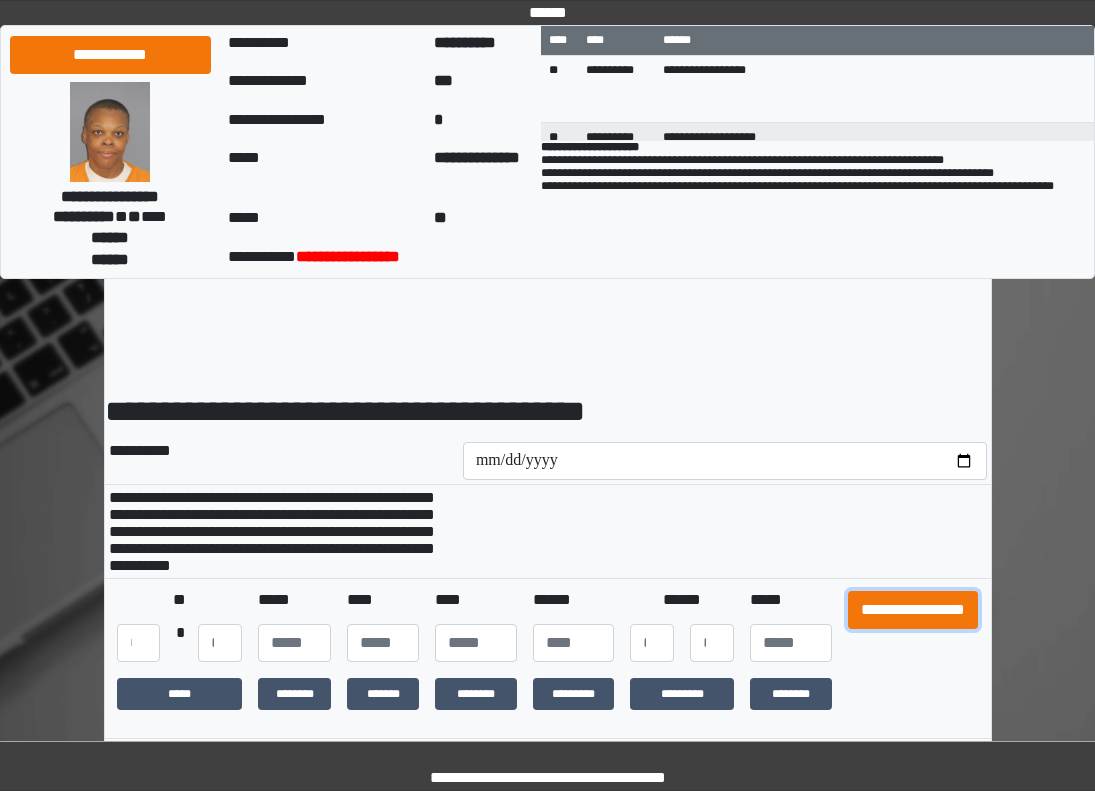 click on "**********" at bounding box center [913, 610] 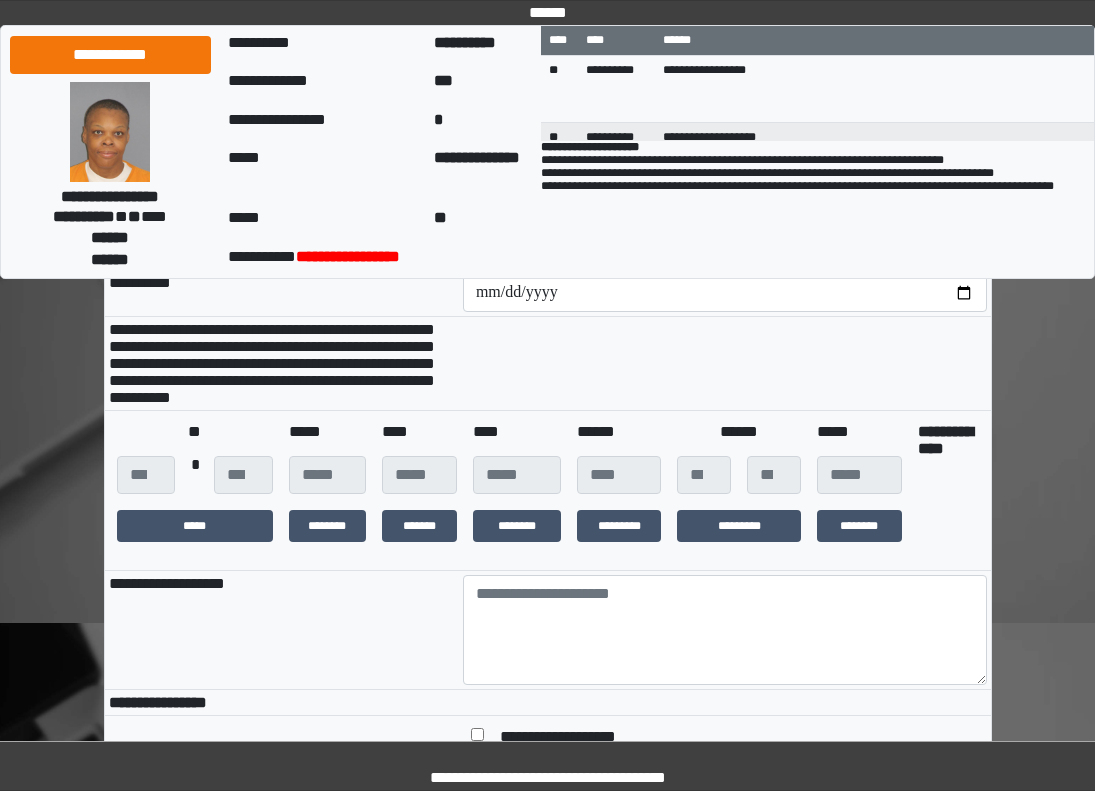 scroll, scrollTop: 400, scrollLeft: 0, axis: vertical 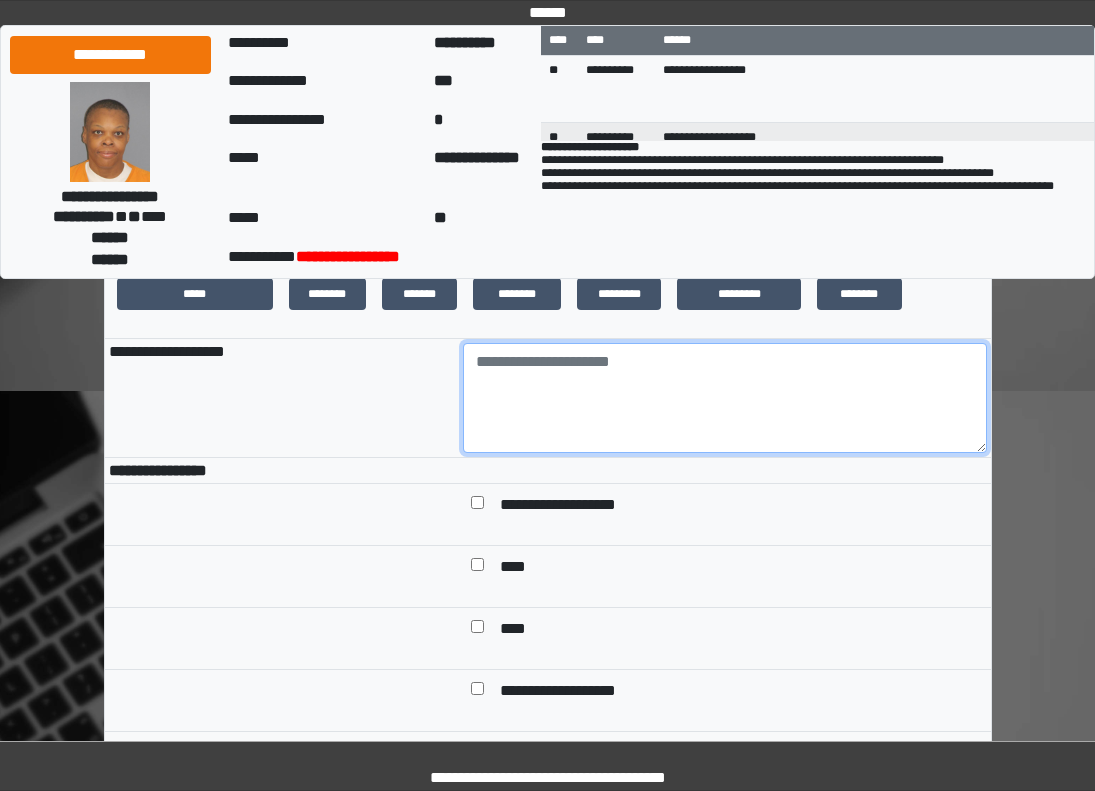 click at bounding box center [725, 398] 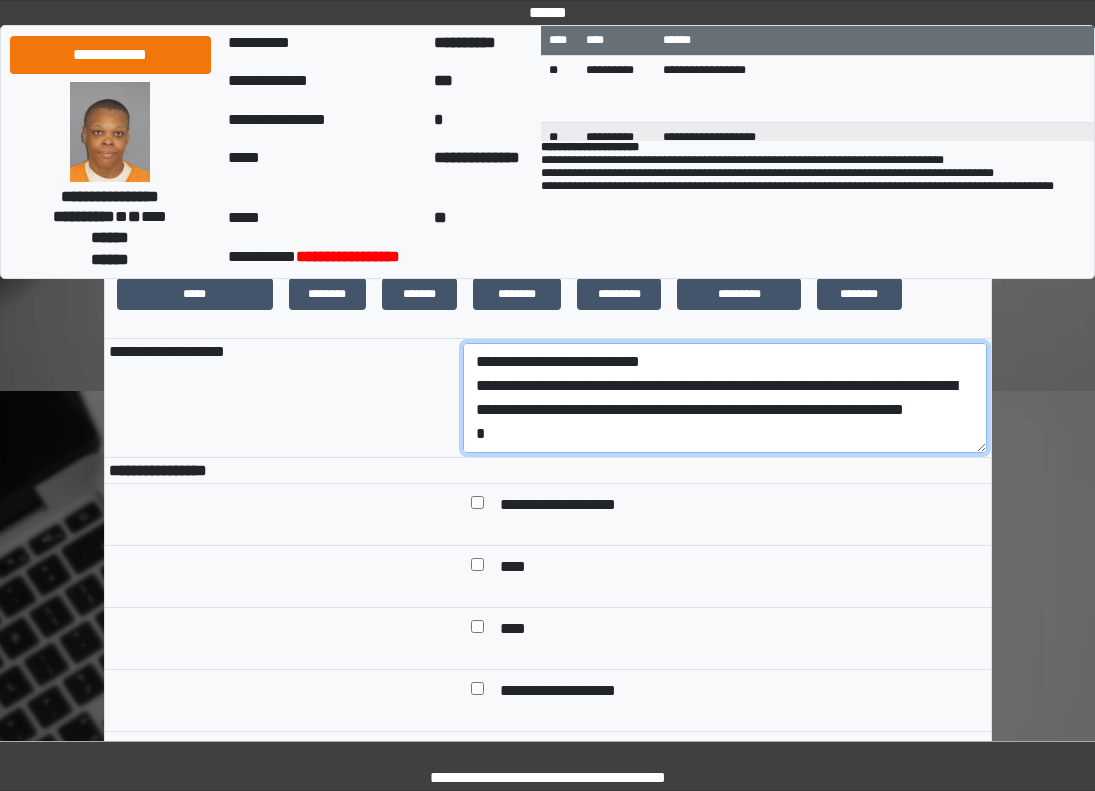 scroll, scrollTop: 137, scrollLeft: 0, axis: vertical 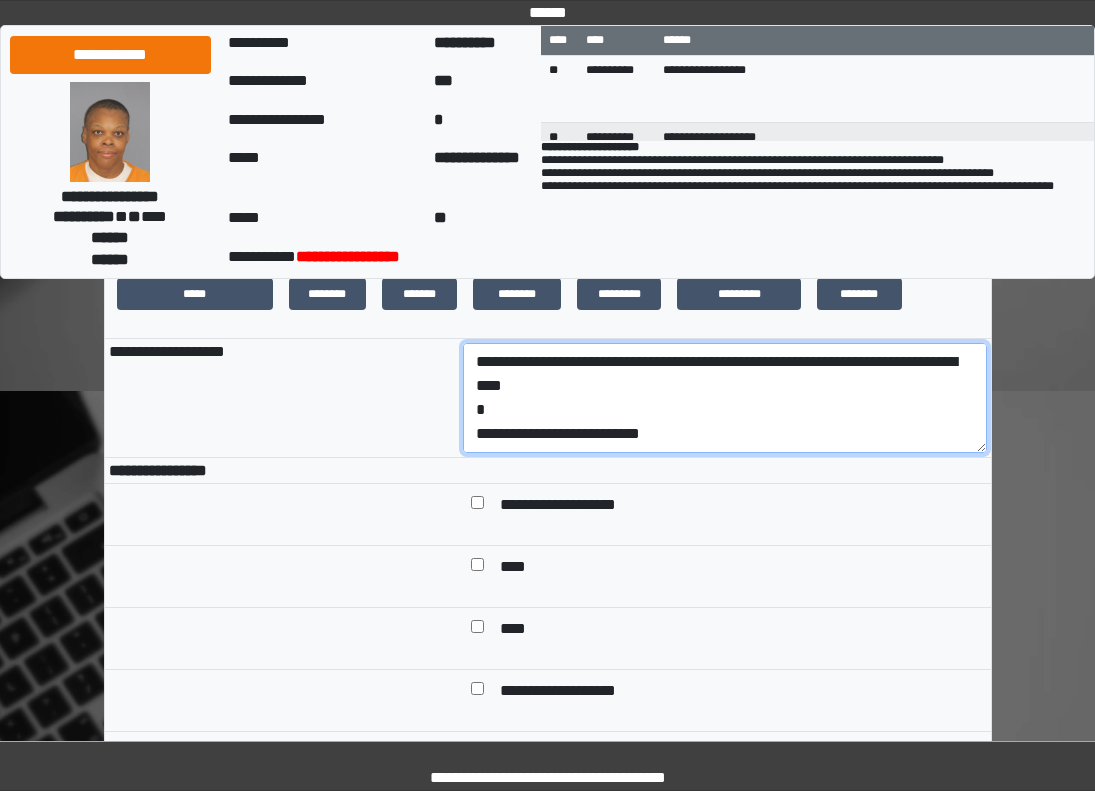 drag, startPoint x: 823, startPoint y: 454, endPoint x: 279, endPoint y: 389, distance: 547.8695 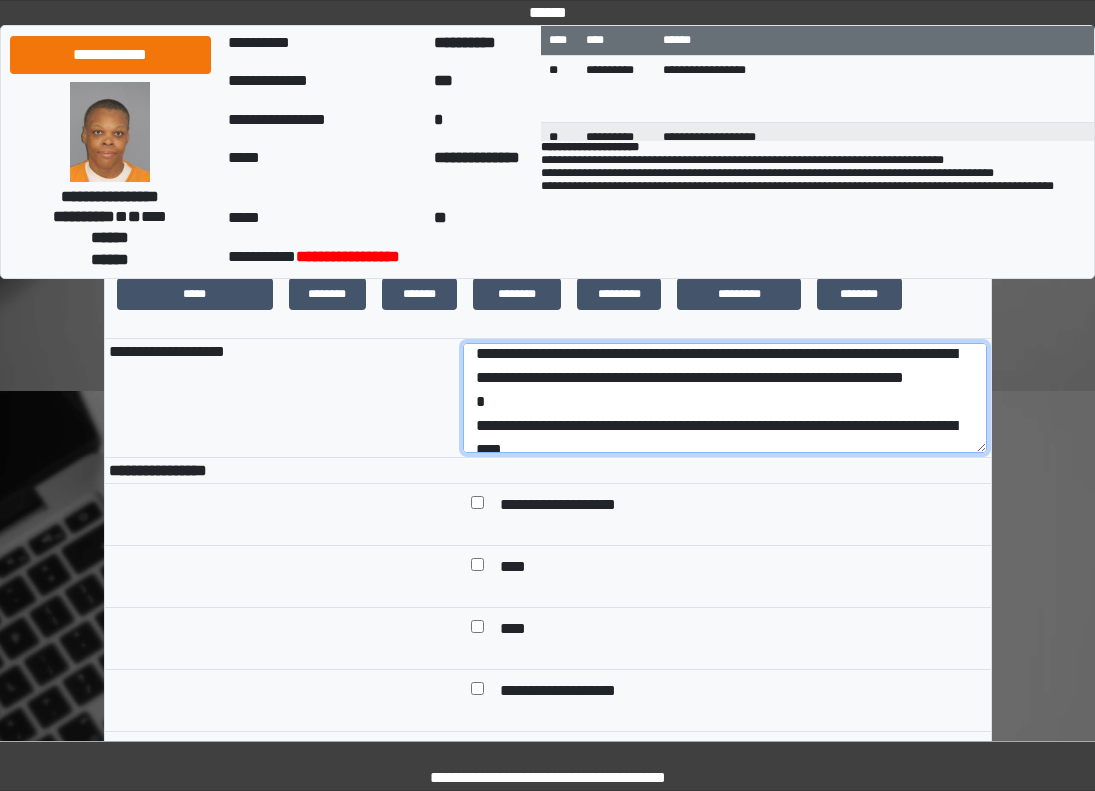 scroll, scrollTop: 0, scrollLeft: 0, axis: both 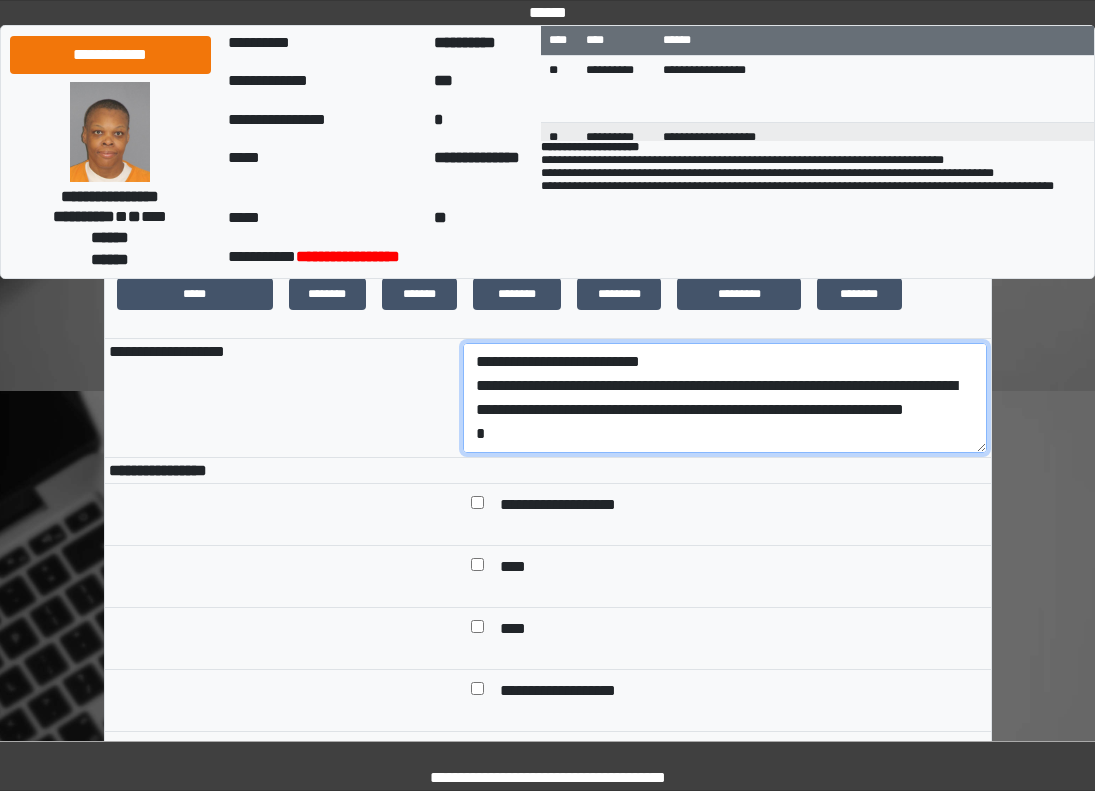 drag, startPoint x: 688, startPoint y: 466, endPoint x: 424, endPoint y: 408, distance: 270.29614 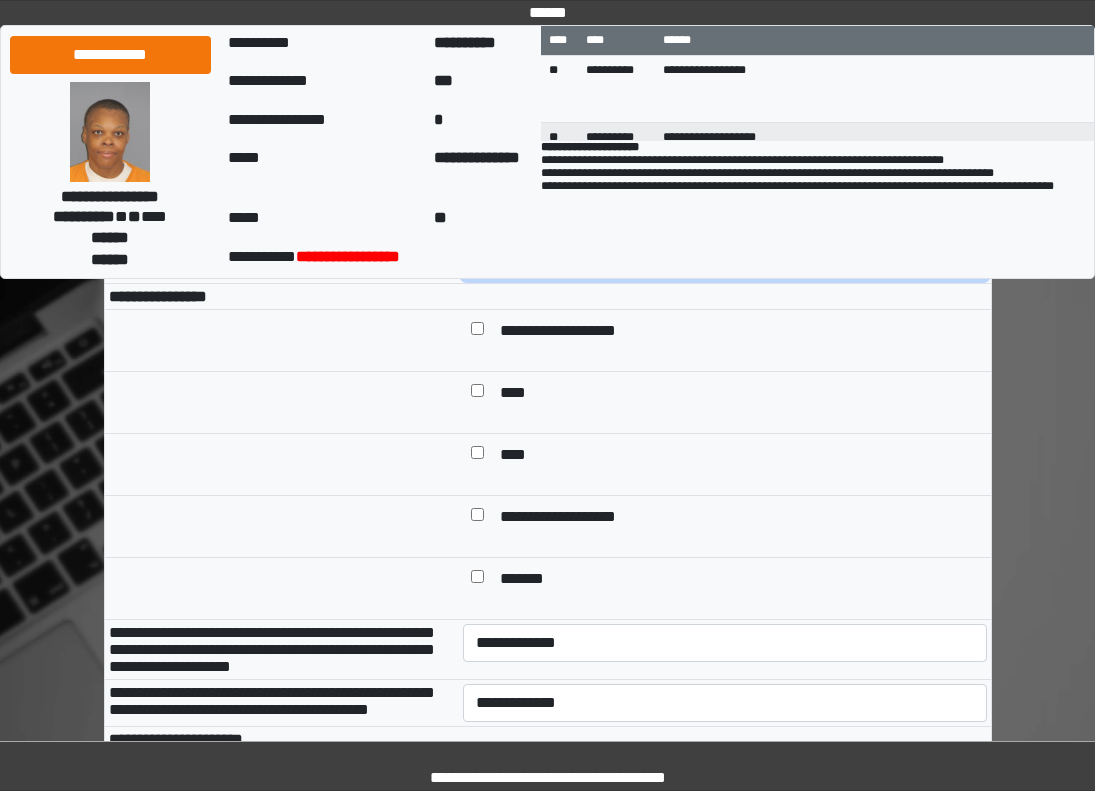 scroll, scrollTop: 800, scrollLeft: 0, axis: vertical 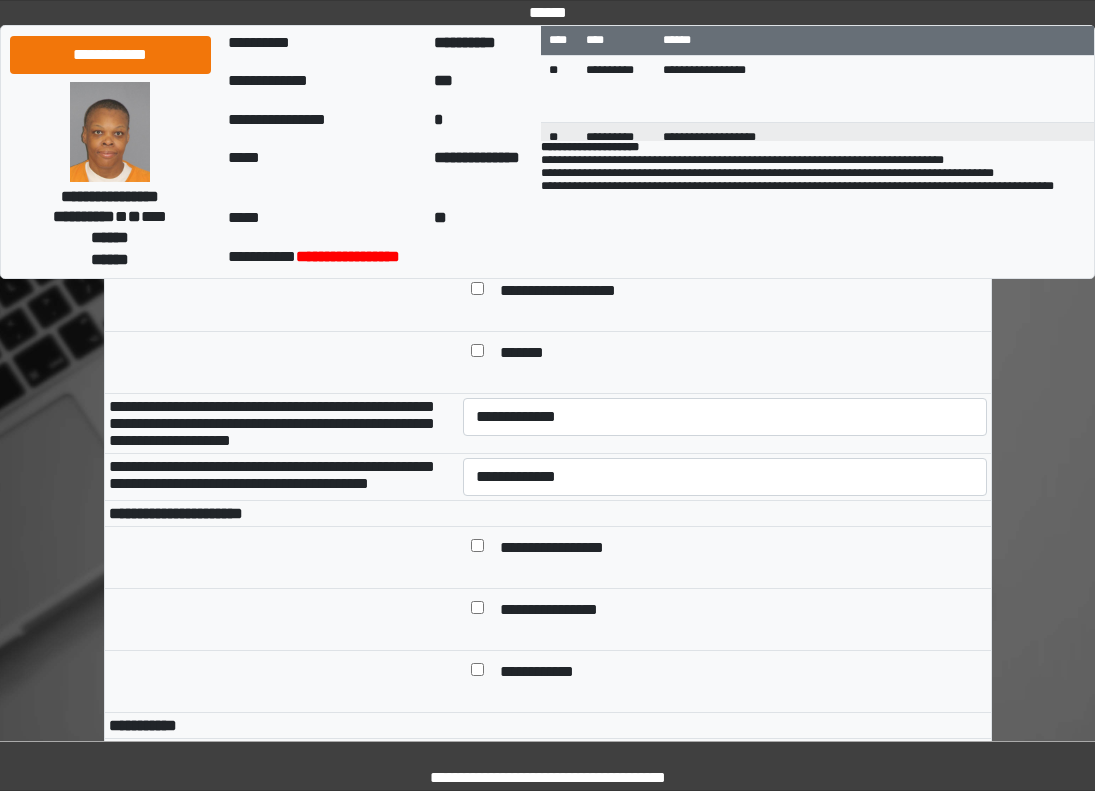 type on "**********" 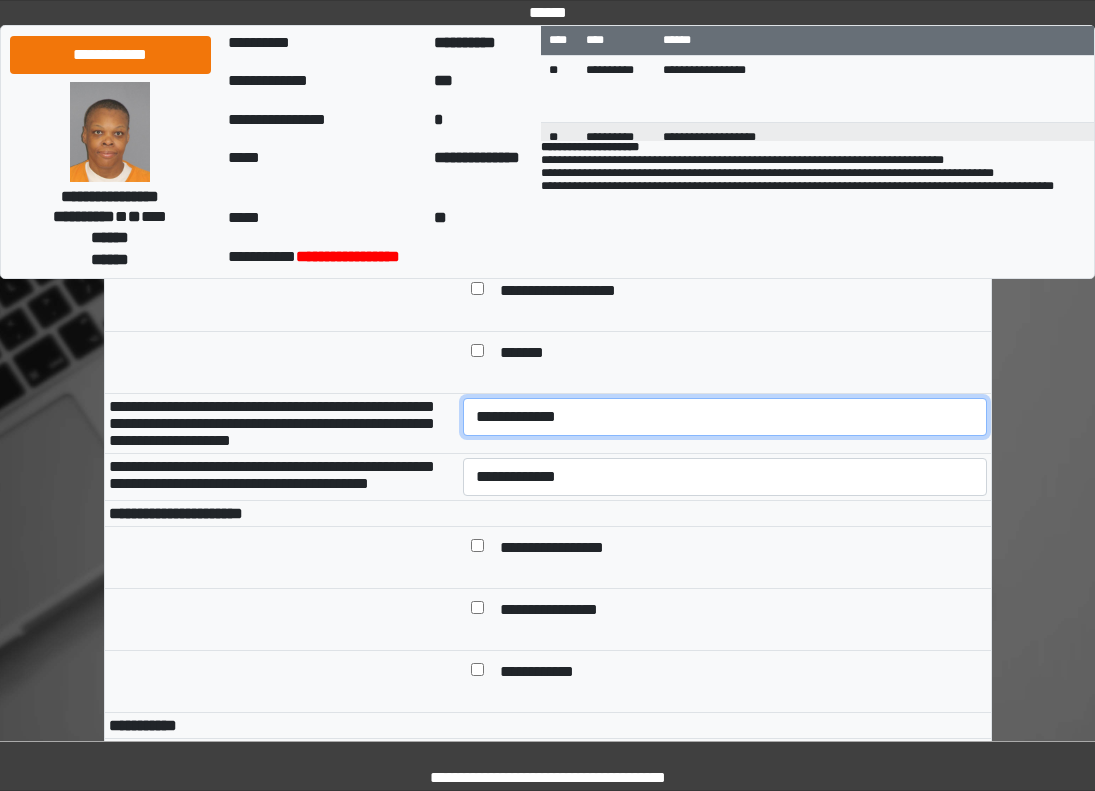 click on "**********" at bounding box center [725, 417] 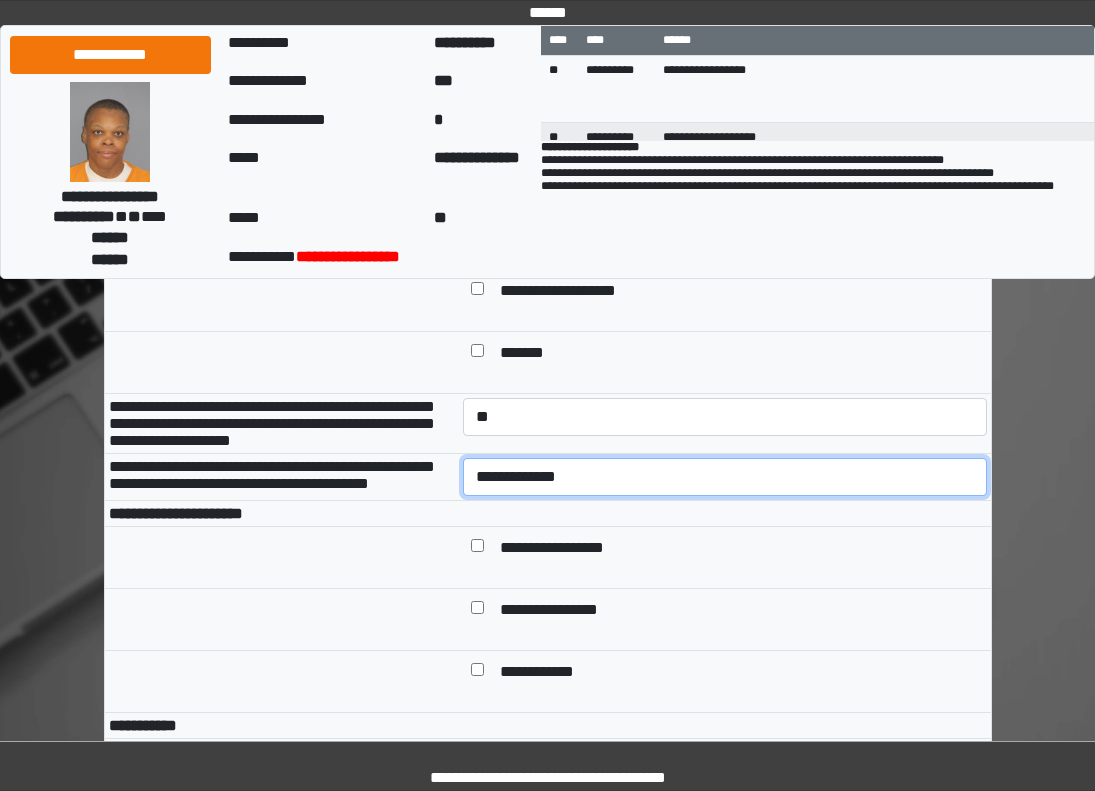 drag, startPoint x: 596, startPoint y: 508, endPoint x: 594, endPoint y: 532, distance: 24.083189 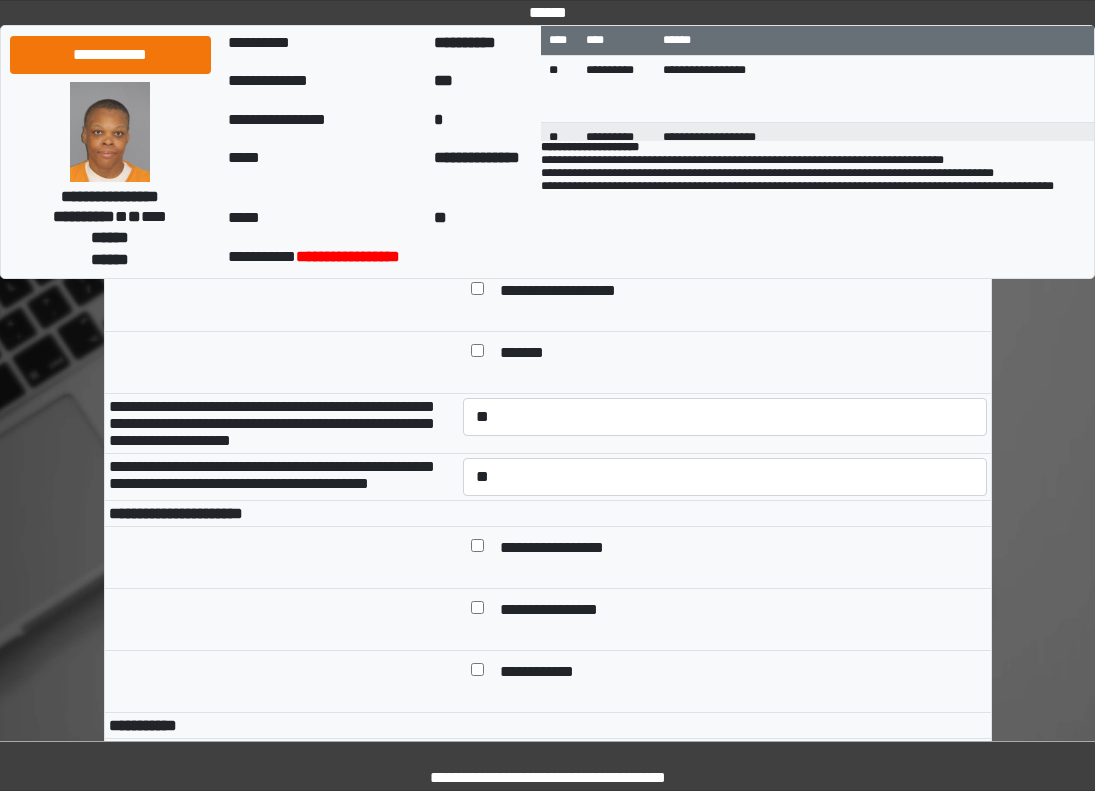 click at bounding box center [725, 514] 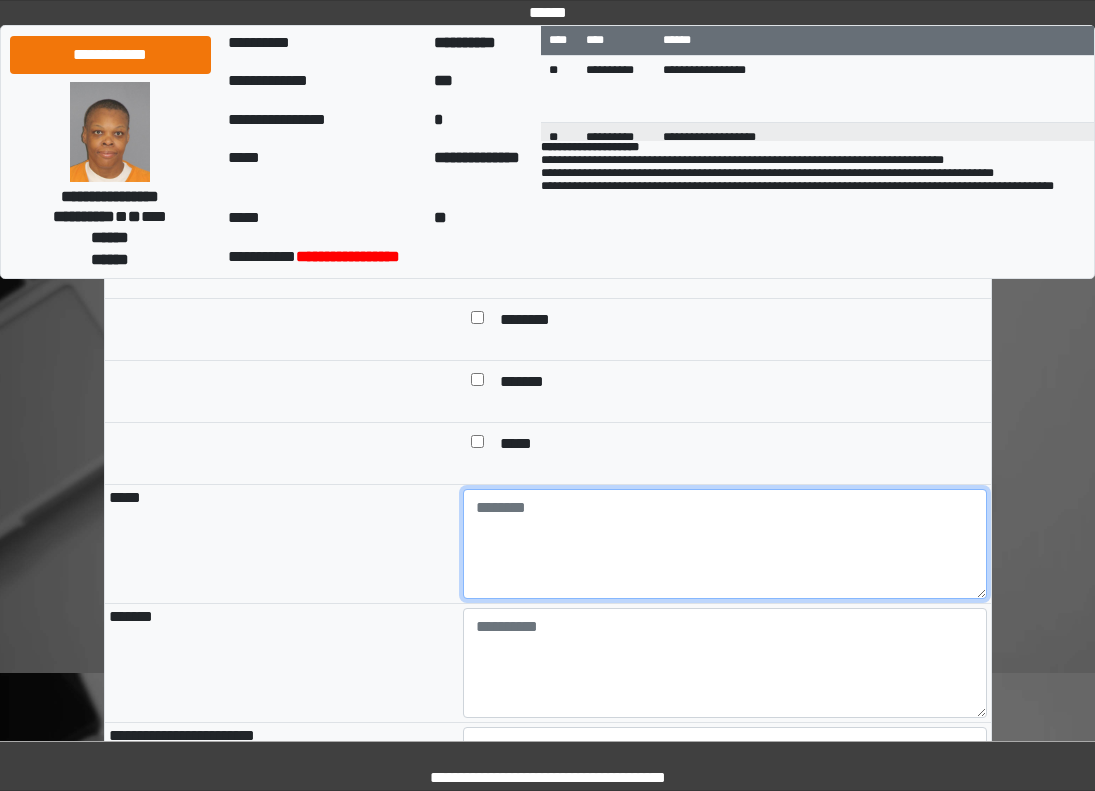click at bounding box center (725, 544) 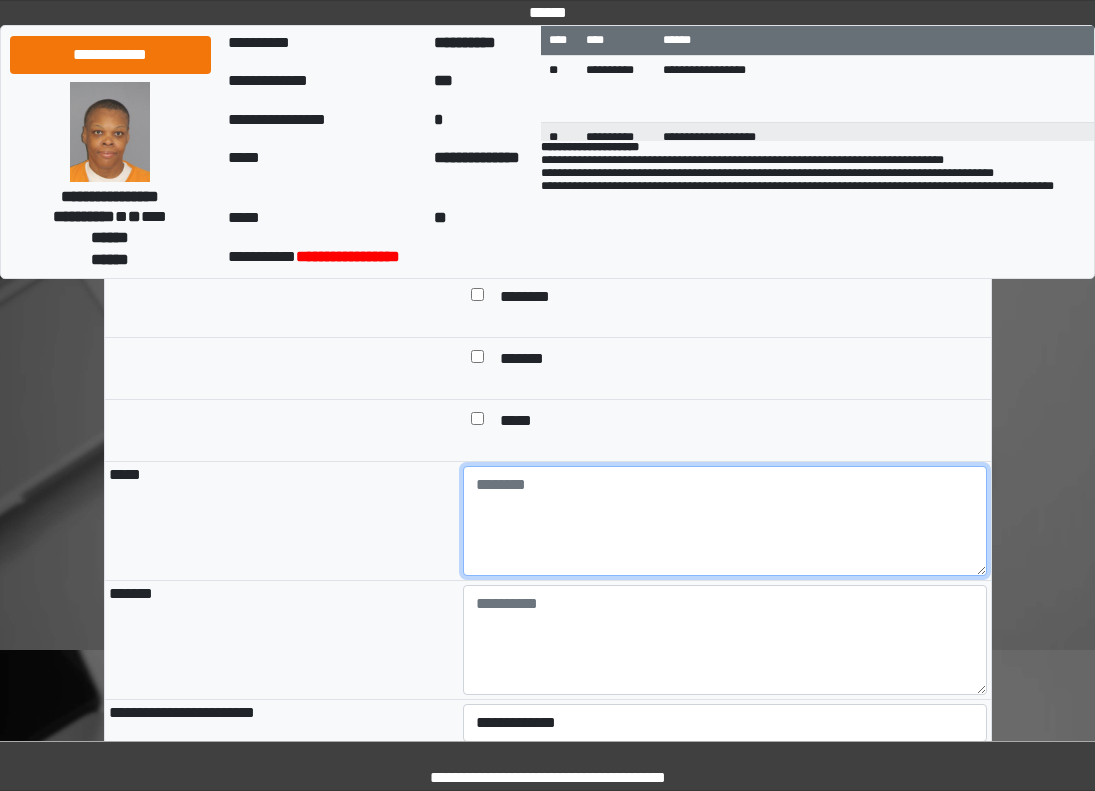 scroll, scrollTop: 1800, scrollLeft: 0, axis: vertical 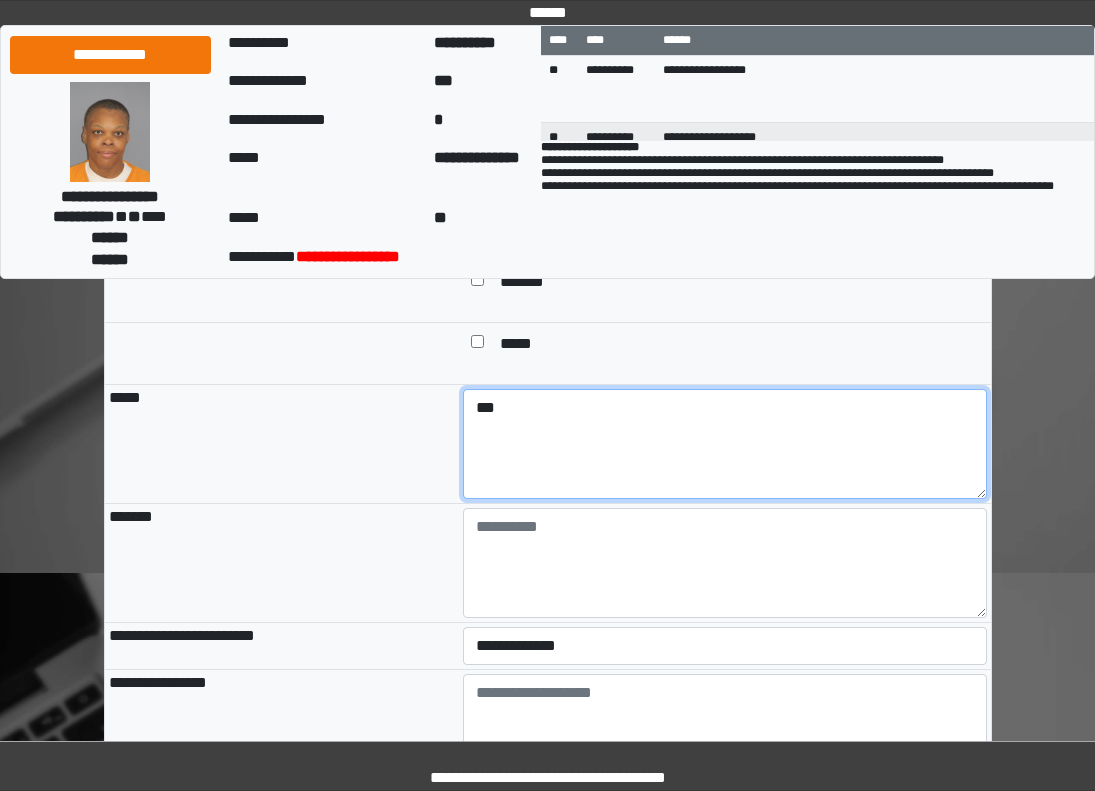 type on "***" 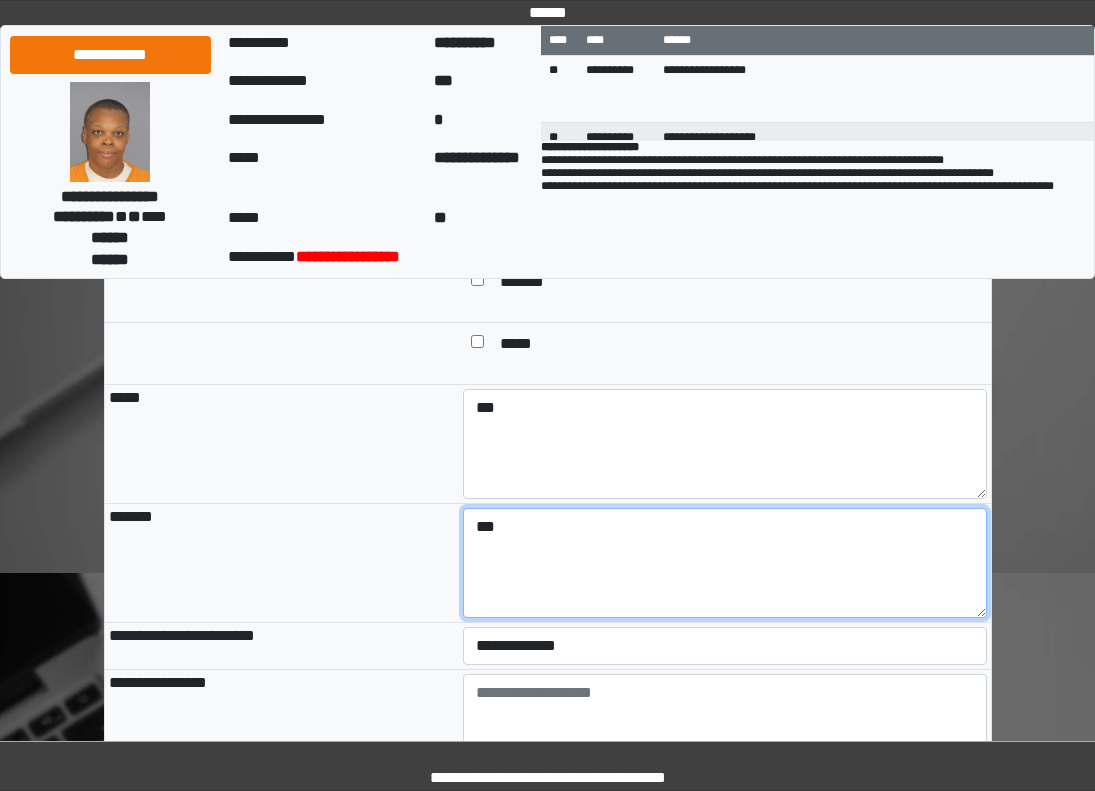 type on "***" 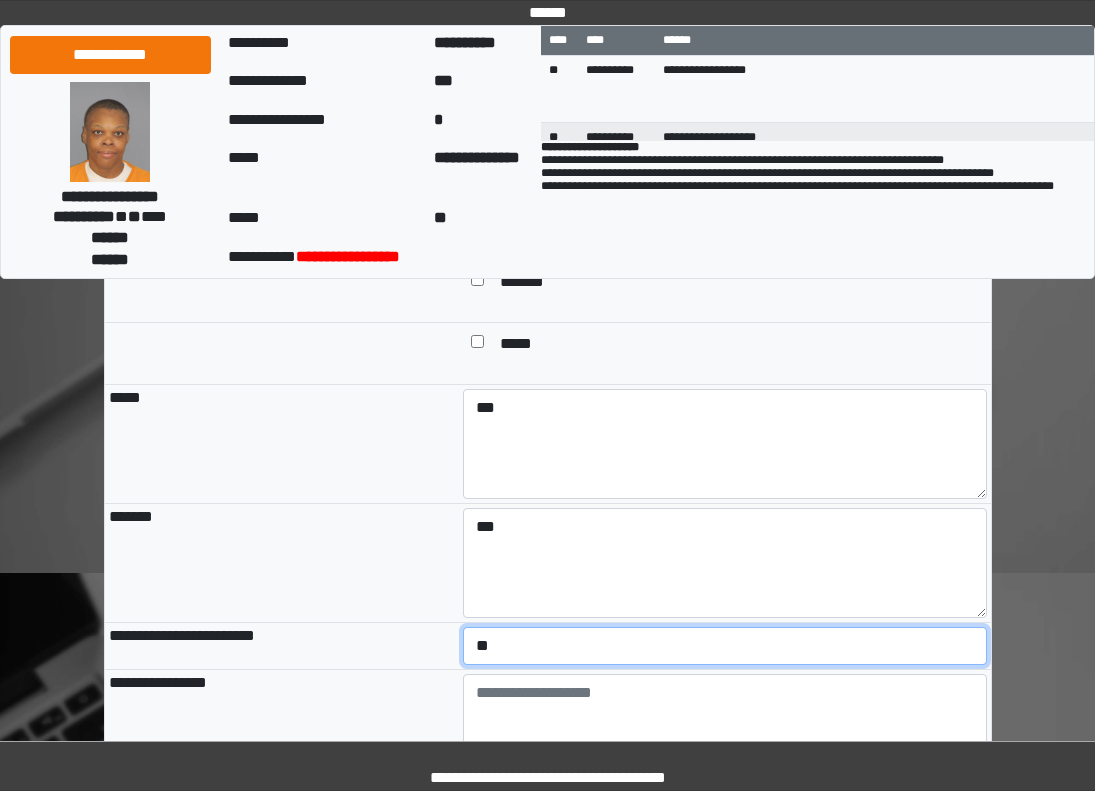 select on "*" 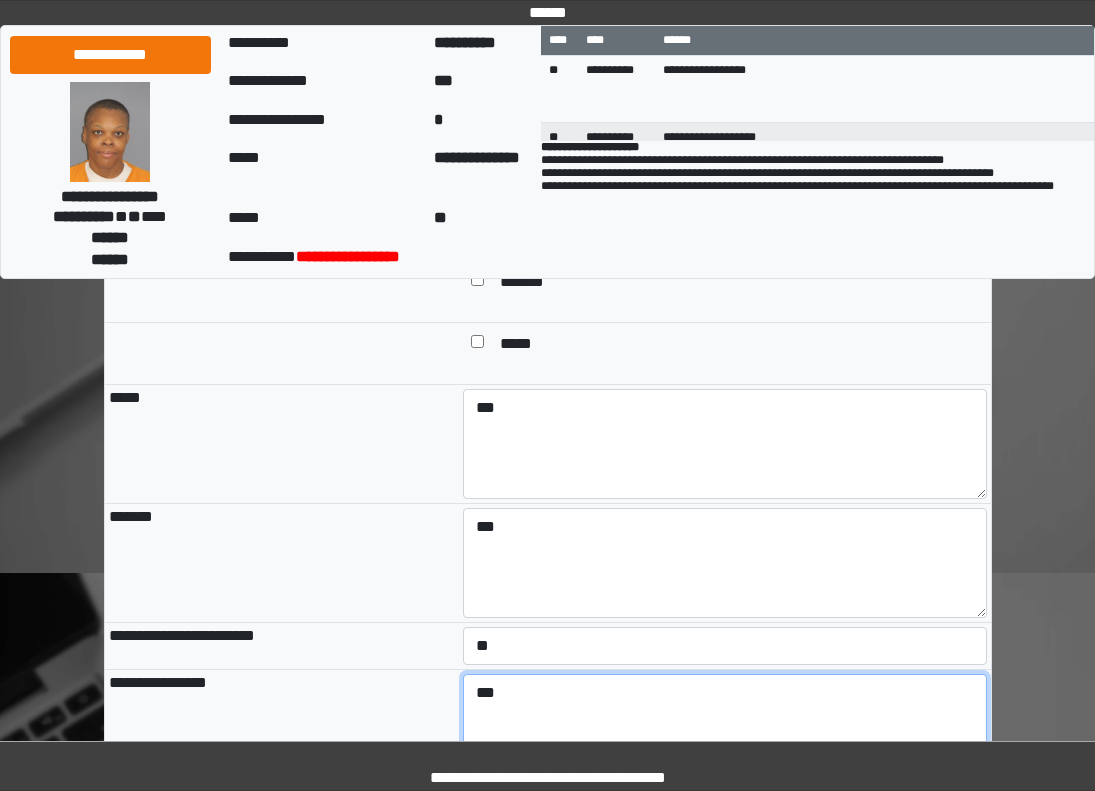 type on "***" 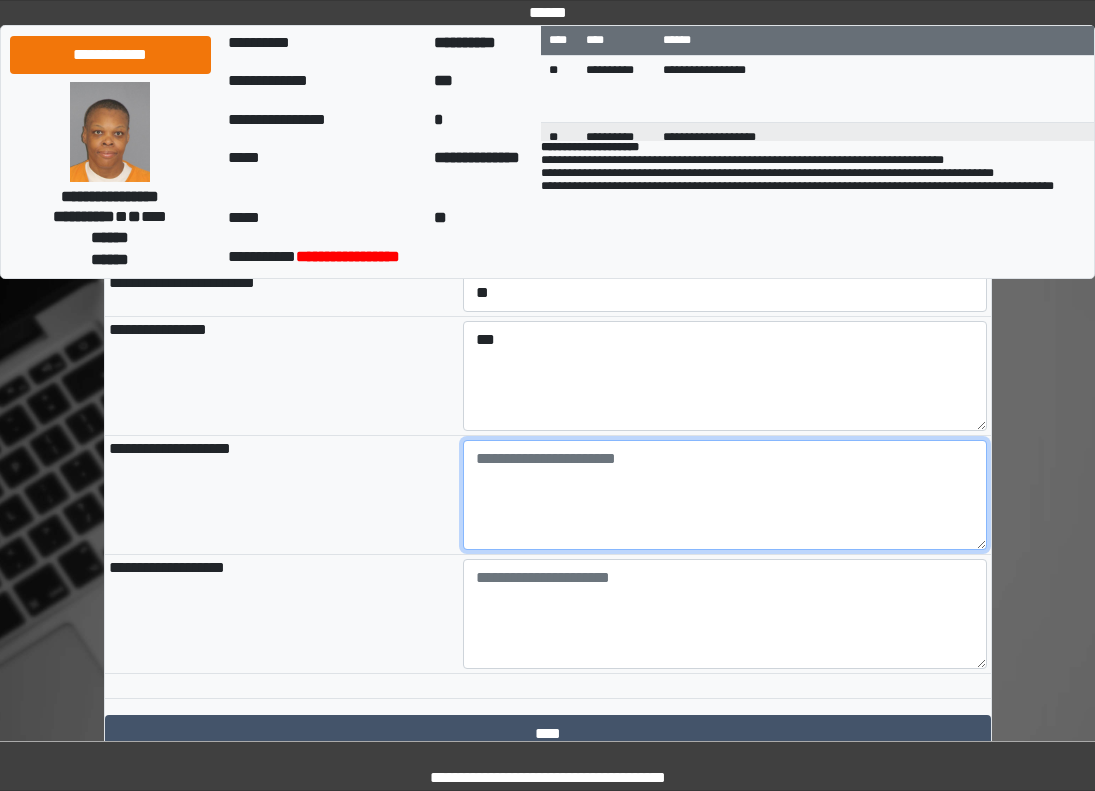 scroll, scrollTop: 2294, scrollLeft: 0, axis: vertical 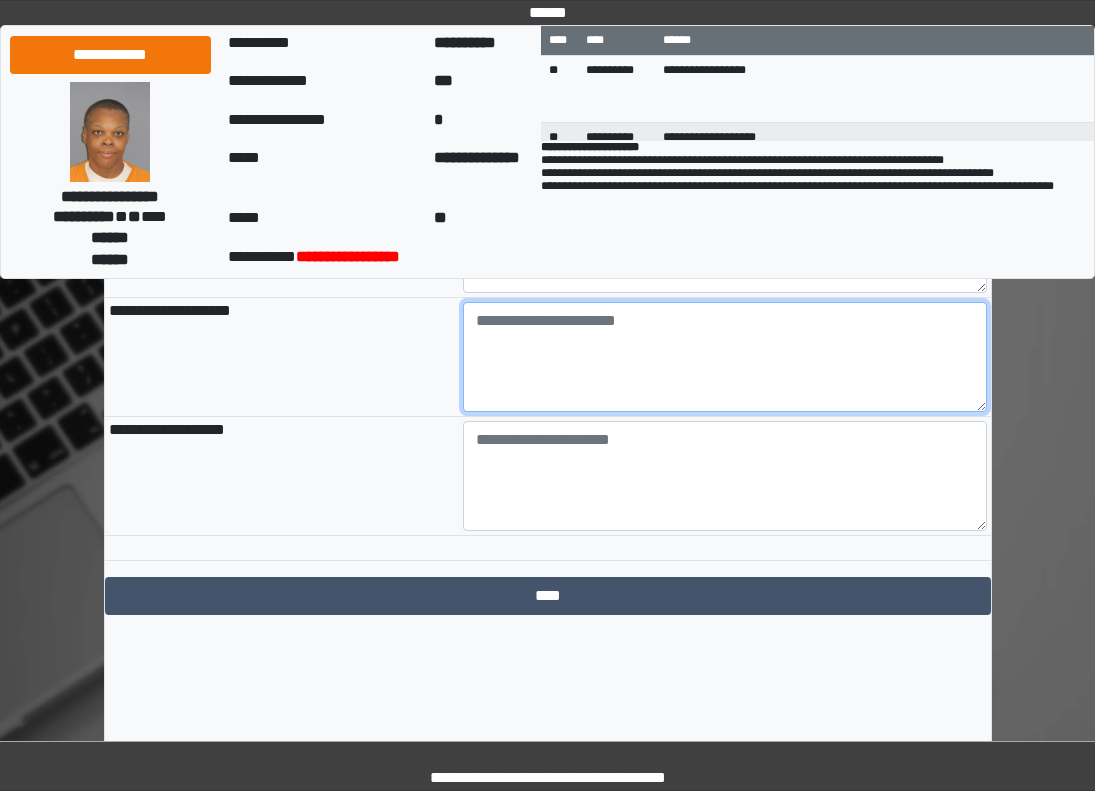 paste on "**********" 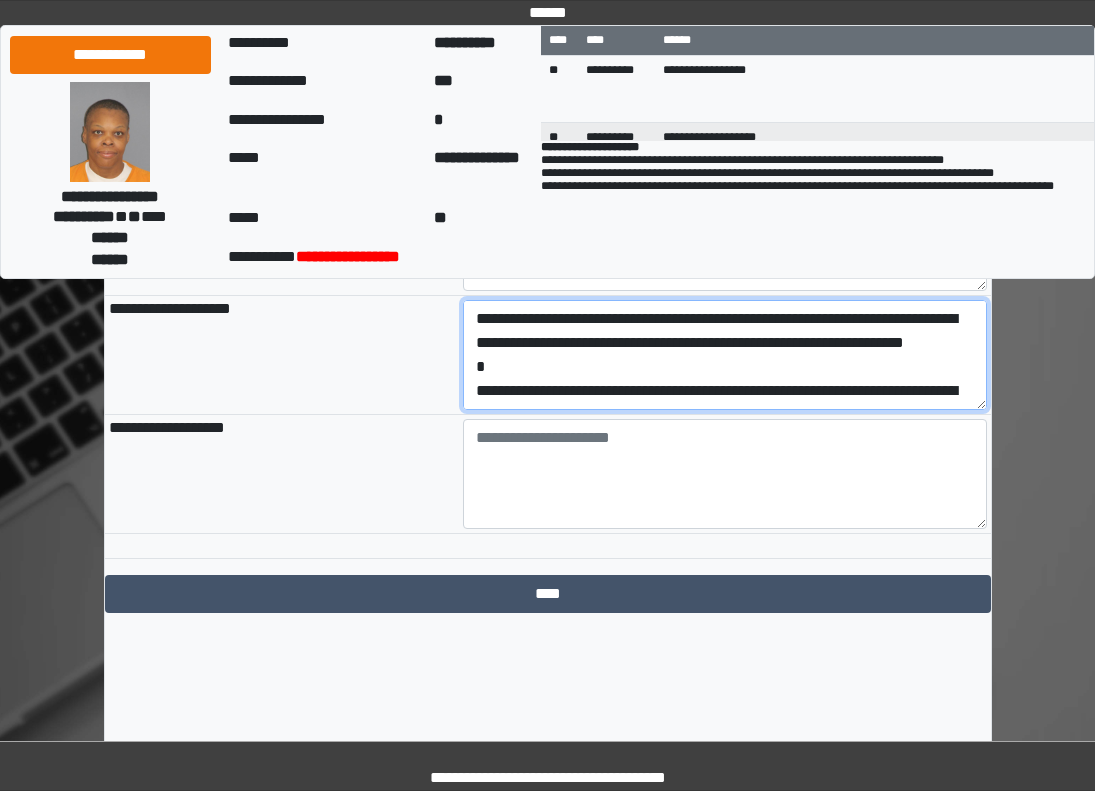 scroll, scrollTop: 89, scrollLeft: 0, axis: vertical 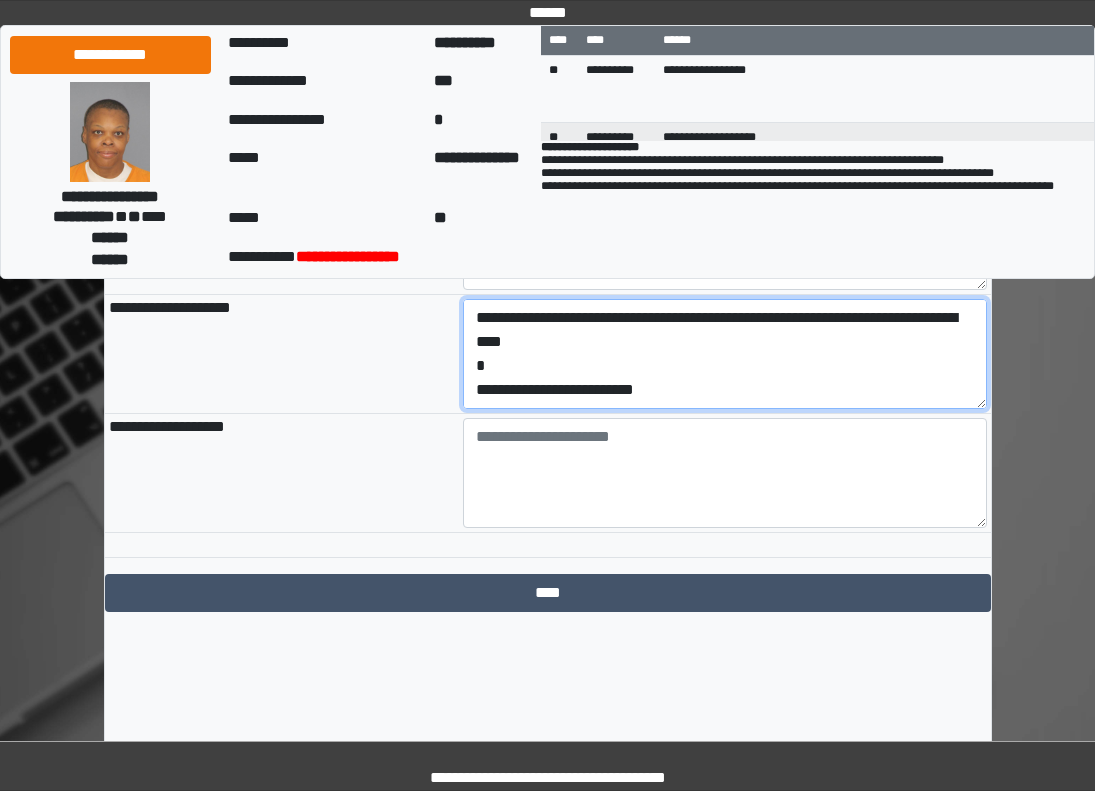 click on "**********" at bounding box center (725, 354) 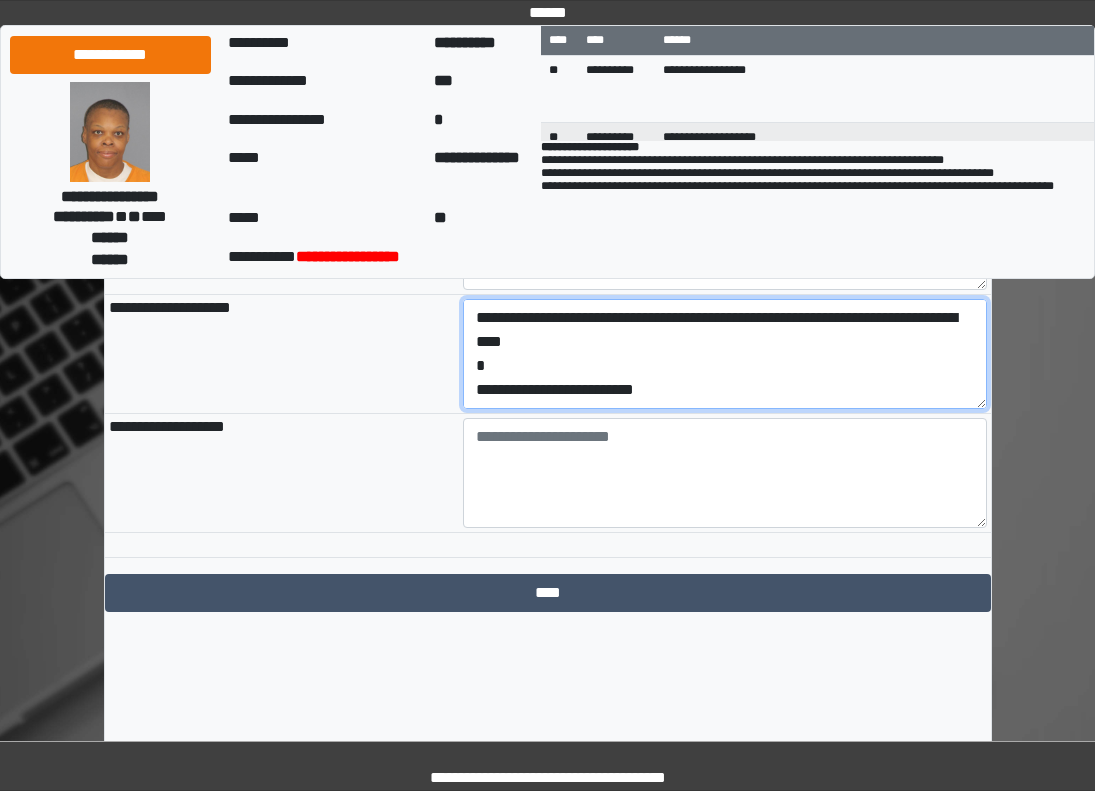 drag, startPoint x: 600, startPoint y: 467, endPoint x: 610, endPoint y: 475, distance: 12.806249 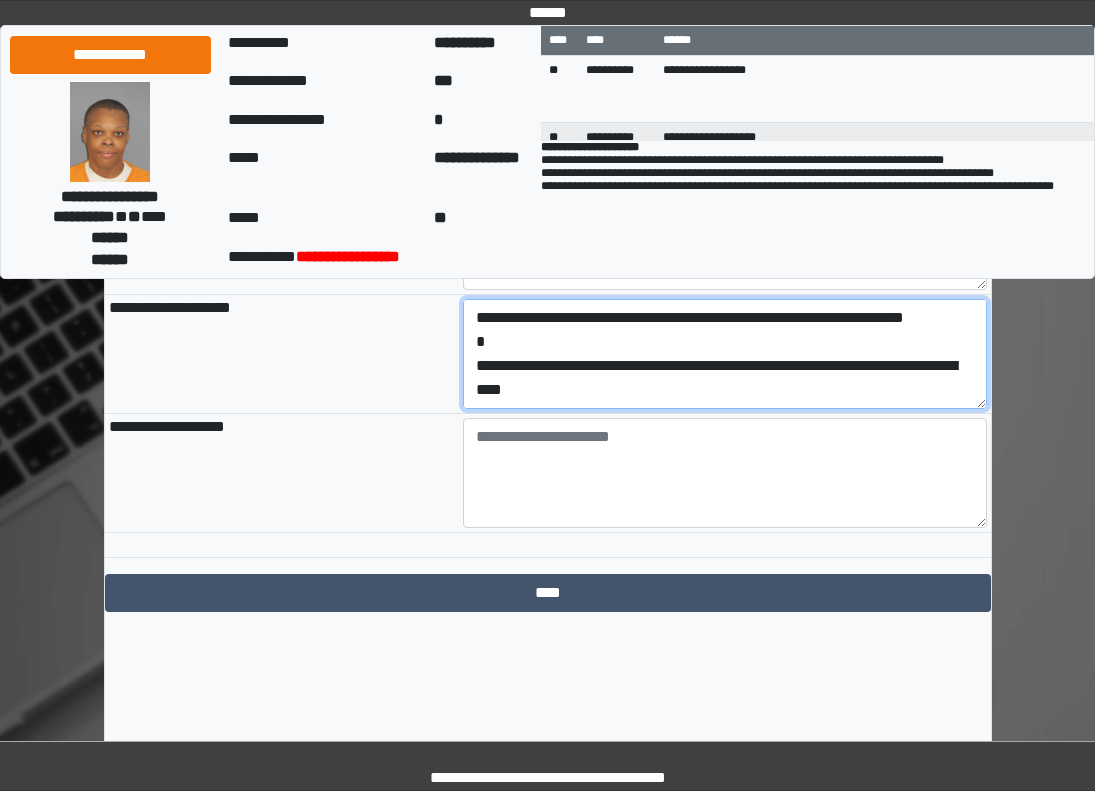 scroll, scrollTop: 48, scrollLeft: 0, axis: vertical 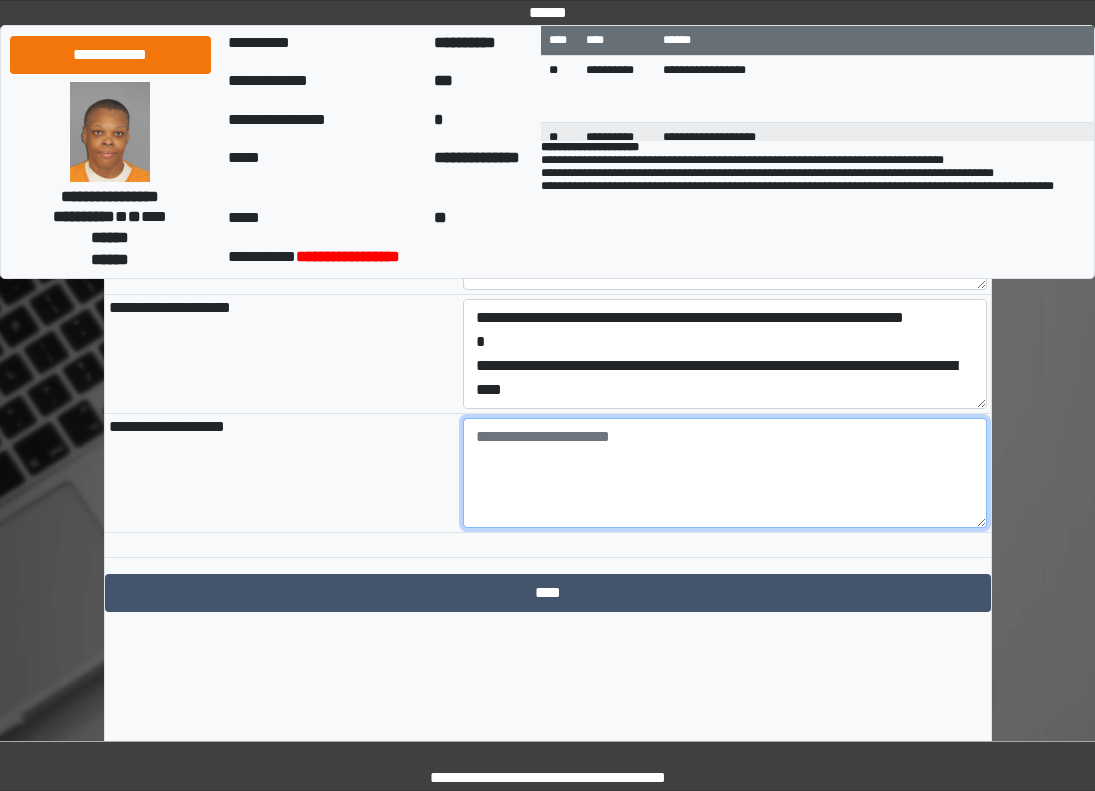 click at bounding box center [725, 473] 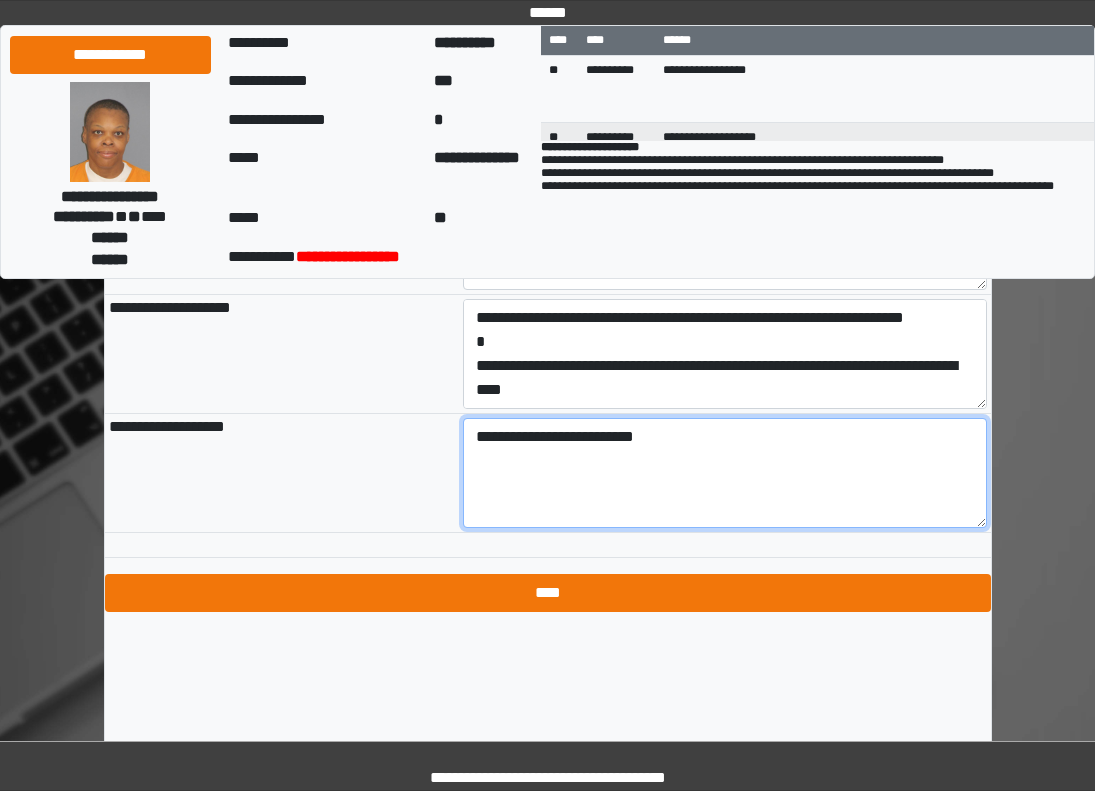 type on "**********" 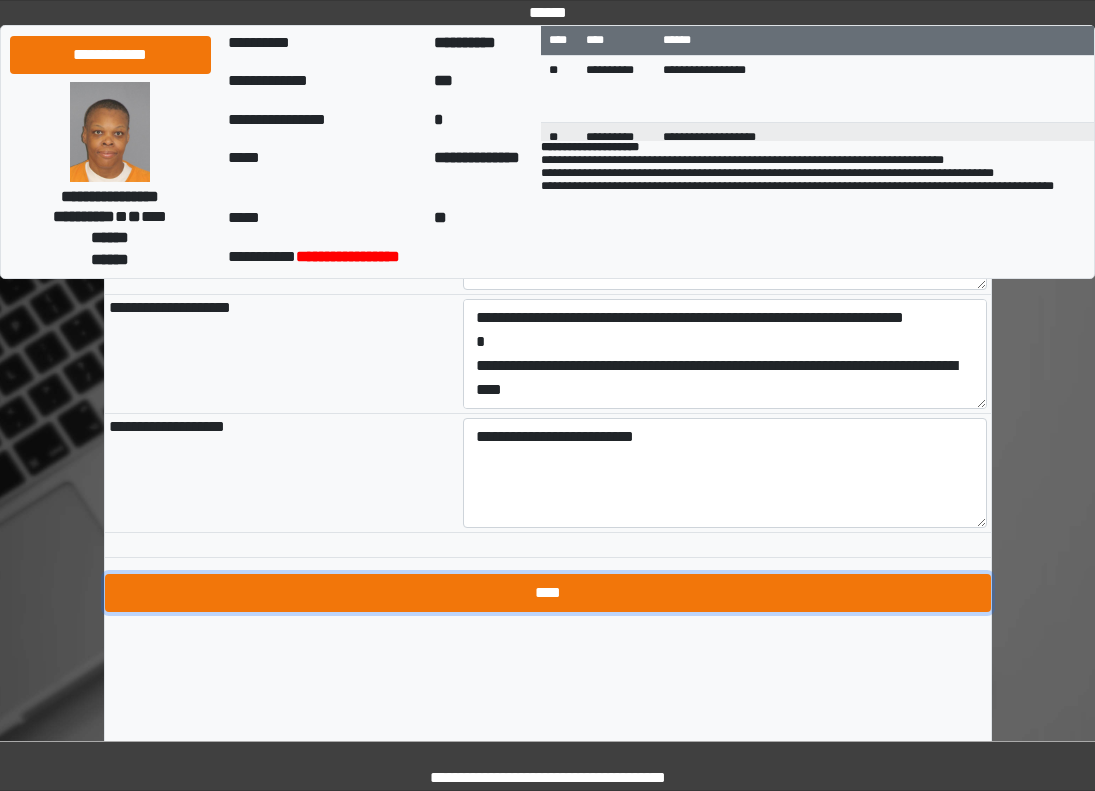 click on "****" at bounding box center (548, 593) 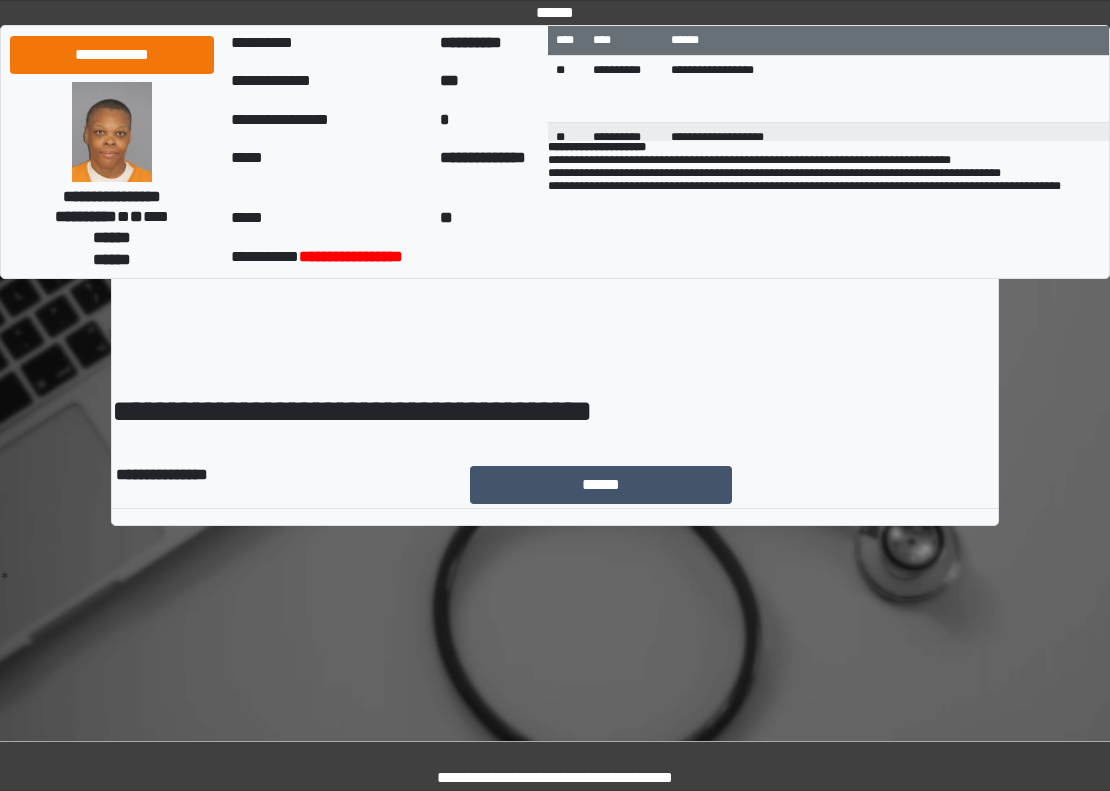 scroll, scrollTop: 0, scrollLeft: 0, axis: both 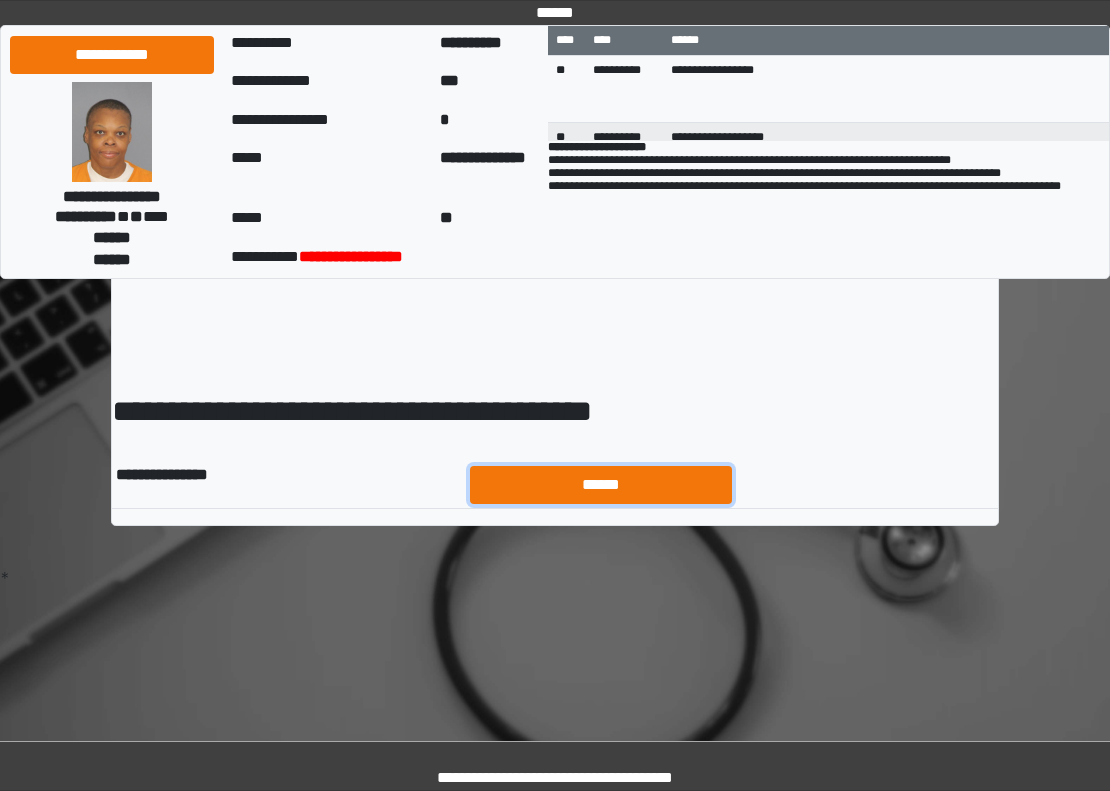click on "******" at bounding box center [601, 485] 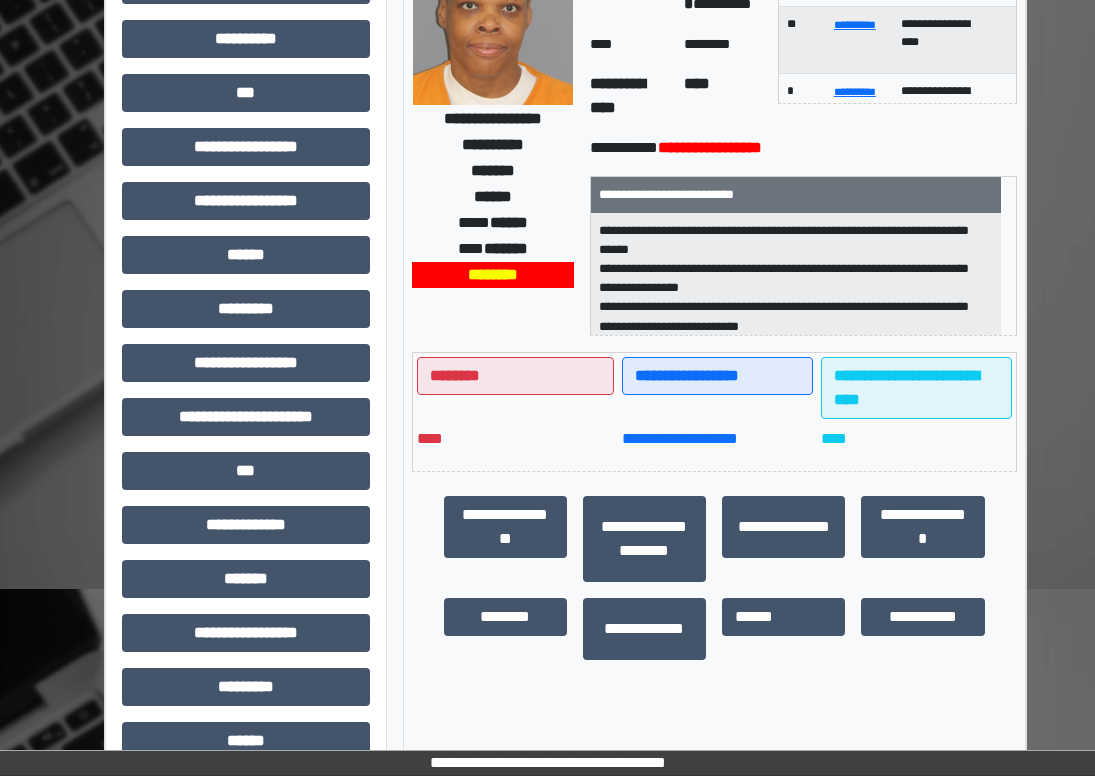 scroll, scrollTop: 398, scrollLeft: 0, axis: vertical 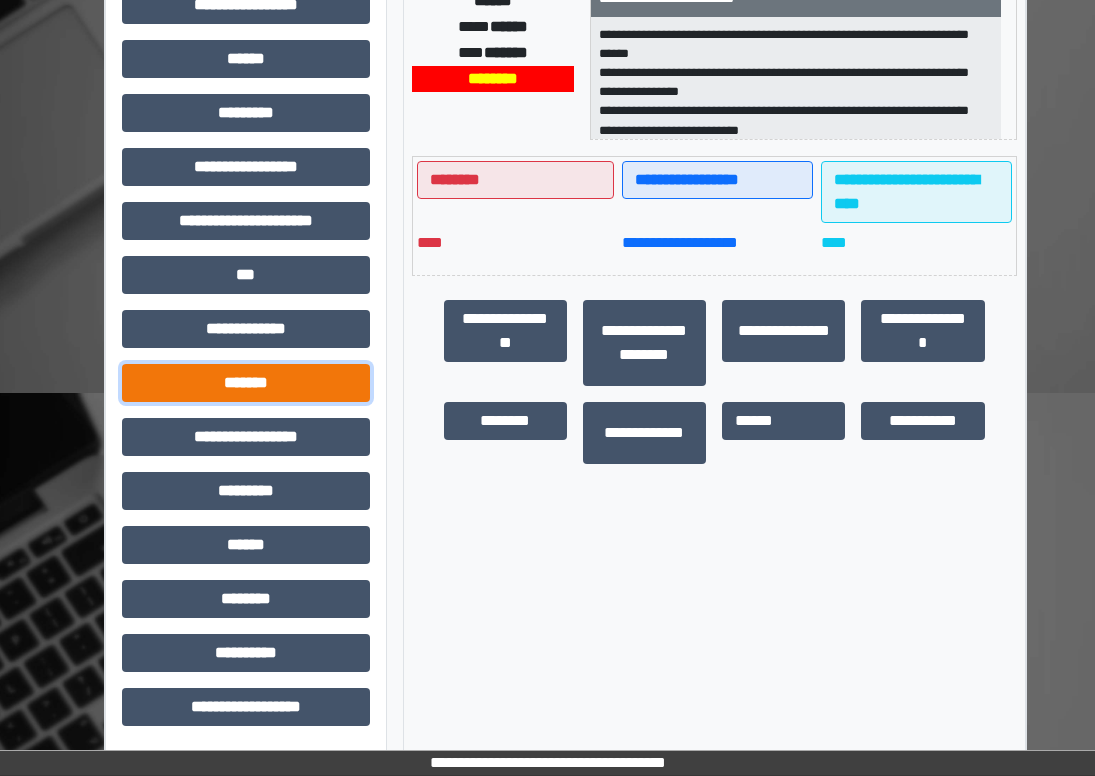 click on "*******" at bounding box center [246, 383] 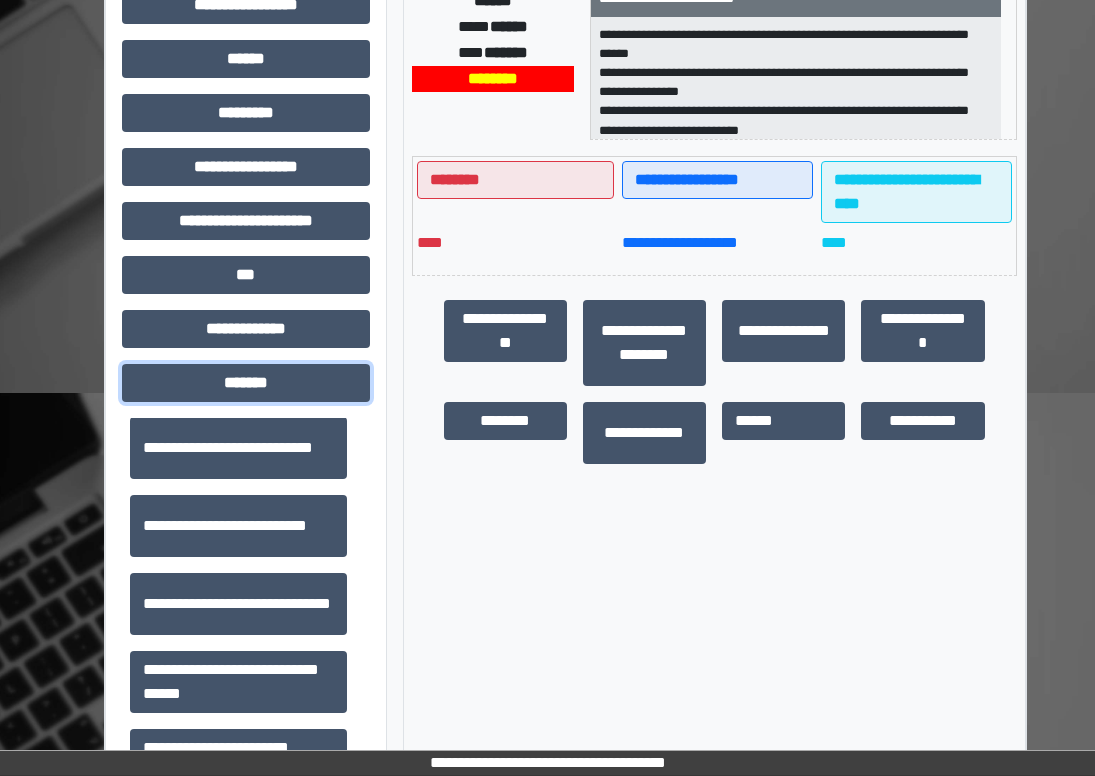 scroll, scrollTop: 700, scrollLeft: 0, axis: vertical 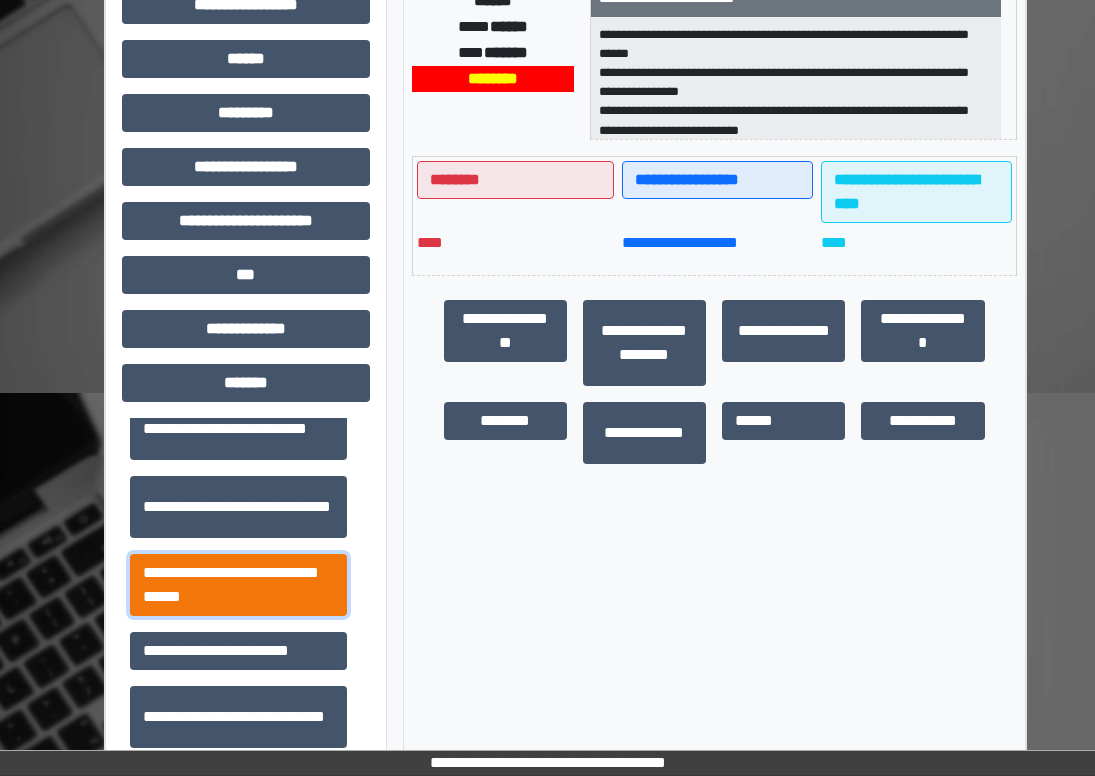 click on "**********" at bounding box center [238, 585] 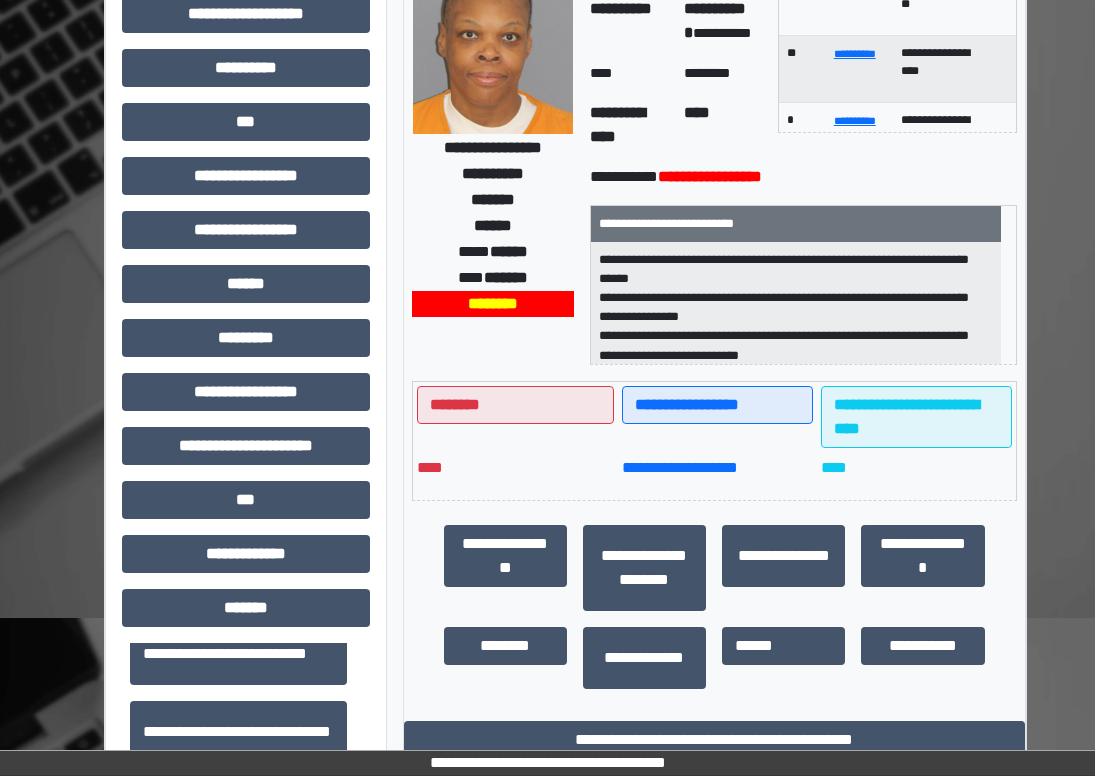 scroll, scrollTop: 0, scrollLeft: 0, axis: both 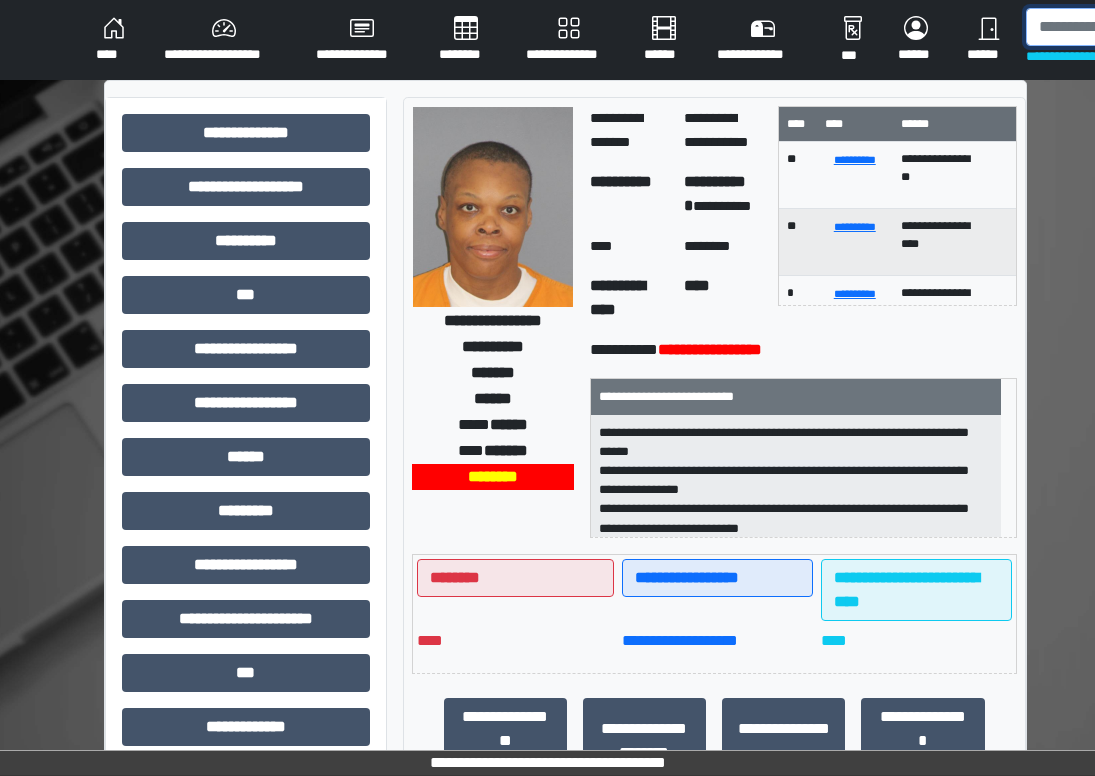 click at bounding box center [1129, 27] 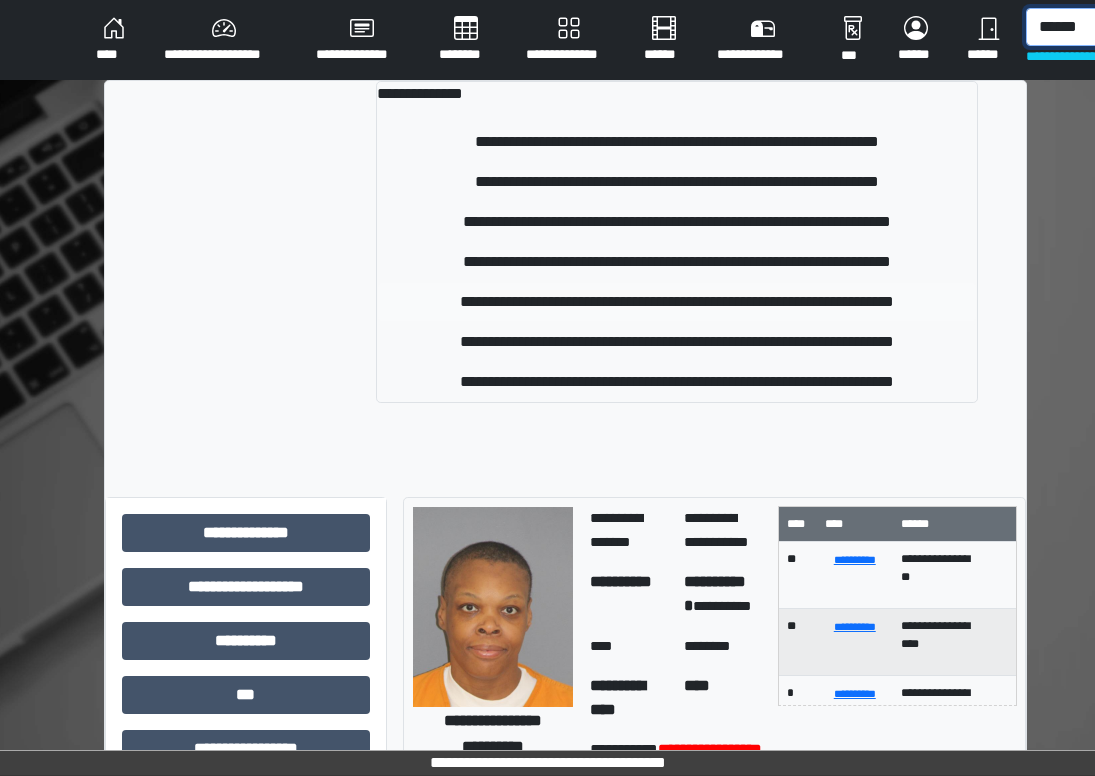 type on "******" 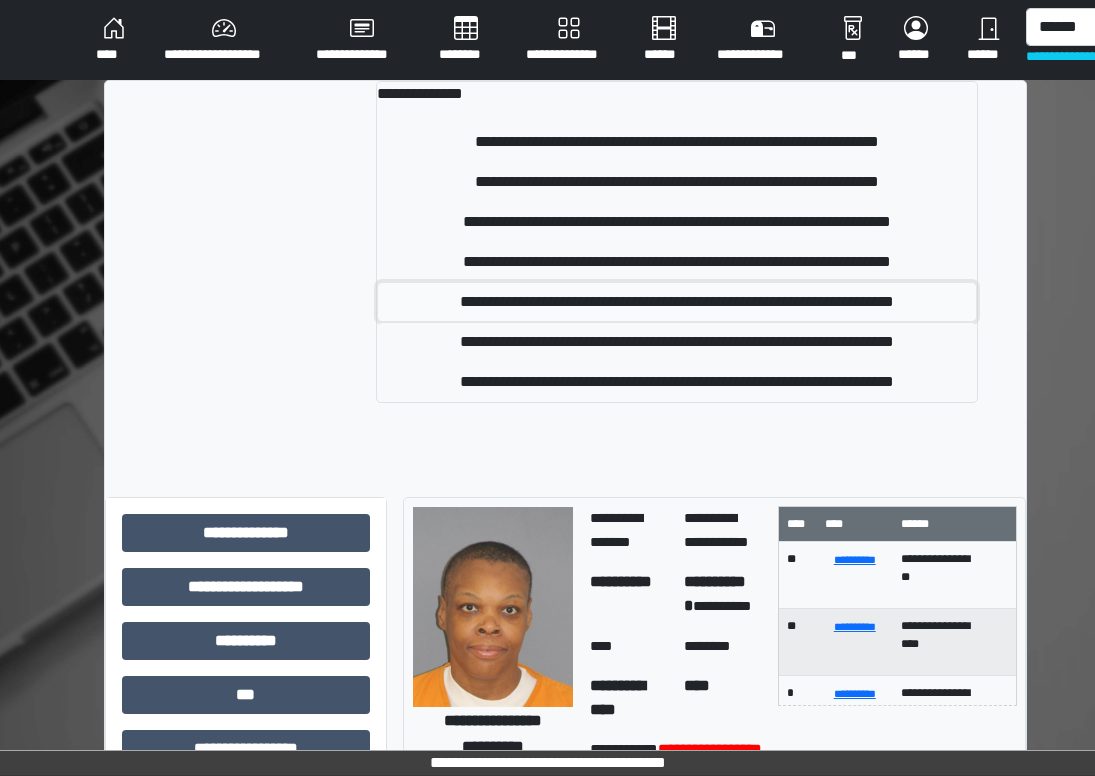 click on "**********" at bounding box center [676, 302] 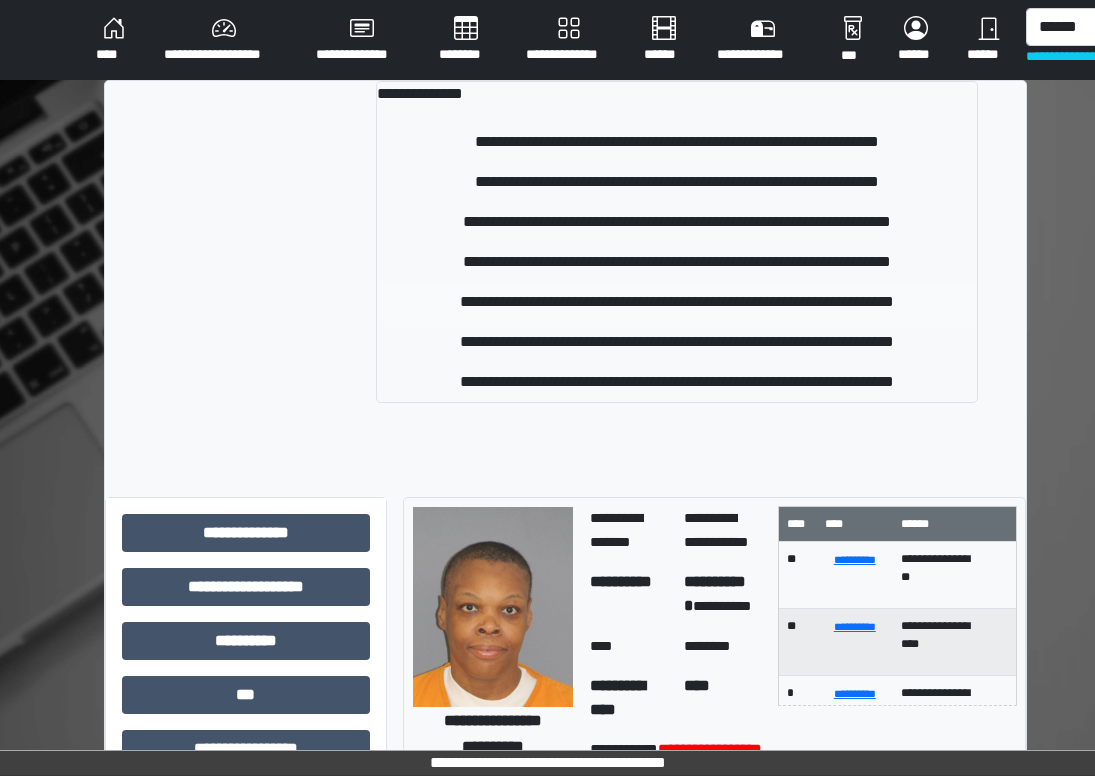 type 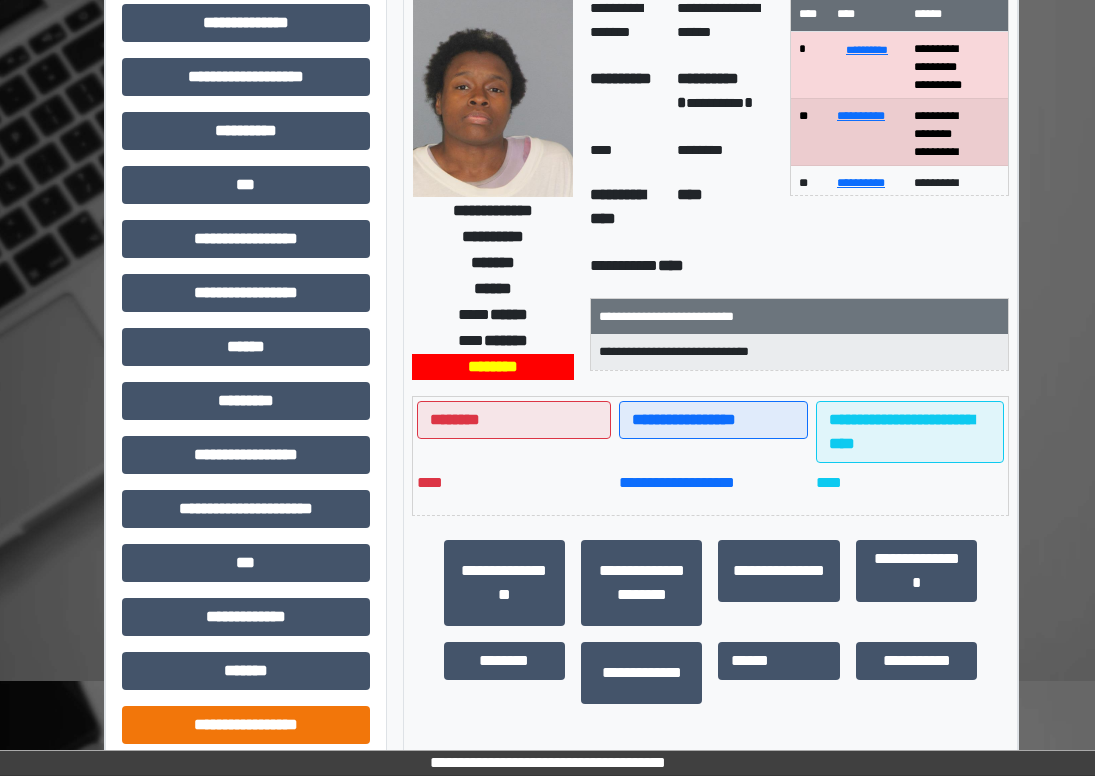 scroll, scrollTop: 398, scrollLeft: 0, axis: vertical 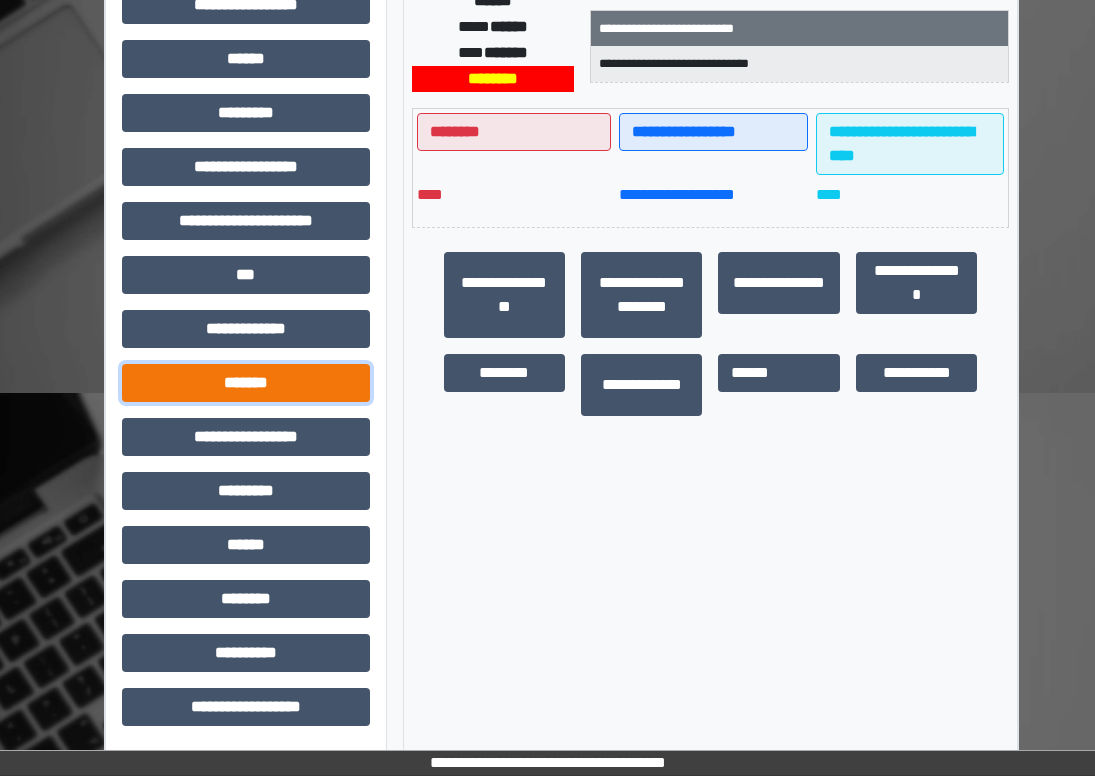 click on "*******" at bounding box center (246, 383) 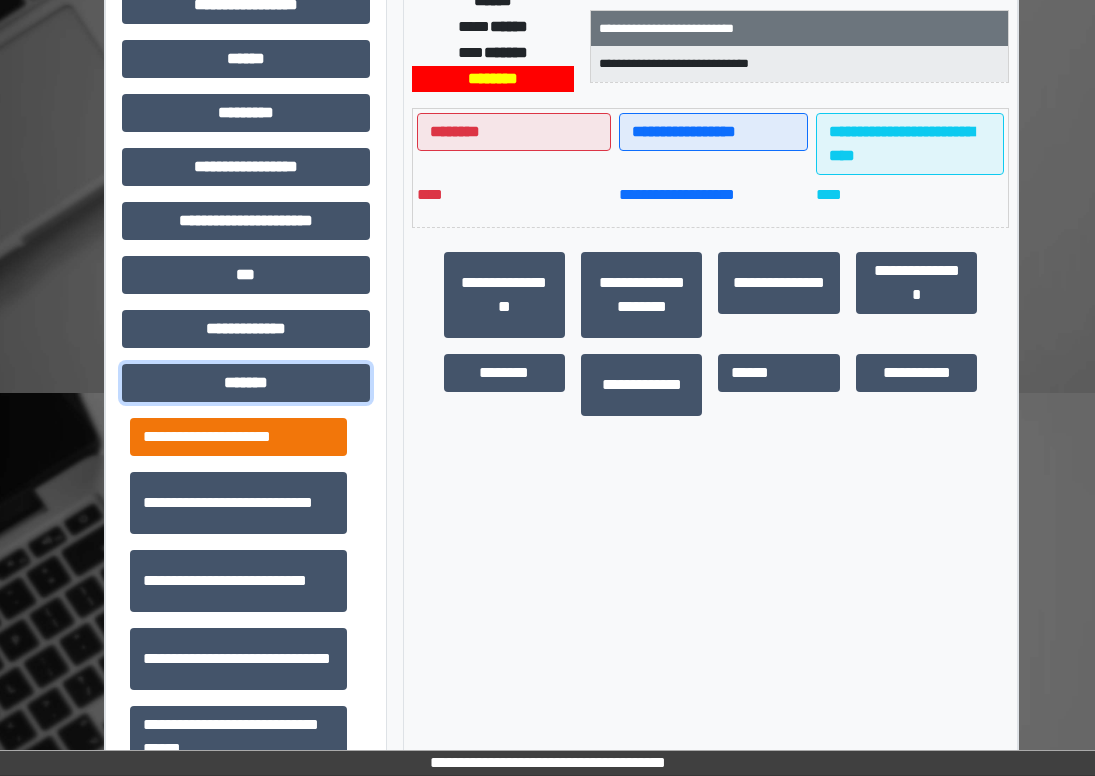 scroll, scrollTop: 700, scrollLeft: 0, axis: vertical 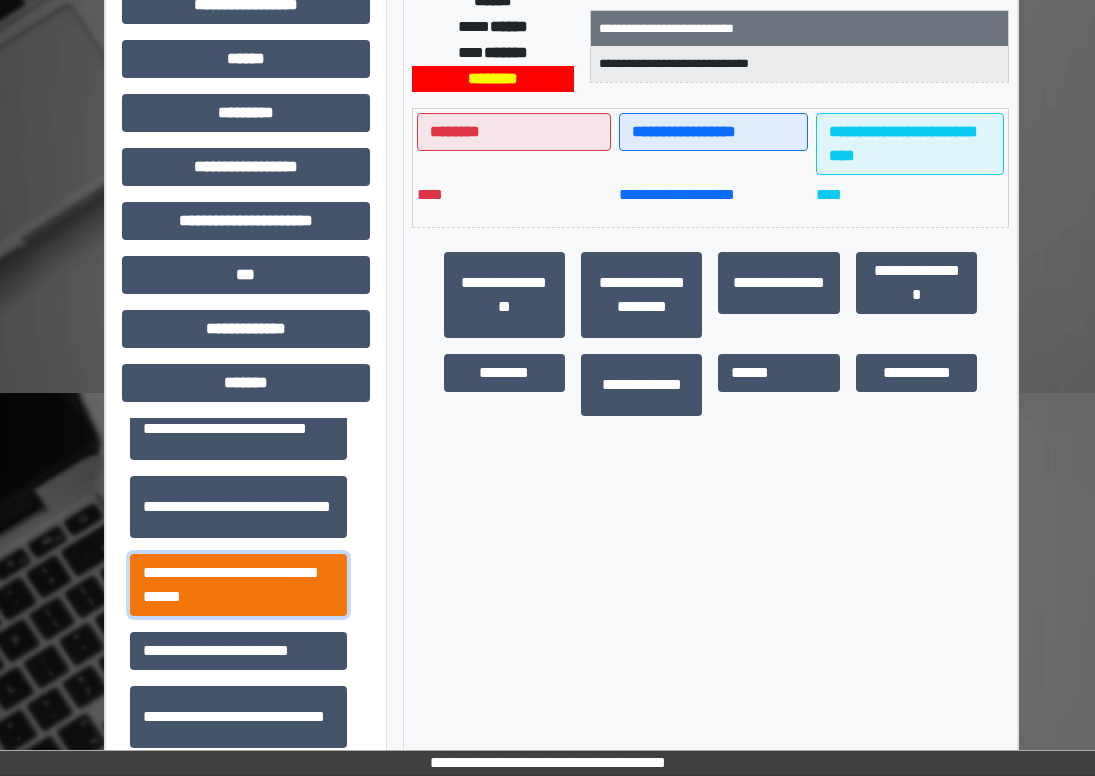 click on "**********" at bounding box center [238, 585] 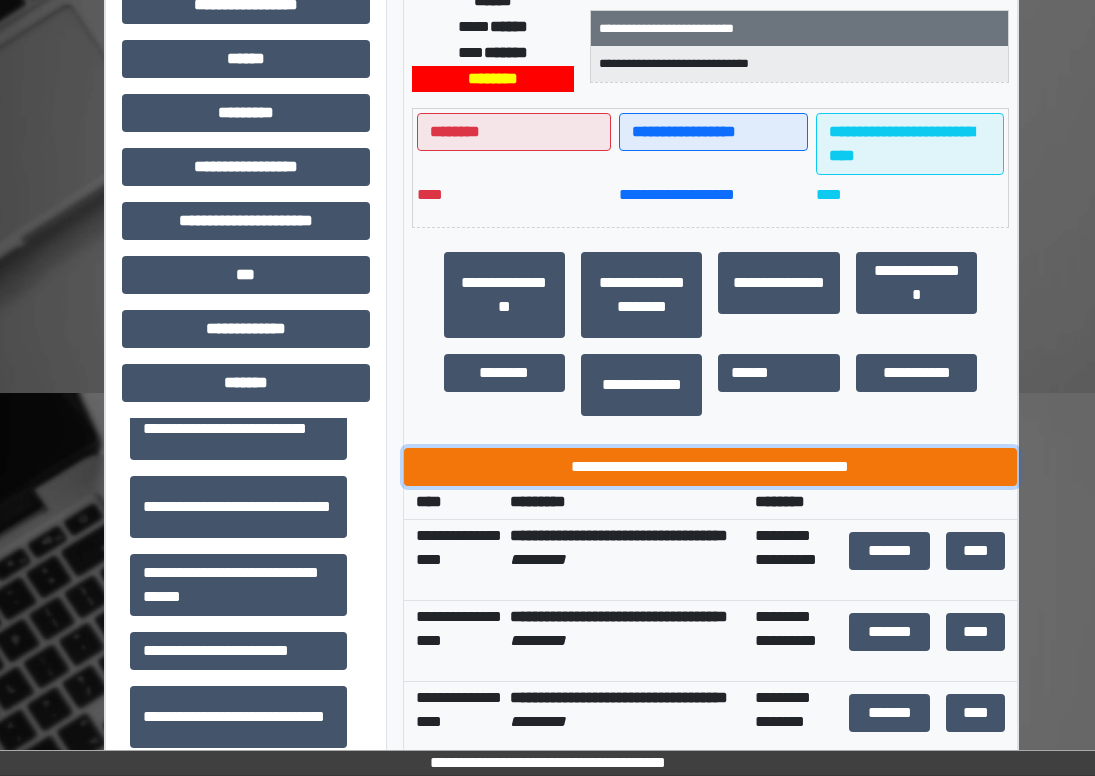 click on "**********" at bounding box center (711, 467) 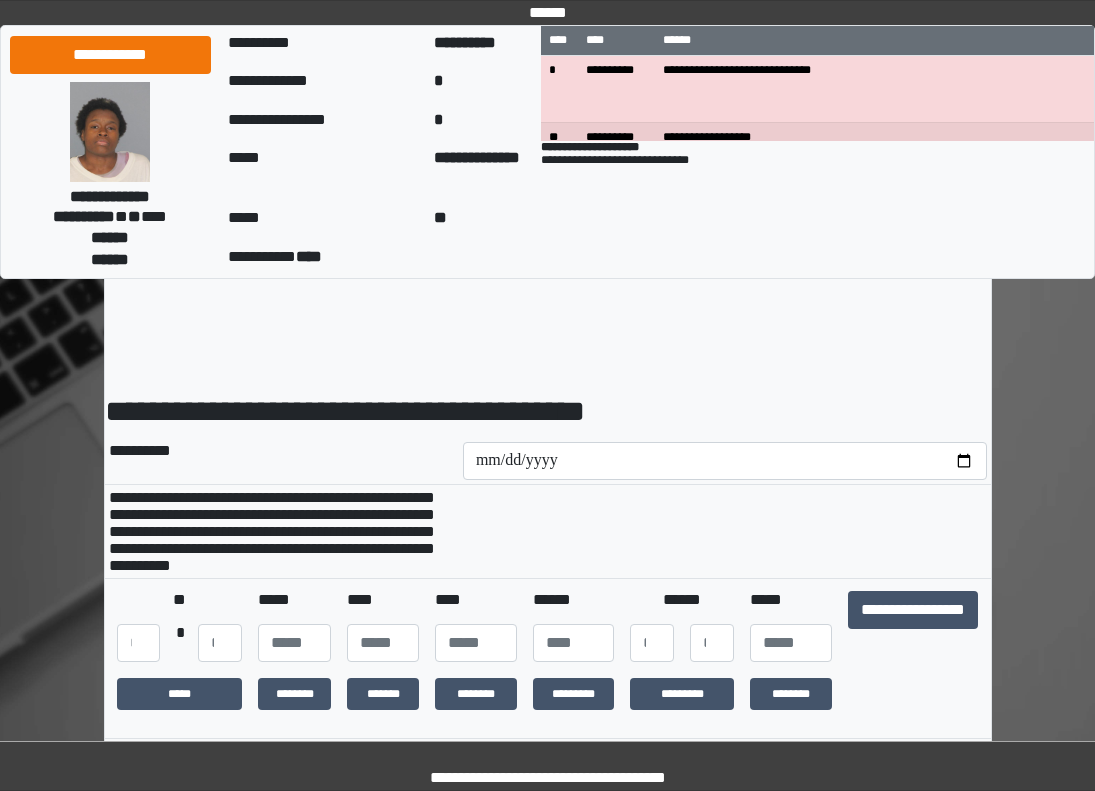 scroll, scrollTop: 0, scrollLeft: 0, axis: both 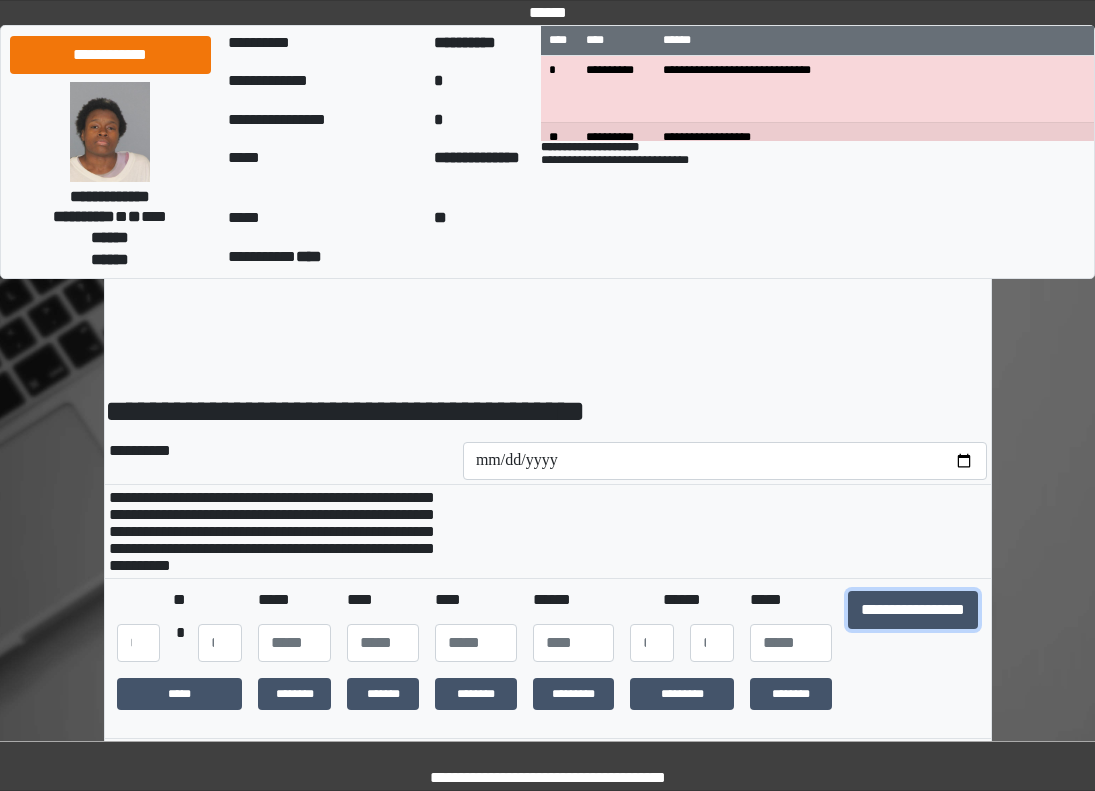drag, startPoint x: 896, startPoint y: 618, endPoint x: 884, endPoint y: 528, distance: 90.79648 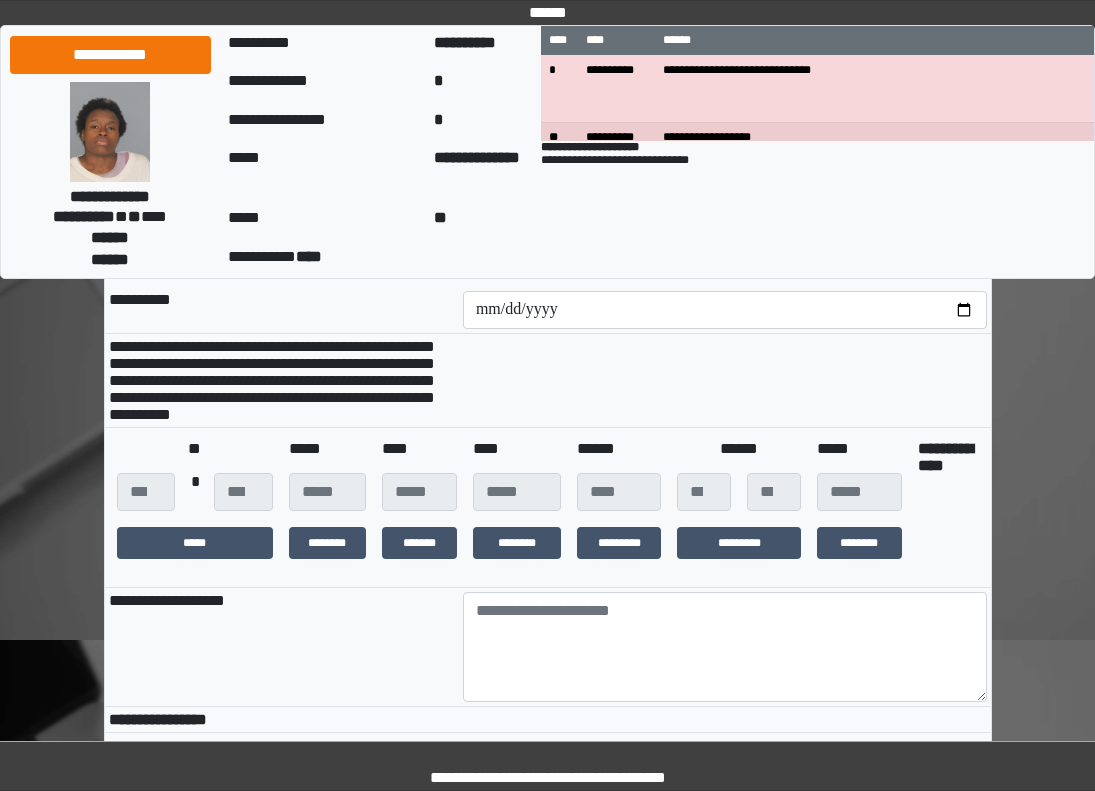 scroll, scrollTop: 300, scrollLeft: 0, axis: vertical 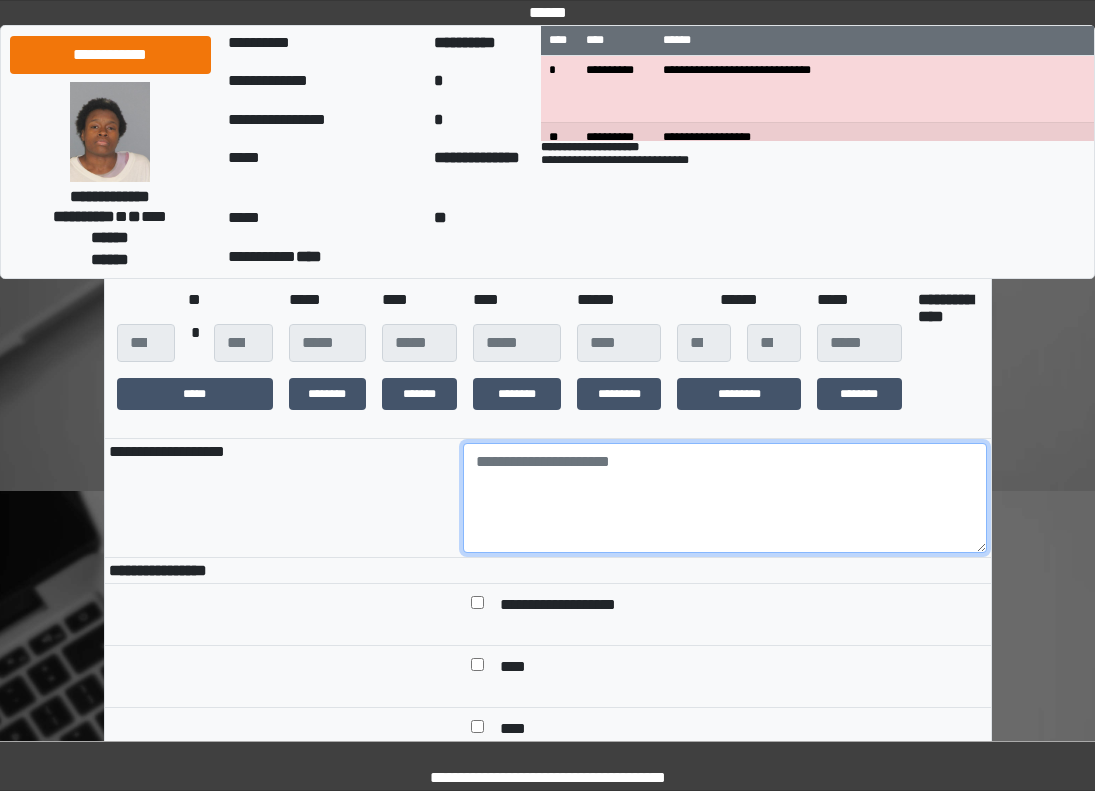 click at bounding box center [725, 498] 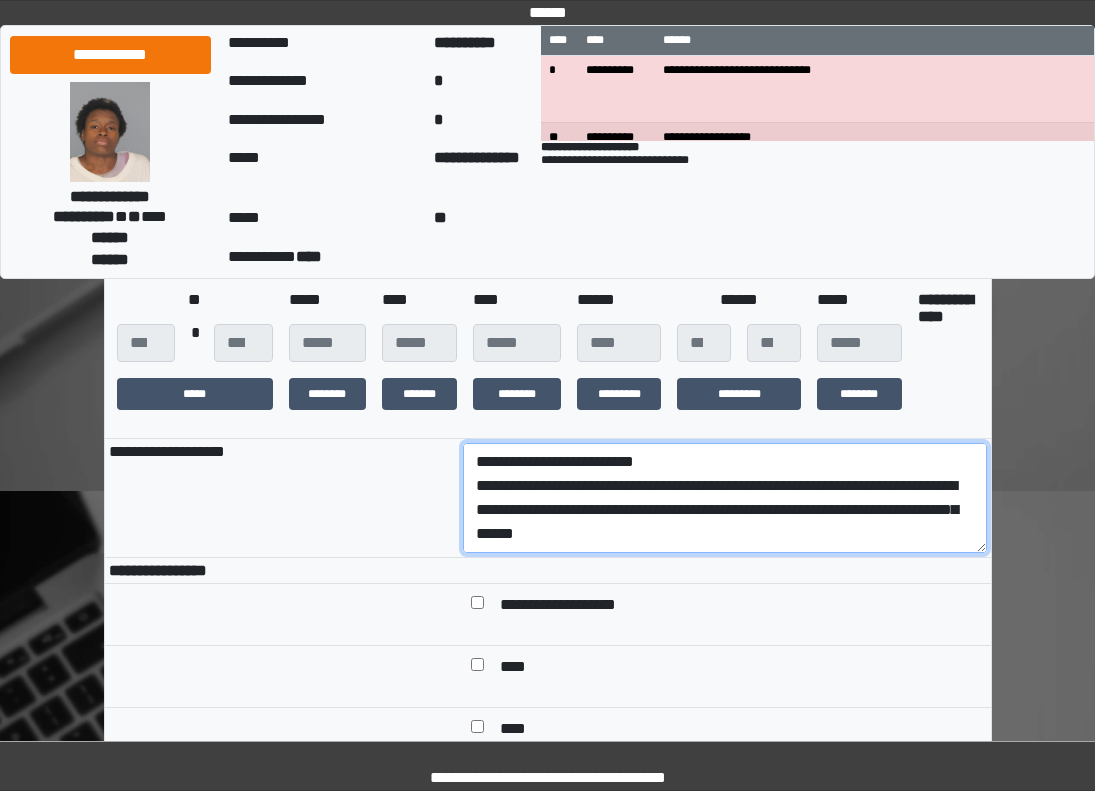 scroll, scrollTop: 137, scrollLeft: 0, axis: vertical 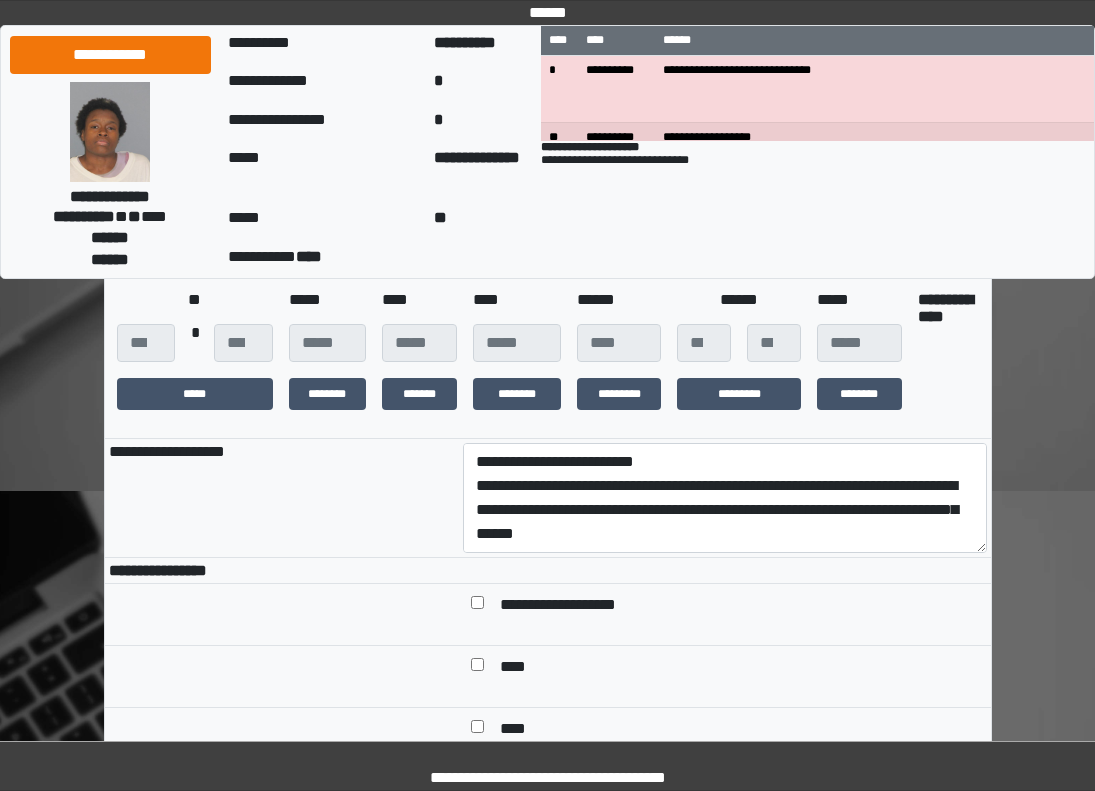 click on "**********" at bounding box center (282, 498) 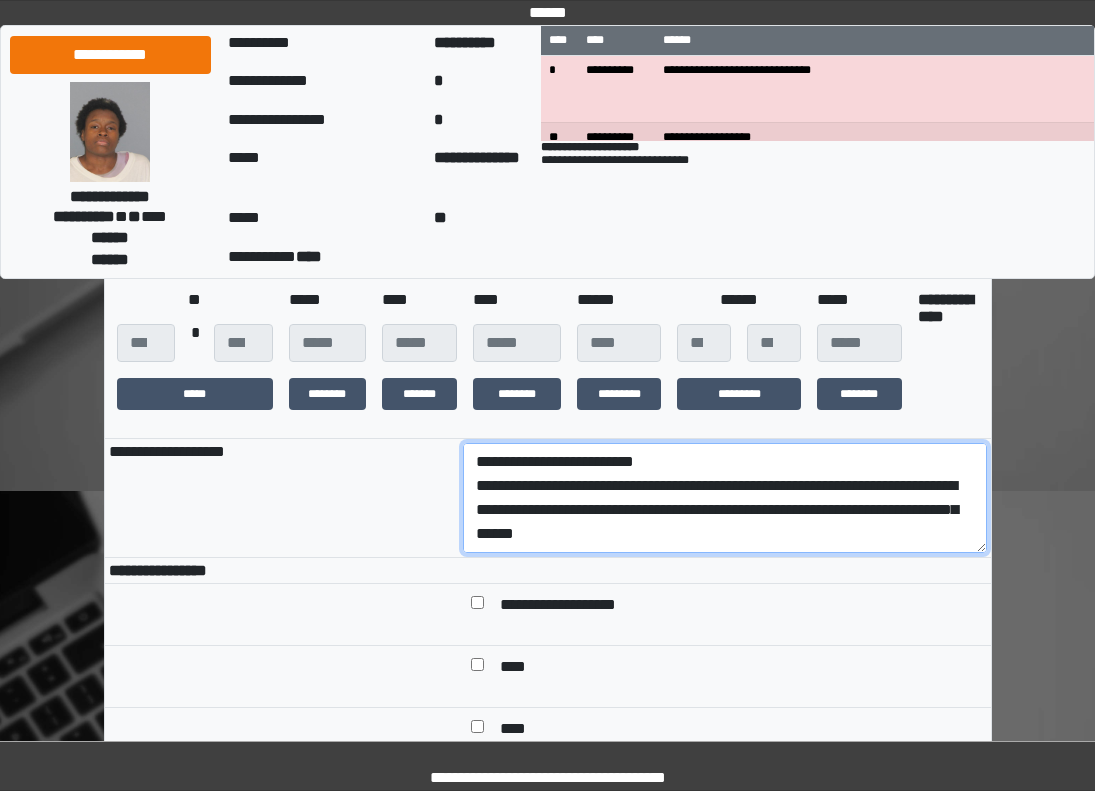 click on "**********" at bounding box center (725, 498) 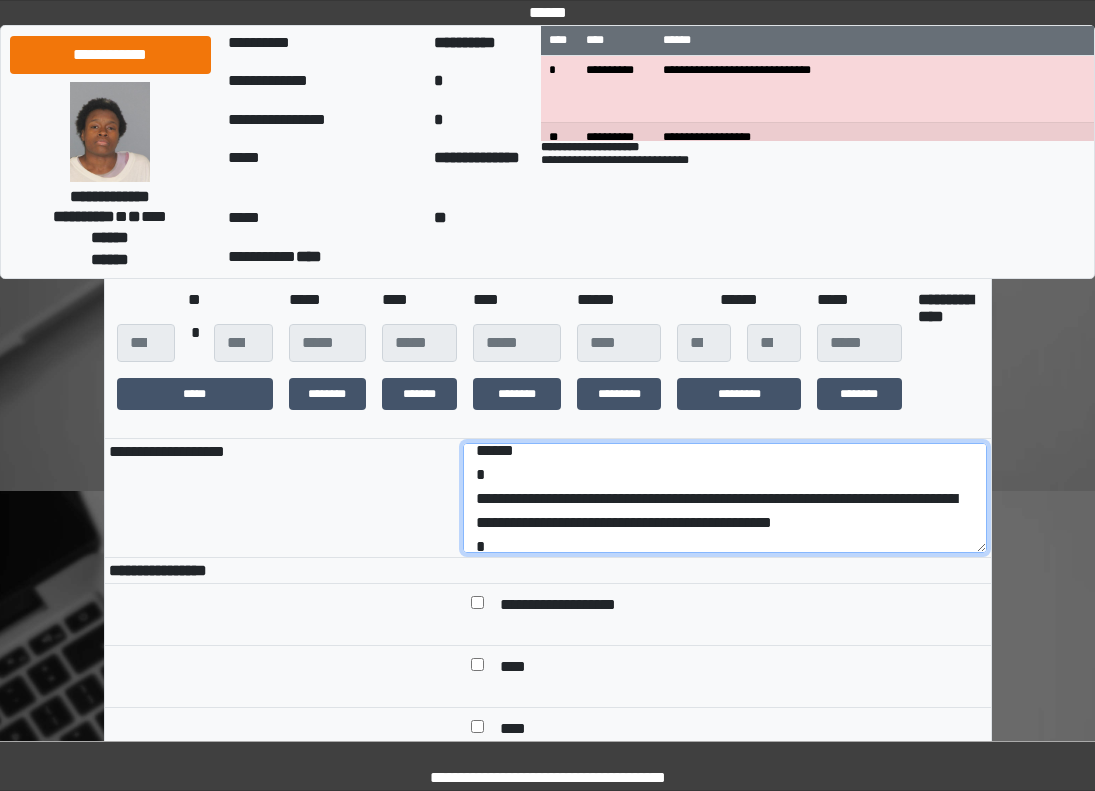 scroll, scrollTop: 144, scrollLeft: 0, axis: vertical 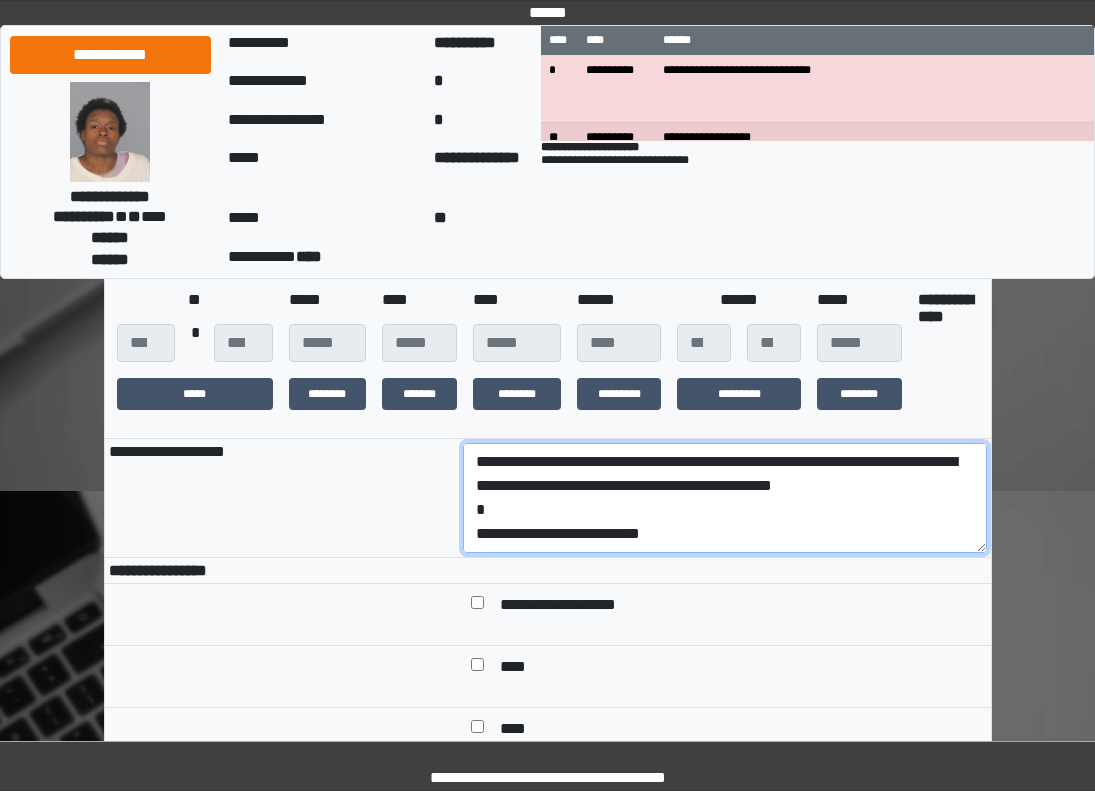 click on "**********" at bounding box center (725, 498) 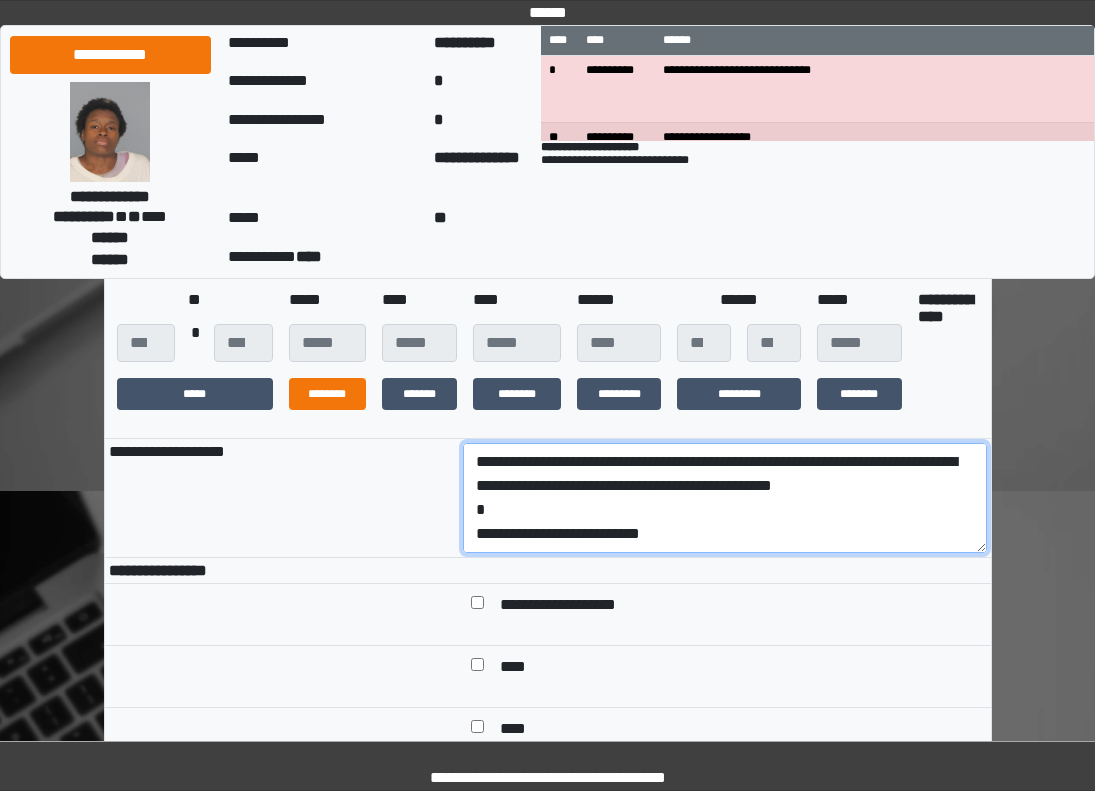 scroll, scrollTop: 0, scrollLeft: 0, axis: both 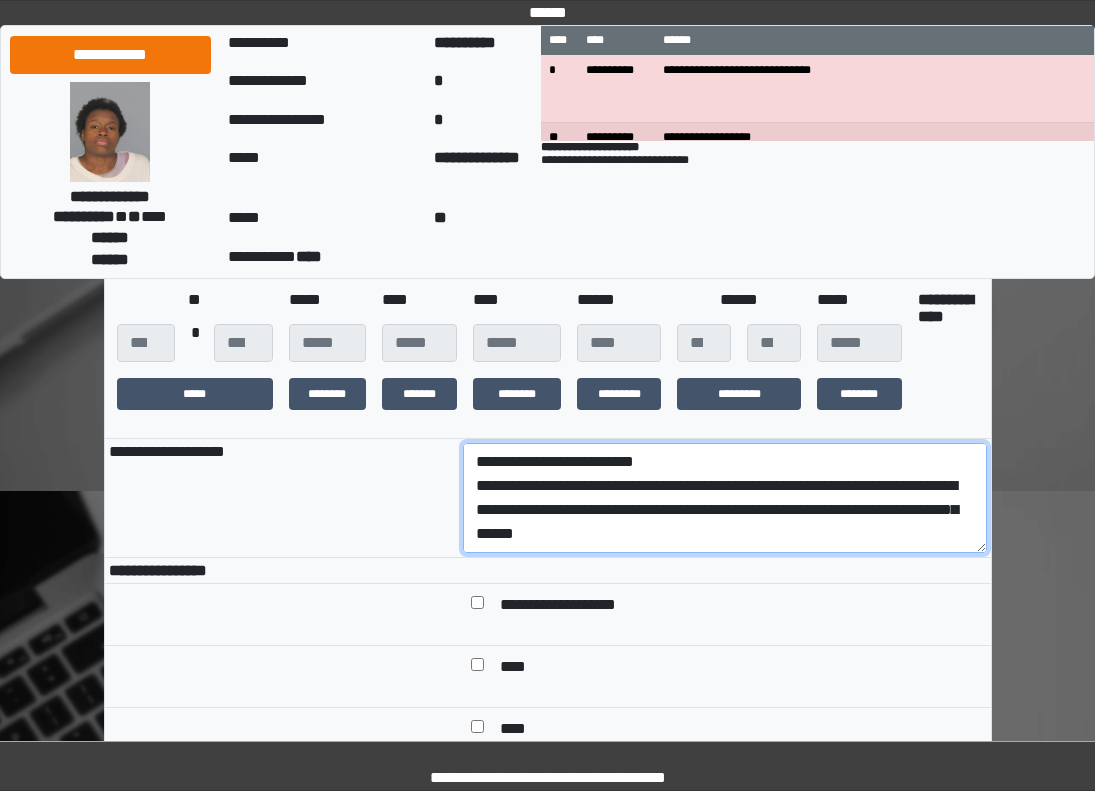 drag, startPoint x: 724, startPoint y: 544, endPoint x: 330, endPoint y: 513, distance: 395.21765 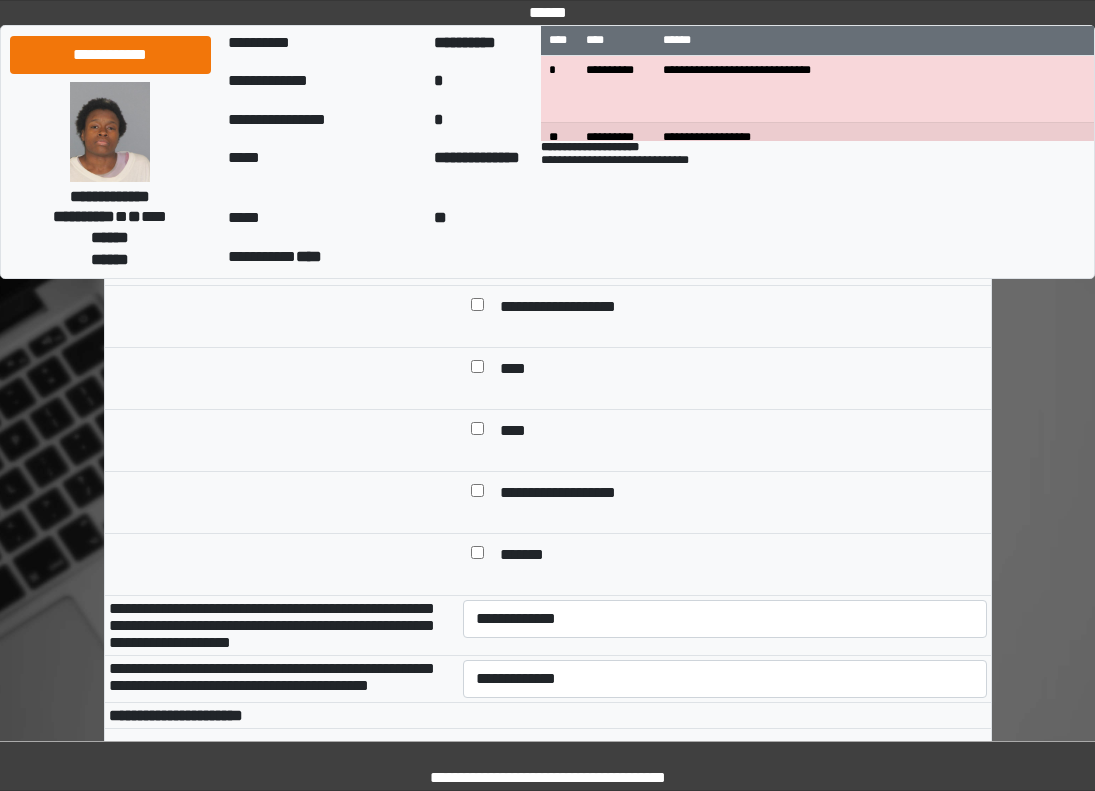 scroll, scrollTop: 600, scrollLeft: 0, axis: vertical 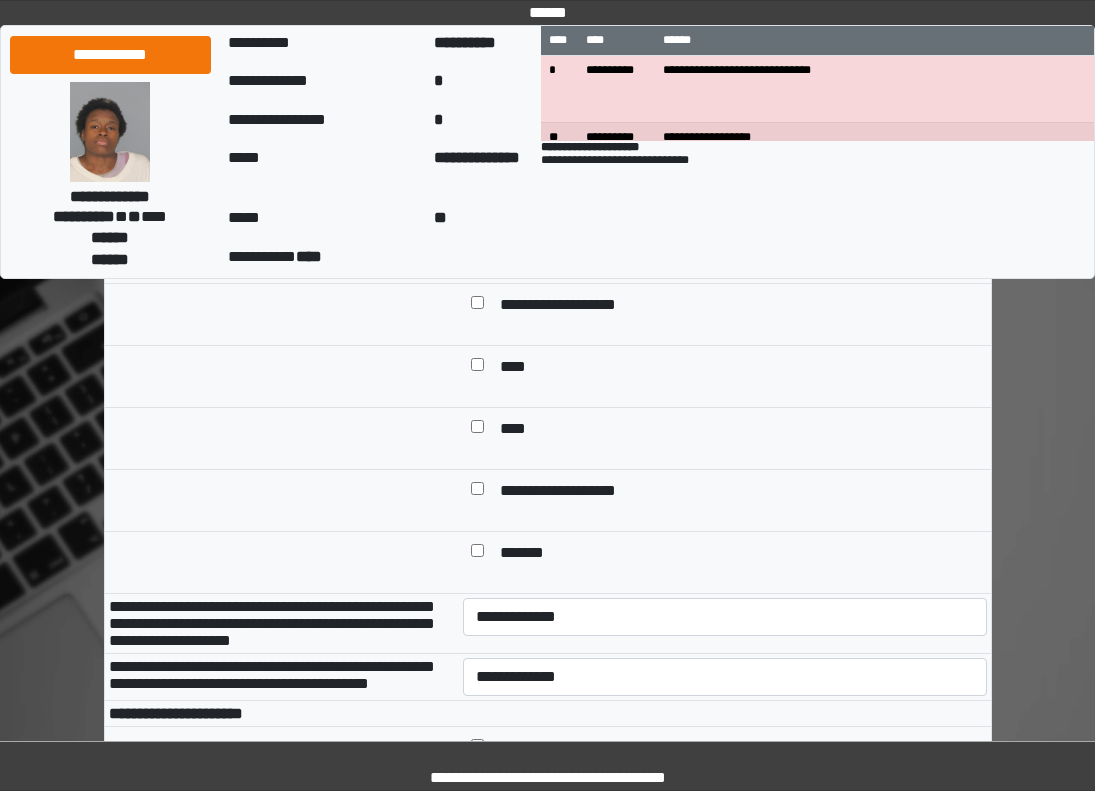 type on "**********" 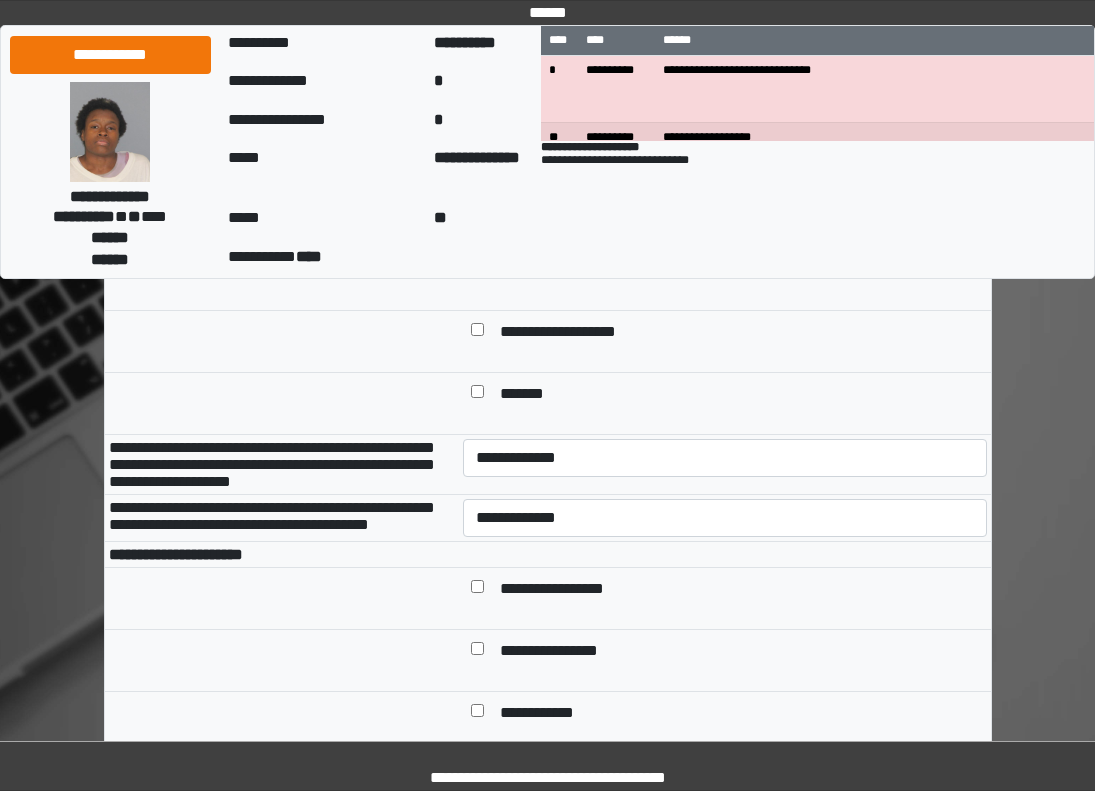 scroll, scrollTop: 900, scrollLeft: 0, axis: vertical 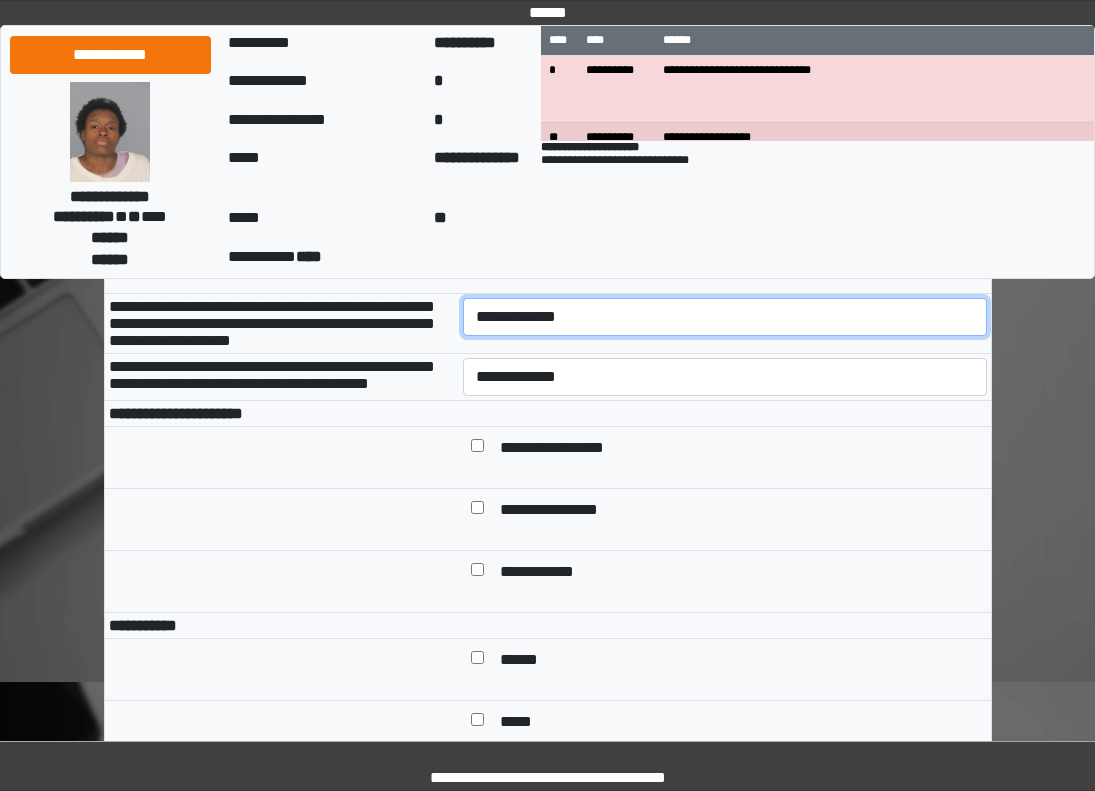 drag, startPoint x: 547, startPoint y: 350, endPoint x: 553, endPoint y: 363, distance: 14.3178215 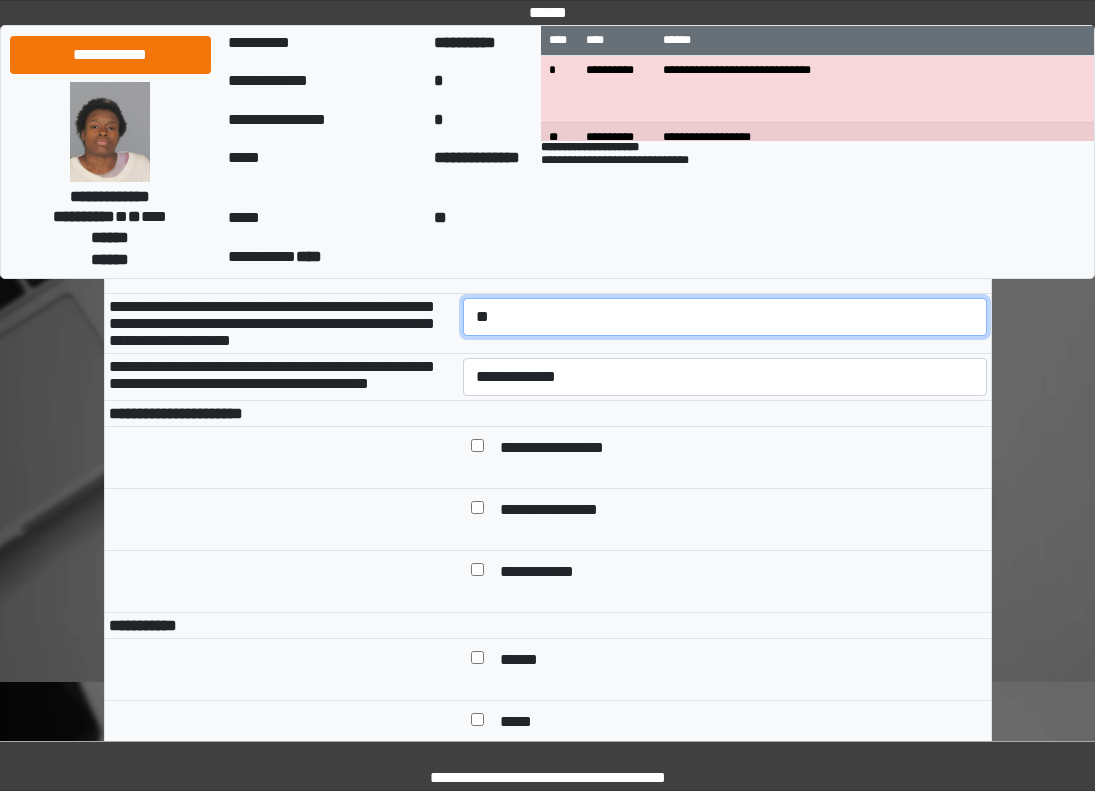 click on "**********" at bounding box center (725, 317) 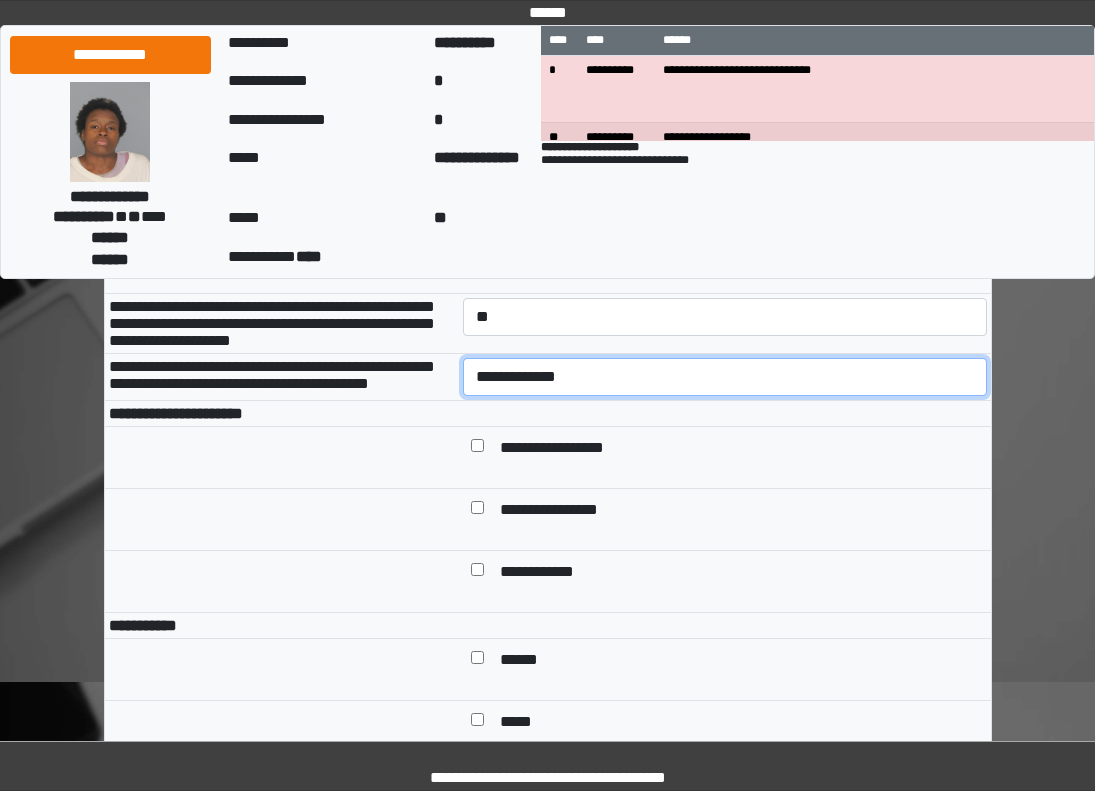 click on "**********" at bounding box center [725, 377] 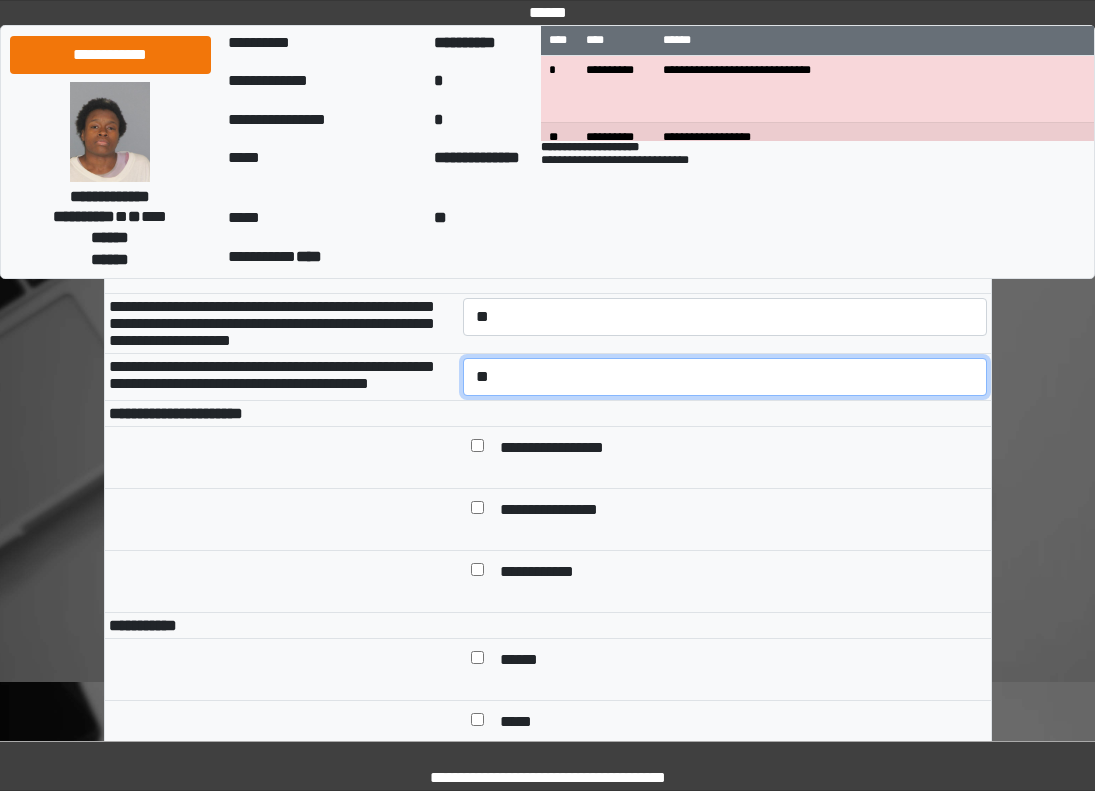 click on "**********" at bounding box center [725, 377] 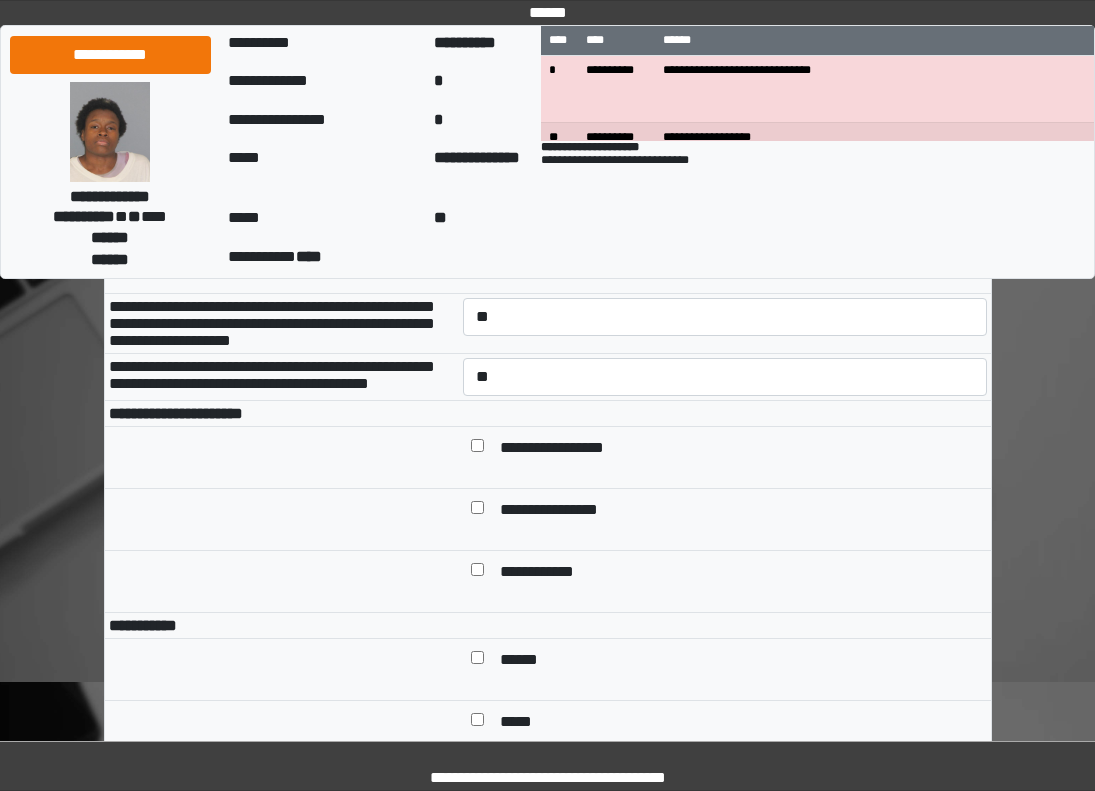 click at bounding box center (725, 414) 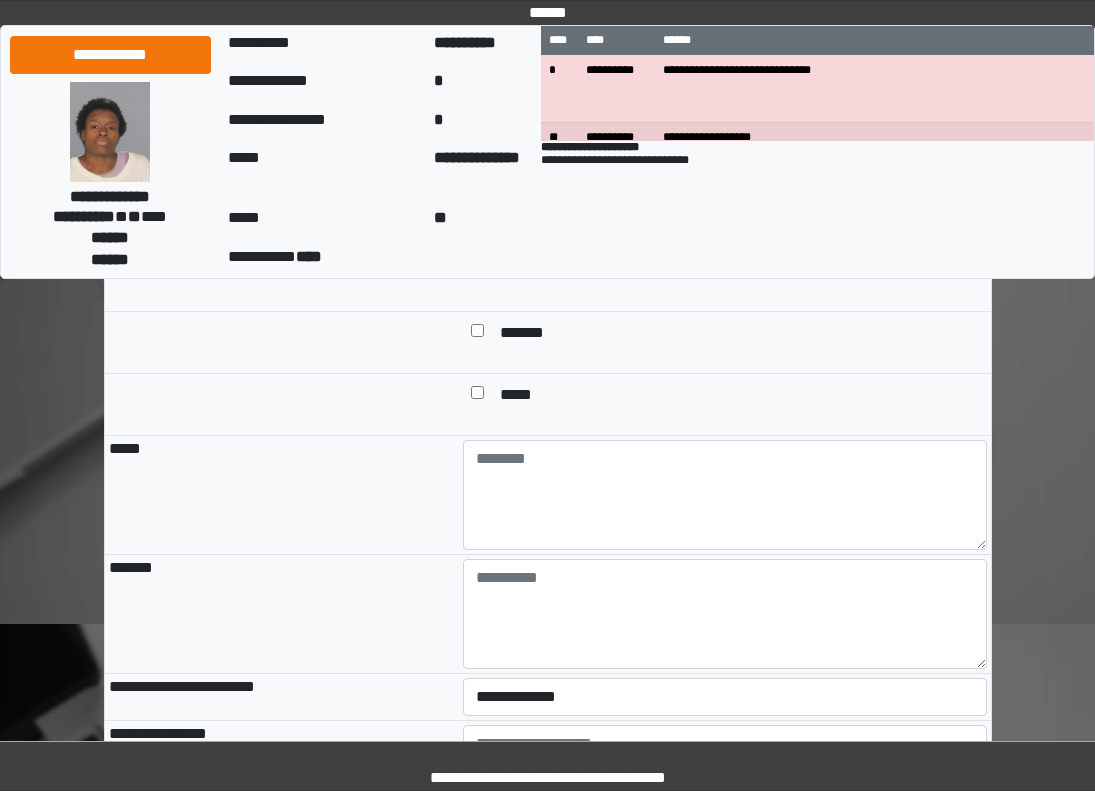 scroll, scrollTop: 1900, scrollLeft: 0, axis: vertical 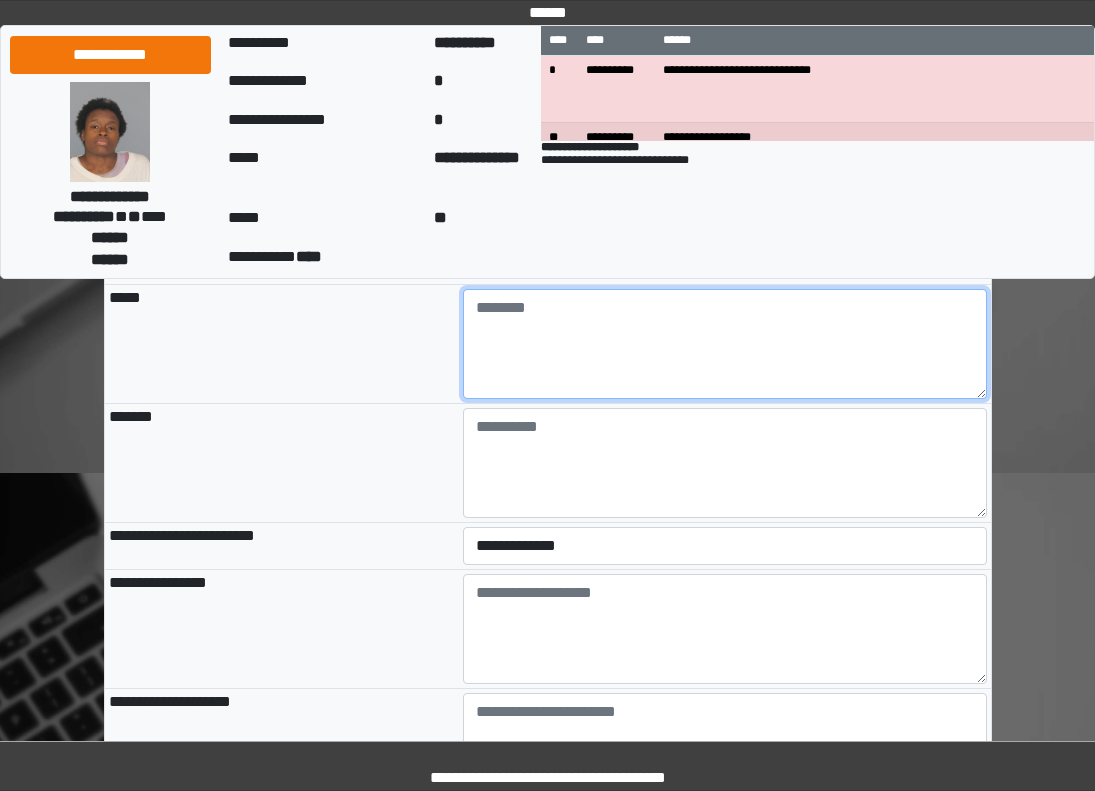 click at bounding box center [725, 344] 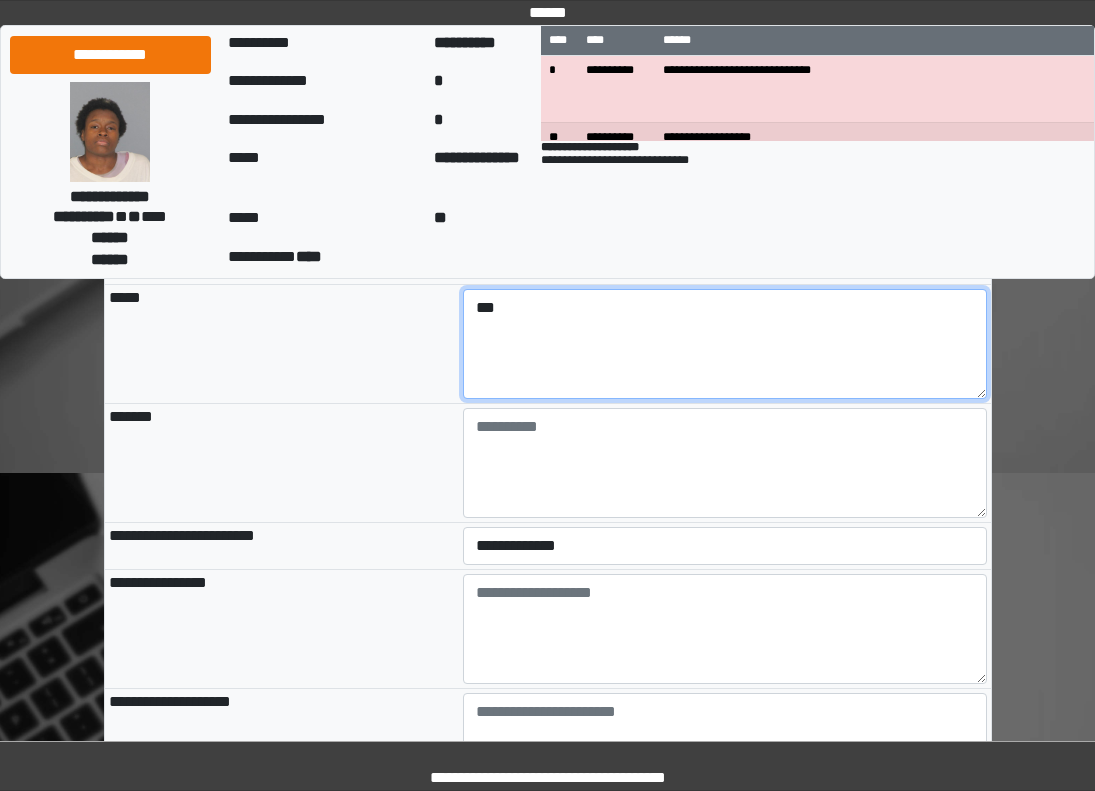 type on "***" 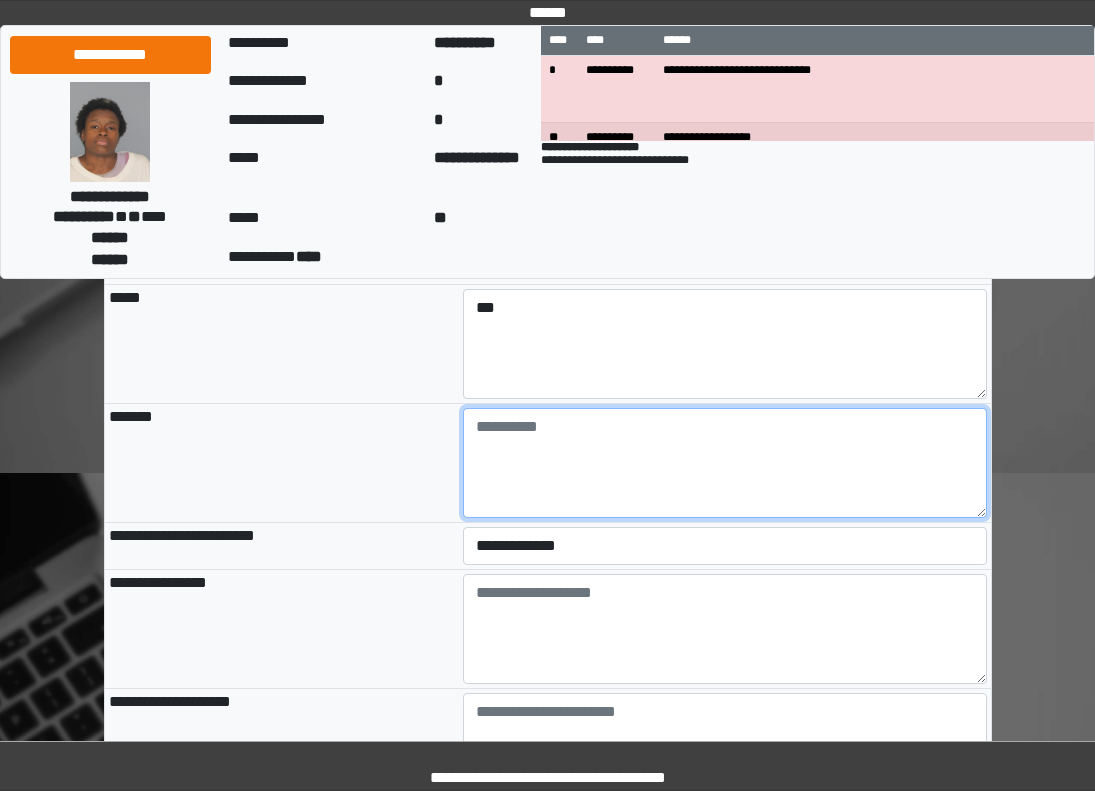 type on "*" 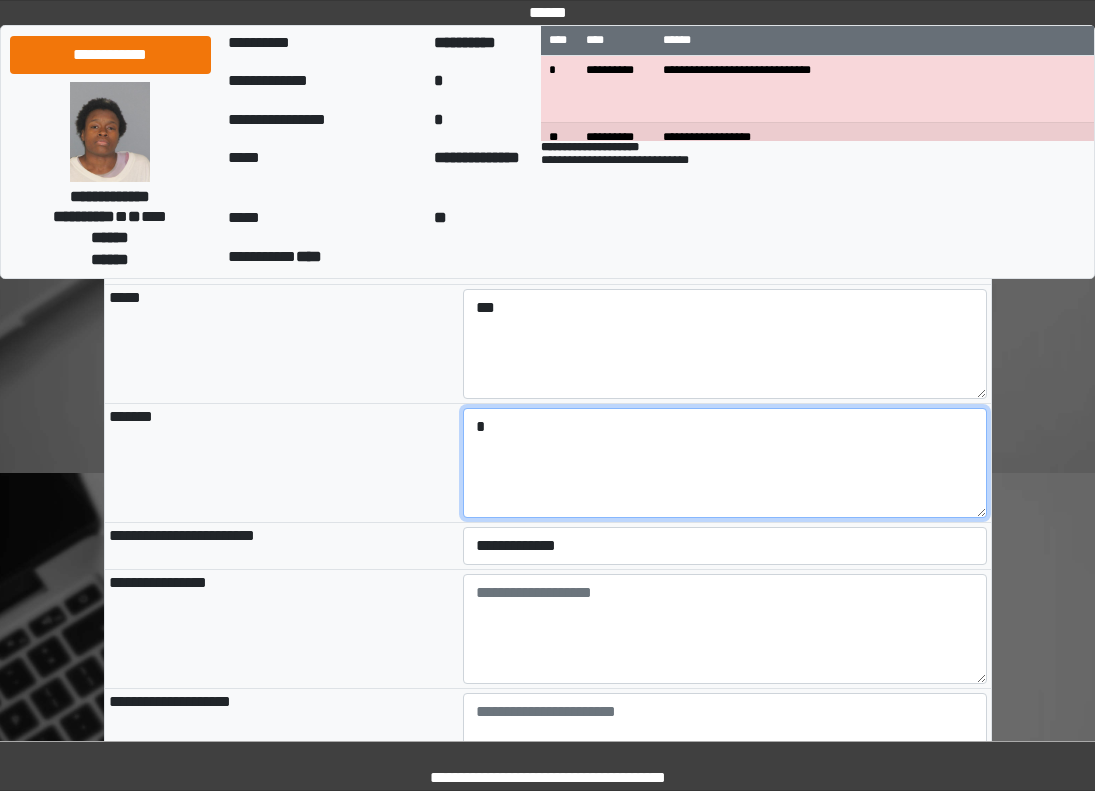type 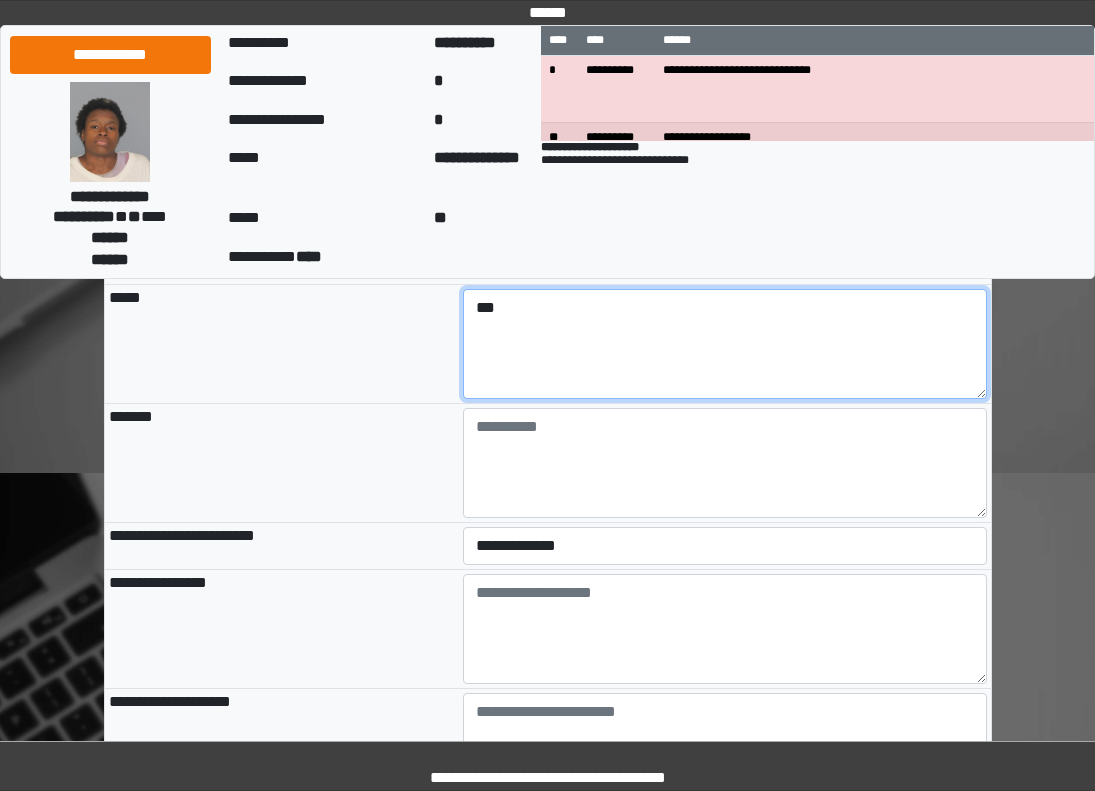 click on "***" at bounding box center (725, 344) 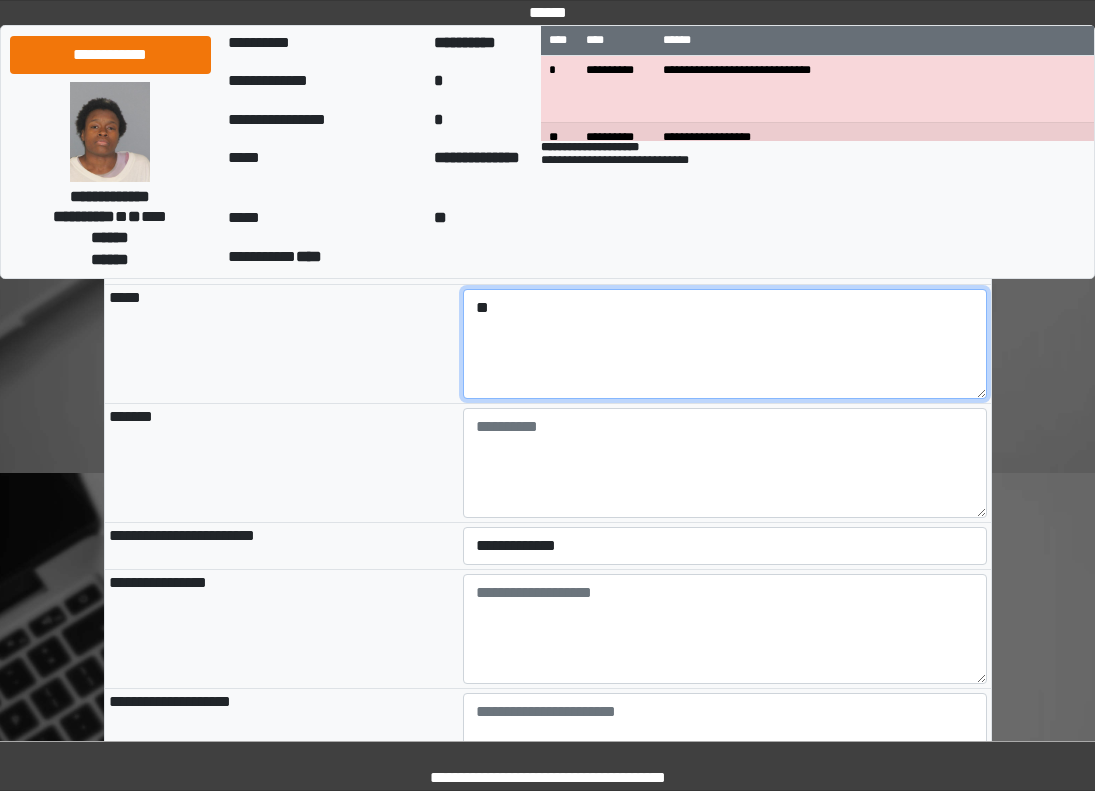 type on "*" 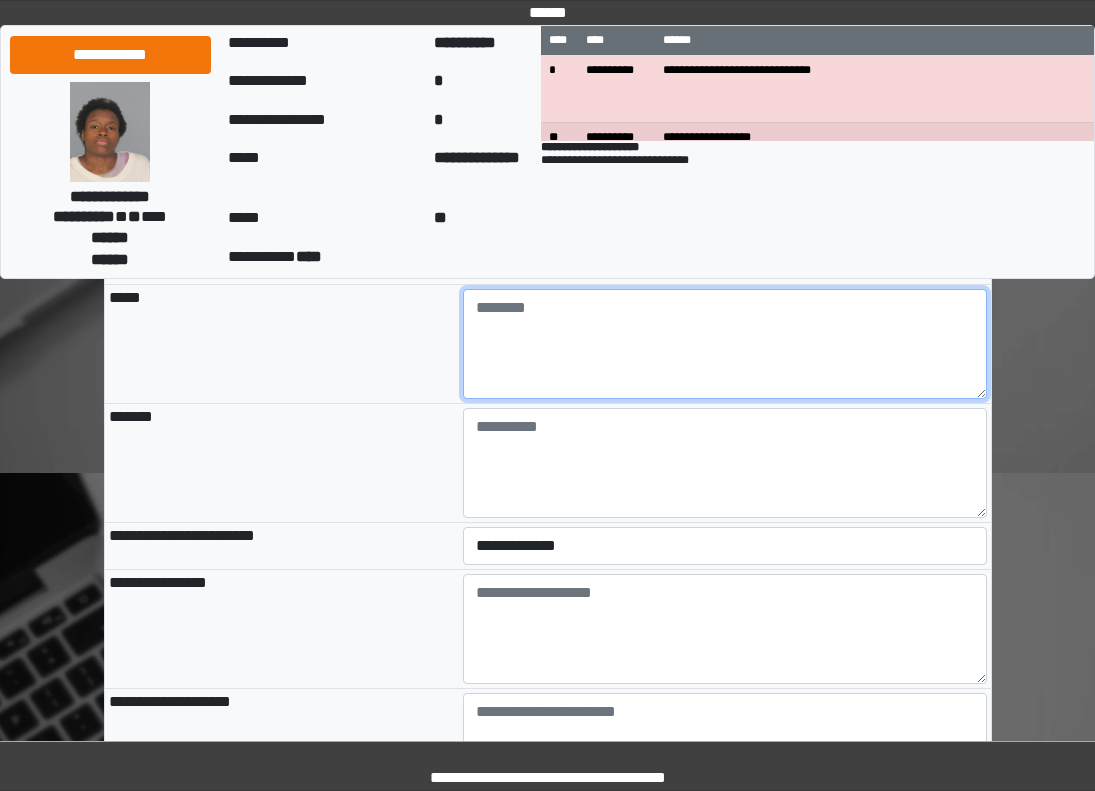 click at bounding box center [725, 344] 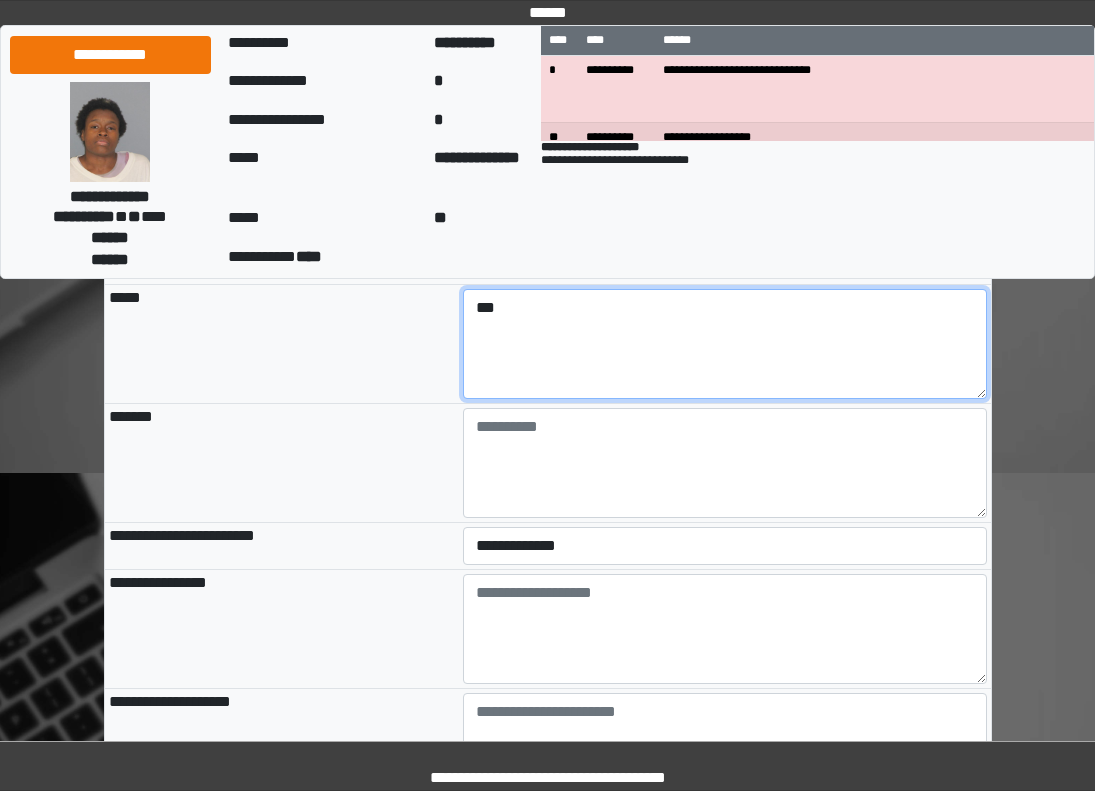 type on "***" 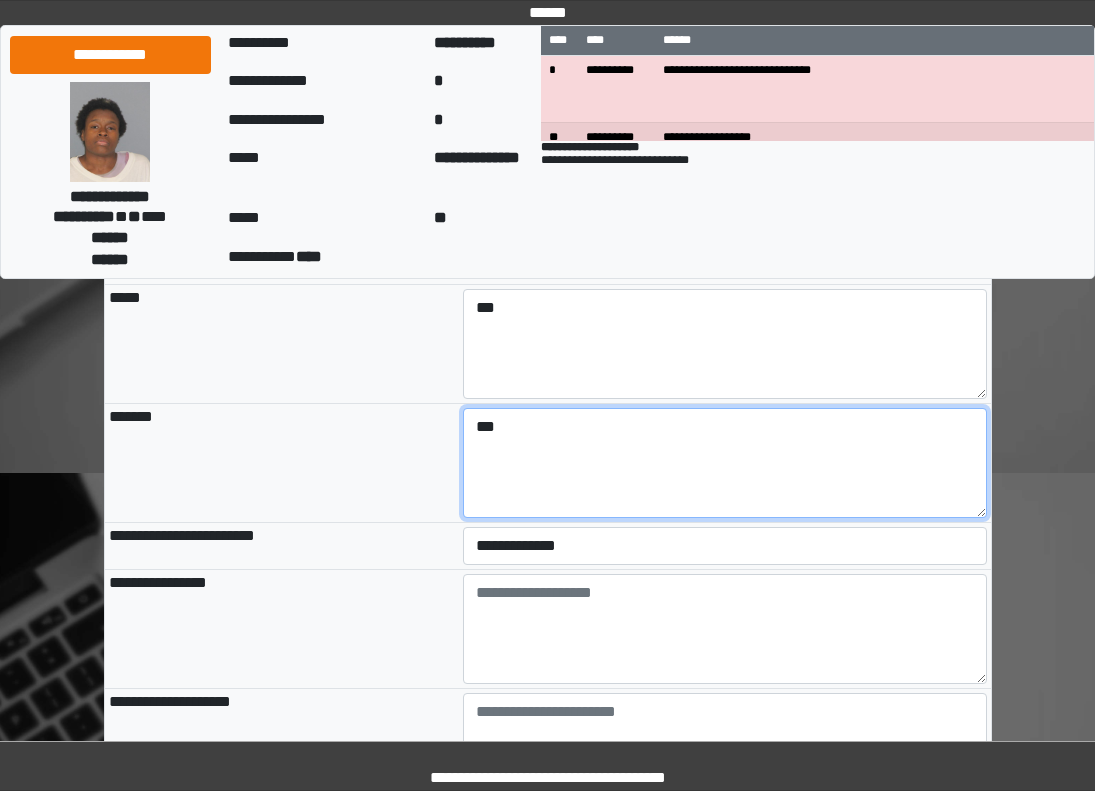 type on "***" 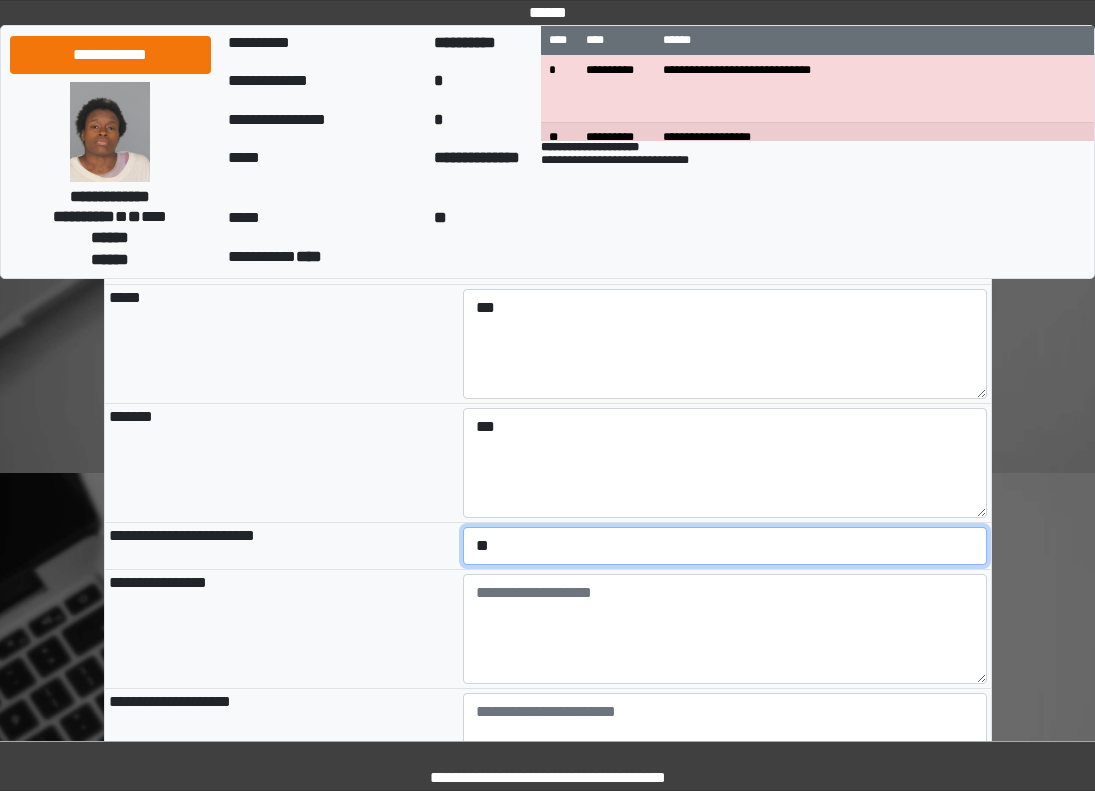 select on "*" 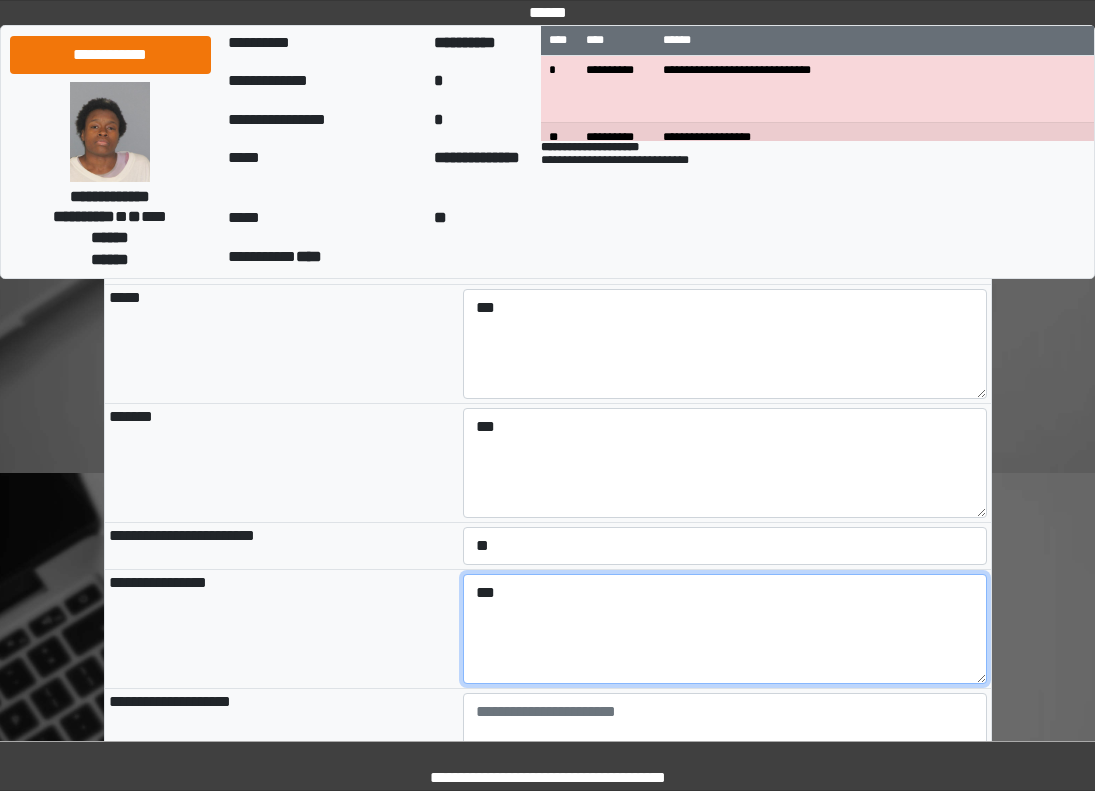 type on "***" 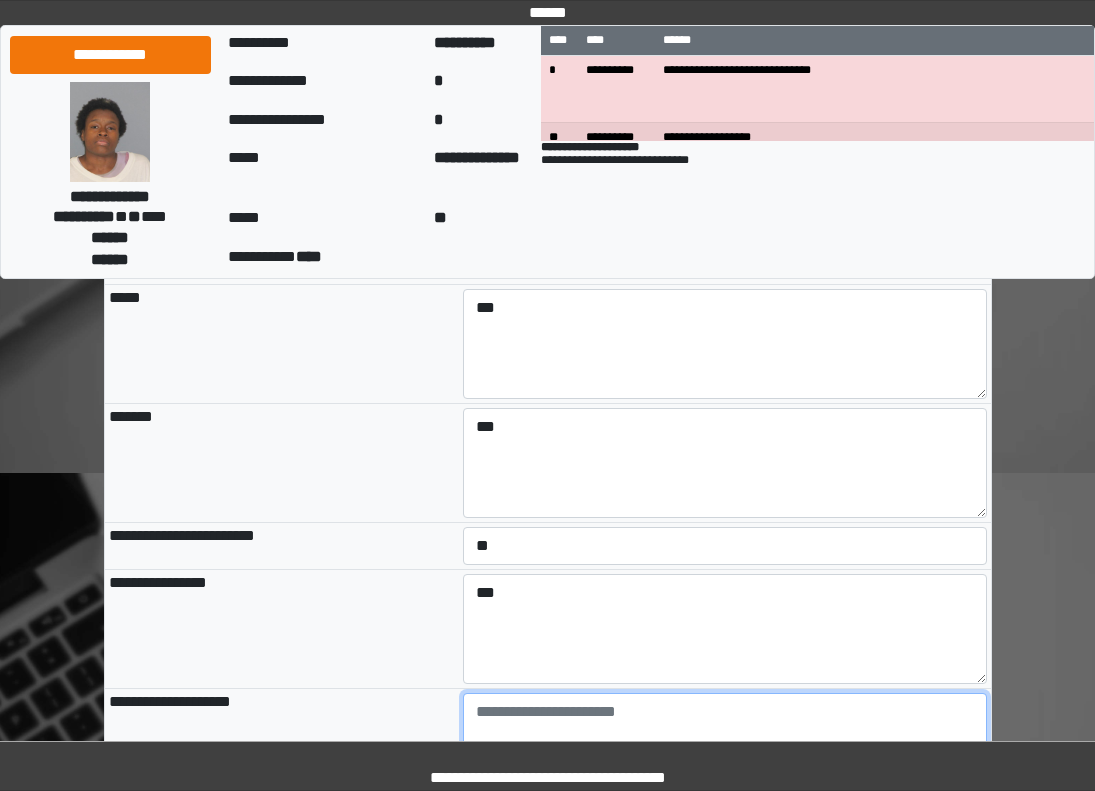 scroll, scrollTop: 1909, scrollLeft: 0, axis: vertical 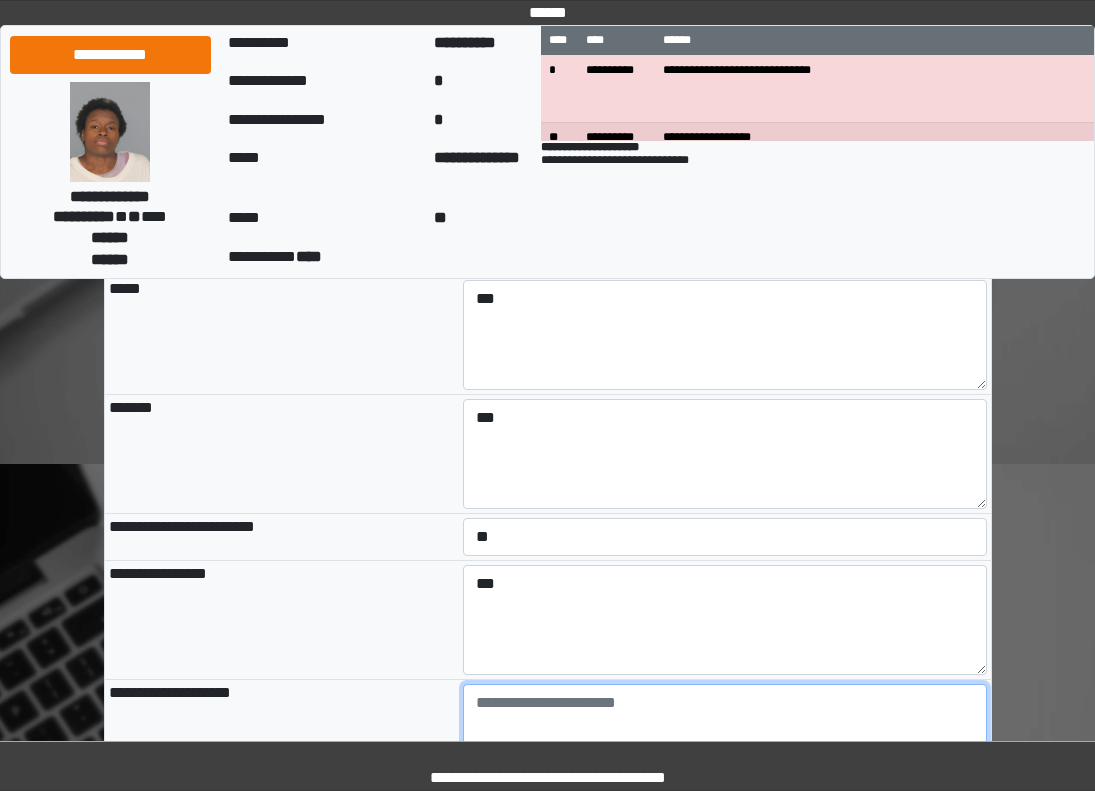 paste on "**********" 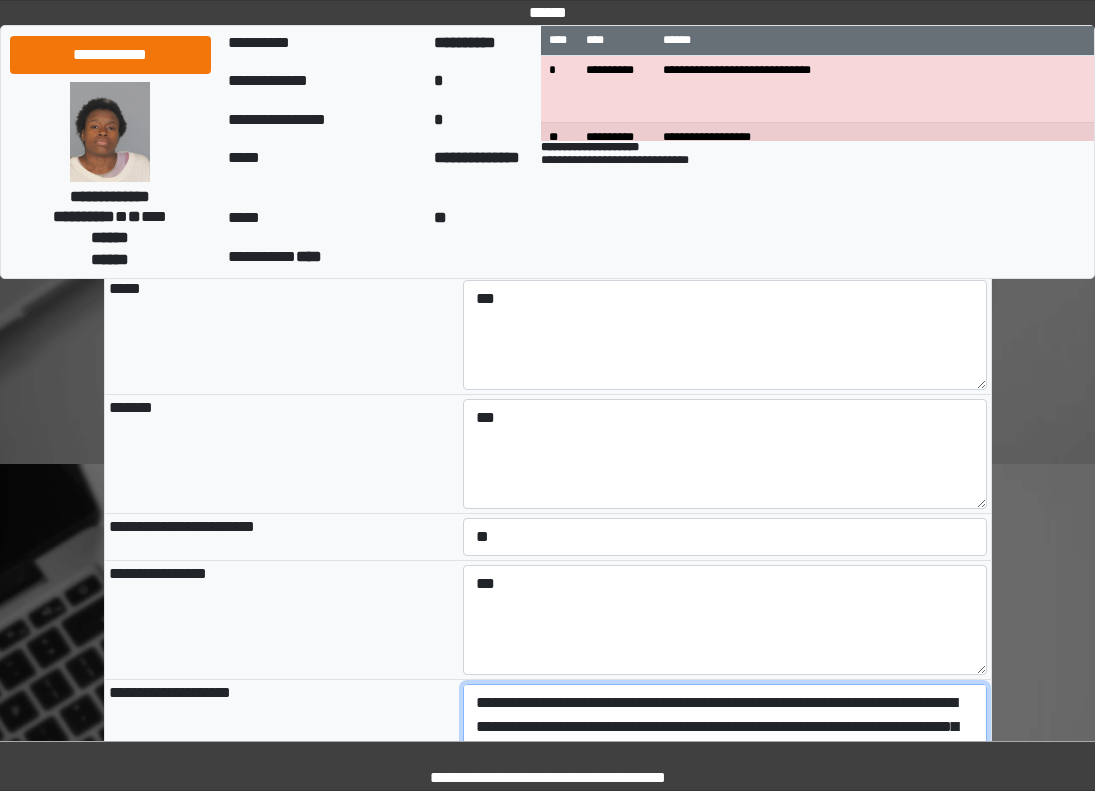 scroll, scrollTop: 89, scrollLeft: 0, axis: vertical 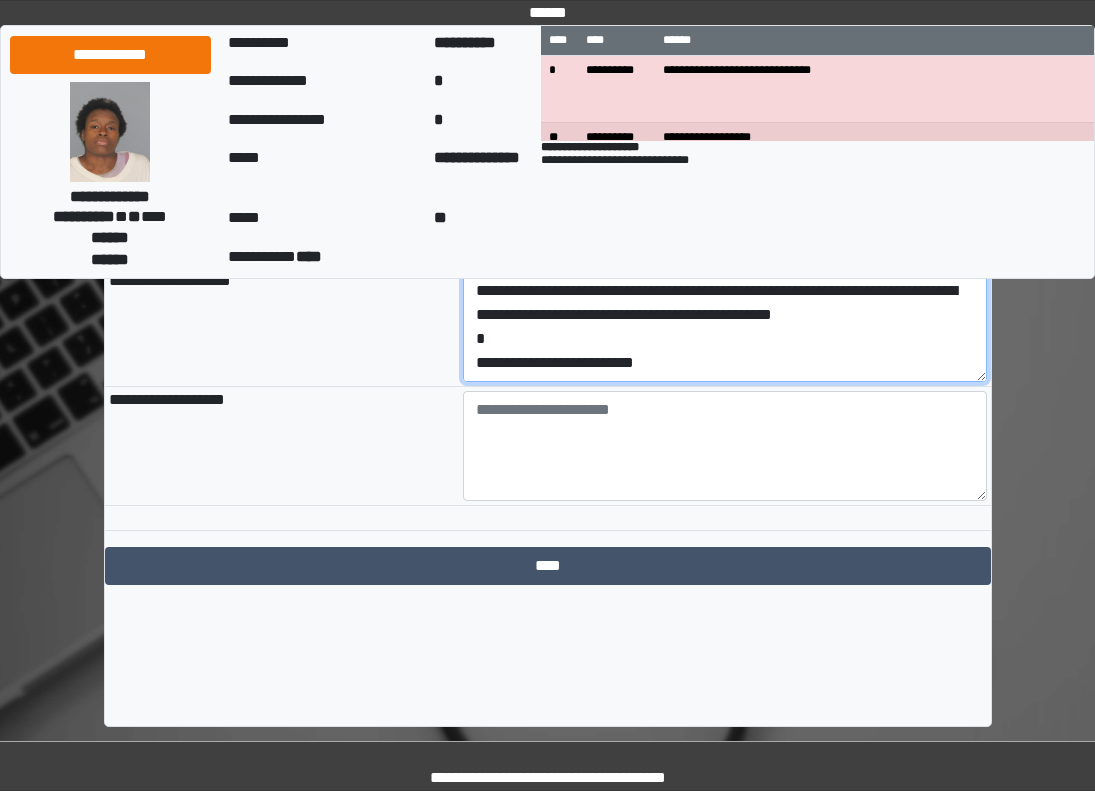 drag, startPoint x: 701, startPoint y: 451, endPoint x: 427, endPoint y: 449, distance: 274.0073 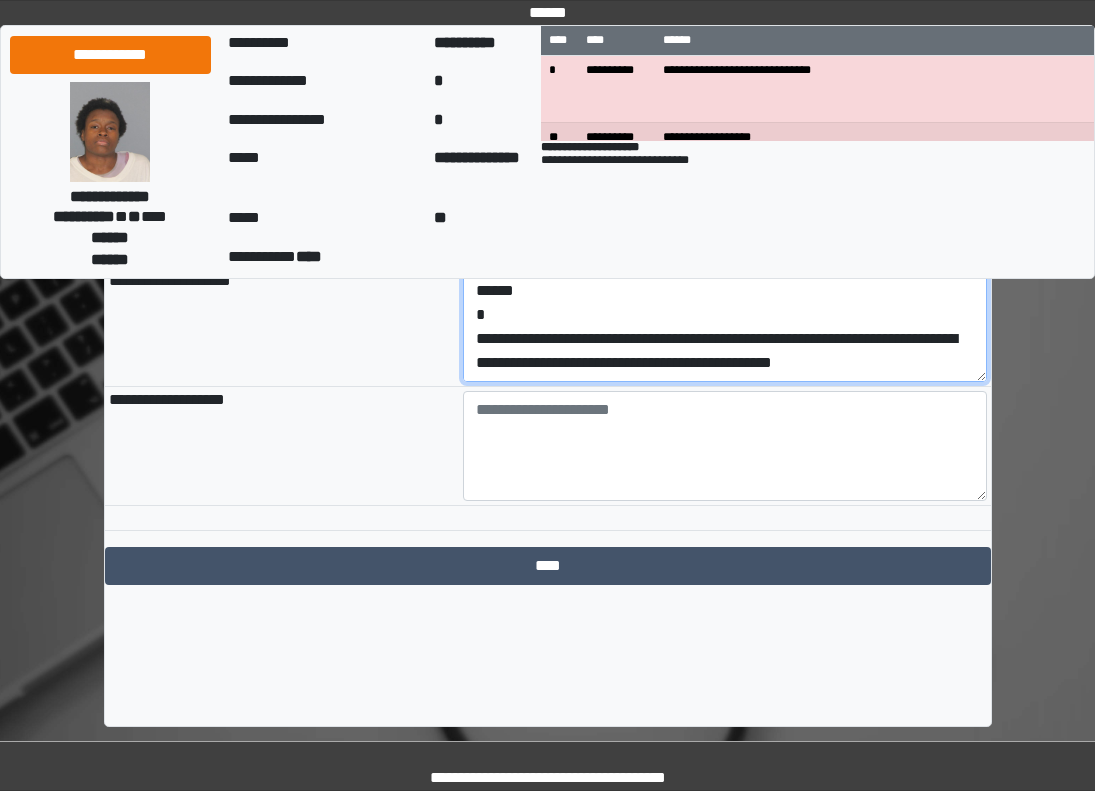 scroll, scrollTop: 48, scrollLeft: 0, axis: vertical 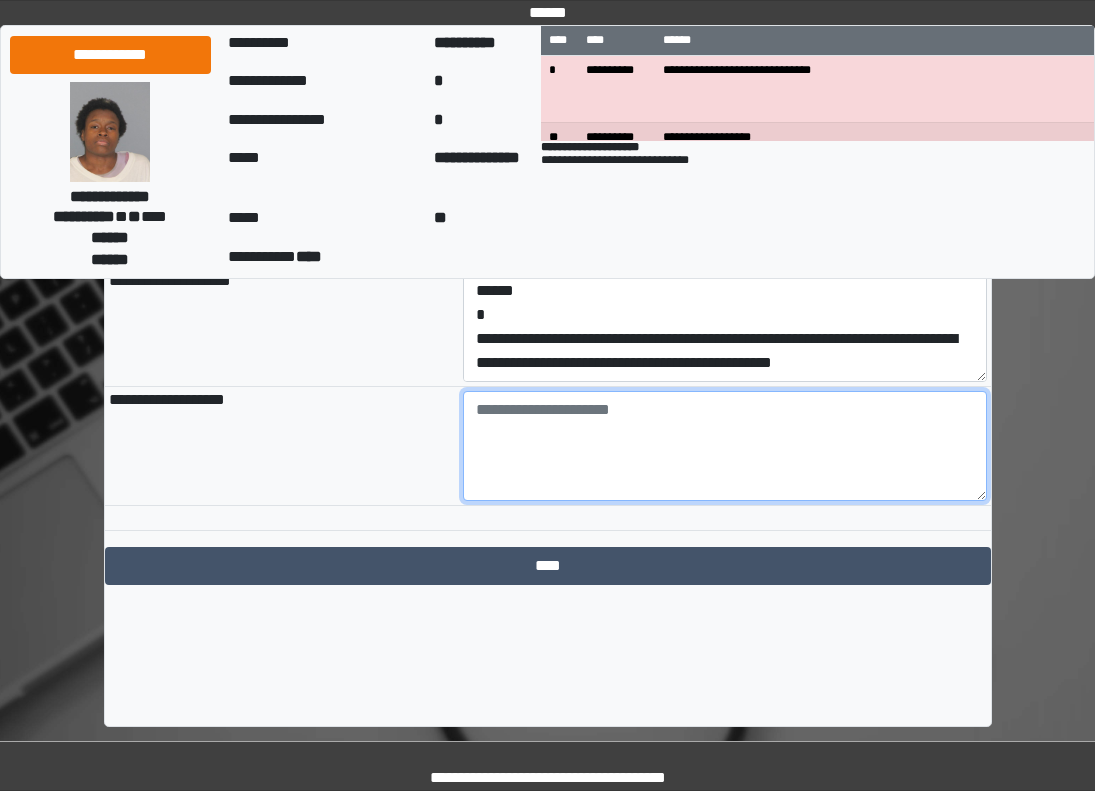 click at bounding box center (725, 446) 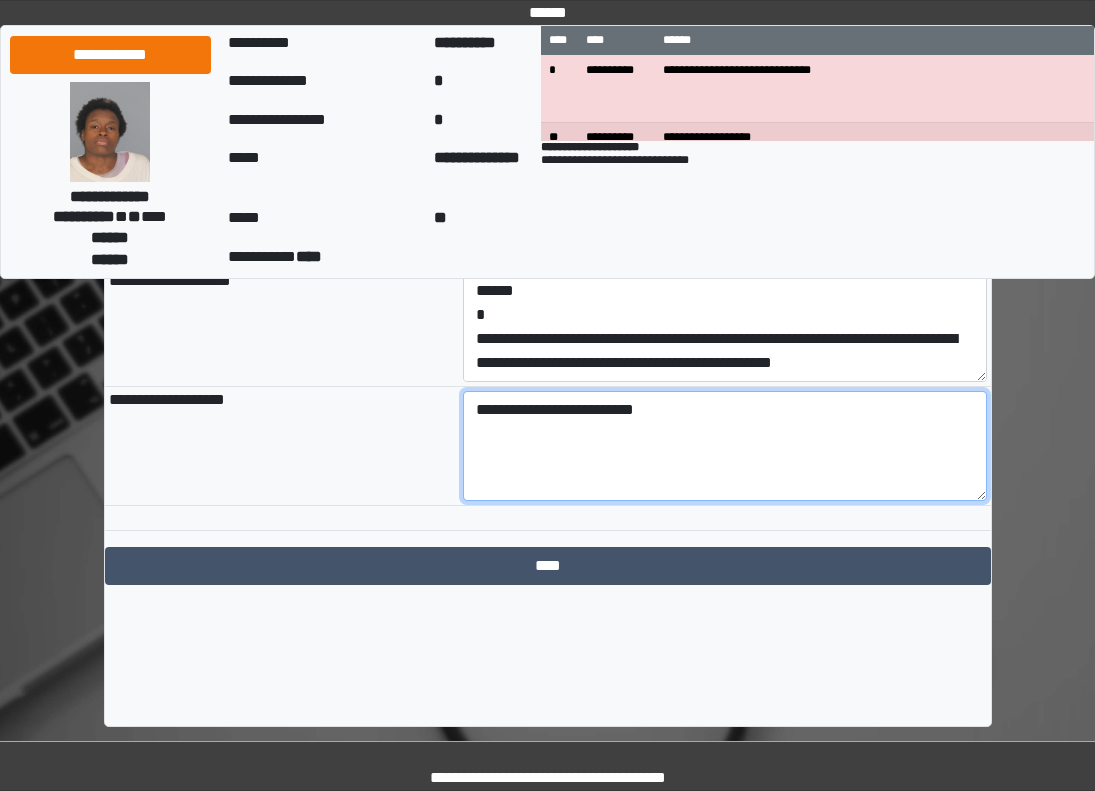 type on "**********" 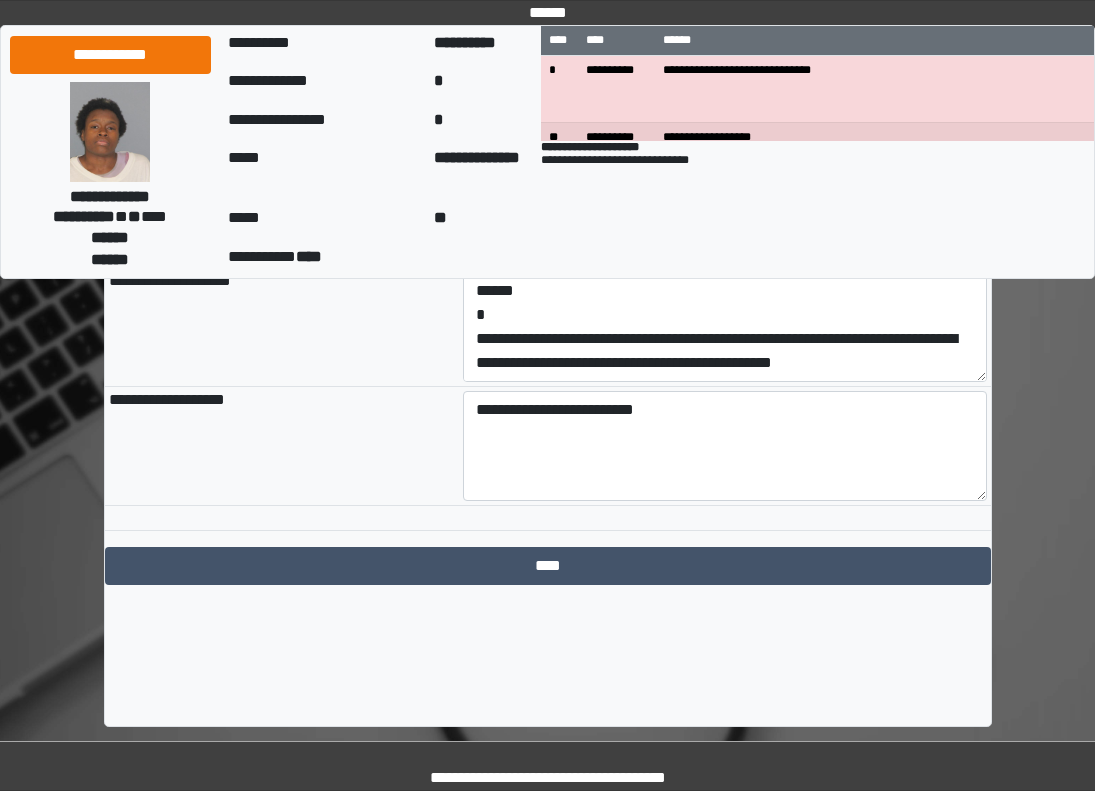 click on "**********" at bounding box center (548, -611) 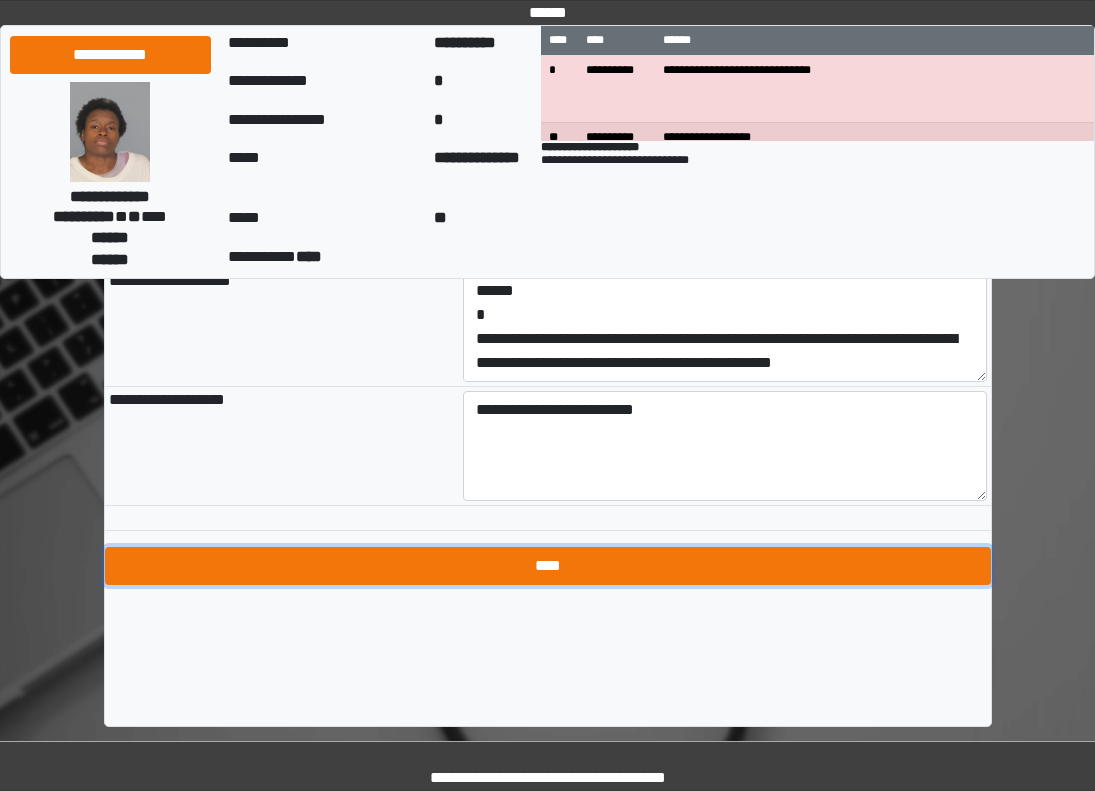 click on "****" at bounding box center (548, 566) 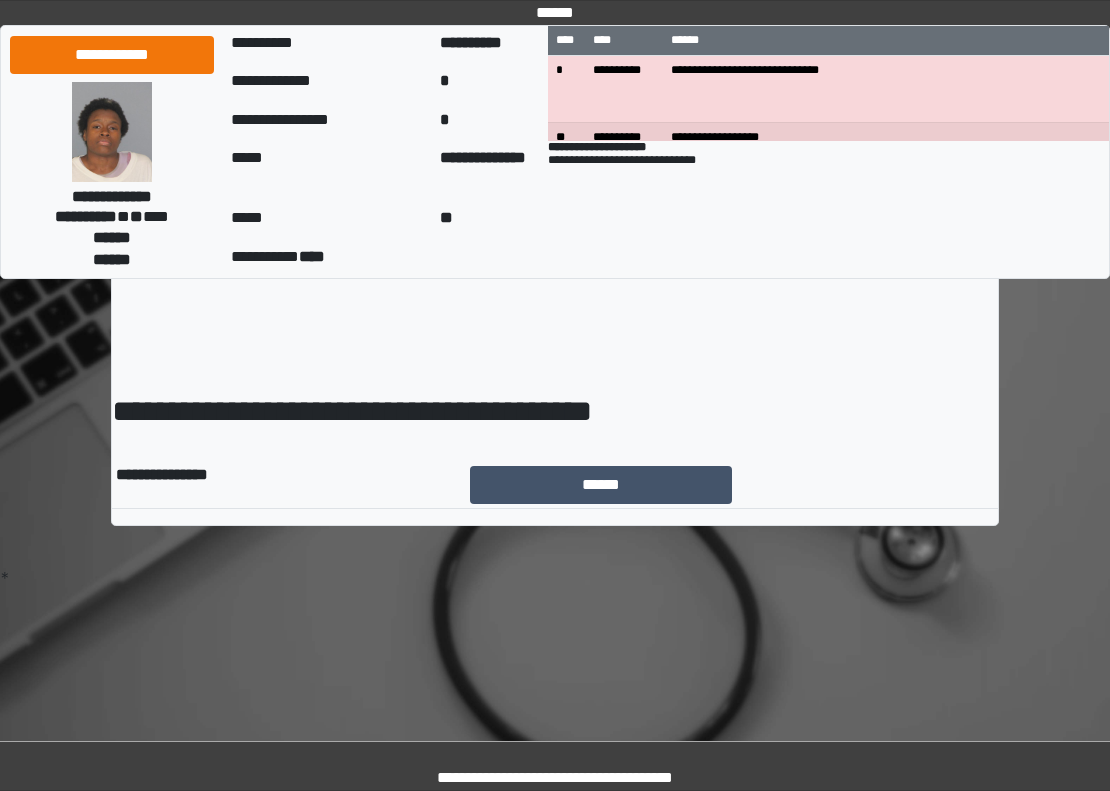 scroll, scrollTop: 0, scrollLeft: 0, axis: both 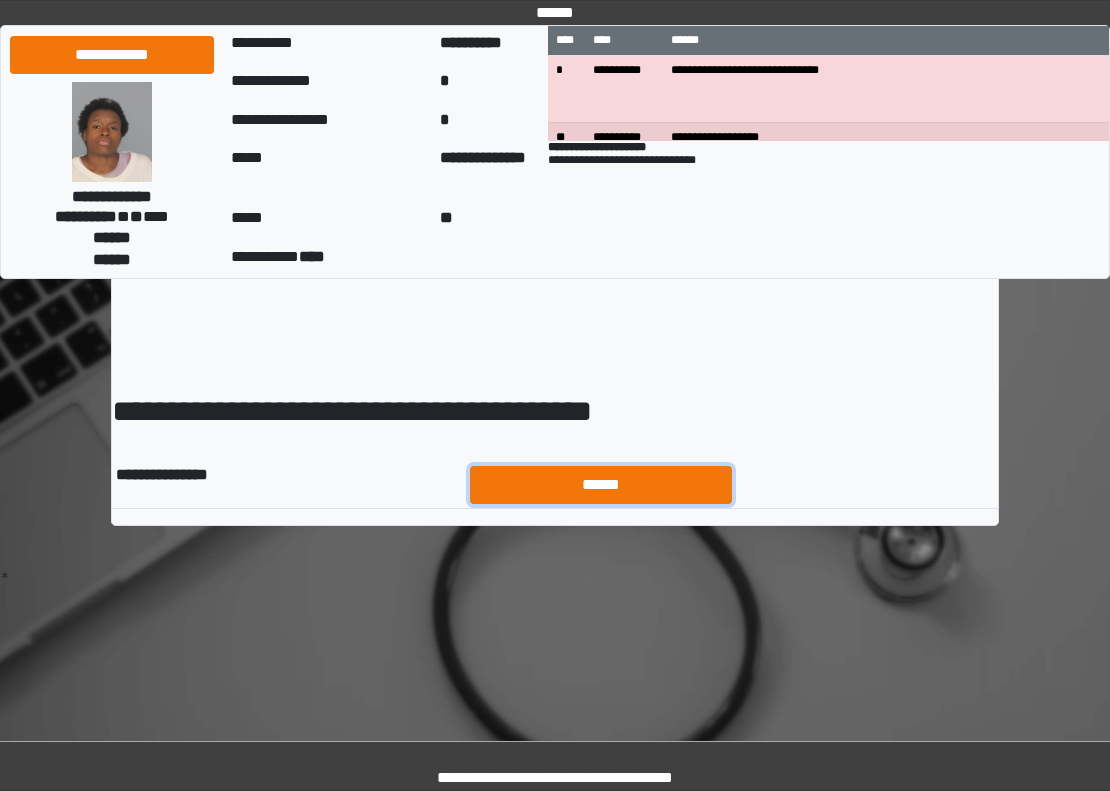 click on "******" at bounding box center (601, 485) 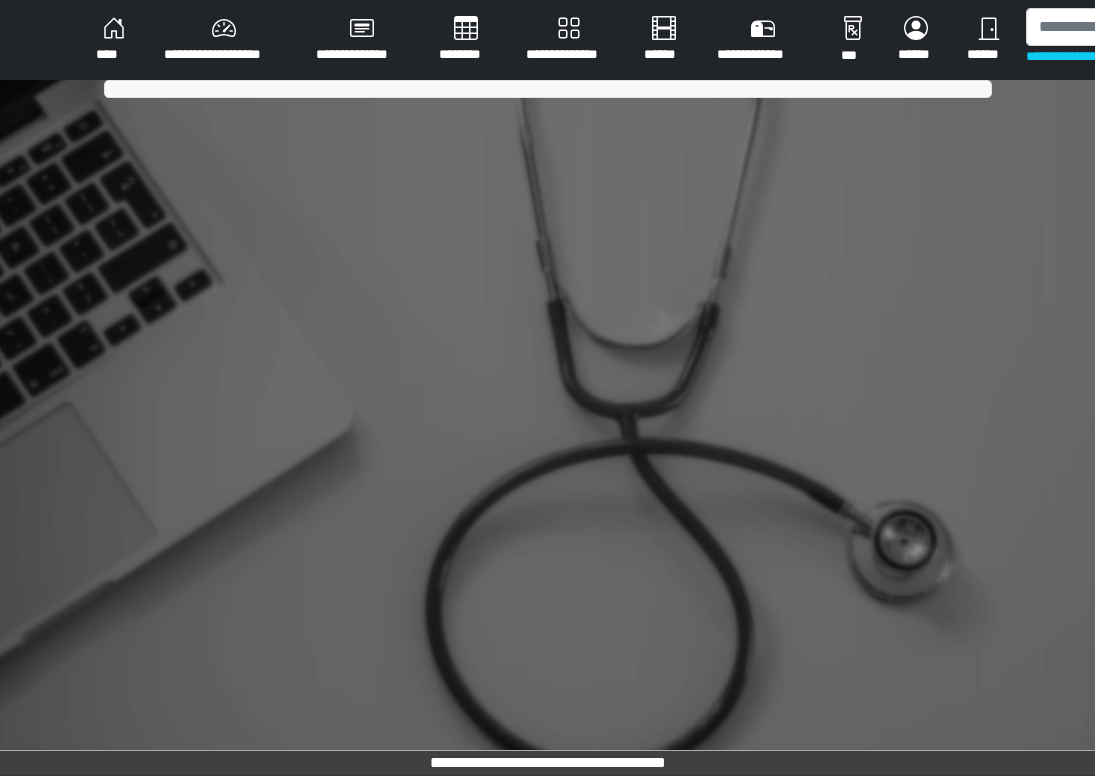 scroll, scrollTop: 0, scrollLeft: 0, axis: both 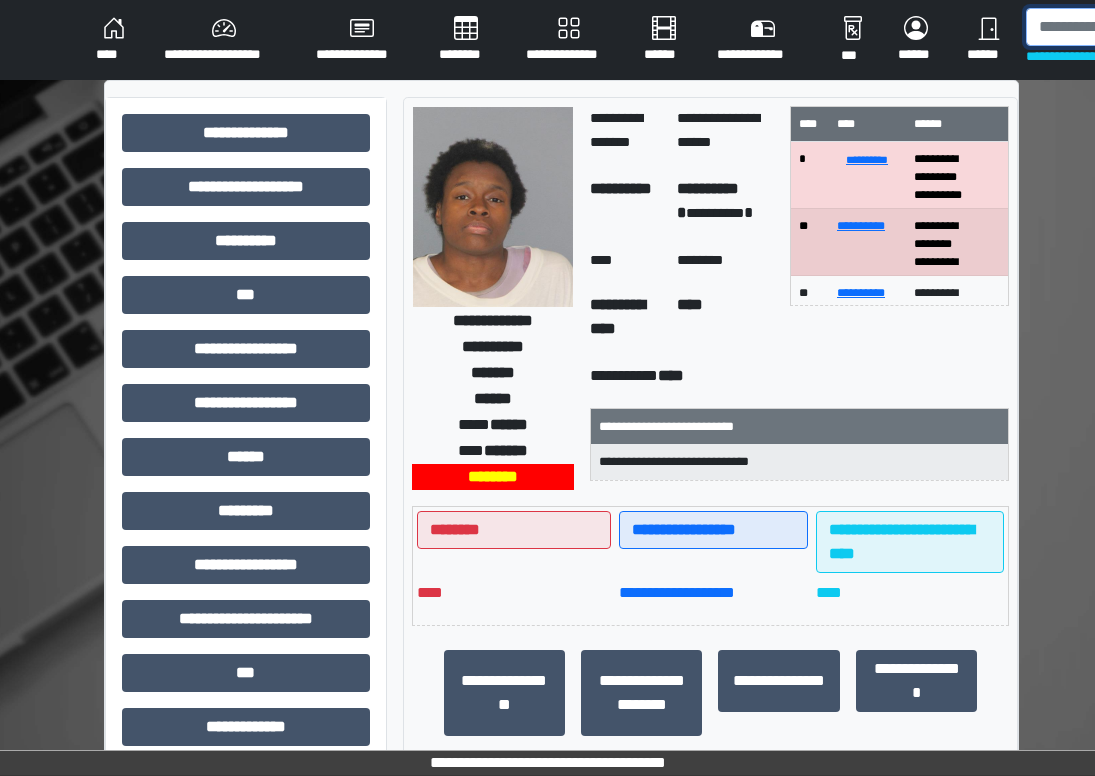 click at bounding box center [1129, 27] 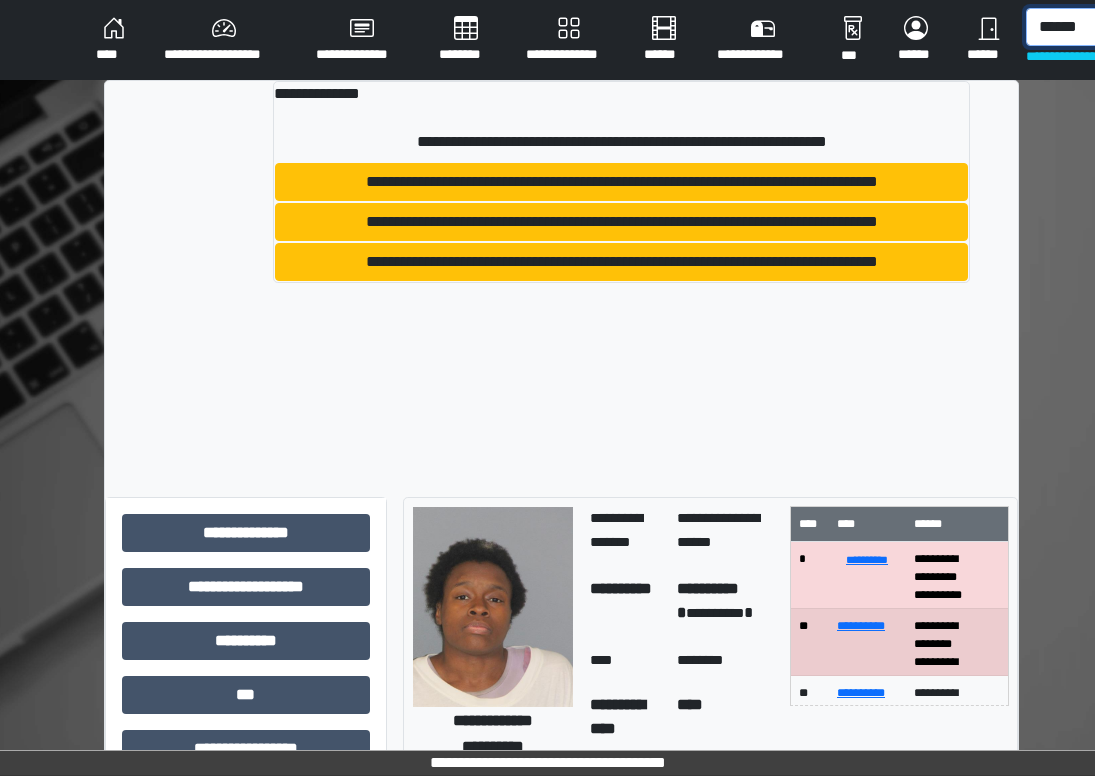 scroll, scrollTop: 0, scrollLeft: 5, axis: horizontal 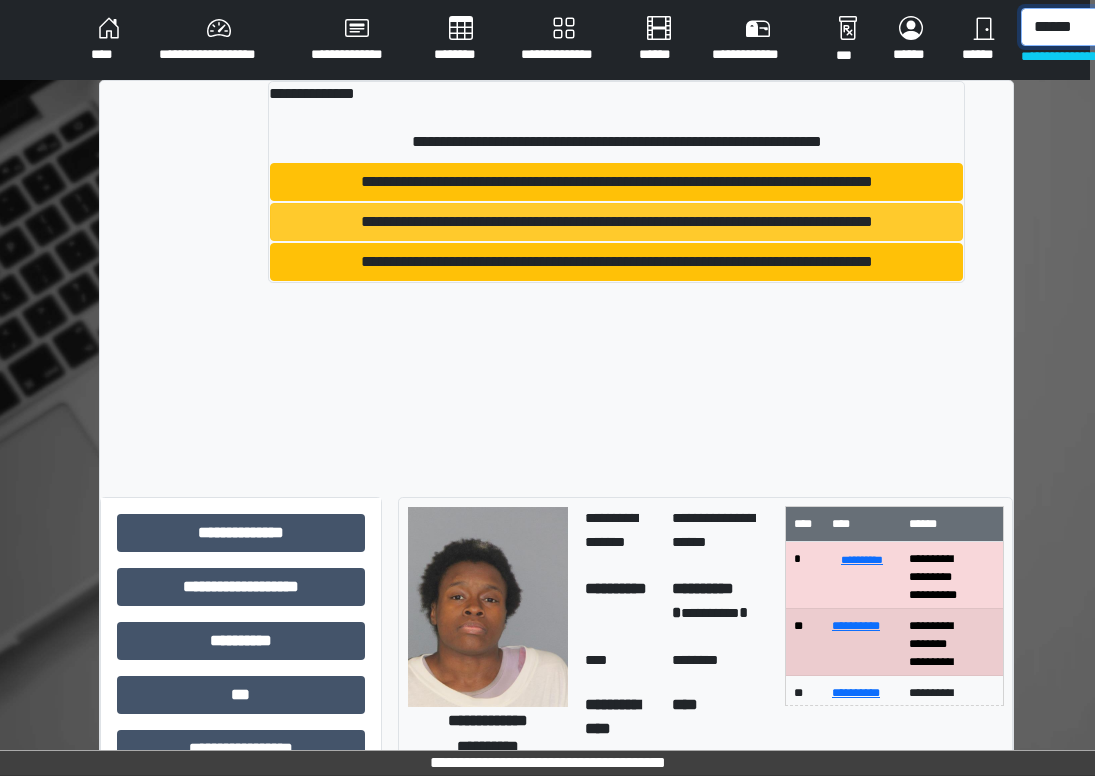 type on "******" 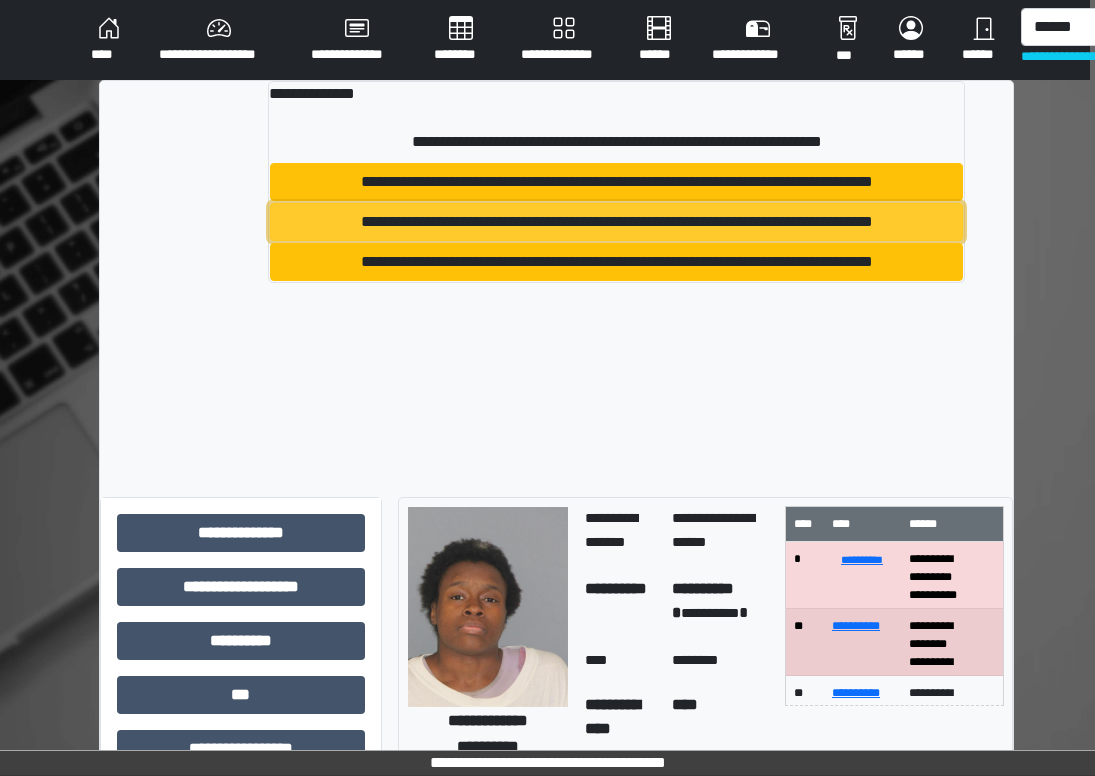 click on "**********" at bounding box center (617, 222) 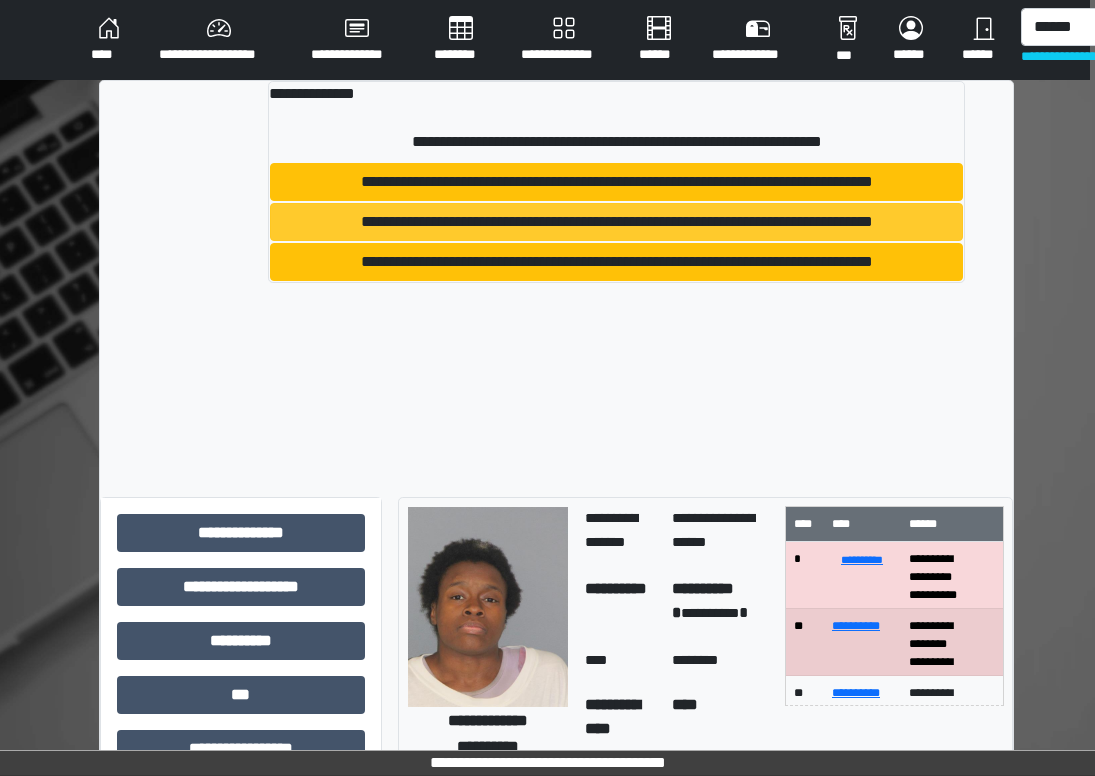 type 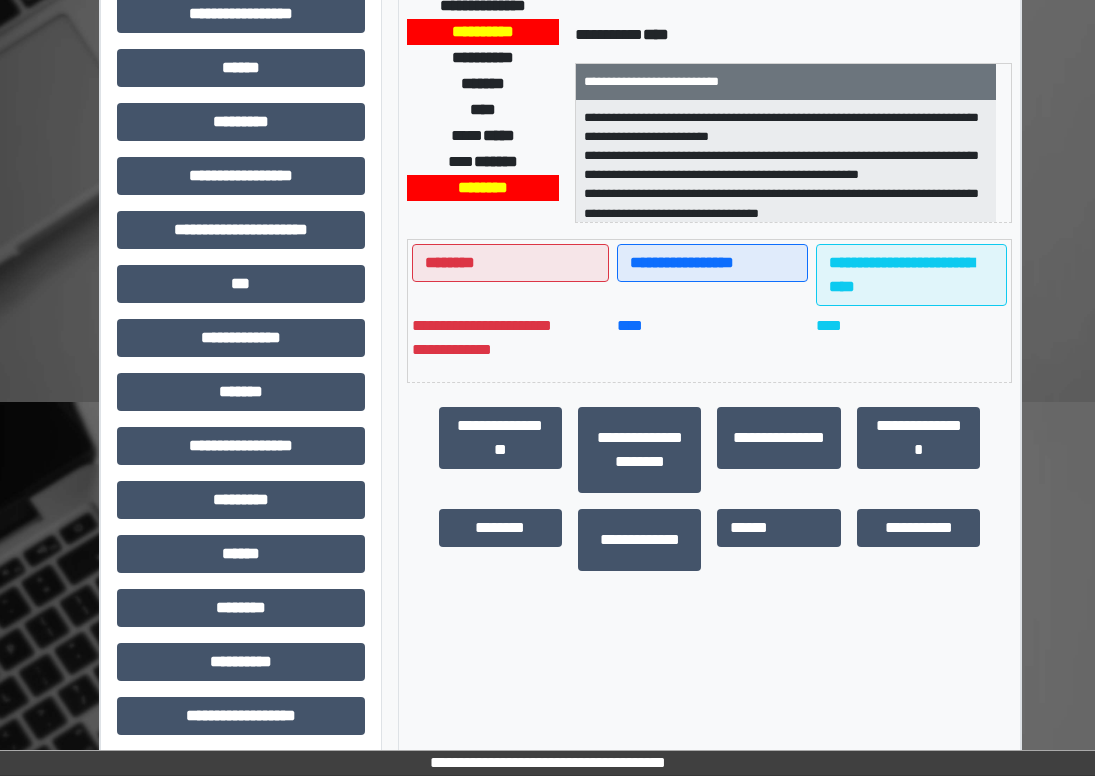 scroll, scrollTop: 398, scrollLeft: 5, axis: both 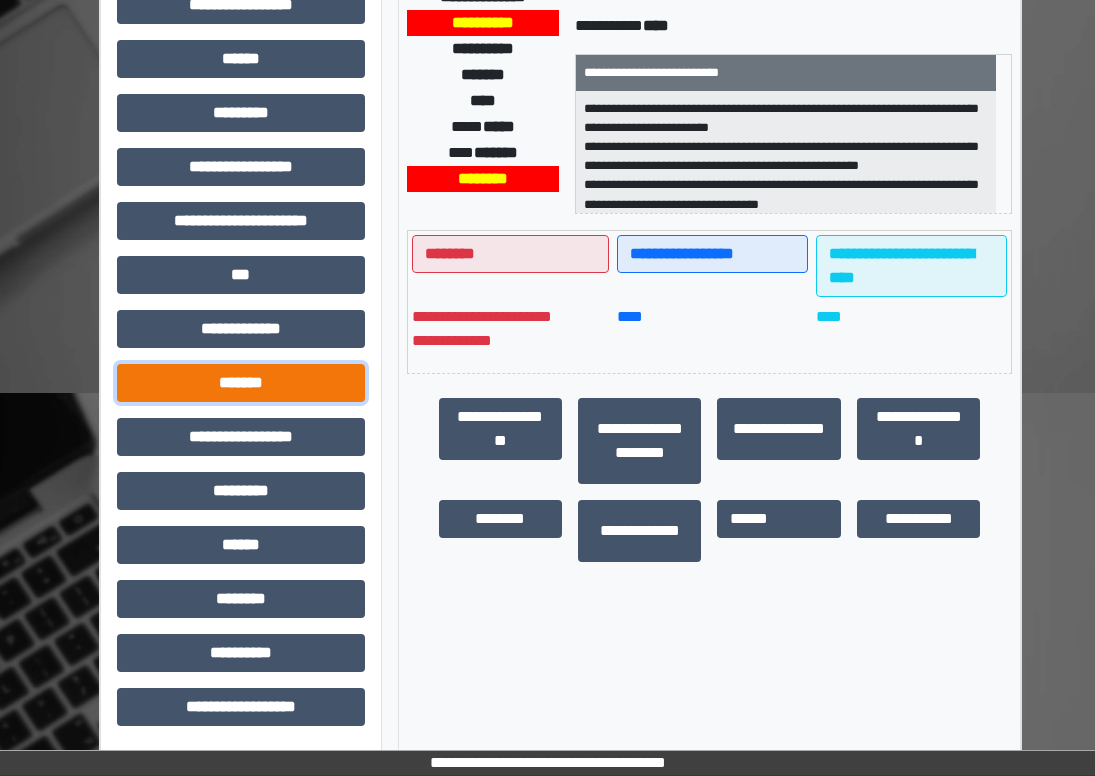 click on "*******" at bounding box center (241, 383) 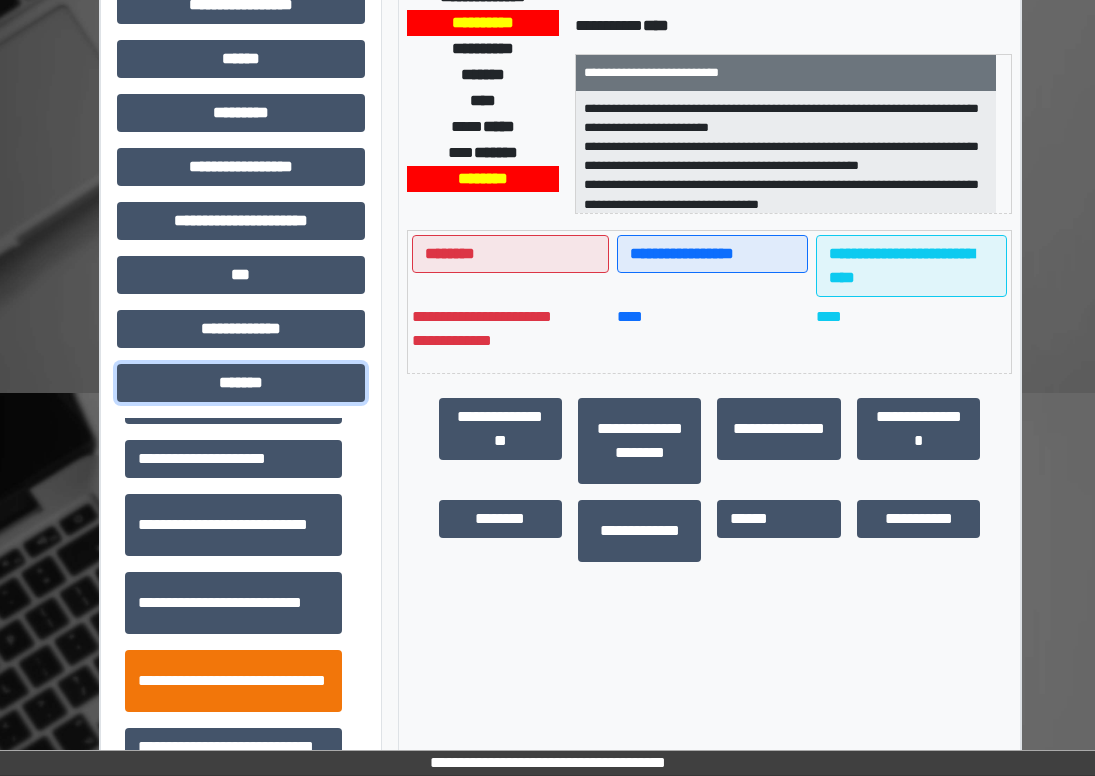 scroll, scrollTop: 600, scrollLeft: 0, axis: vertical 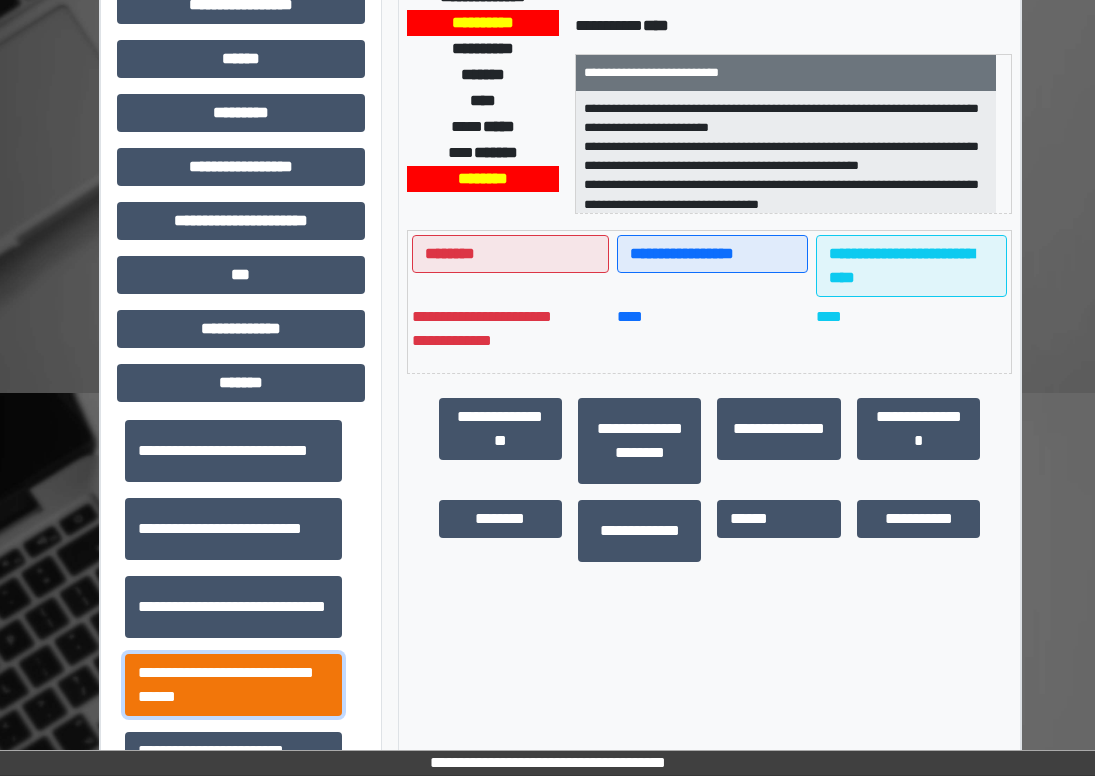 click on "**********" at bounding box center [233, 685] 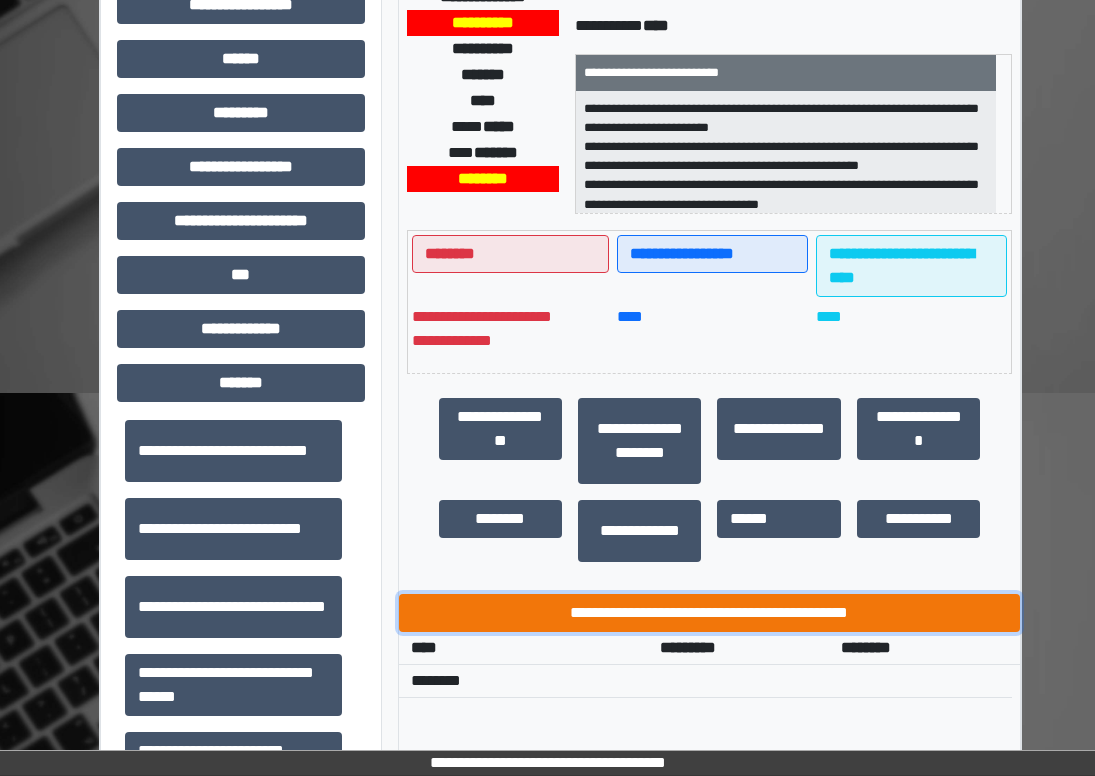 click on "**********" at bounding box center (710, 613) 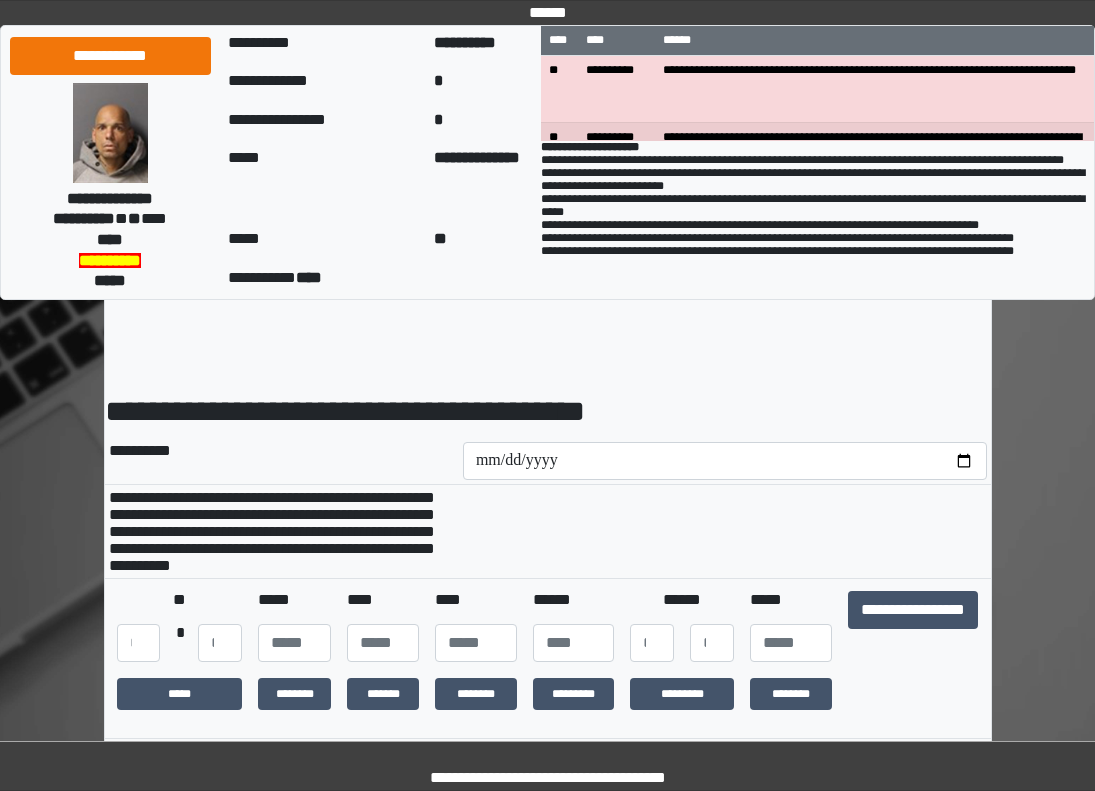 scroll, scrollTop: 0, scrollLeft: 0, axis: both 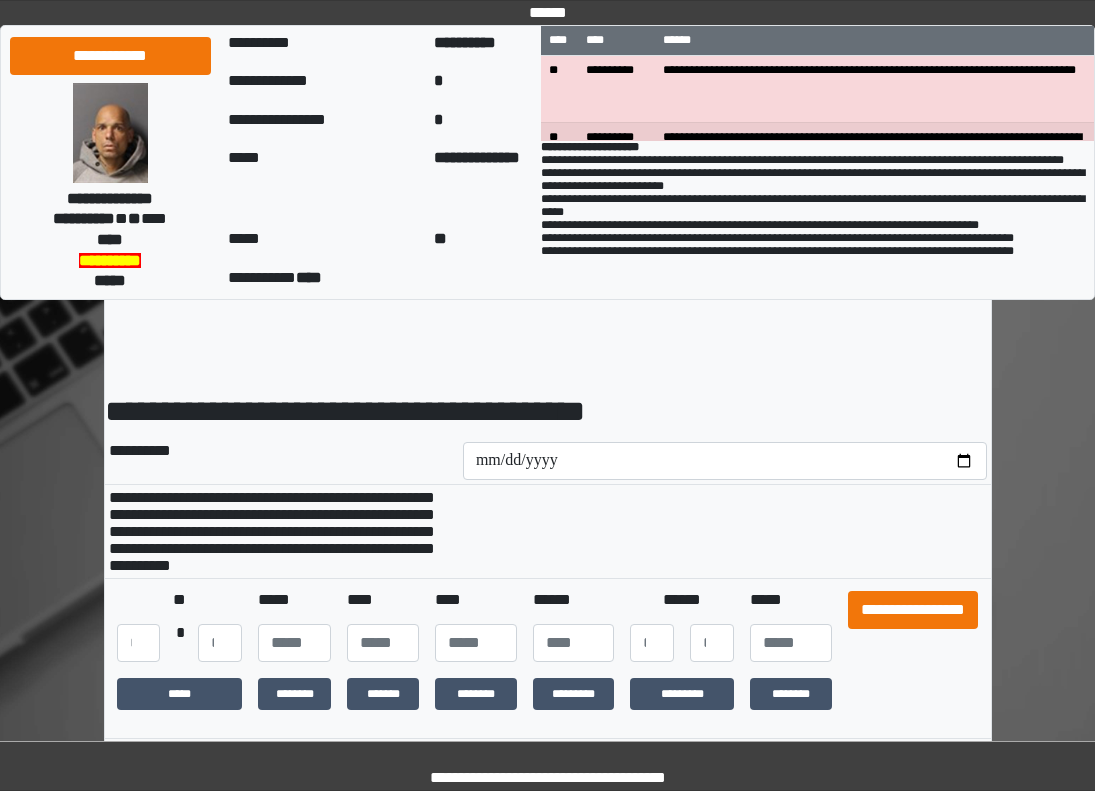 drag, startPoint x: 866, startPoint y: 595, endPoint x: 883, endPoint y: 626, distance: 35.35534 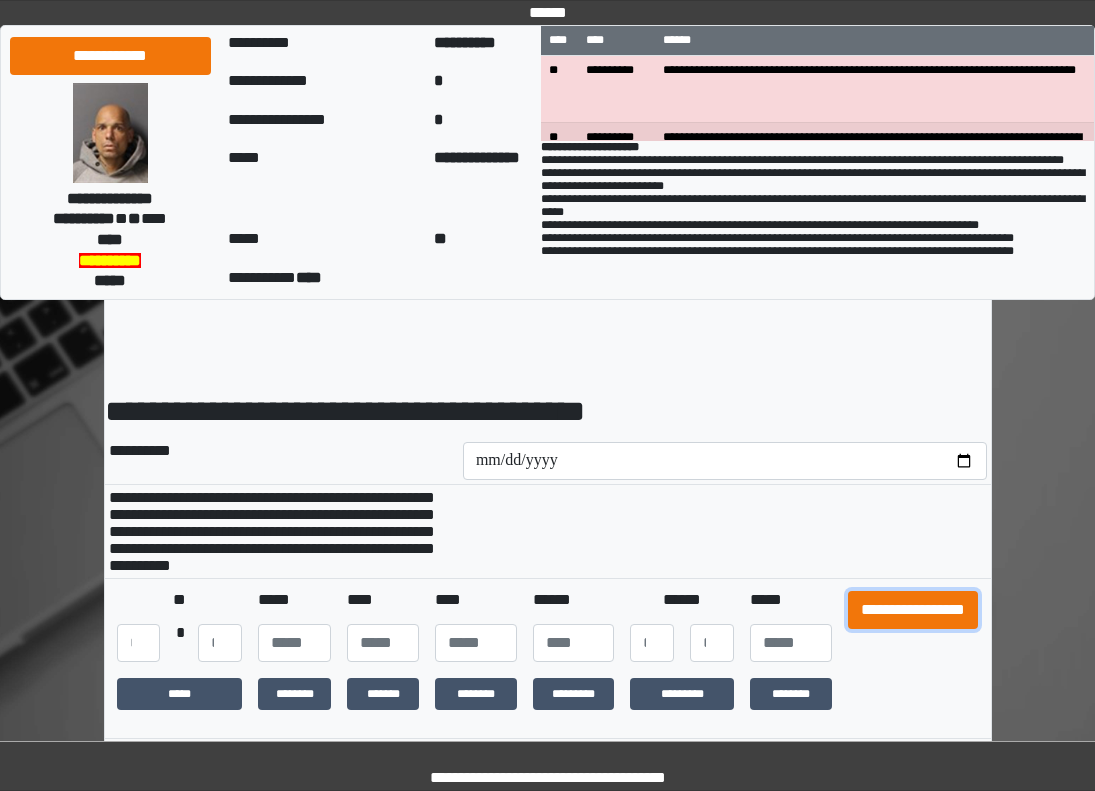 click on "**********" at bounding box center (913, 610) 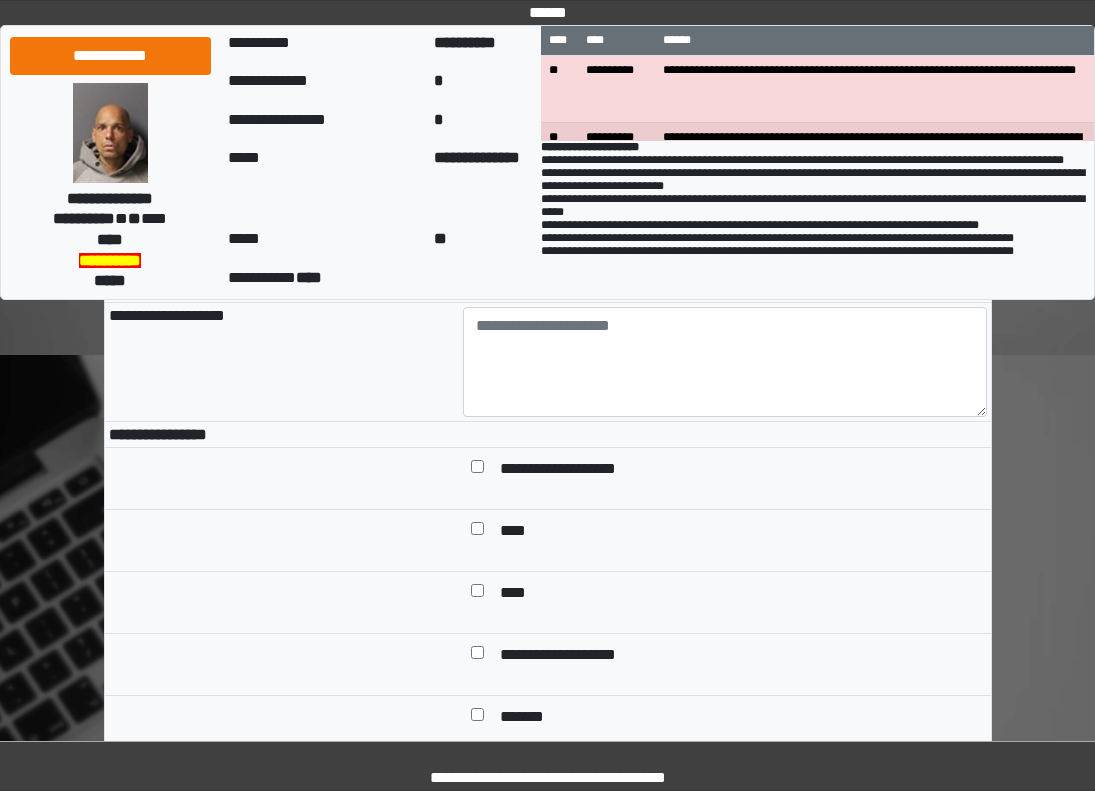 scroll, scrollTop: 400, scrollLeft: 0, axis: vertical 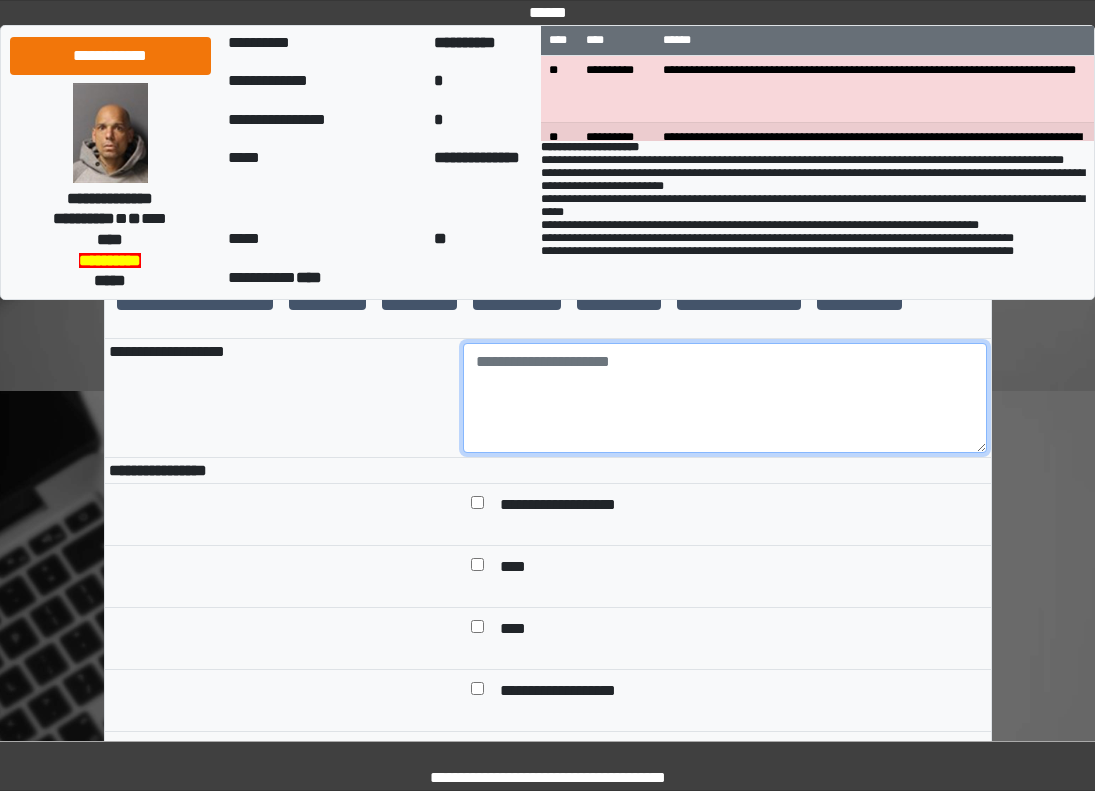 click at bounding box center (725, 398) 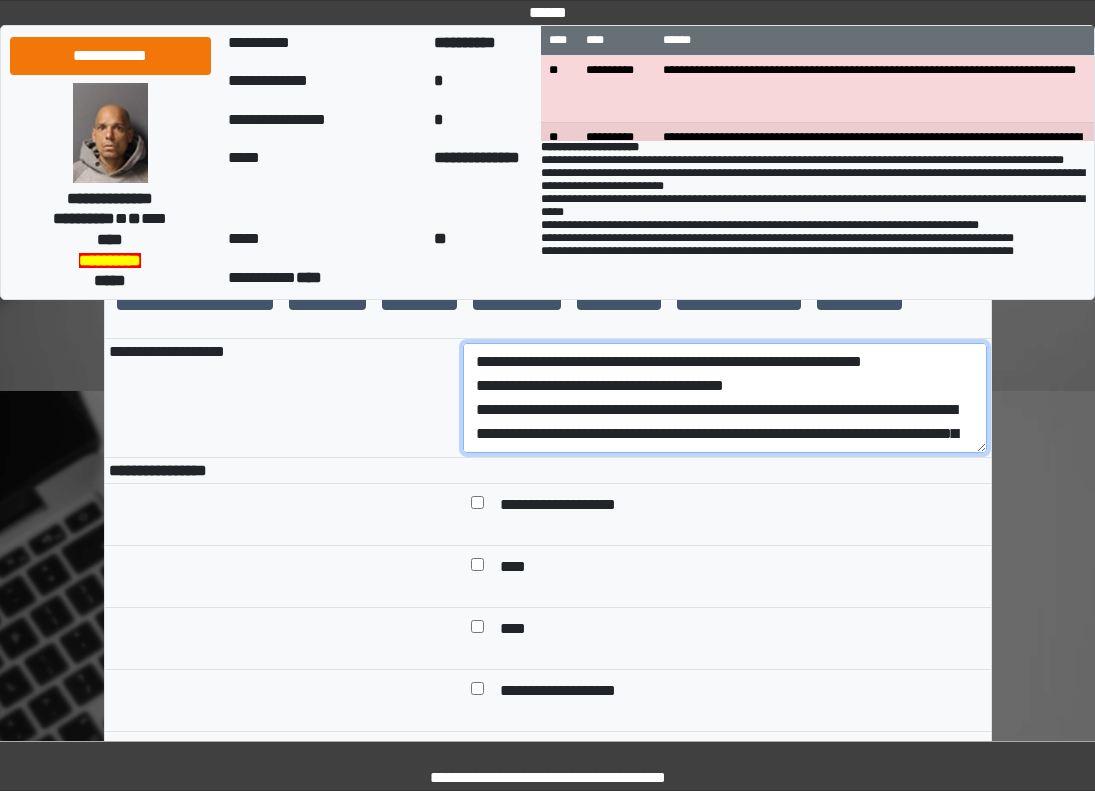 scroll, scrollTop: 329, scrollLeft: 0, axis: vertical 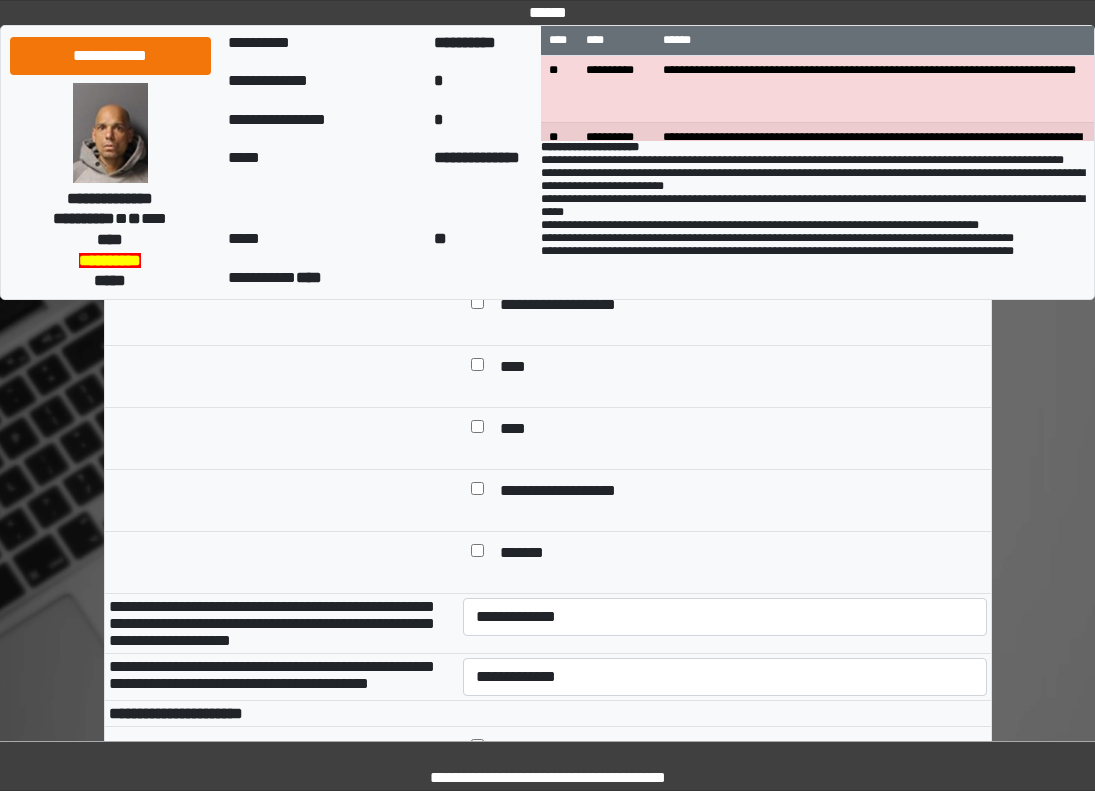 type on "**********" 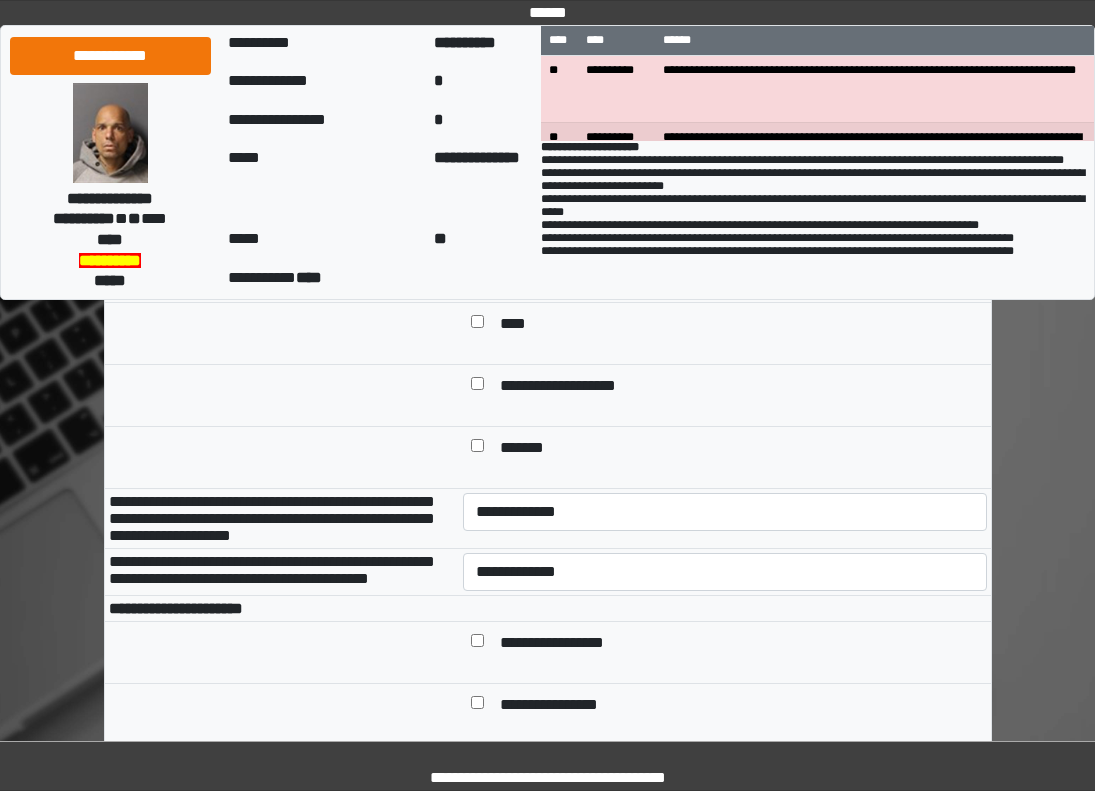 scroll, scrollTop: 800, scrollLeft: 0, axis: vertical 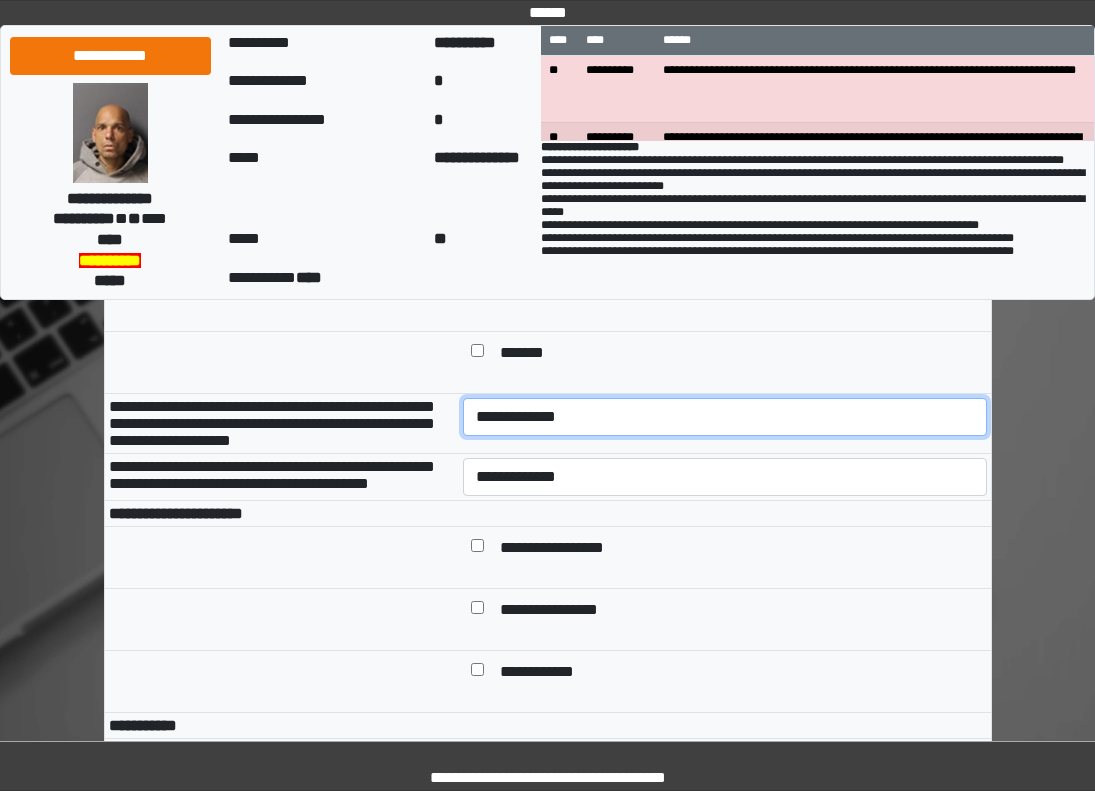 click on "**********" at bounding box center (725, 417) 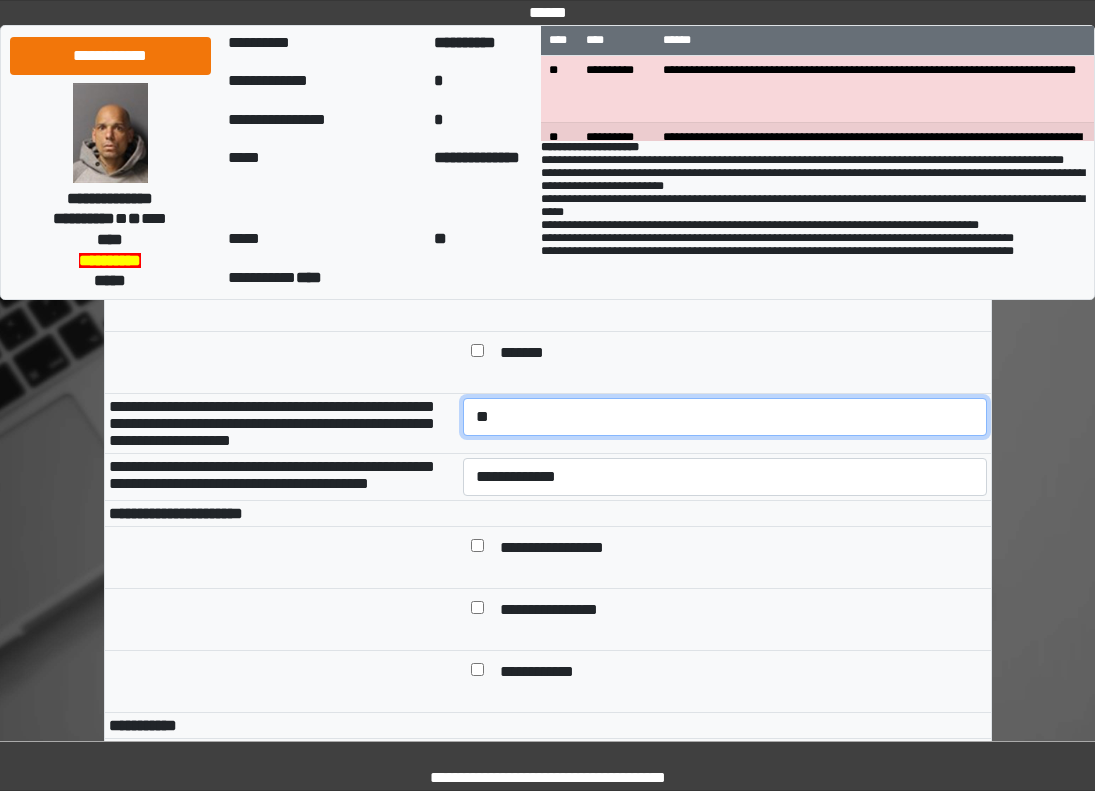 click on "**********" at bounding box center (725, 417) 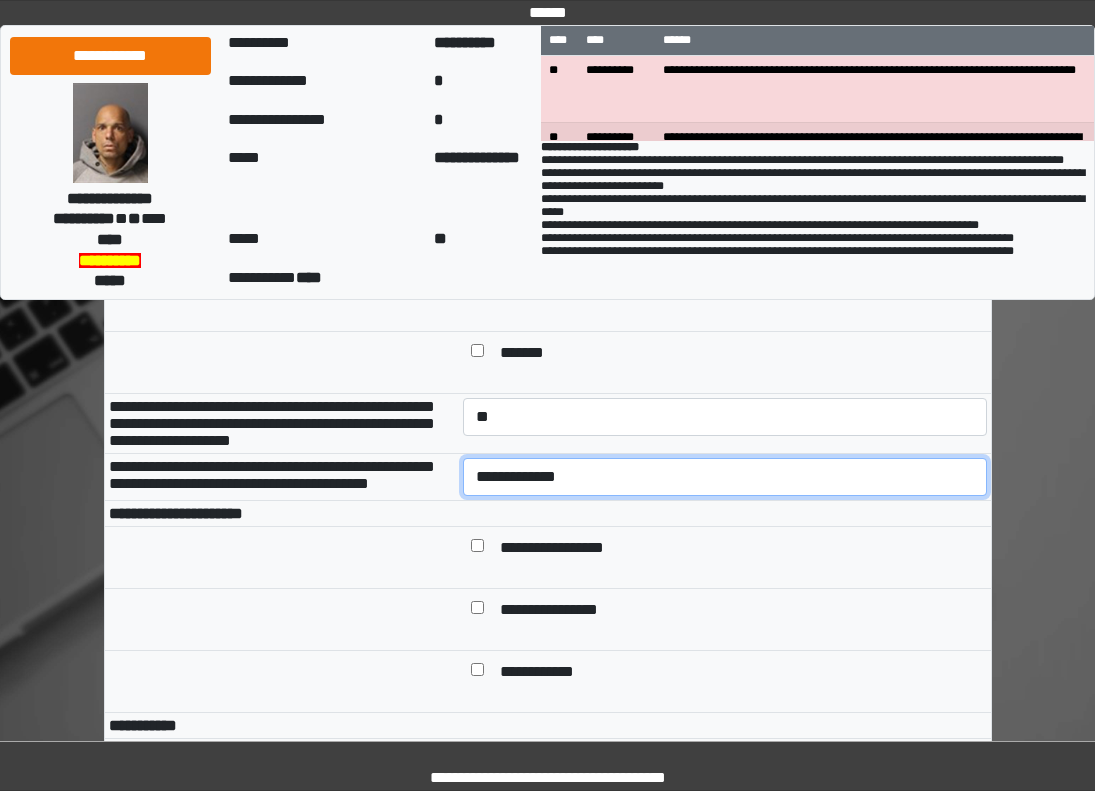 click on "**********" at bounding box center (725, 477) 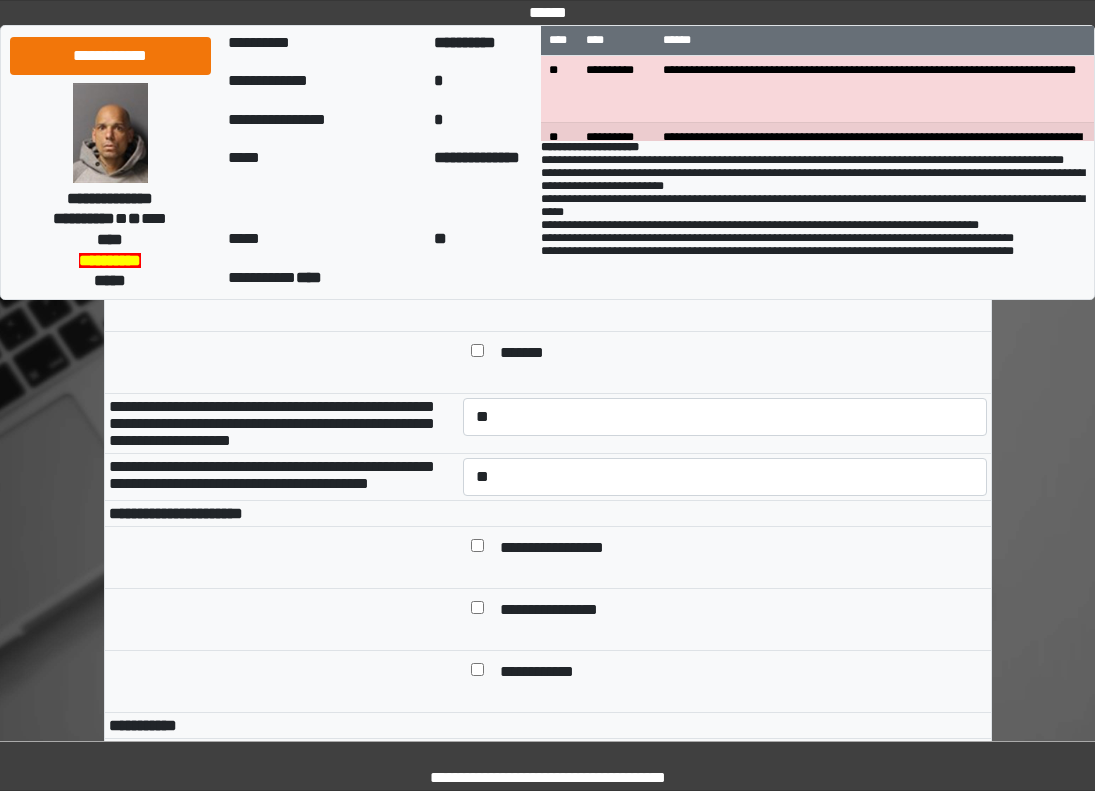 click on "**********" at bounding box center [739, 549] 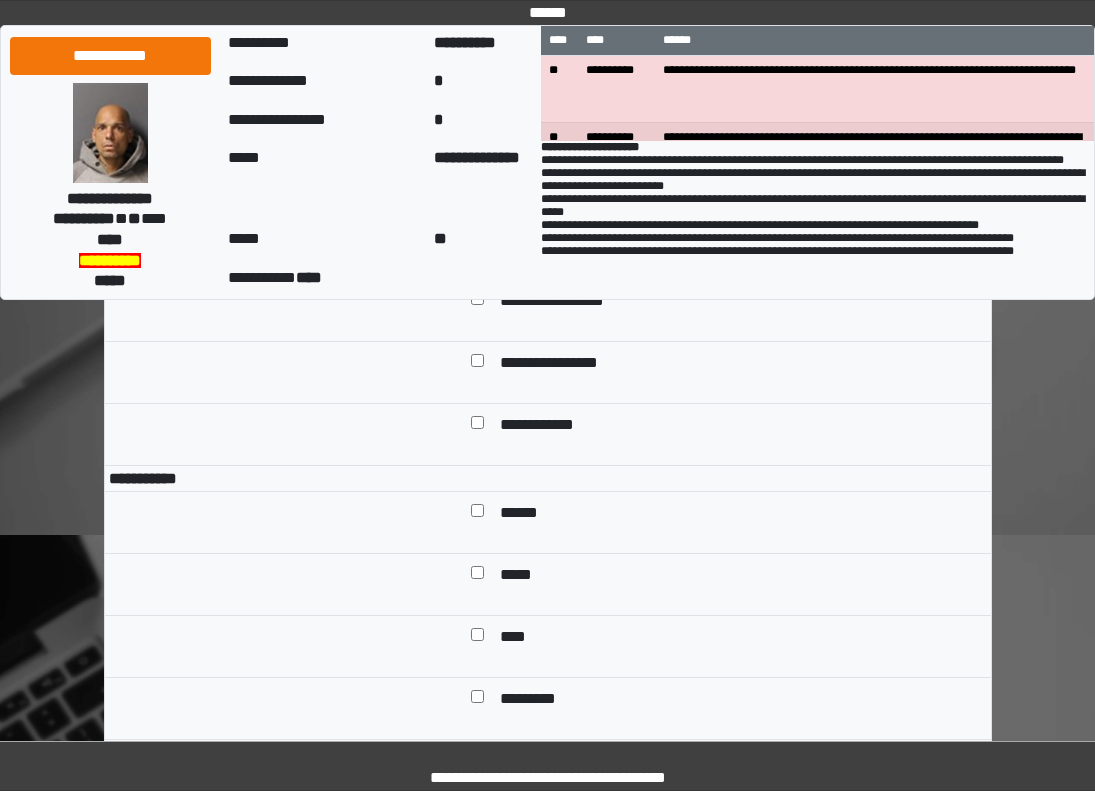scroll, scrollTop: 1200, scrollLeft: 0, axis: vertical 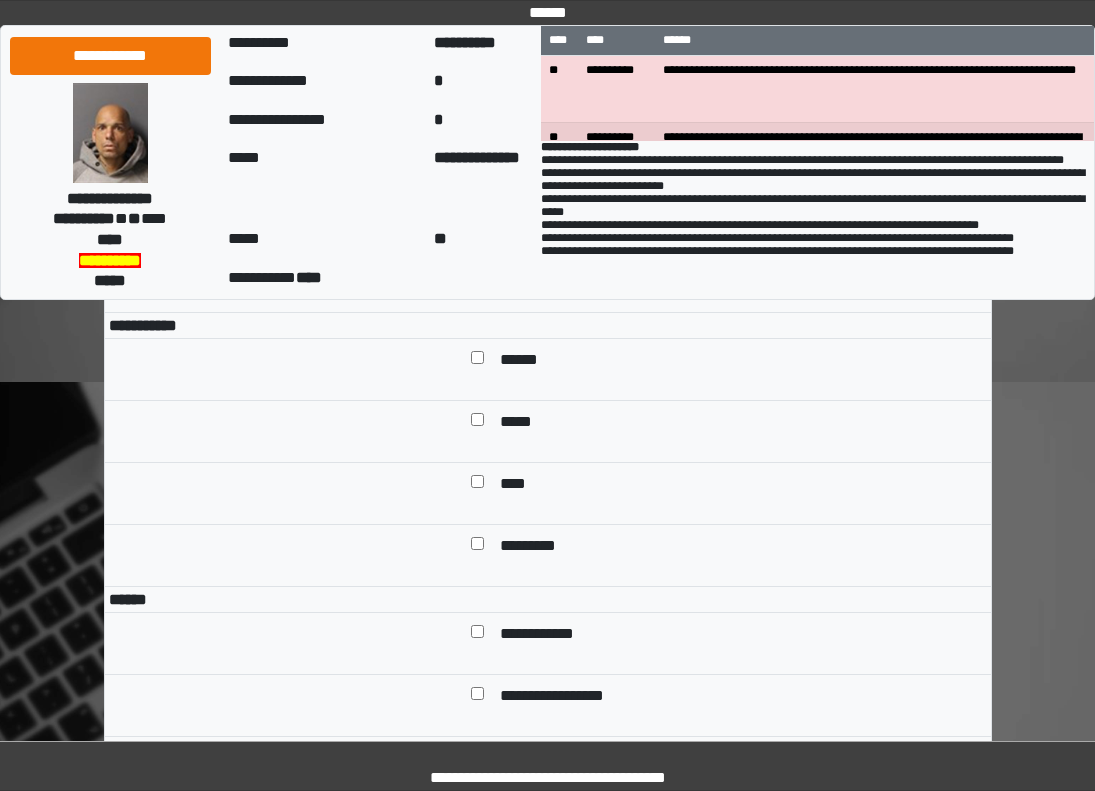 click on "******" at bounding box center [739, 361] 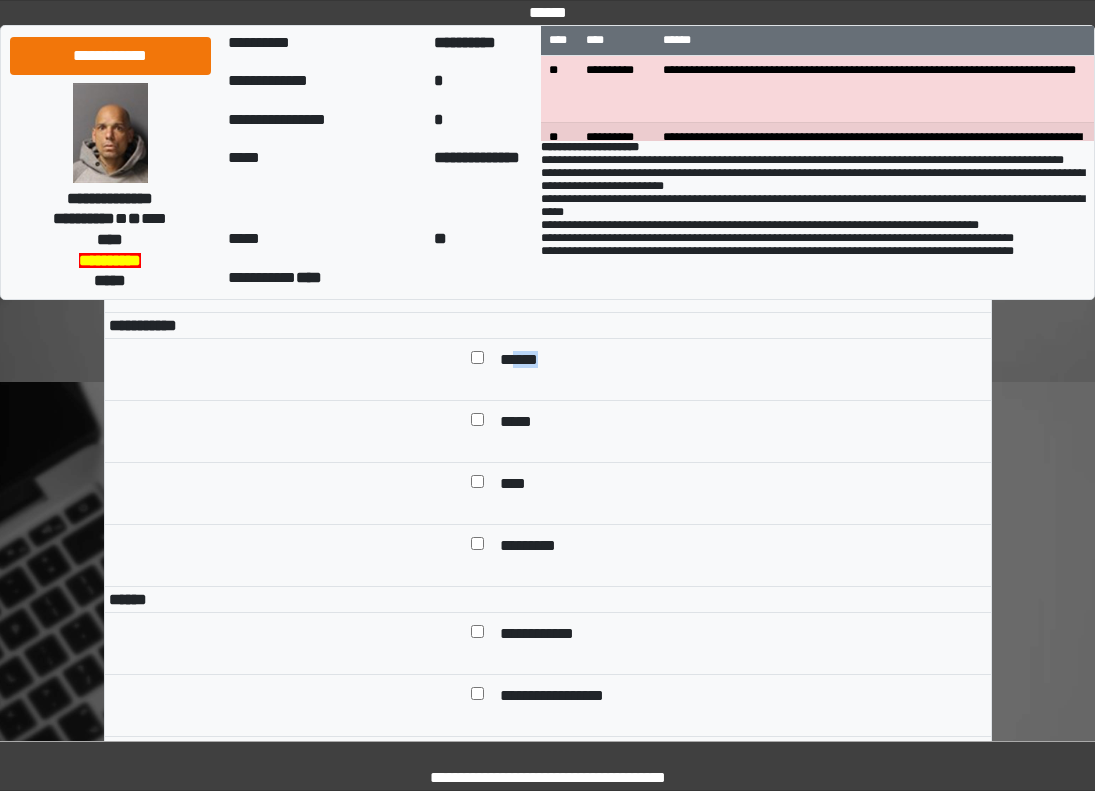click on "******" at bounding box center (739, 361) 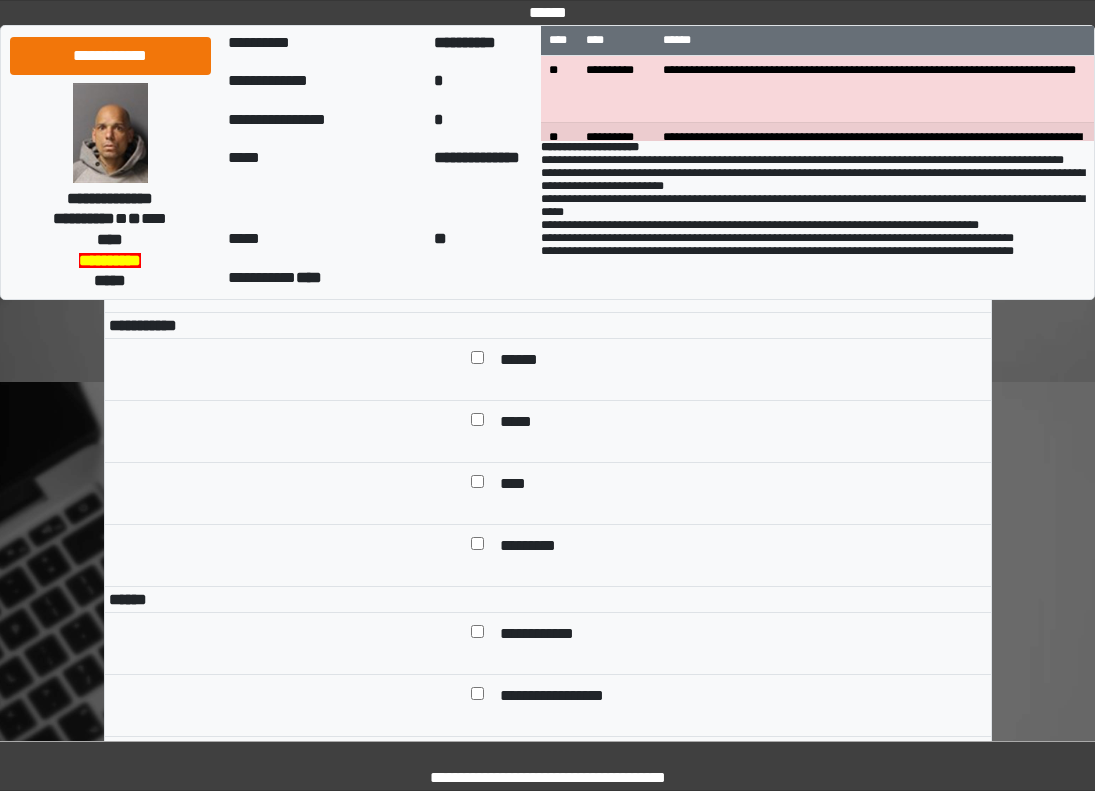click on "*****" at bounding box center (520, 423) 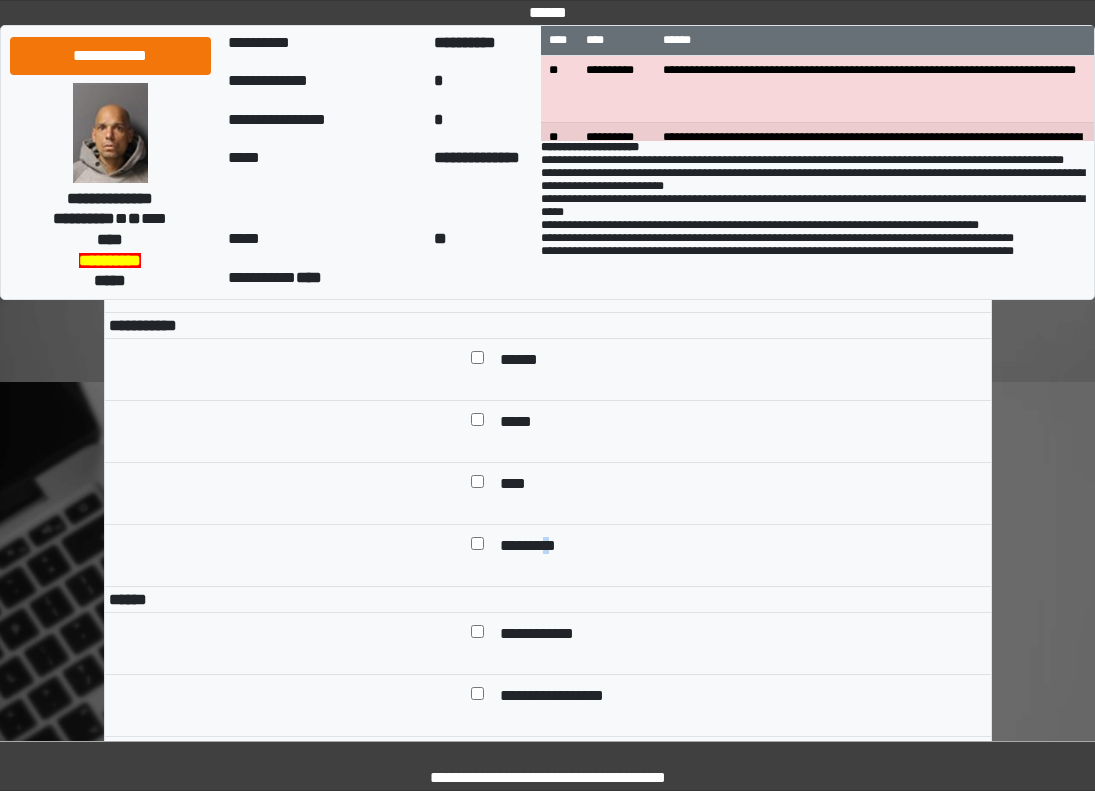 click on "*********" at bounding box center [533, 547] 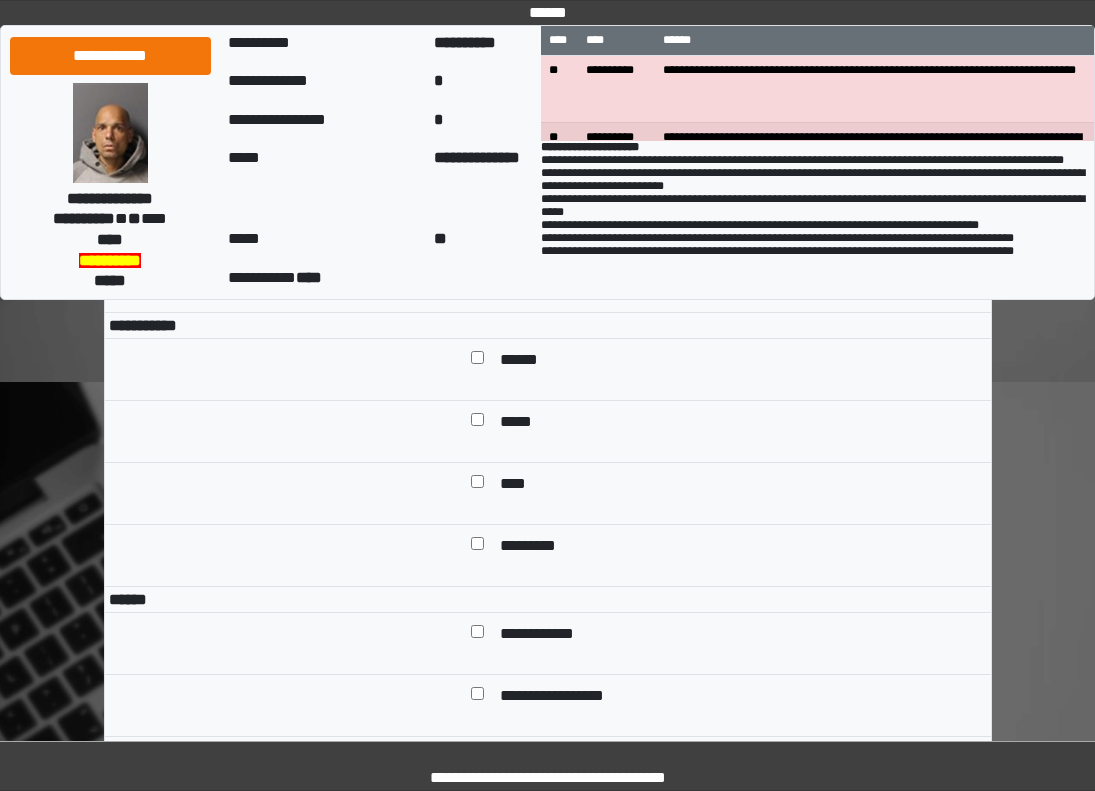 drag, startPoint x: 698, startPoint y: 538, endPoint x: 694, endPoint y: 550, distance: 12.649111 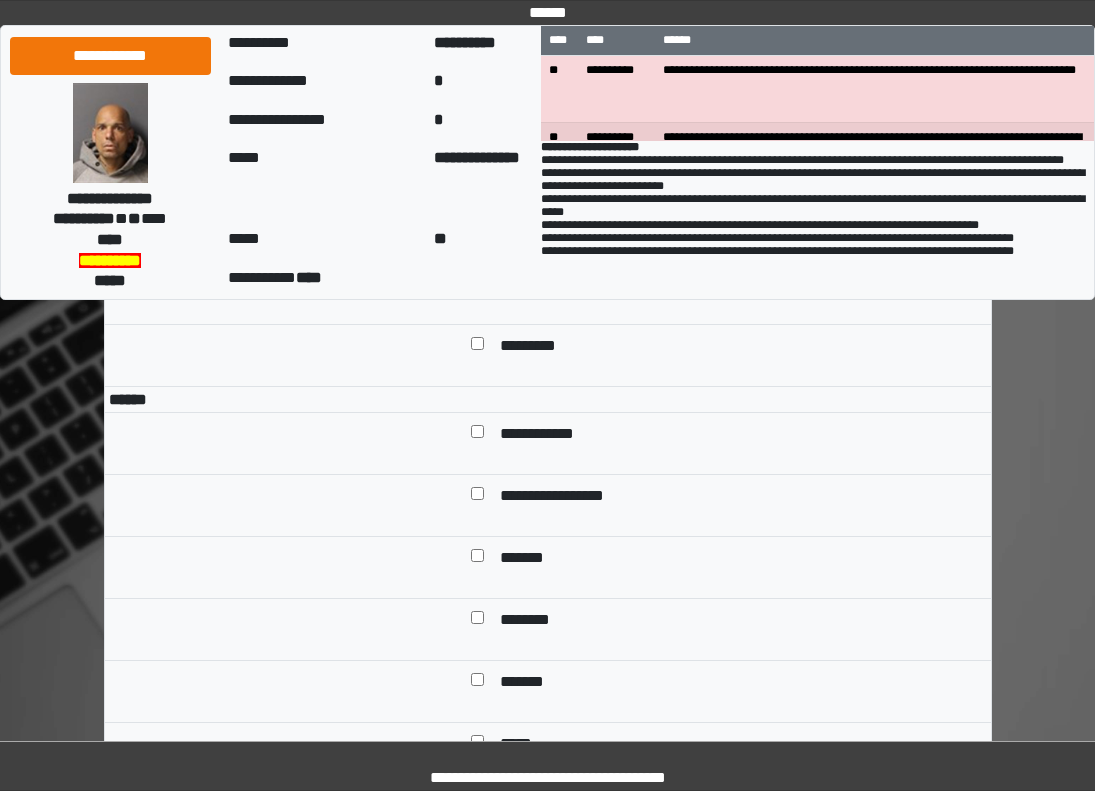 click on "**********" at bounding box center [552, 435] 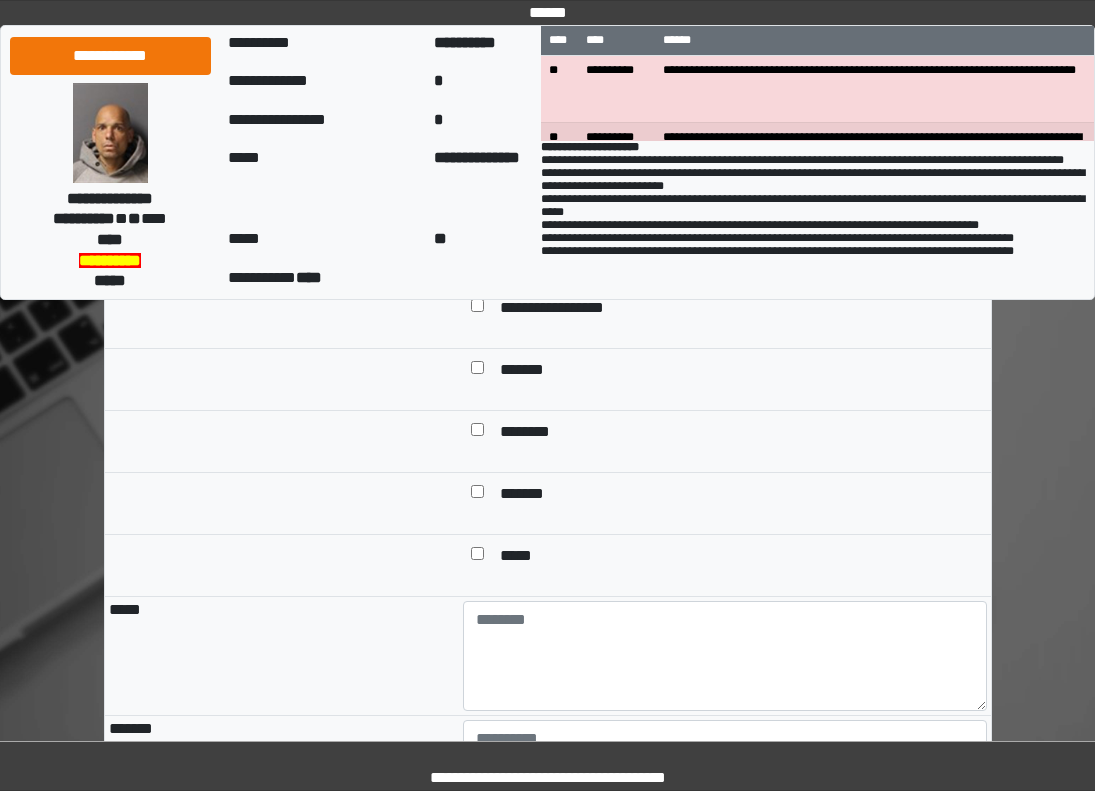 scroll, scrollTop: 1700, scrollLeft: 0, axis: vertical 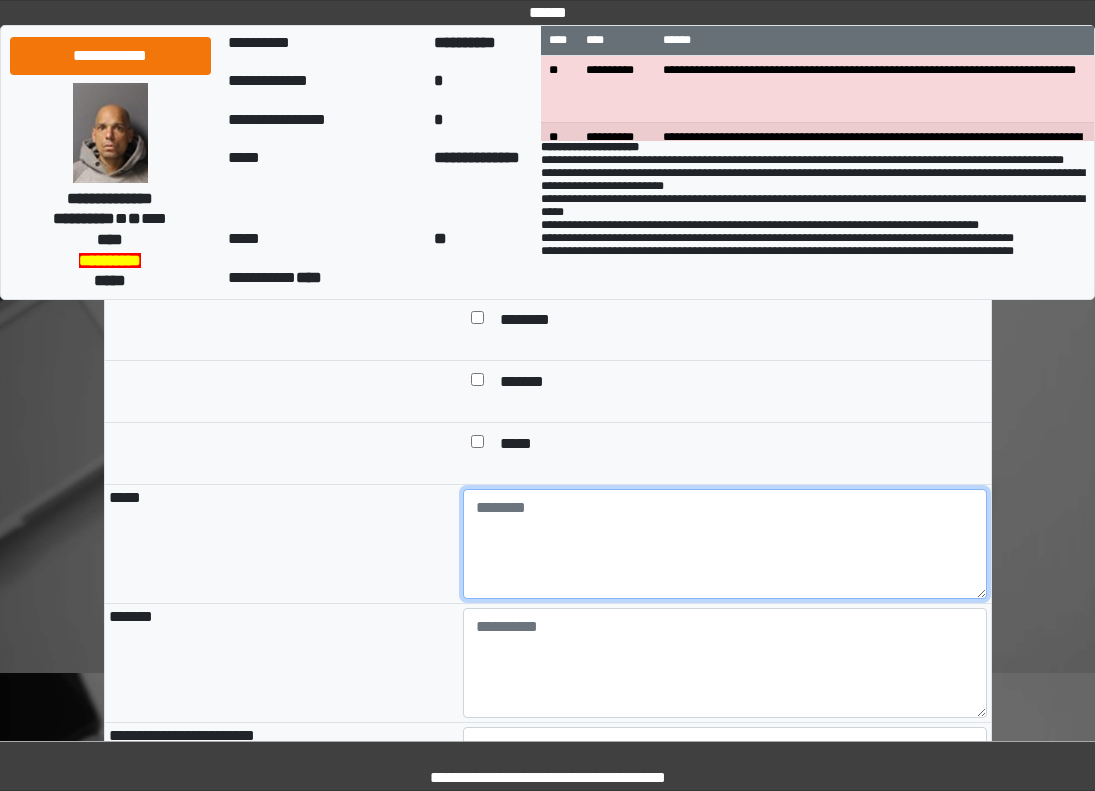 click at bounding box center (725, 544) 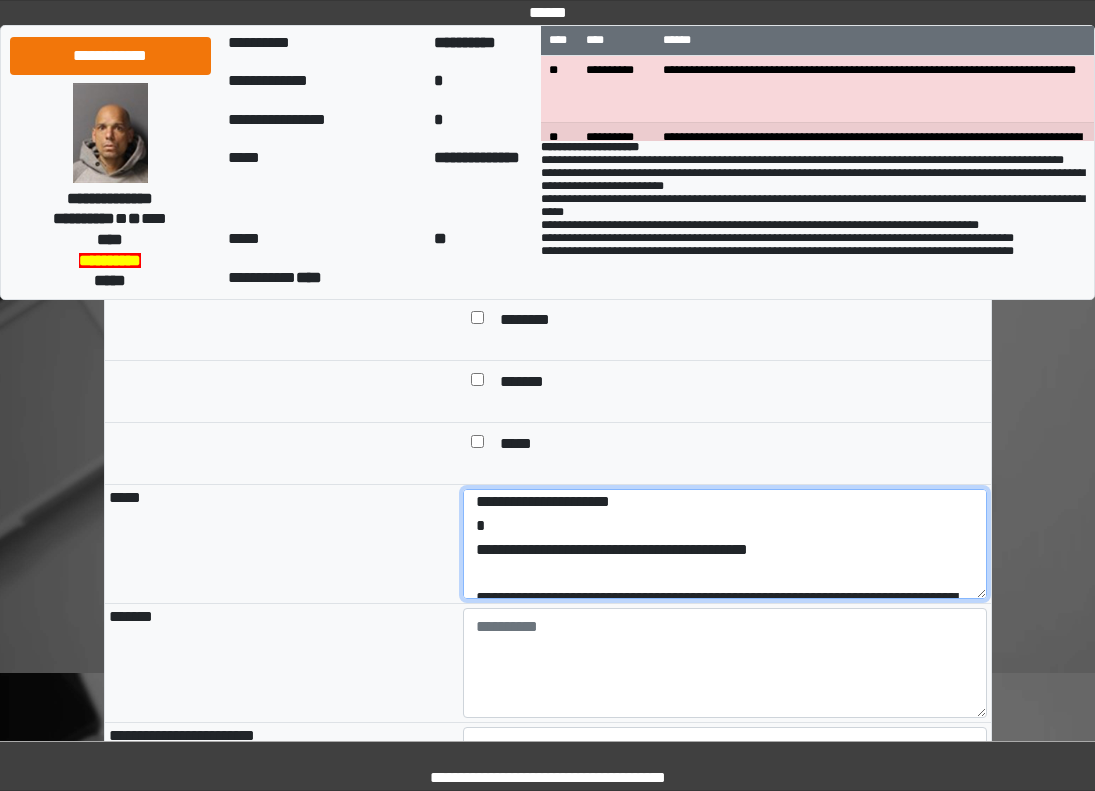 scroll, scrollTop: 0, scrollLeft: 0, axis: both 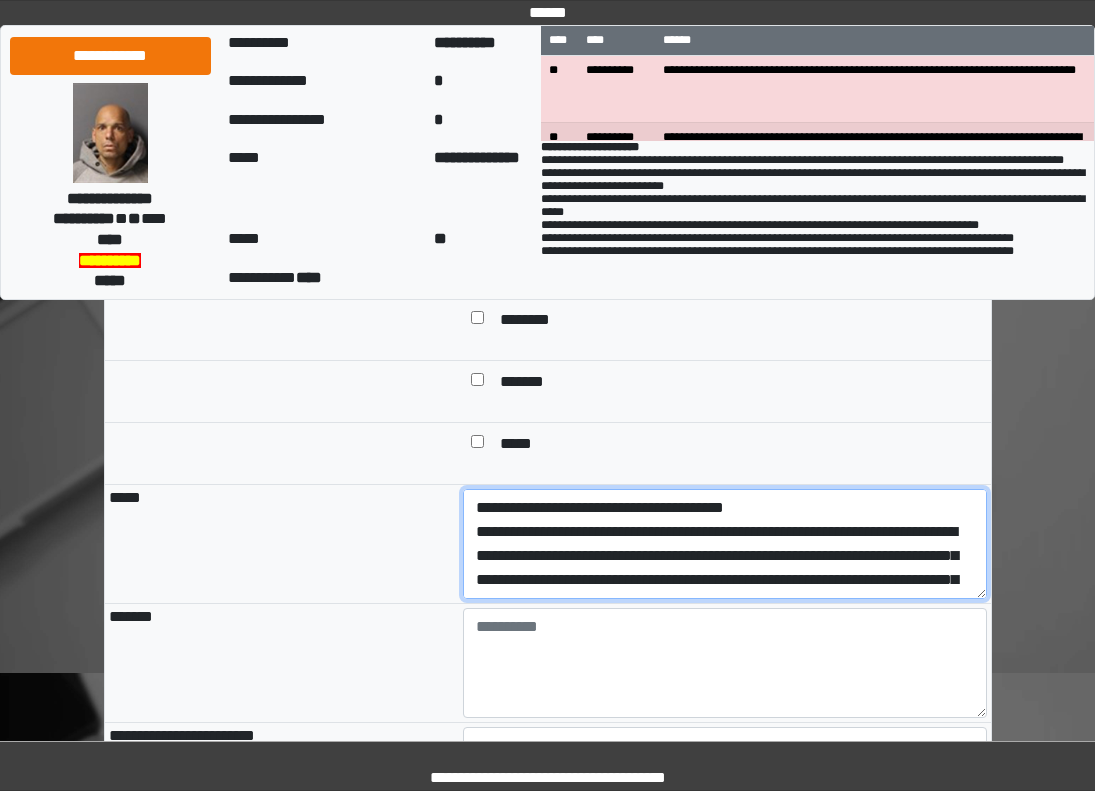 drag, startPoint x: 836, startPoint y: 655, endPoint x: 439, endPoint y: 601, distance: 400.6557 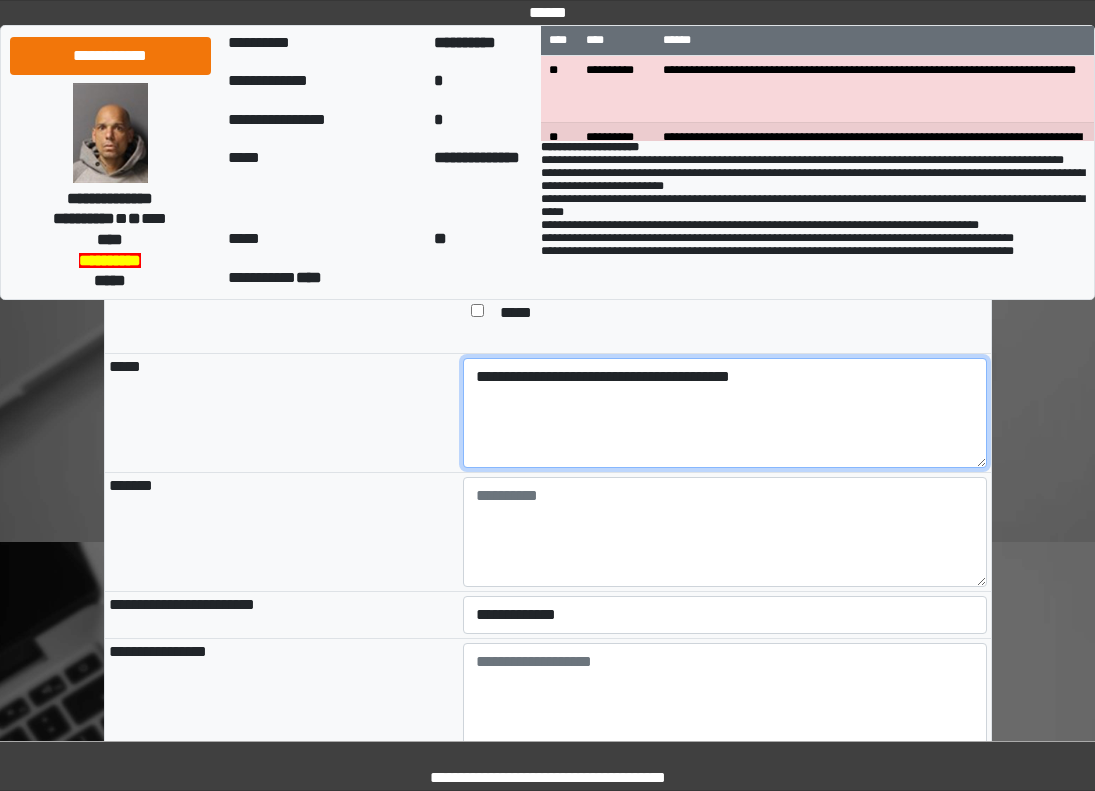 scroll, scrollTop: 2100, scrollLeft: 0, axis: vertical 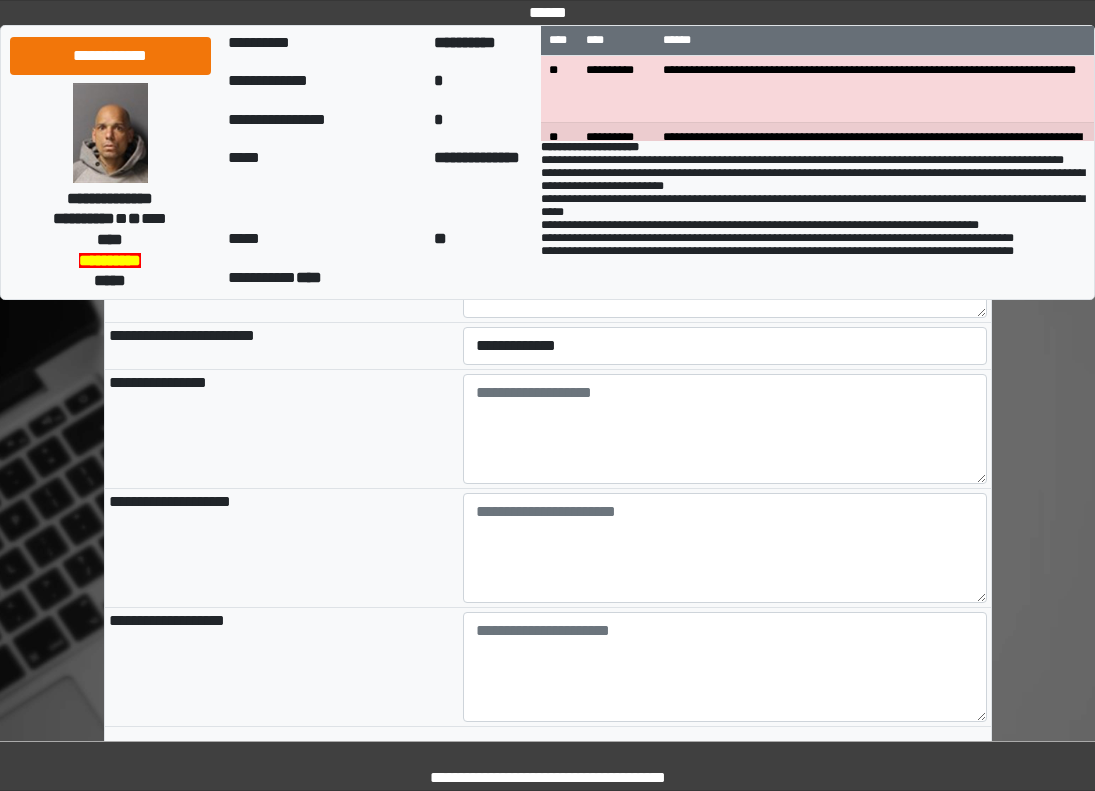 type on "**********" 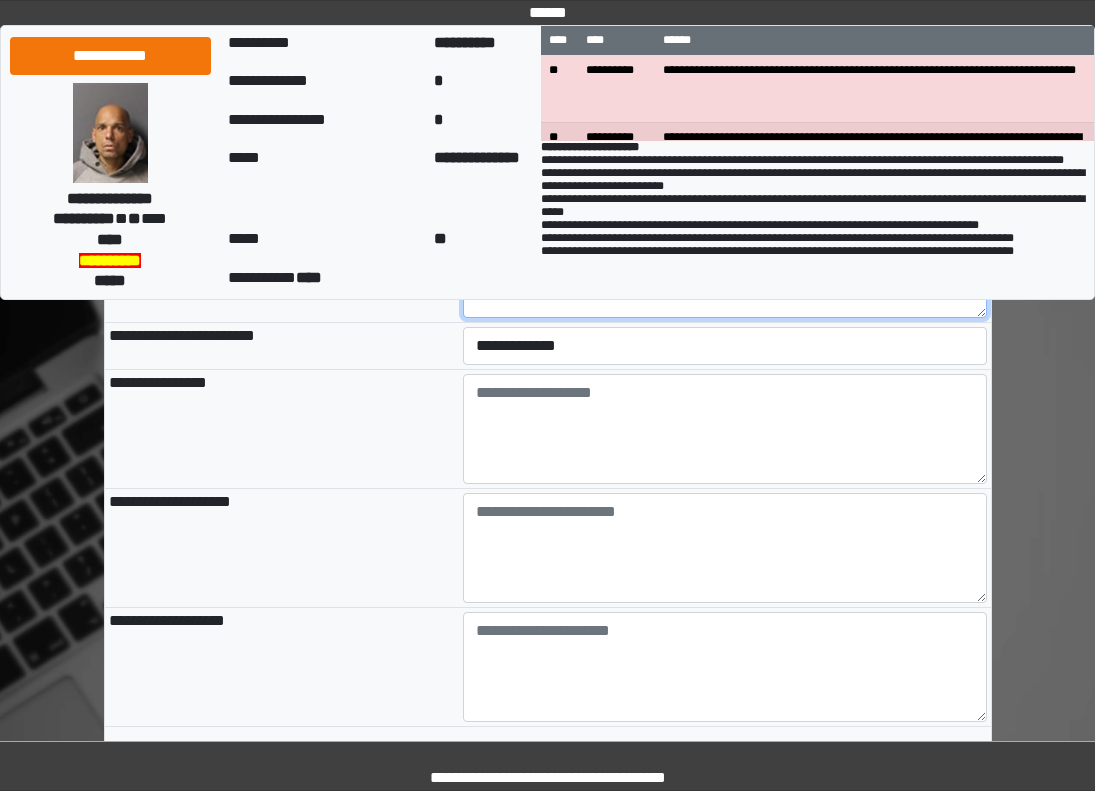 click at bounding box center (725, 263) 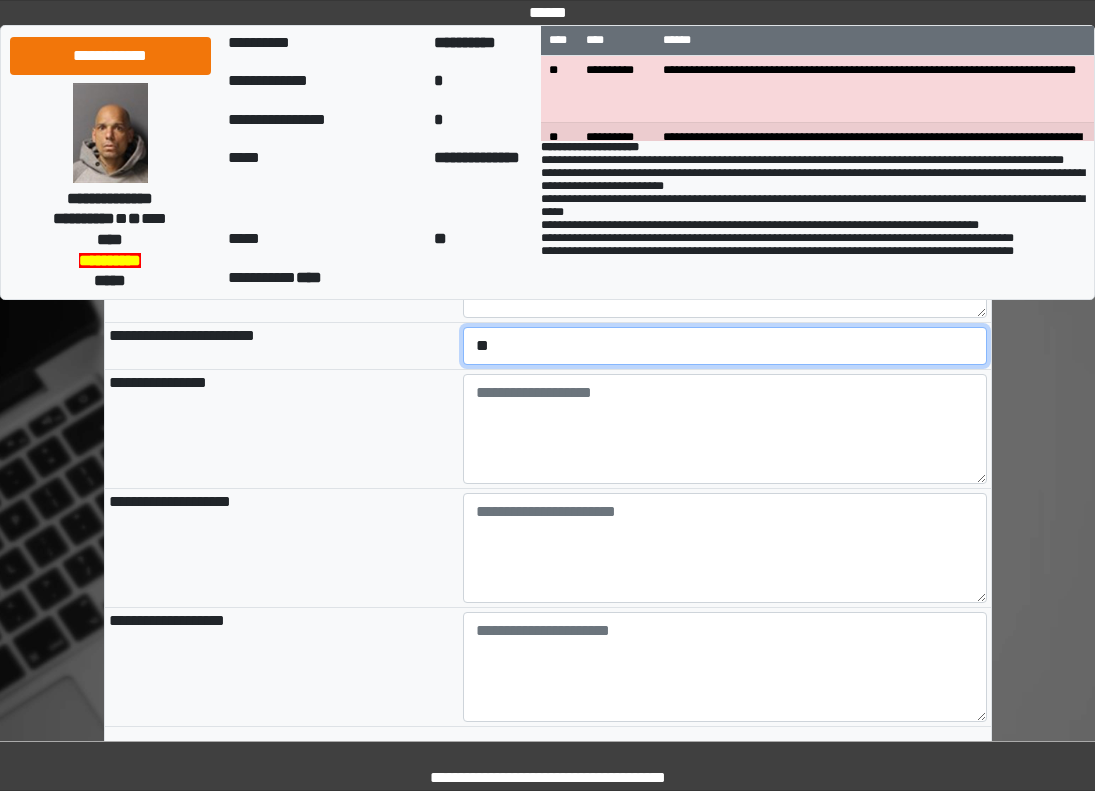 select on "*" 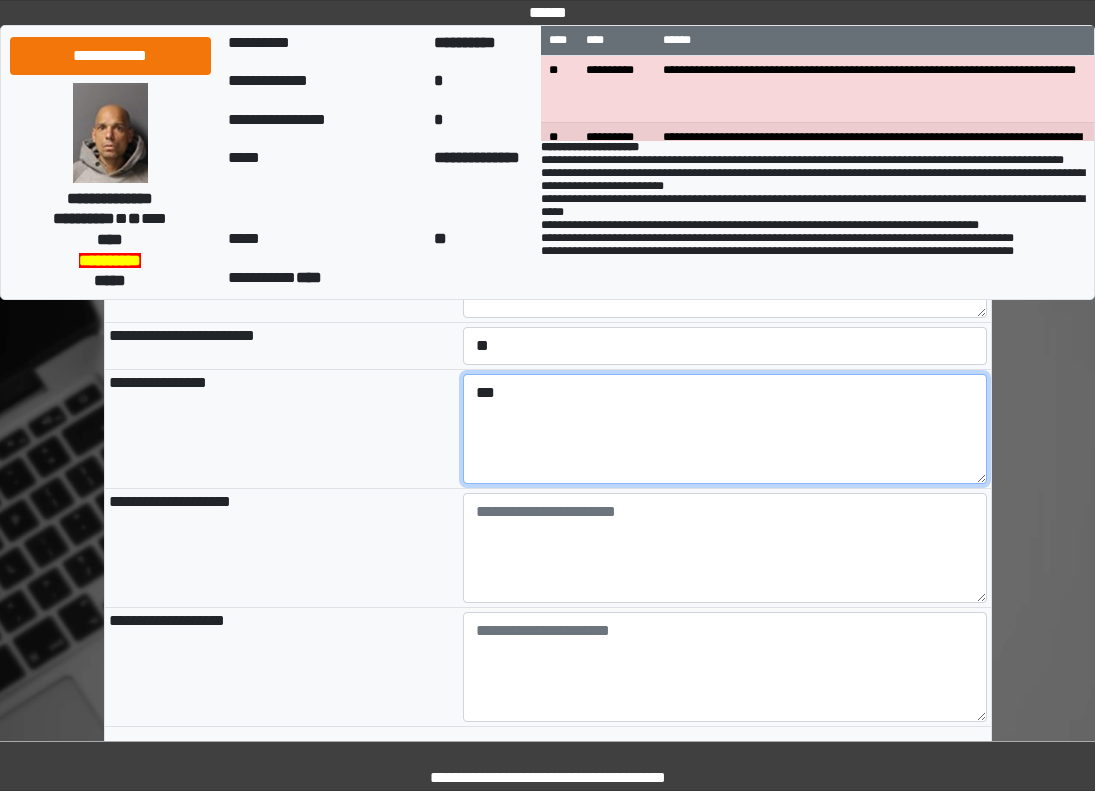 type on "***" 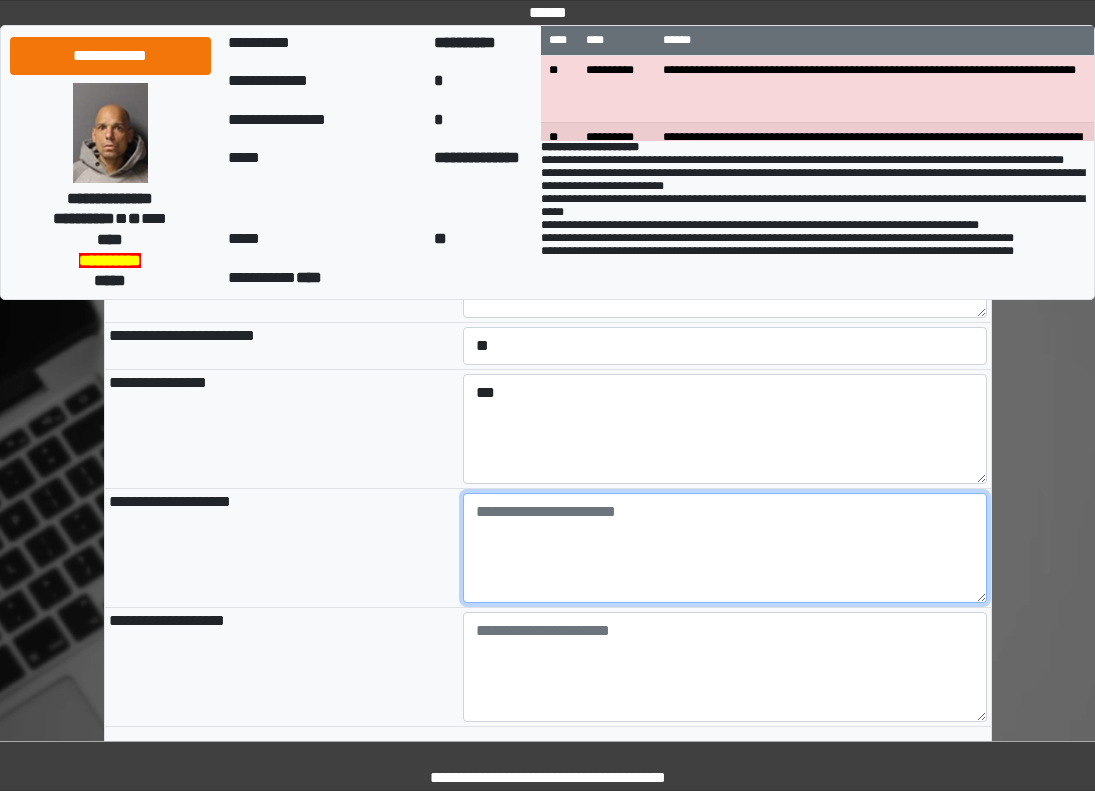 paste on "**********" 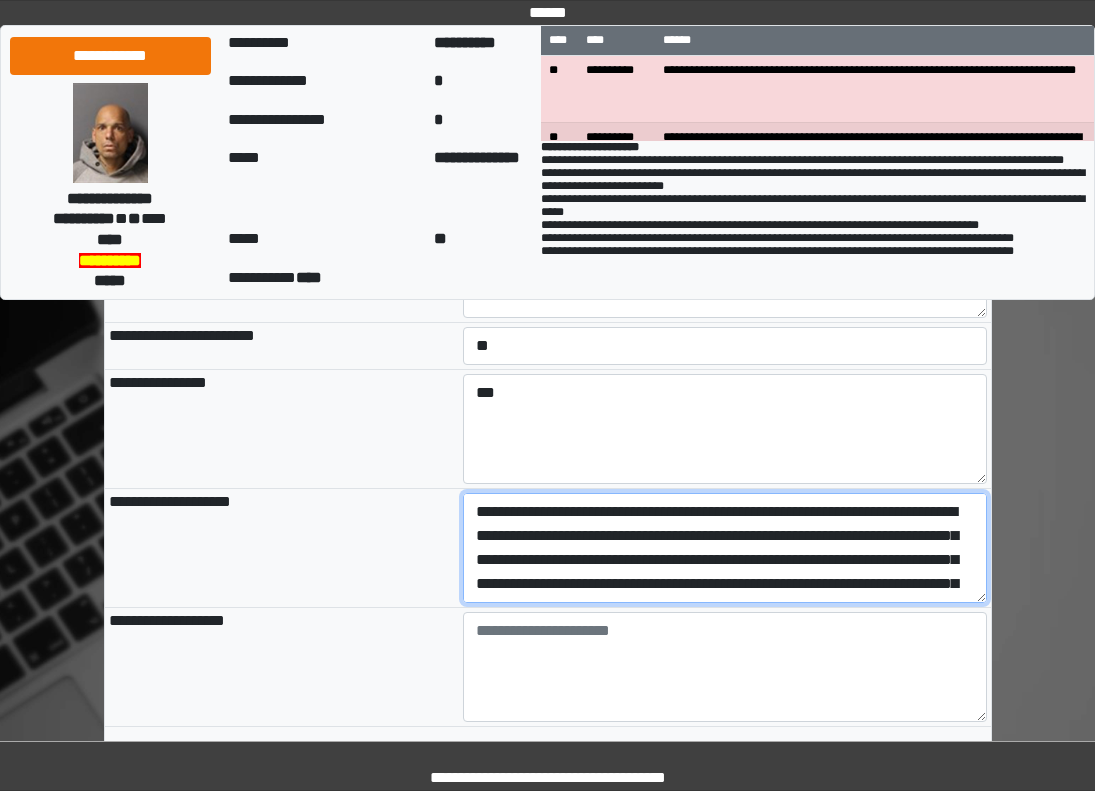 scroll, scrollTop: 233, scrollLeft: 0, axis: vertical 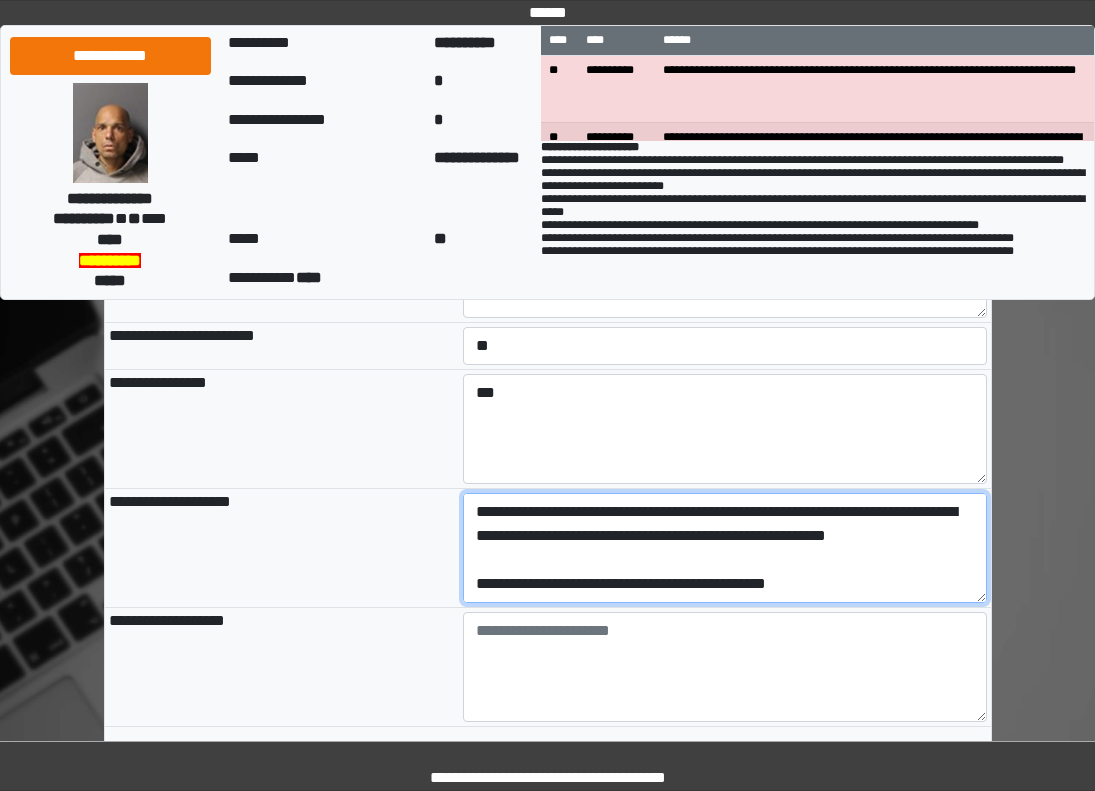 click on "**********" at bounding box center (725, 548) 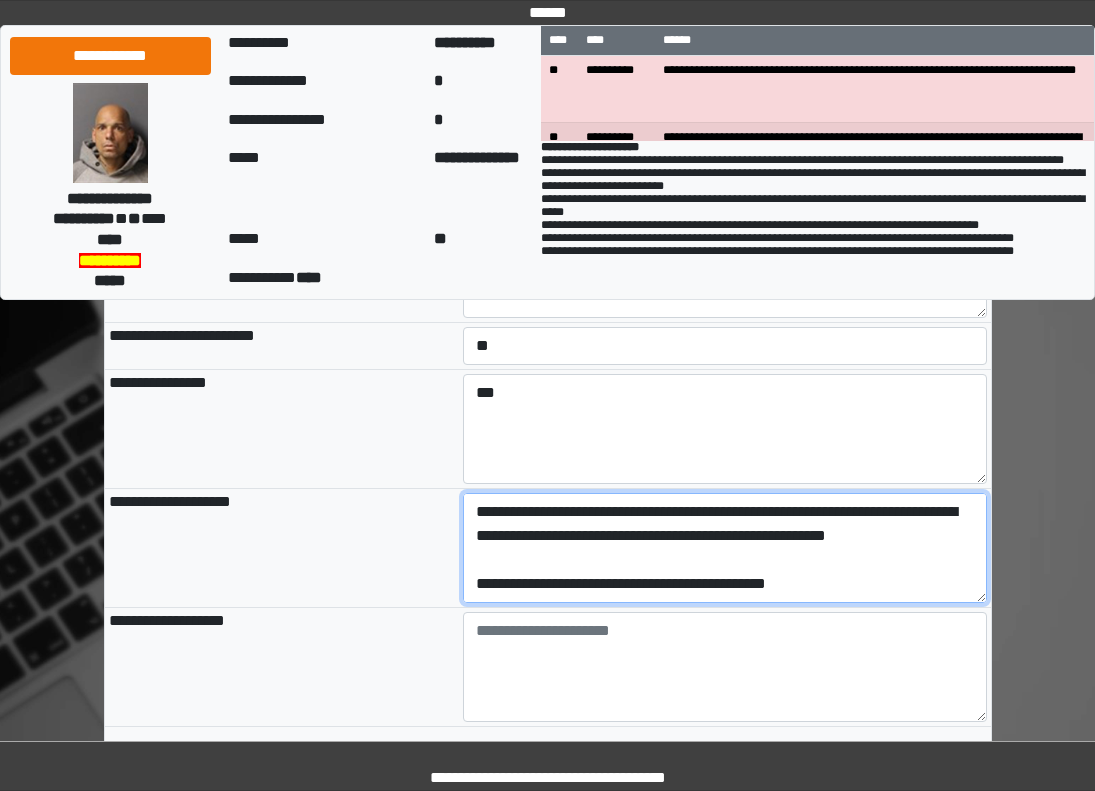 drag, startPoint x: 863, startPoint y: 660, endPoint x: 468, endPoint y: 657, distance: 395.01138 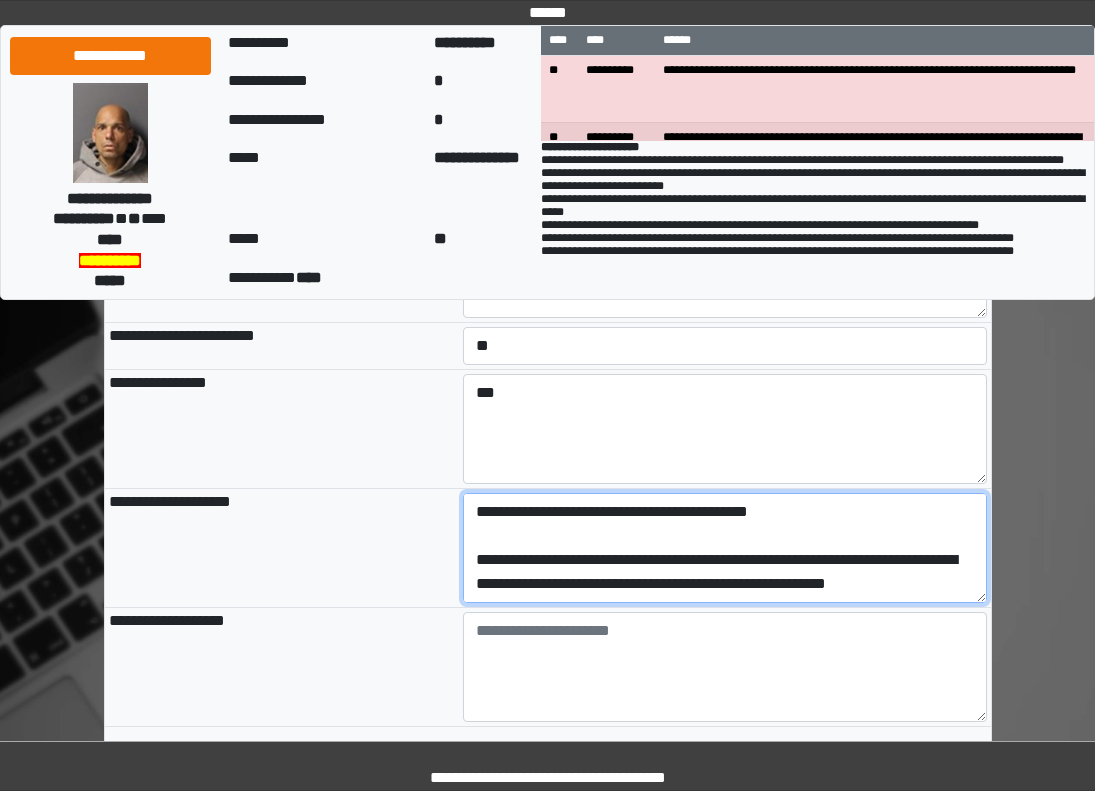 scroll, scrollTop: 192, scrollLeft: 0, axis: vertical 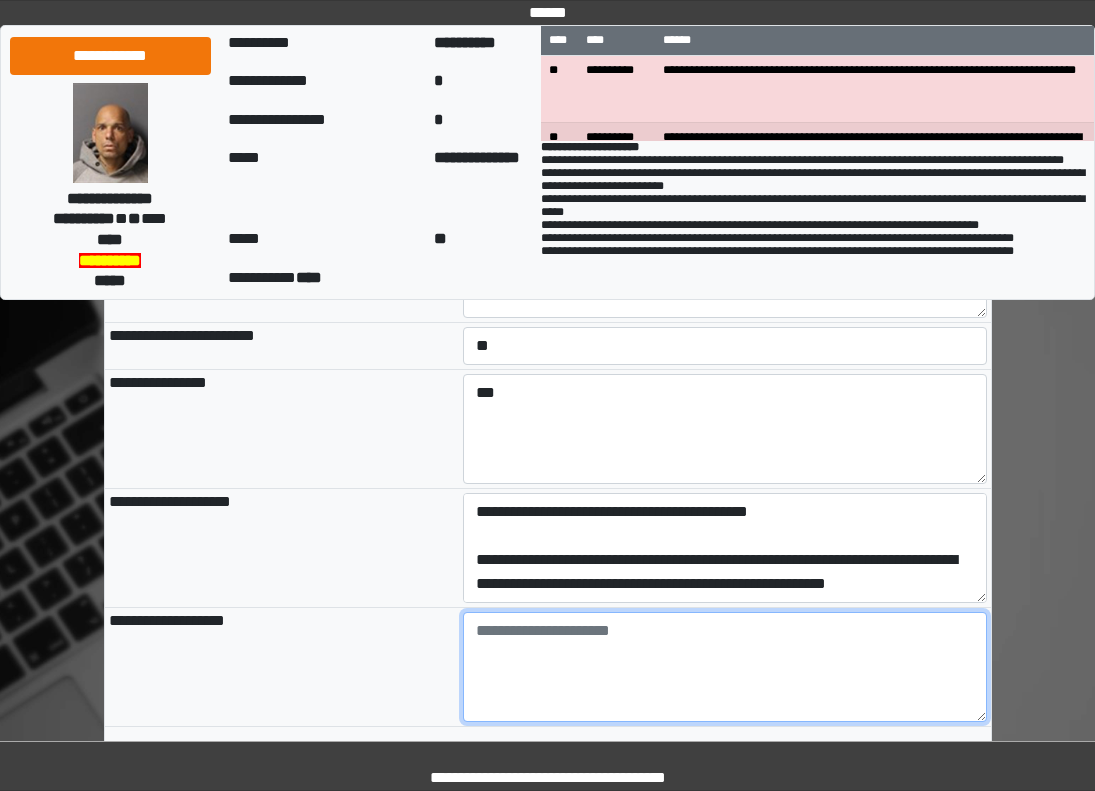 click at bounding box center (725, 667) 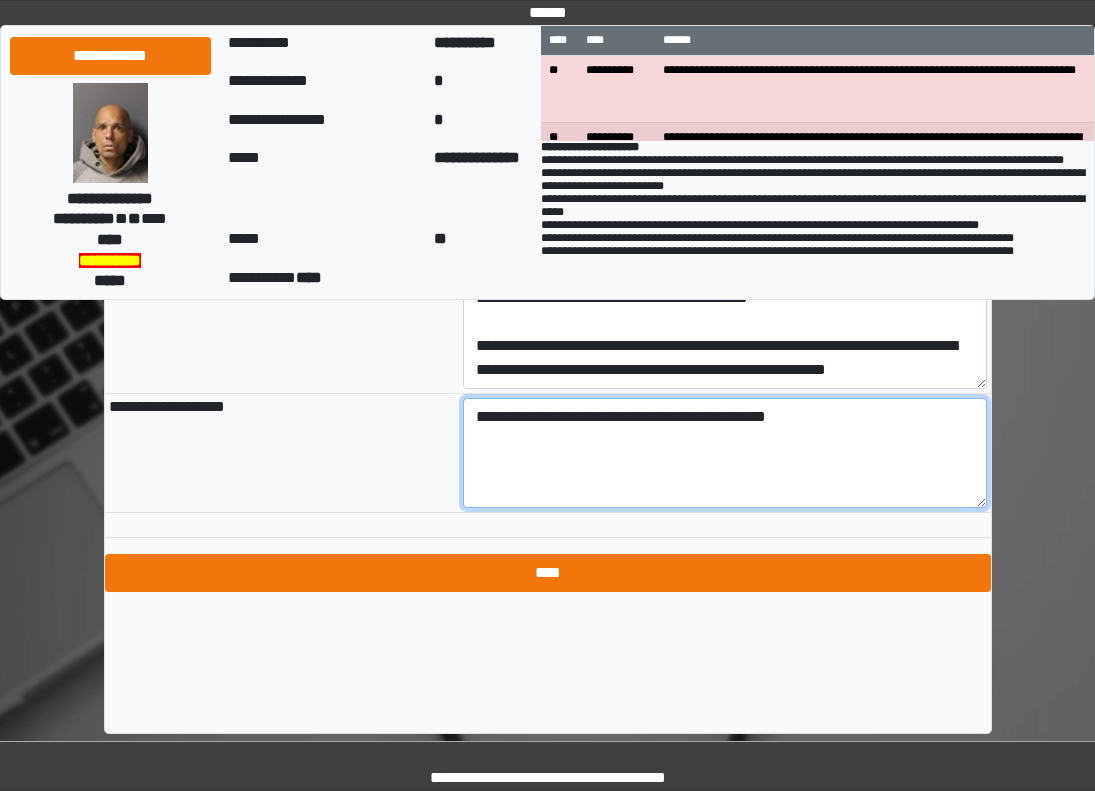 scroll, scrollTop: 2321, scrollLeft: 0, axis: vertical 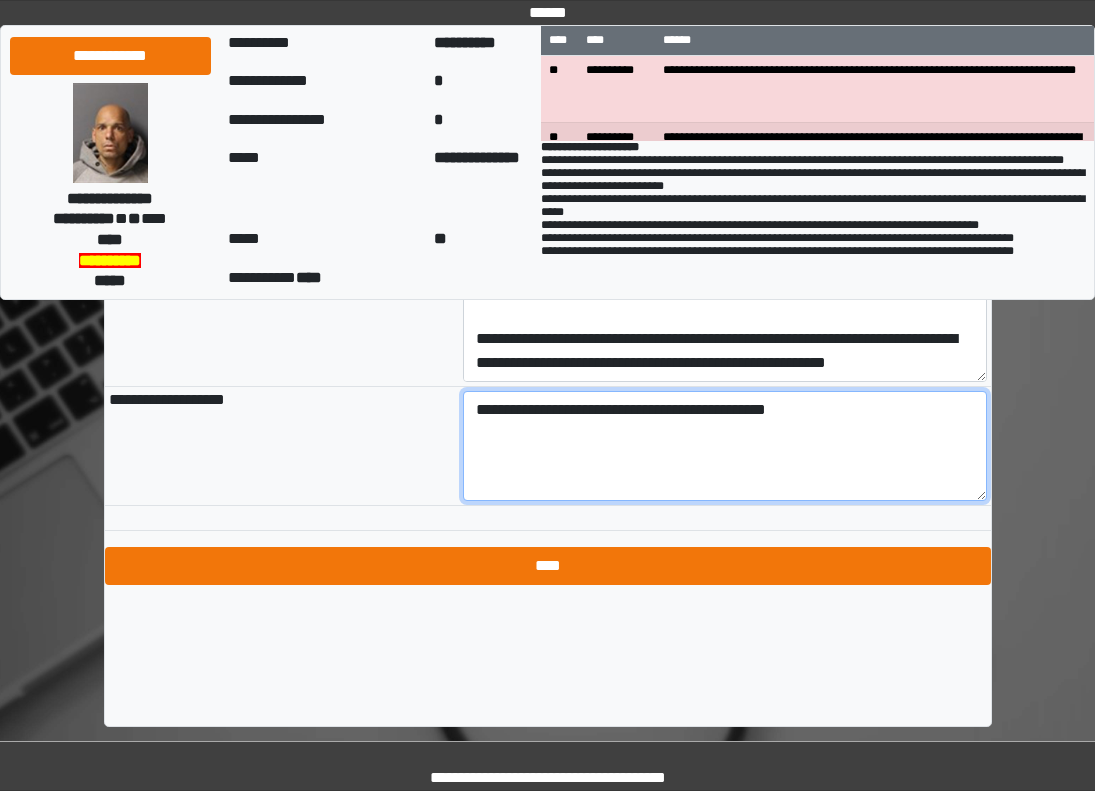 type on "**********" 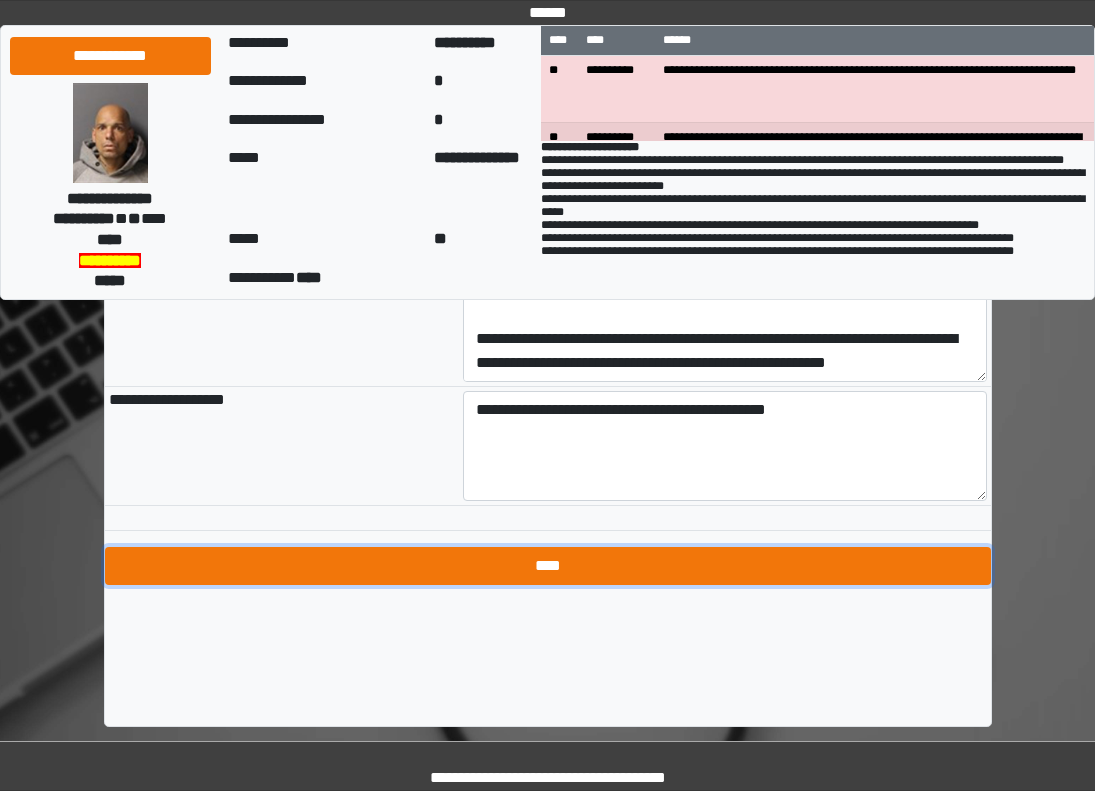 click on "****" at bounding box center [548, 566] 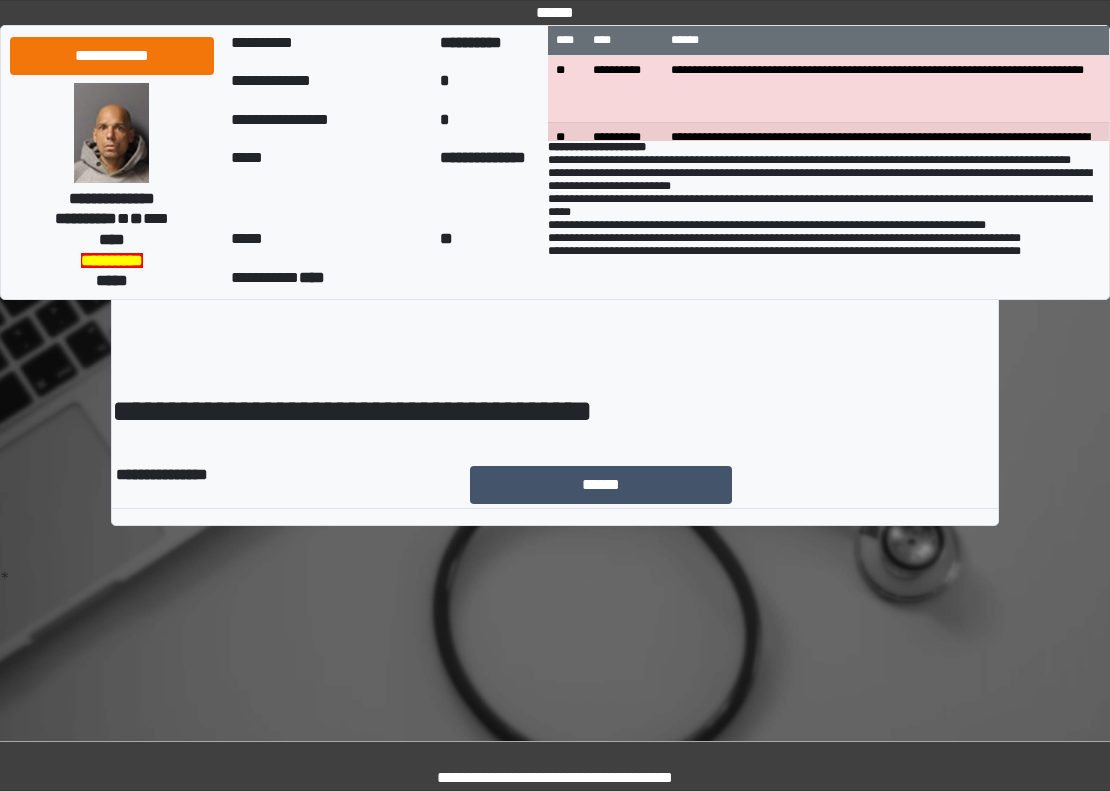 scroll, scrollTop: 0, scrollLeft: 0, axis: both 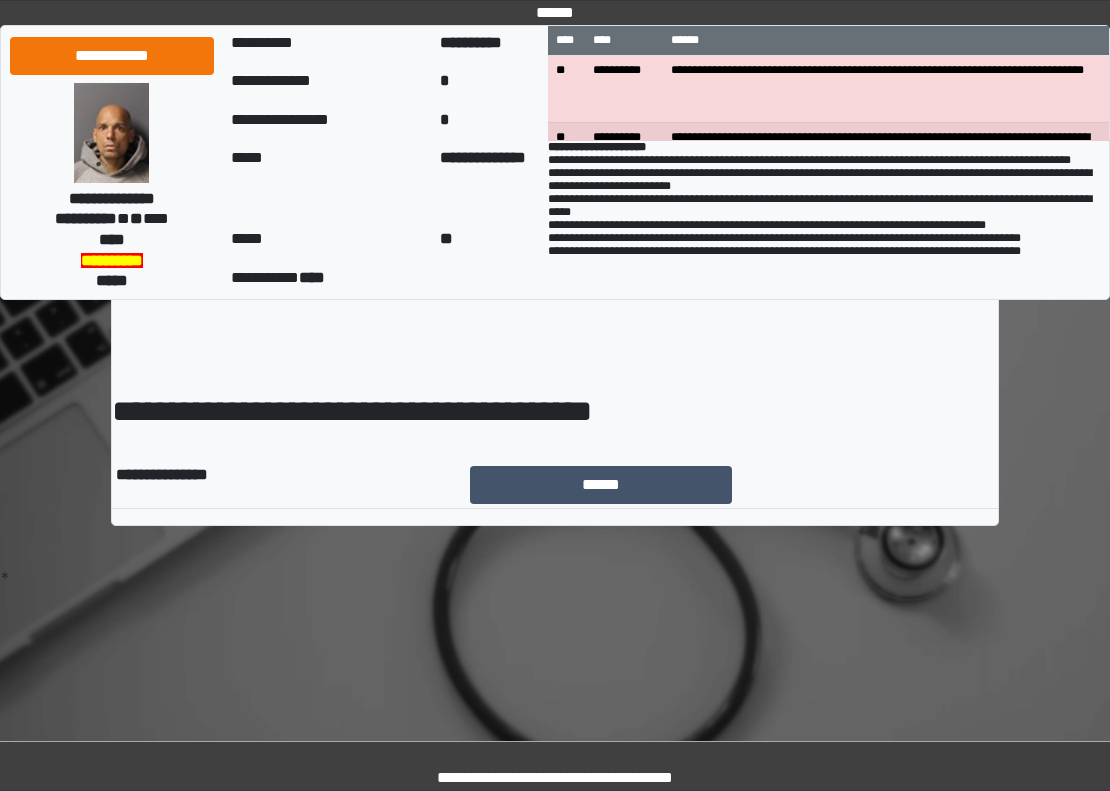 click on "**********" at bounding box center [555, 307] 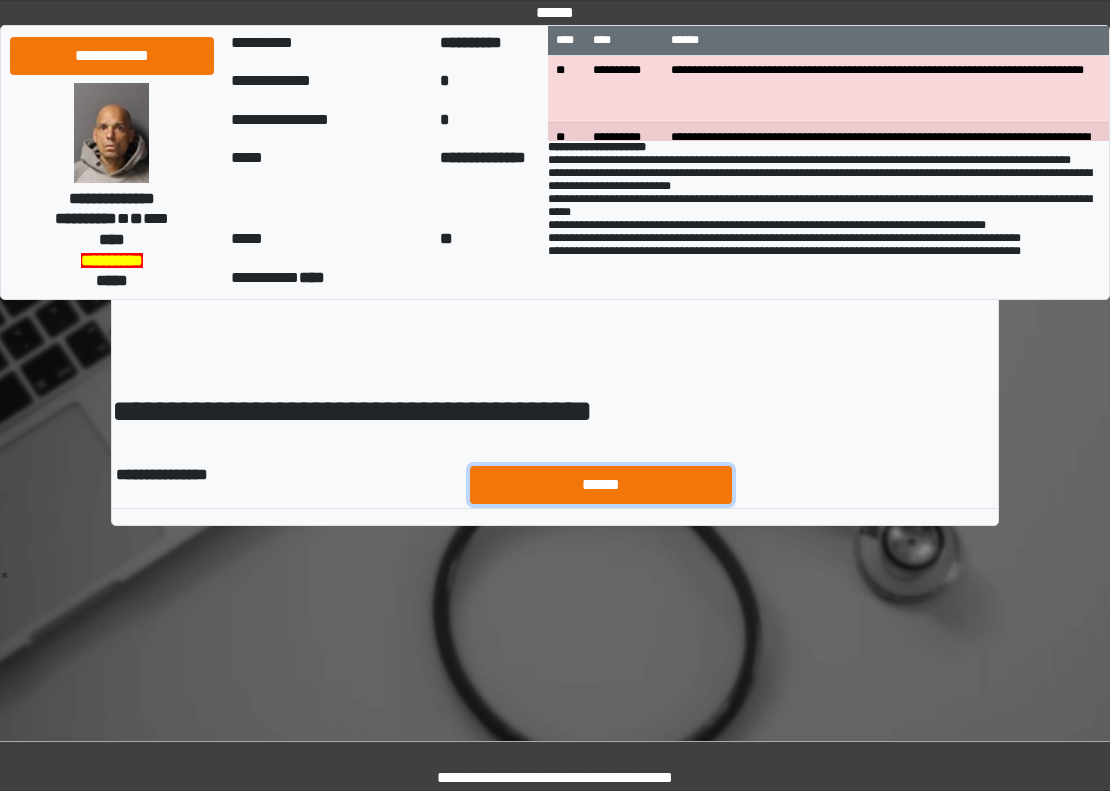 click on "******" at bounding box center [601, 485] 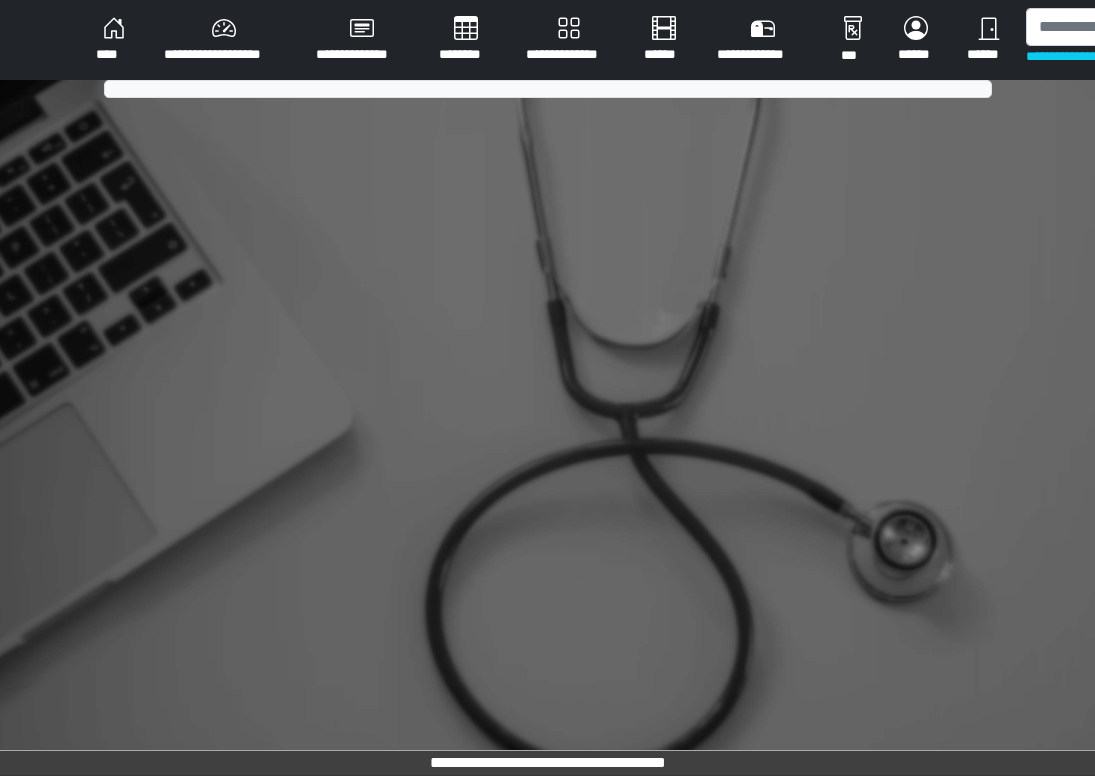 scroll, scrollTop: 0, scrollLeft: 0, axis: both 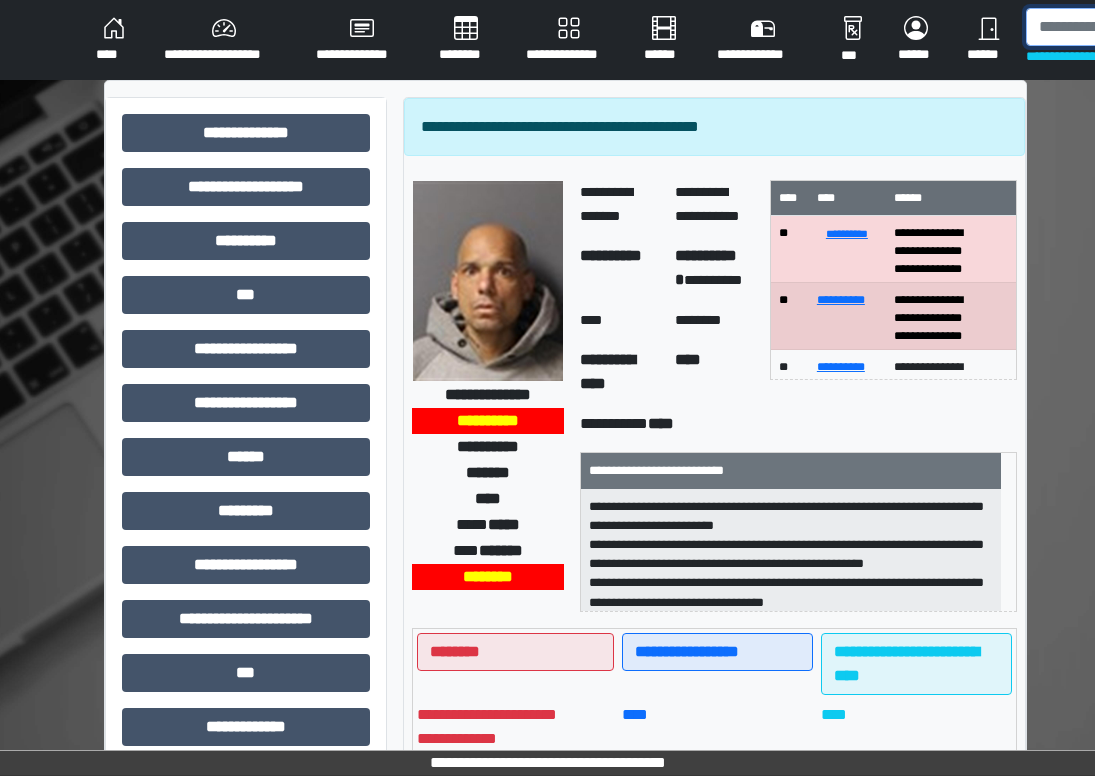 click at bounding box center (1129, 27) 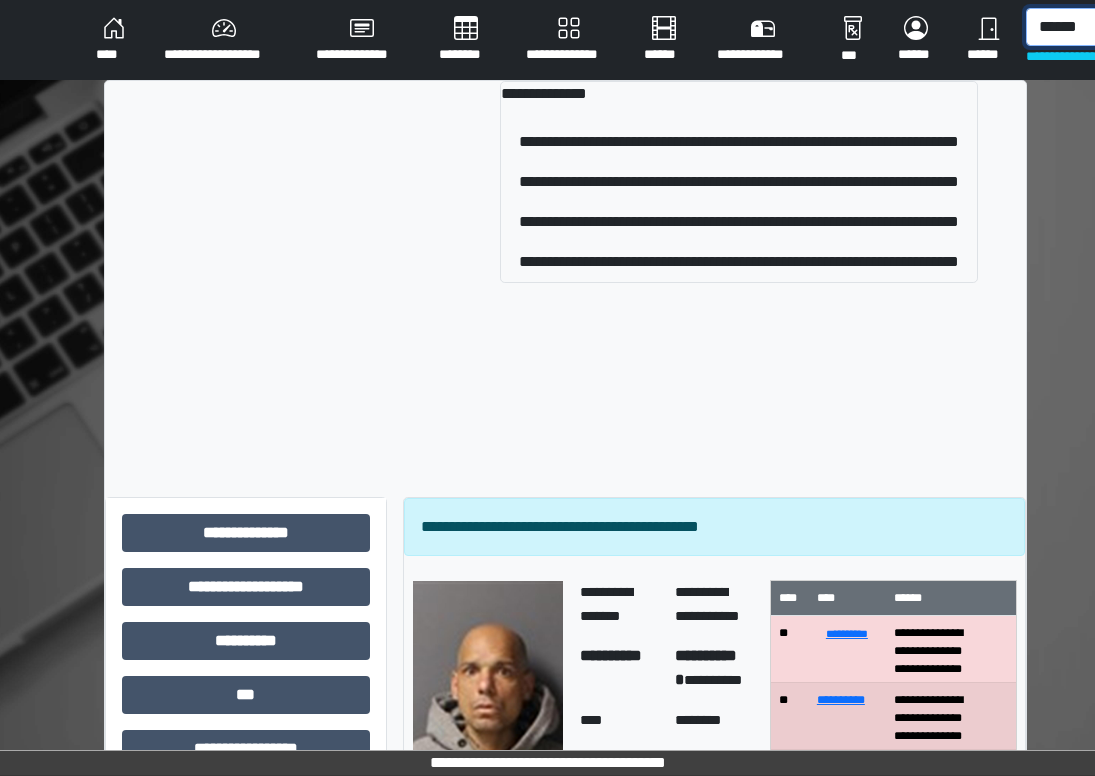 scroll, scrollTop: 0, scrollLeft: 2, axis: horizontal 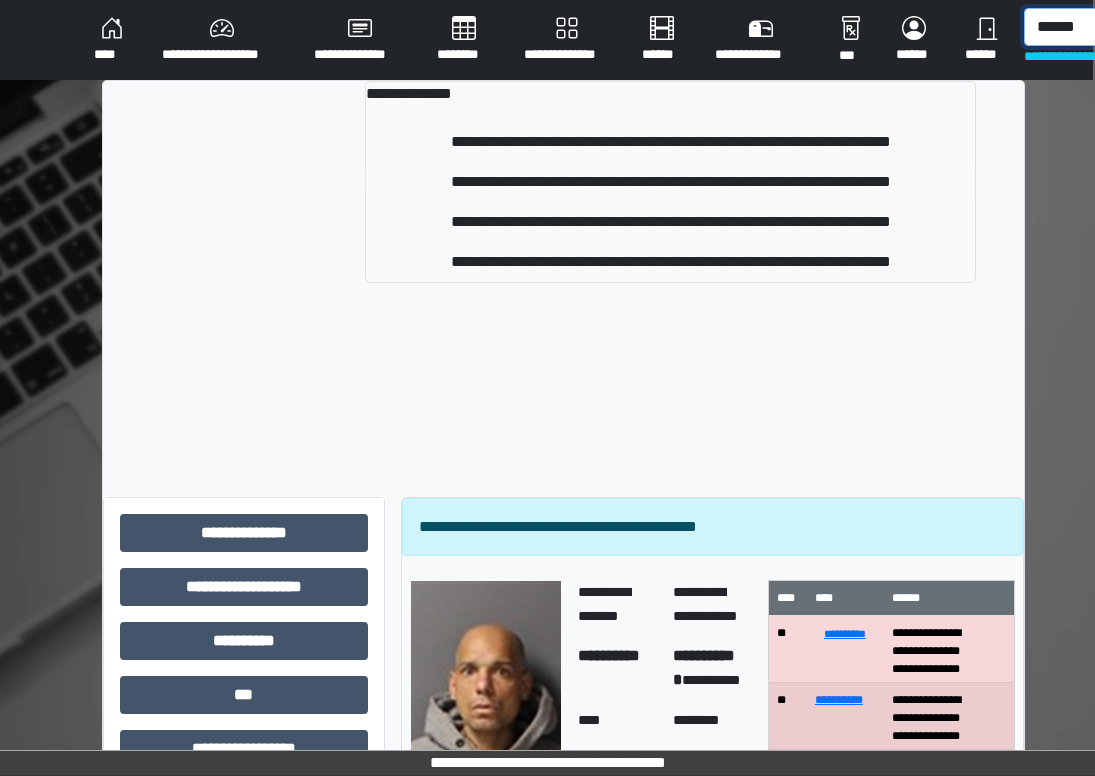 type on "******" 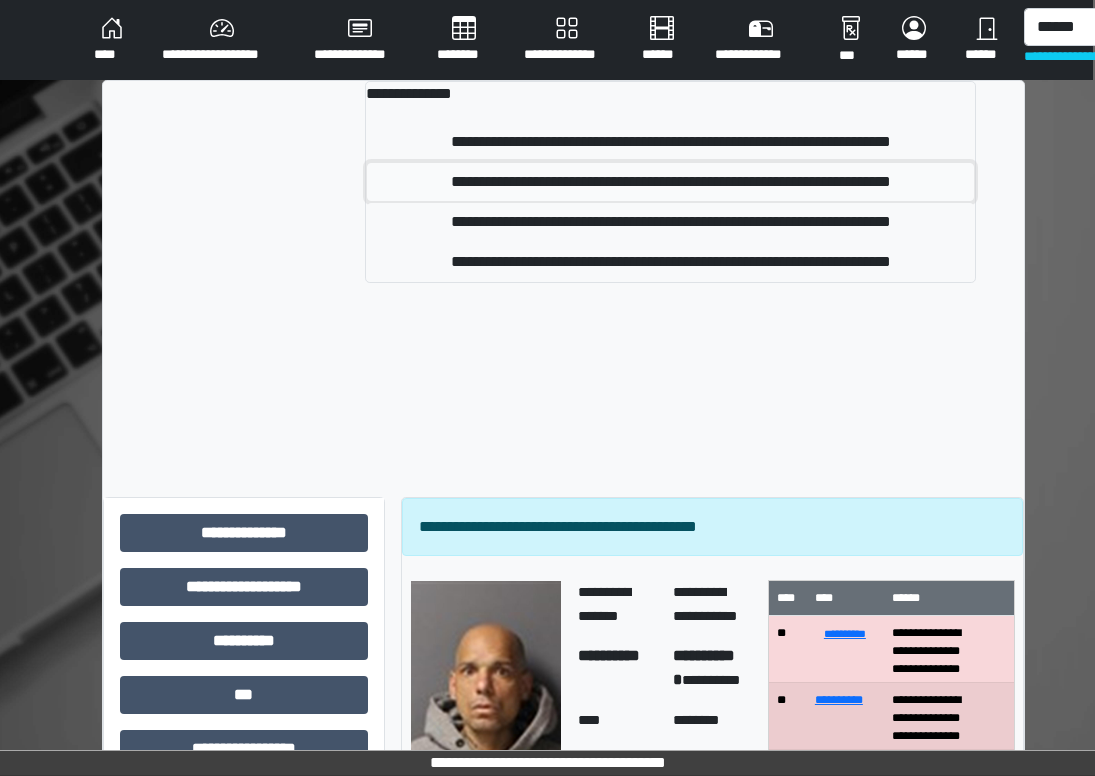 click on "**********" at bounding box center (670, 182) 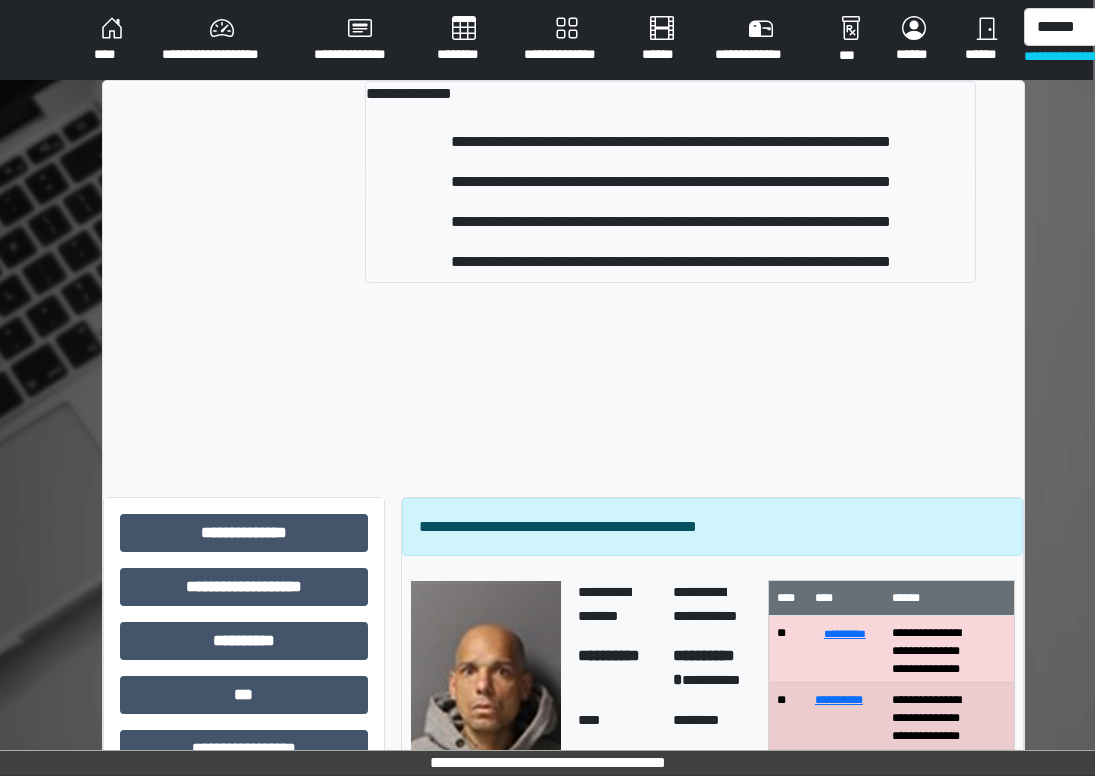 type 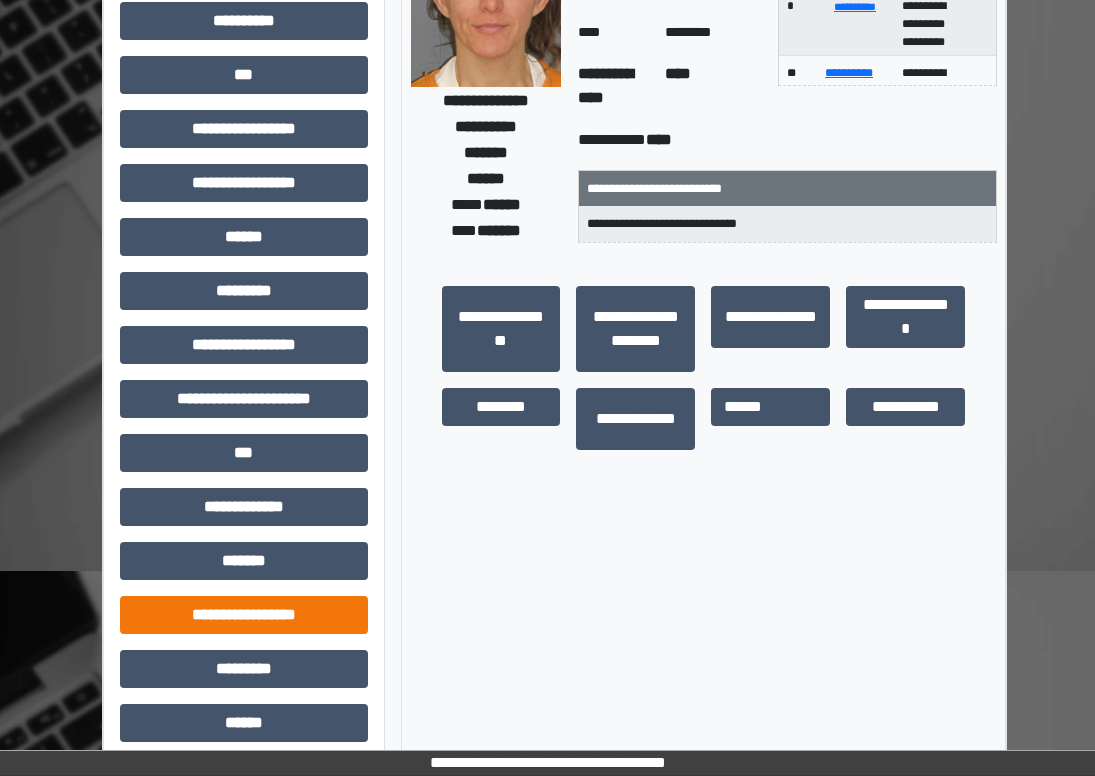 scroll, scrollTop: 398, scrollLeft: 2, axis: both 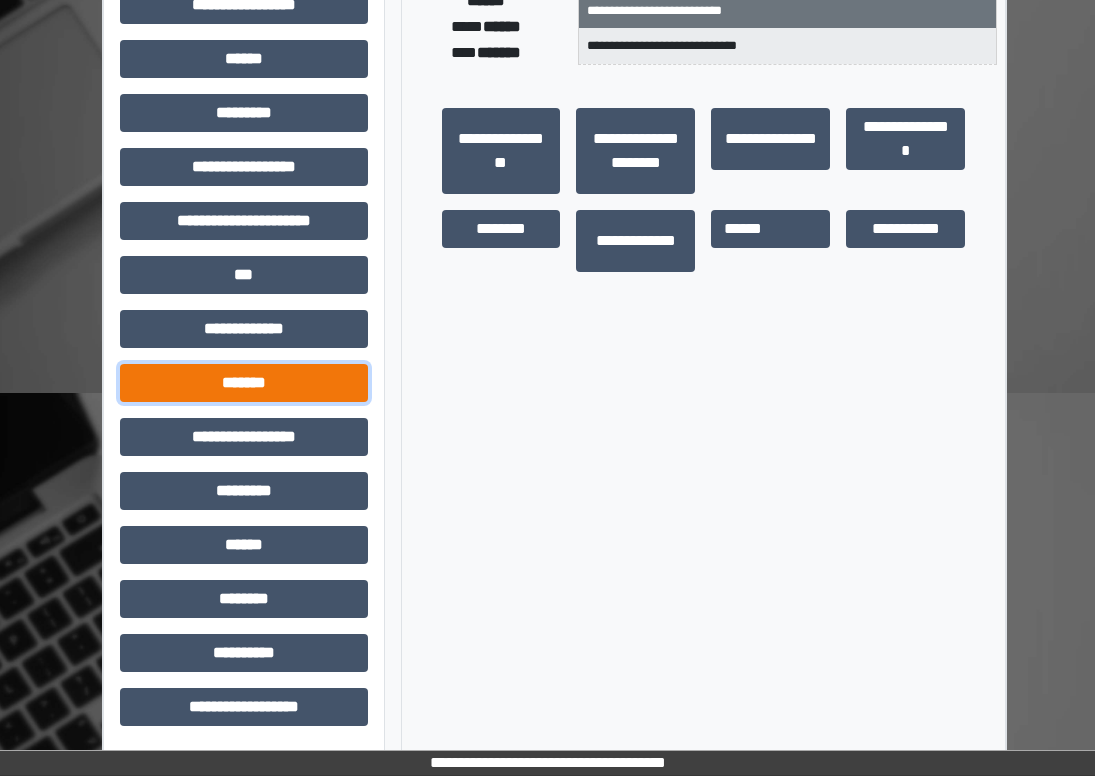 click on "*******" at bounding box center [244, 383] 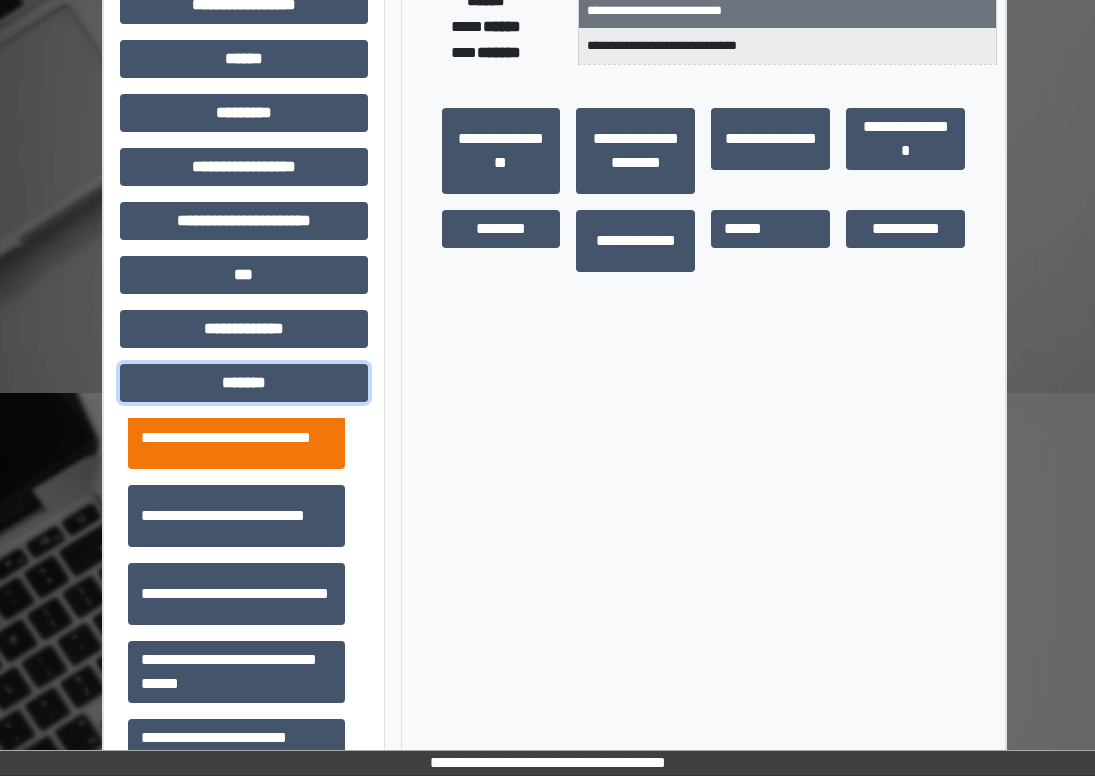 scroll, scrollTop: 700, scrollLeft: 0, axis: vertical 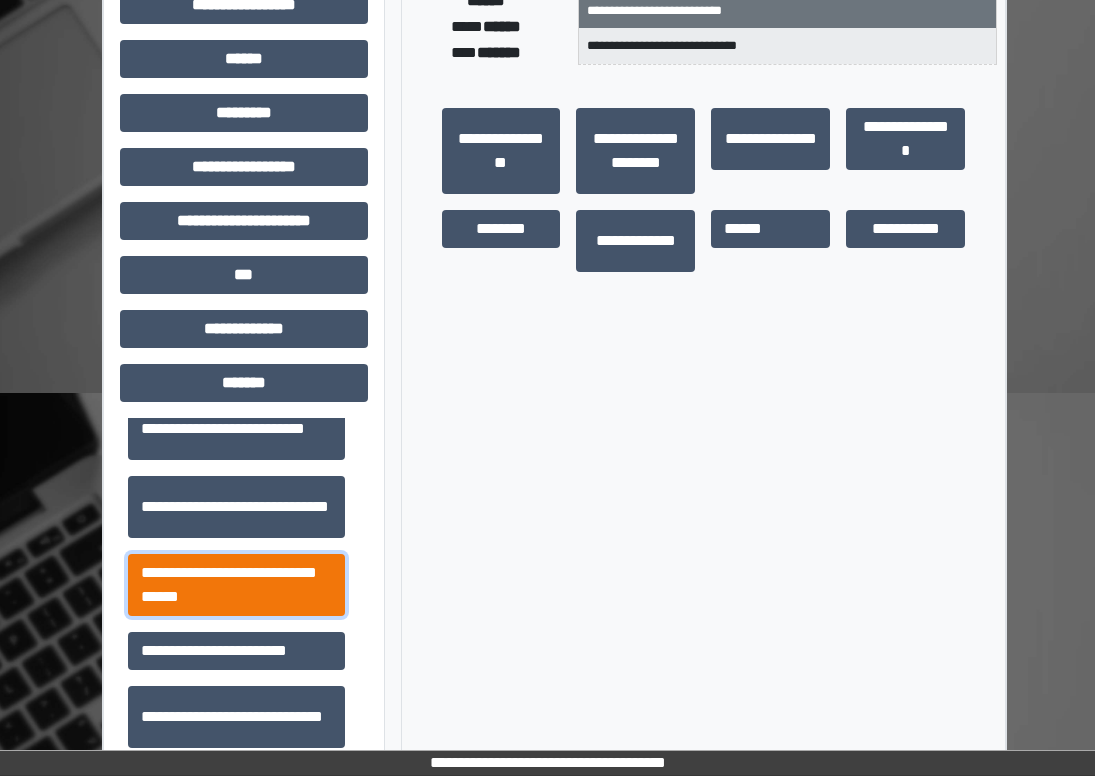 click on "**********" at bounding box center (236, 585) 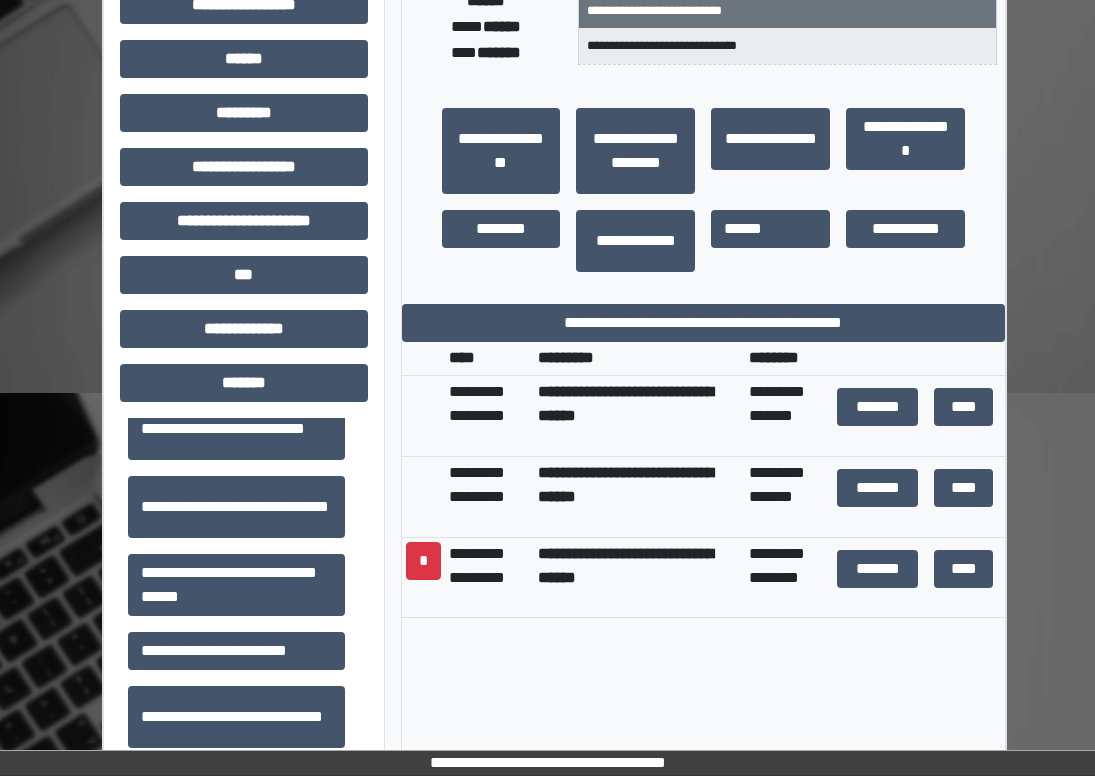 click on "**********" at bounding box center [704, 469] 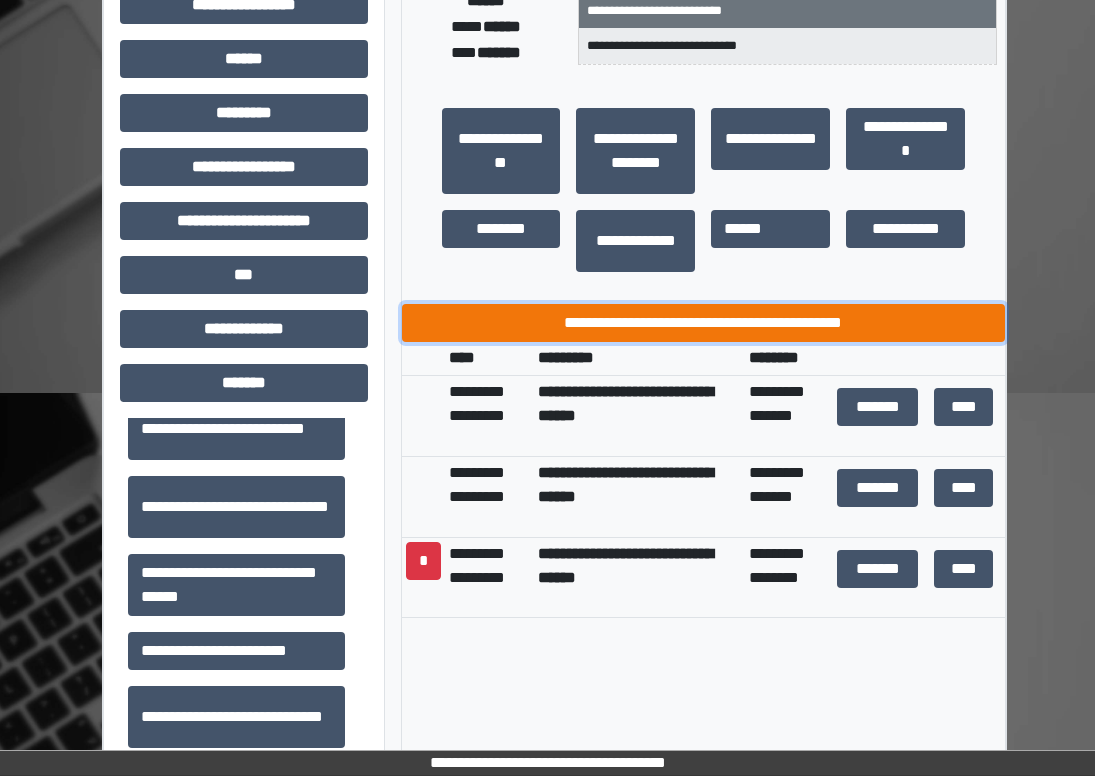 click on "**********" at bounding box center (704, 323) 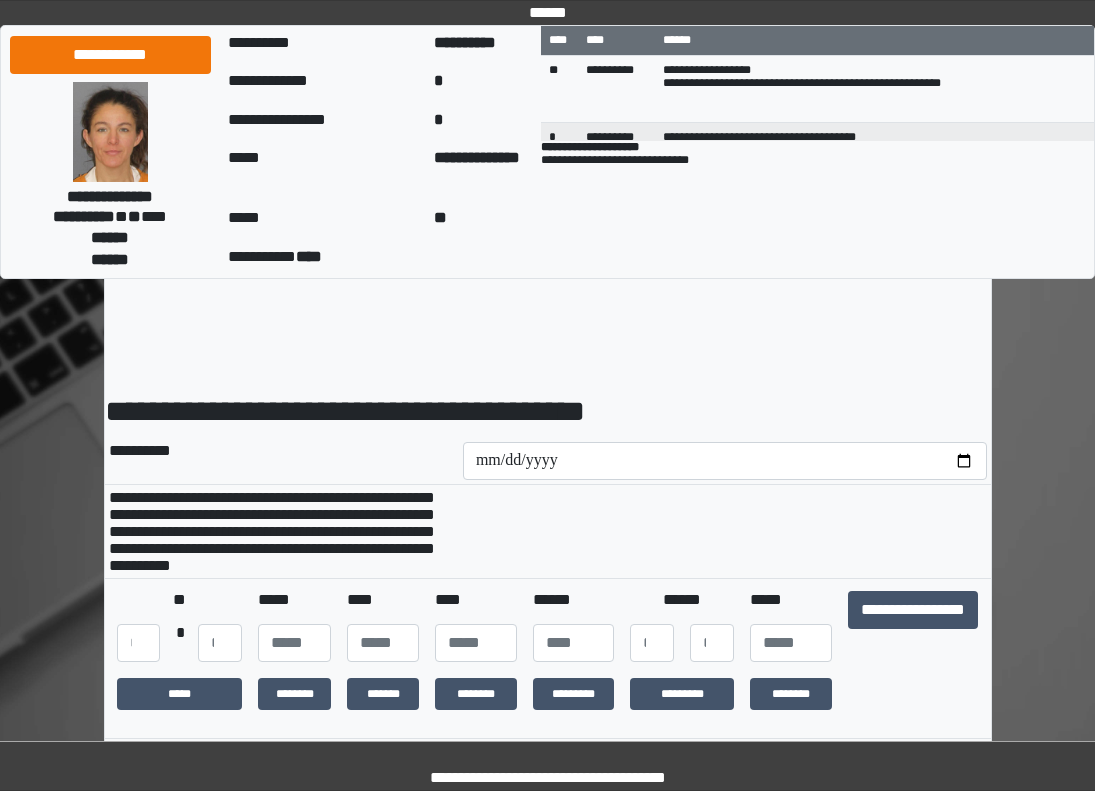 scroll, scrollTop: 0, scrollLeft: 0, axis: both 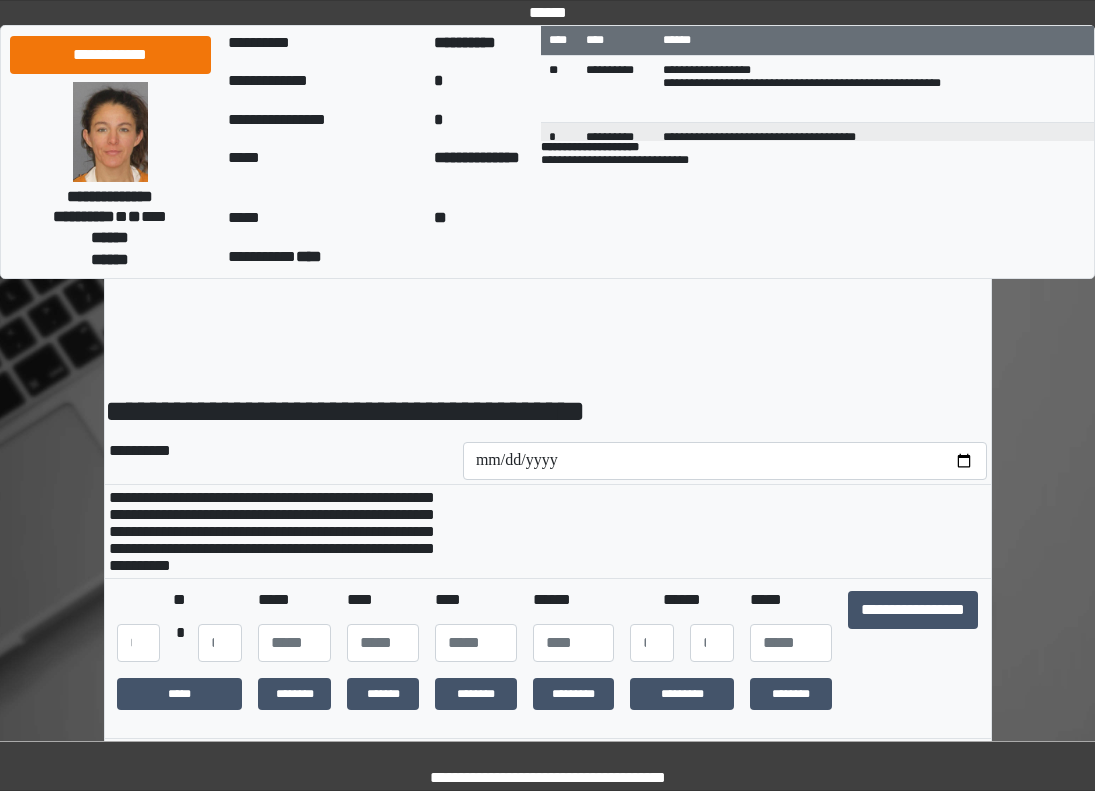 click on "**********" at bounding box center (913, 626) 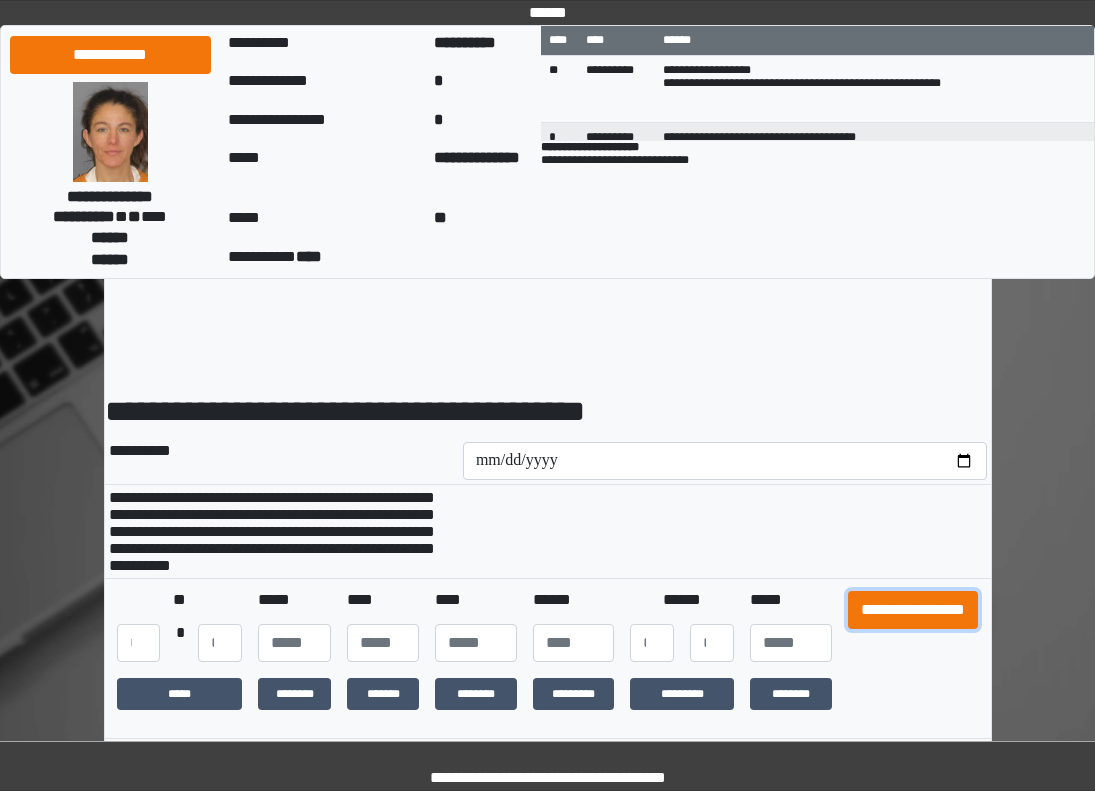 click on "**********" at bounding box center [913, 610] 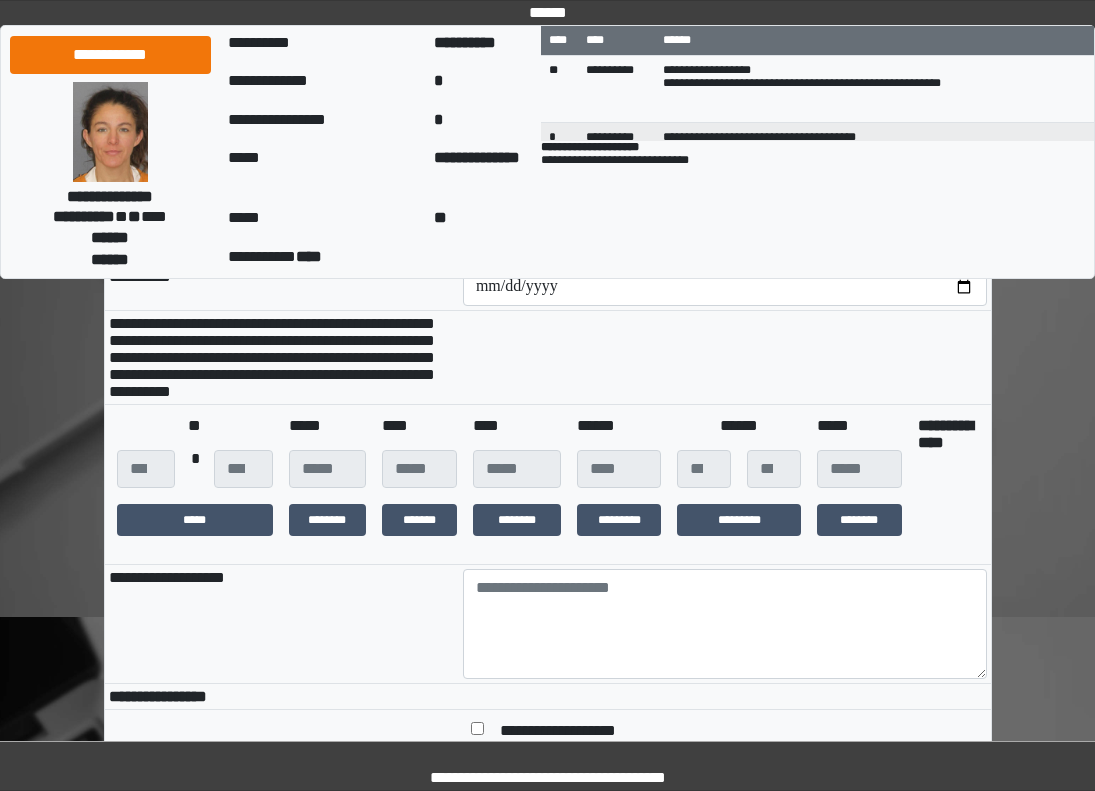 scroll, scrollTop: 500, scrollLeft: 0, axis: vertical 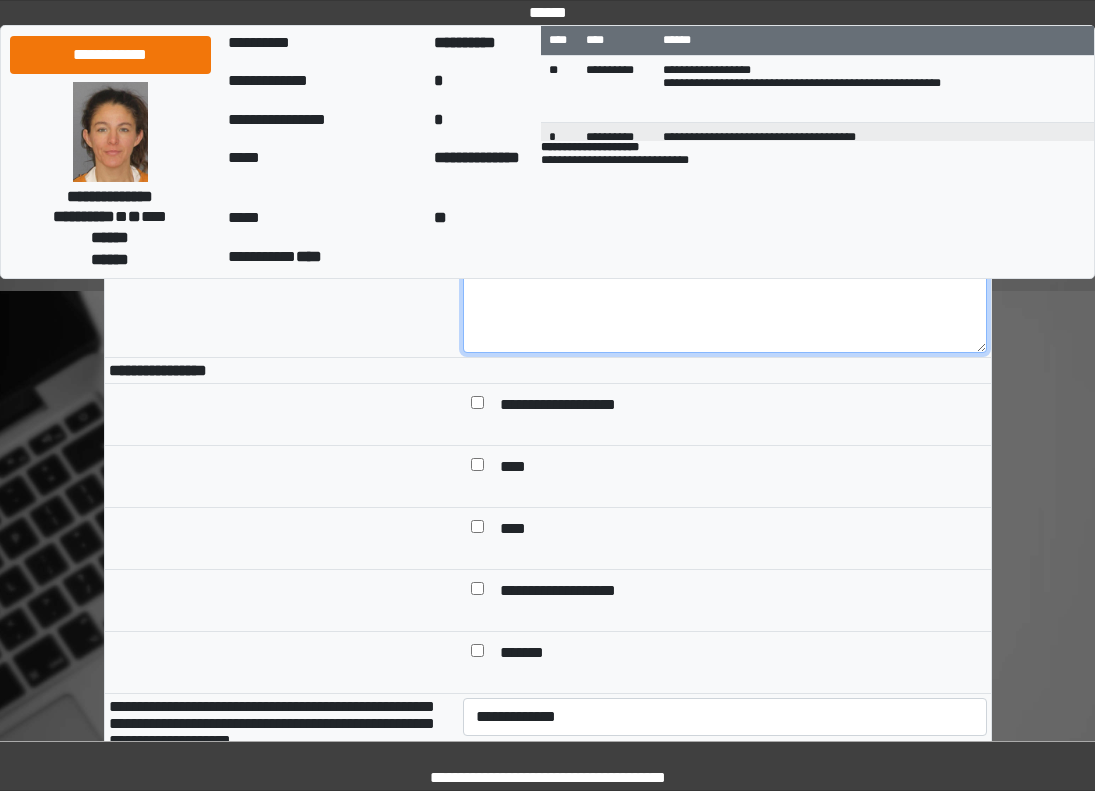 click at bounding box center [725, 298] 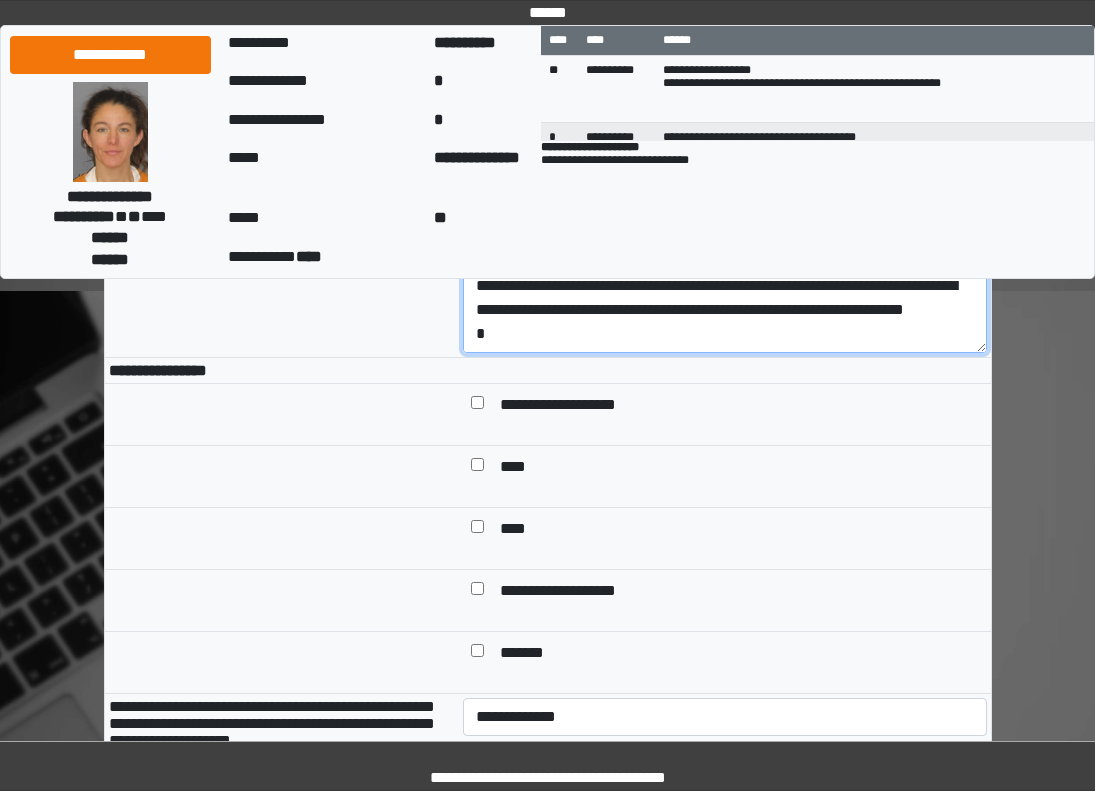 scroll, scrollTop: 209, scrollLeft: 0, axis: vertical 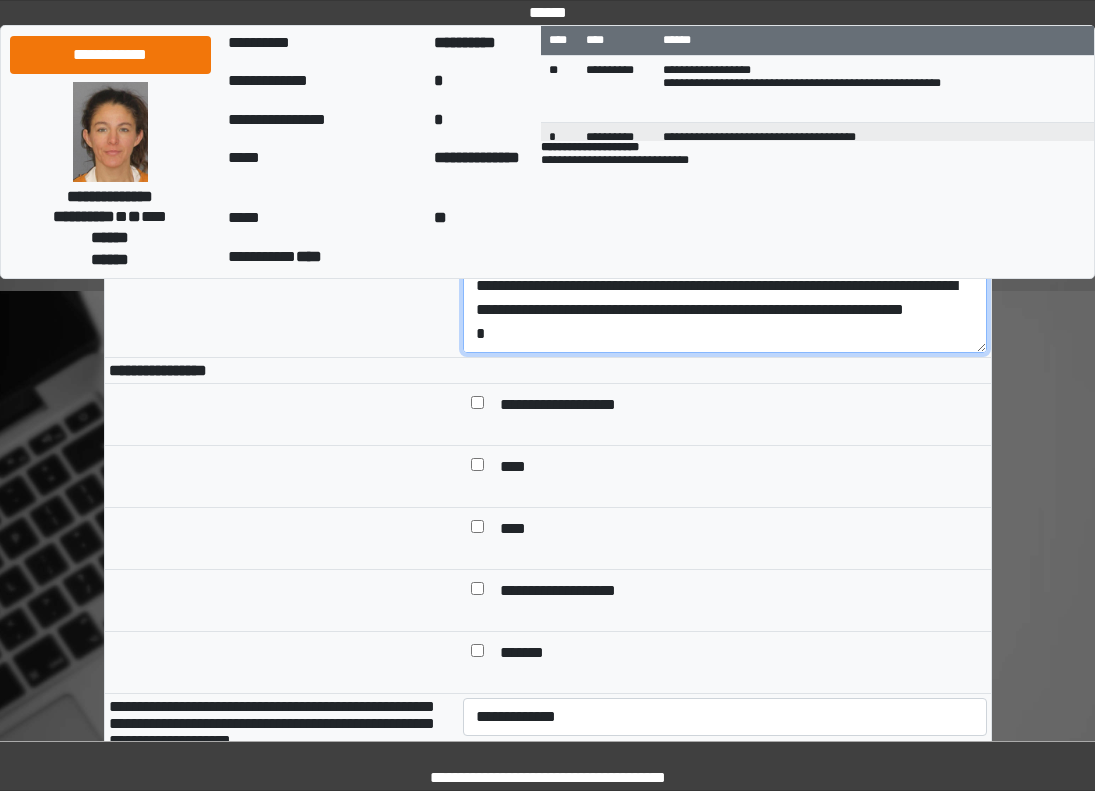 drag, startPoint x: 730, startPoint y: 348, endPoint x: 386, endPoint y: 313, distance: 345.77594 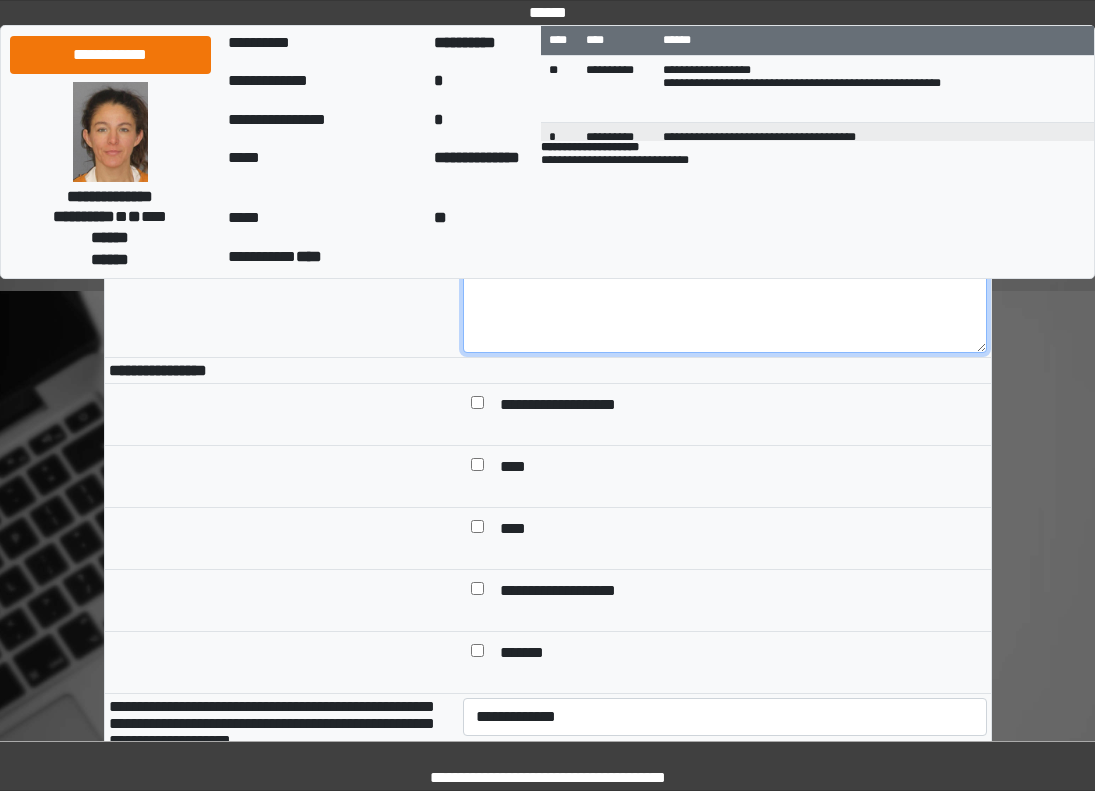type on "**********" 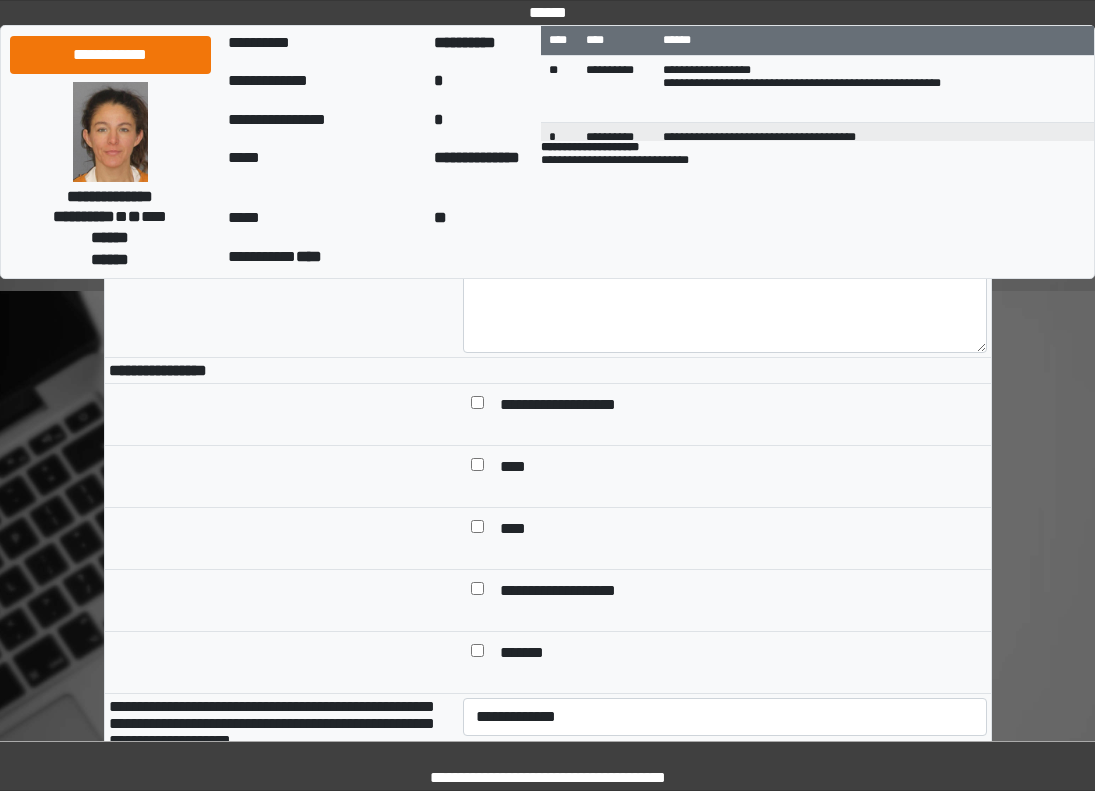 click on "*******" at bounding box center [739, 654] 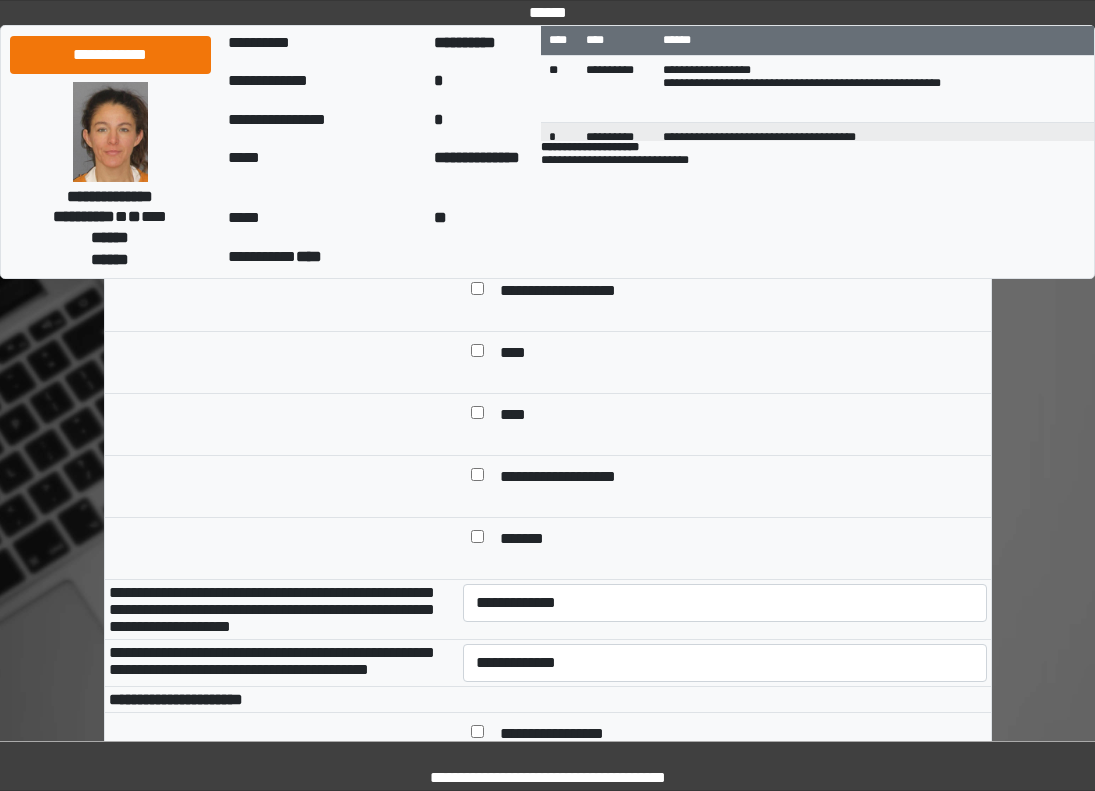 scroll, scrollTop: 700, scrollLeft: 0, axis: vertical 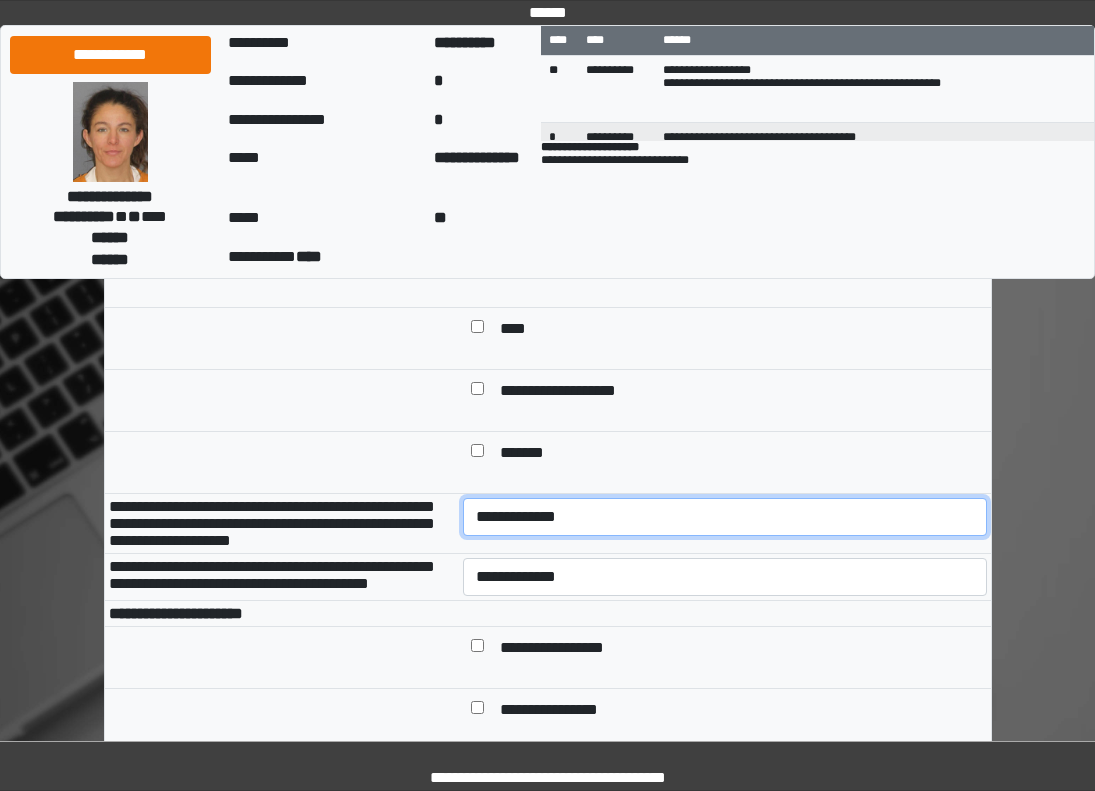 drag, startPoint x: 588, startPoint y: 537, endPoint x: 594, endPoint y: 559, distance: 22.803509 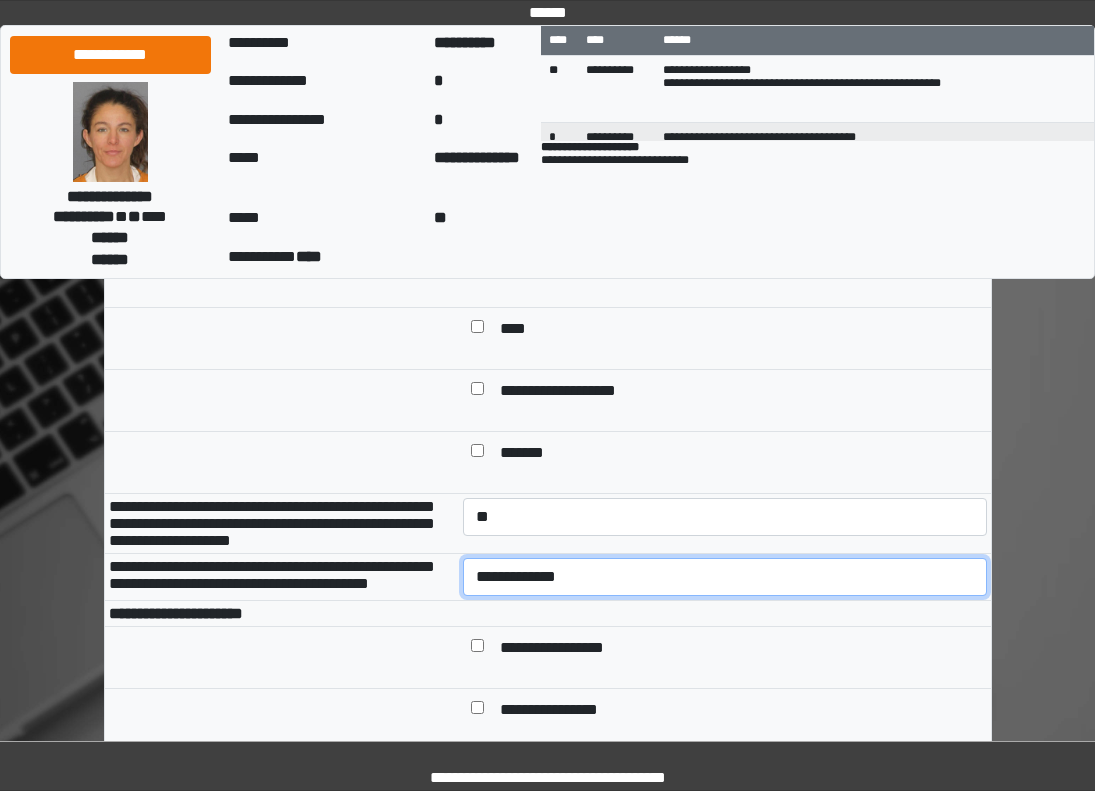 click on "**********" at bounding box center (725, 577) 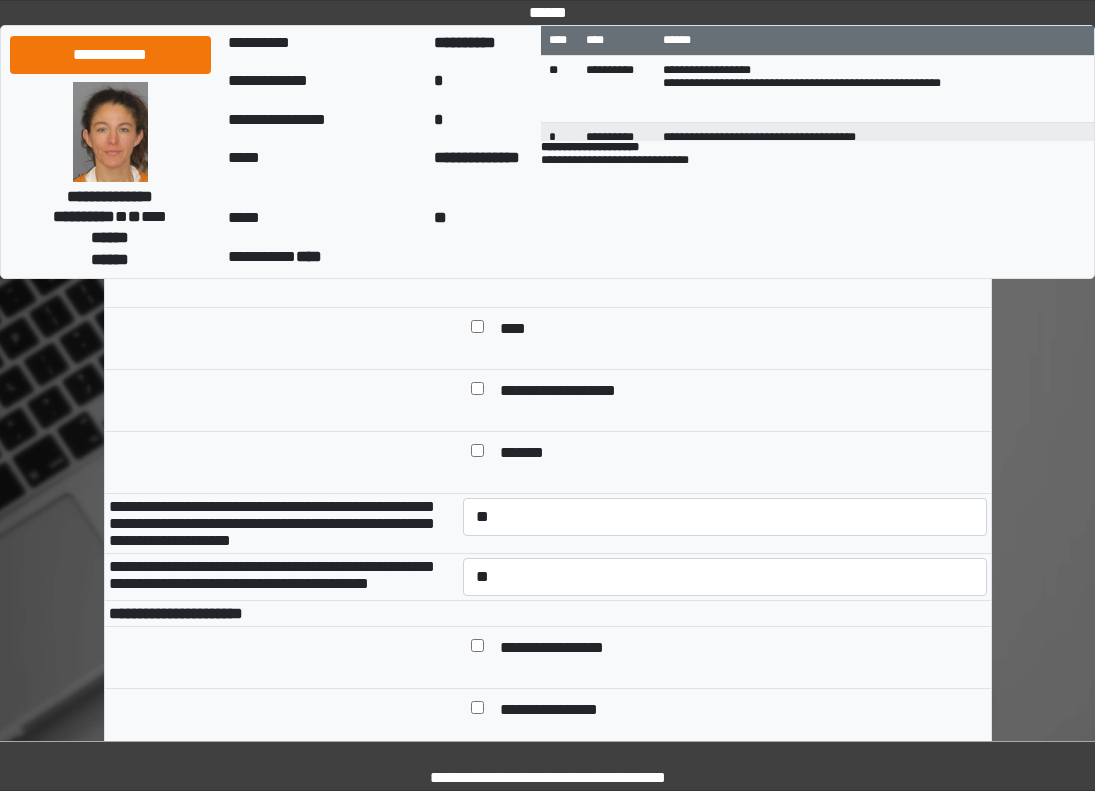 click at bounding box center (725, 614) 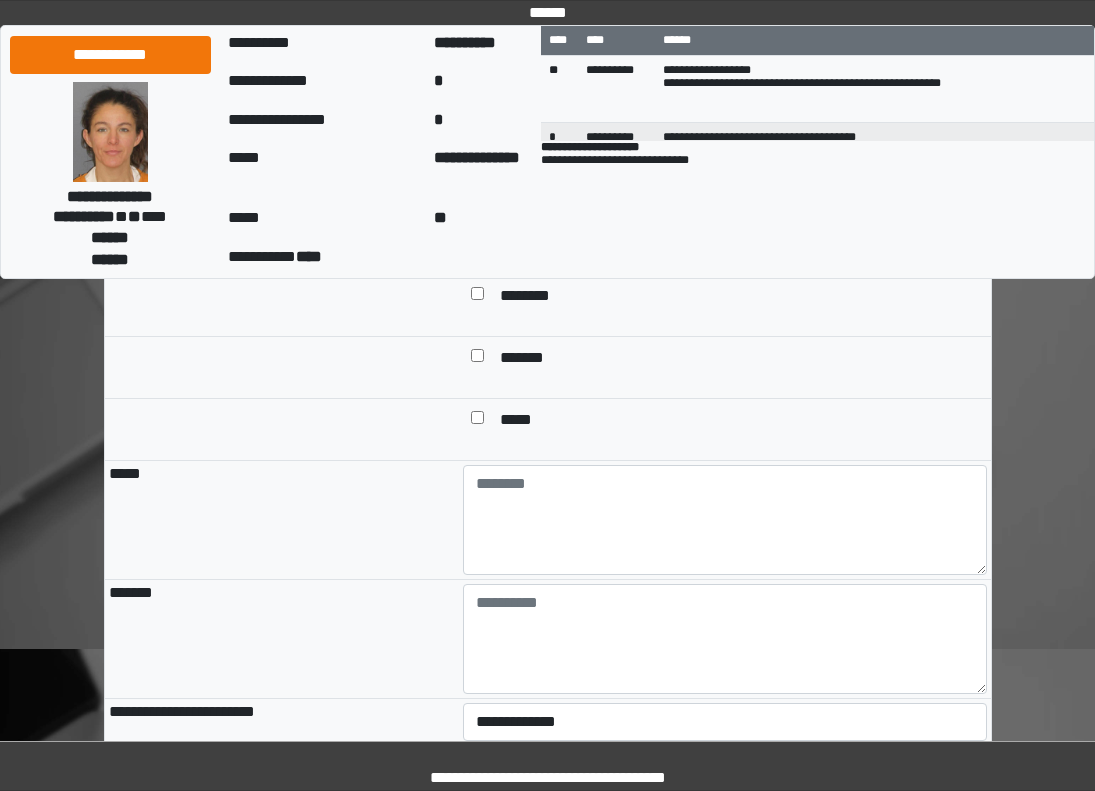 scroll, scrollTop: 1900, scrollLeft: 0, axis: vertical 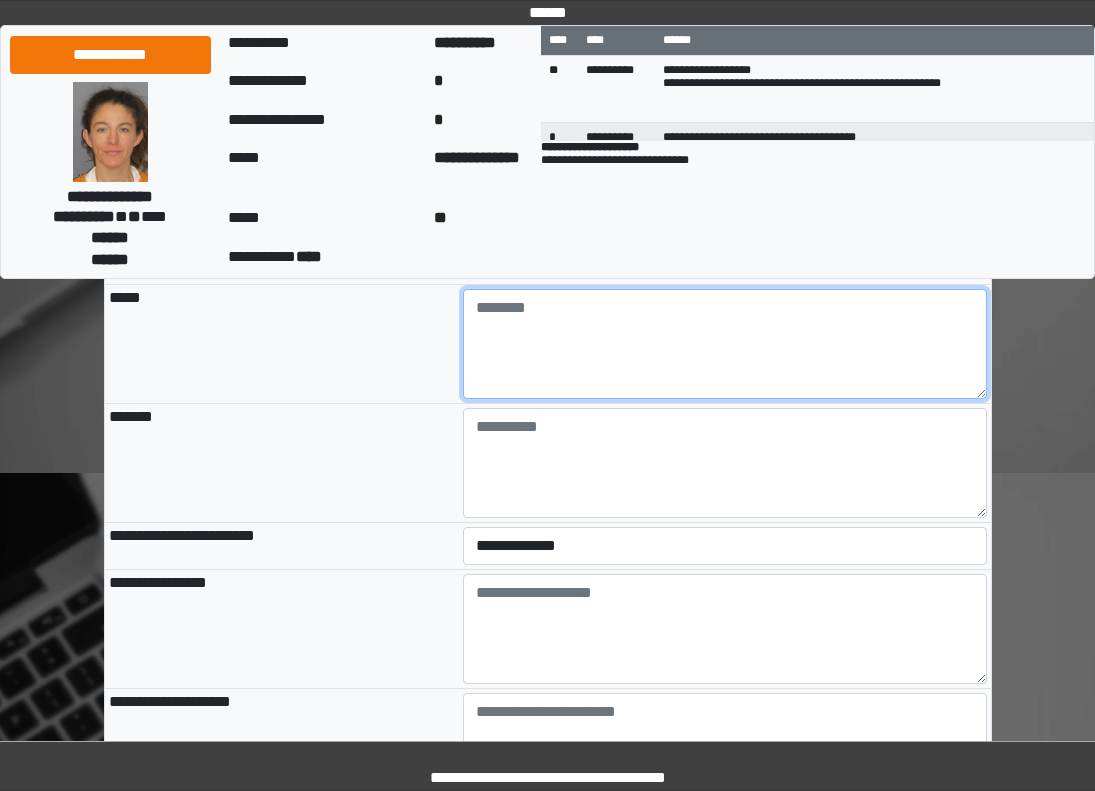drag, startPoint x: 578, startPoint y: 408, endPoint x: 558, endPoint y: 409, distance: 20.024984 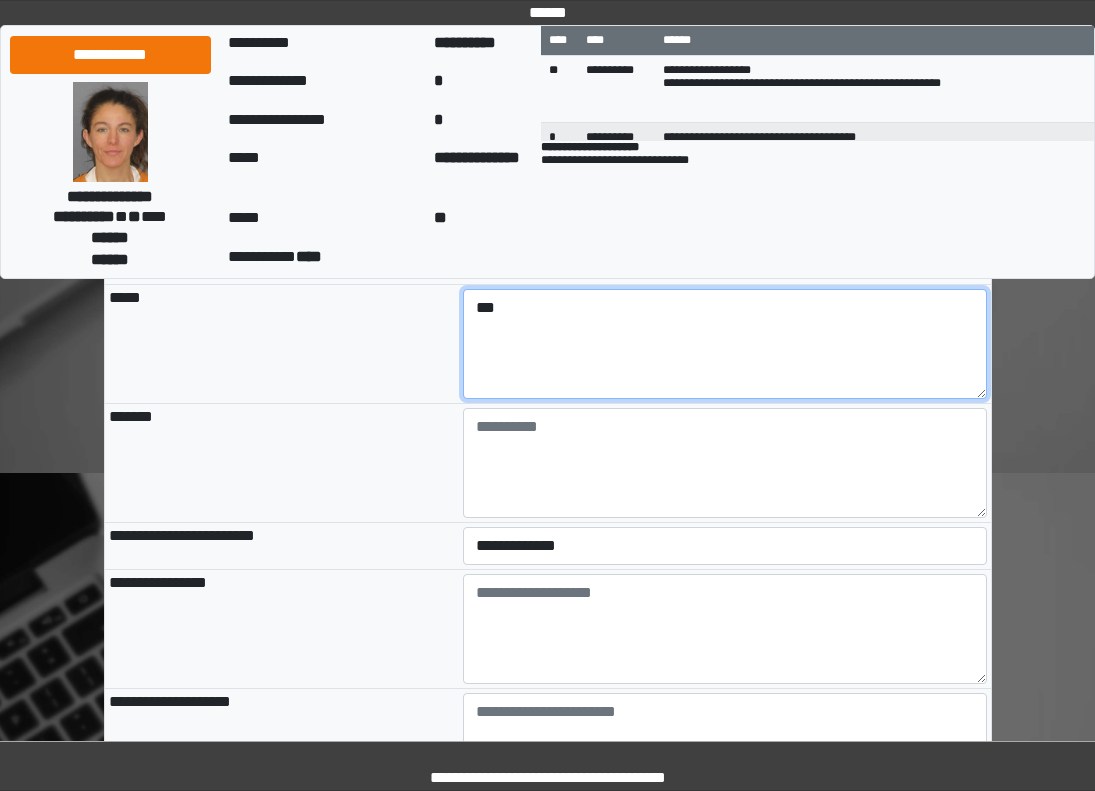 type on "***" 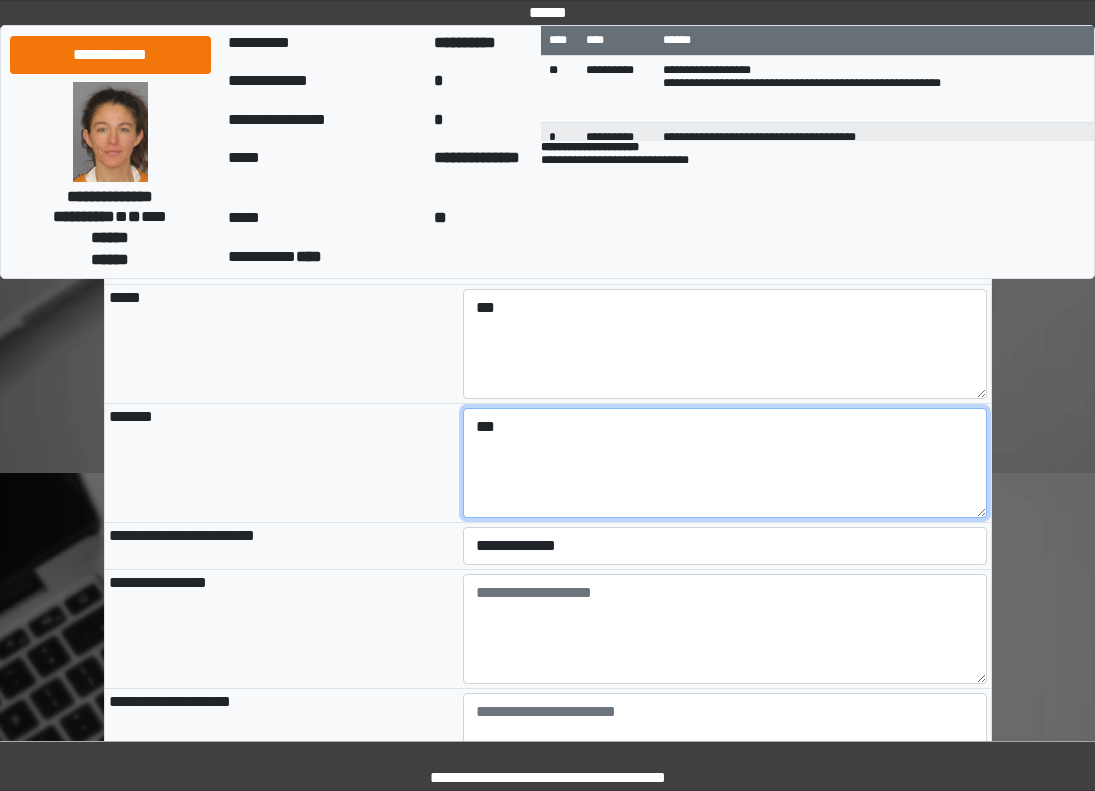 type on "***" 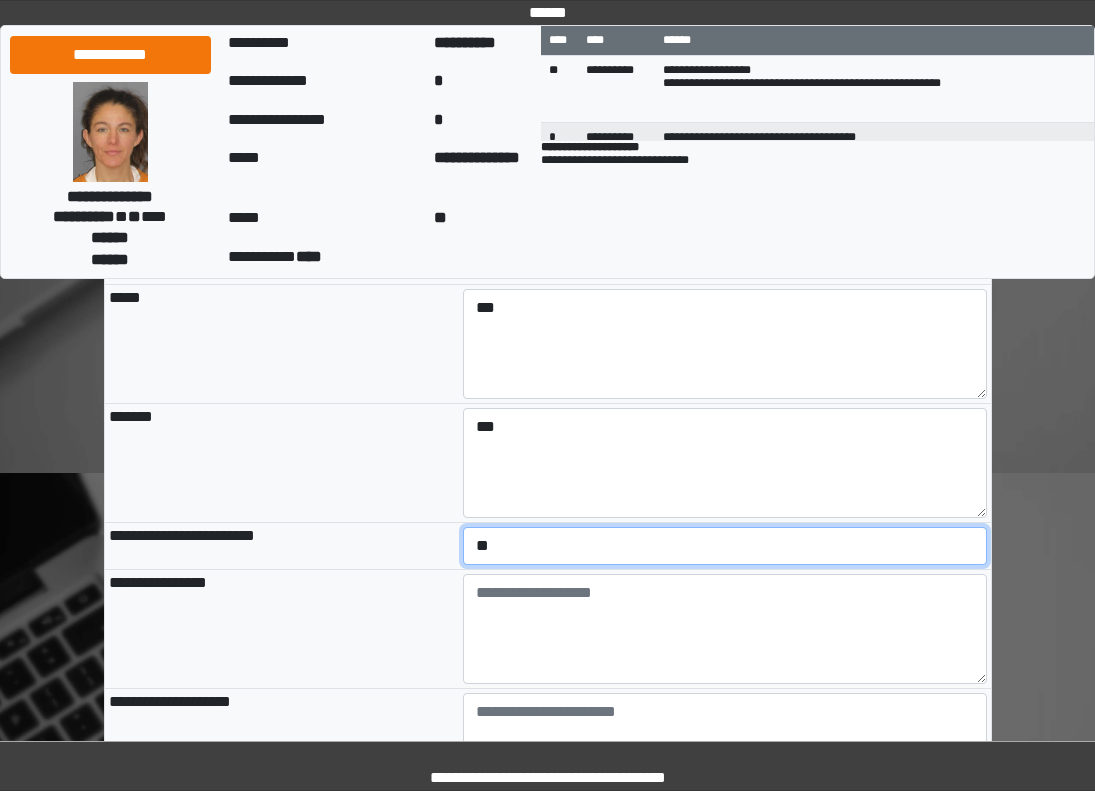 select on "*" 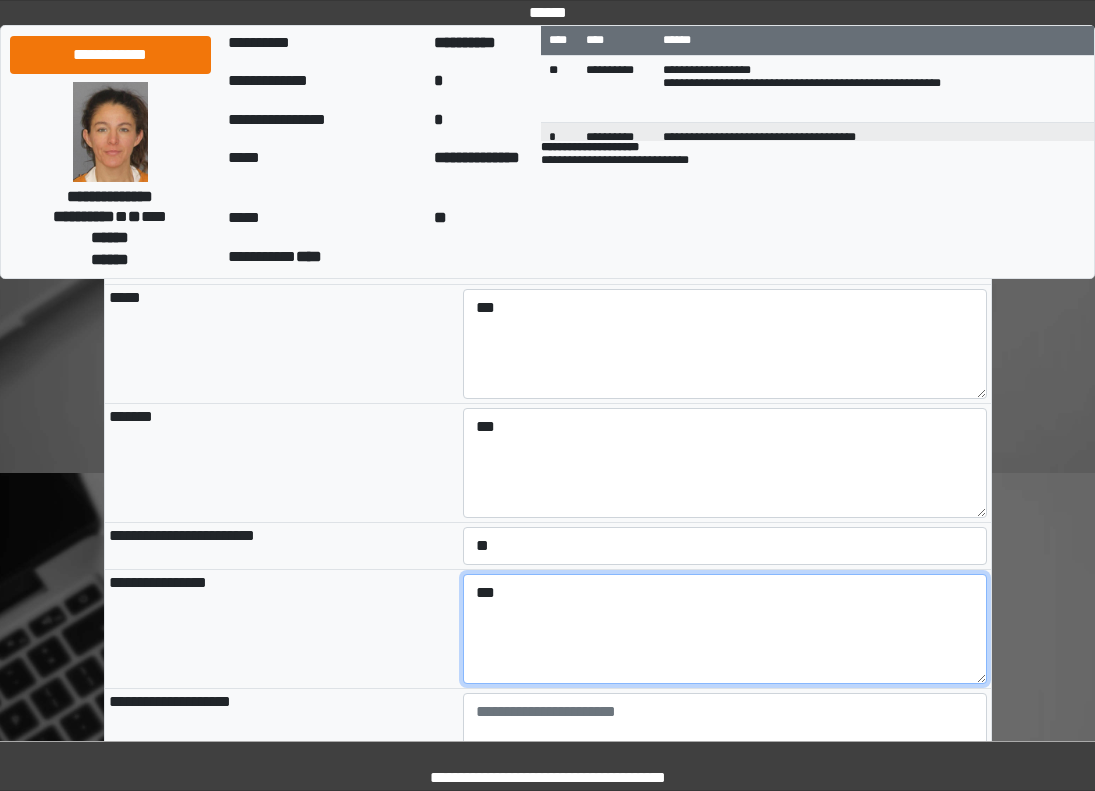 type on "***" 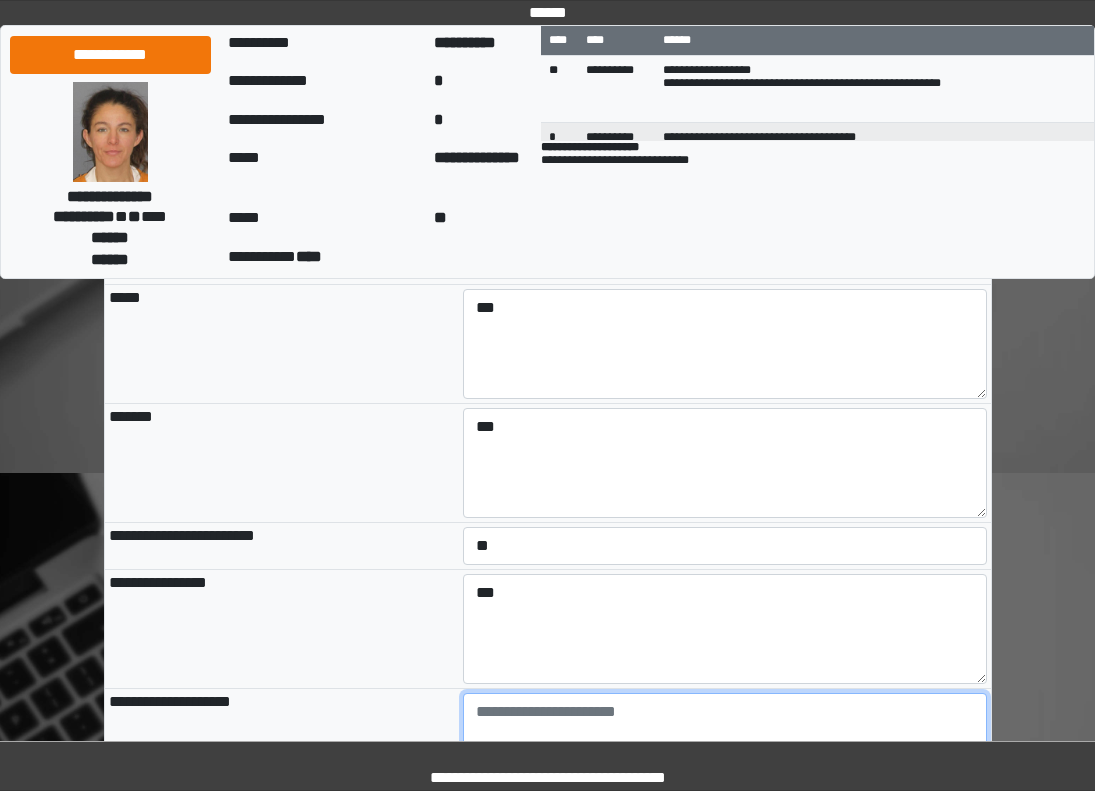 scroll, scrollTop: 1909, scrollLeft: 0, axis: vertical 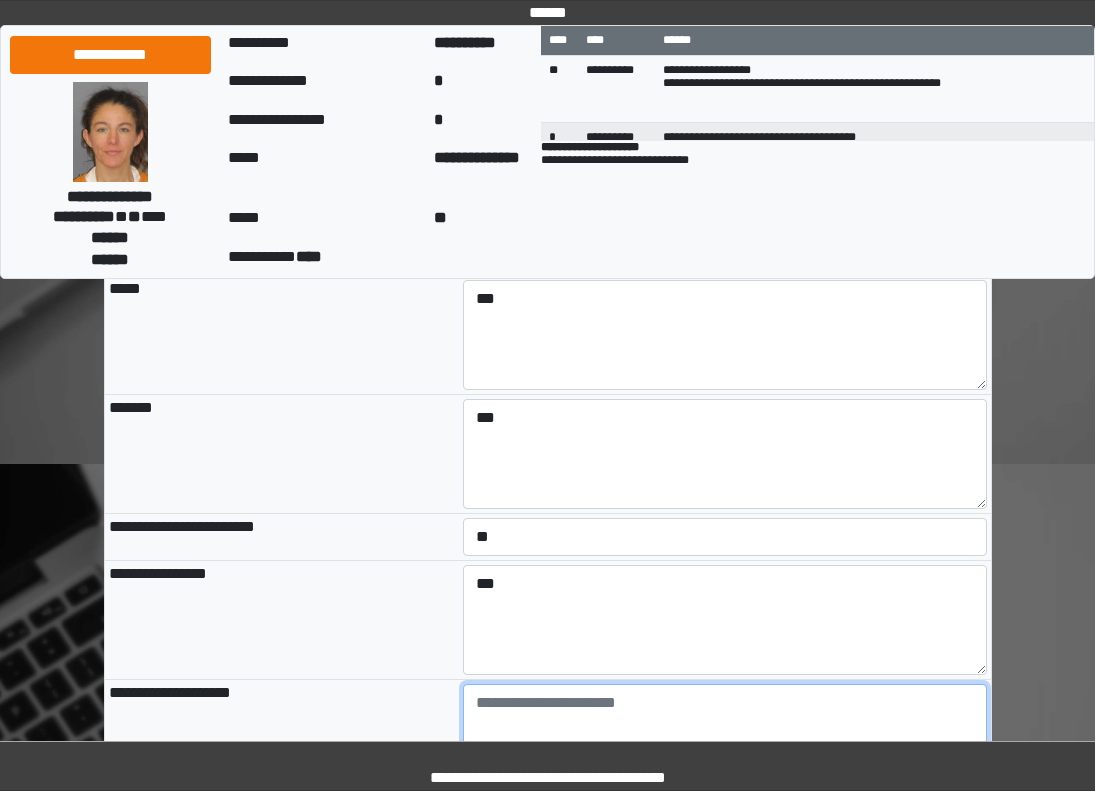paste on "**********" 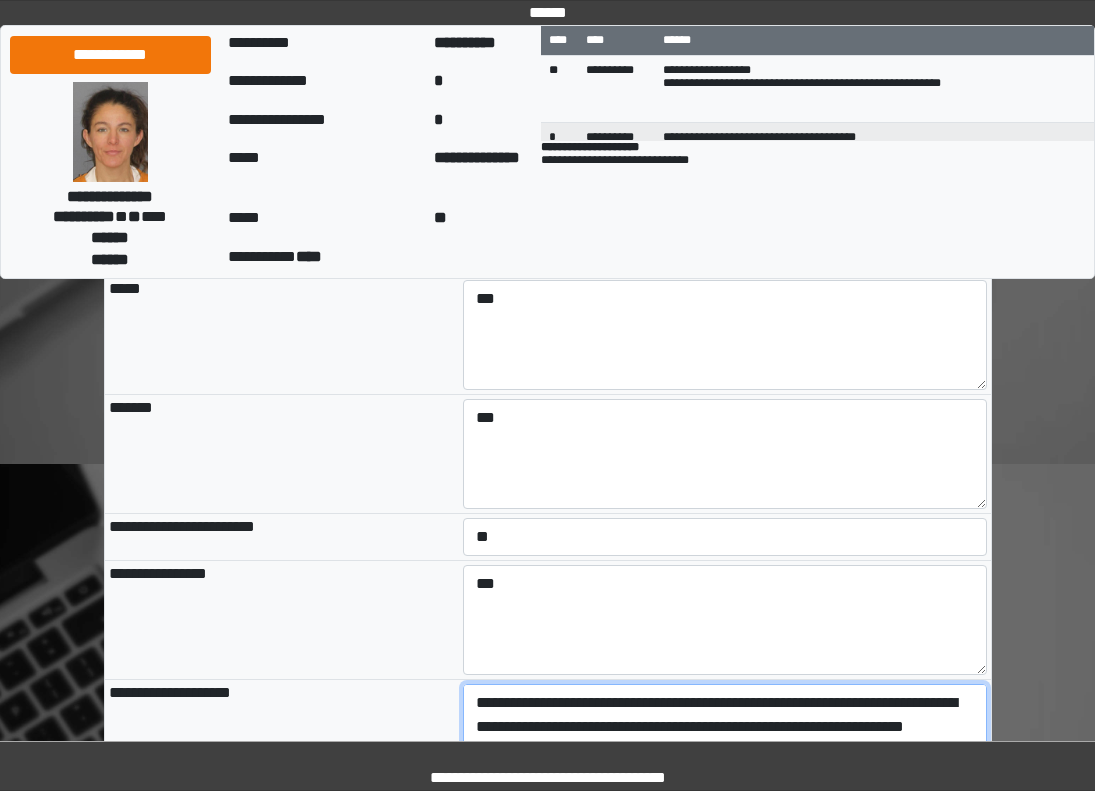 scroll, scrollTop: 1971, scrollLeft: 0, axis: vertical 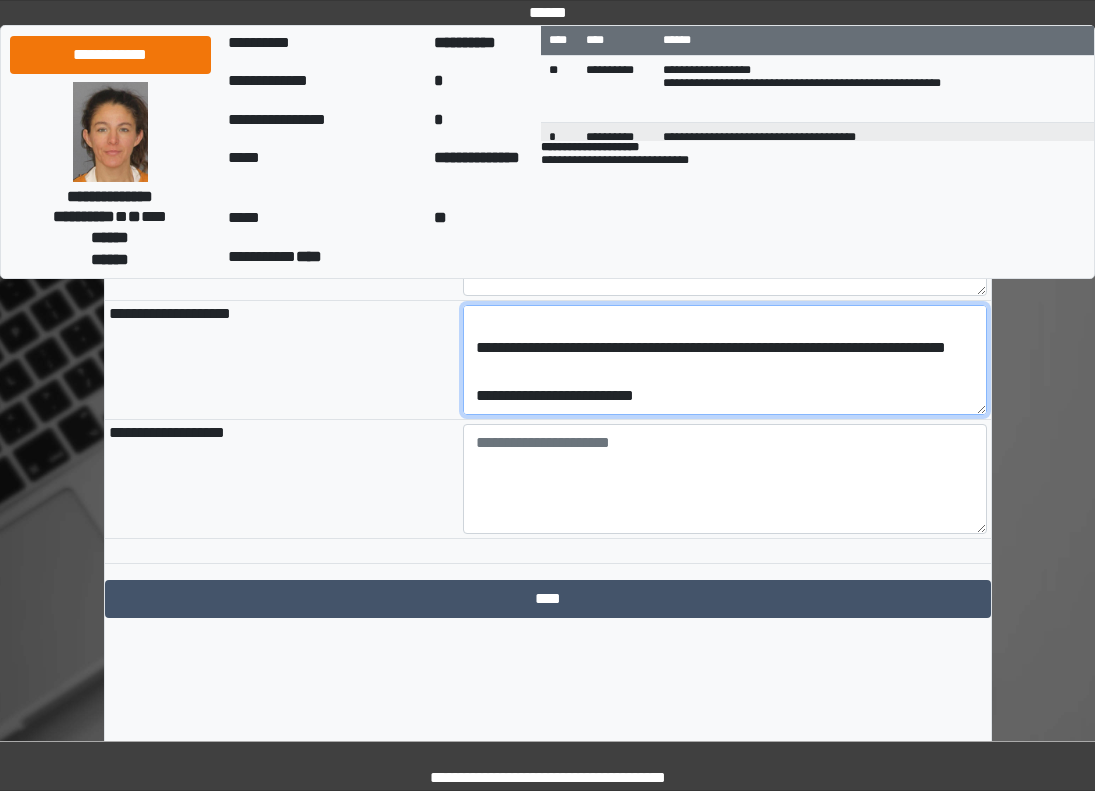 drag, startPoint x: 674, startPoint y: 480, endPoint x: 441, endPoint y: 474, distance: 233.07724 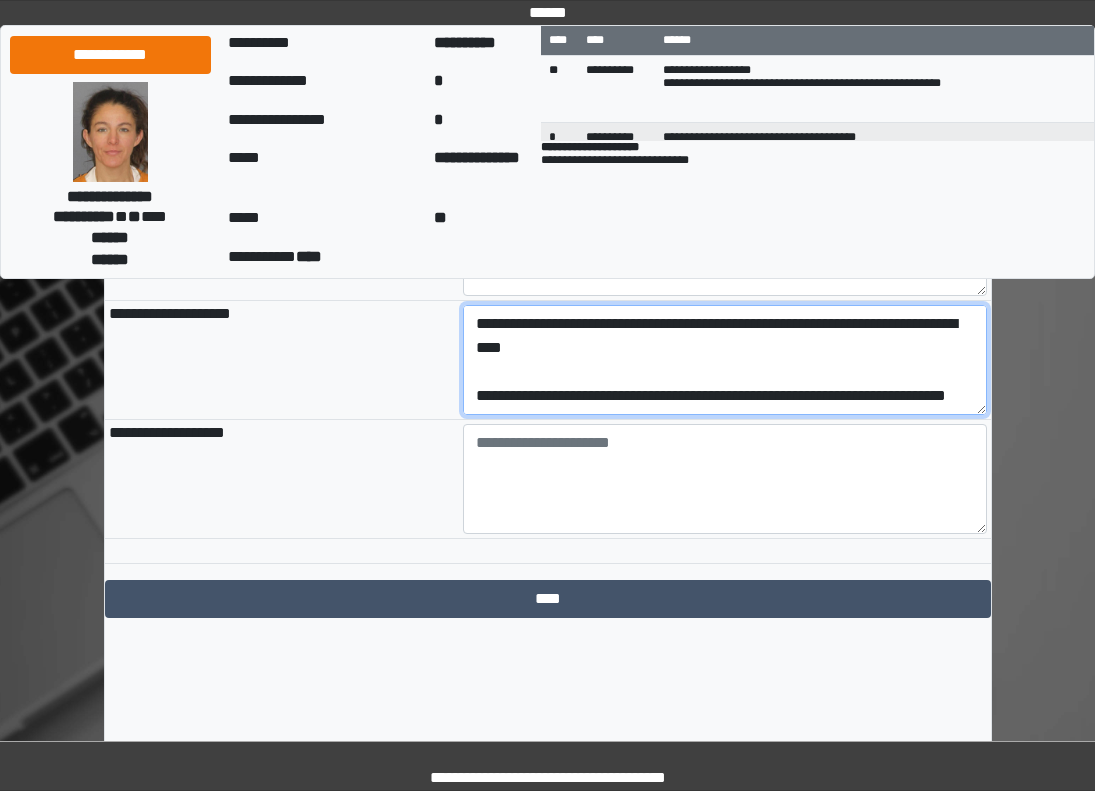 scroll, scrollTop: 120, scrollLeft: 0, axis: vertical 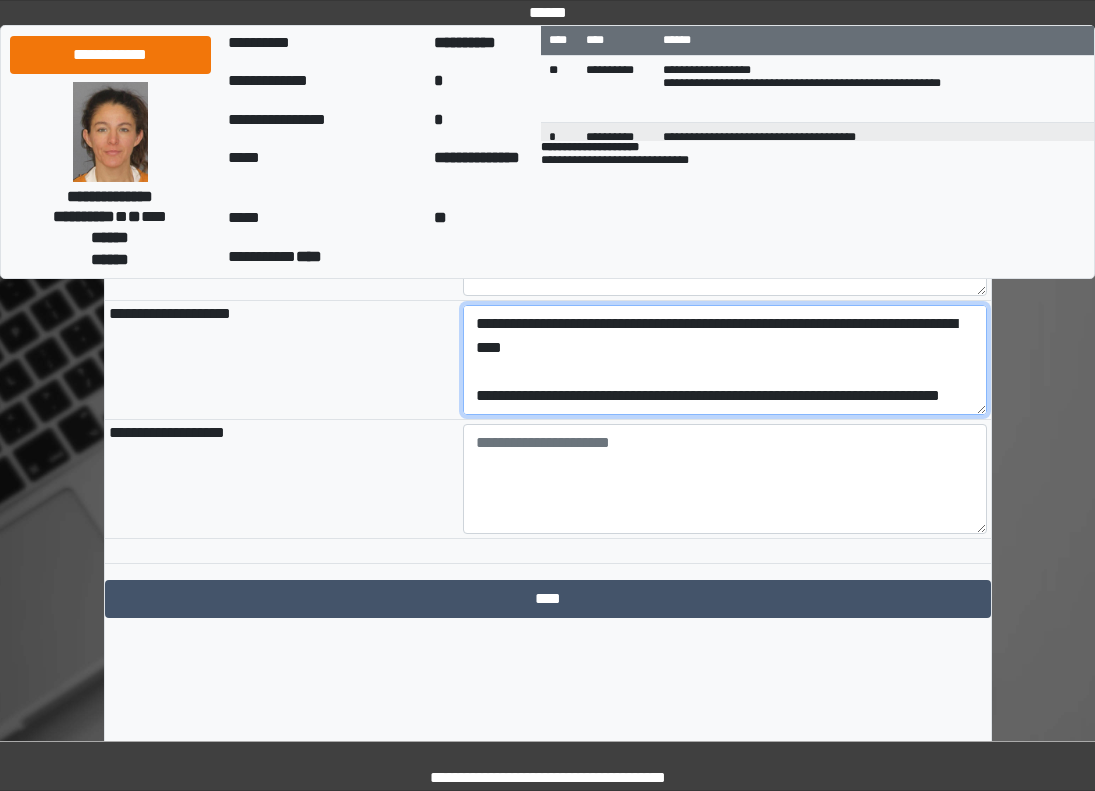 type on "**********" 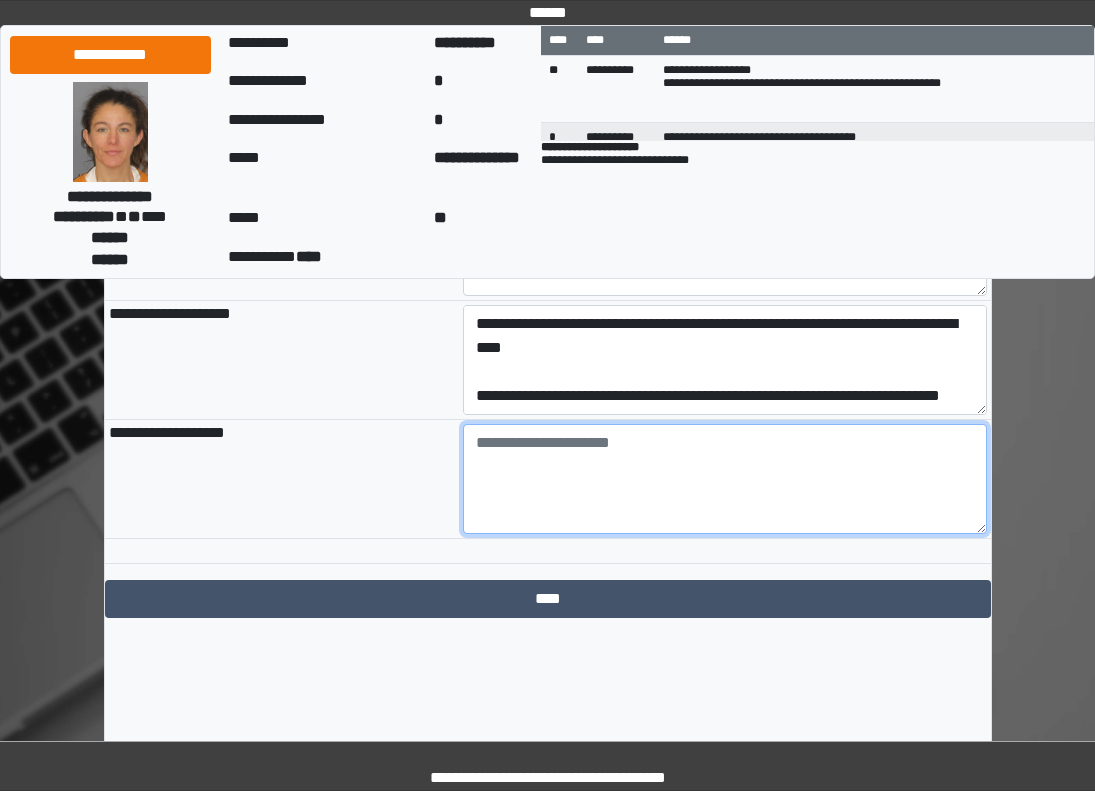 click at bounding box center [725, 479] 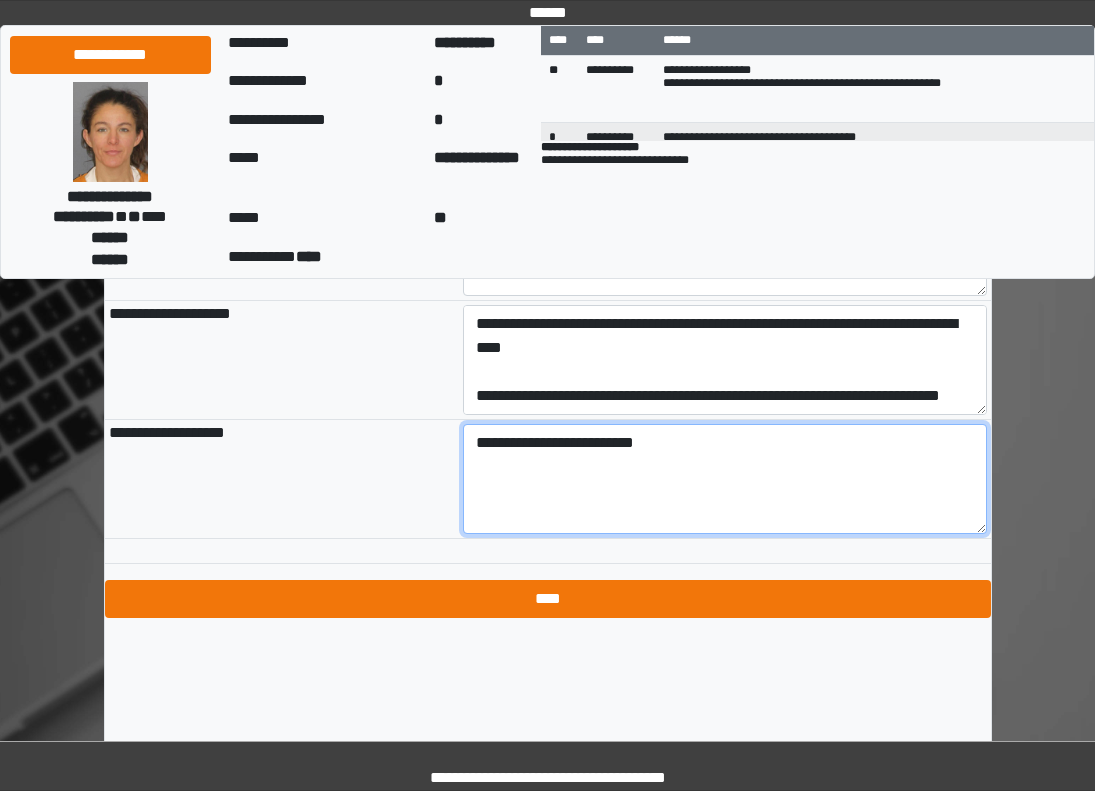 type on "**********" 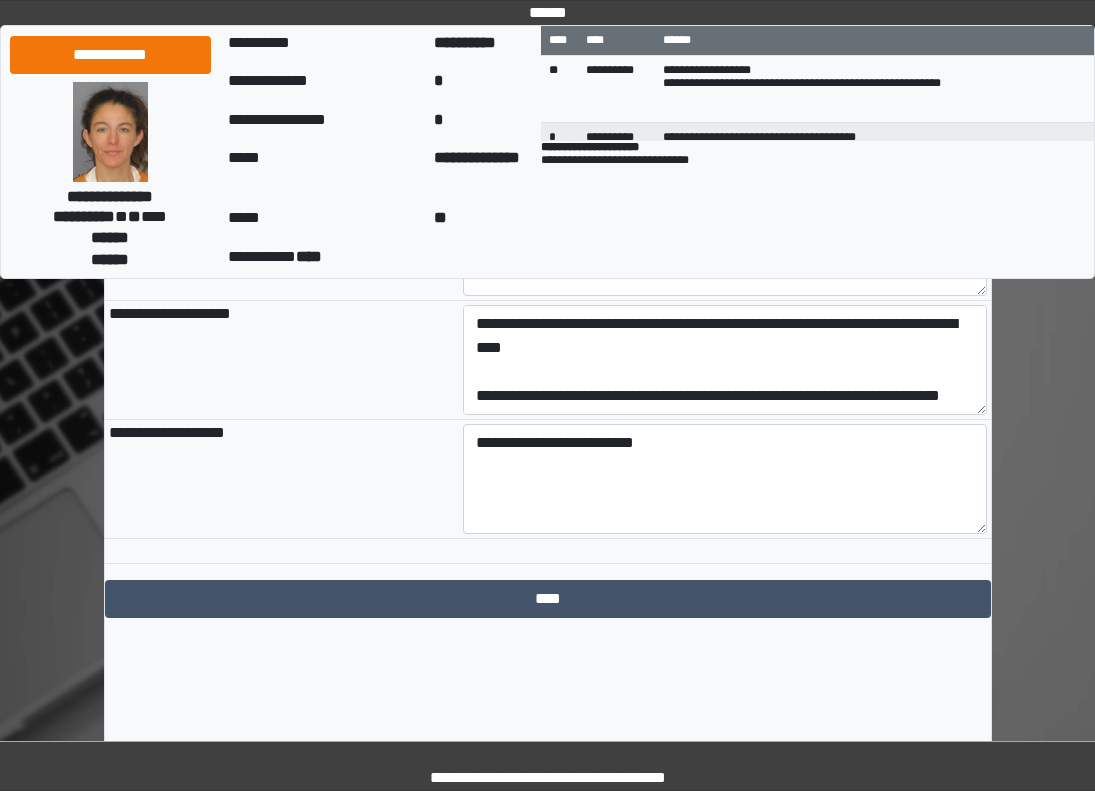 click on "**********" at bounding box center [548, -546] 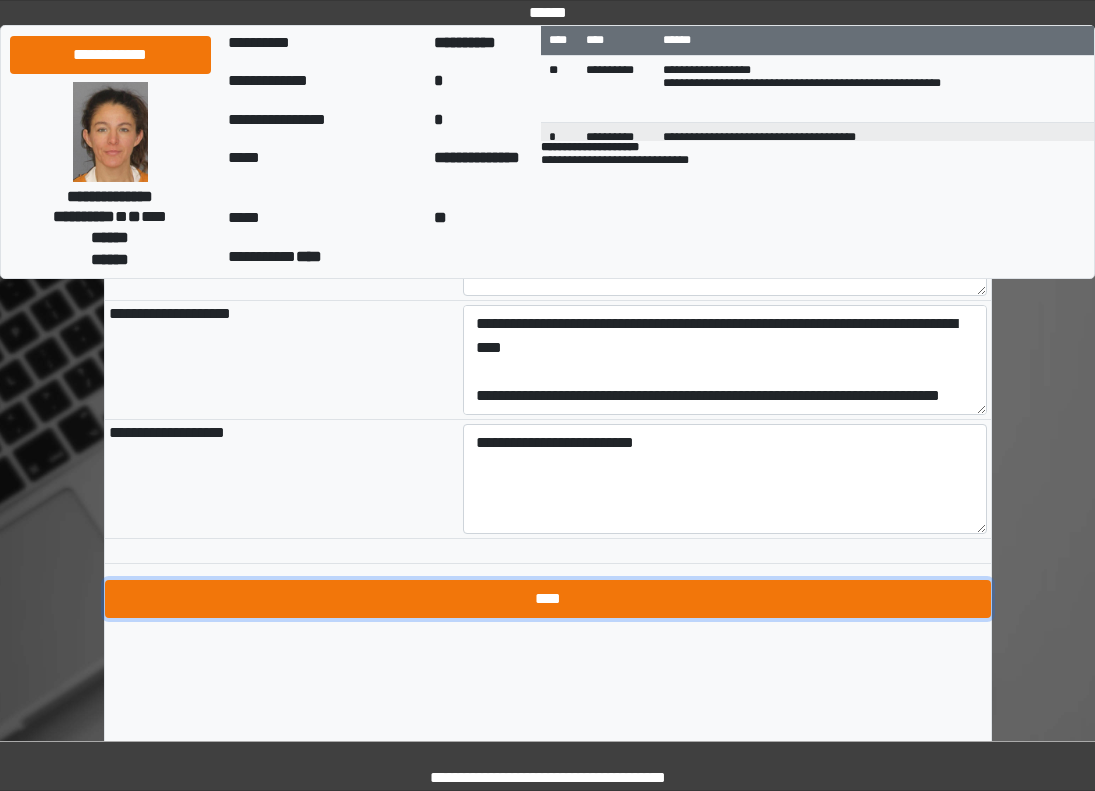 click on "****" at bounding box center (548, 599) 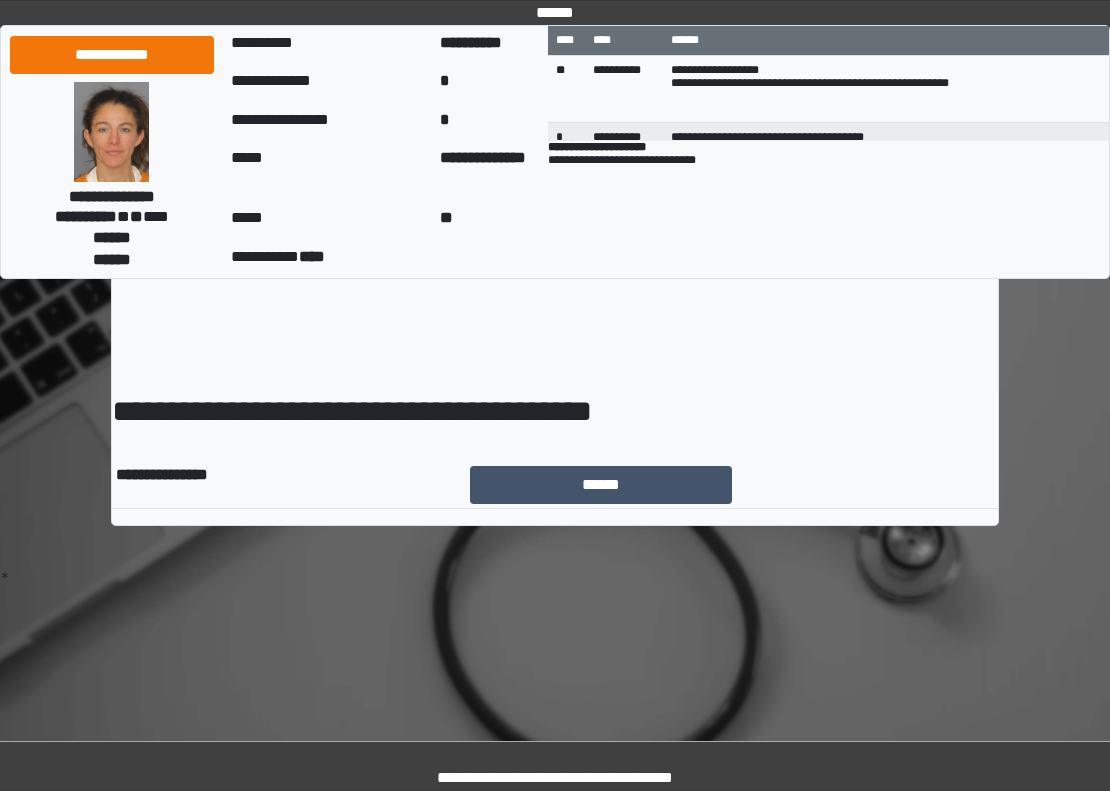scroll, scrollTop: 0, scrollLeft: 0, axis: both 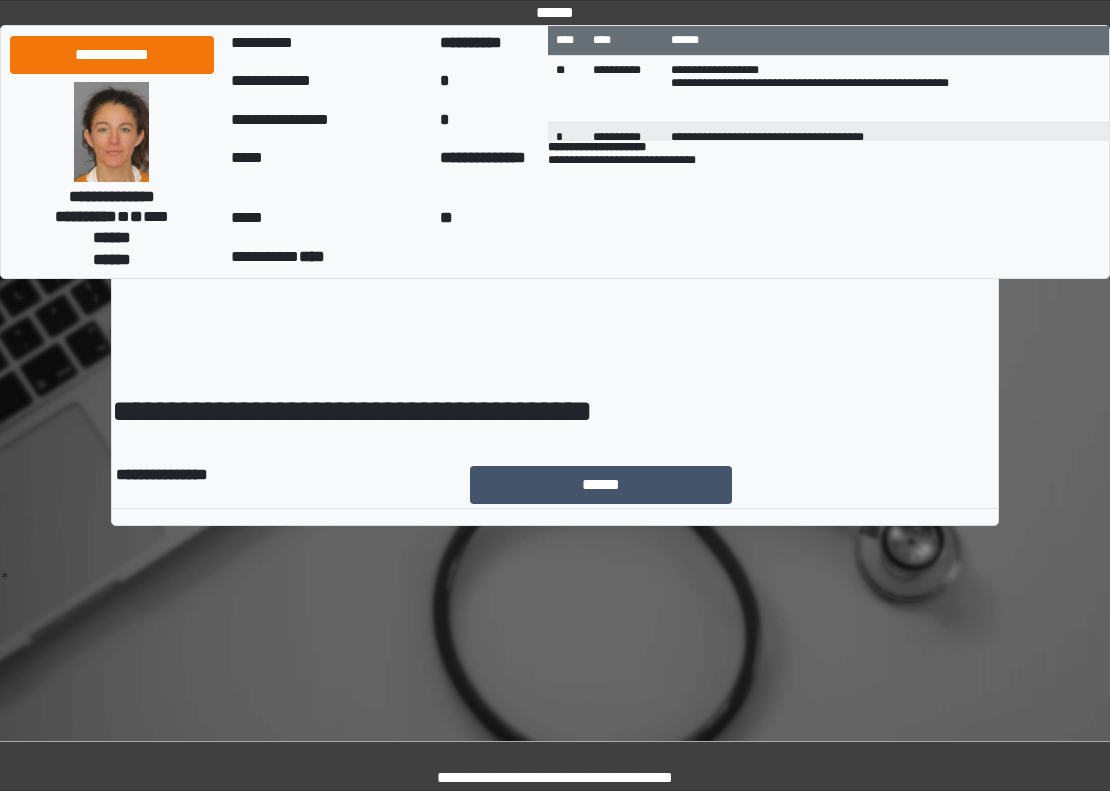 click on "**********" at bounding box center (555, 307) 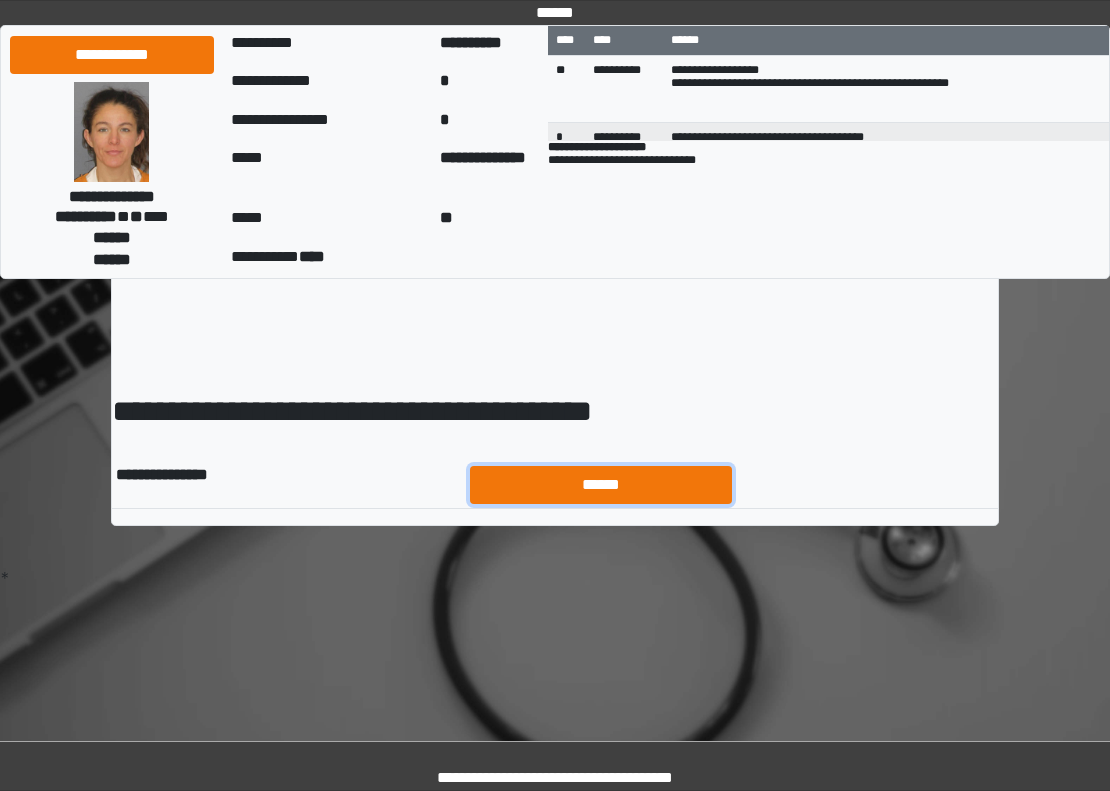 click on "******" at bounding box center [601, 485] 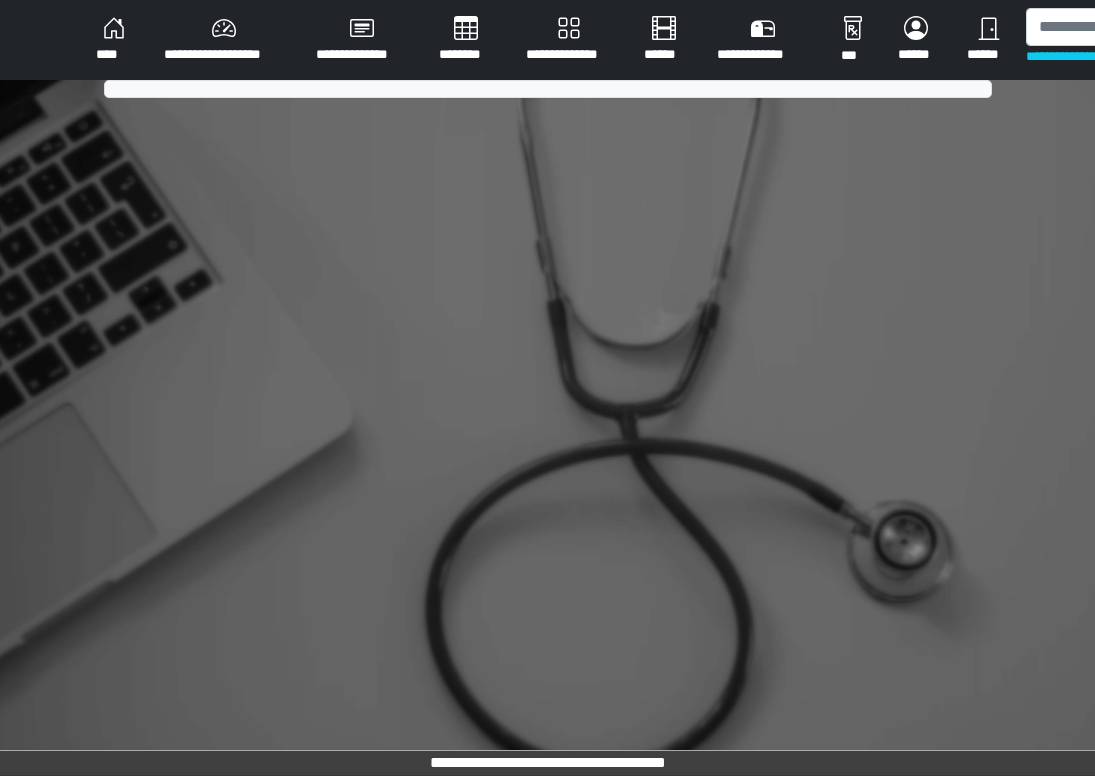scroll, scrollTop: 0, scrollLeft: 0, axis: both 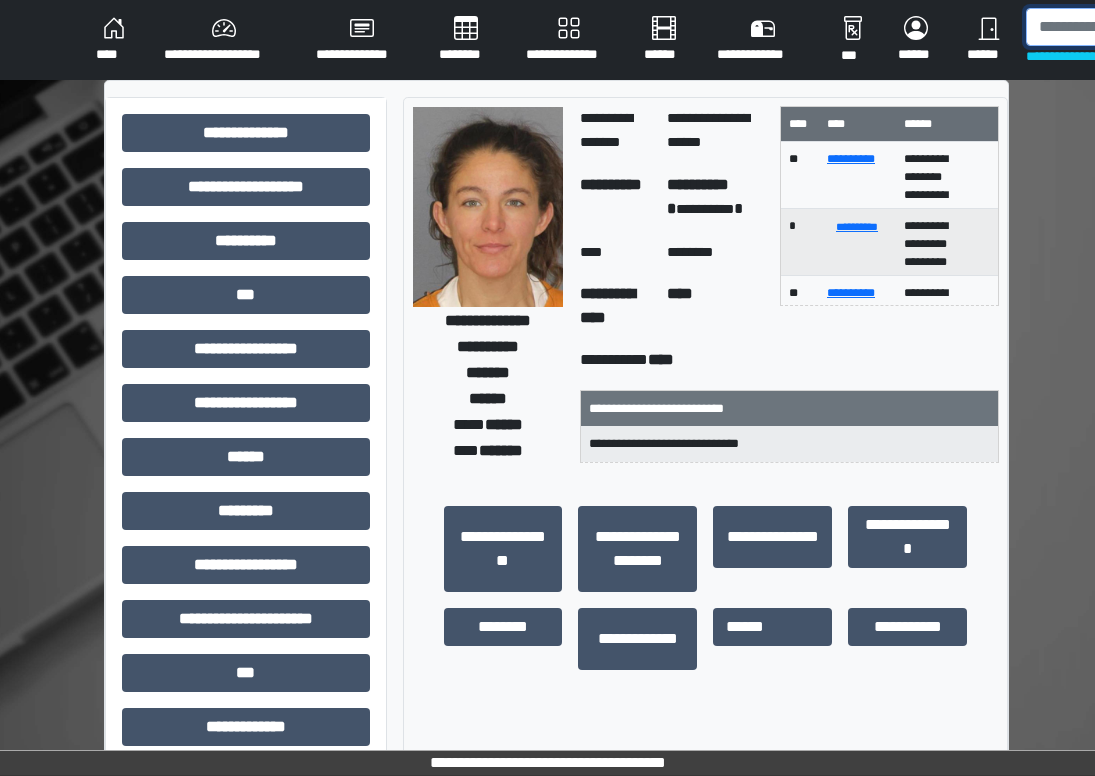 click at bounding box center (1129, 27) 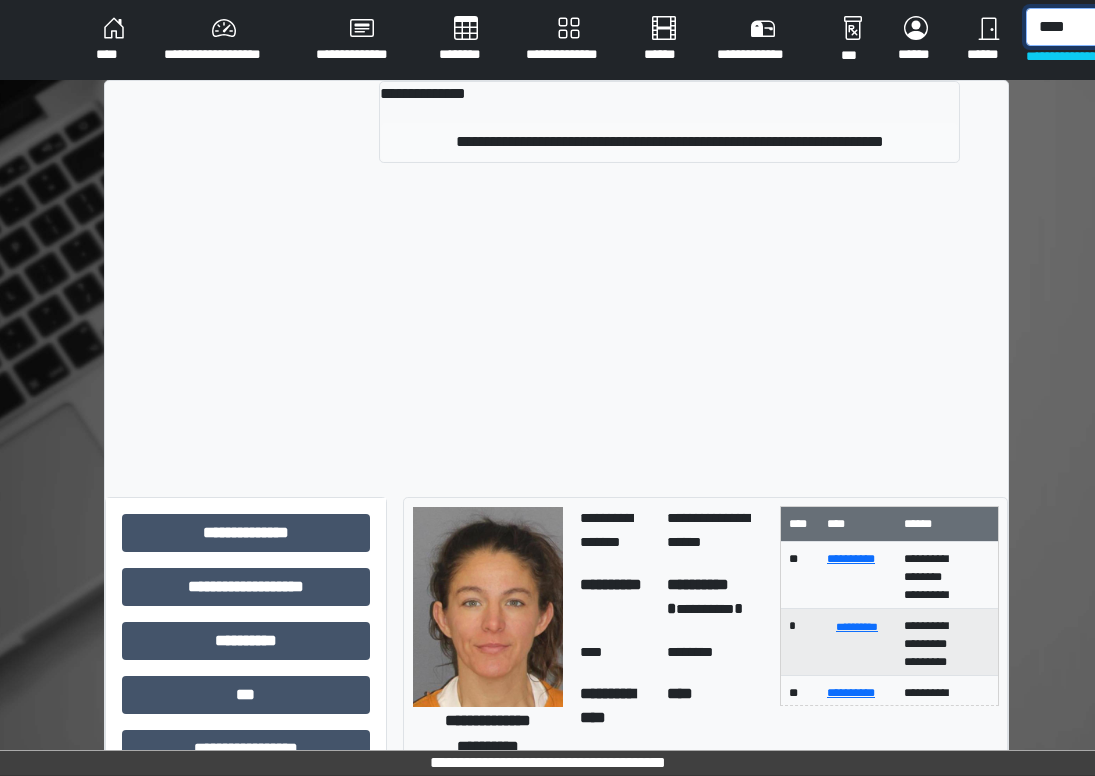 type on "****" 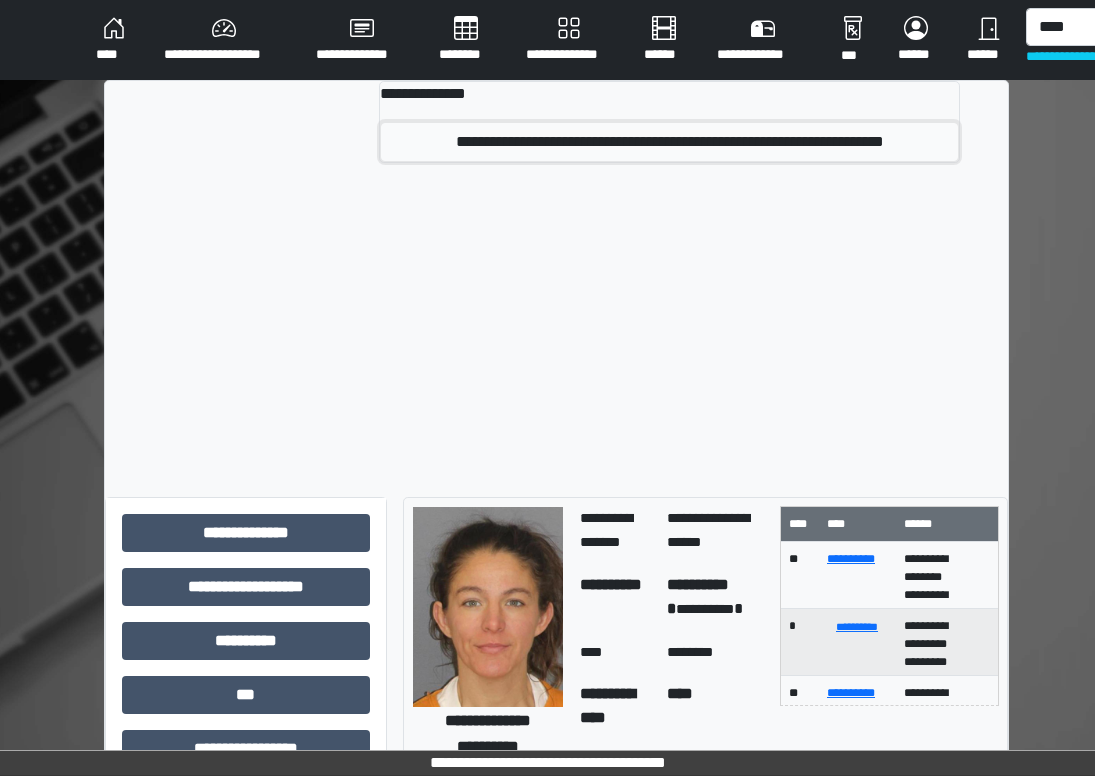 click on "**********" at bounding box center (670, 142) 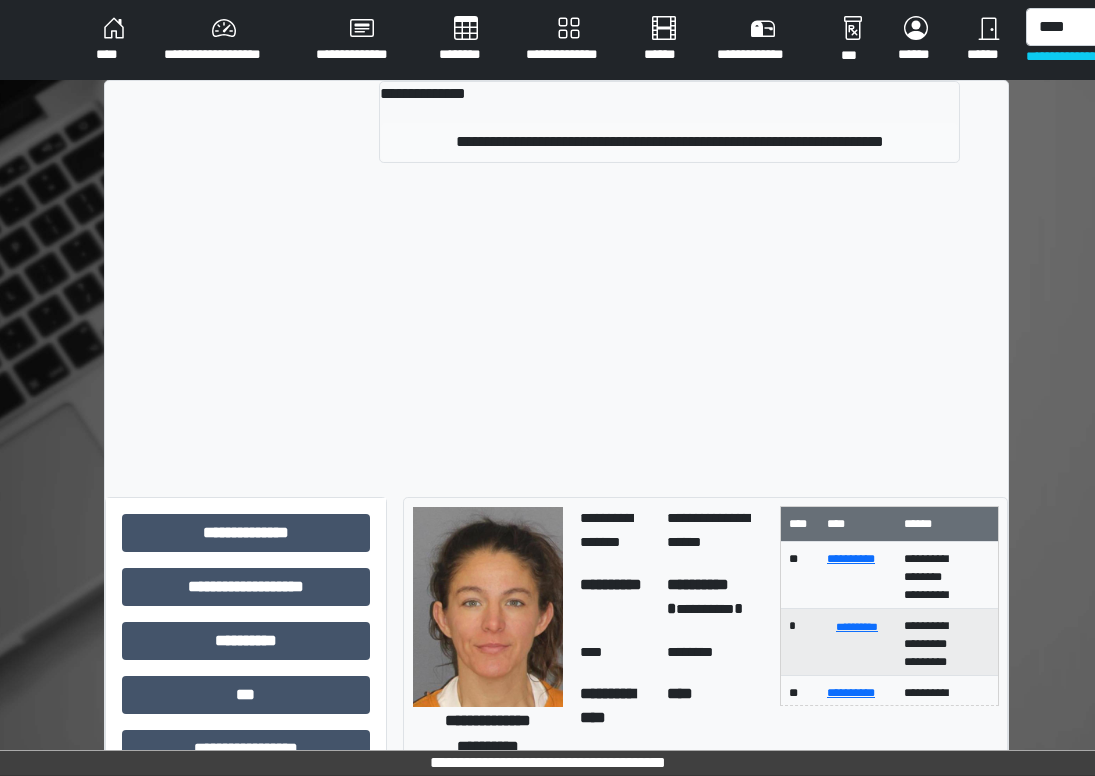 type 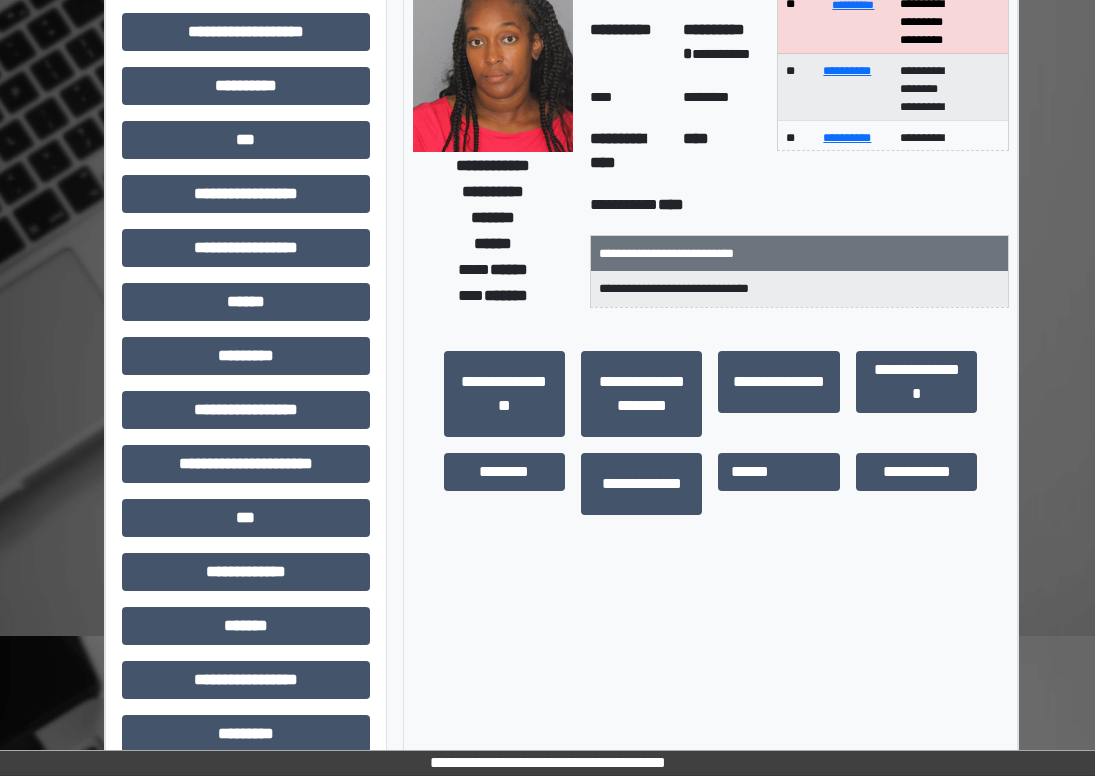 scroll, scrollTop: 398, scrollLeft: 0, axis: vertical 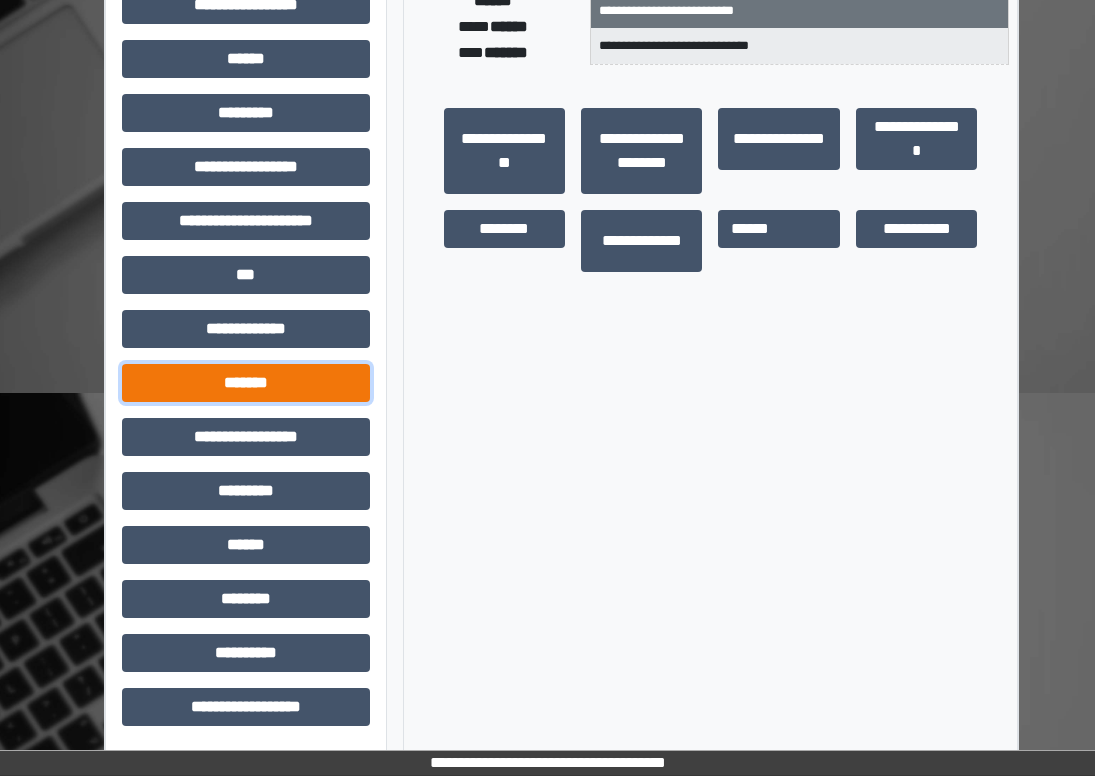 click on "*******" at bounding box center (246, 383) 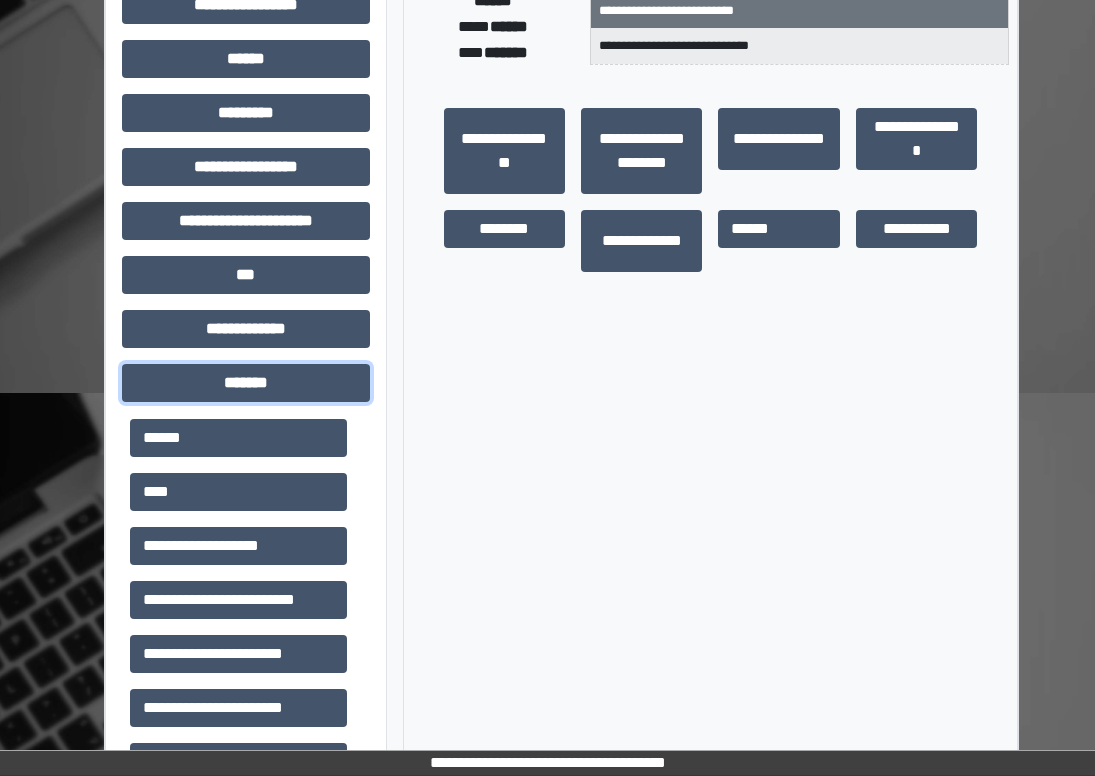 scroll, scrollTop: 600, scrollLeft: 0, axis: vertical 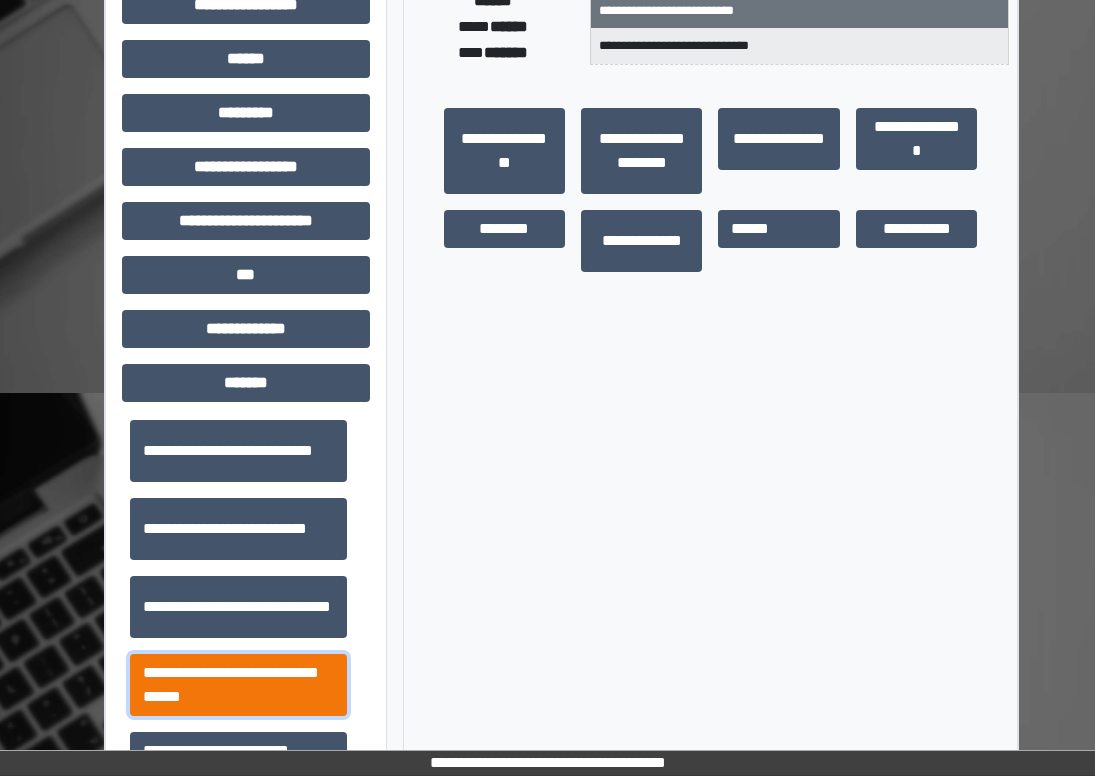 click on "**********" at bounding box center [238, 685] 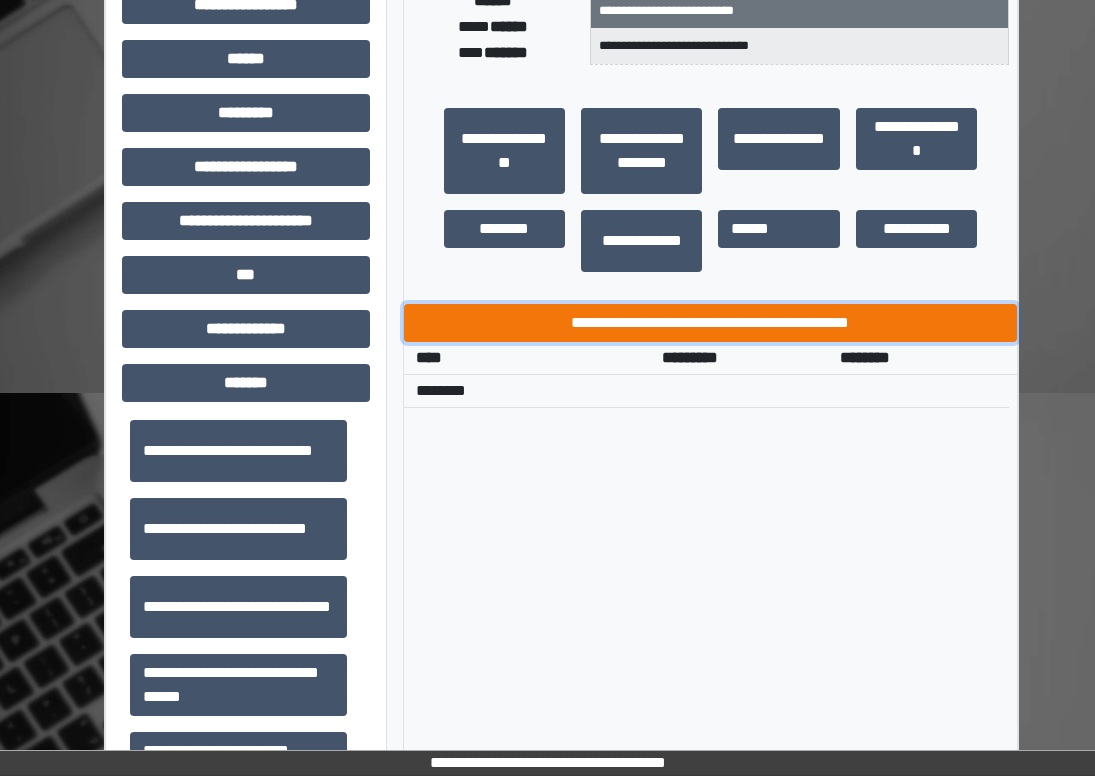 click on "**********" at bounding box center [711, 323] 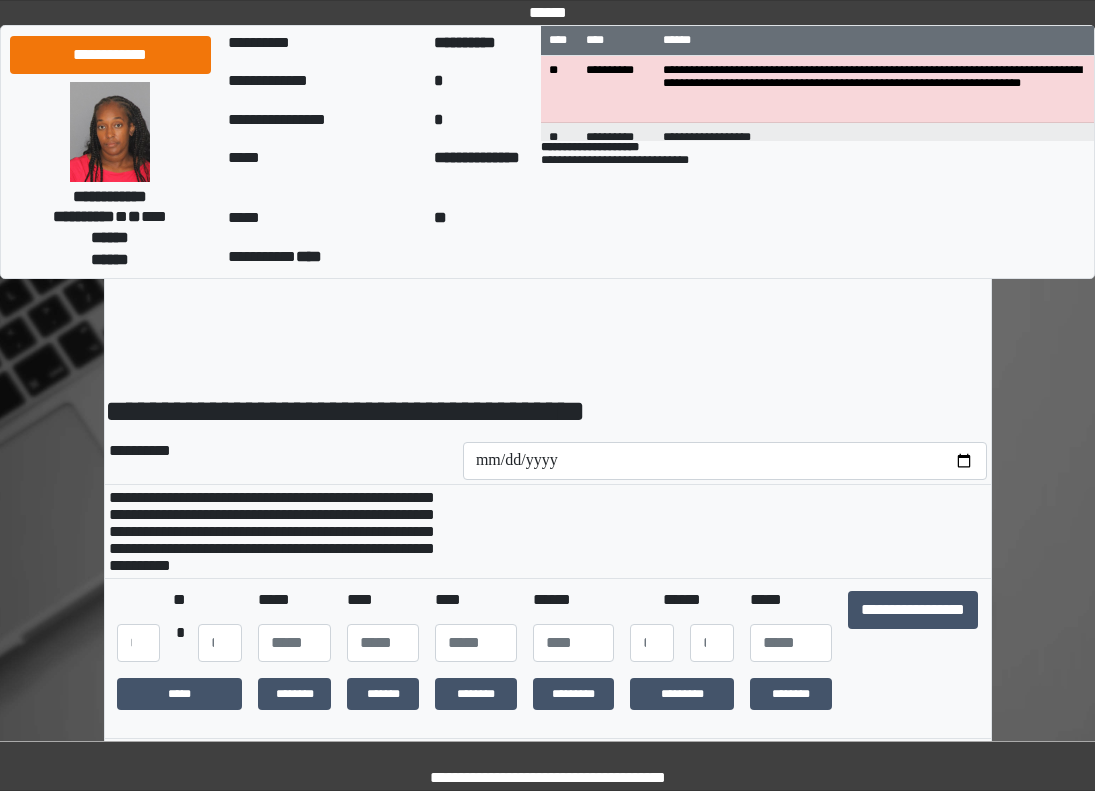 scroll, scrollTop: 100, scrollLeft: 0, axis: vertical 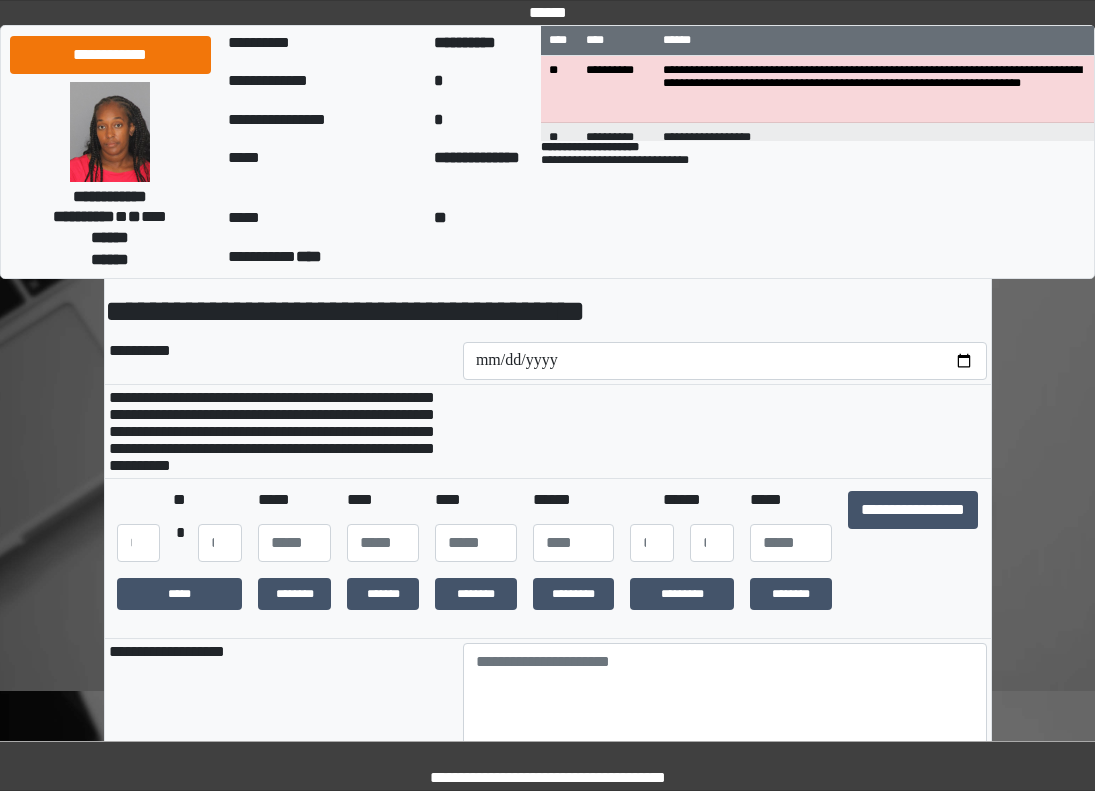 click on "**********" at bounding box center (913, 526) 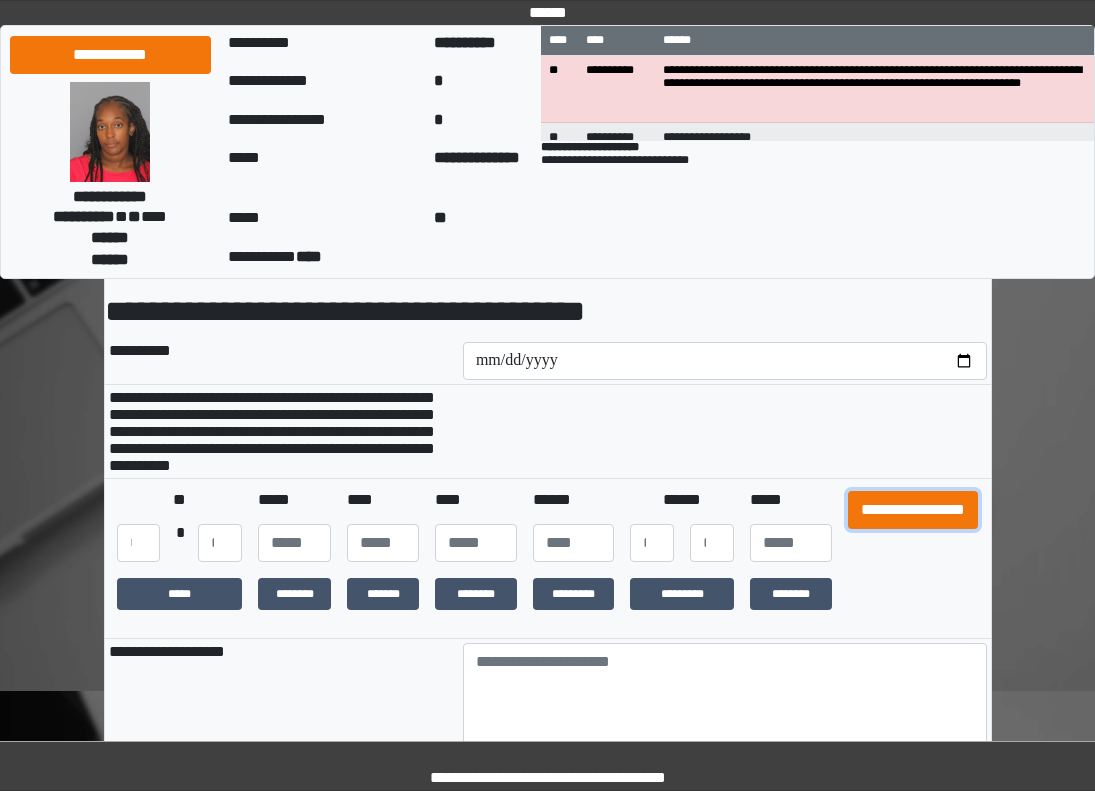 click on "**********" at bounding box center [913, 510] 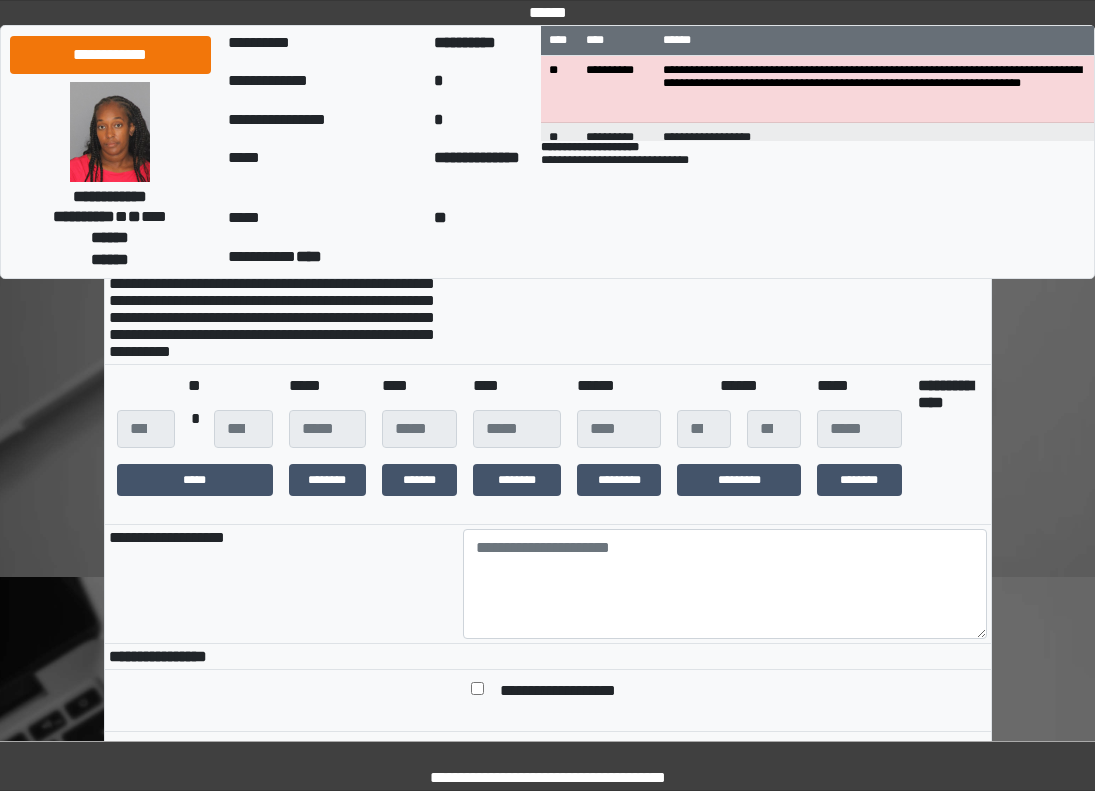 scroll, scrollTop: 300, scrollLeft: 0, axis: vertical 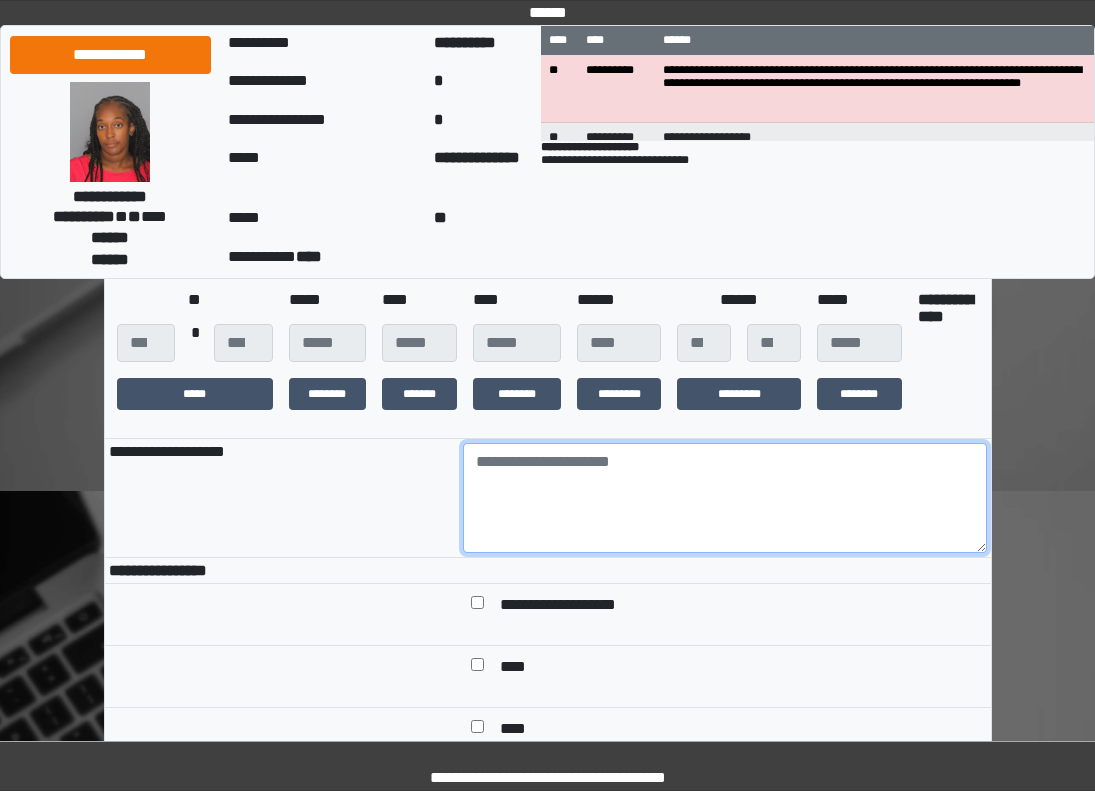 click at bounding box center (725, 498) 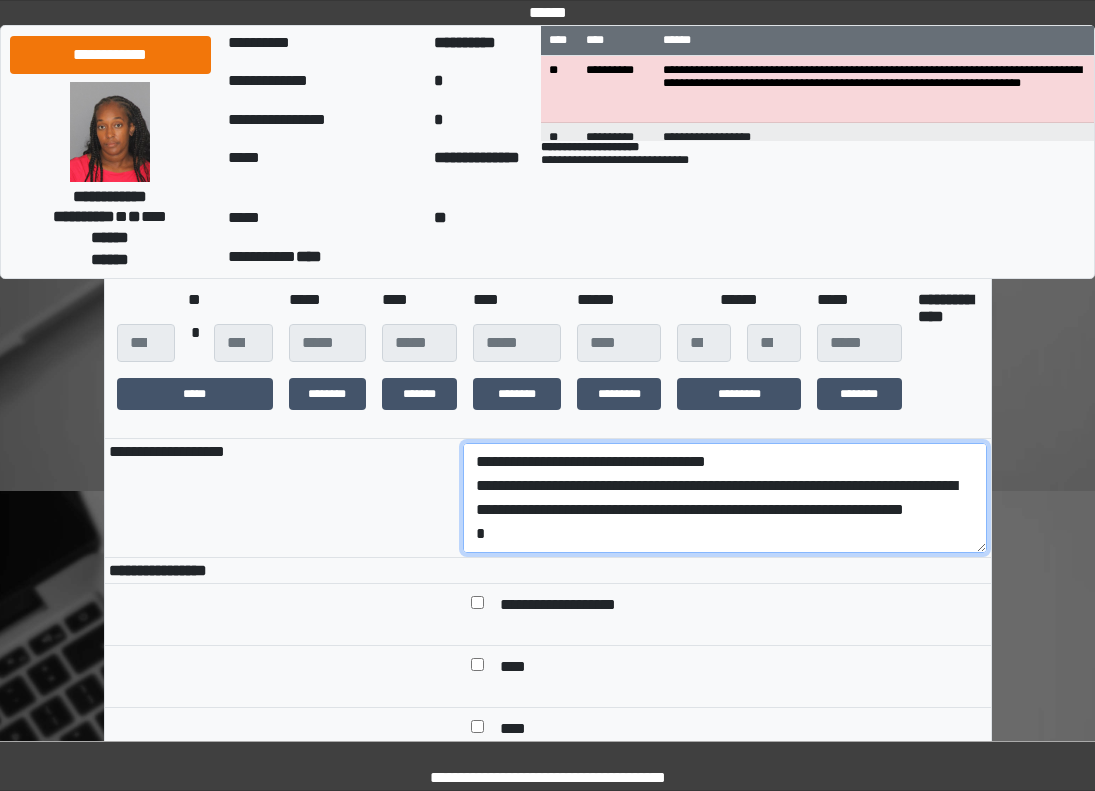 scroll, scrollTop: 137, scrollLeft: 0, axis: vertical 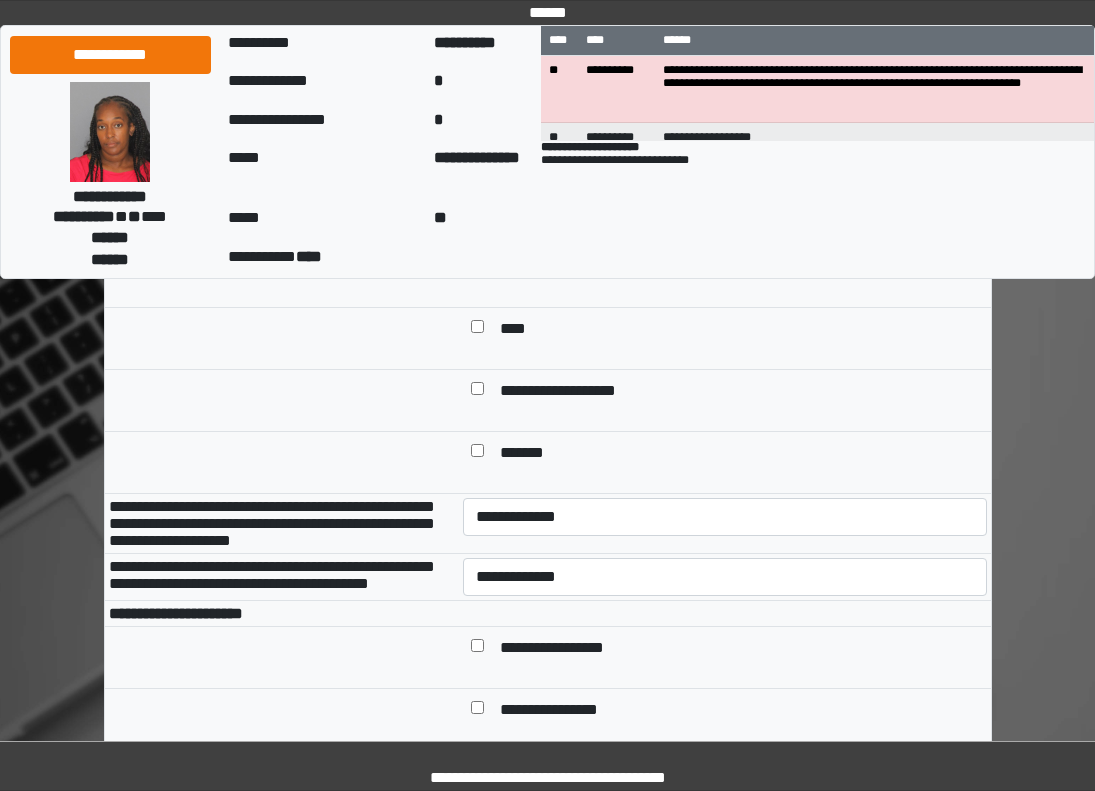 type on "**********" 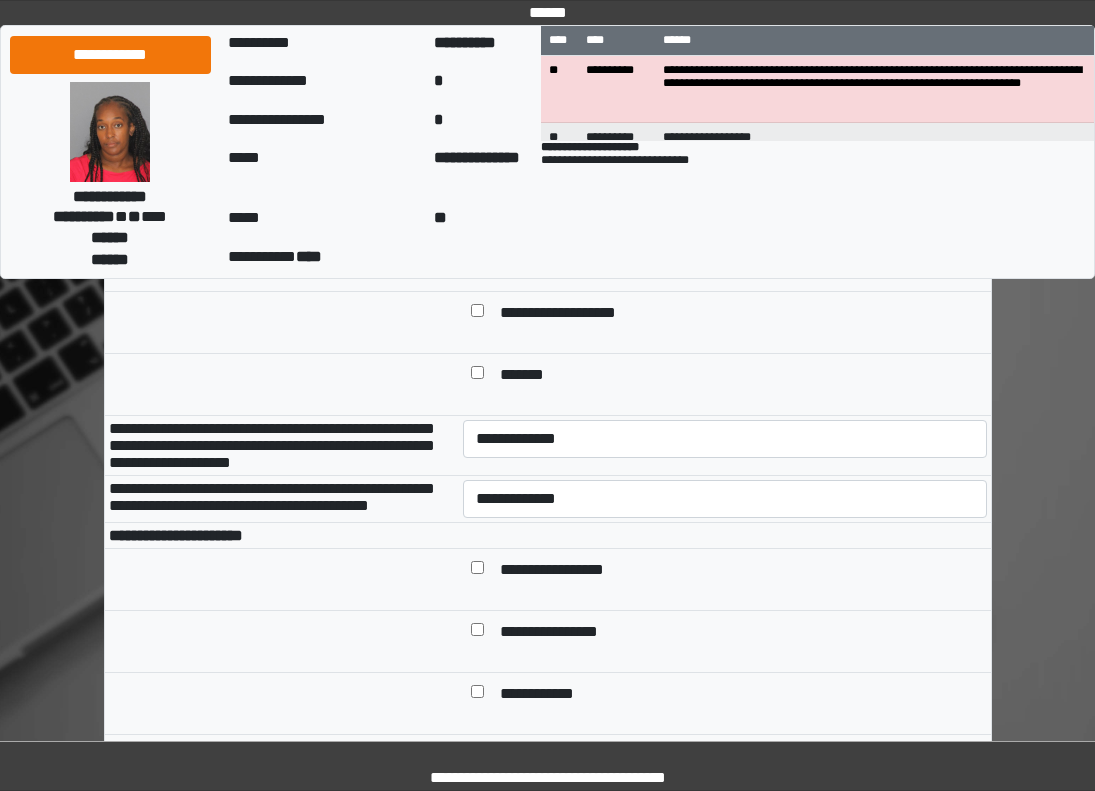 scroll, scrollTop: 900, scrollLeft: 0, axis: vertical 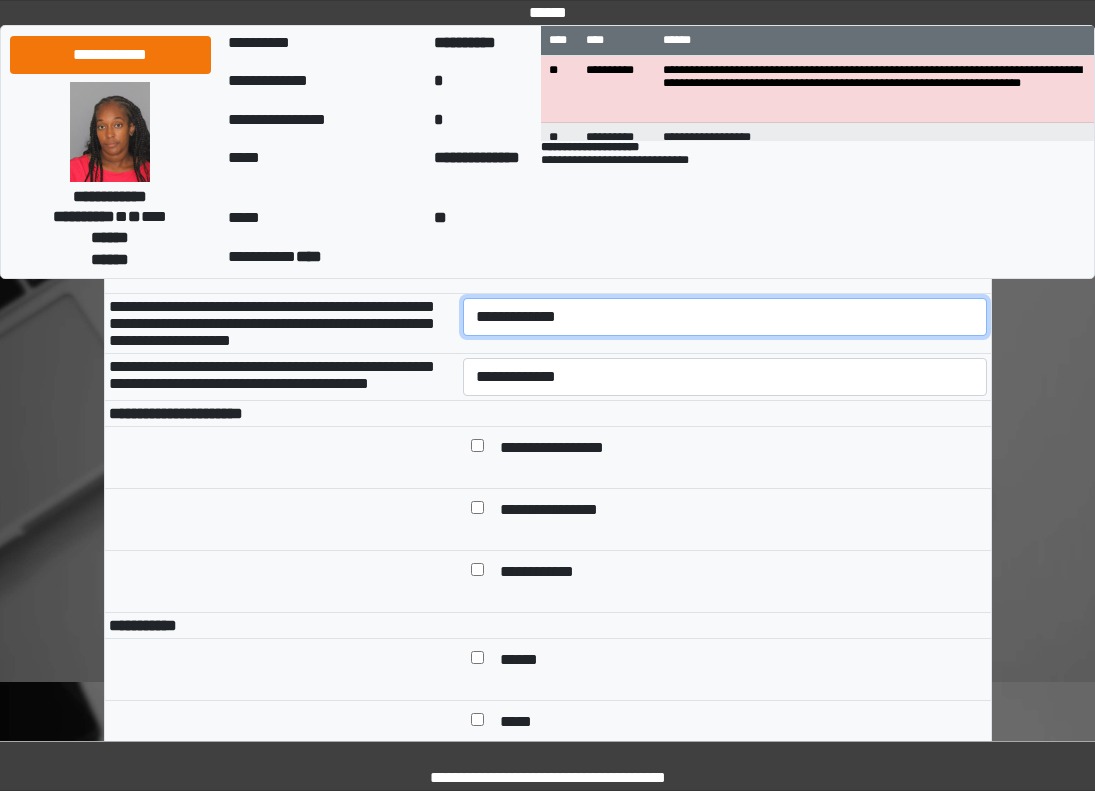 click on "**********" at bounding box center (725, 317) 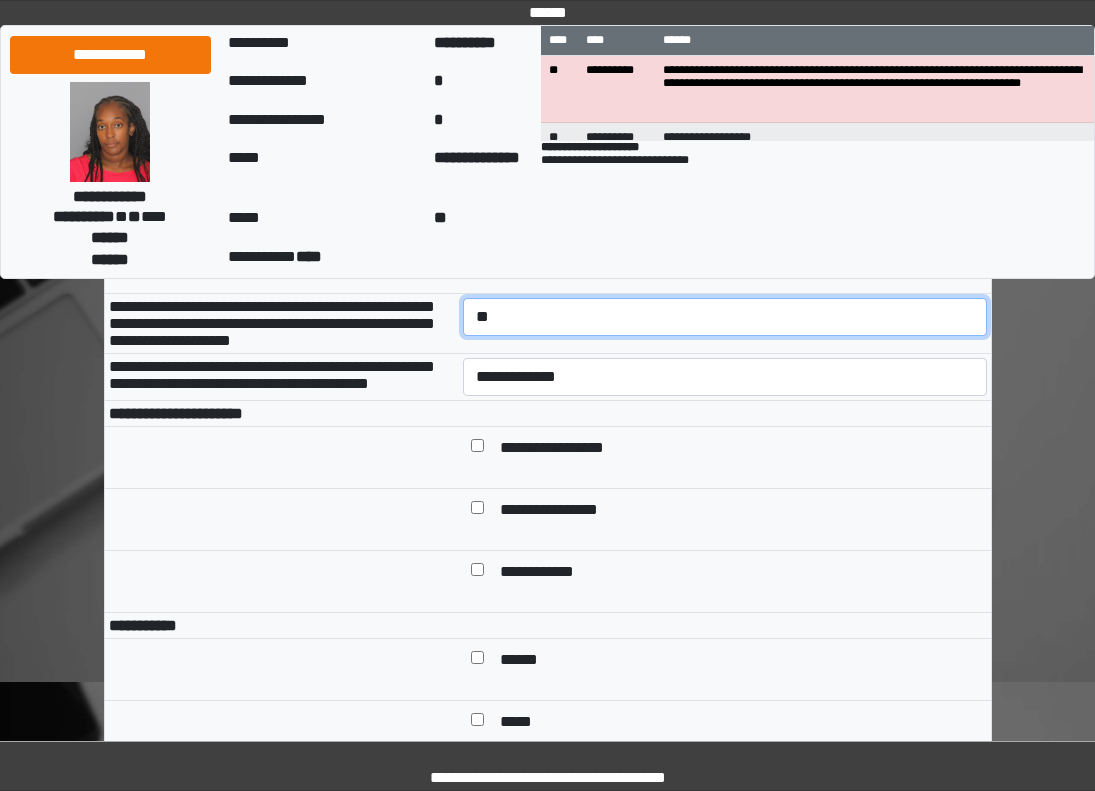 click on "**********" at bounding box center [725, 317] 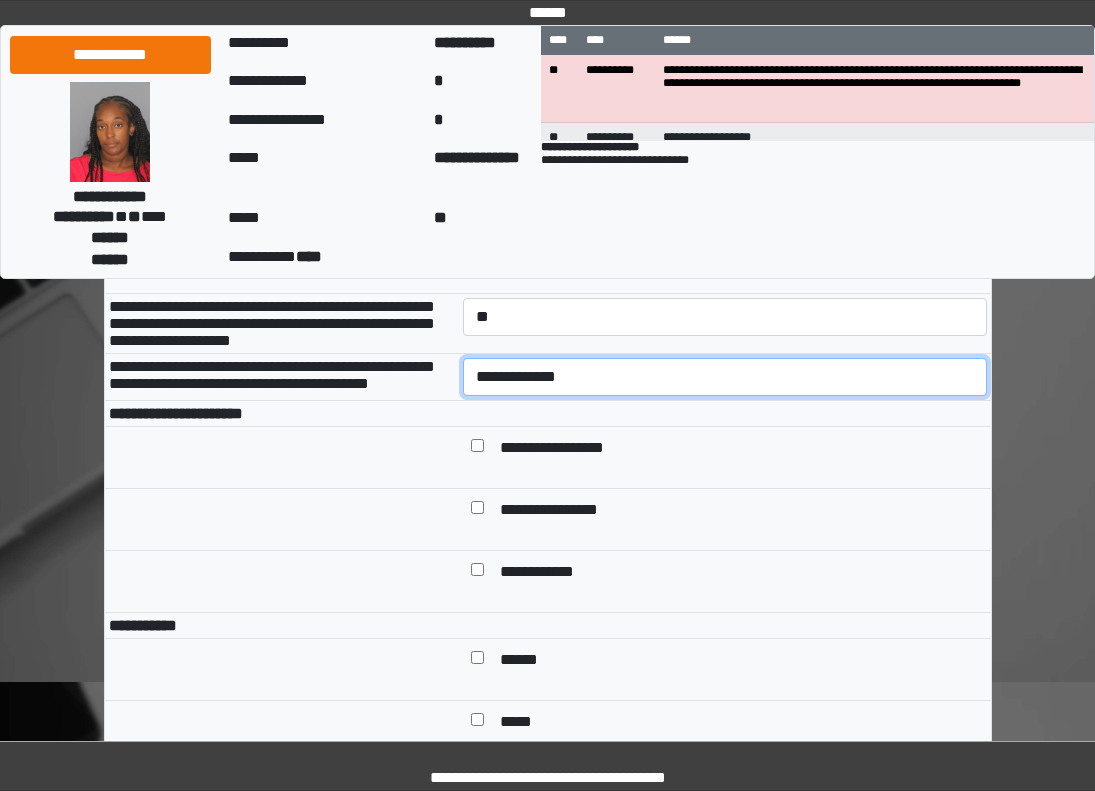 click on "**********" at bounding box center [725, 377] 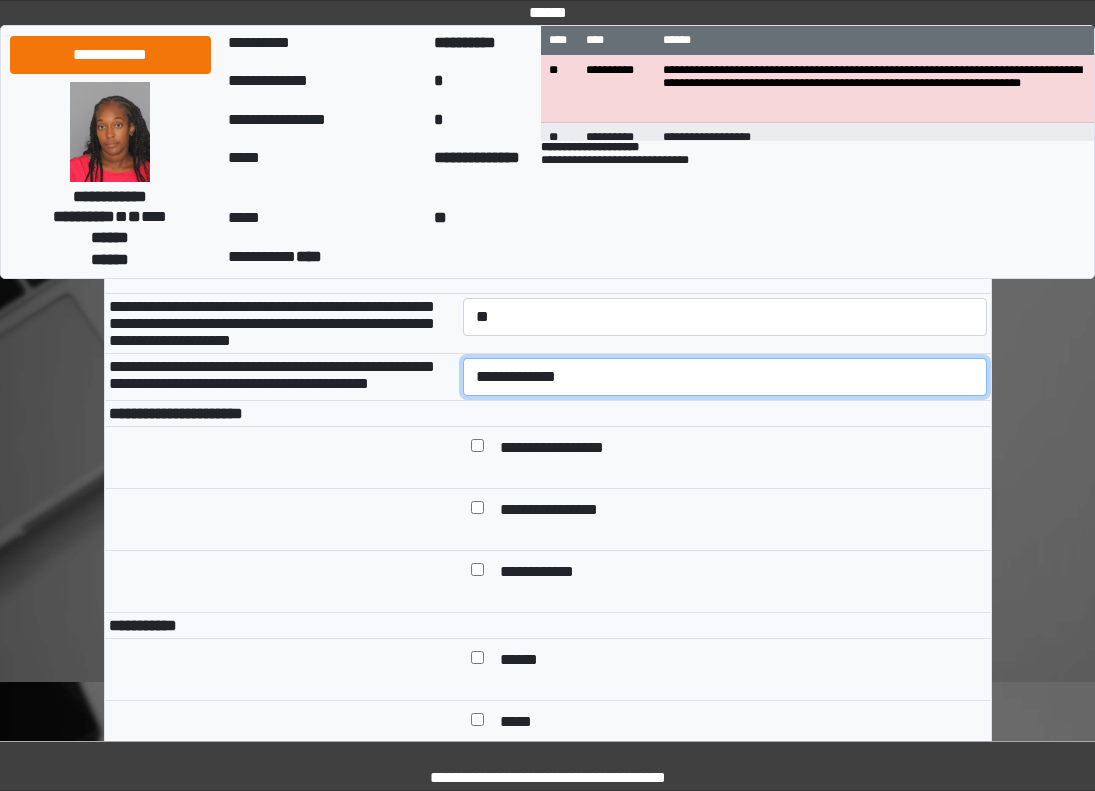 select on "*" 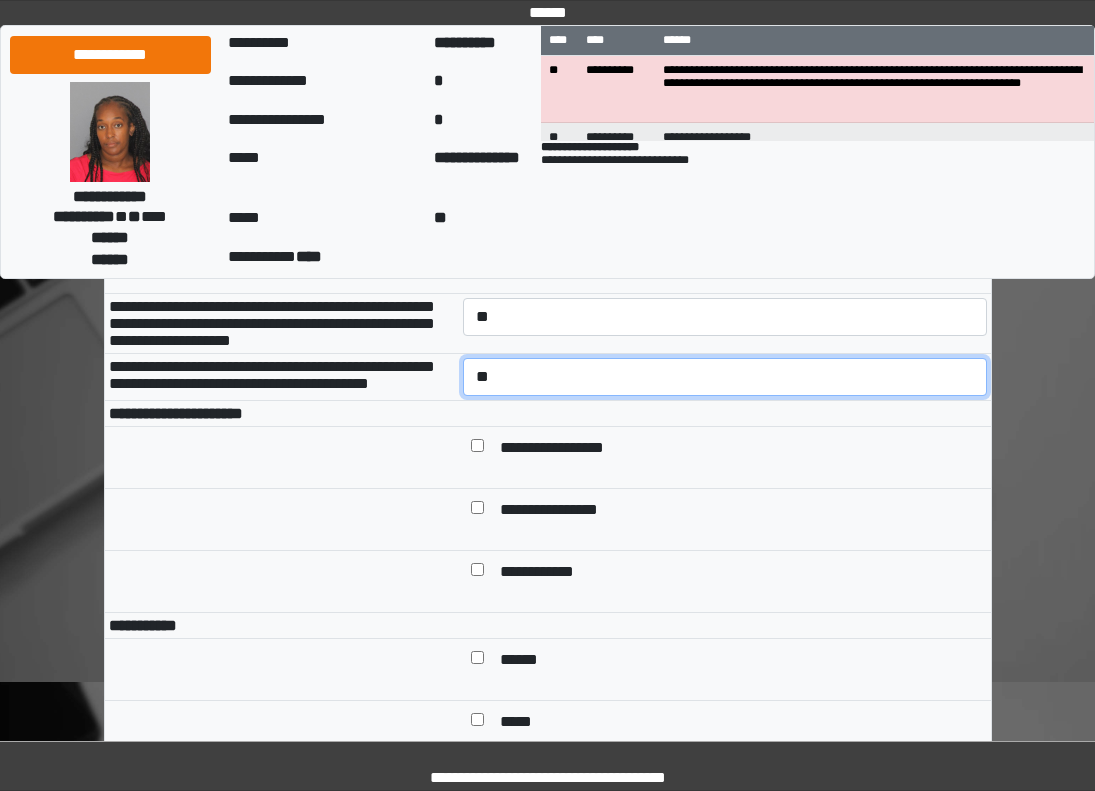 click on "**********" at bounding box center (725, 377) 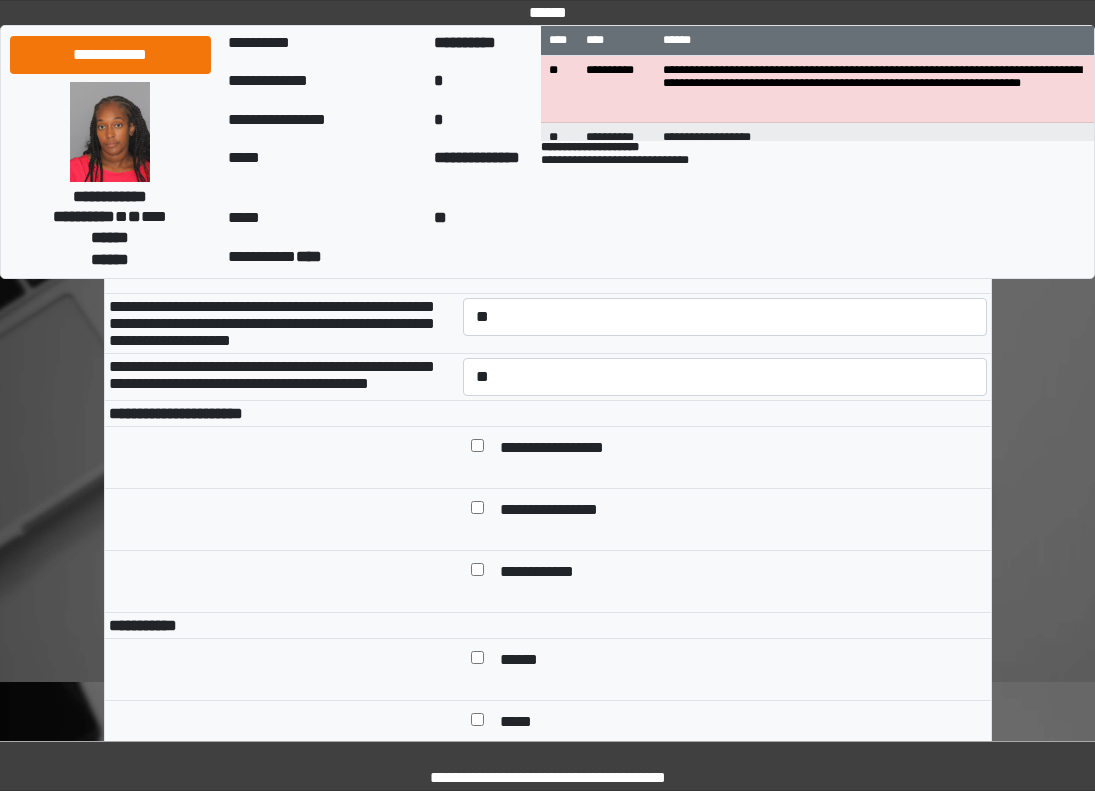 click on "**********" at bounding box center (739, 449) 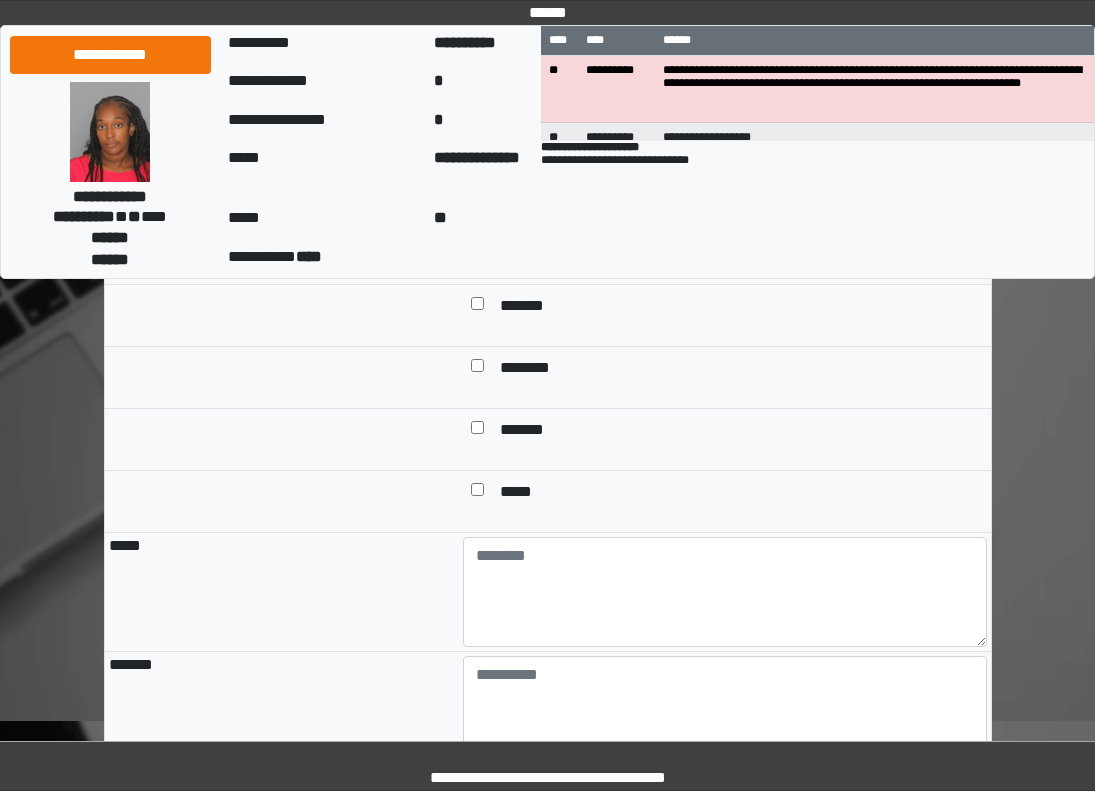 scroll, scrollTop: 1700, scrollLeft: 0, axis: vertical 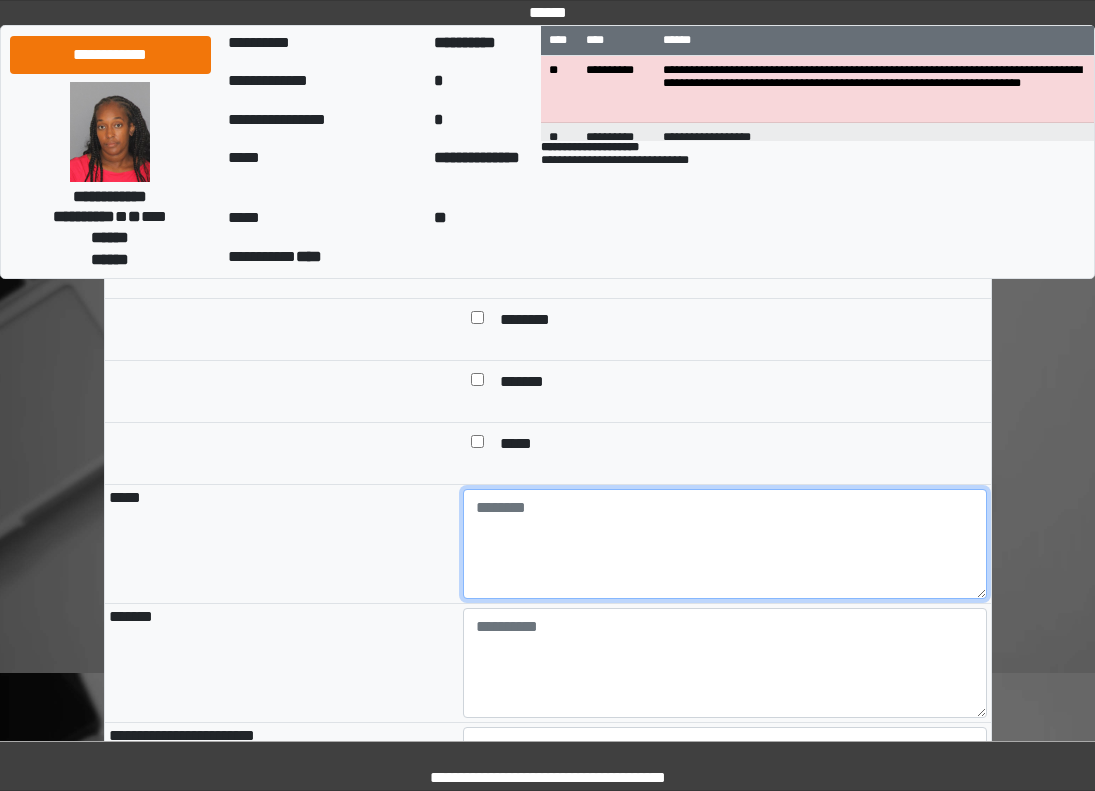 click at bounding box center [725, 544] 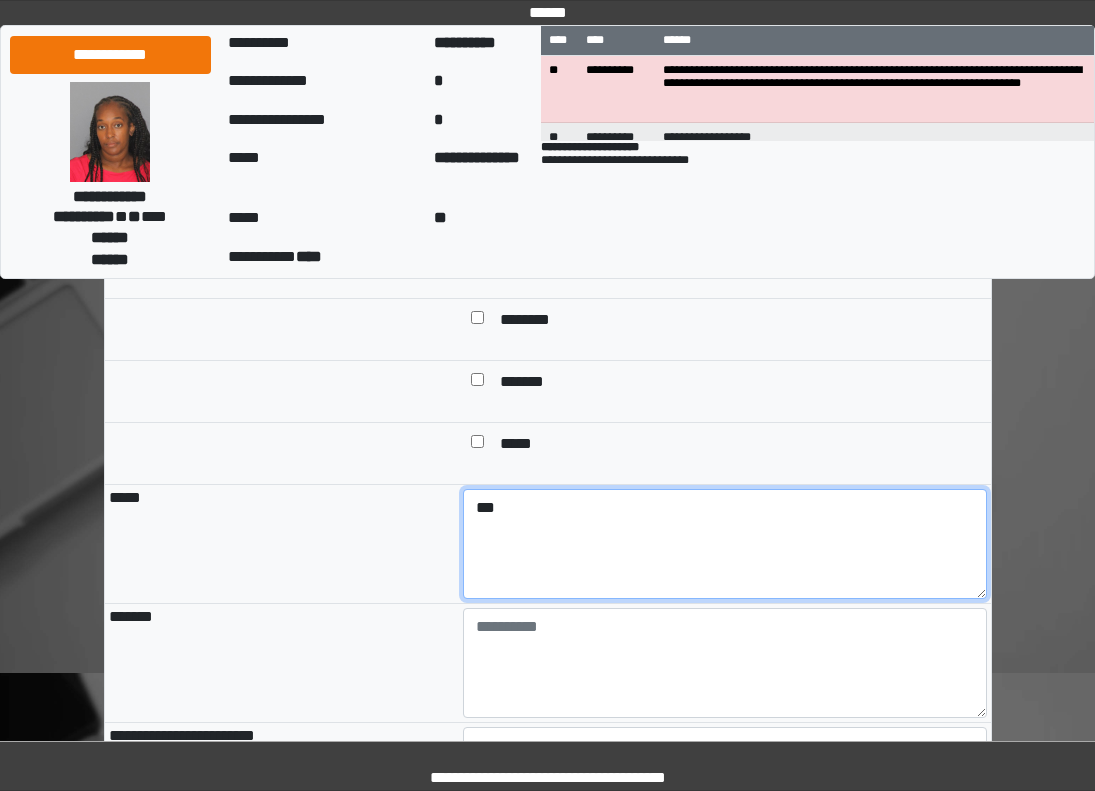 type on "***" 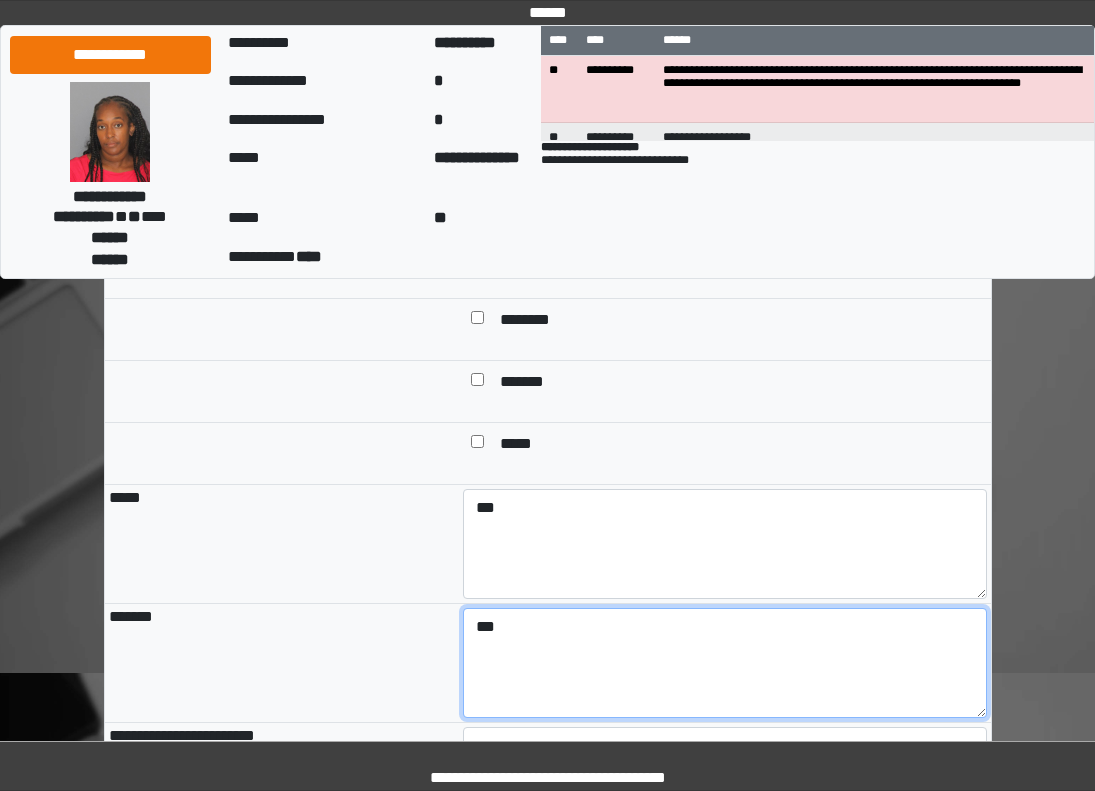 type on "***" 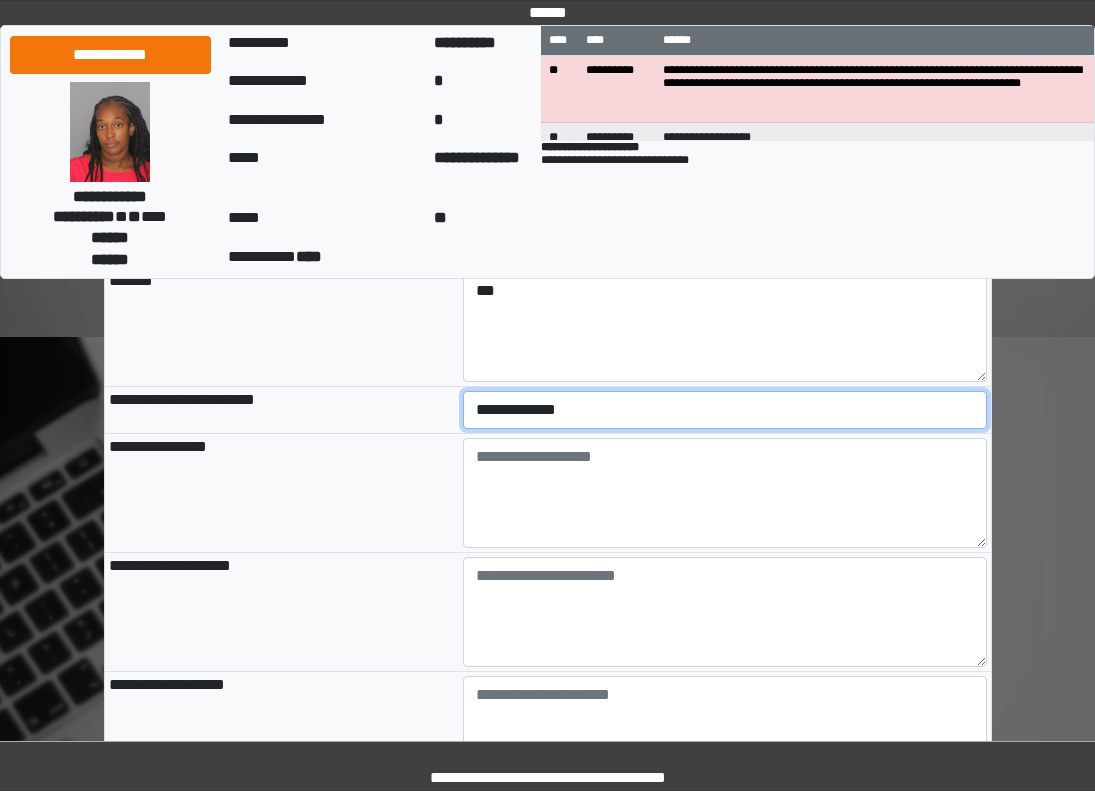 scroll, scrollTop: 2128, scrollLeft: 0, axis: vertical 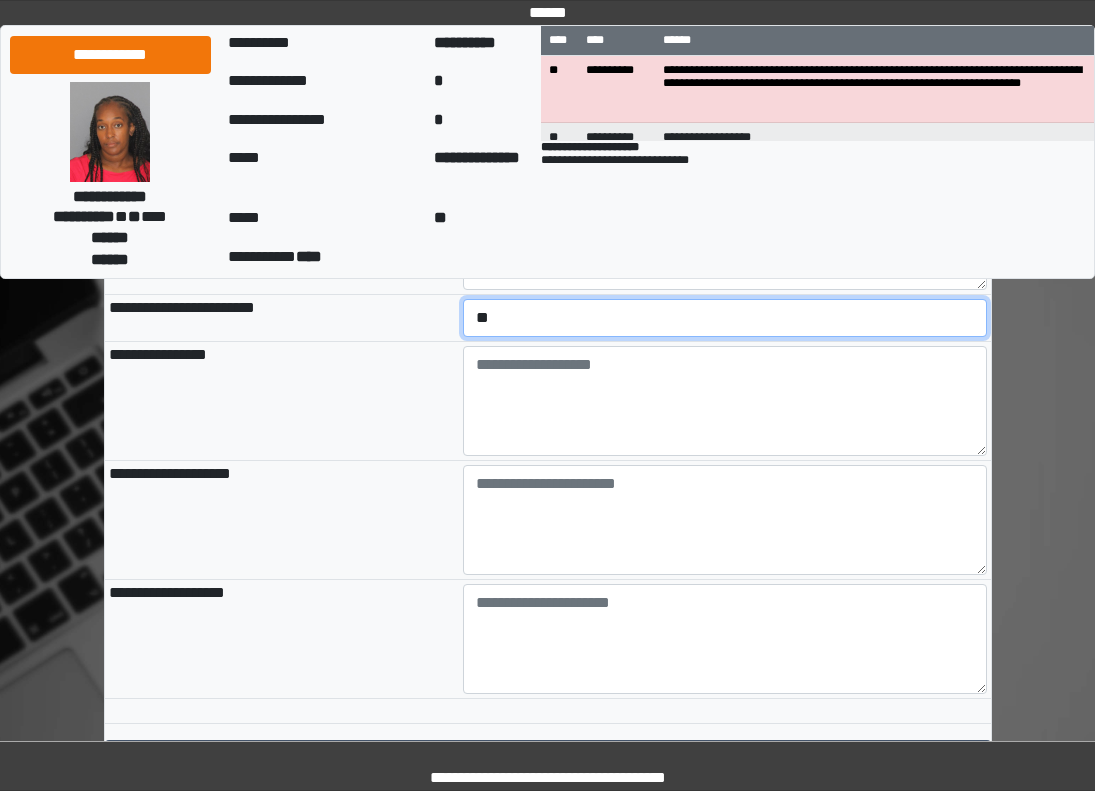 select on "*" 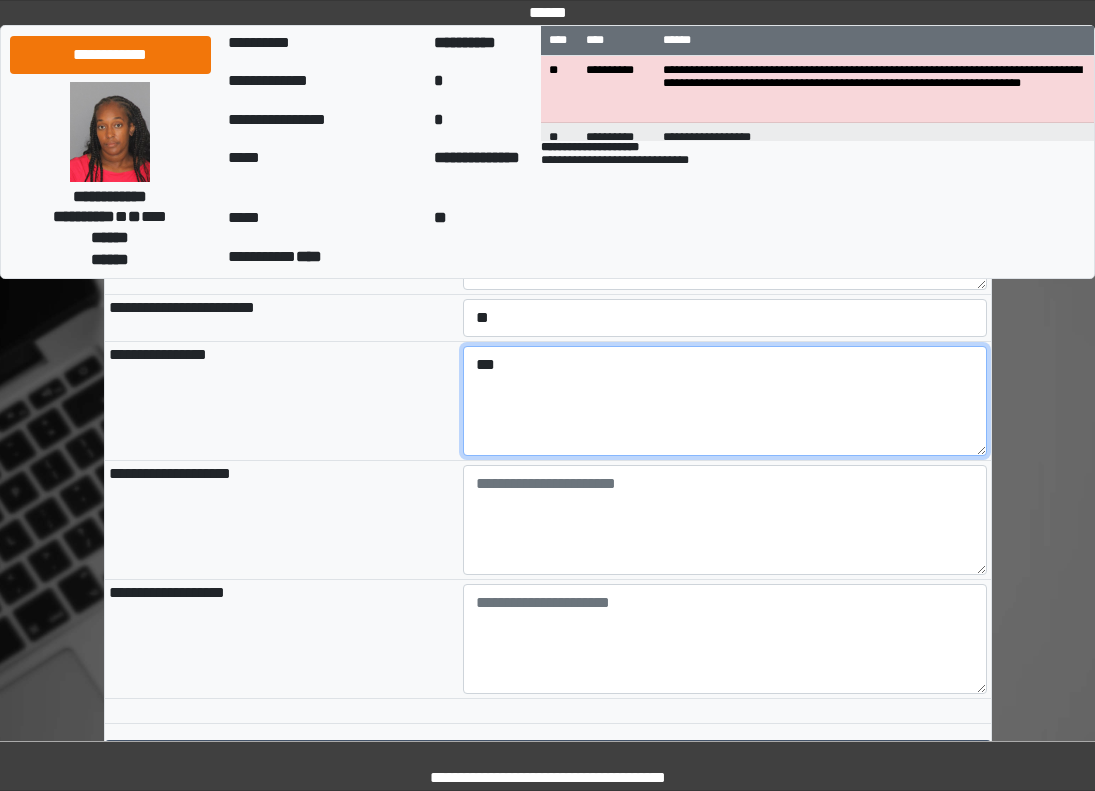 type on "***" 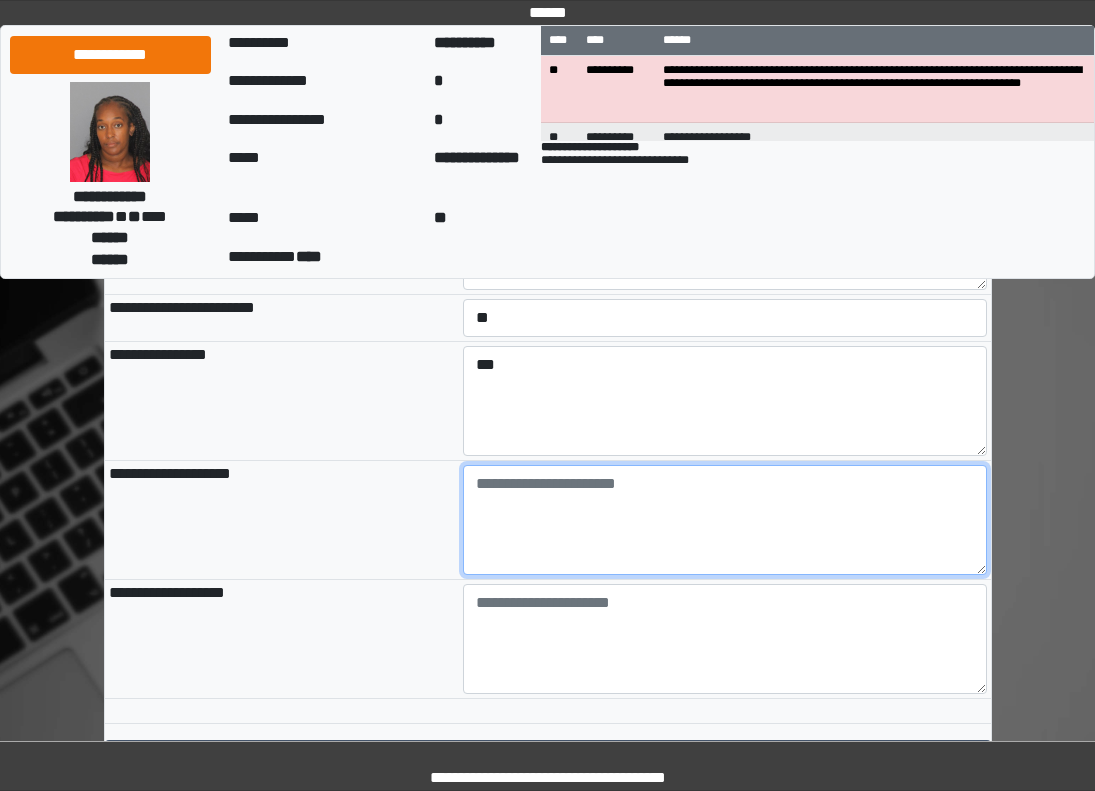 paste on "**********" 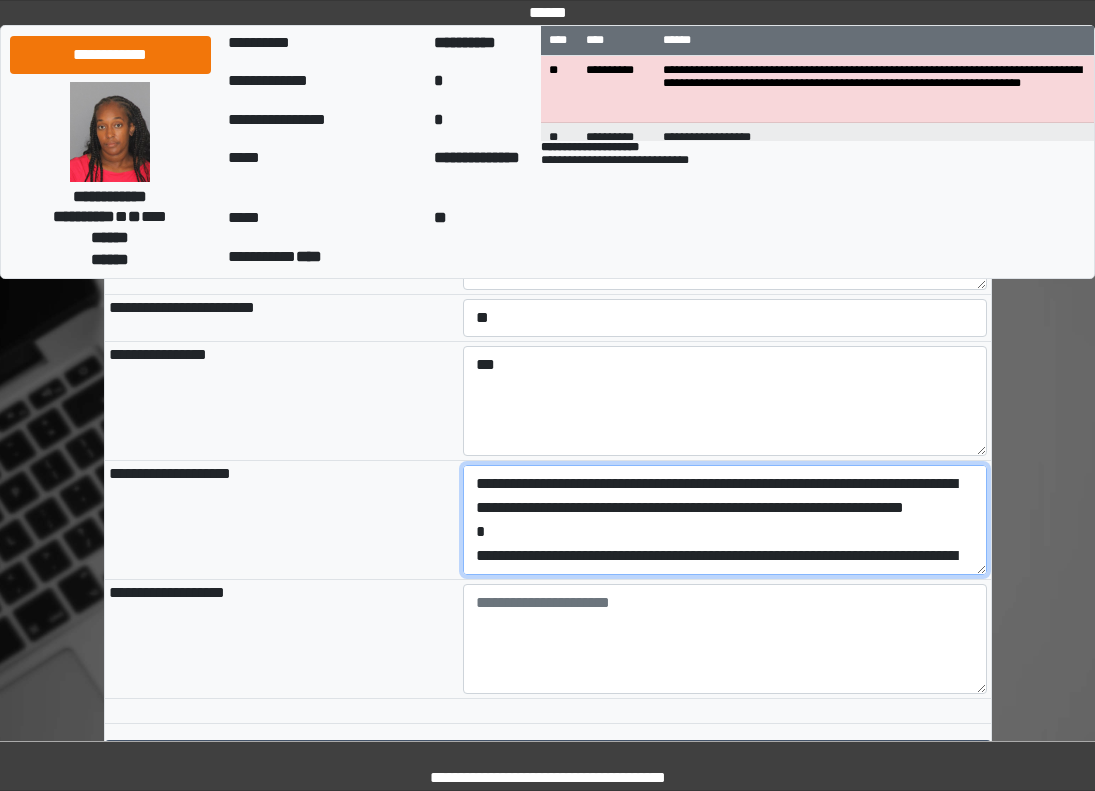scroll, scrollTop: 113, scrollLeft: 0, axis: vertical 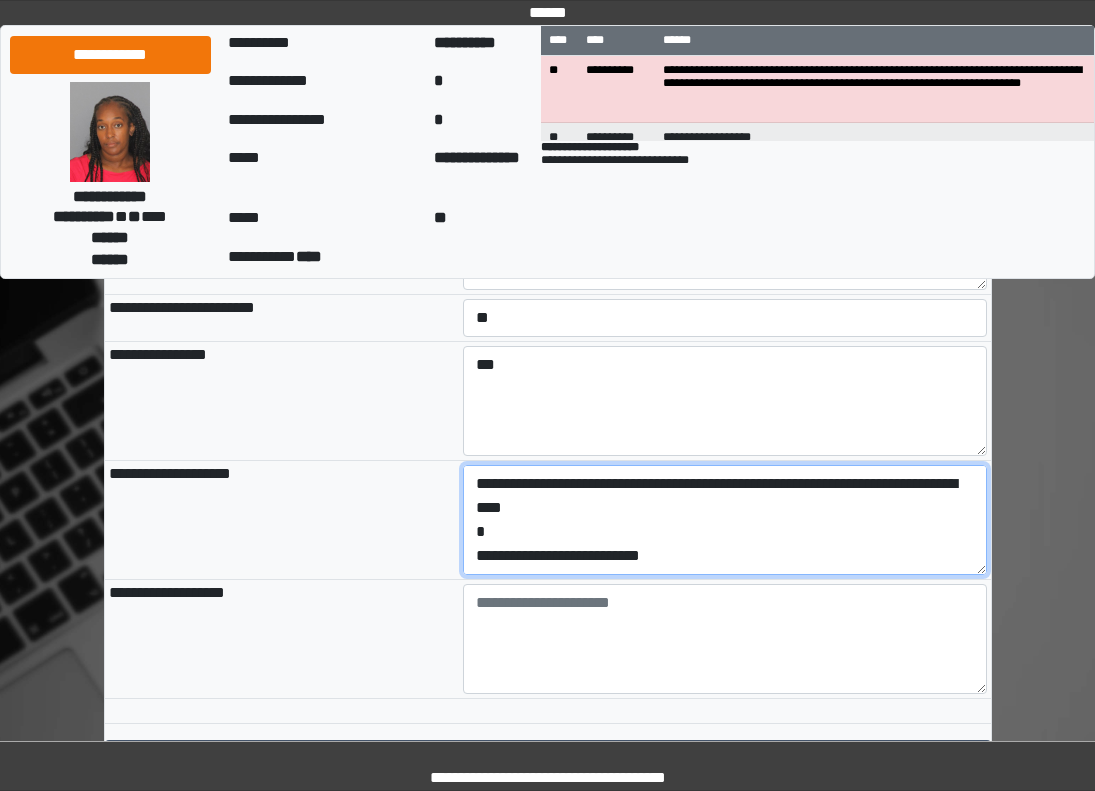 click on "**********" at bounding box center [725, 520] 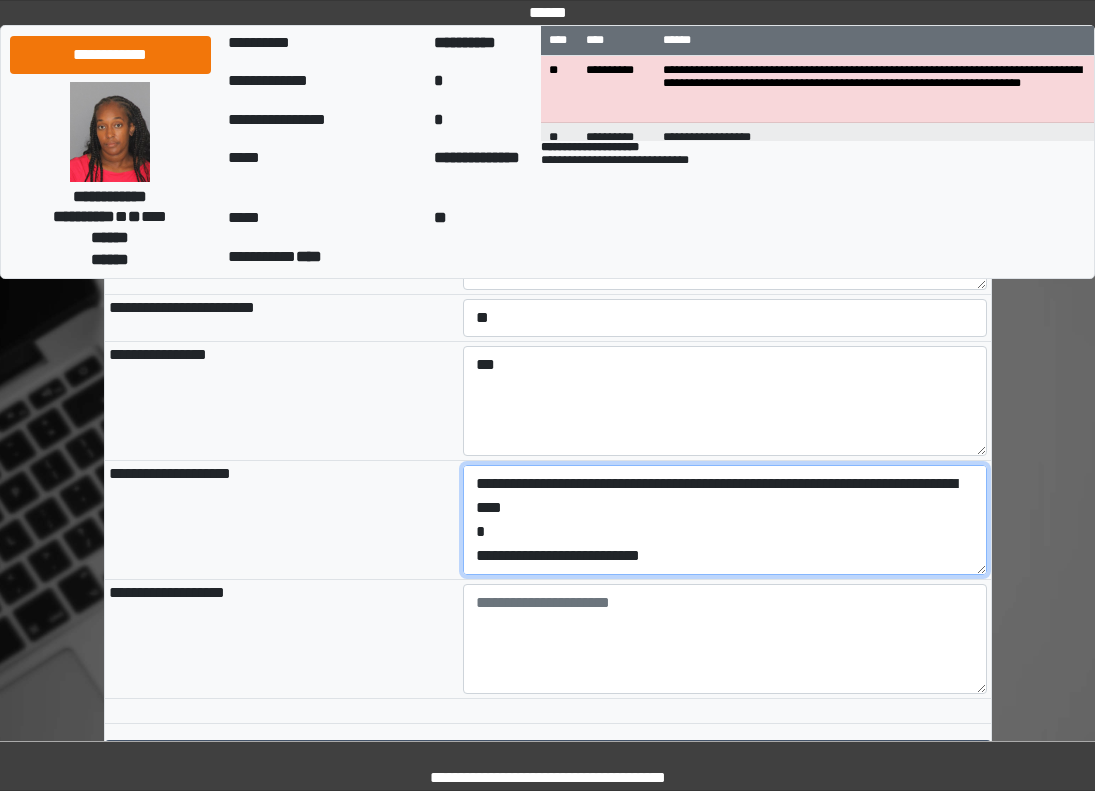 drag, startPoint x: 674, startPoint y: 615, endPoint x: 444, endPoint y: 607, distance: 230.13908 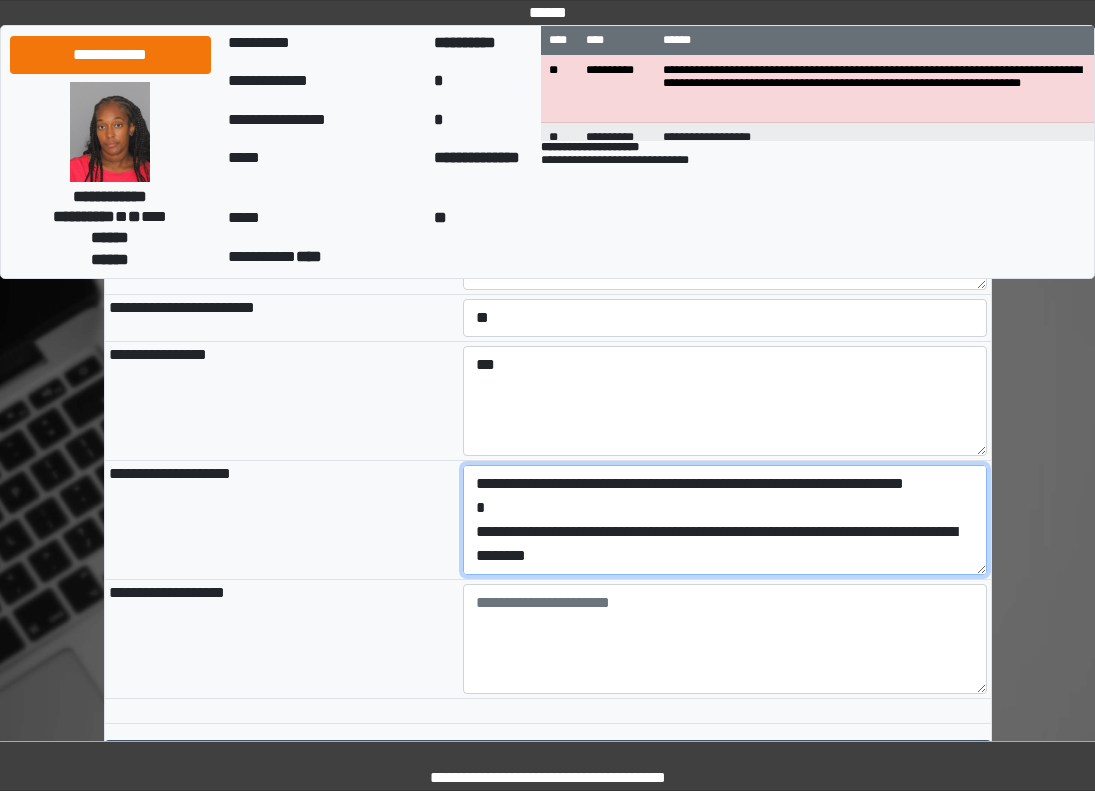 click on "**********" at bounding box center (725, 520) 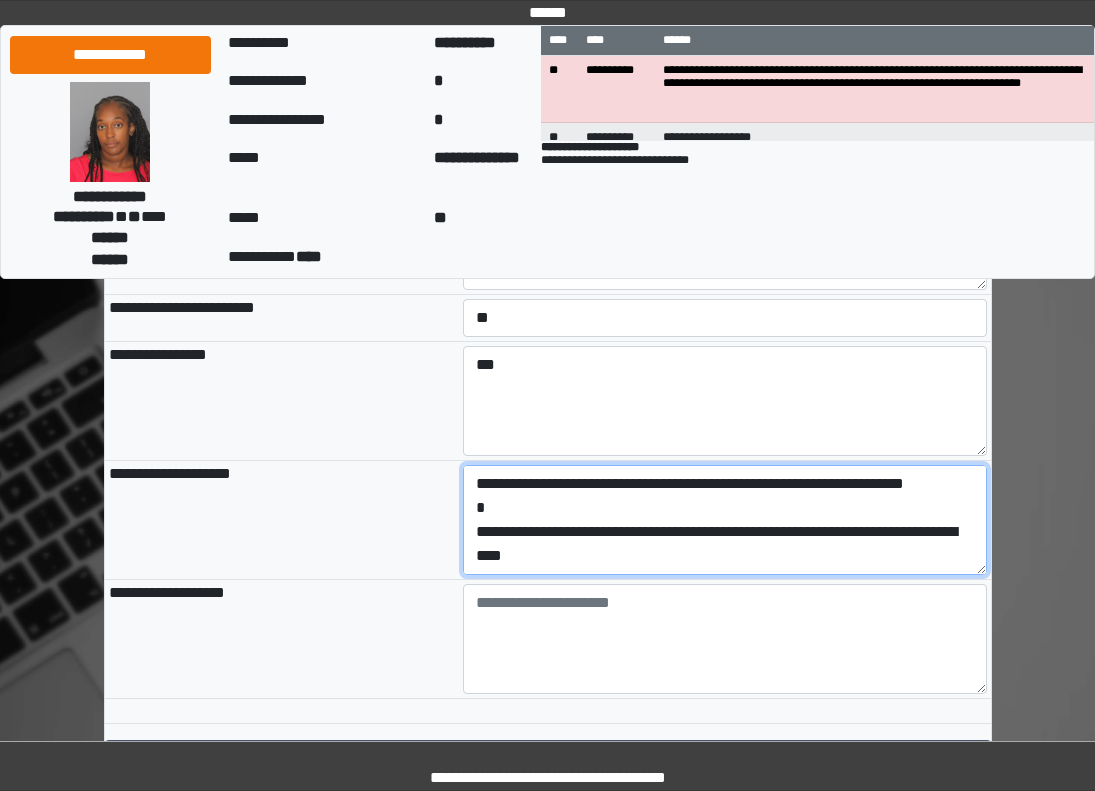 scroll, scrollTop: 48, scrollLeft: 0, axis: vertical 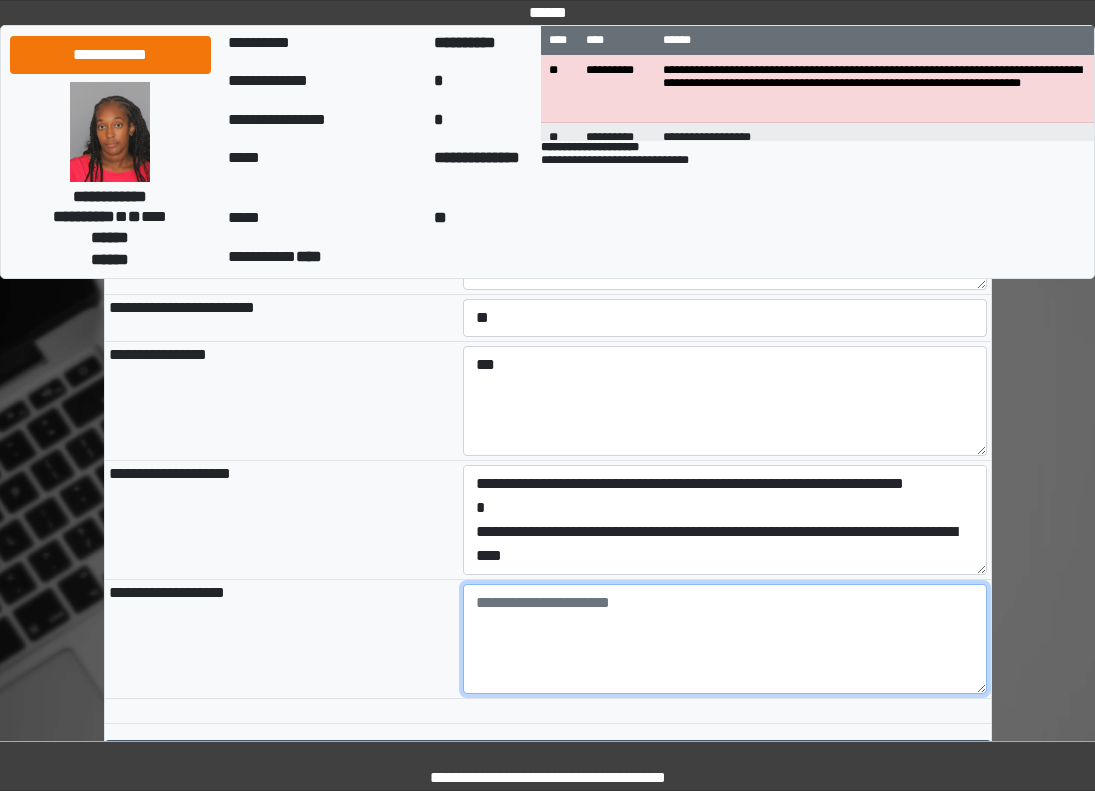 click at bounding box center (725, 639) 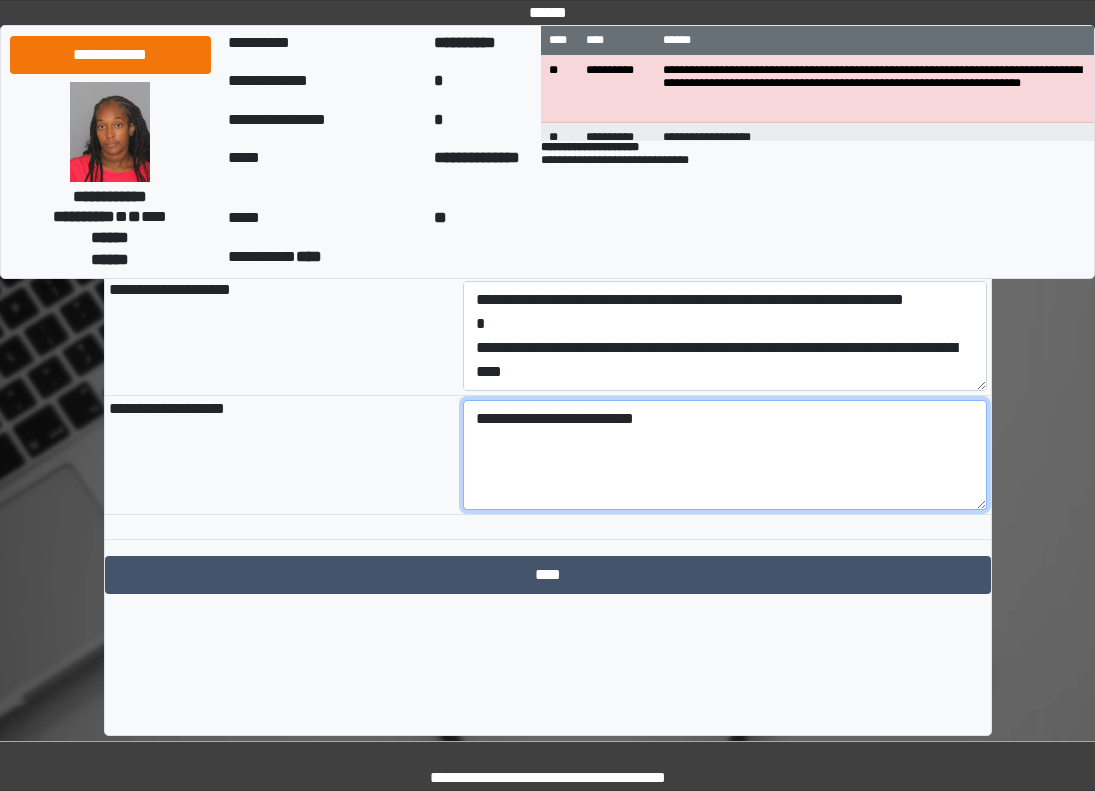 scroll, scrollTop: 2321, scrollLeft: 0, axis: vertical 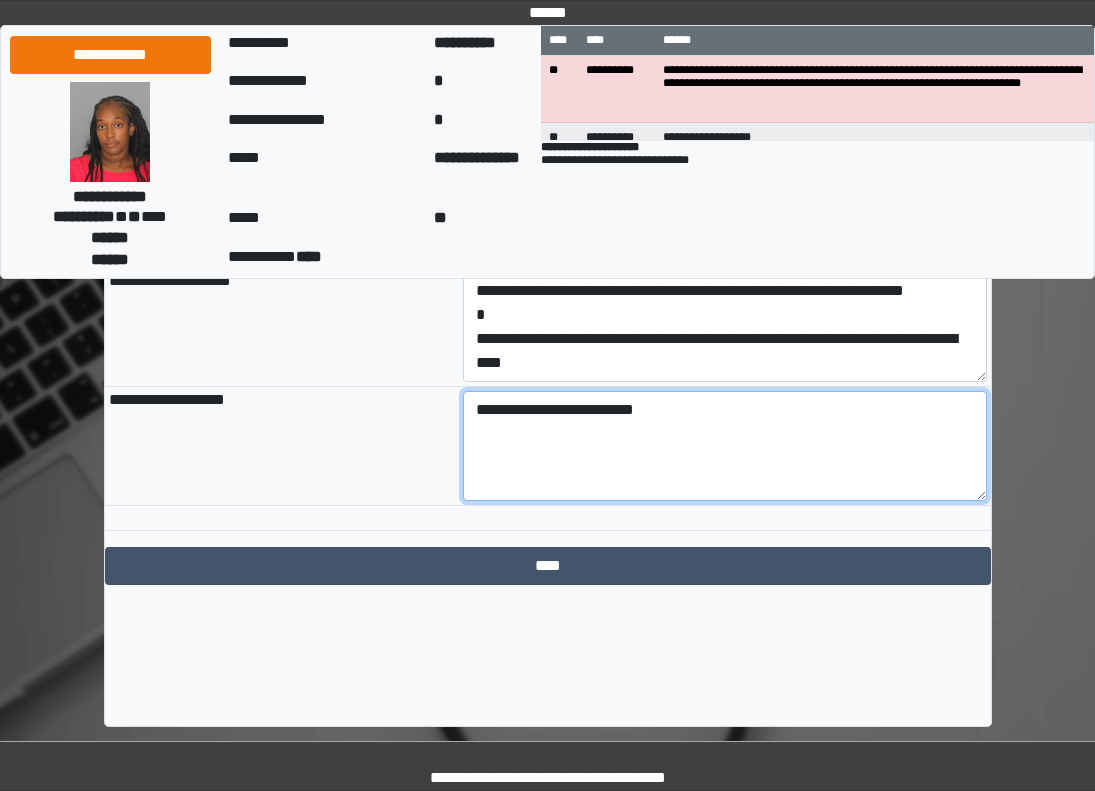 type on "**********" 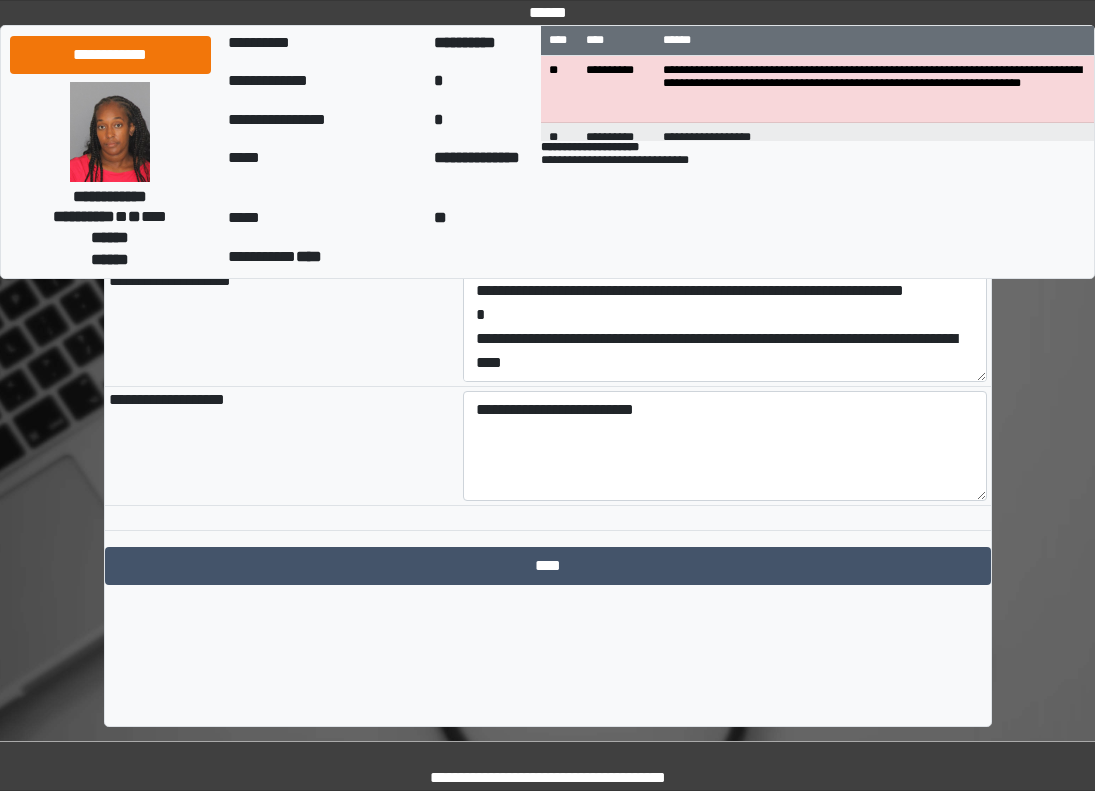 click on "**********" at bounding box center (548, -579) 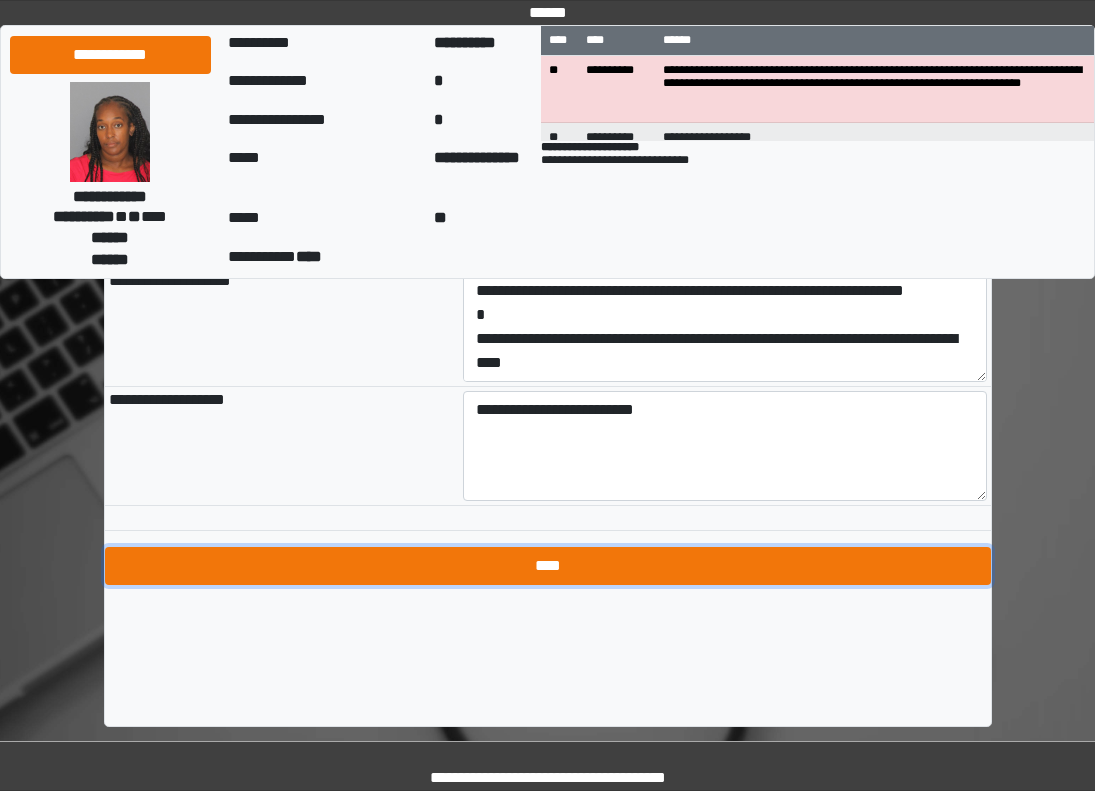 click on "****" at bounding box center [548, 566] 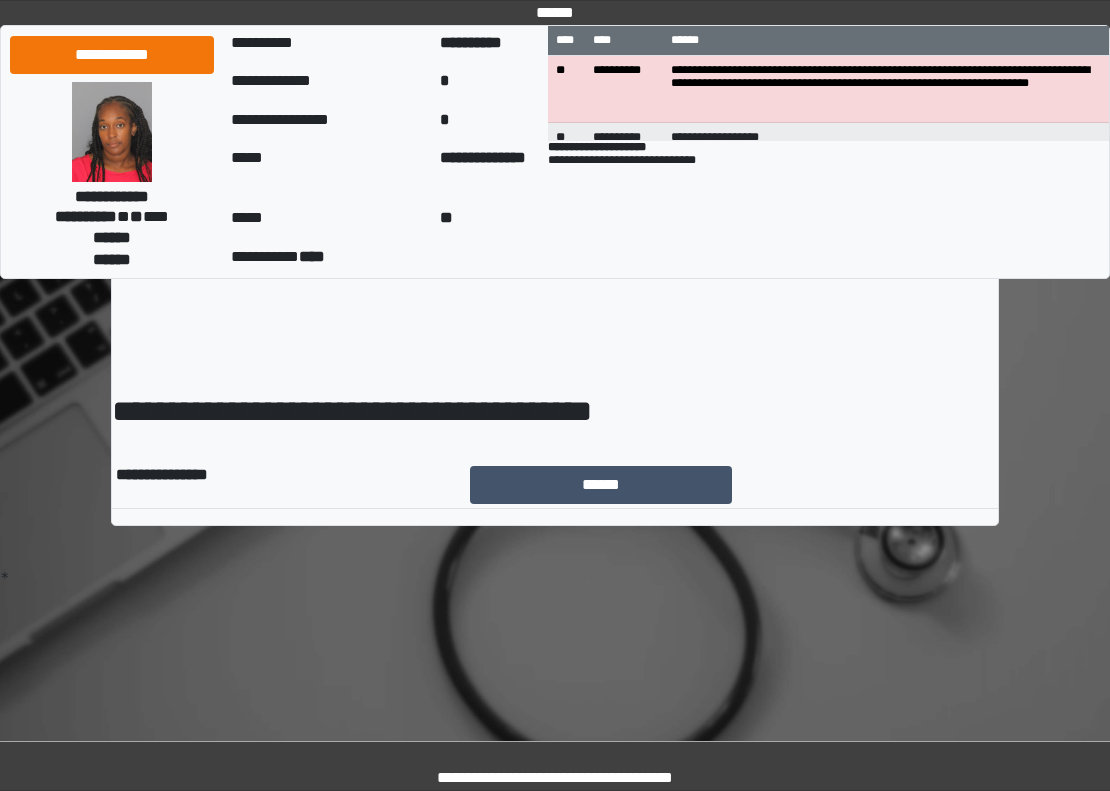 scroll, scrollTop: 0, scrollLeft: 0, axis: both 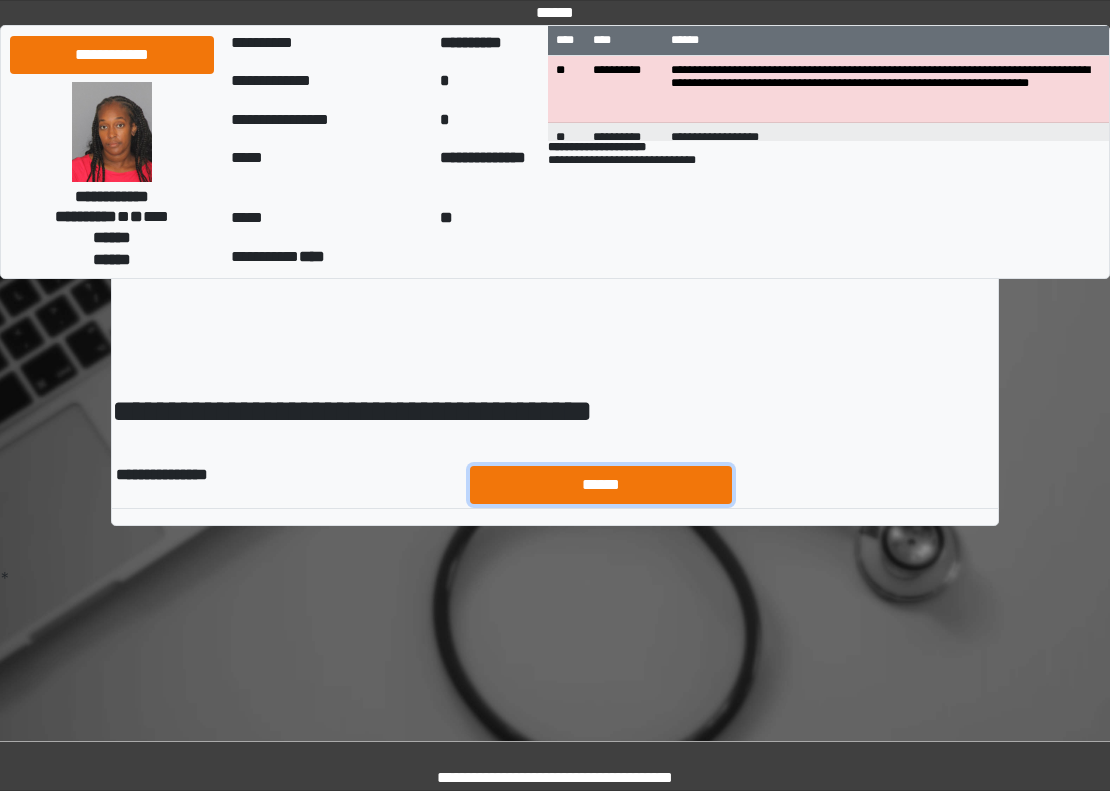 click on "******" at bounding box center [601, 485] 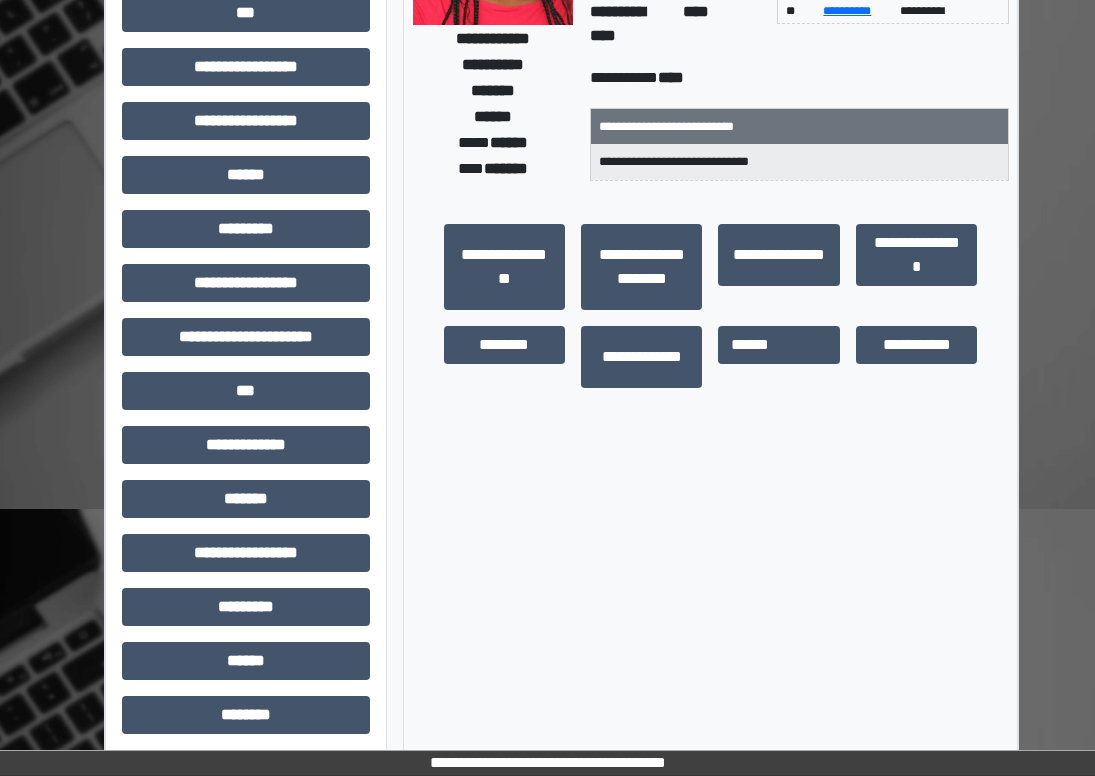 scroll, scrollTop: 300, scrollLeft: 0, axis: vertical 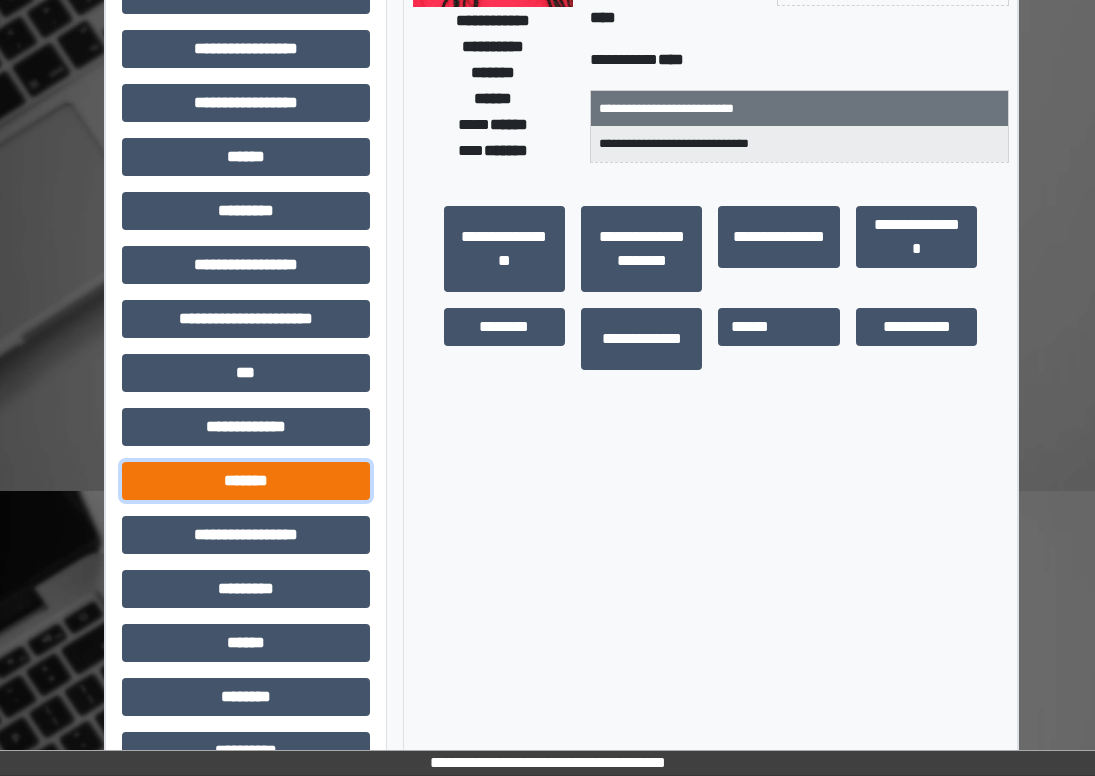drag, startPoint x: 290, startPoint y: 470, endPoint x: 286, endPoint y: 491, distance: 21.377558 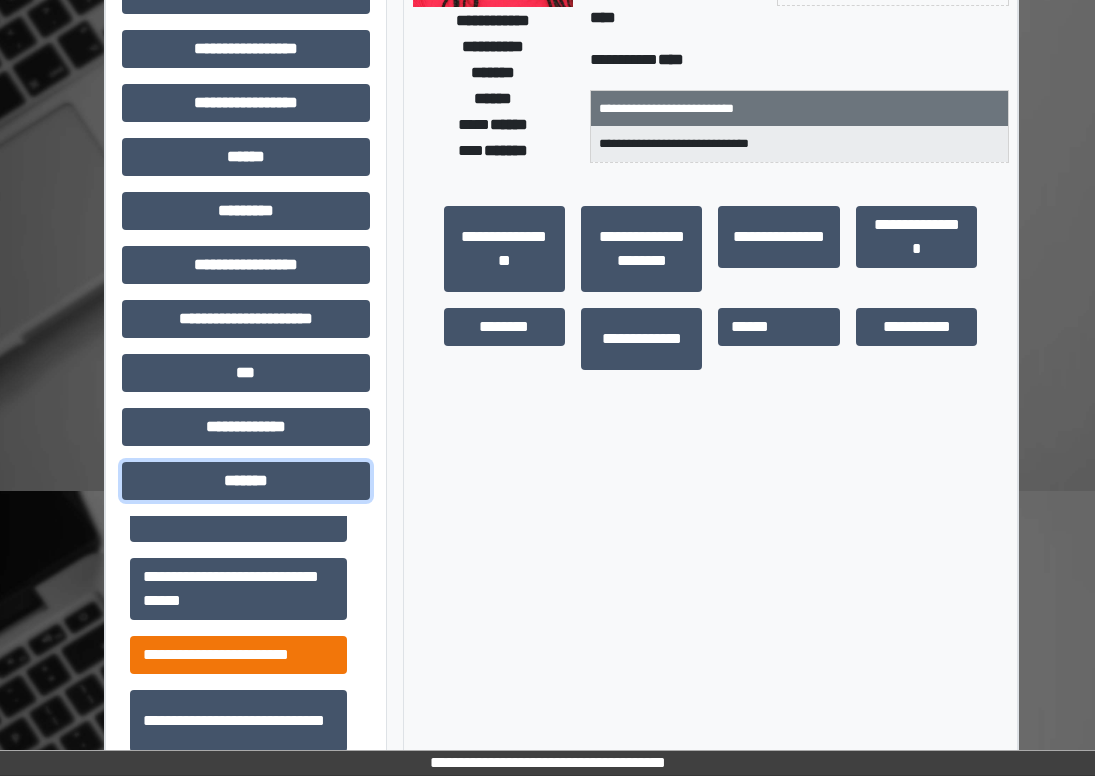 scroll, scrollTop: 800, scrollLeft: 0, axis: vertical 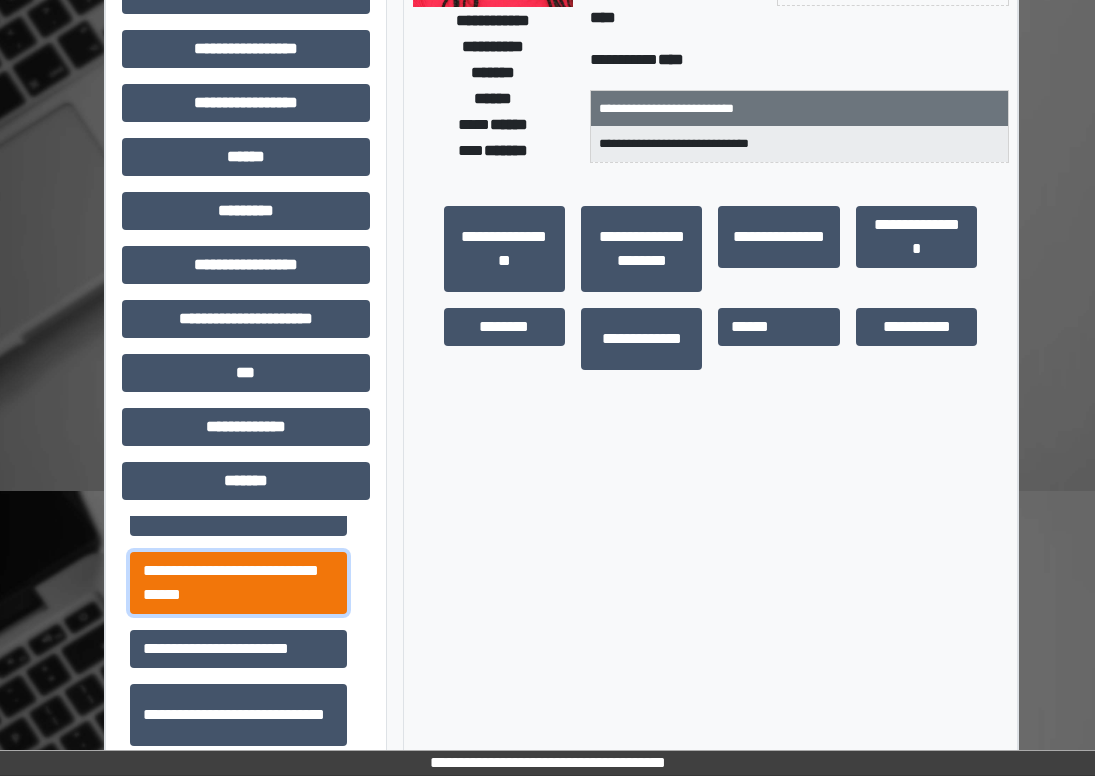 click on "**********" at bounding box center [238, 583] 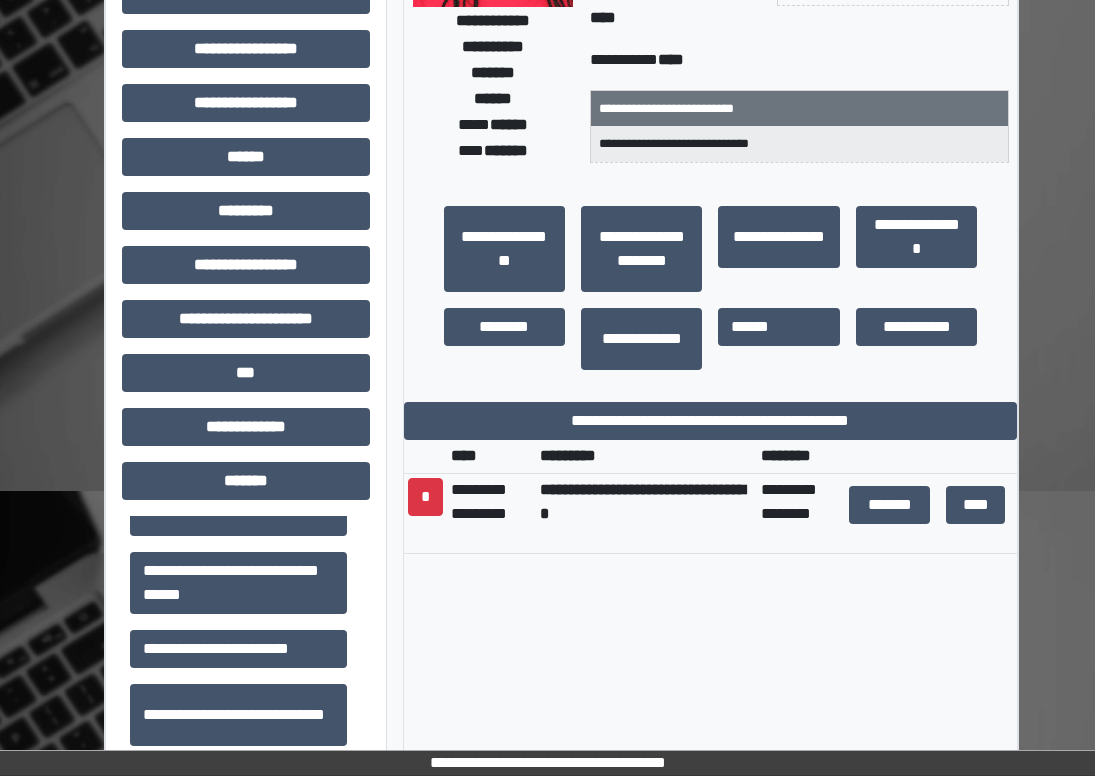 scroll, scrollTop: 0, scrollLeft: 0, axis: both 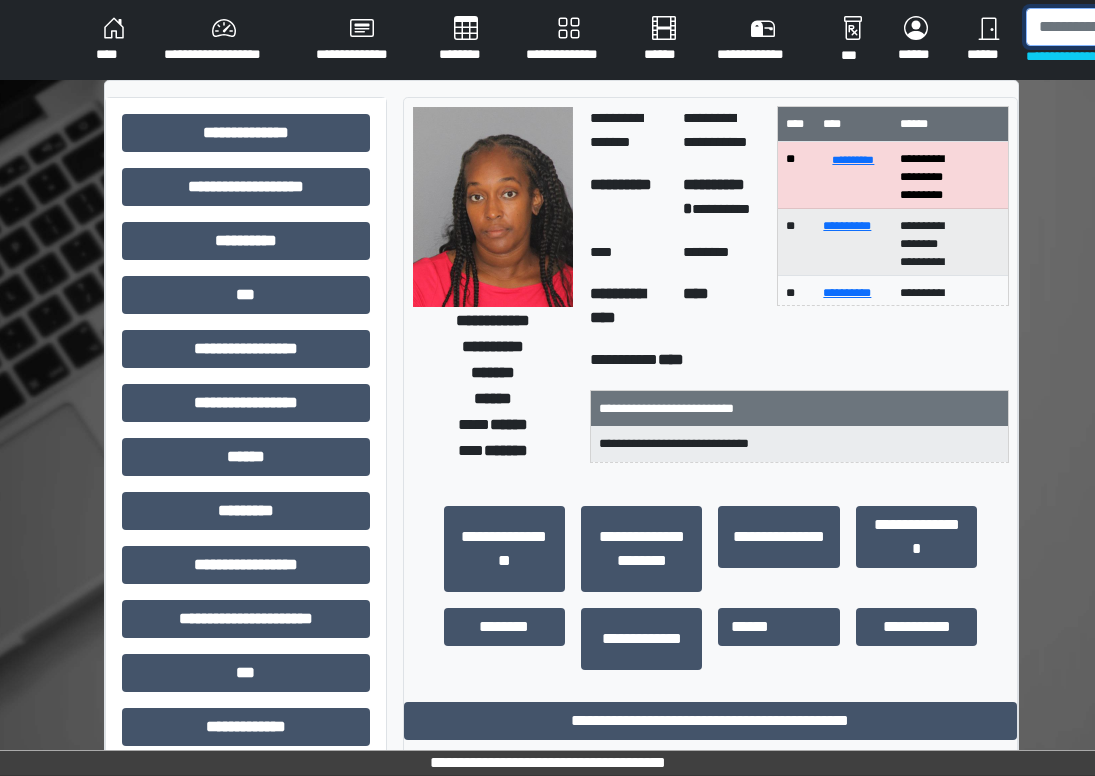 click at bounding box center (1129, 27) 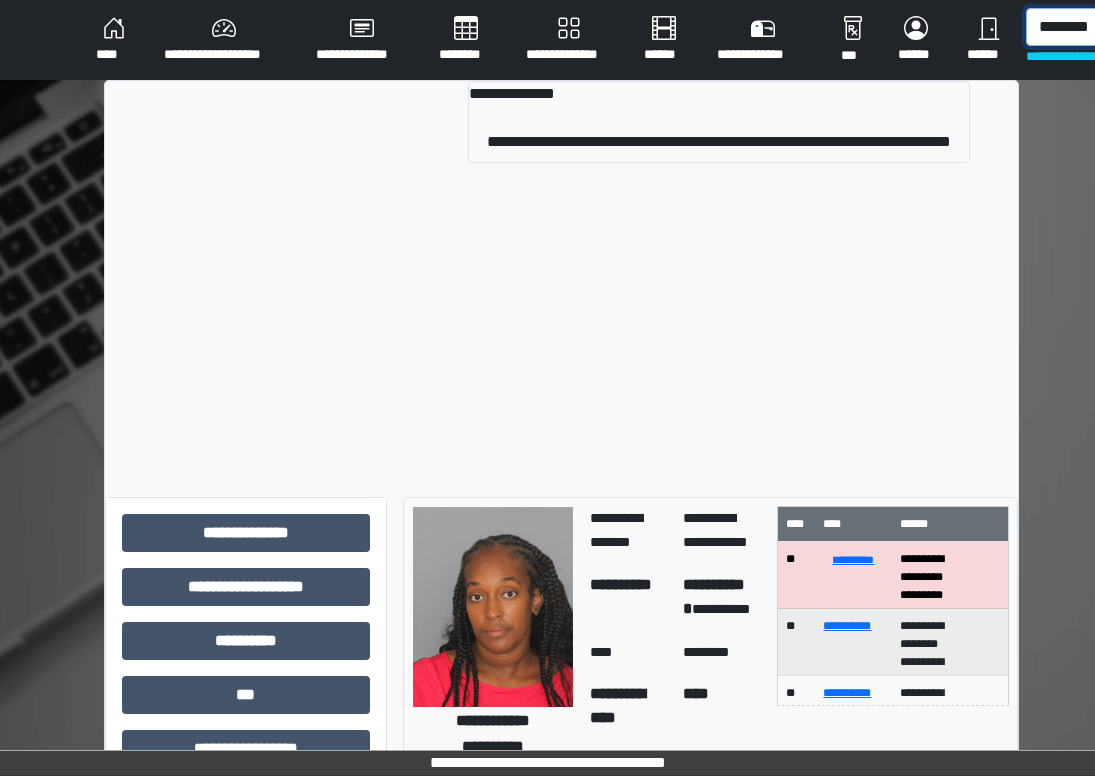 scroll, scrollTop: 0, scrollLeft: 11, axis: horizontal 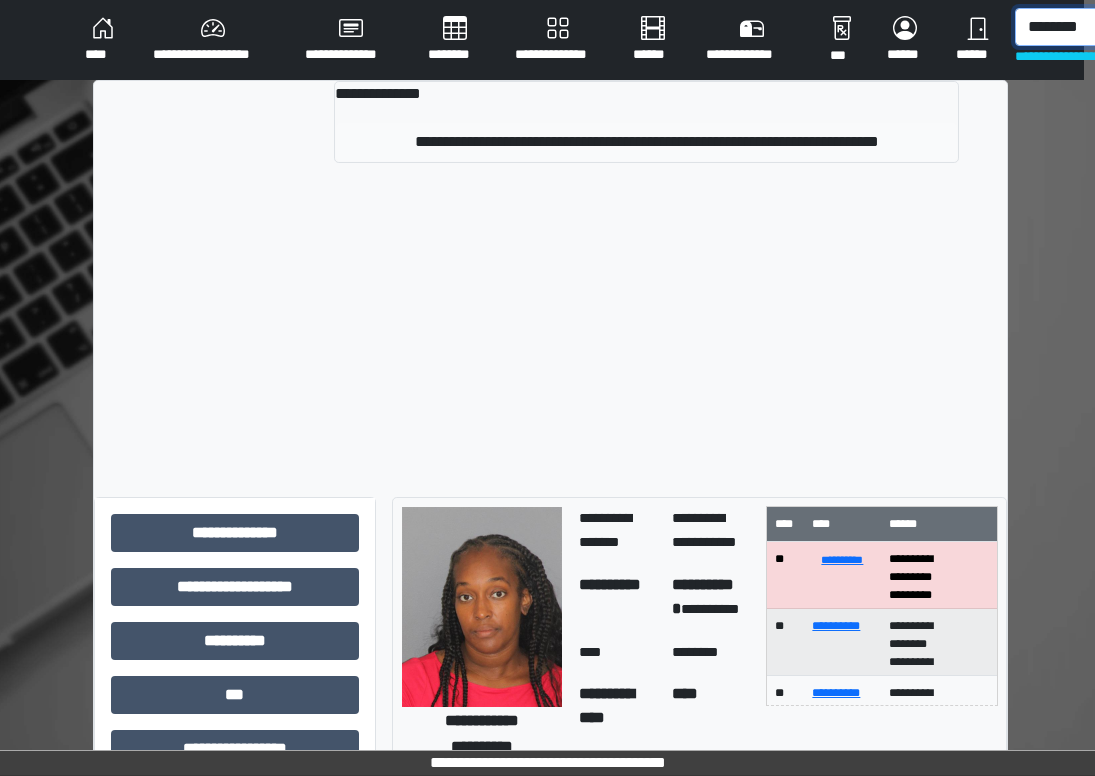 type on "********" 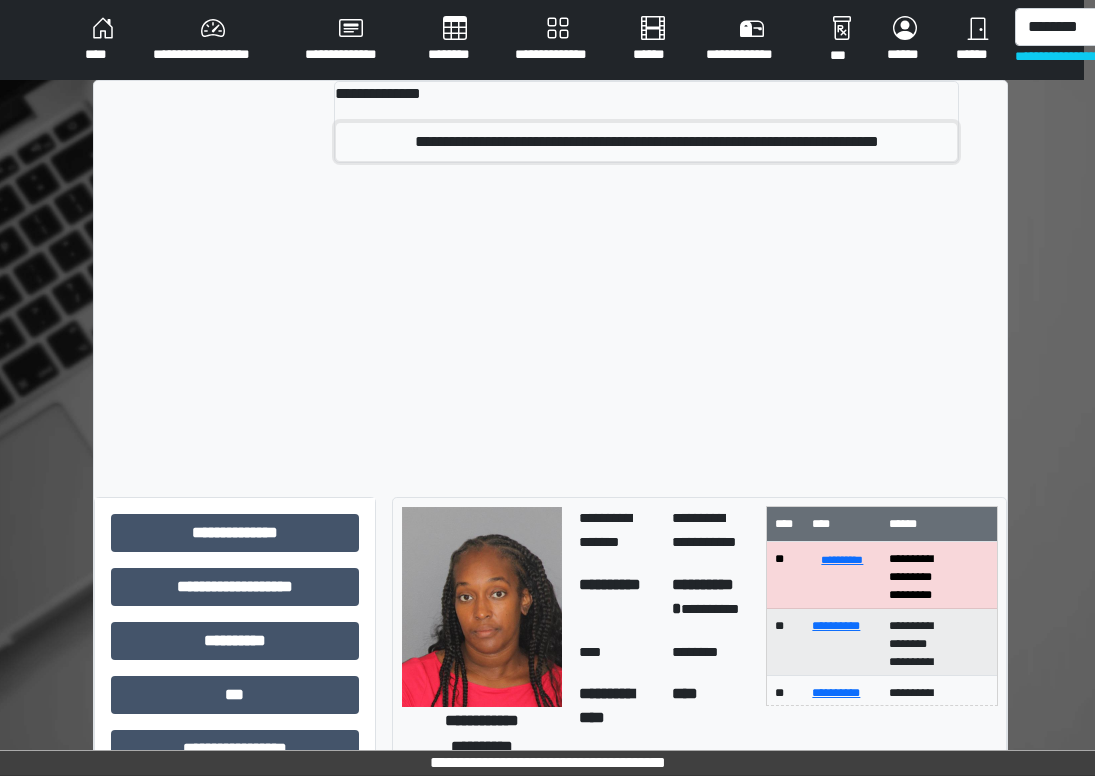 click on "**********" at bounding box center (646, 142) 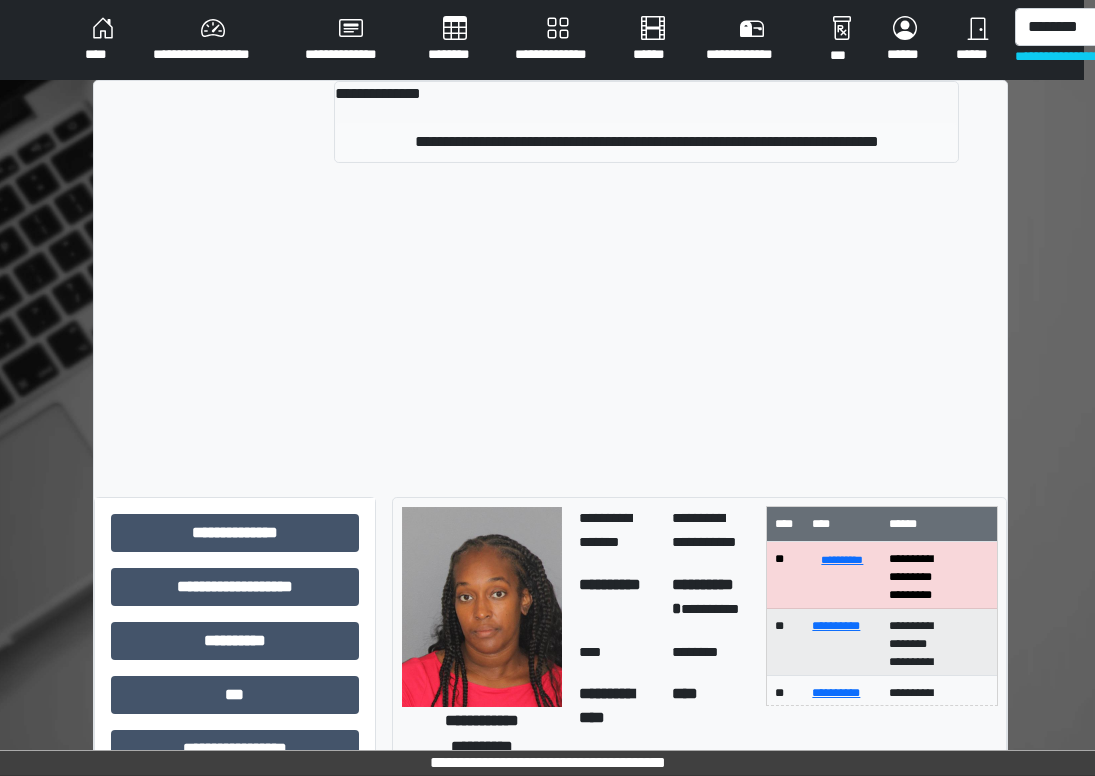 type 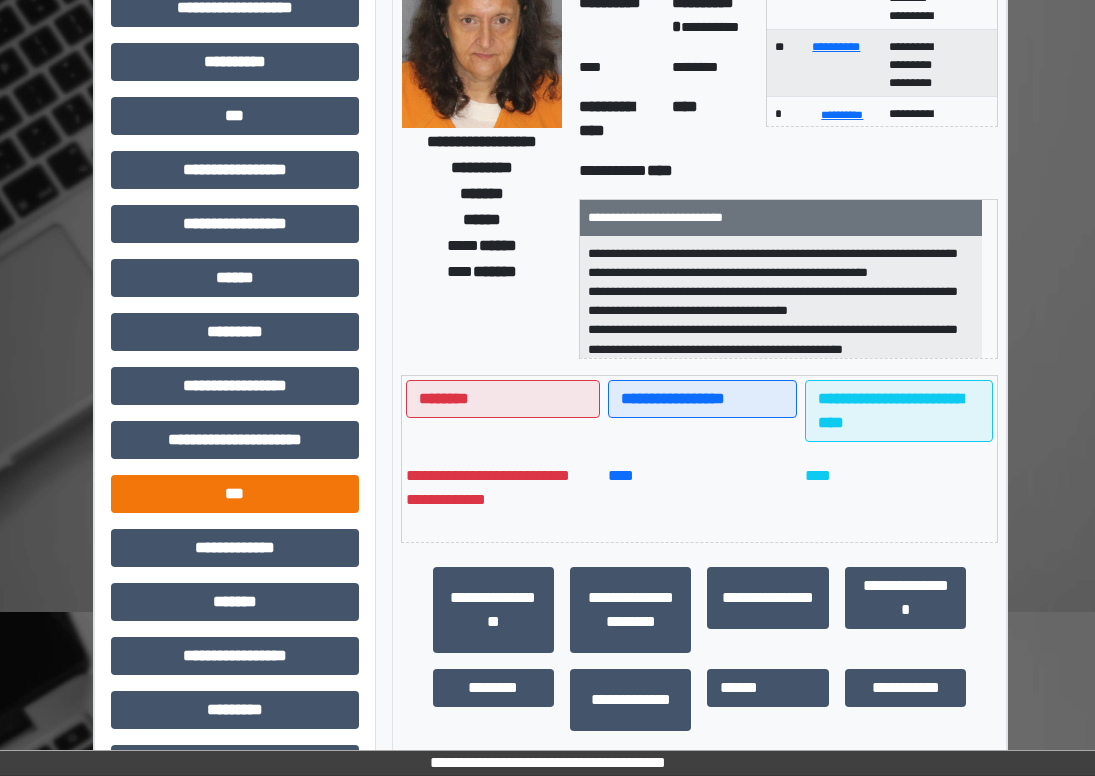 scroll, scrollTop: 398, scrollLeft: 11, axis: both 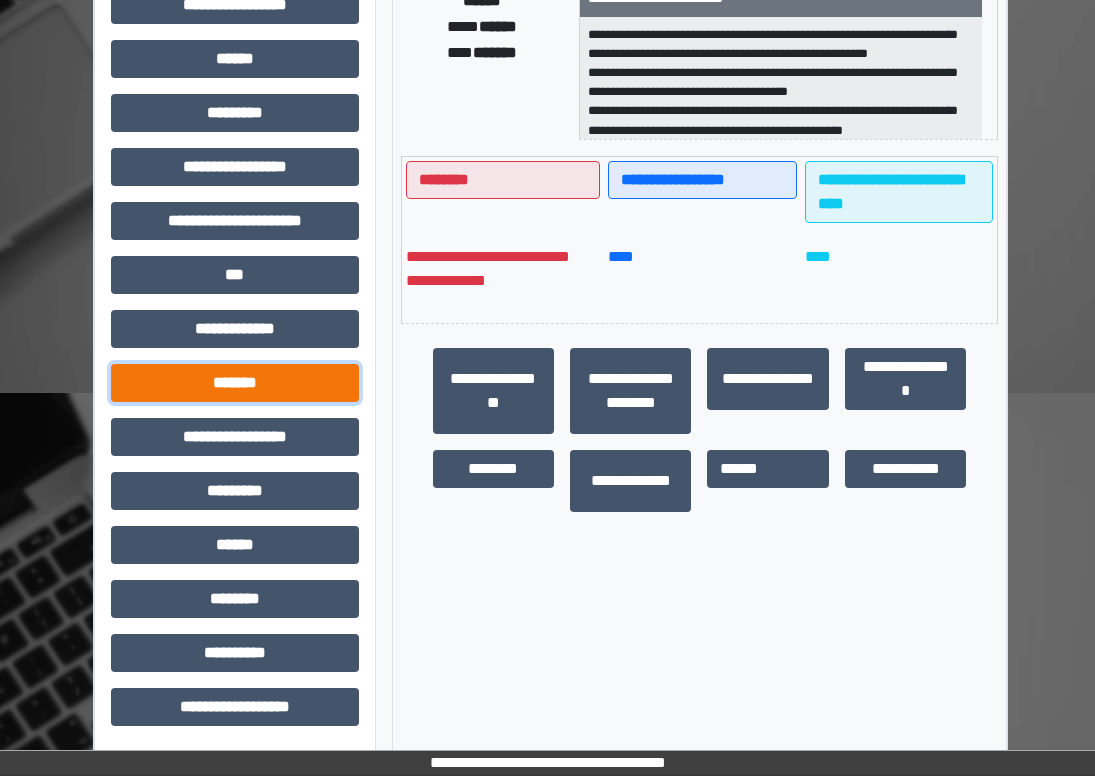 click on "*******" at bounding box center (235, 383) 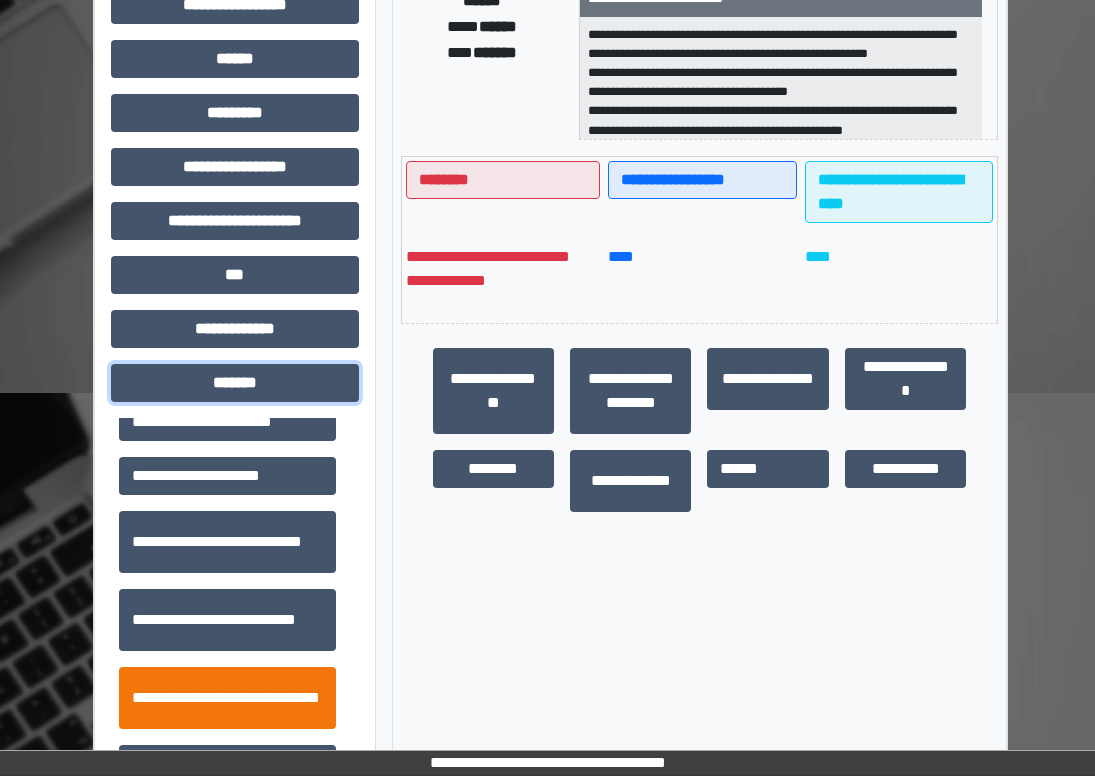 scroll, scrollTop: 600, scrollLeft: 0, axis: vertical 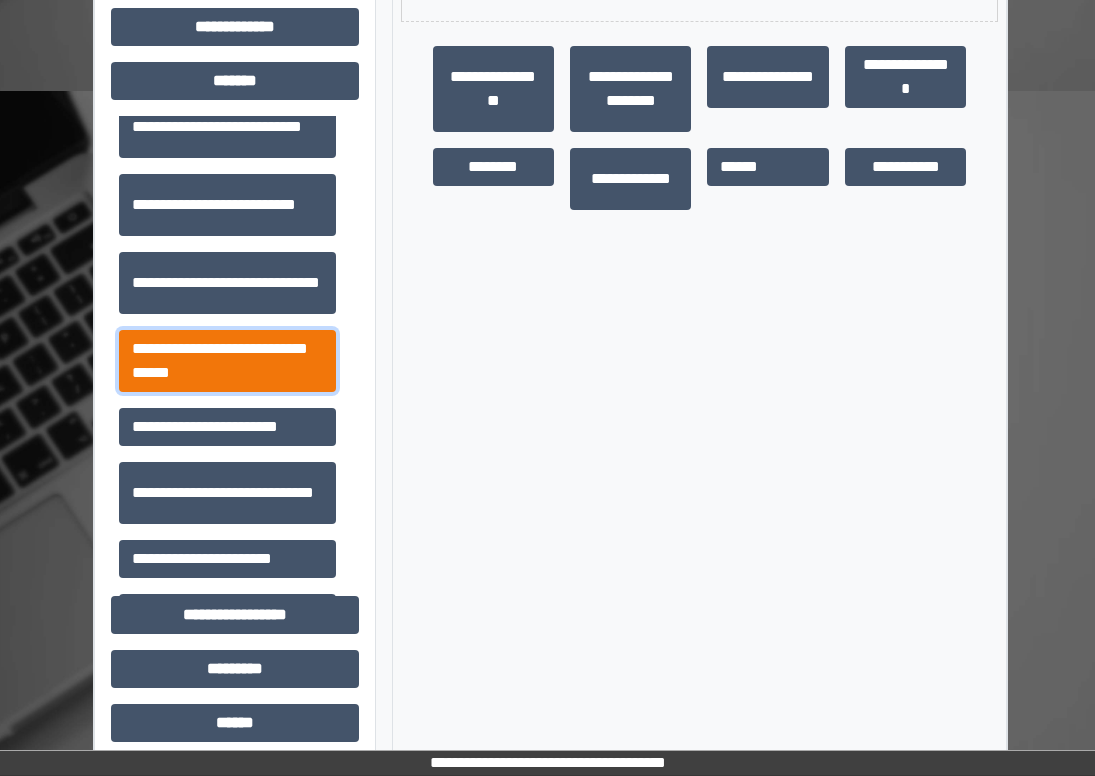 click on "**********" at bounding box center (227, 361) 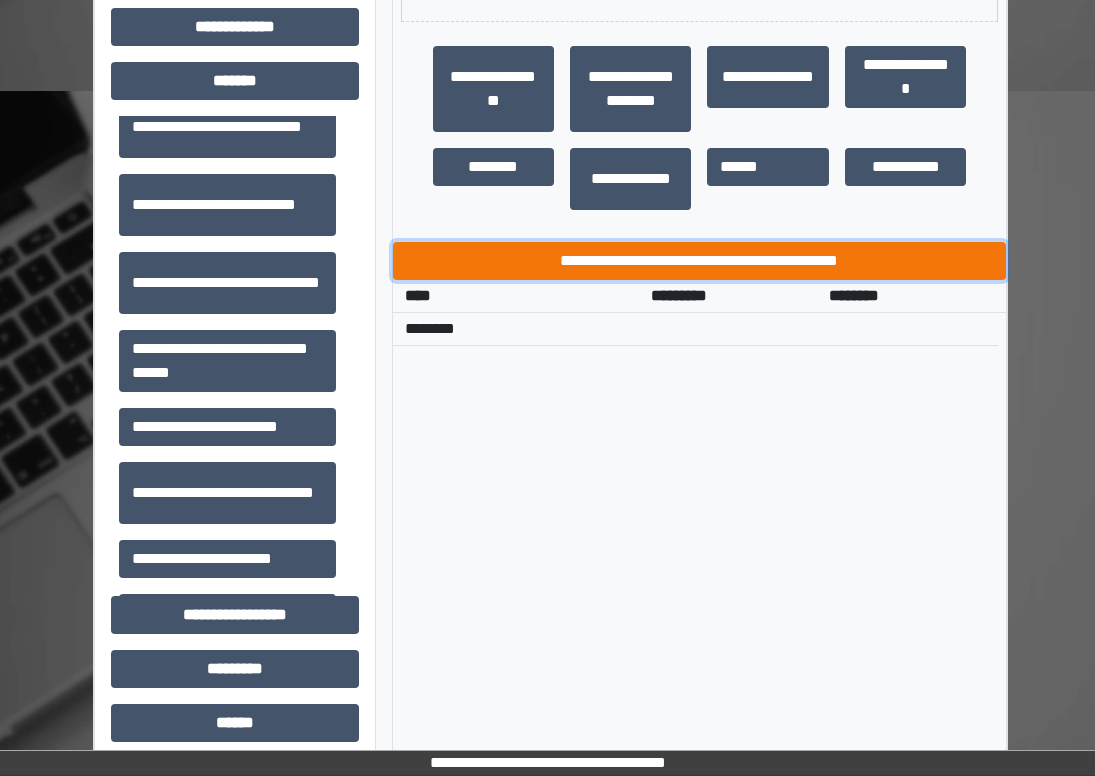 click on "**********" at bounding box center (700, 261) 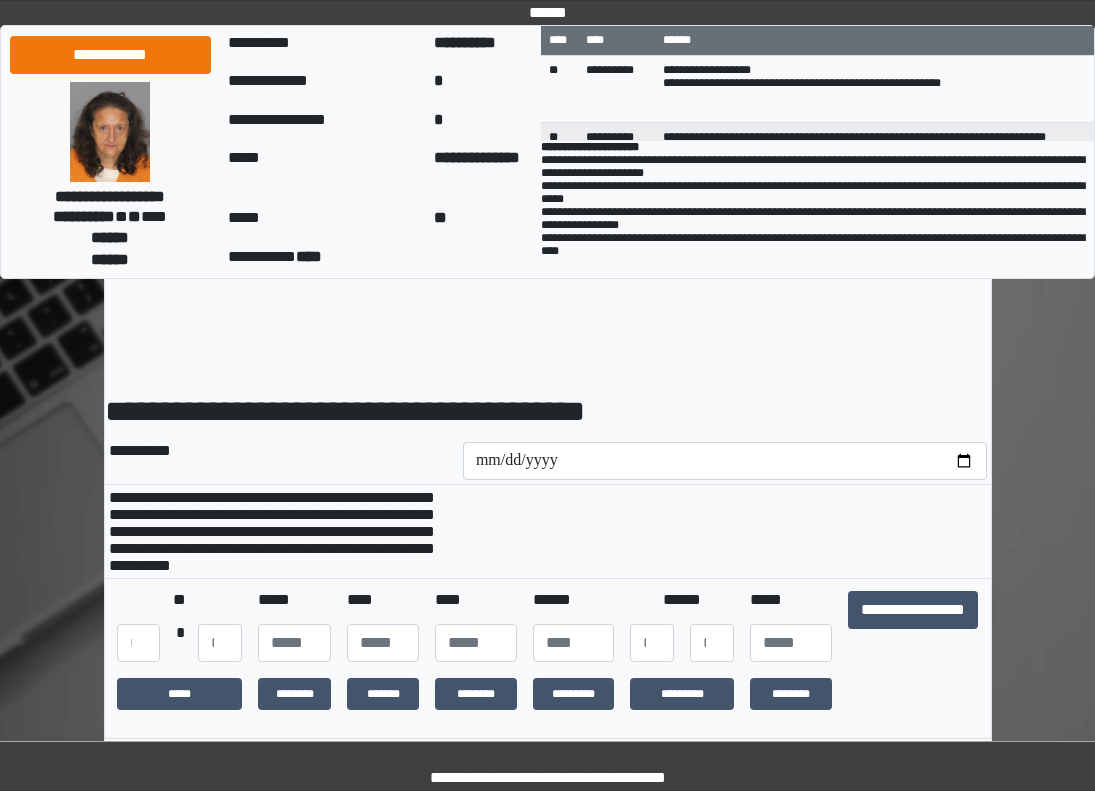 scroll, scrollTop: 0, scrollLeft: 0, axis: both 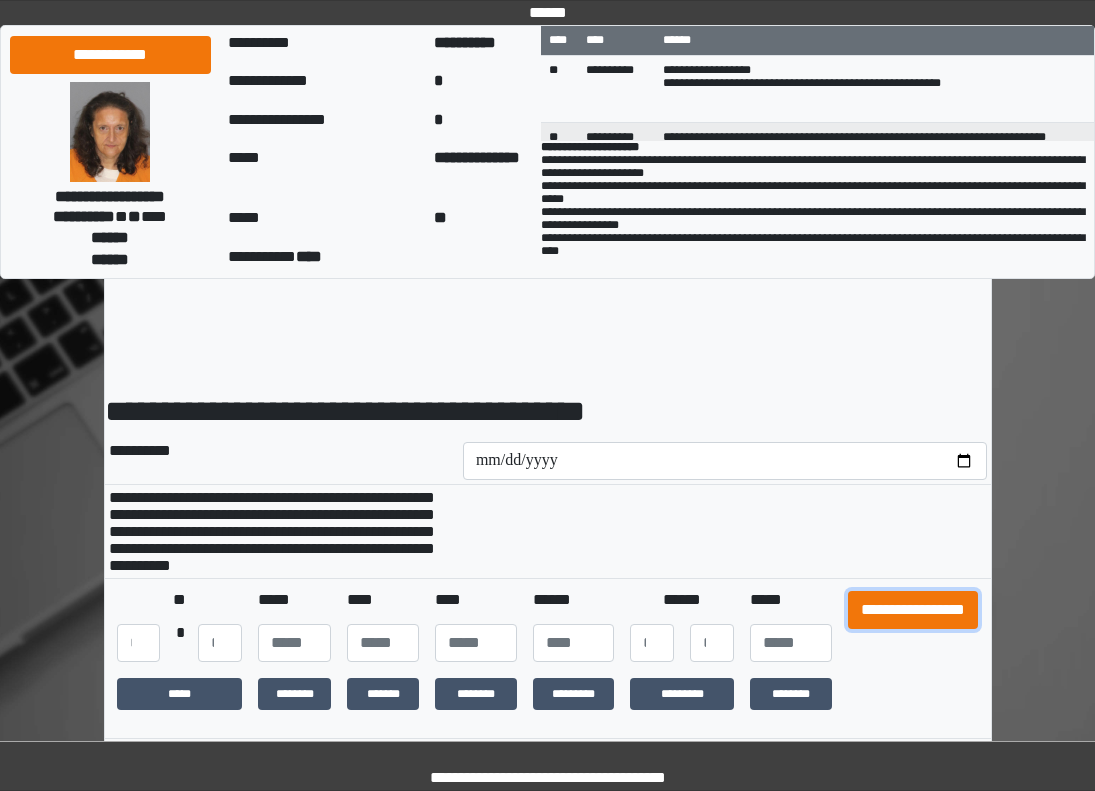 click on "**********" at bounding box center [913, 610] 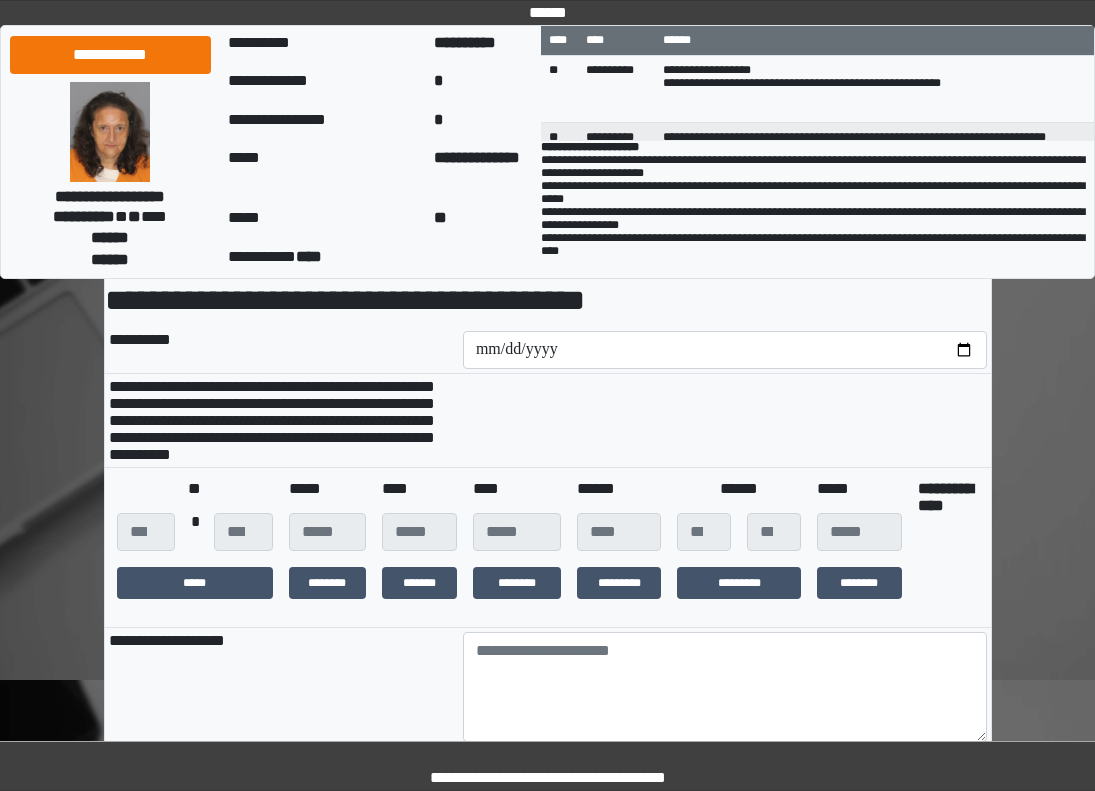 scroll, scrollTop: 300, scrollLeft: 0, axis: vertical 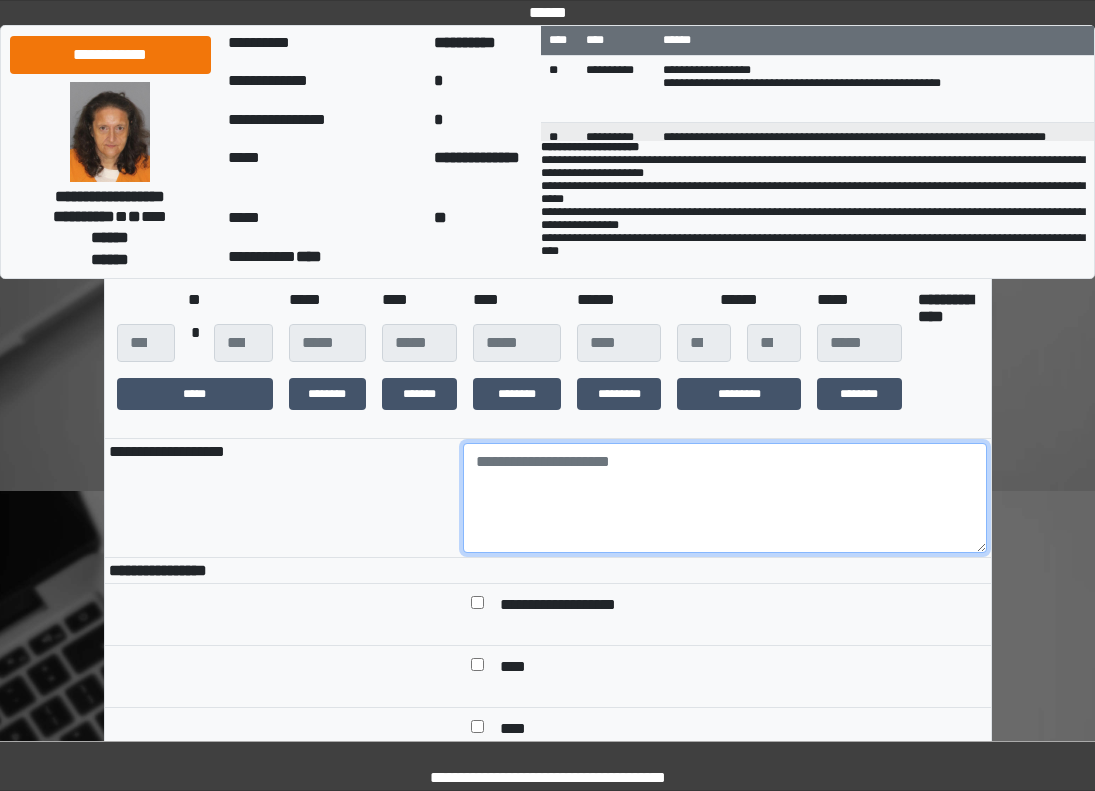 click at bounding box center [725, 498] 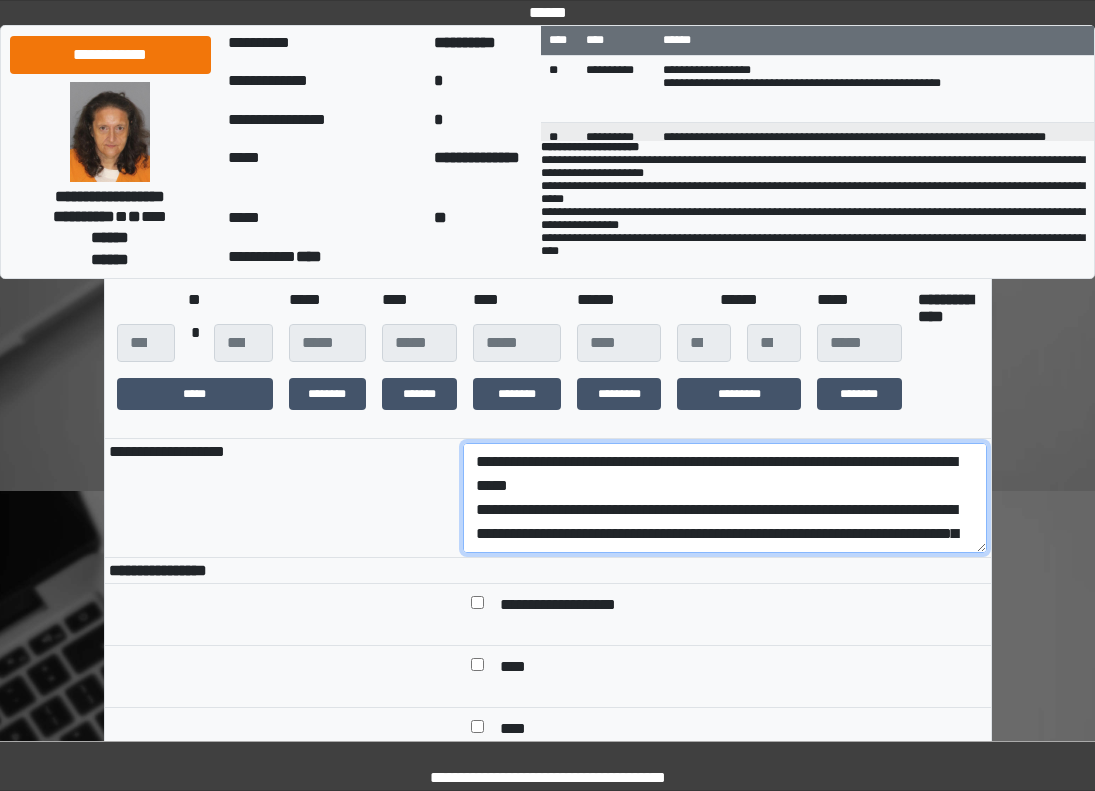 scroll, scrollTop: 233, scrollLeft: 0, axis: vertical 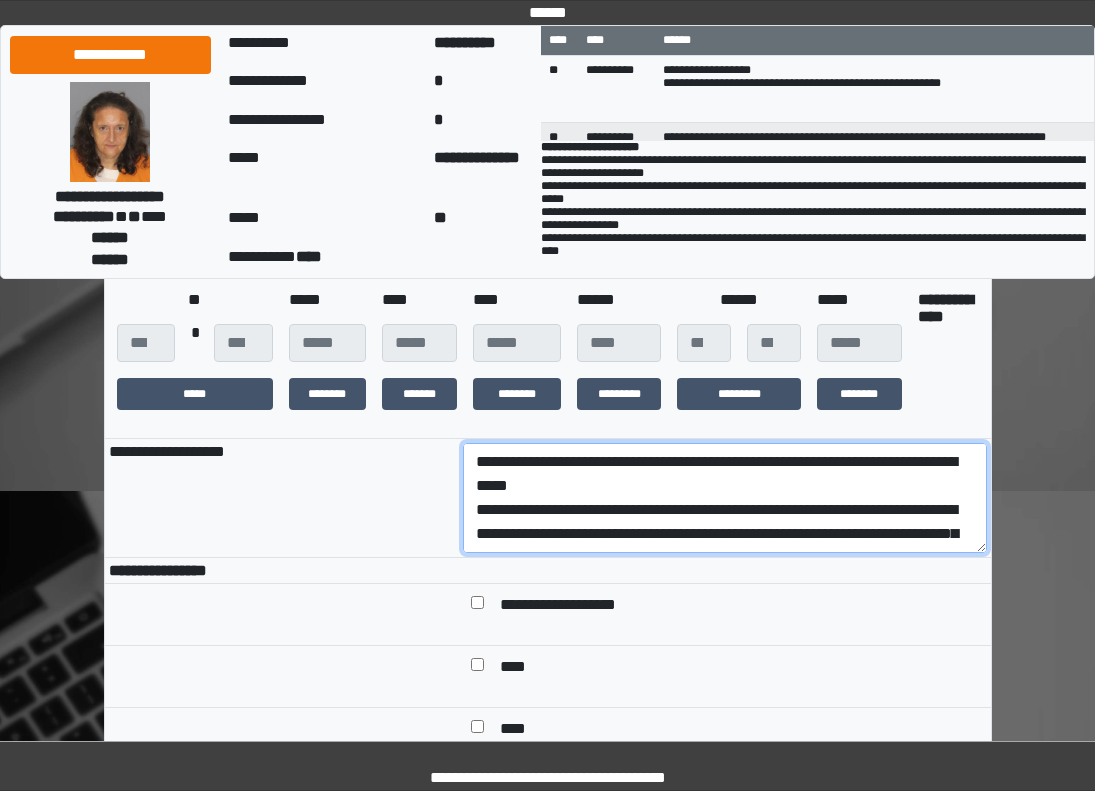drag, startPoint x: 823, startPoint y: 546, endPoint x: 330, endPoint y: 540, distance: 493.0365 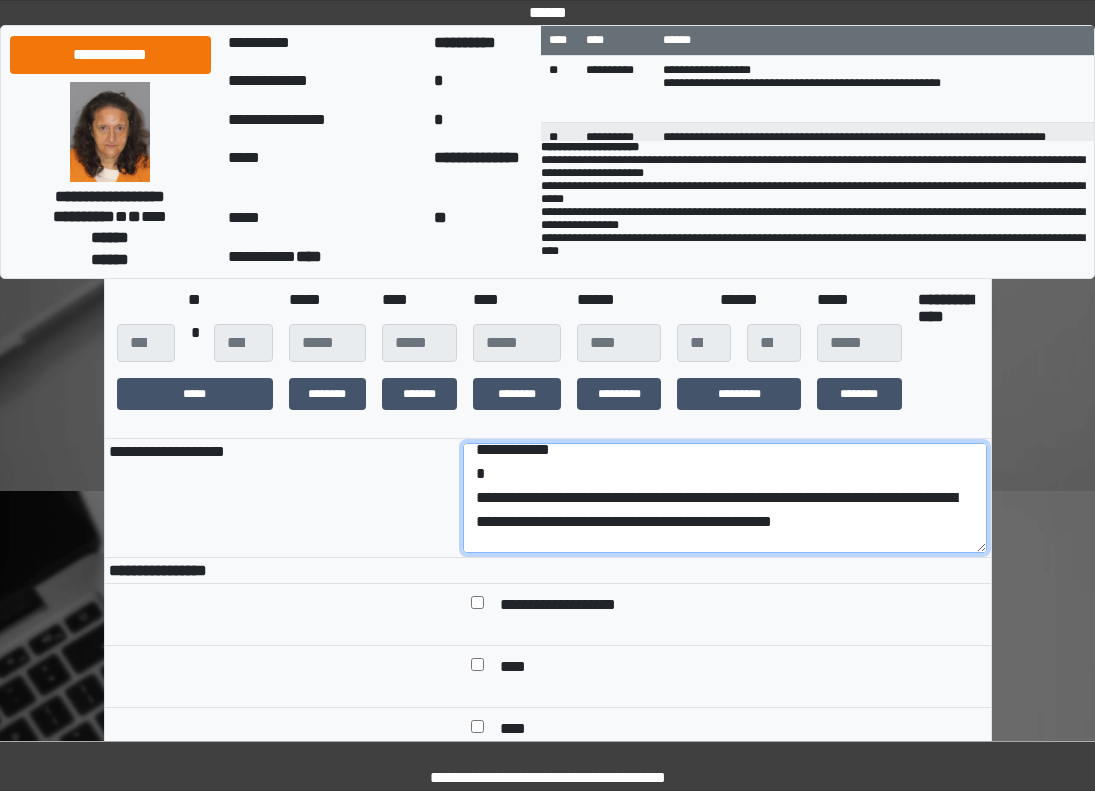 scroll, scrollTop: 240, scrollLeft: 0, axis: vertical 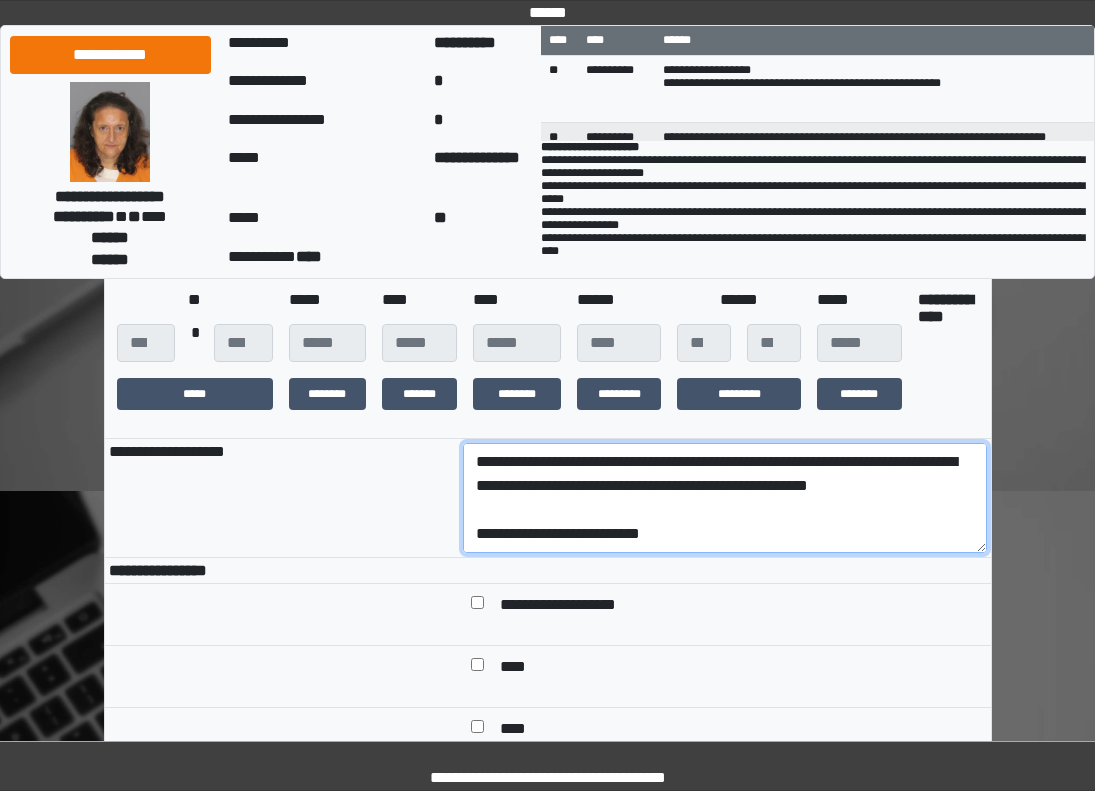 click on "**********" at bounding box center (725, 498) 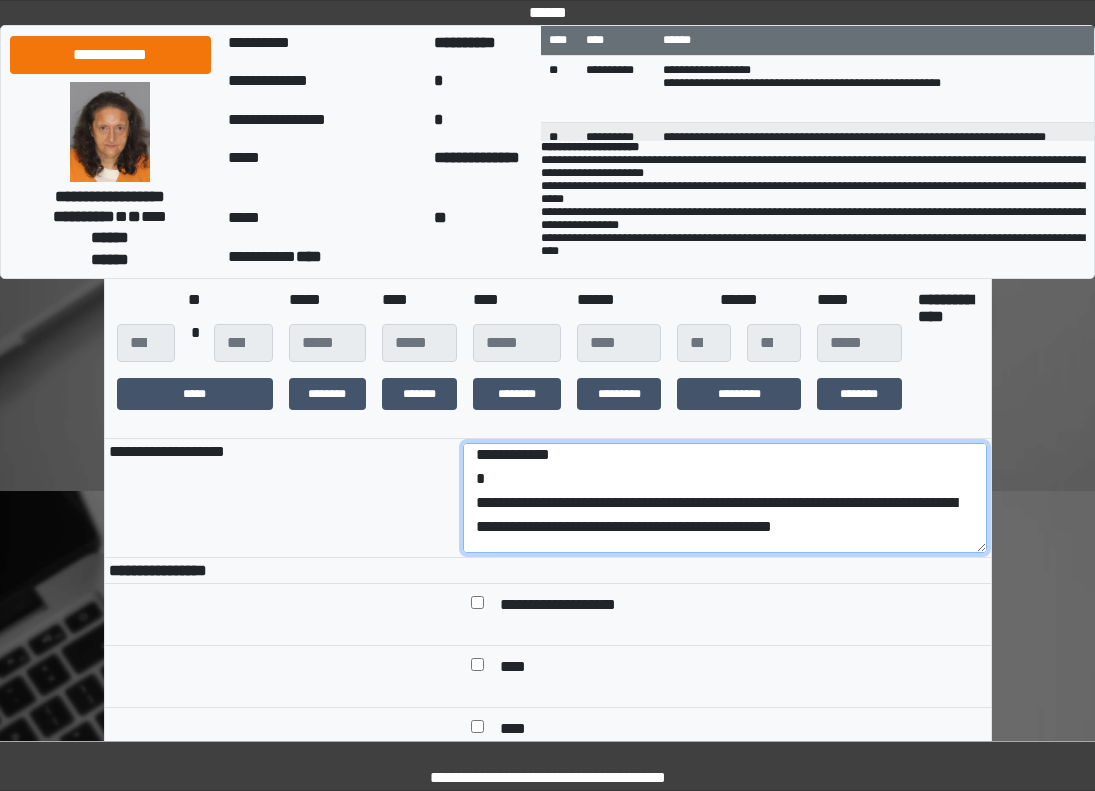 scroll, scrollTop: 0, scrollLeft: 0, axis: both 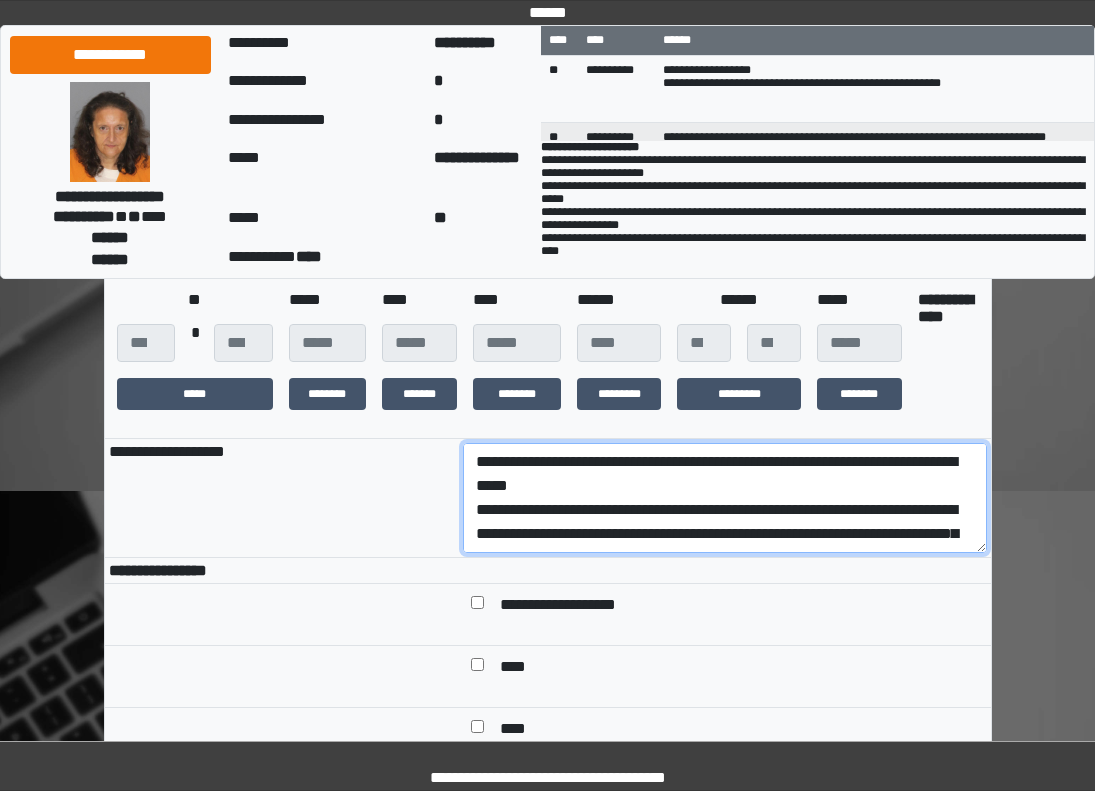 drag, startPoint x: 736, startPoint y: 532, endPoint x: 440, endPoint y: 530, distance: 296.00674 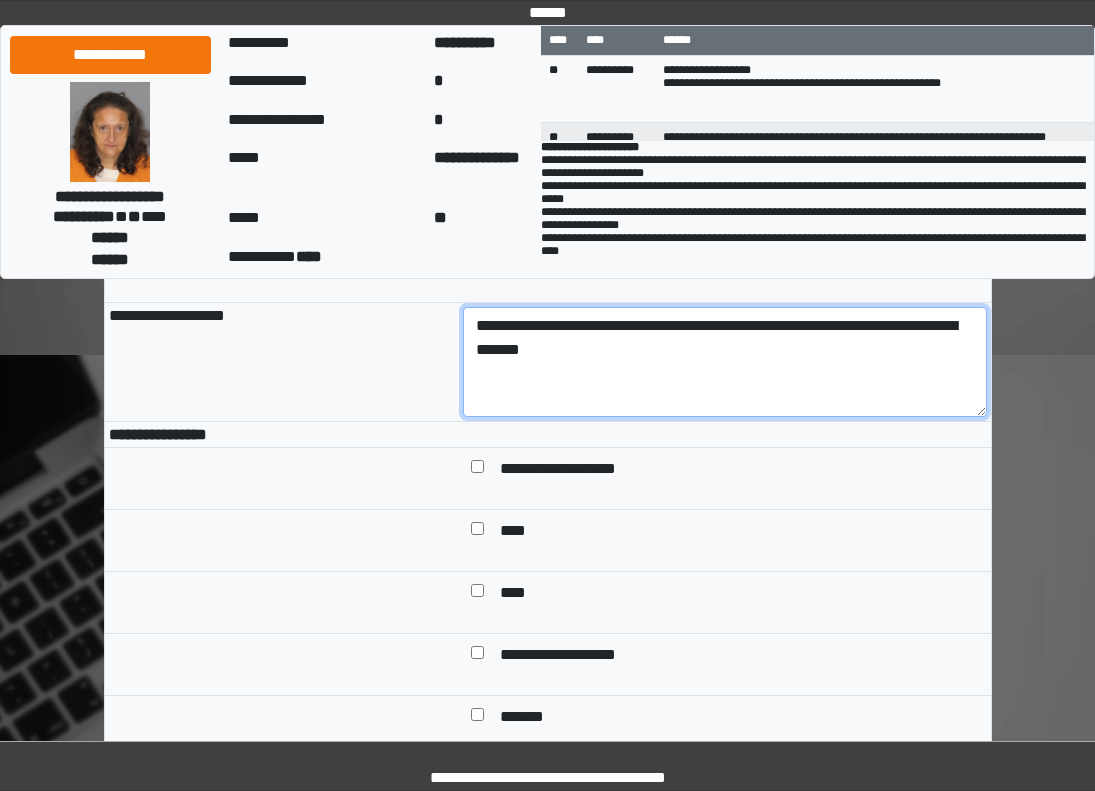 scroll, scrollTop: 700, scrollLeft: 0, axis: vertical 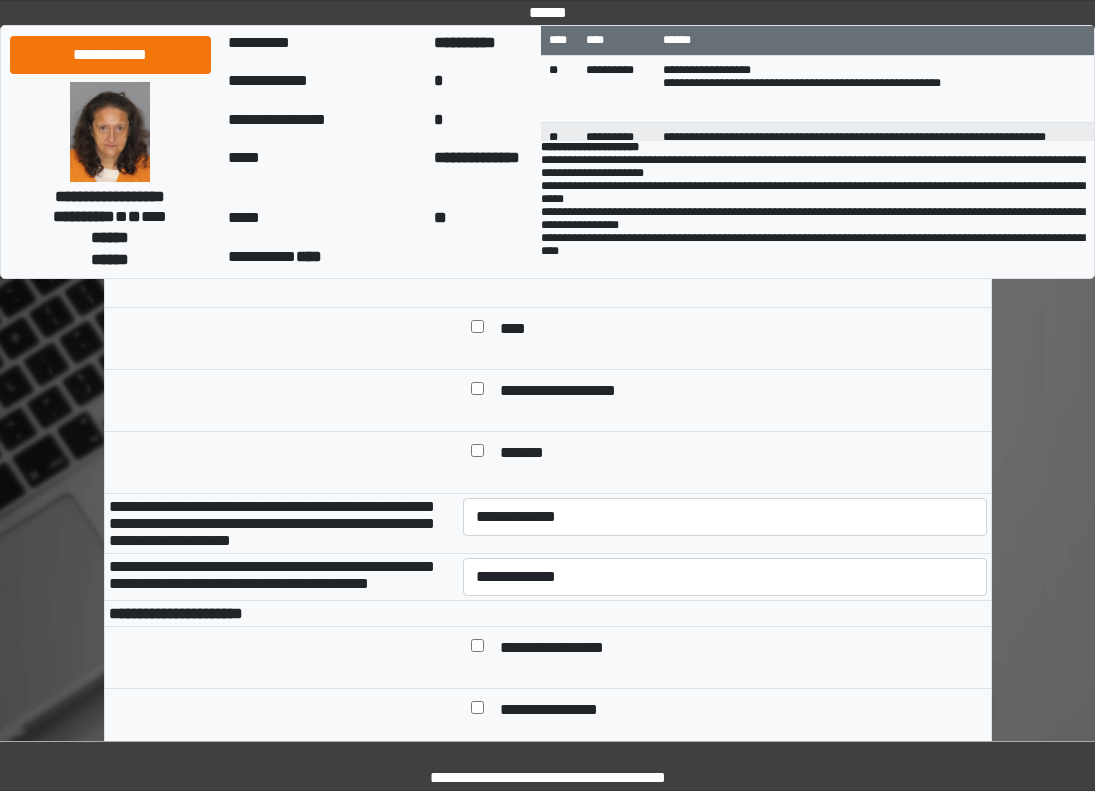 type on "**********" 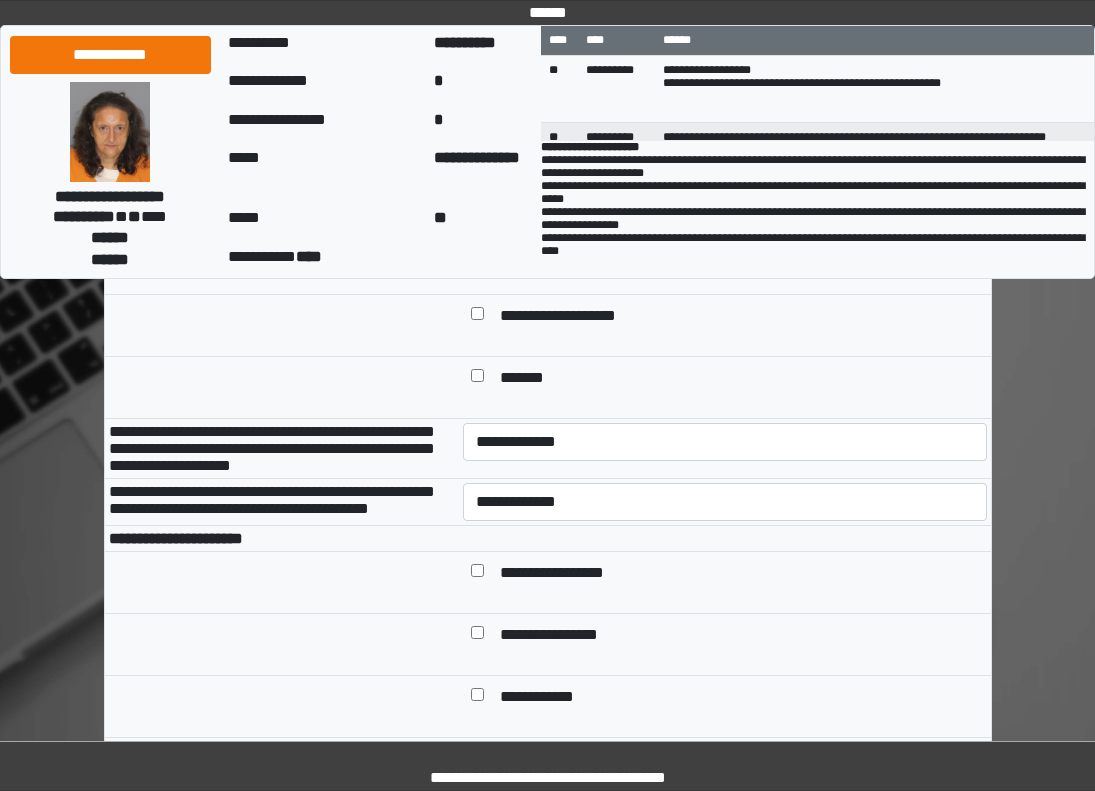 scroll, scrollTop: 900, scrollLeft: 0, axis: vertical 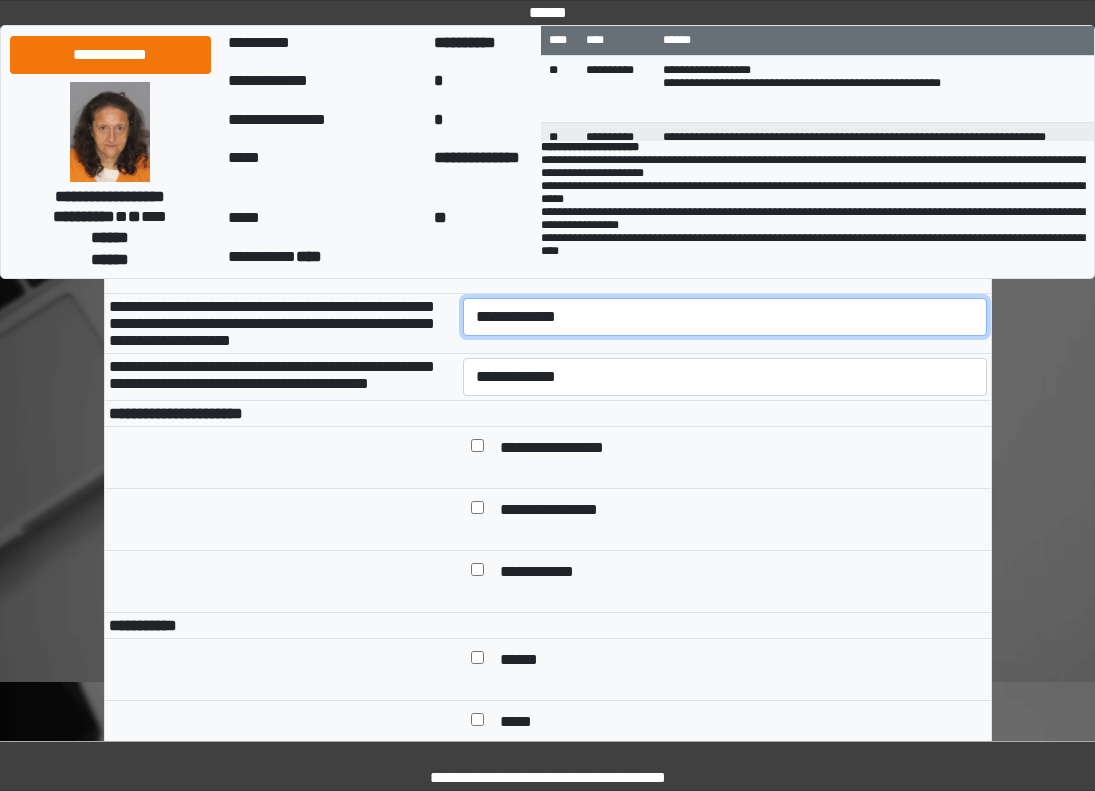 click on "**********" at bounding box center (725, 317) 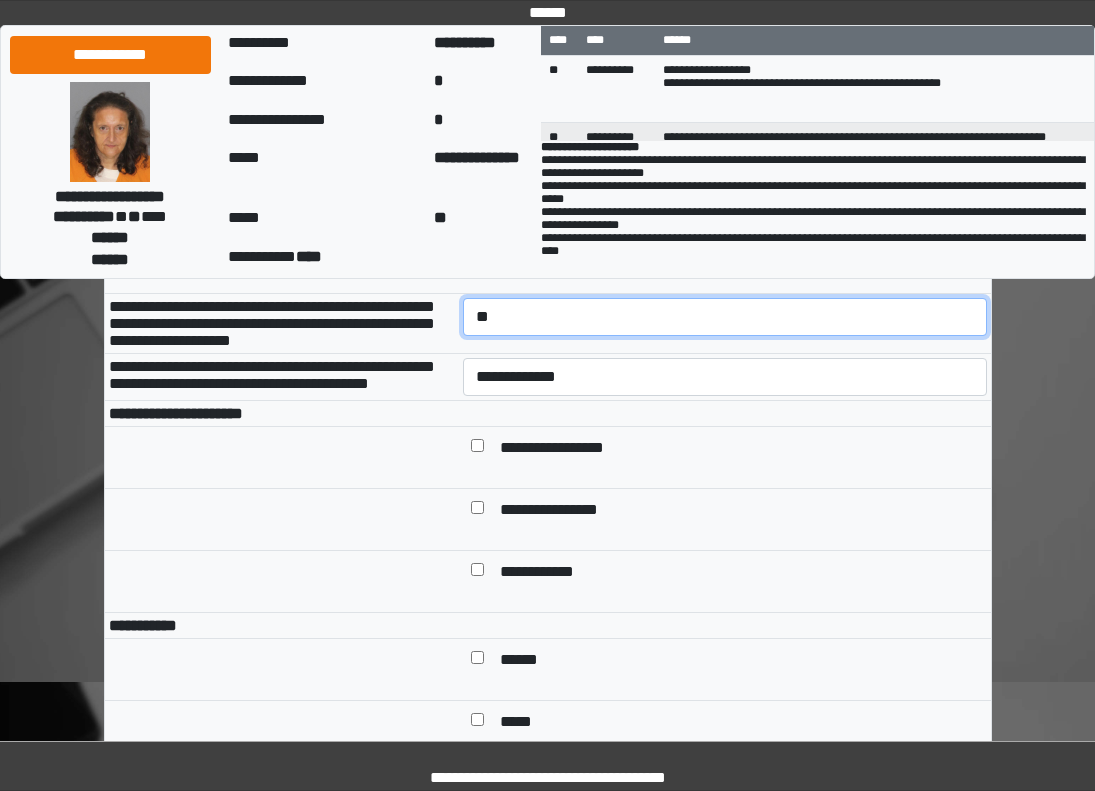 click on "**********" at bounding box center (725, 317) 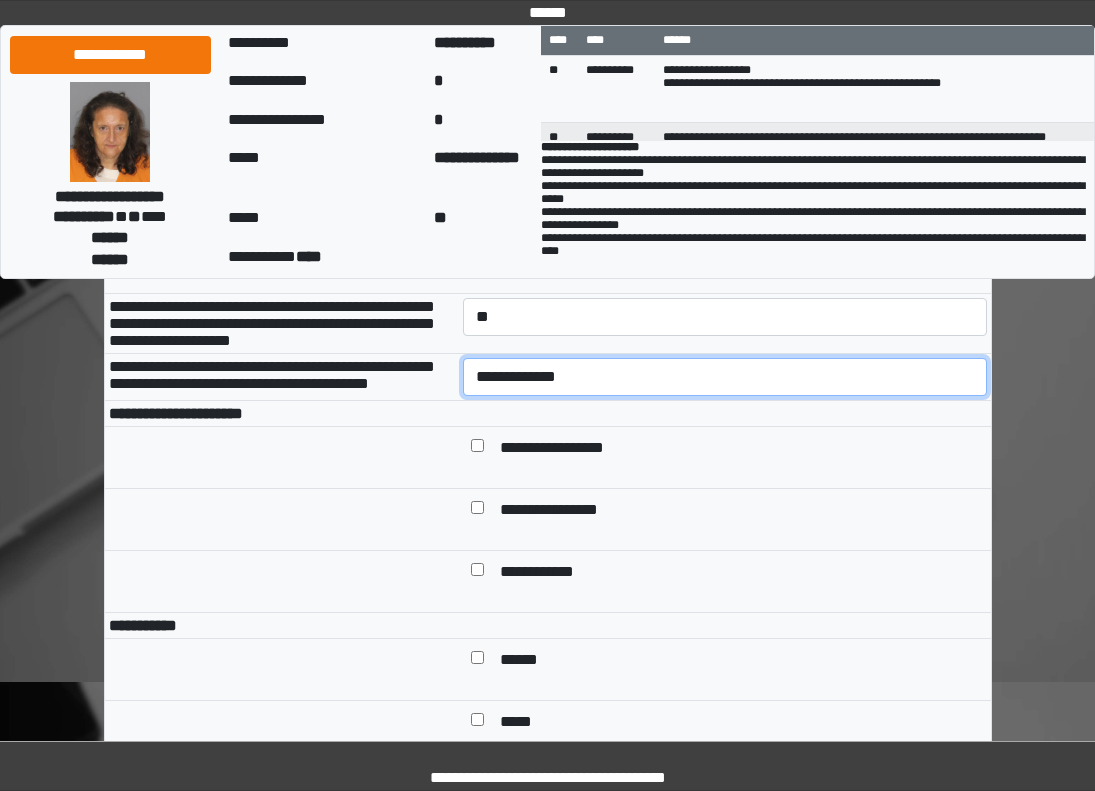 drag, startPoint x: 583, startPoint y: 417, endPoint x: 587, endPoint y: 434, distance: 17.464249 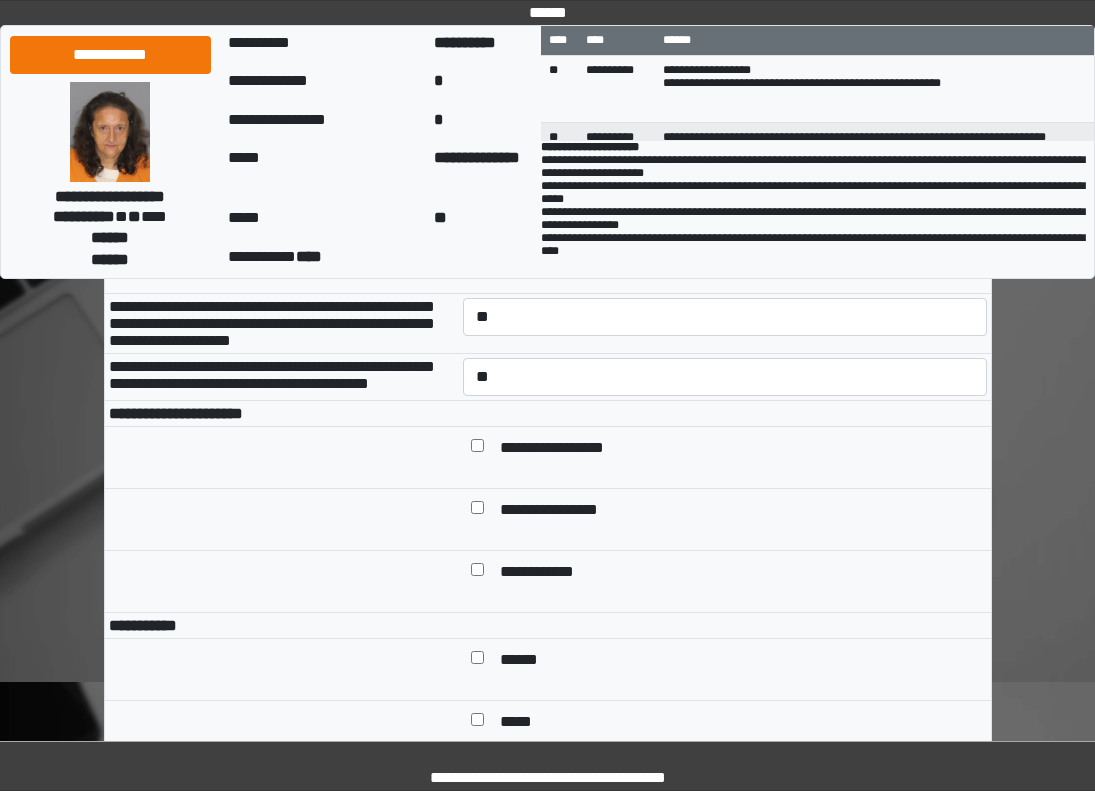 click on "**********" at bounding box center [548, 732] 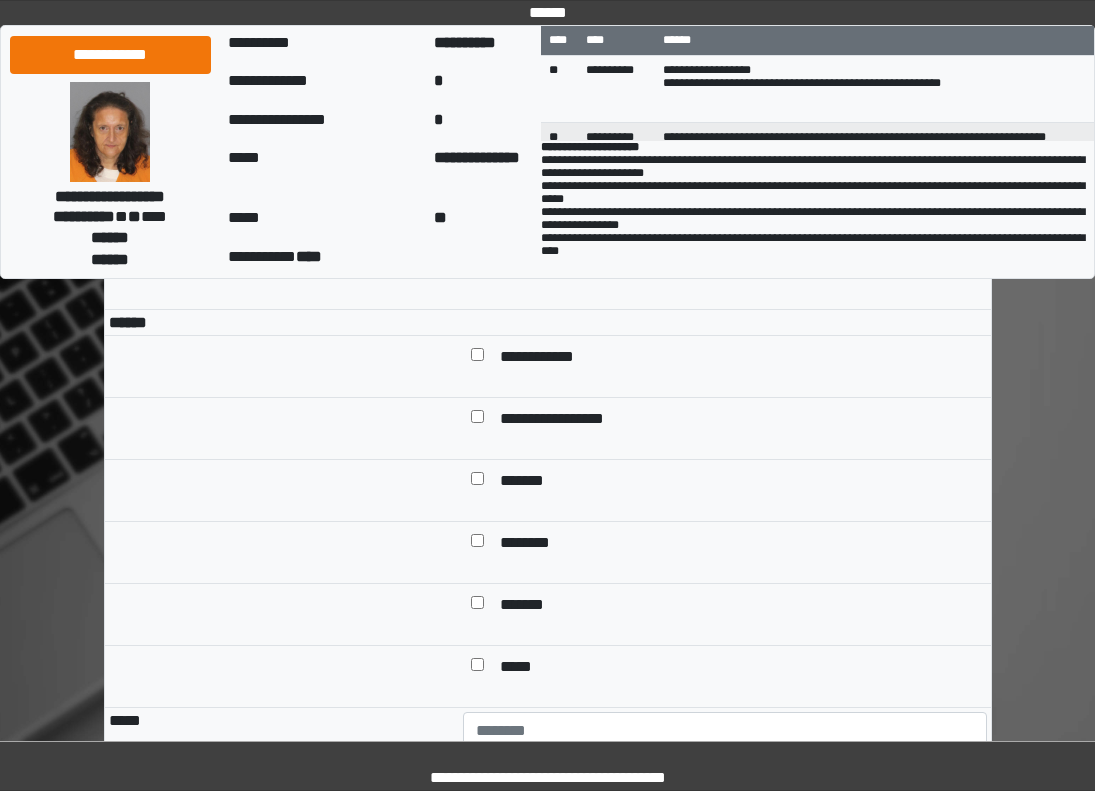 scroll, scrollTop: 1800, scrollLeft: 0, axis: vertical 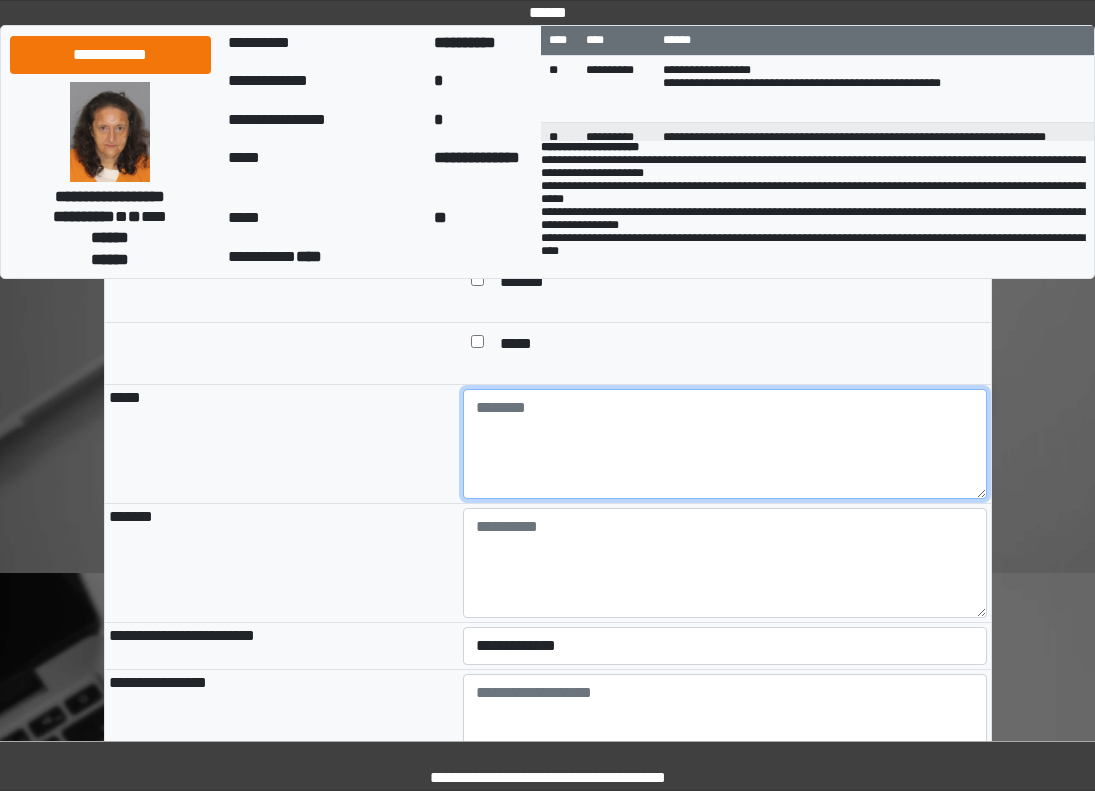 click at bounding box center [725, 444] 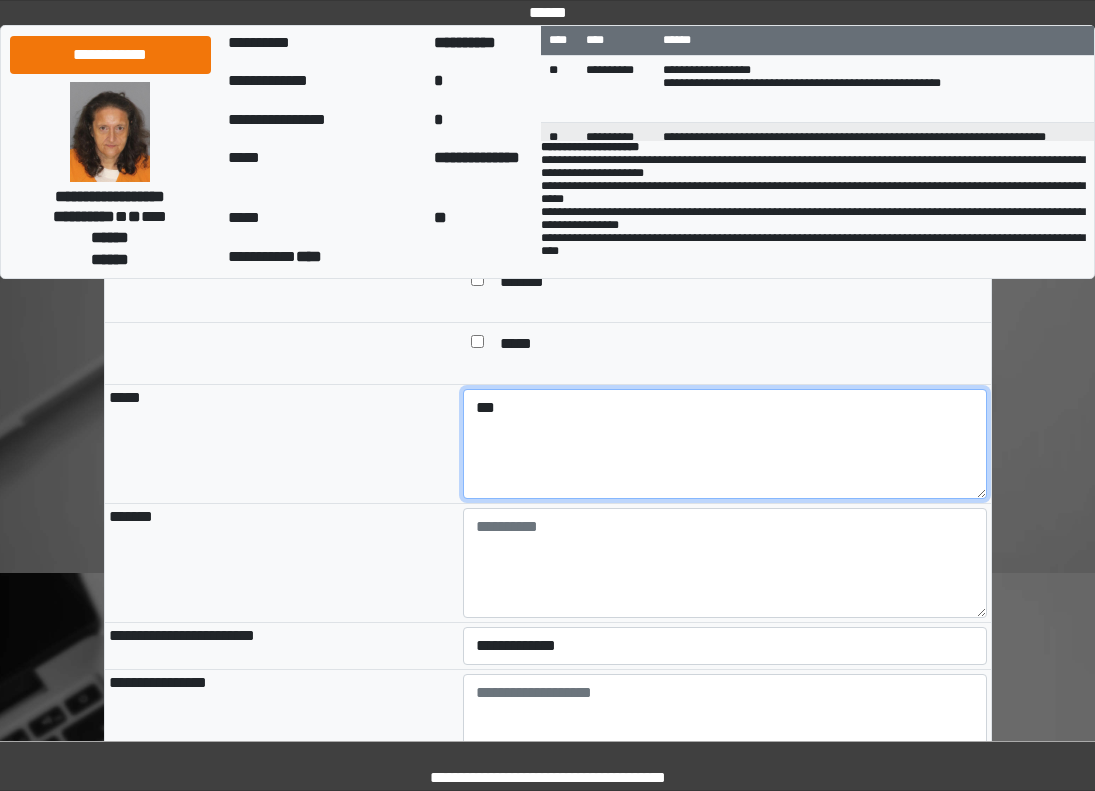 type on "***" 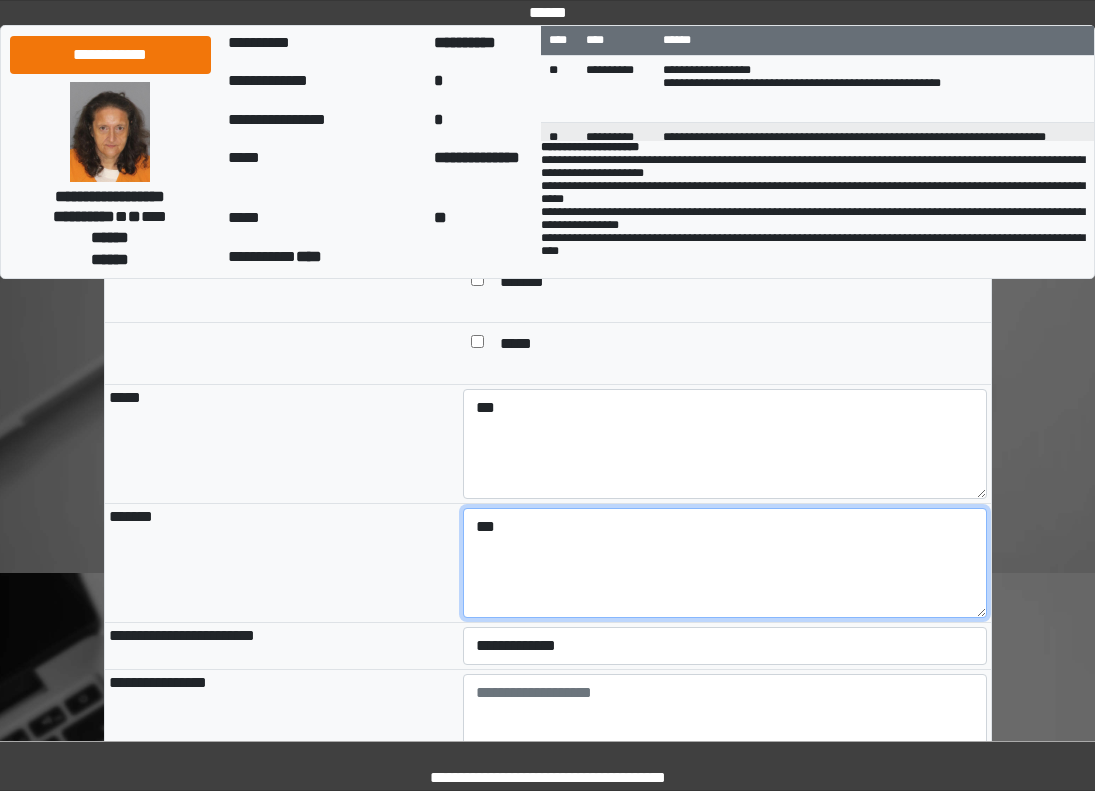 type on "***" 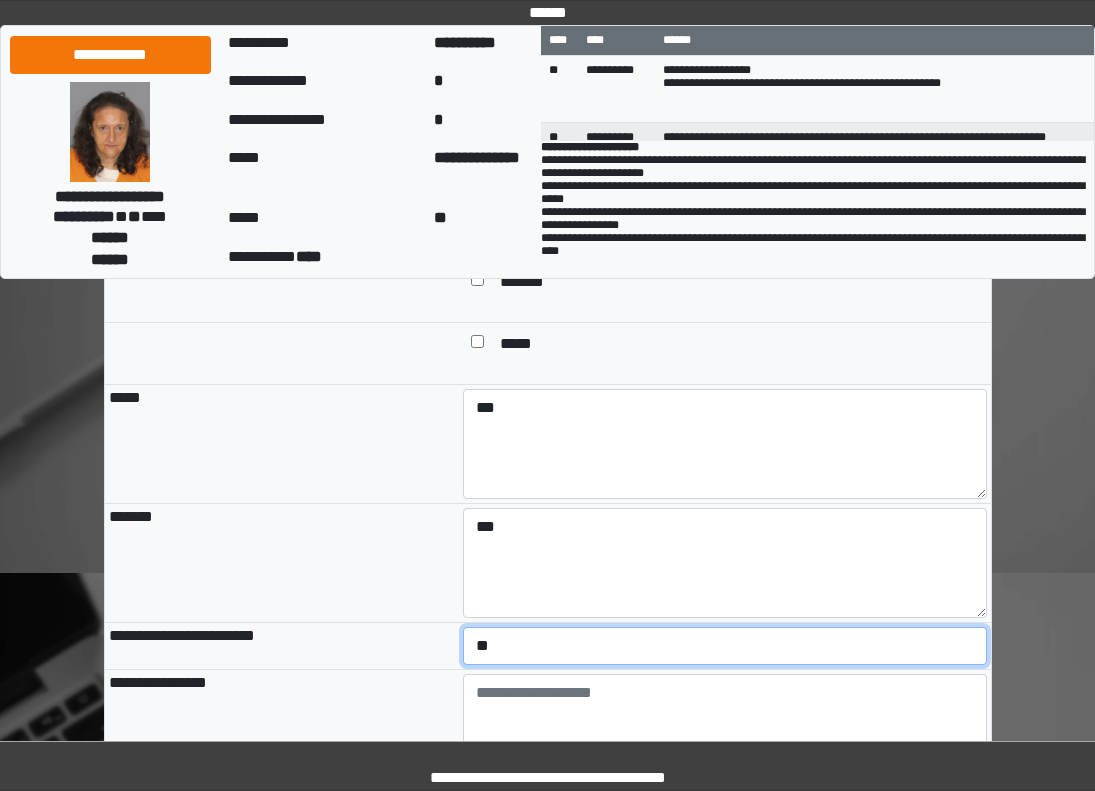 select on "*" 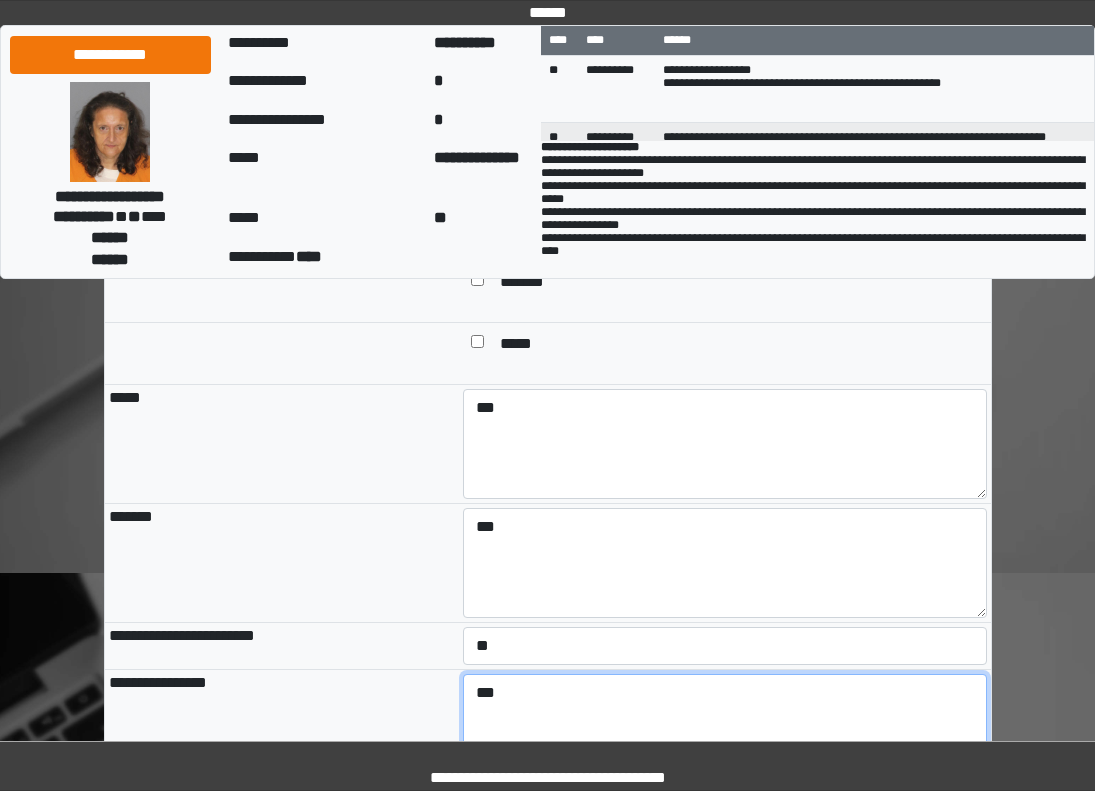 type on "***" 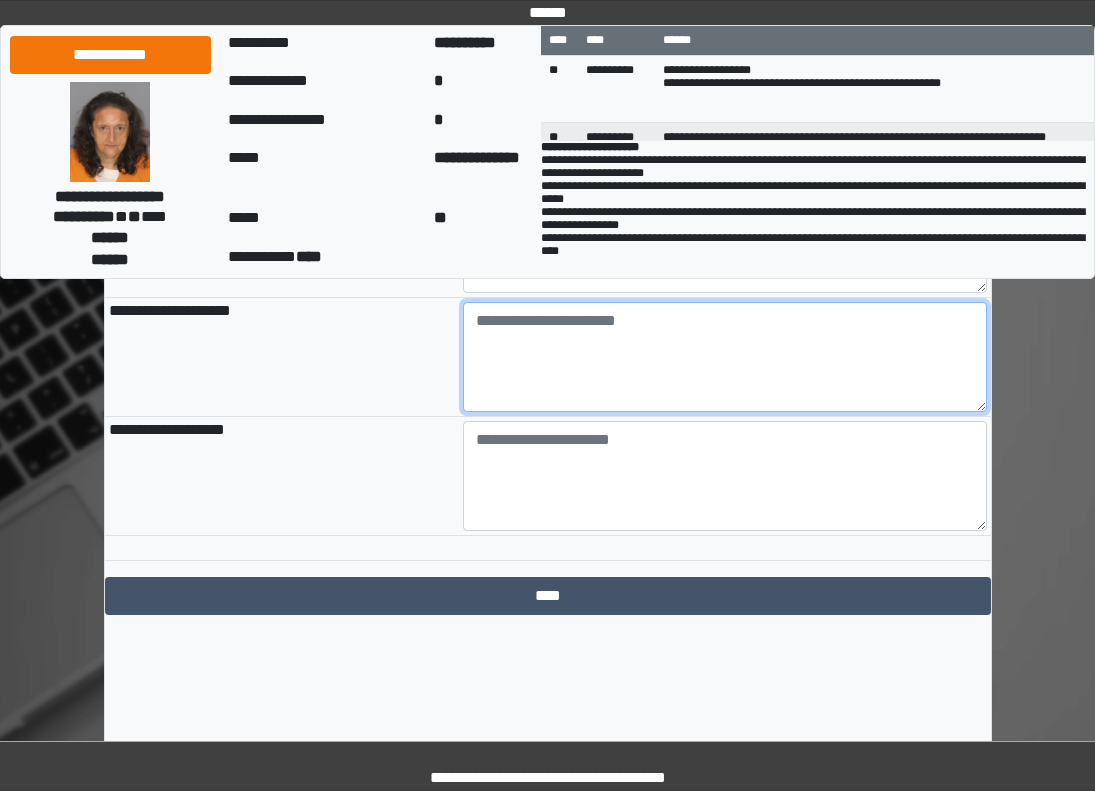 paste on "**********" 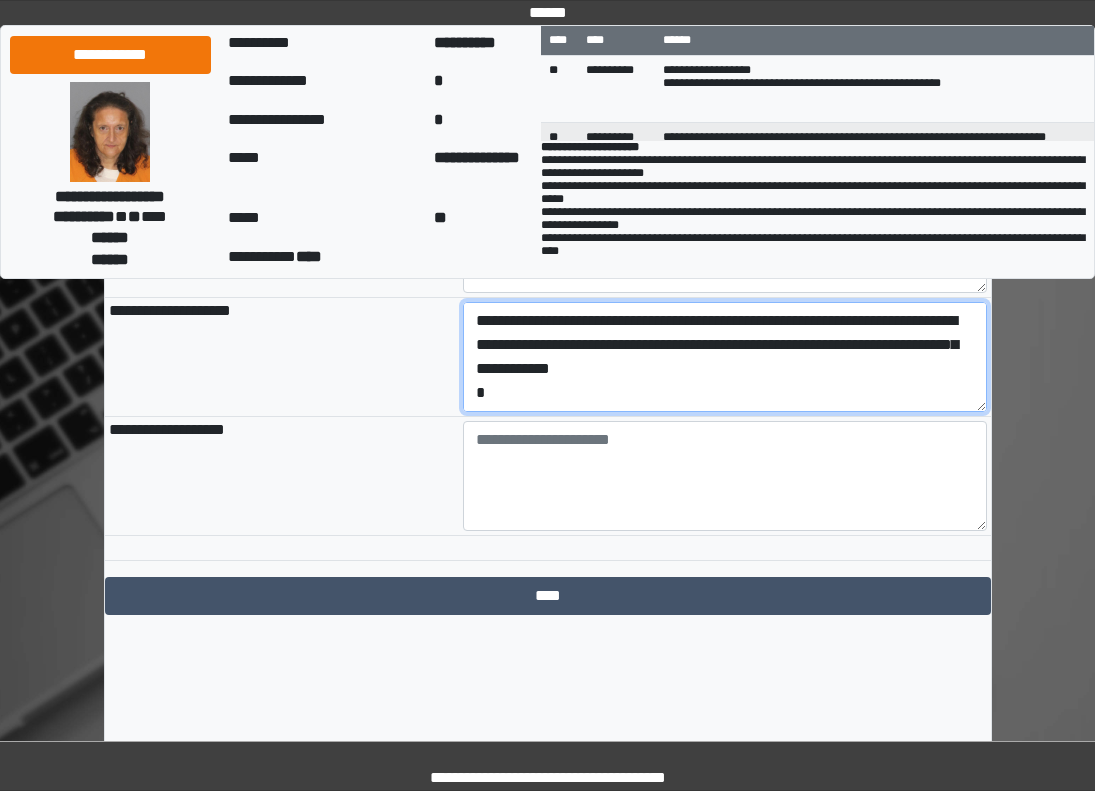scroll, scrollTop: 2294, scrollLeft: 0, axis: vertical 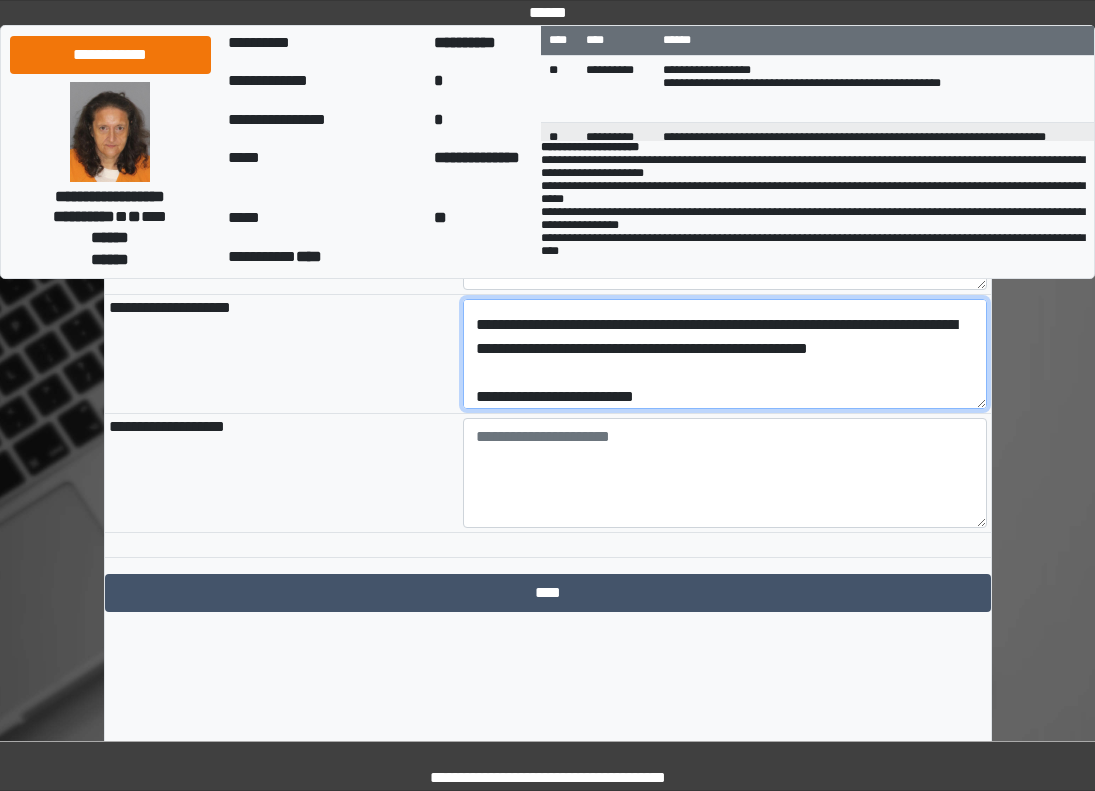 drag, startPoint x: 752, startPoint y: 464, endPoint x: 462, endPoint y: 465, distance: 290.0017 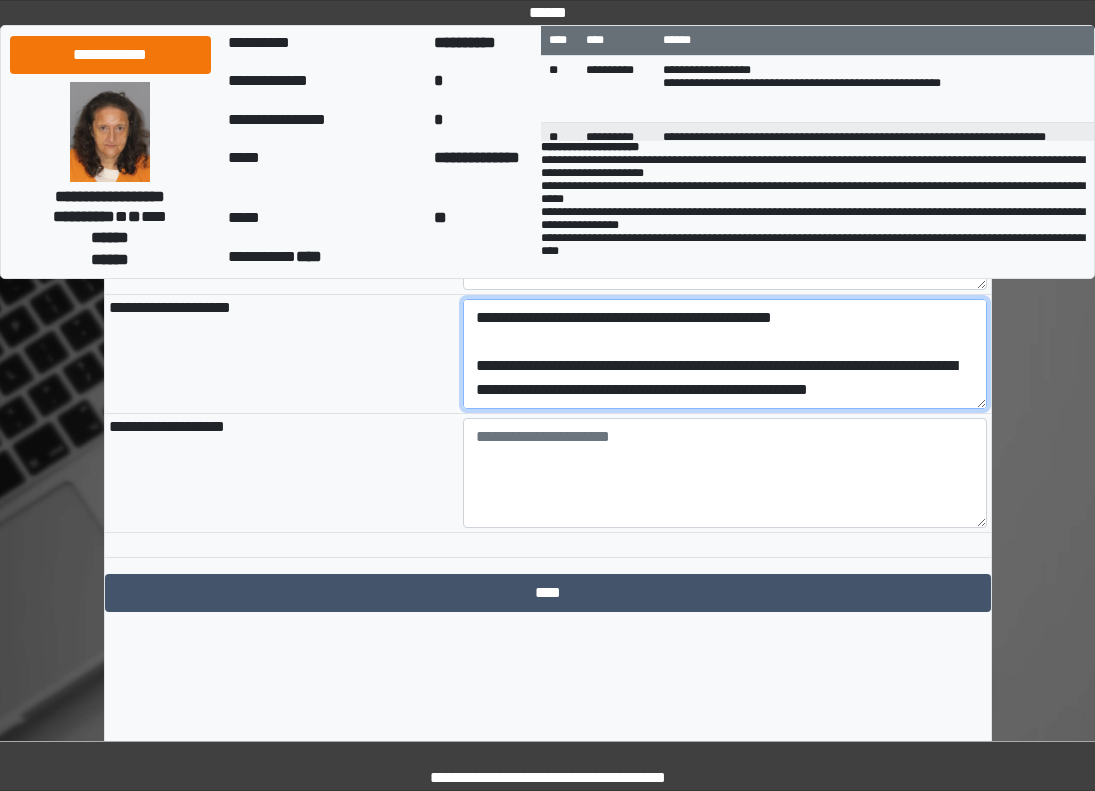 scroll, scrollTop: 120, scrollLeft: 0, axis: vertical 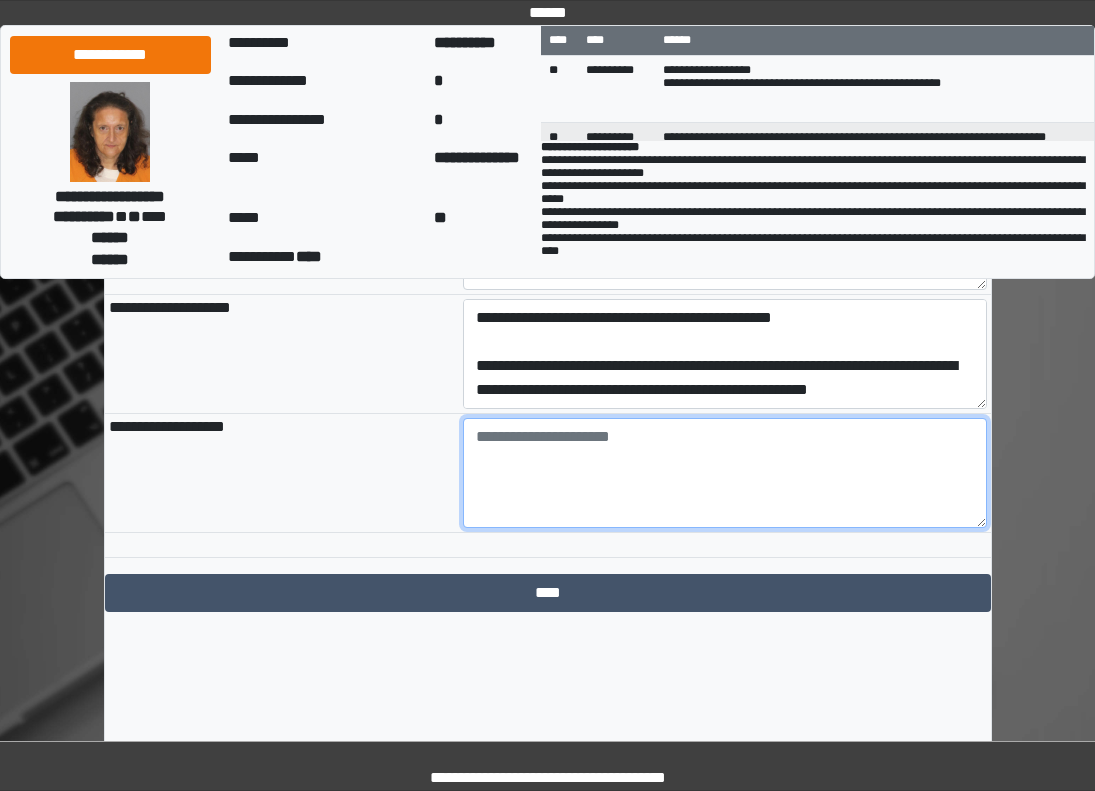 click at bounding box center (725, 473) 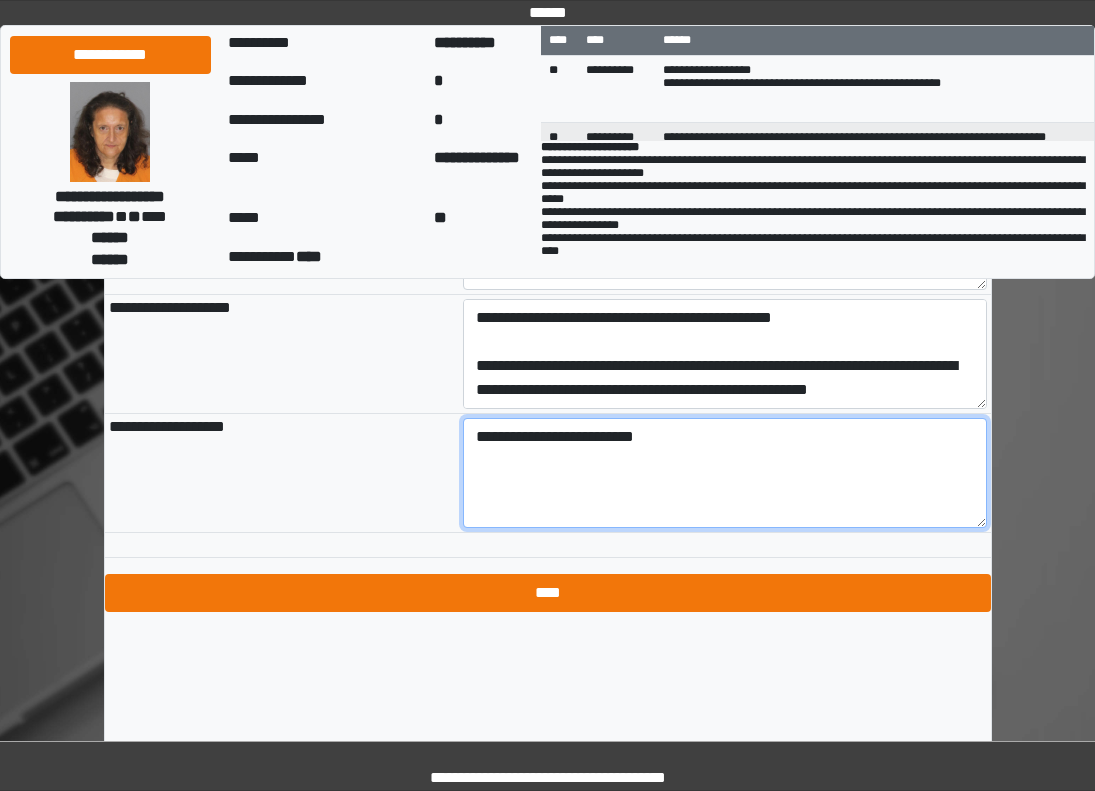type on "**********" 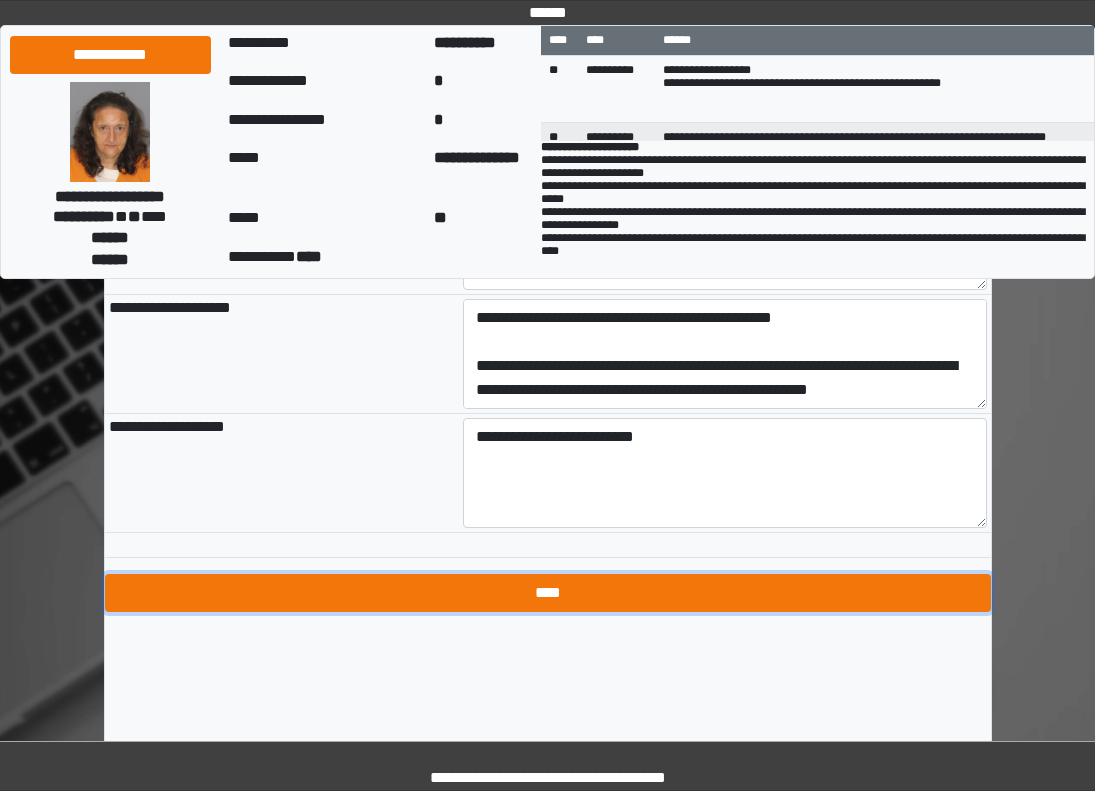 click on "****" at bounding box center [548, 593] 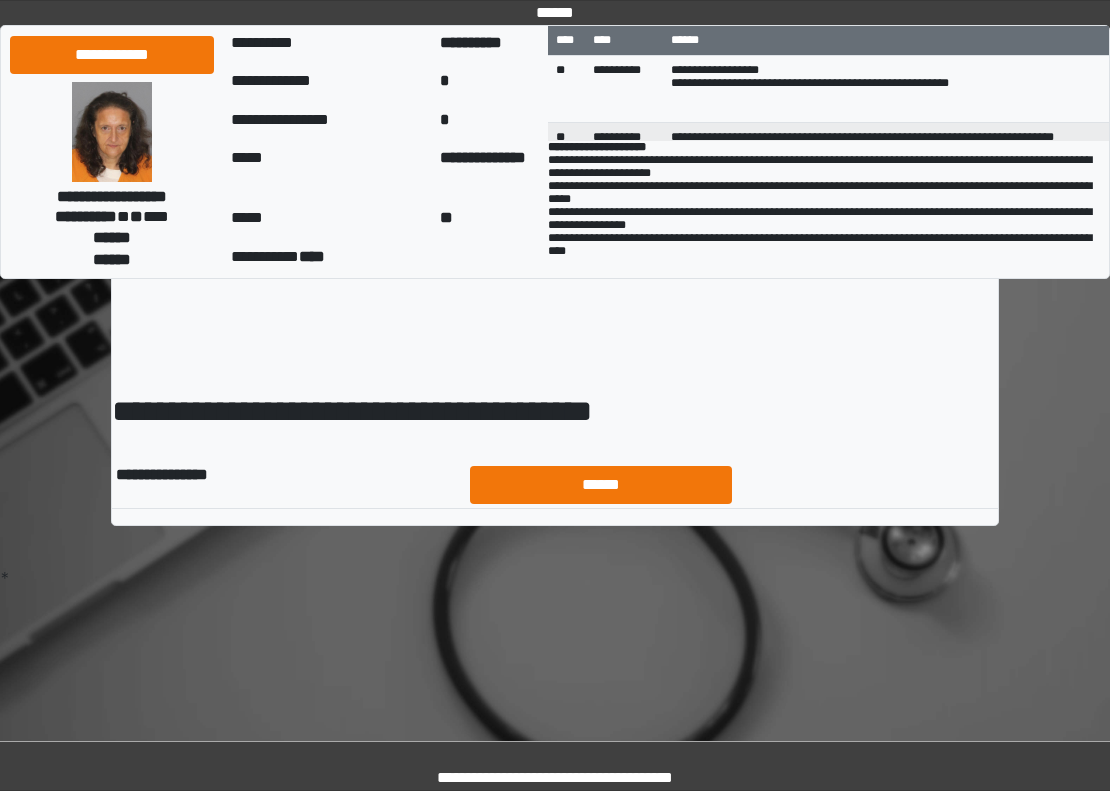 scroll, scrollTop: 0, scrollLeft: 0, axis: both 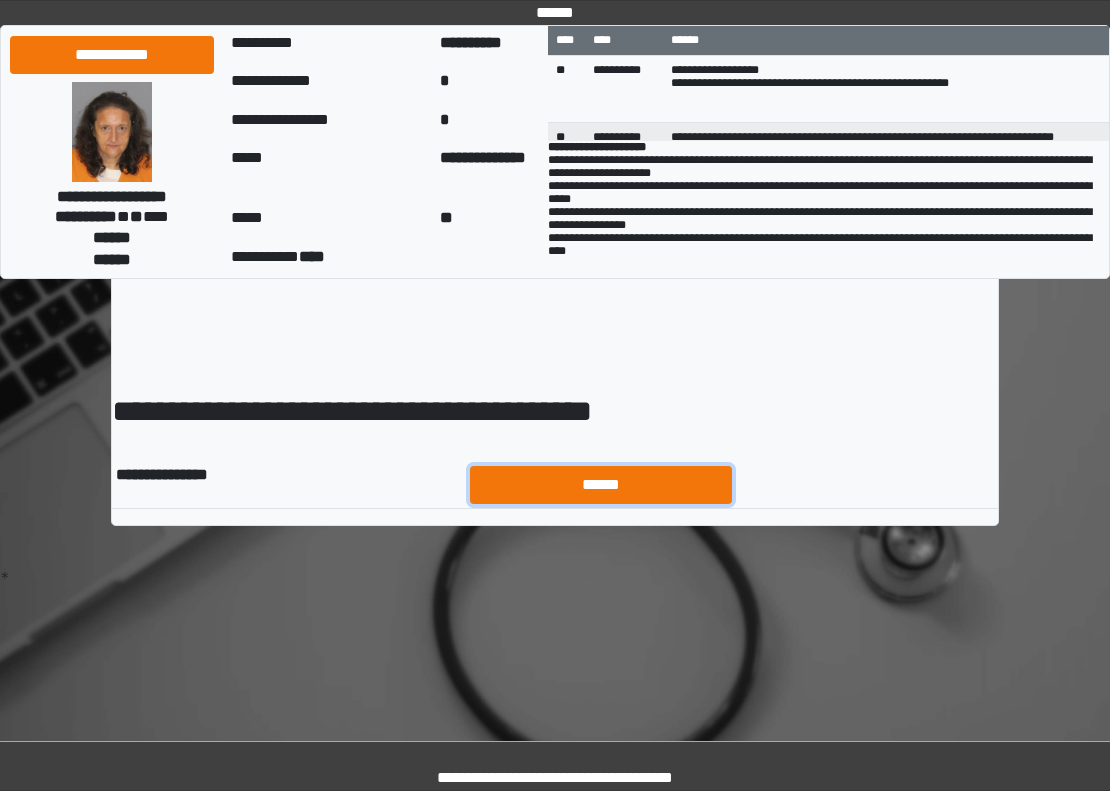 click on "******" at bounding box center [601, 485] 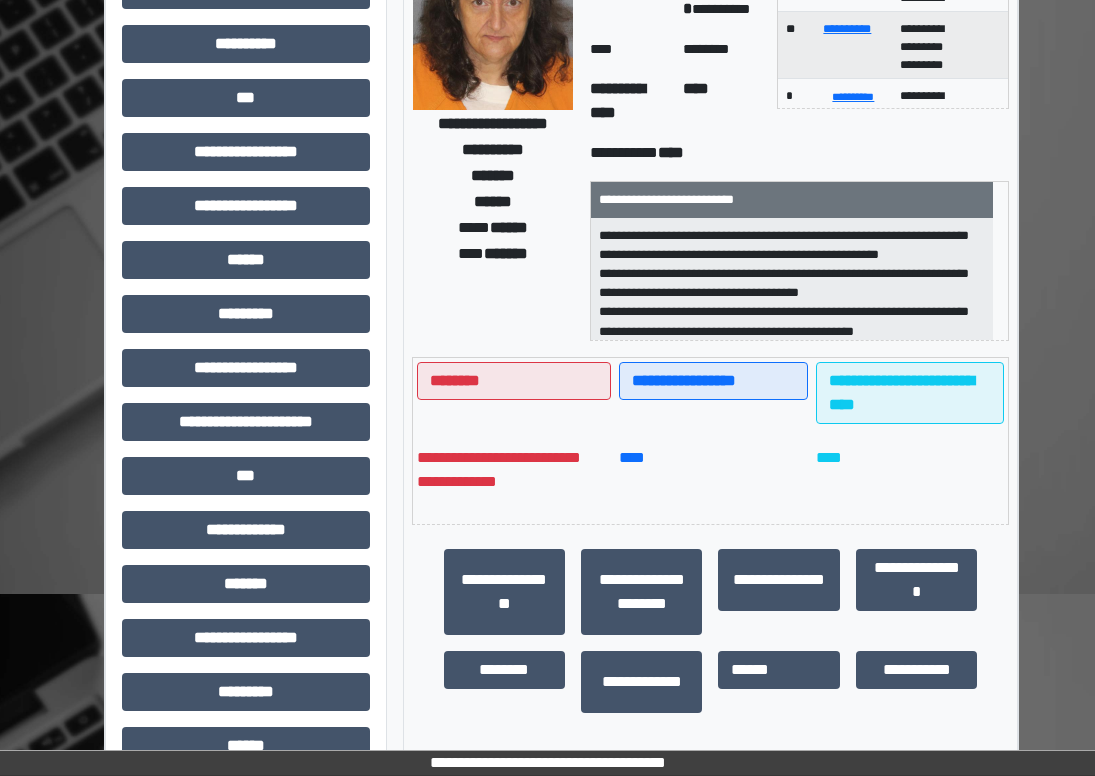 scroll, scrollTop: 0, scrollLeft: 0, axis: both 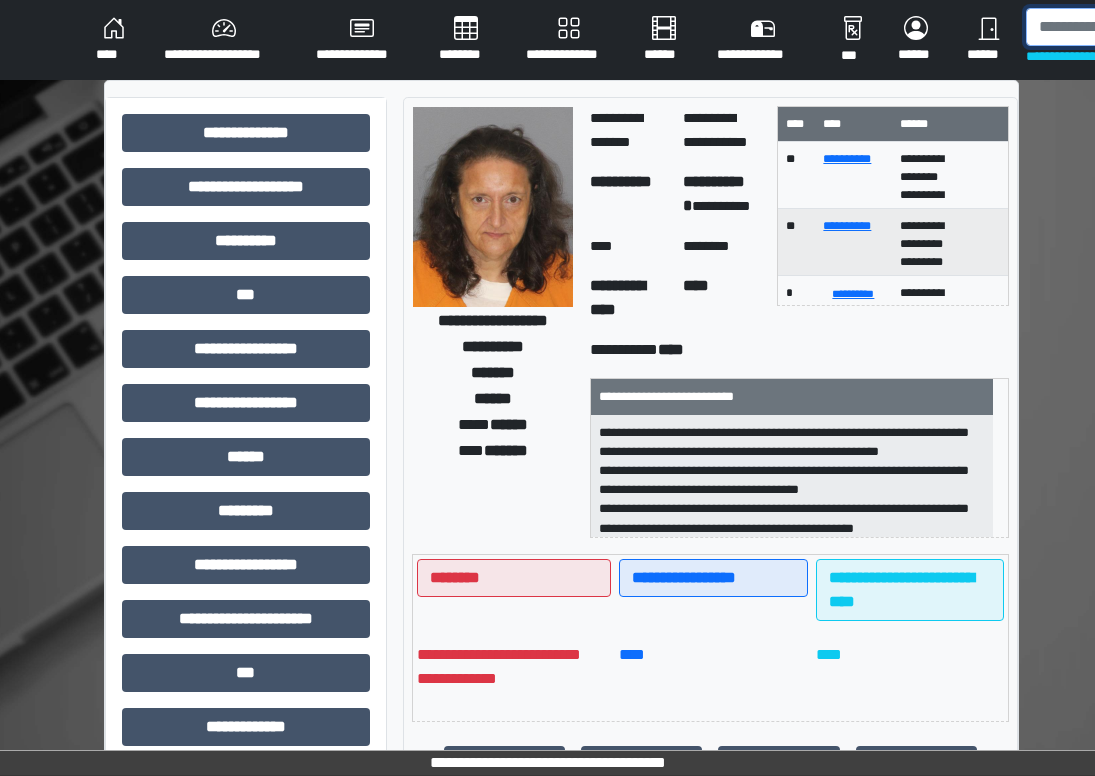 click at bounding box center [1129, 27] 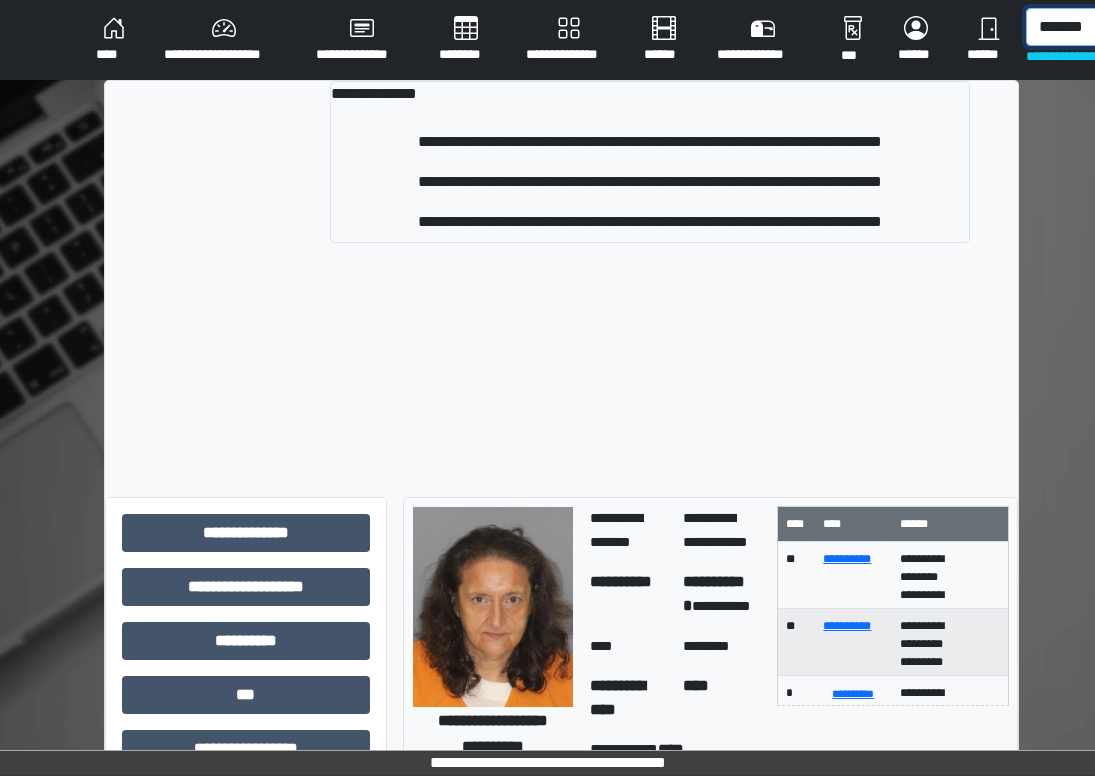 scroll, scrollTop: 0, scrollLeft: 12, axis: horizontal 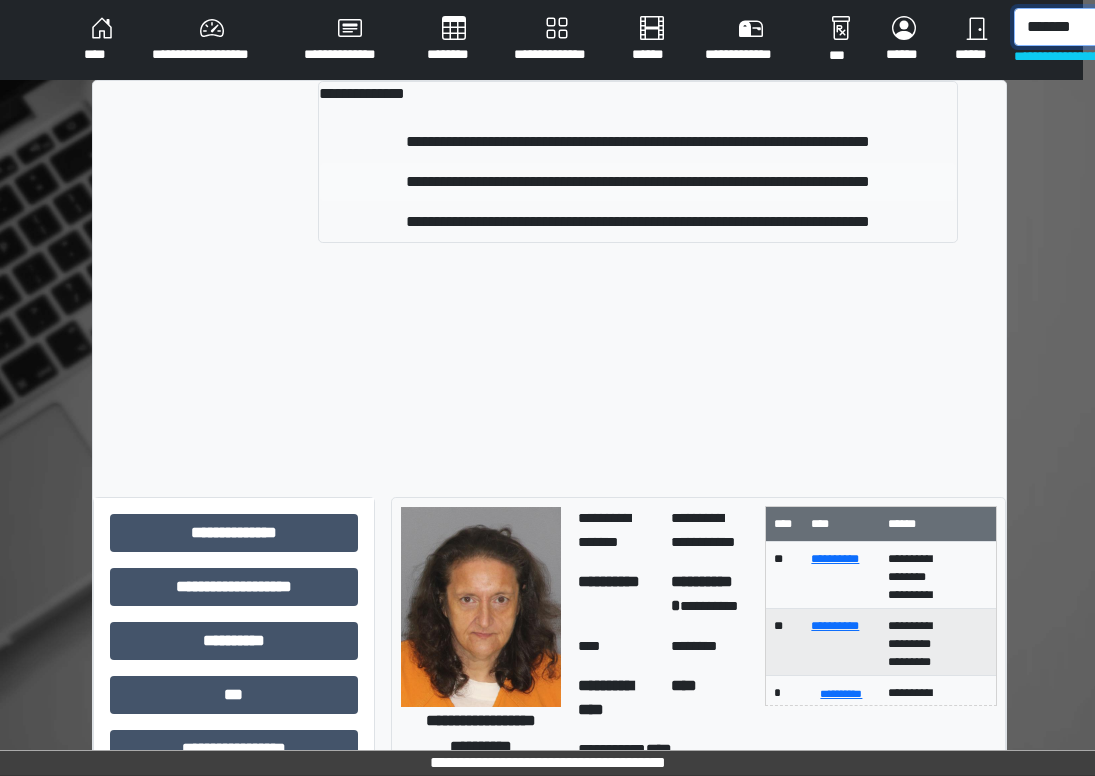 type on "*******" 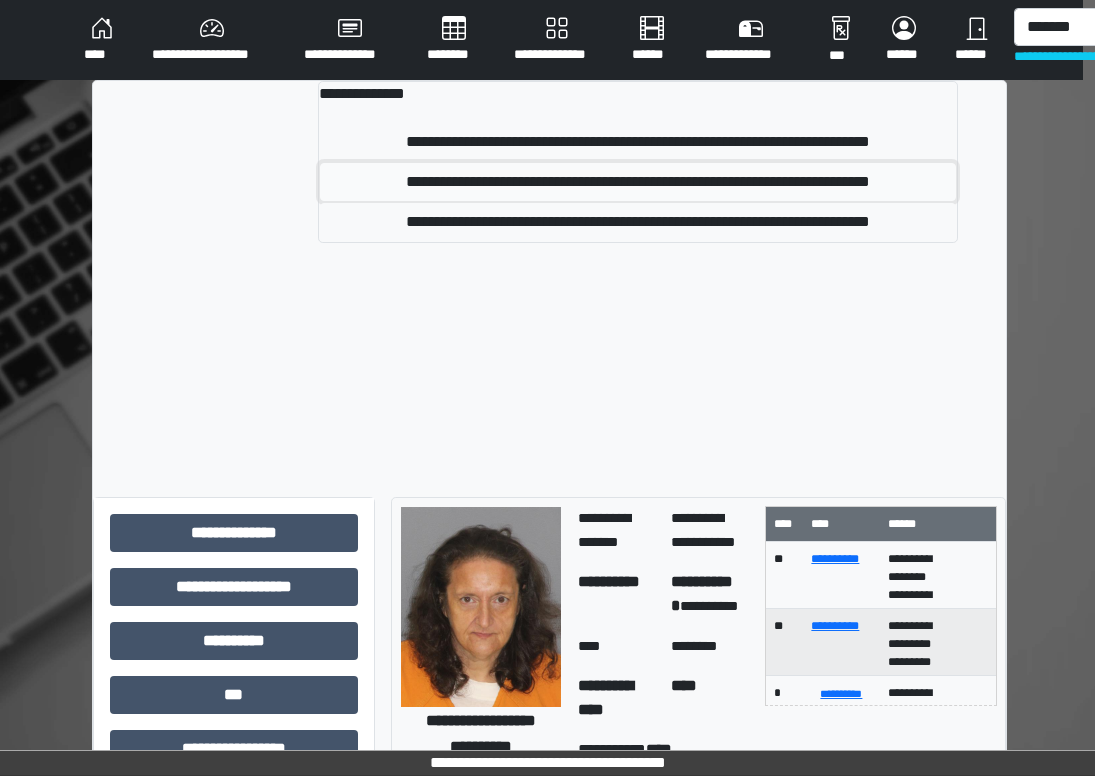 click on "**********" at bounding box center [638, 182] 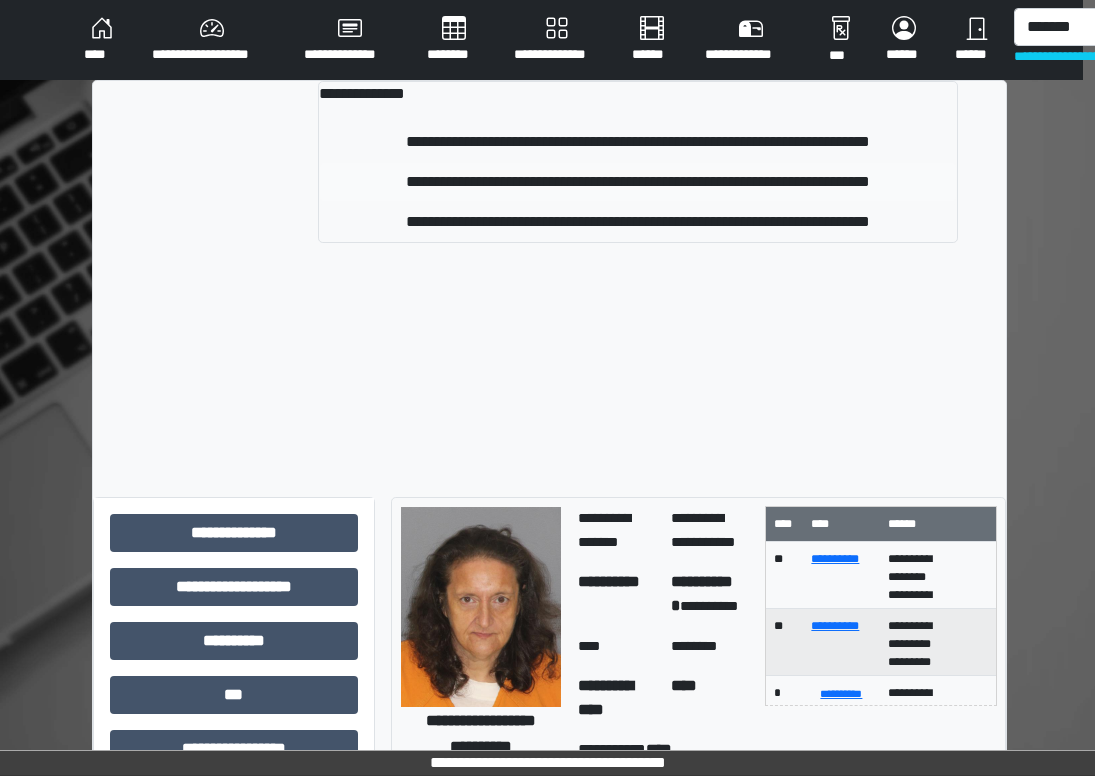 type 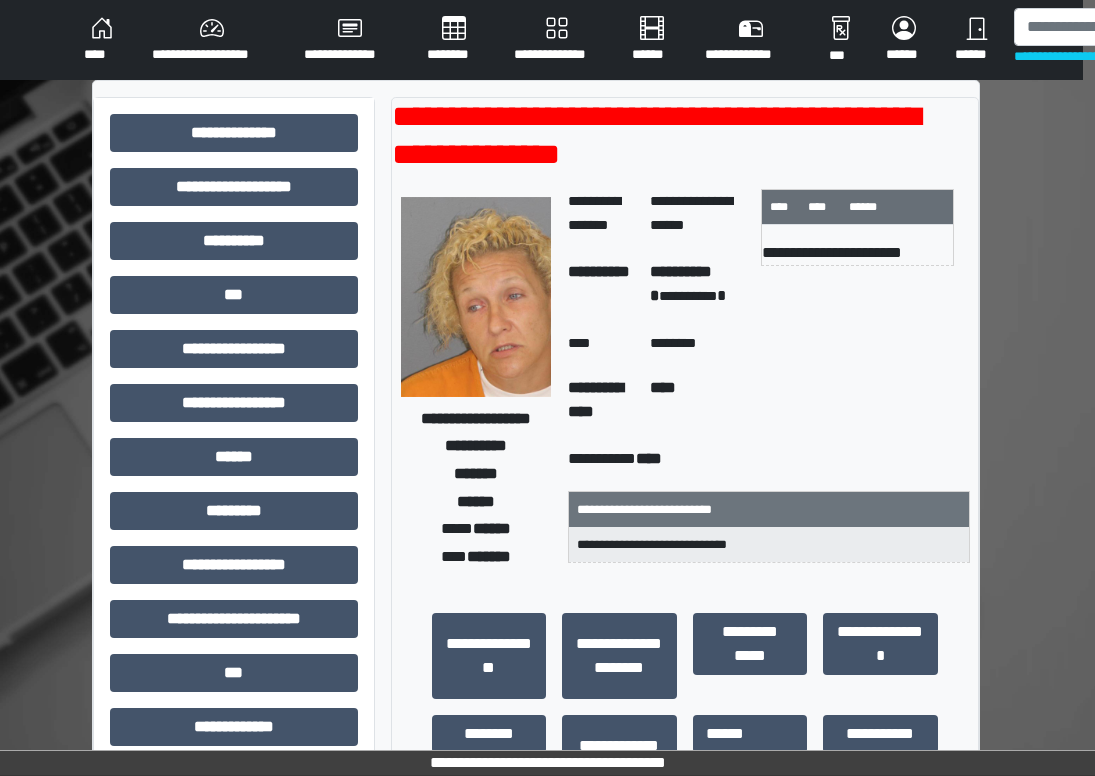 scroll, scrollTop: 398, scrollLeft: 12, axis: both 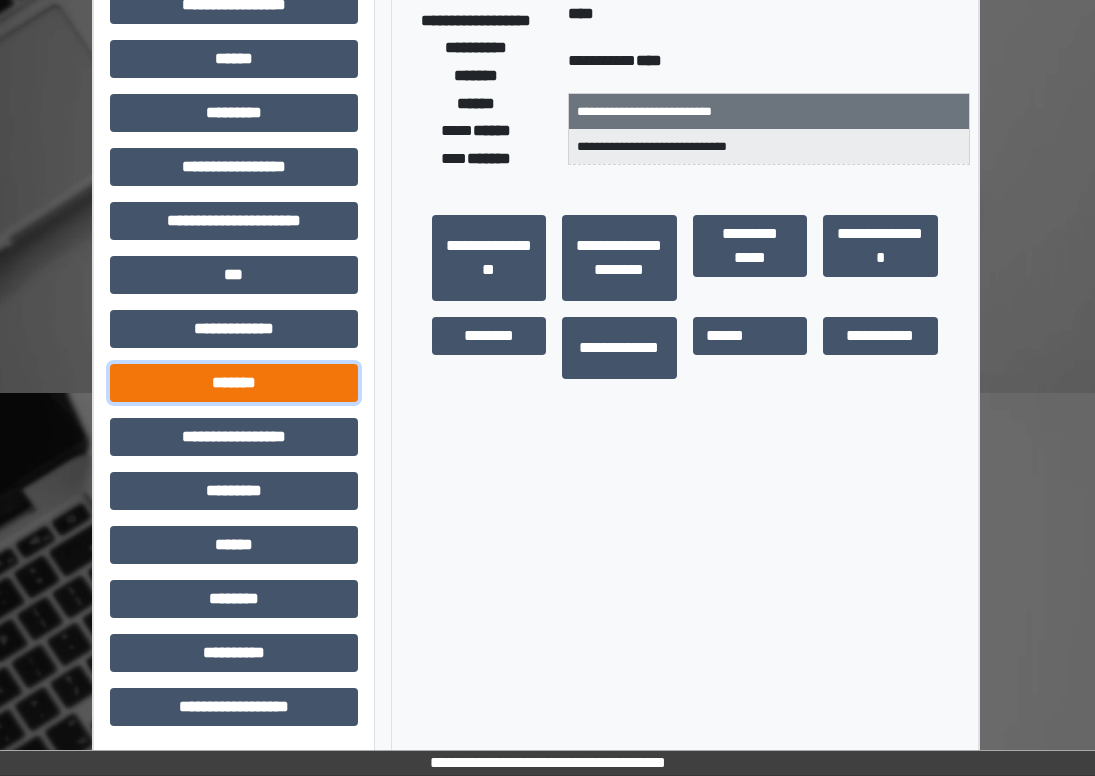click on "*******" at bounding box center (234, 383) 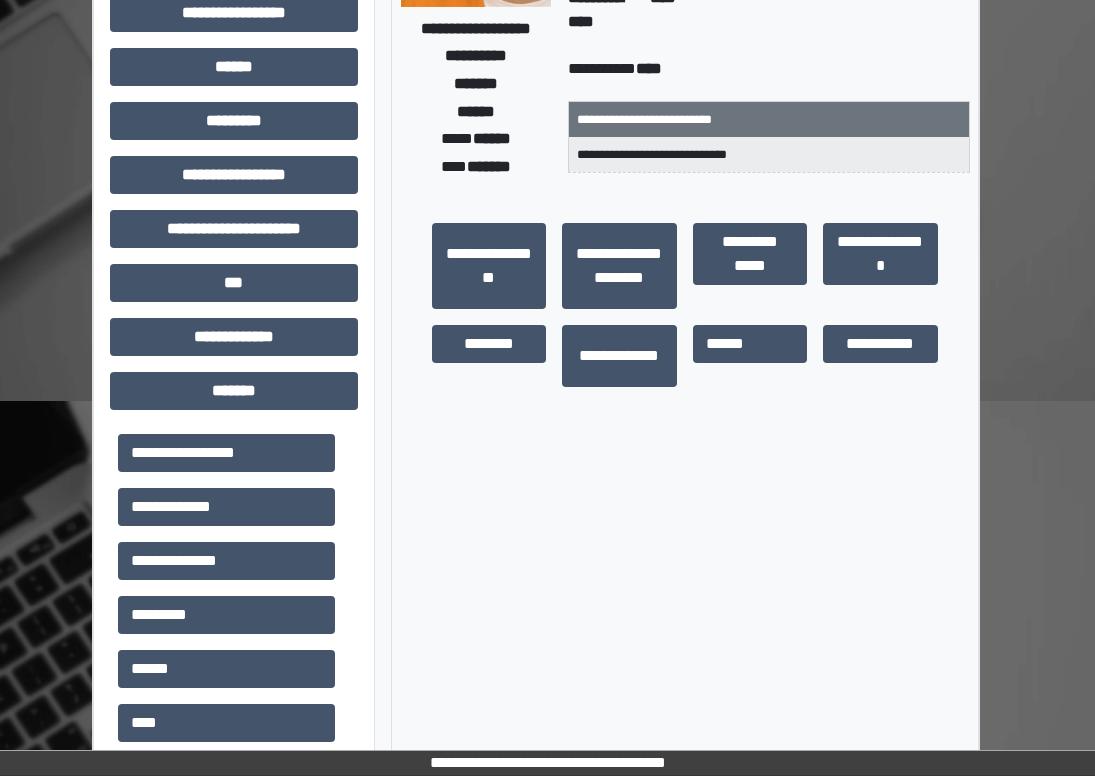 scroll, scrollTop: 500, scrollLeft: 12, axis: both 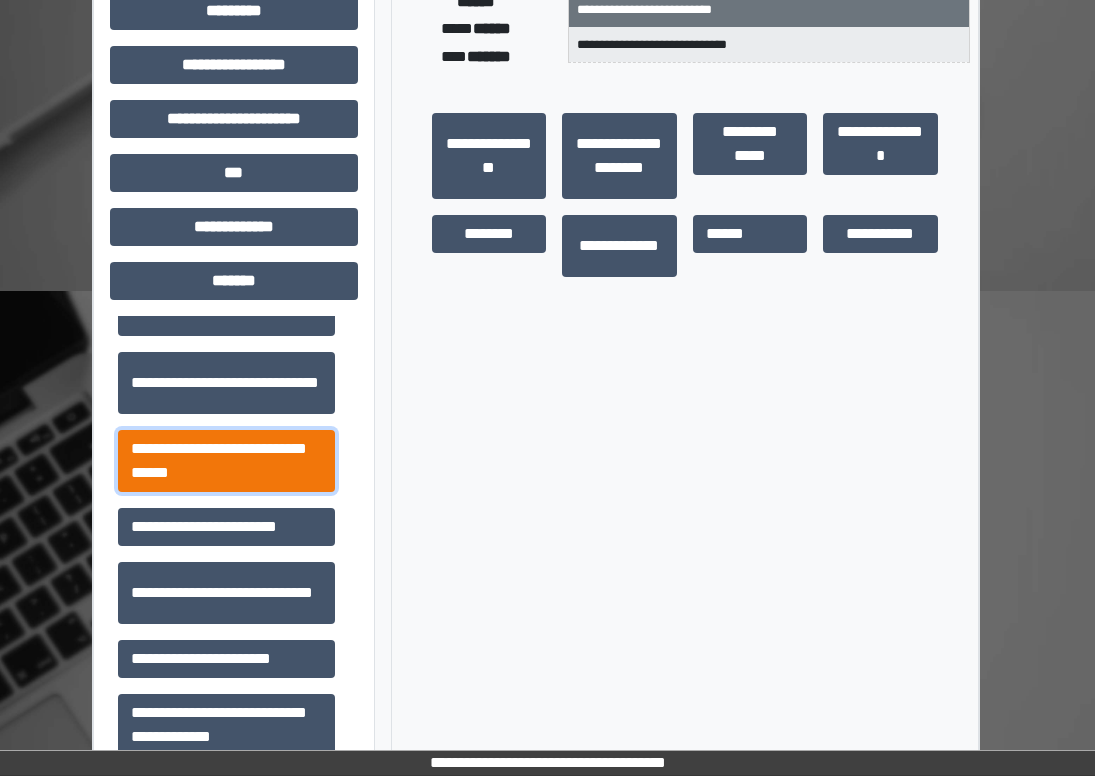 click on "**********" at bounding box center [226, 461] 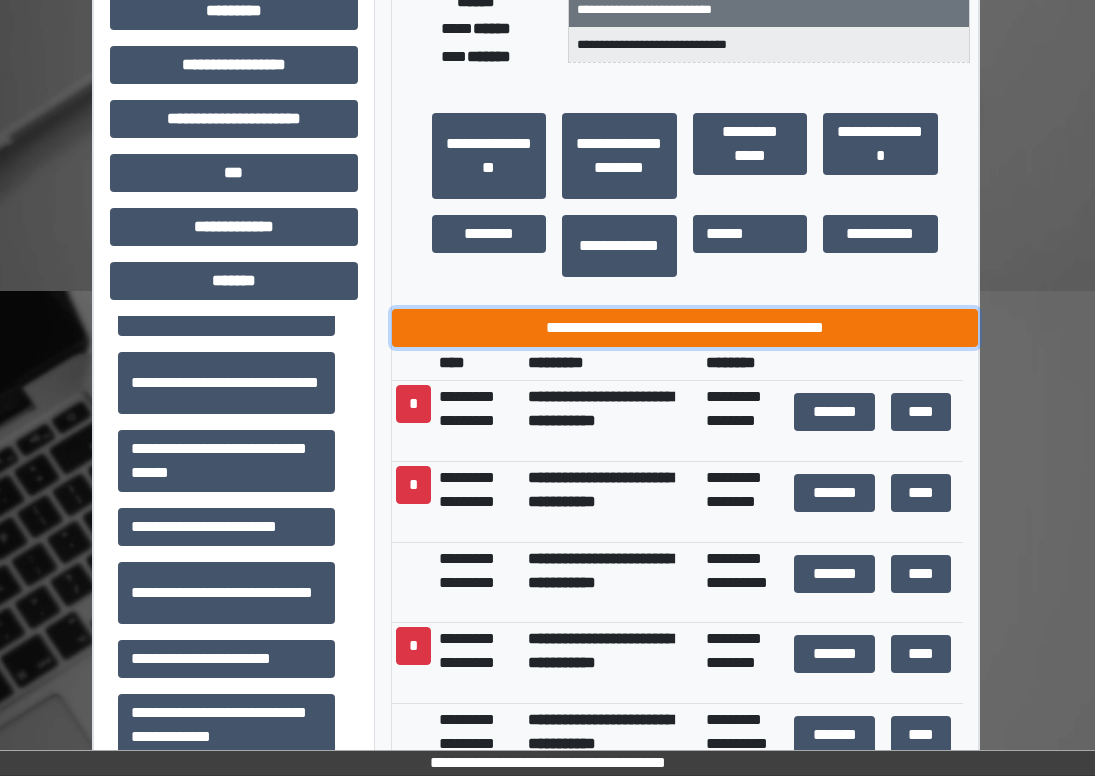 click on "**********" at bounding box center (685, 328) 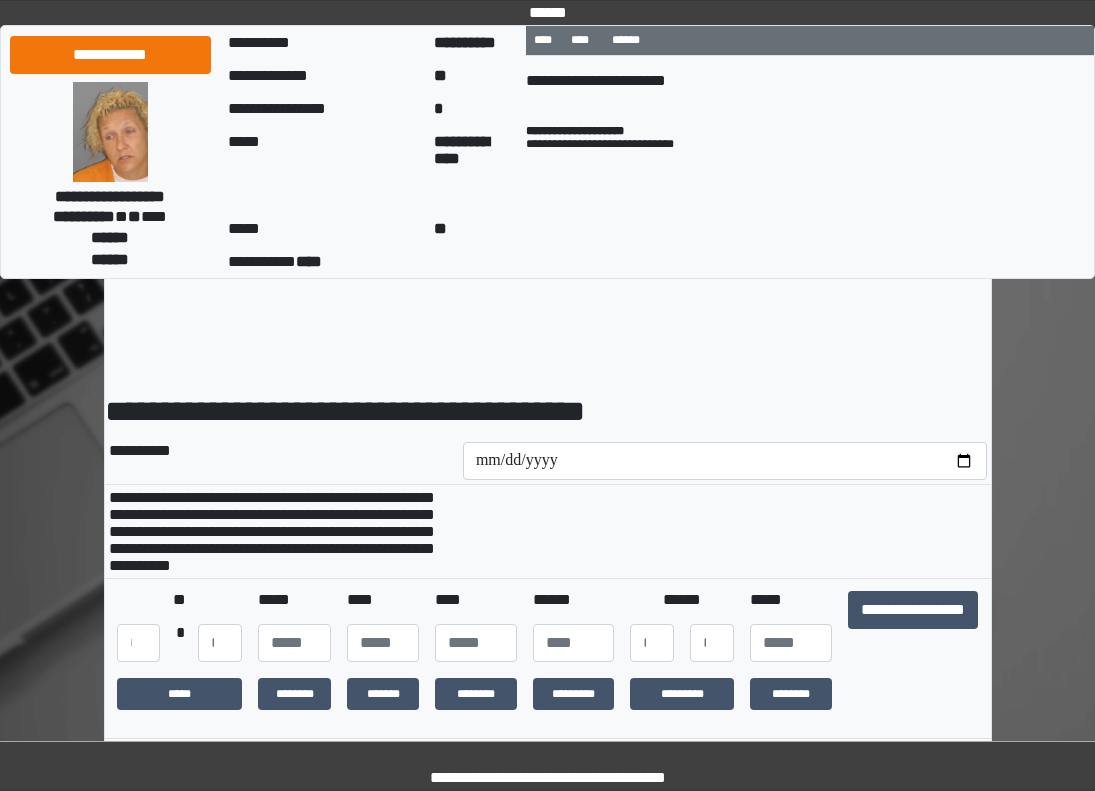scroll, scrollTop: 0, scrollLeft: 0, axis: both 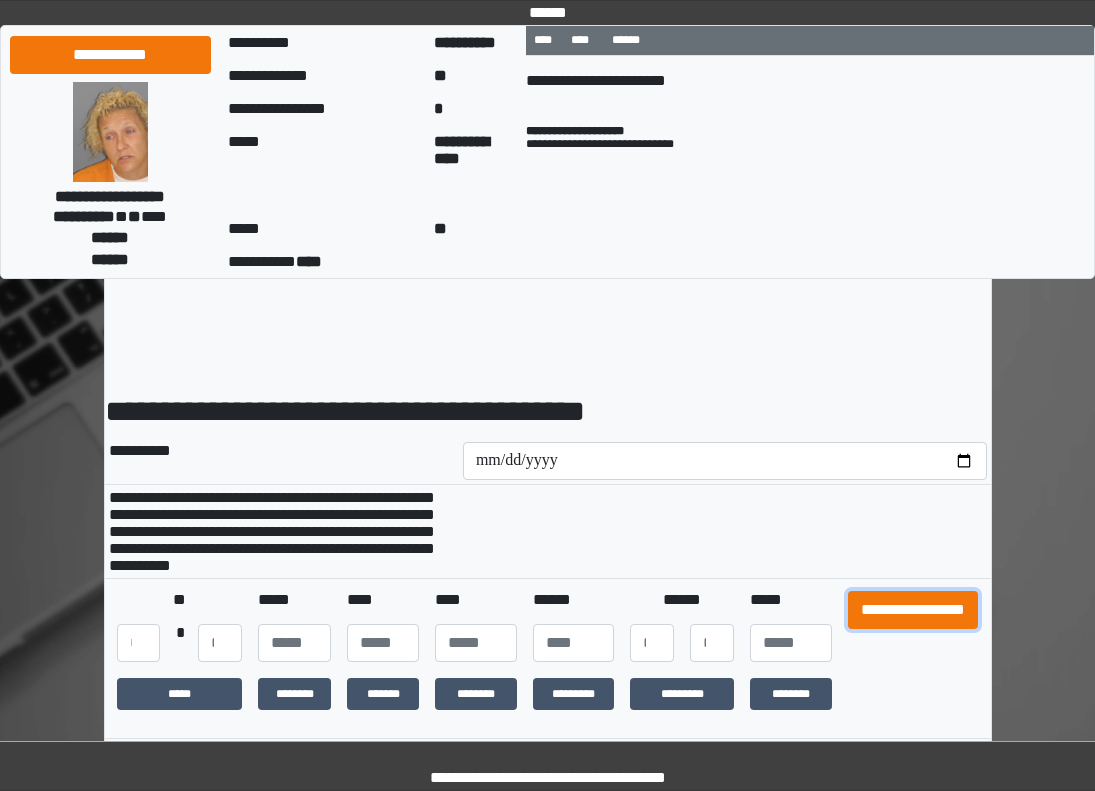 click on "**********" at bounding box center [913, 610] 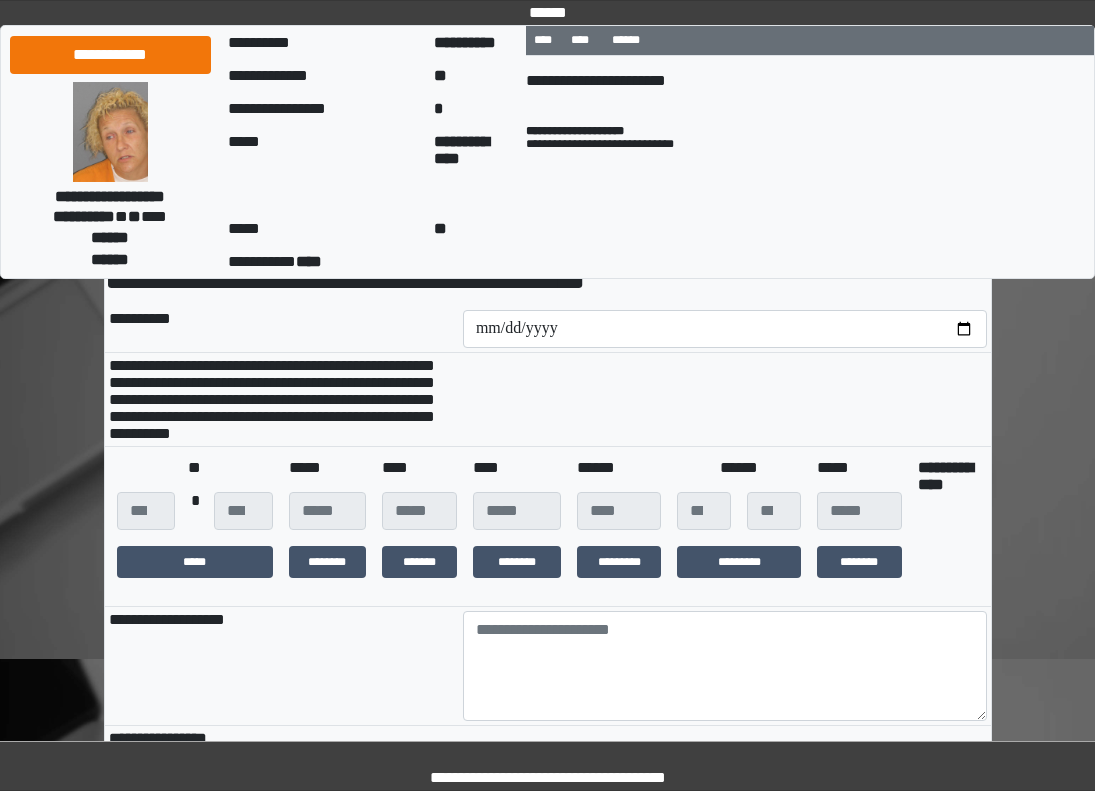 scroll, scrollTop: 300, scrollLeft: 0, axis: vertical 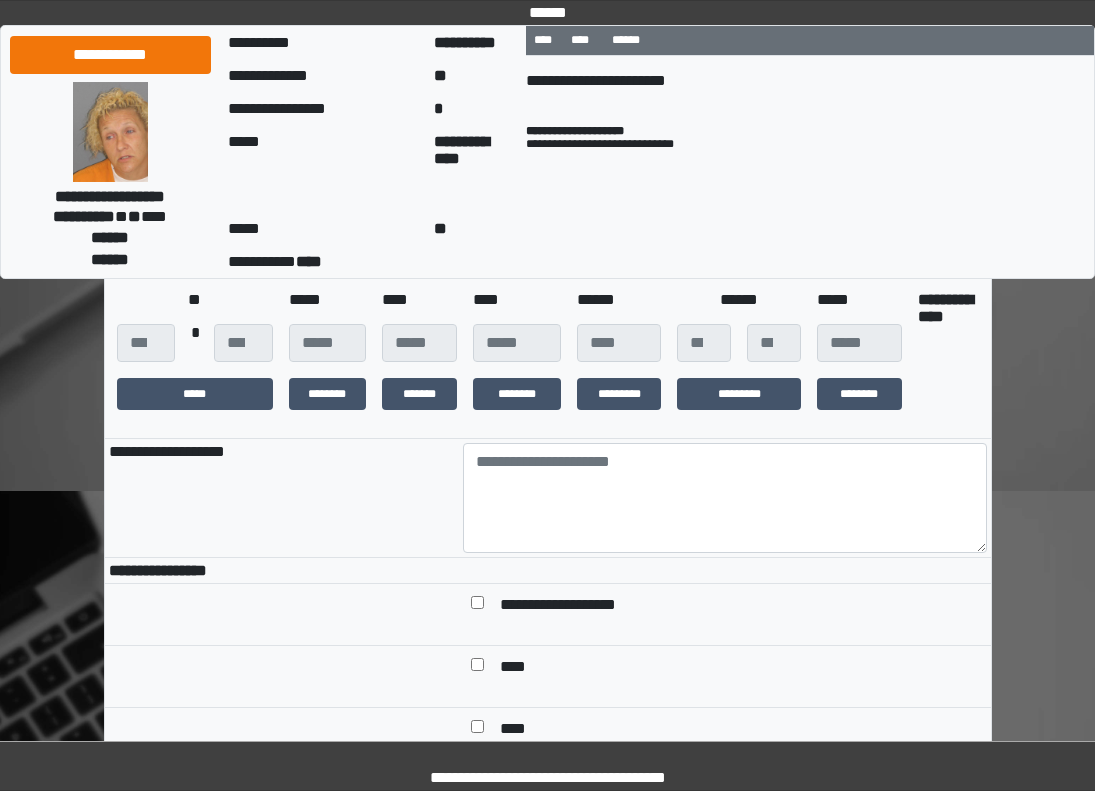 click at bounding box center [725, 498] 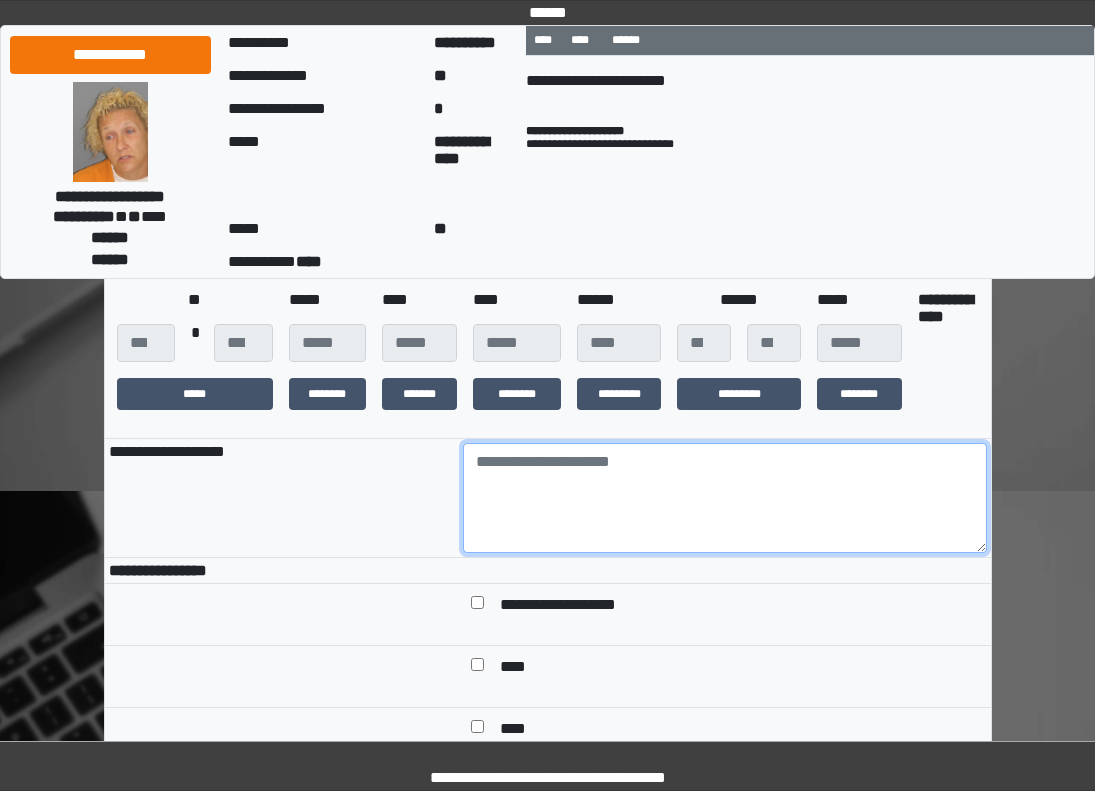 click at bounding box center [725, 498] 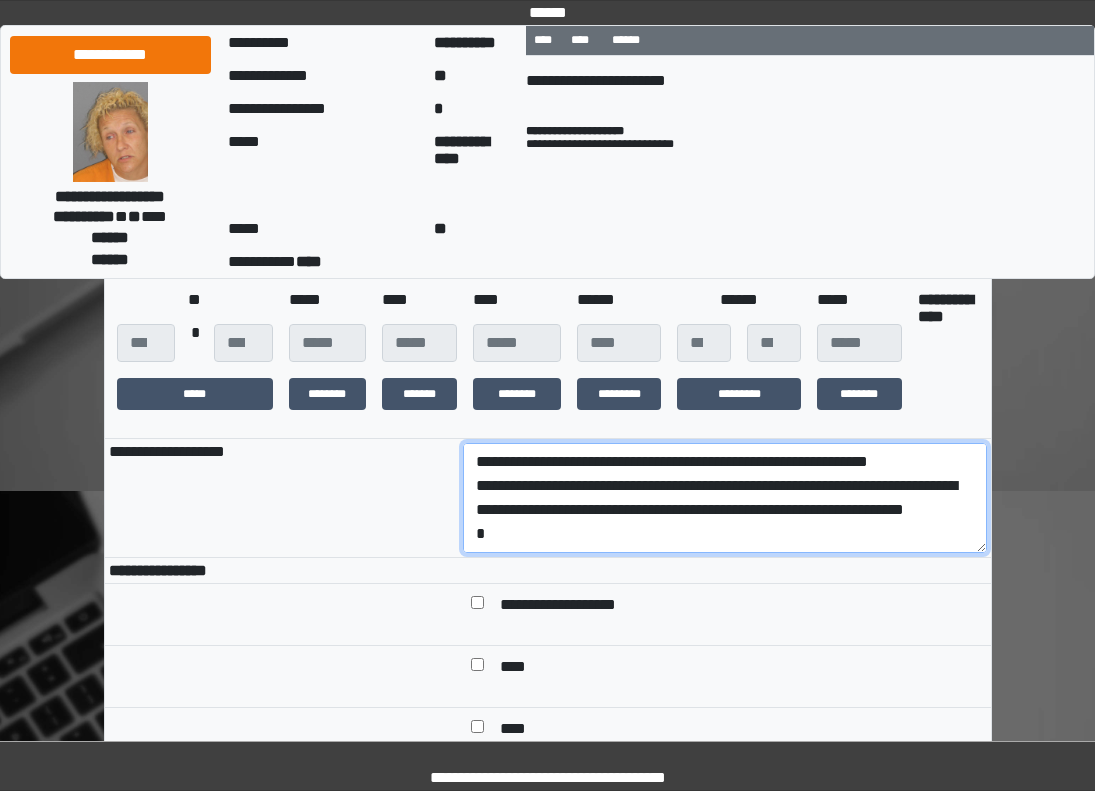 scroll, scrollTop: 209, scrollLeft: 0, axis: vertical 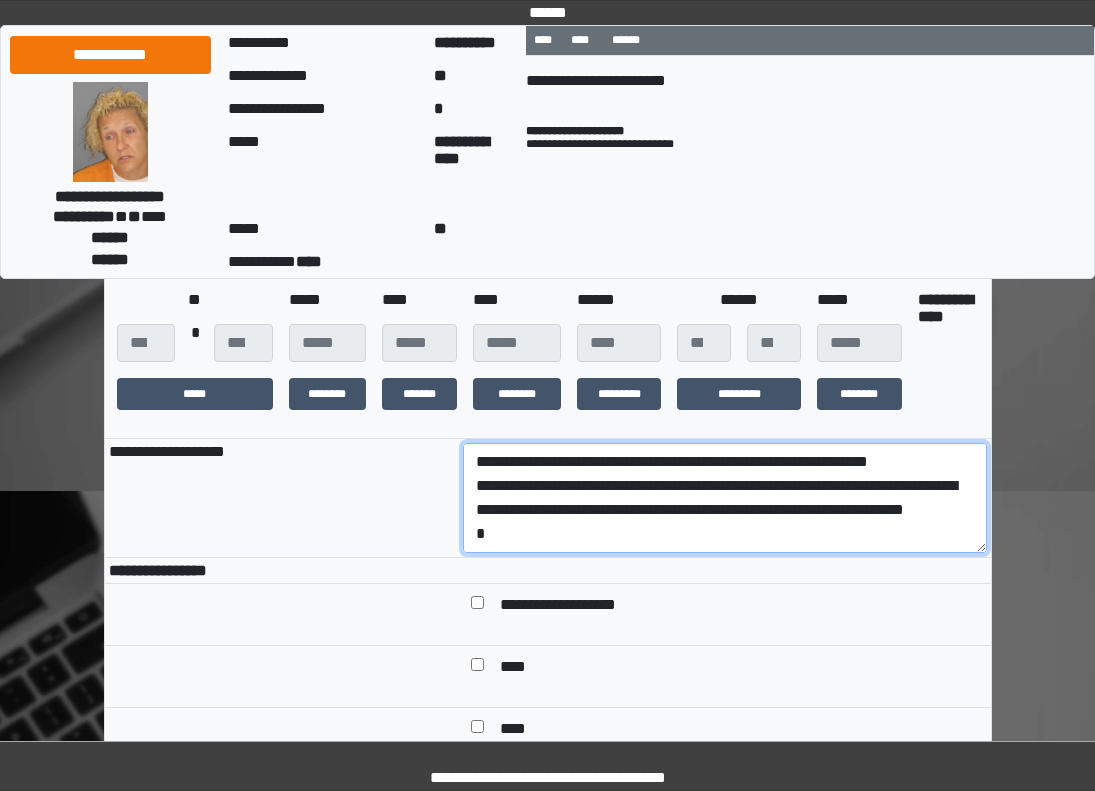 drag, startPoint x: 714, startPoint y: 549, endPoint x: 429, endPoint y: 518, distance: 286.681 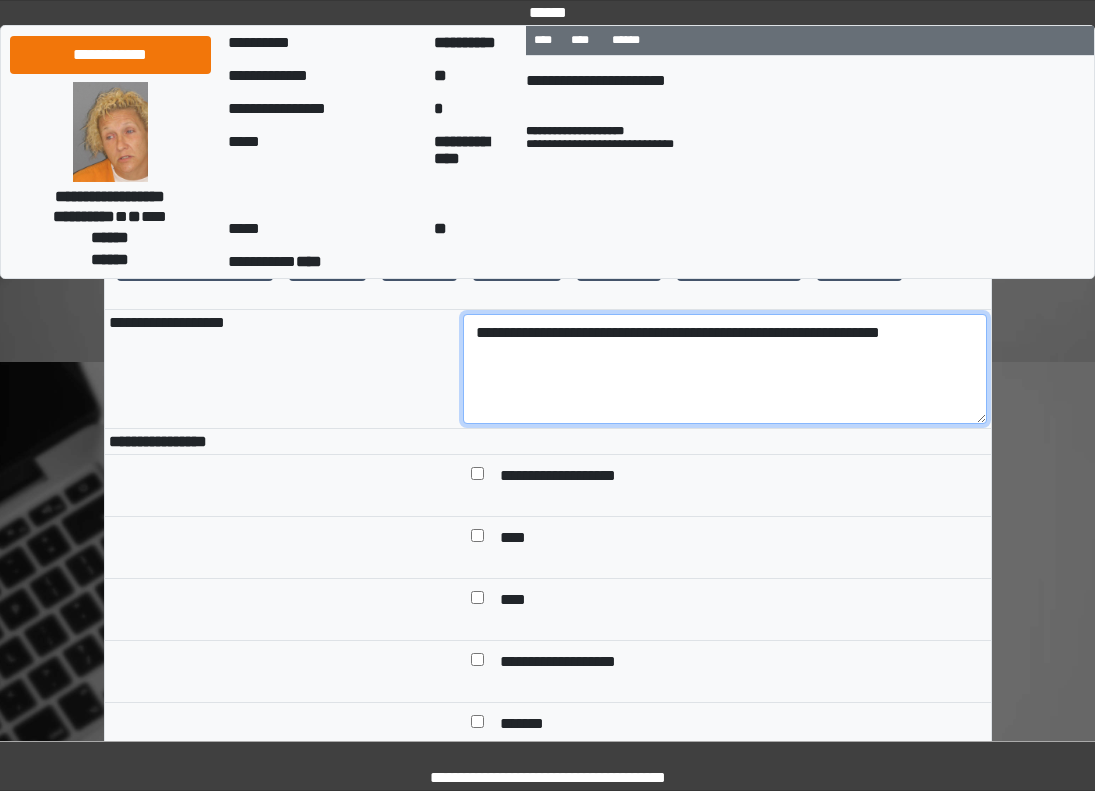 scroll, scrollTop: 700, scrollLeft: 0, axis: vertical 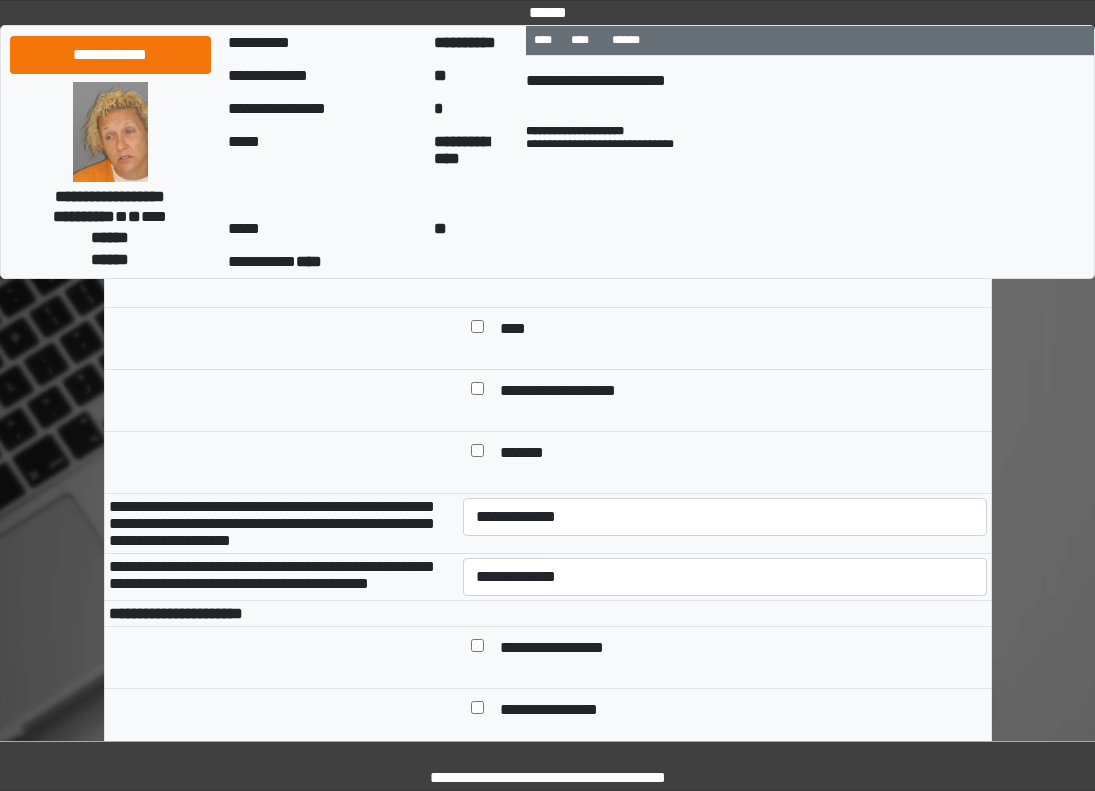 type on "**********" 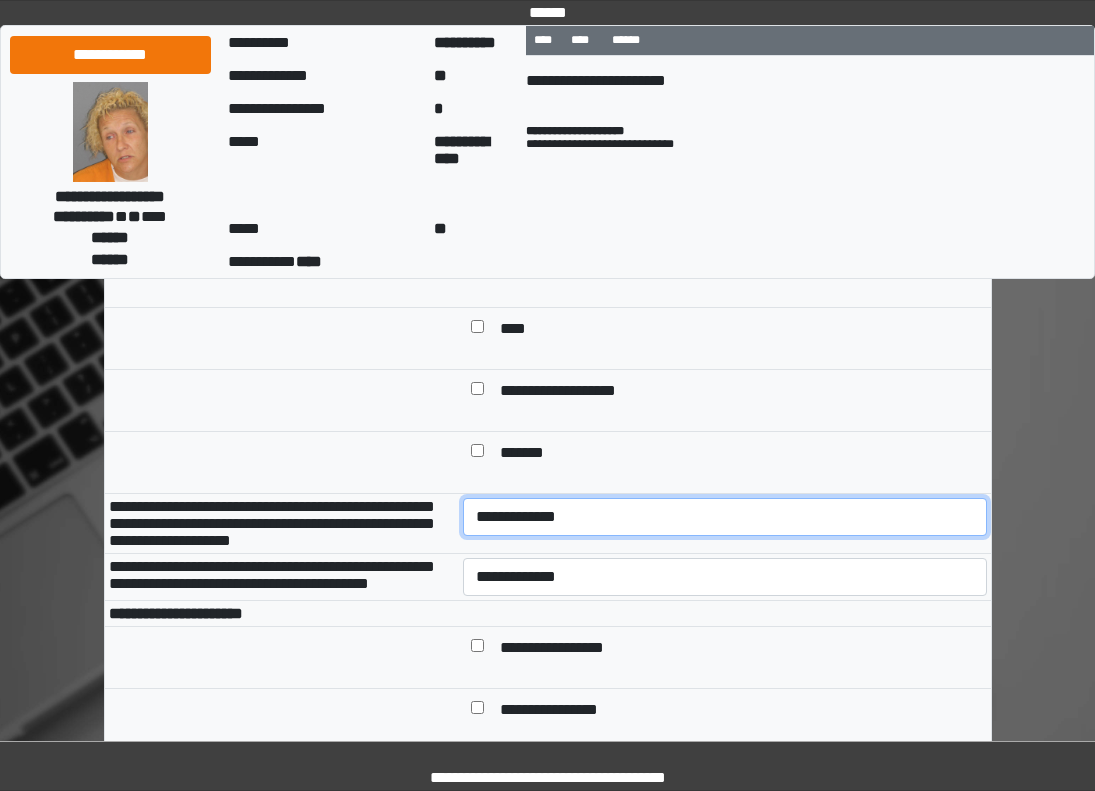 drag, startPoint x: 540, startPoint y: 545, endPoint x: 552, endPoint y: 562, distance: 20.808653 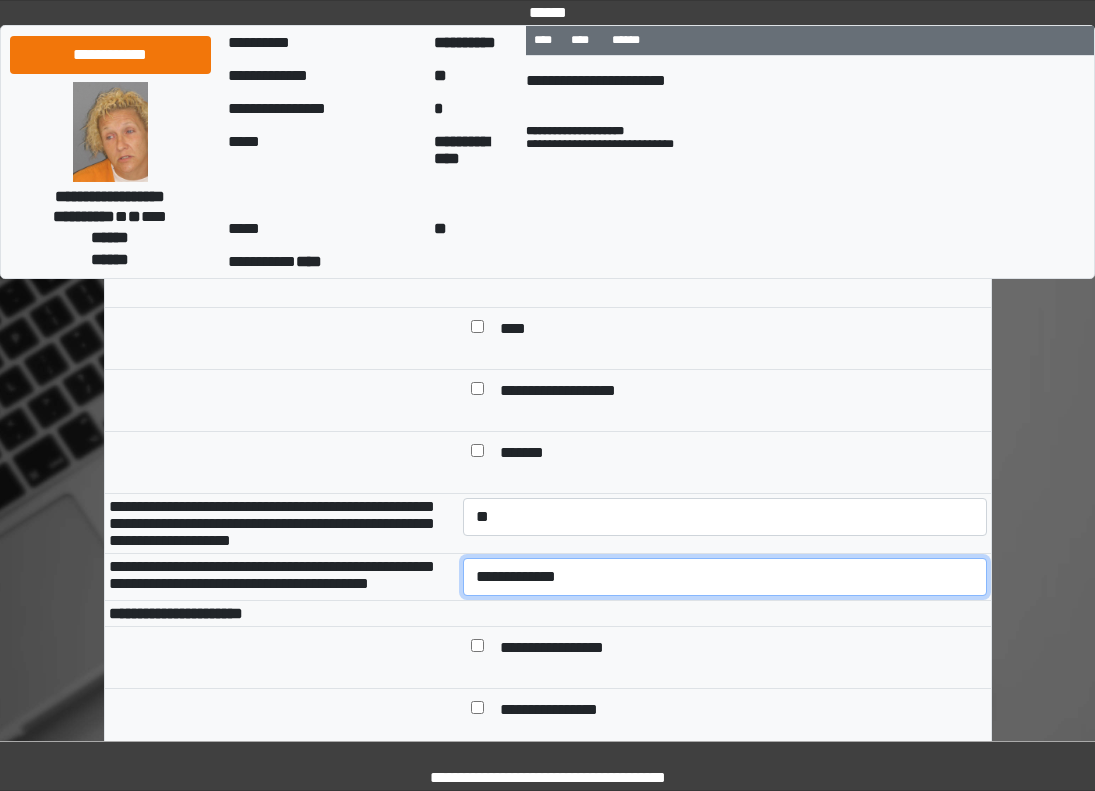 drag, startPoint x: 556, startPoint y: 612, endPoint x: 557, endPoint y: 630, distance: 18.027756 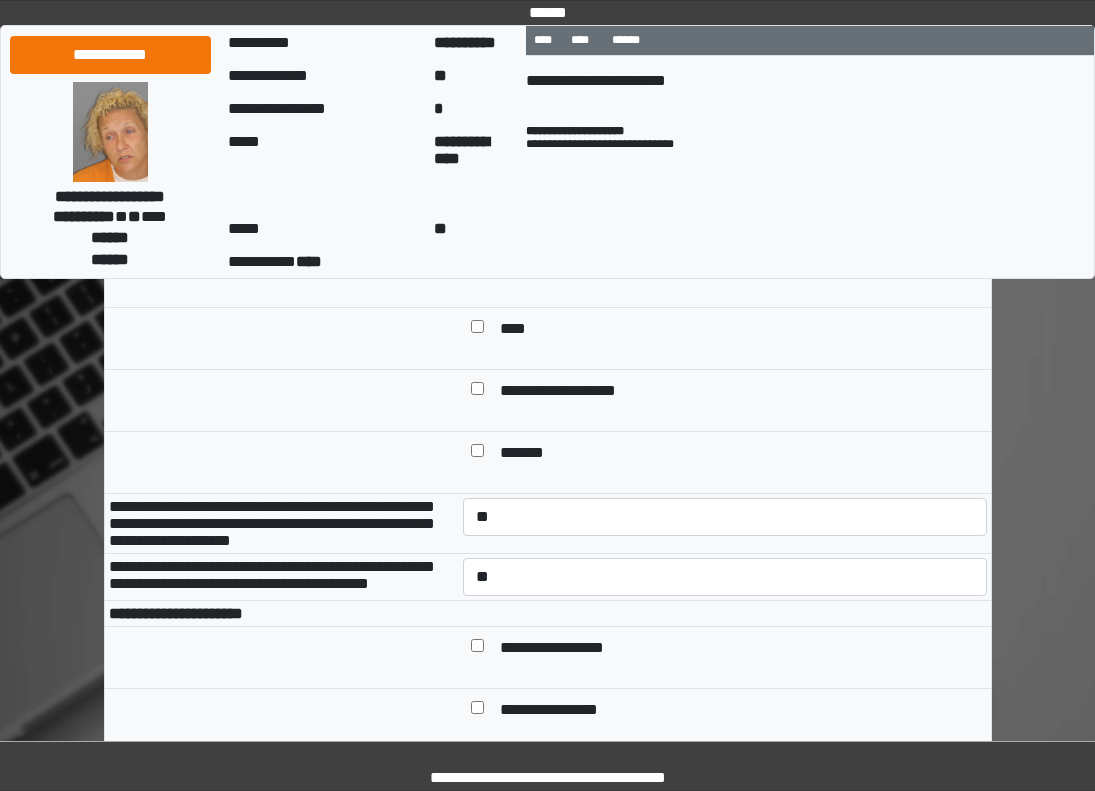 click at bounding box center (725, 614) 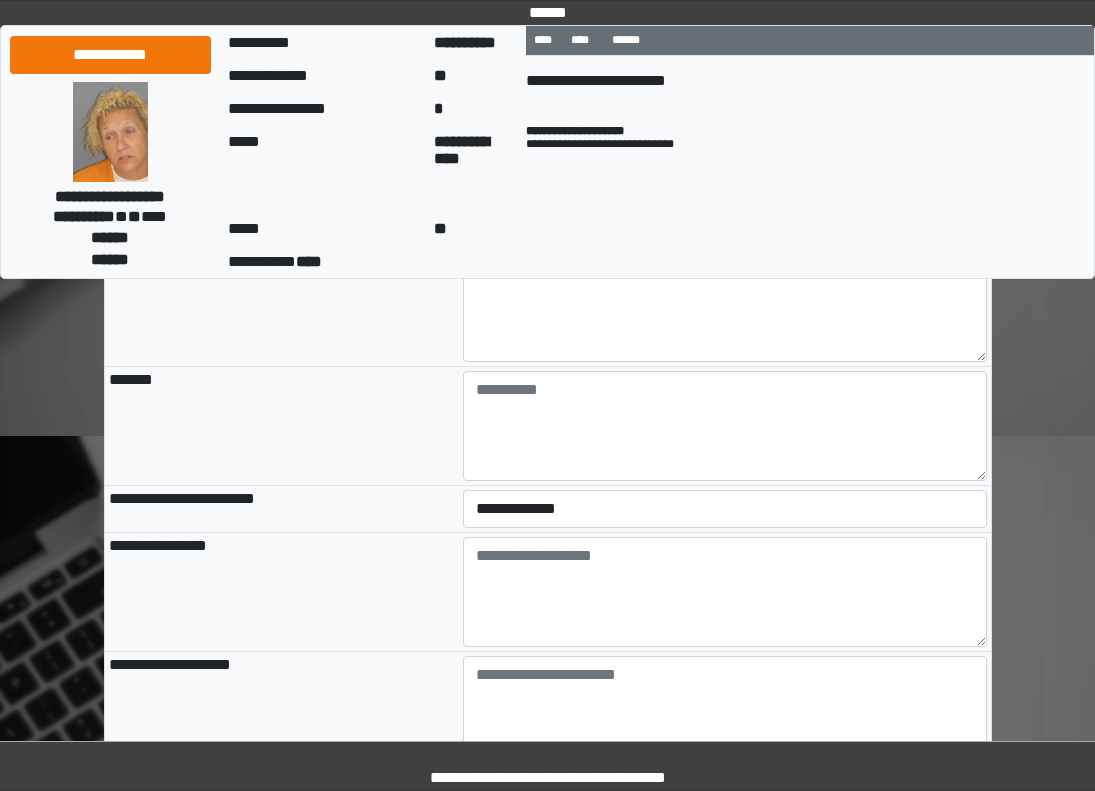 scroll, scrollTop: 1900, scrollLeft: 0, axis: vertical 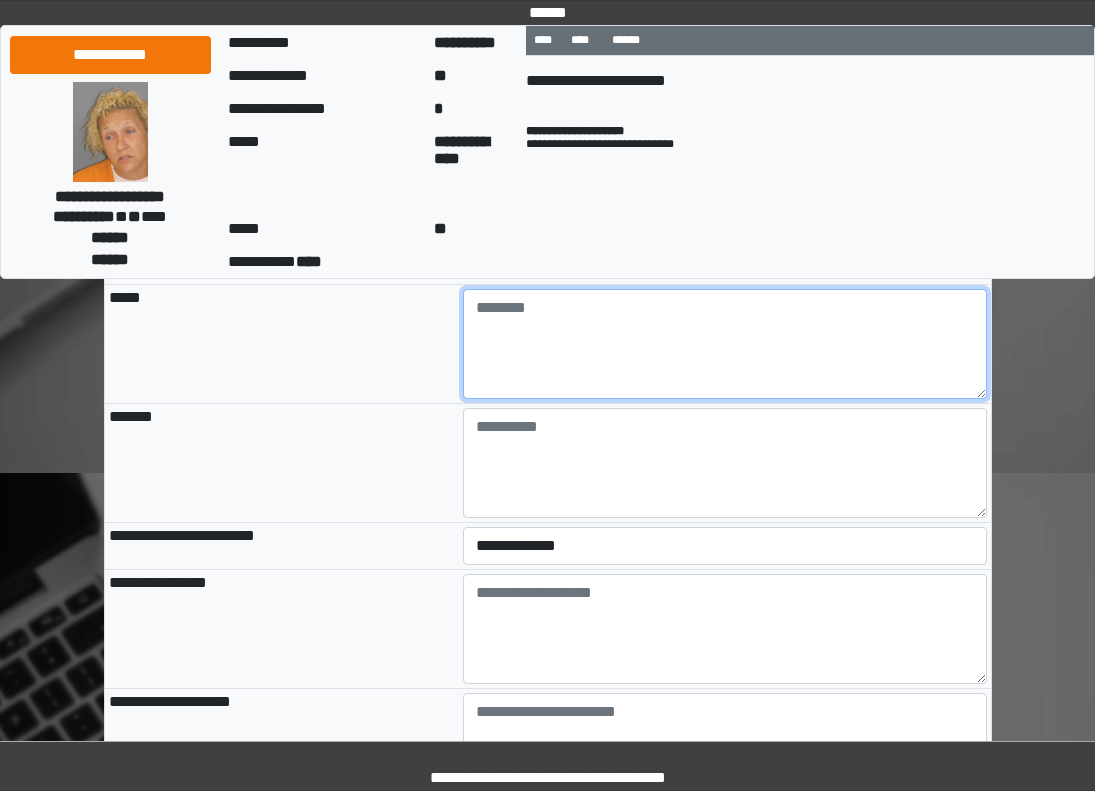 click at bounding box center (725, 344) 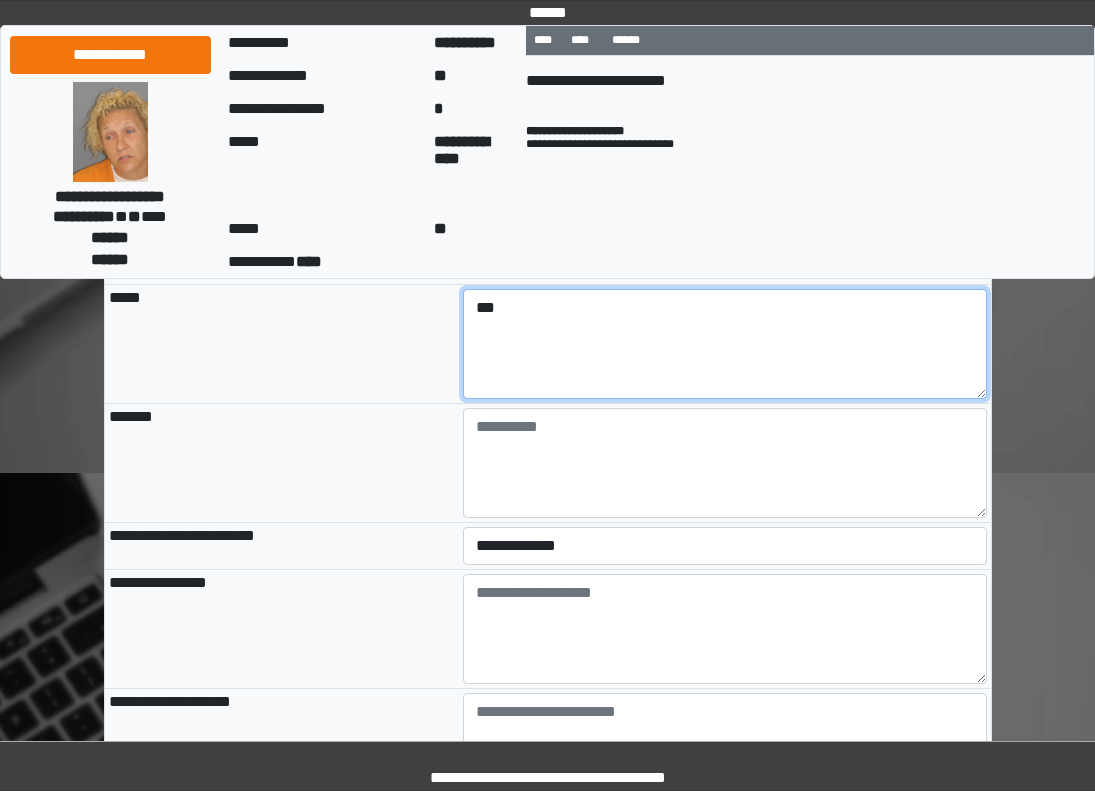 type on "***" 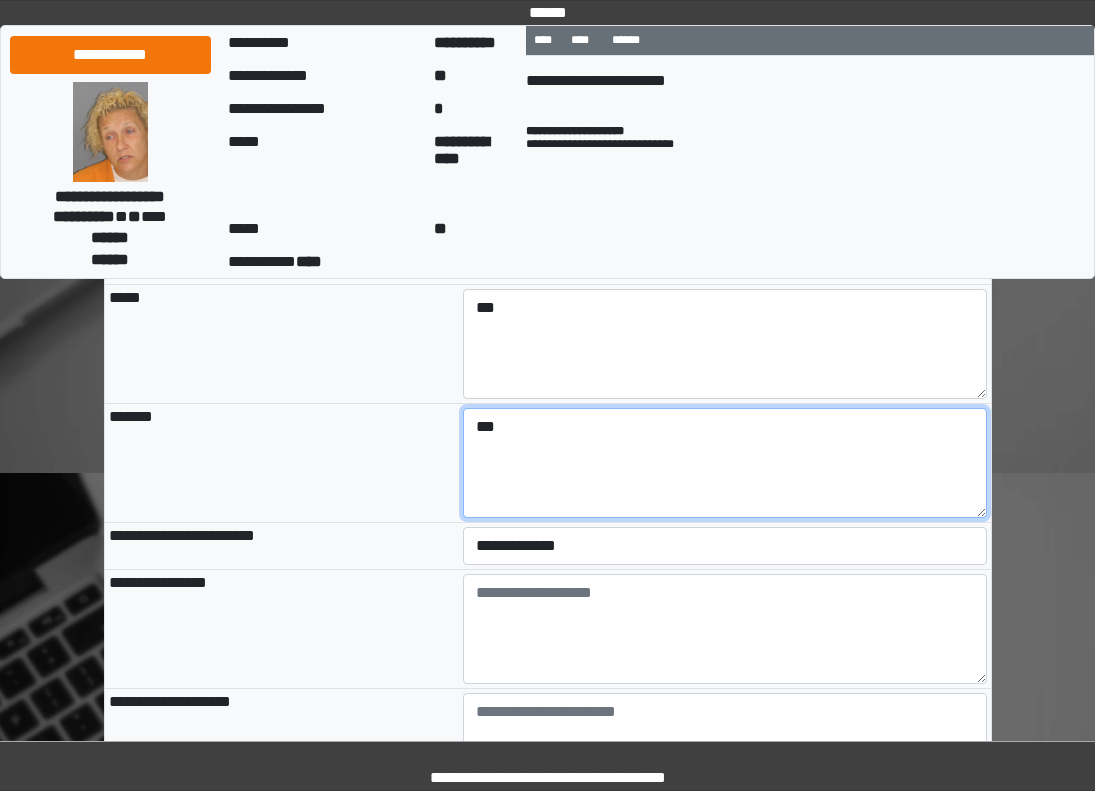 type on "***" 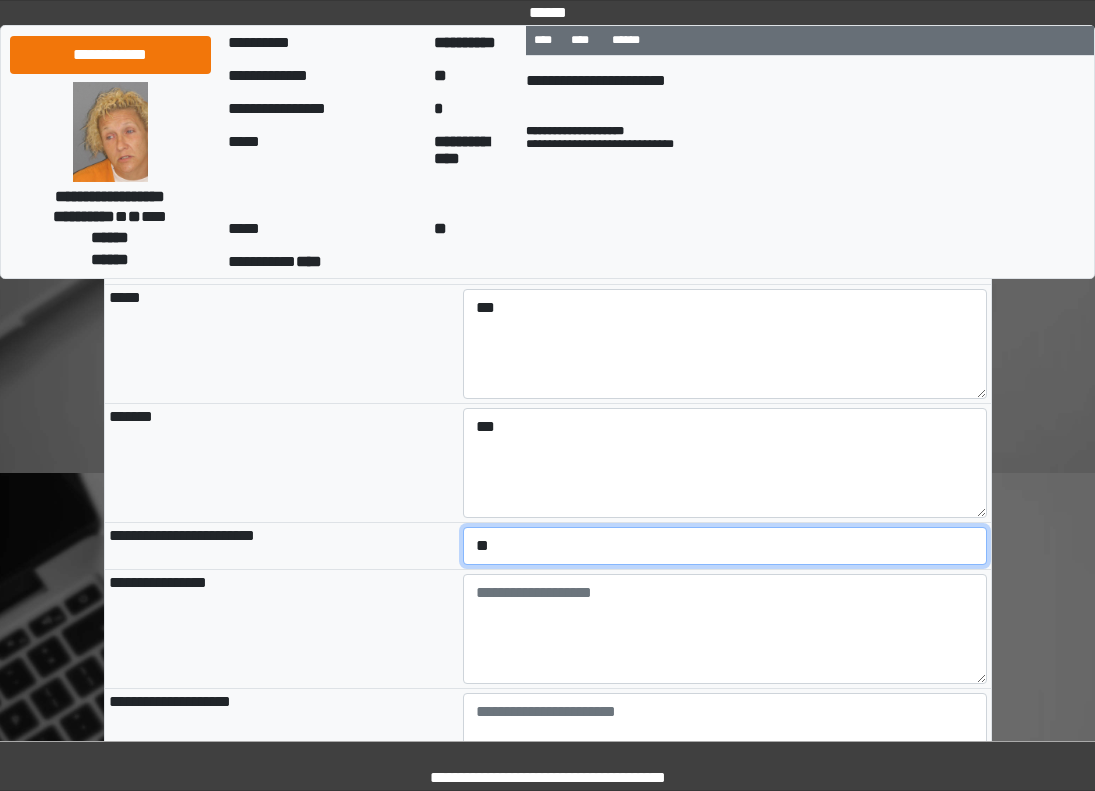 select on "*" 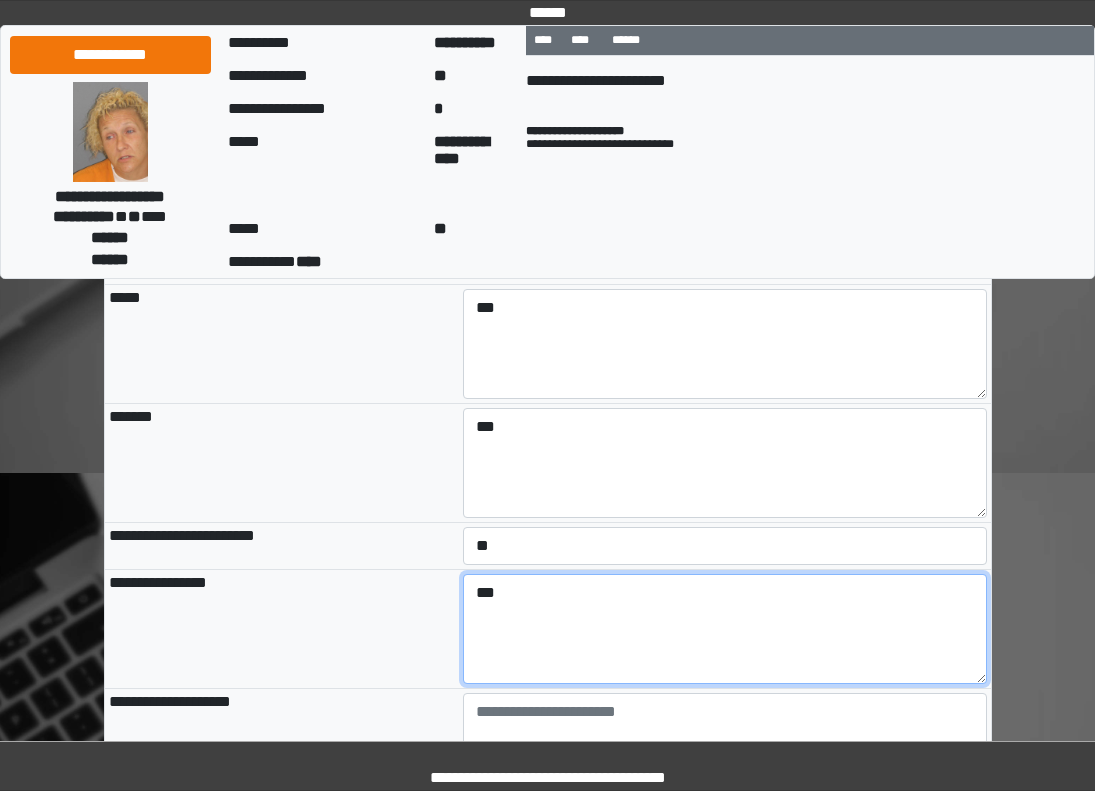 type on "***" 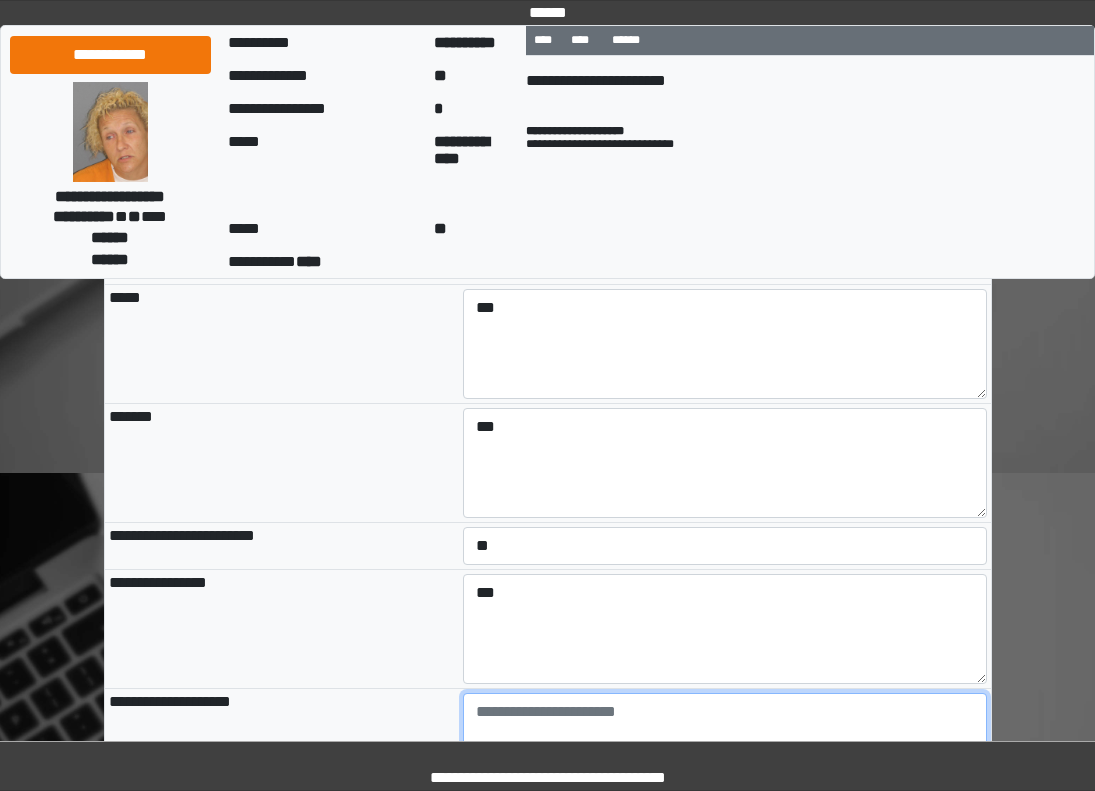 scroll, scrollTop: 1909, scrollLeft: 0, axis: vertical 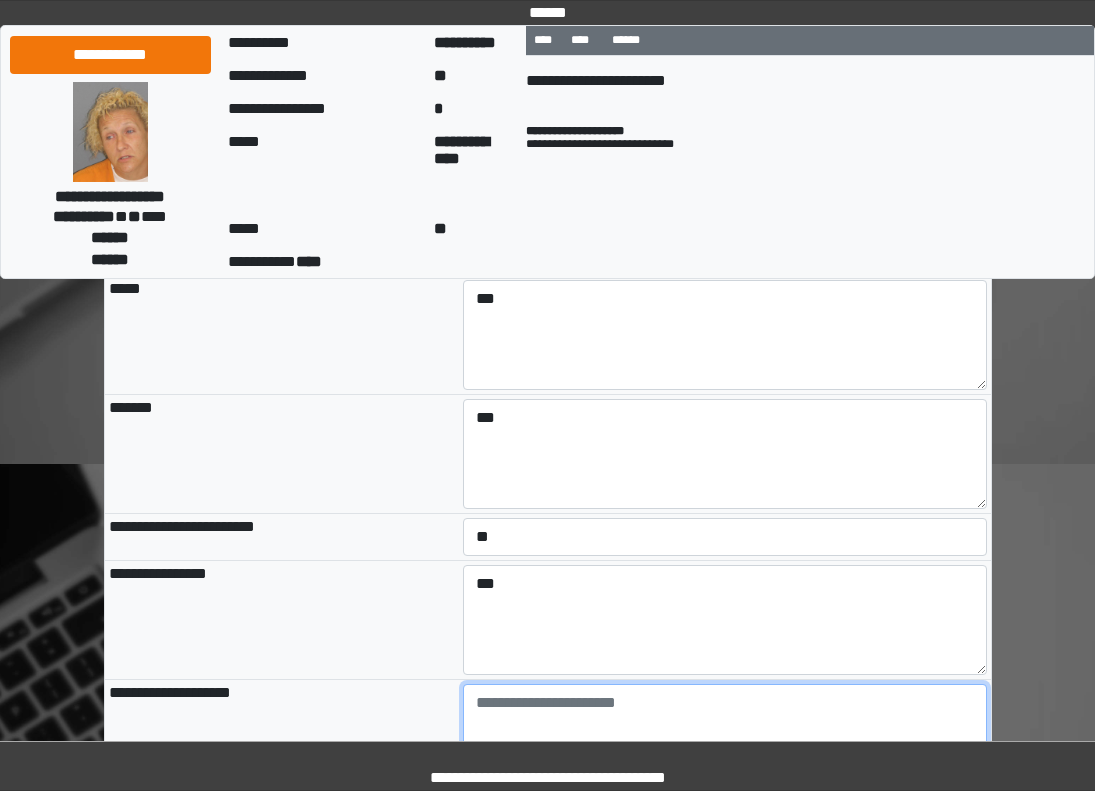paste on "**********" 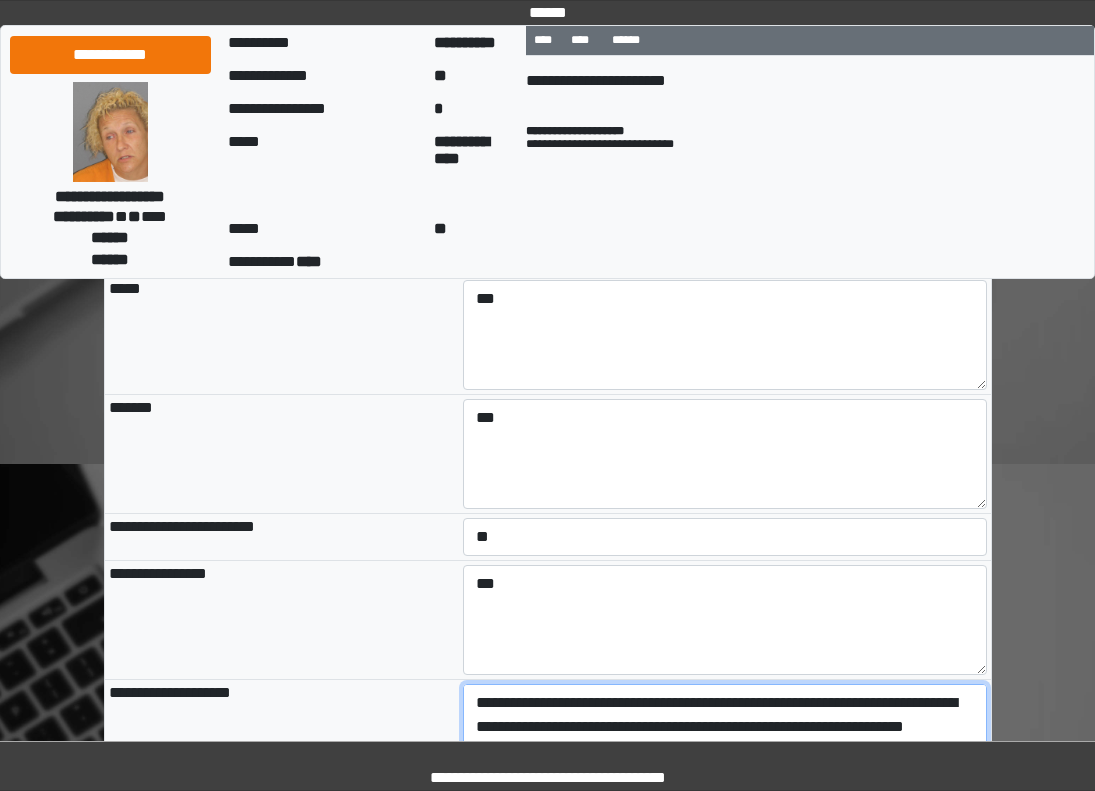 scroll, scrollTop: 161, scrollLeft: 0, axis: vertical 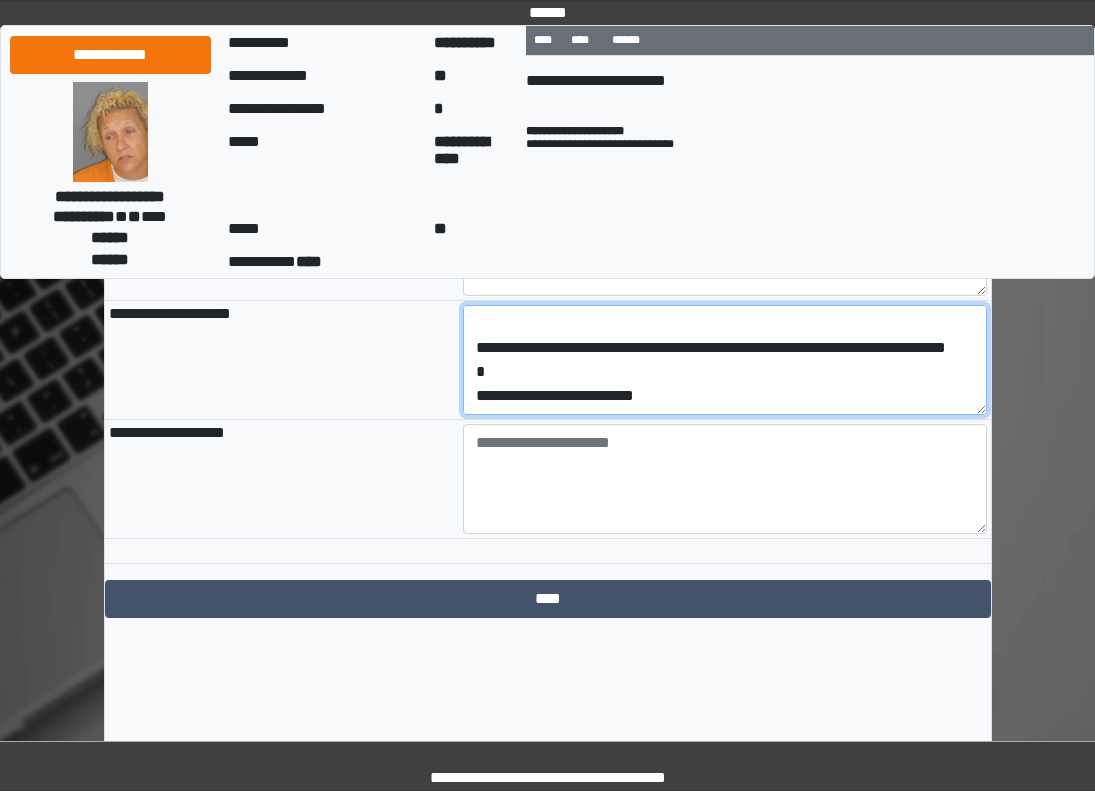drag, startPoint x: 744, startPoint y: 487, endPoint x: 378, endPoint y: 476, distance: 366.16525 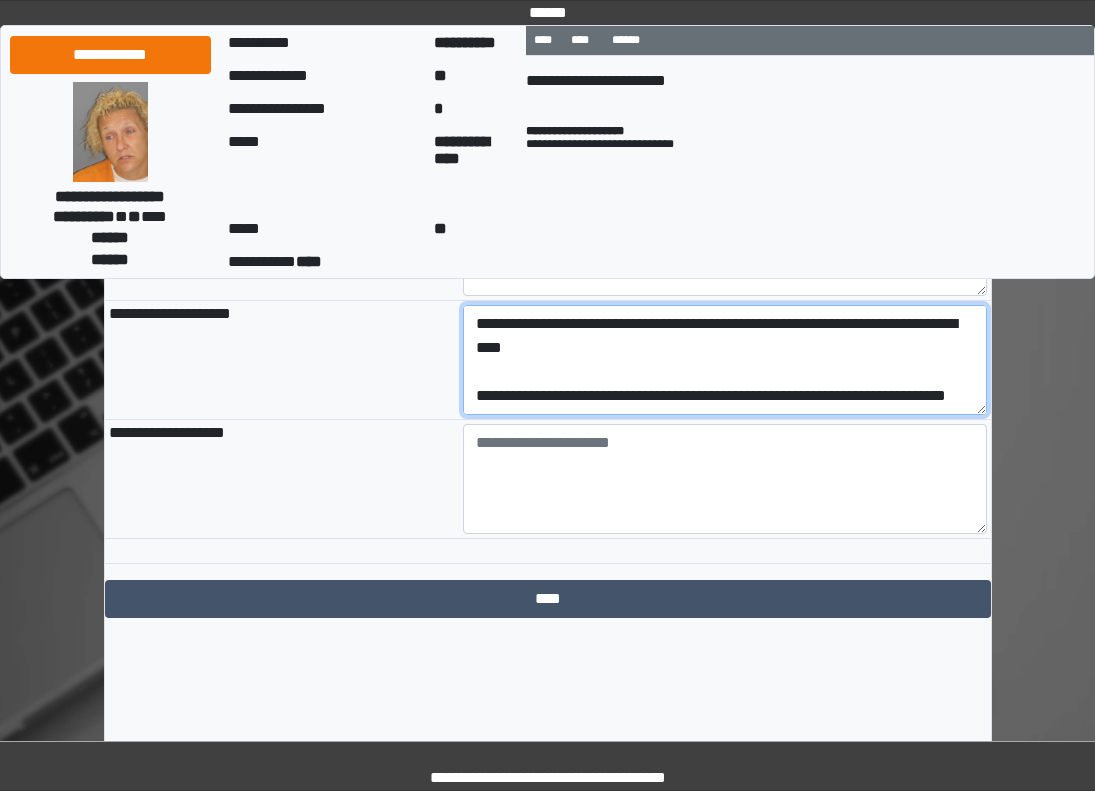 scroll, scrollTop: 120, scrollLeft: 0, axis: vertical 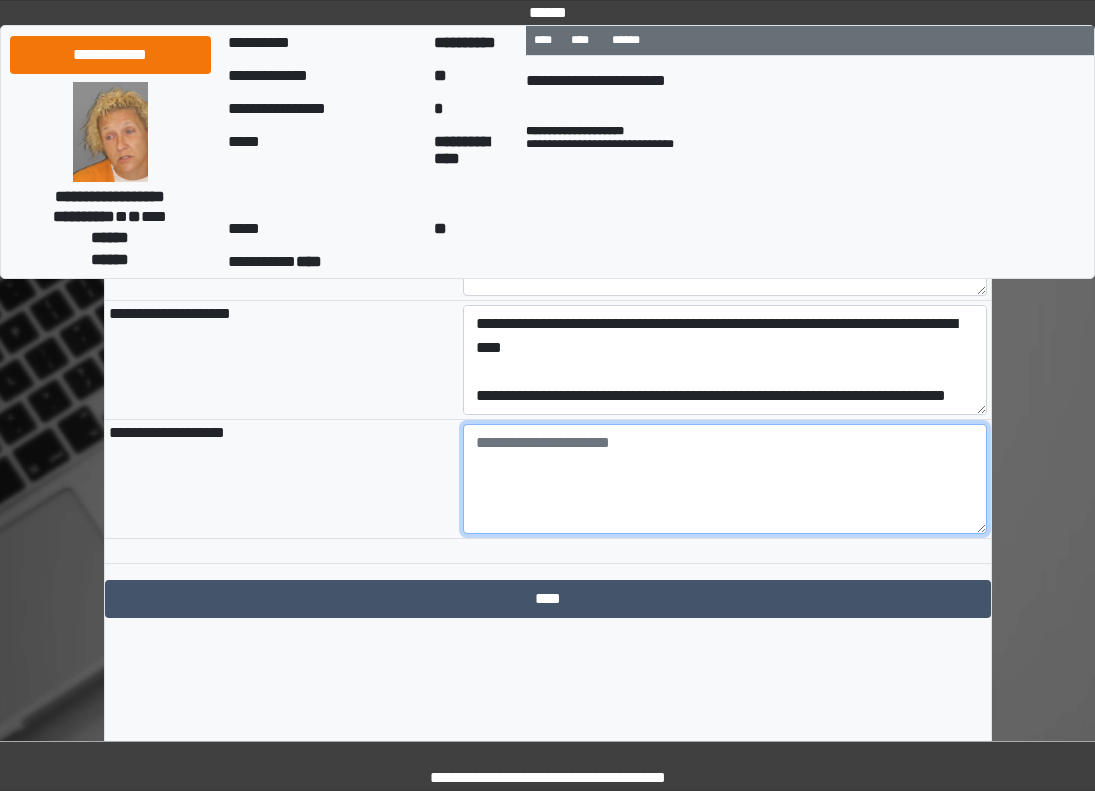 click at bounding box center (725, 479) 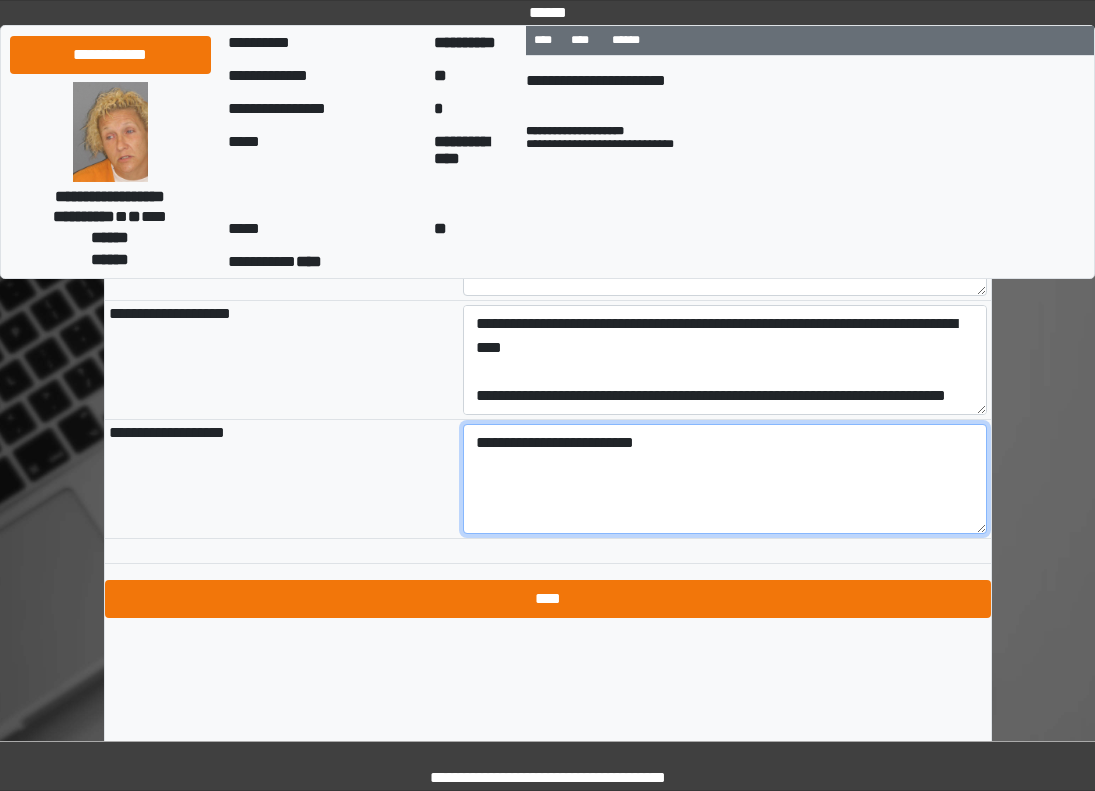 type on "**********" 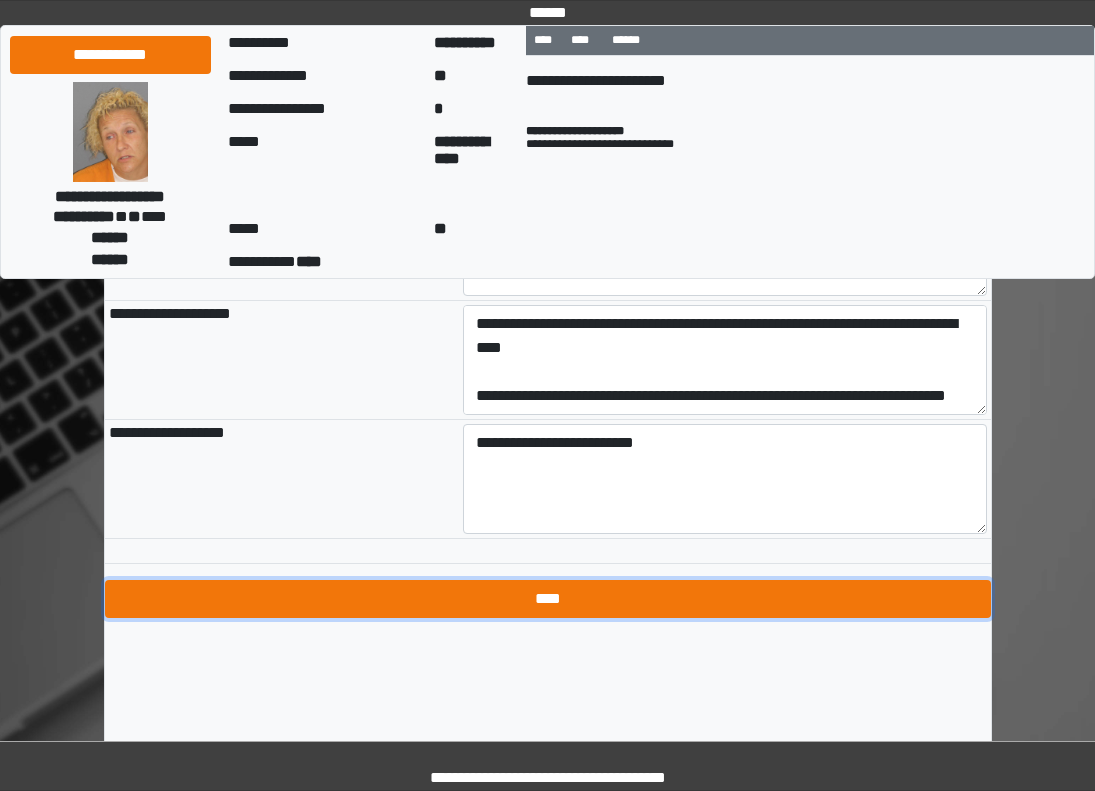 click on "****" at bounding box center (548, 599) 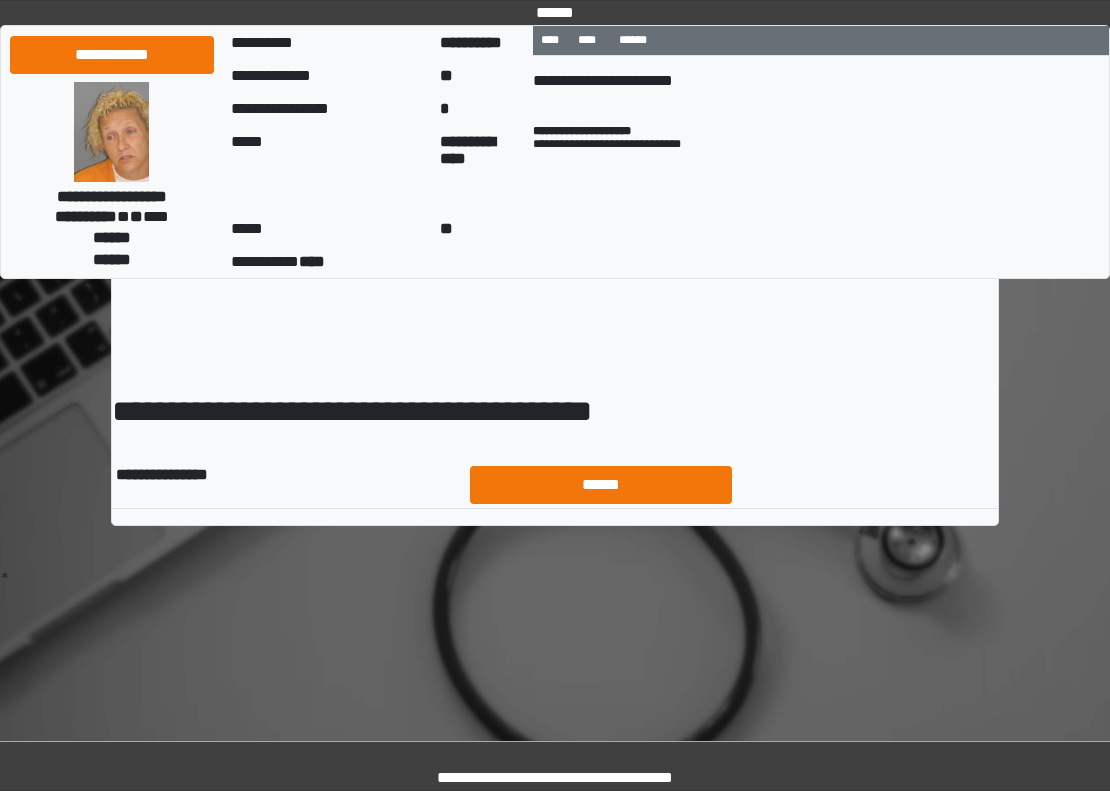 scroll, scrollTop: 0, scrollLeft: 0, axis: both 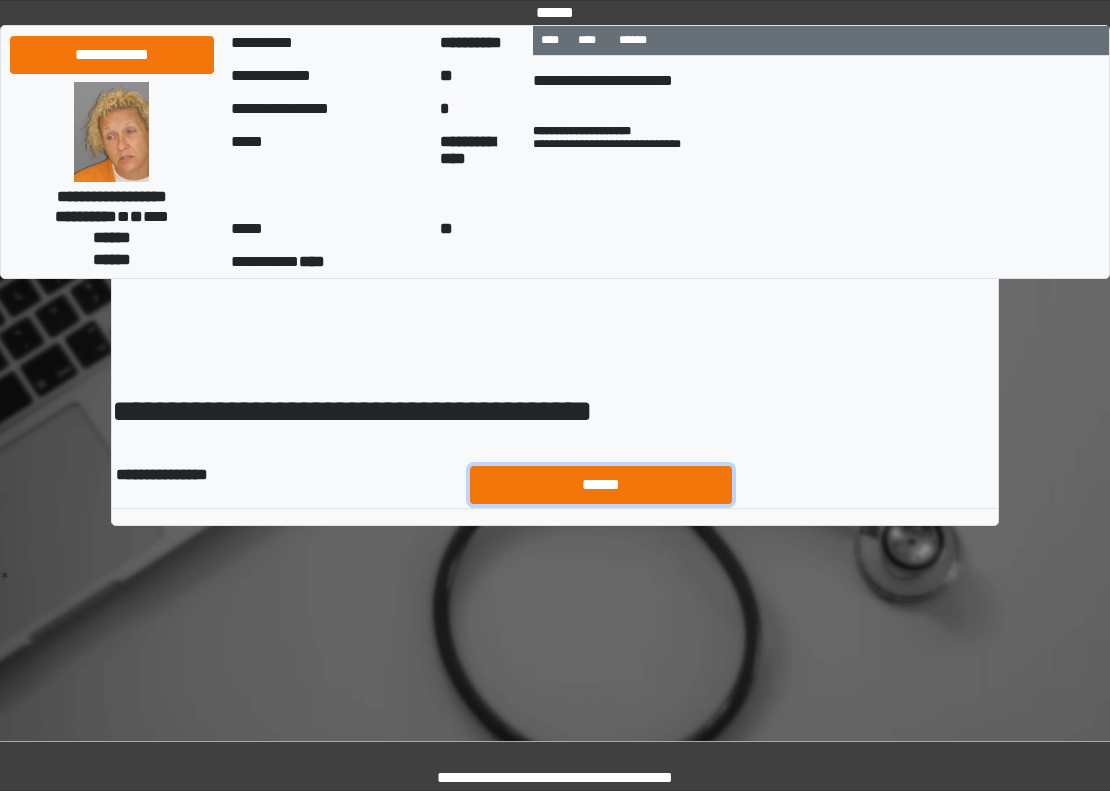 click on "******" at bounding box center (601, 485) 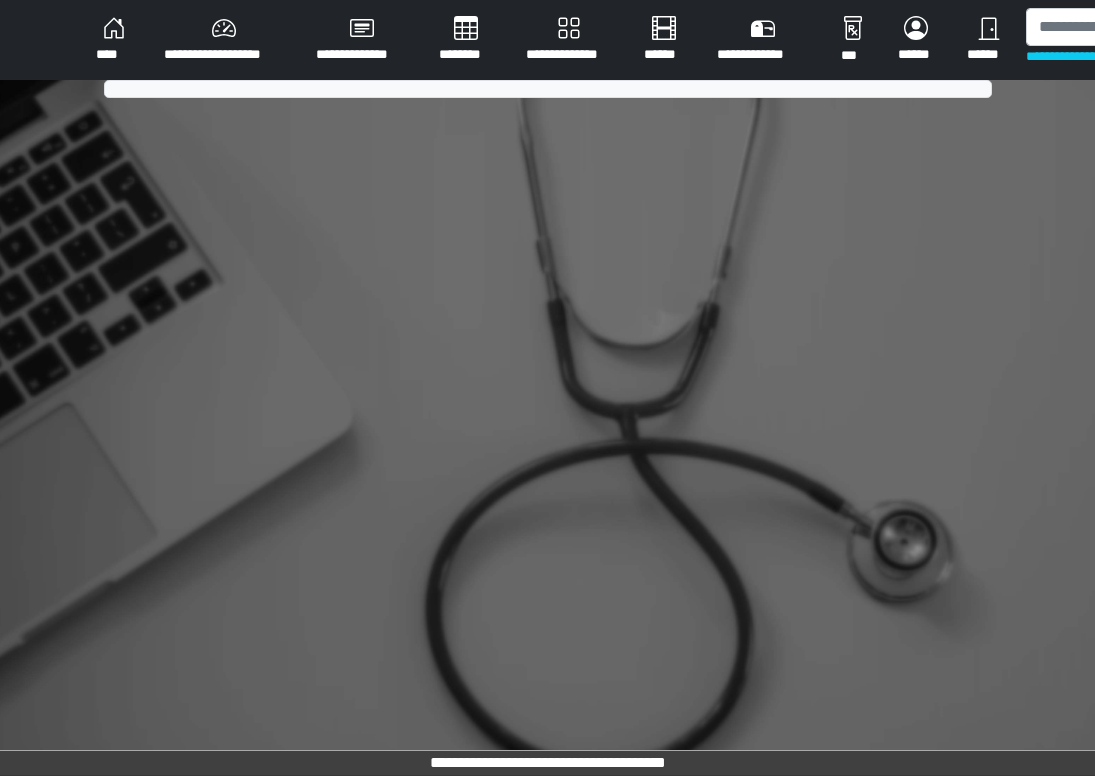scroll, scrollTop: 0, scrollLeft: 0, axis: both 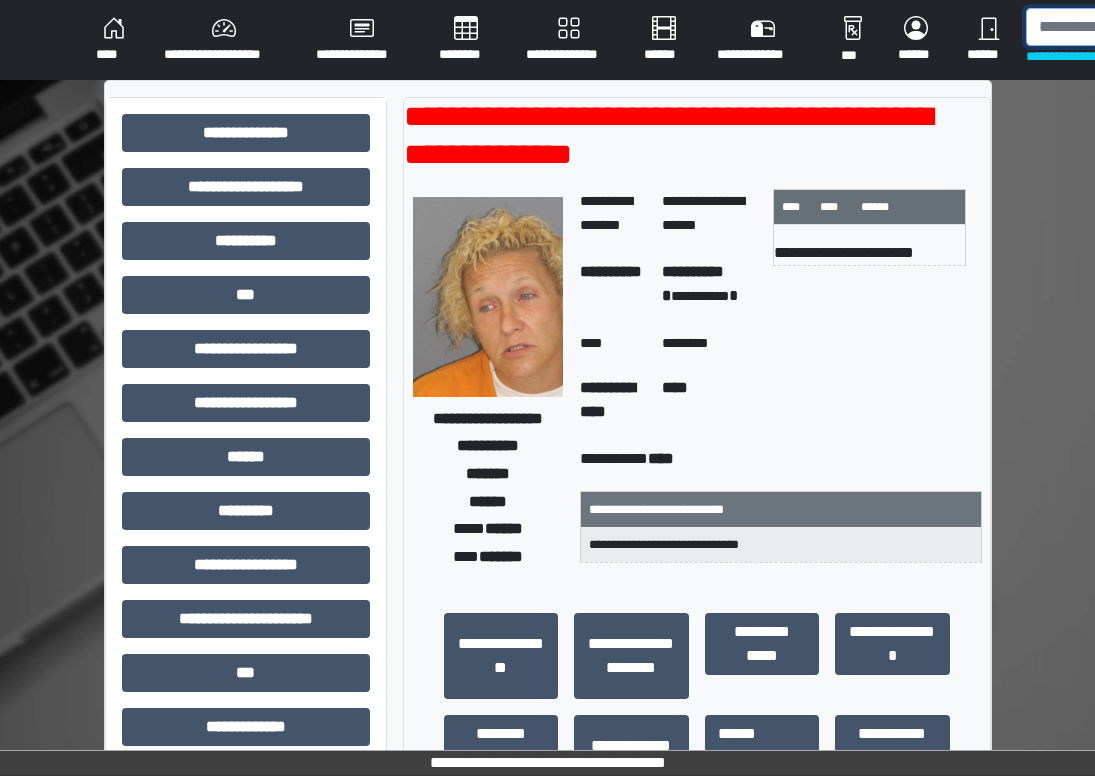 click at bounding box center [1129, 27] 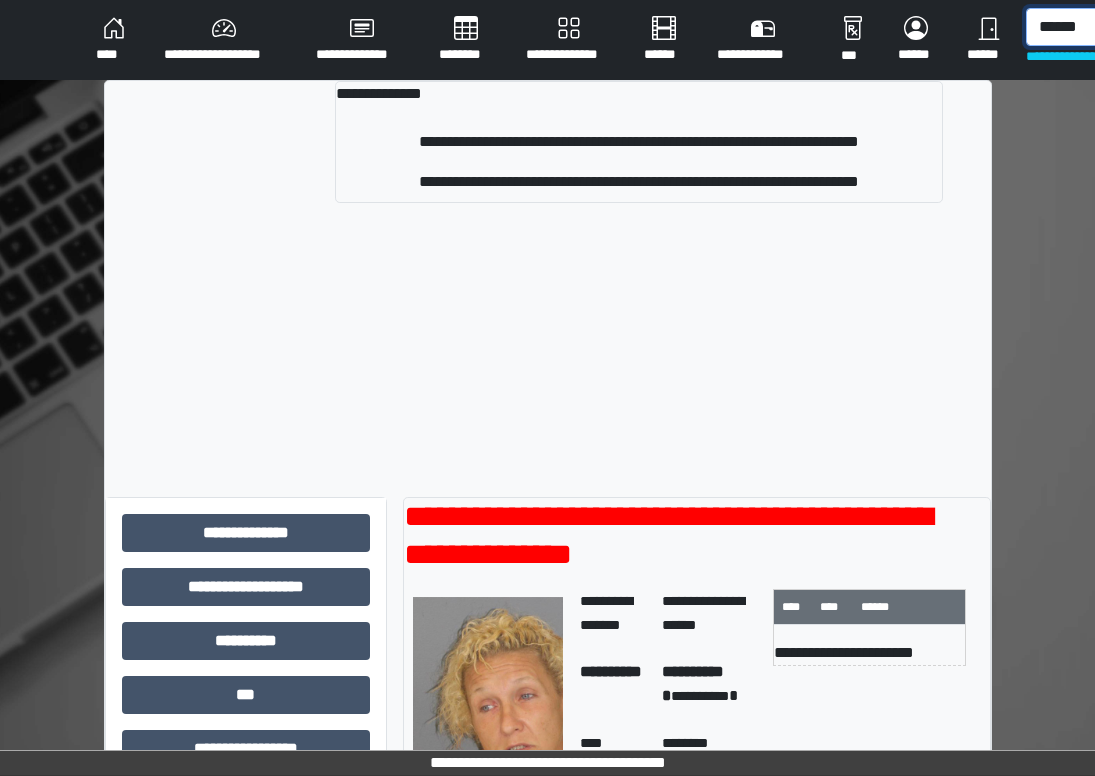 scroll, scrollTop: 0, scrollLeft: 3, axis: horizontal 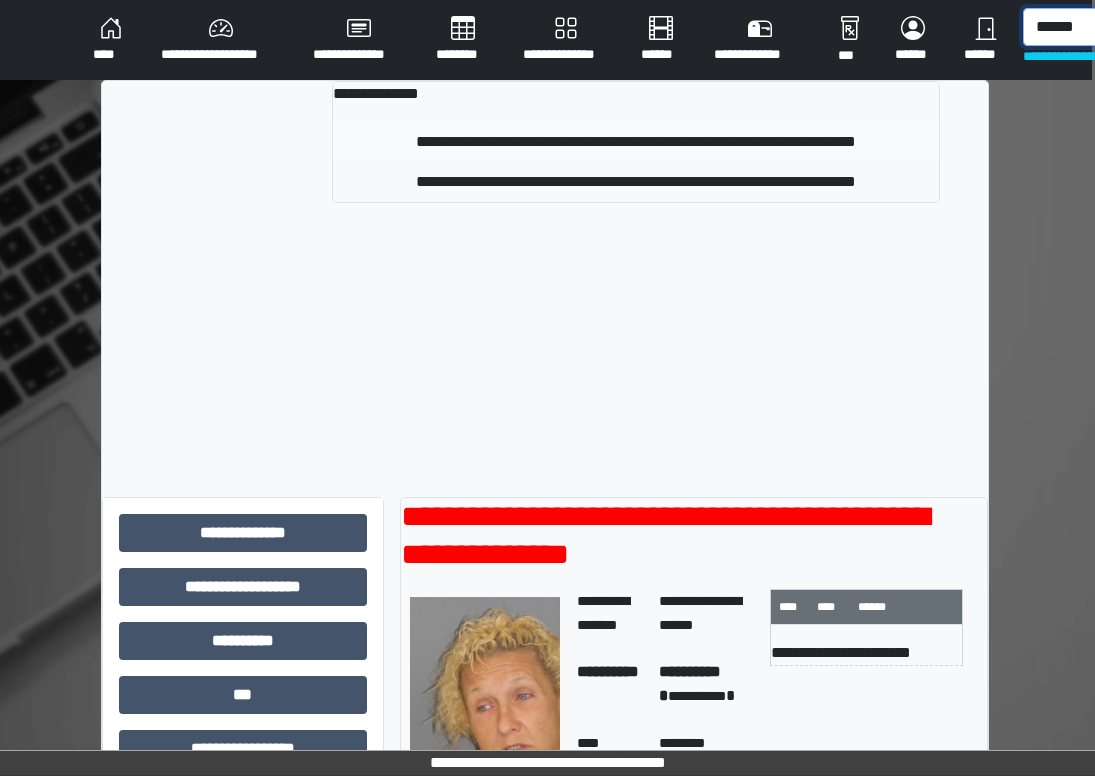 type on "******" 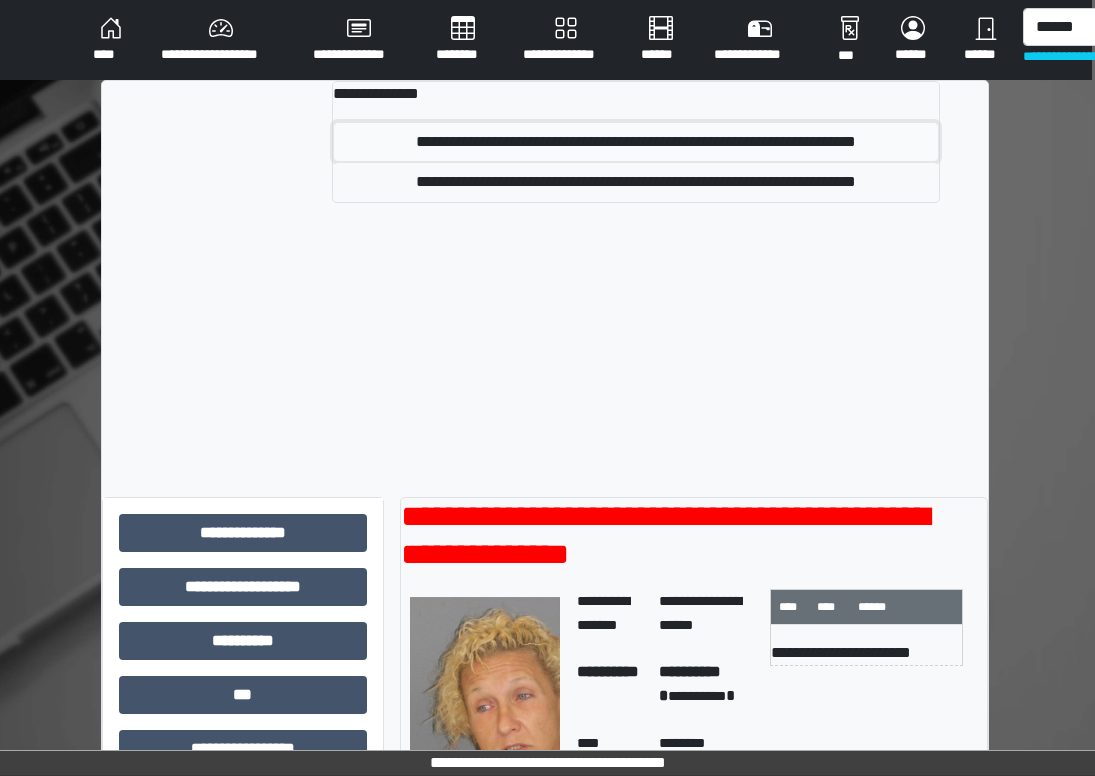 click on "**********" at bounding box center [635, 142] 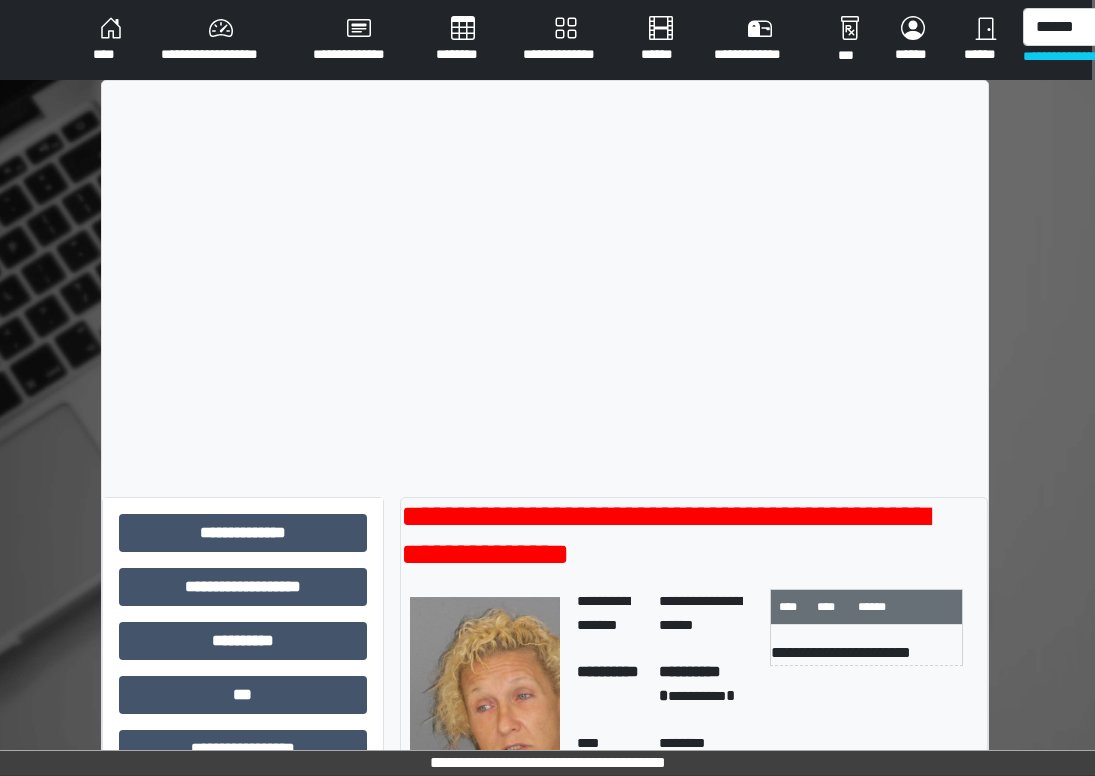 type 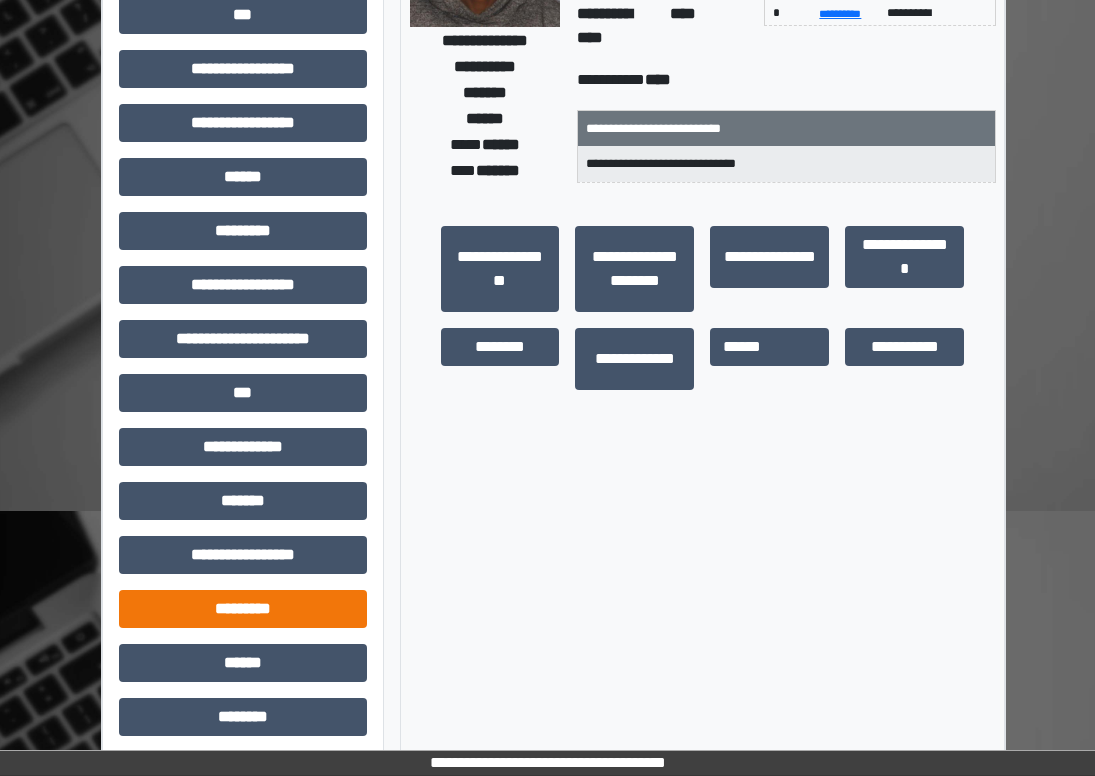 scroll, scrollTop: 398, scrollLeft: 3, axis: both 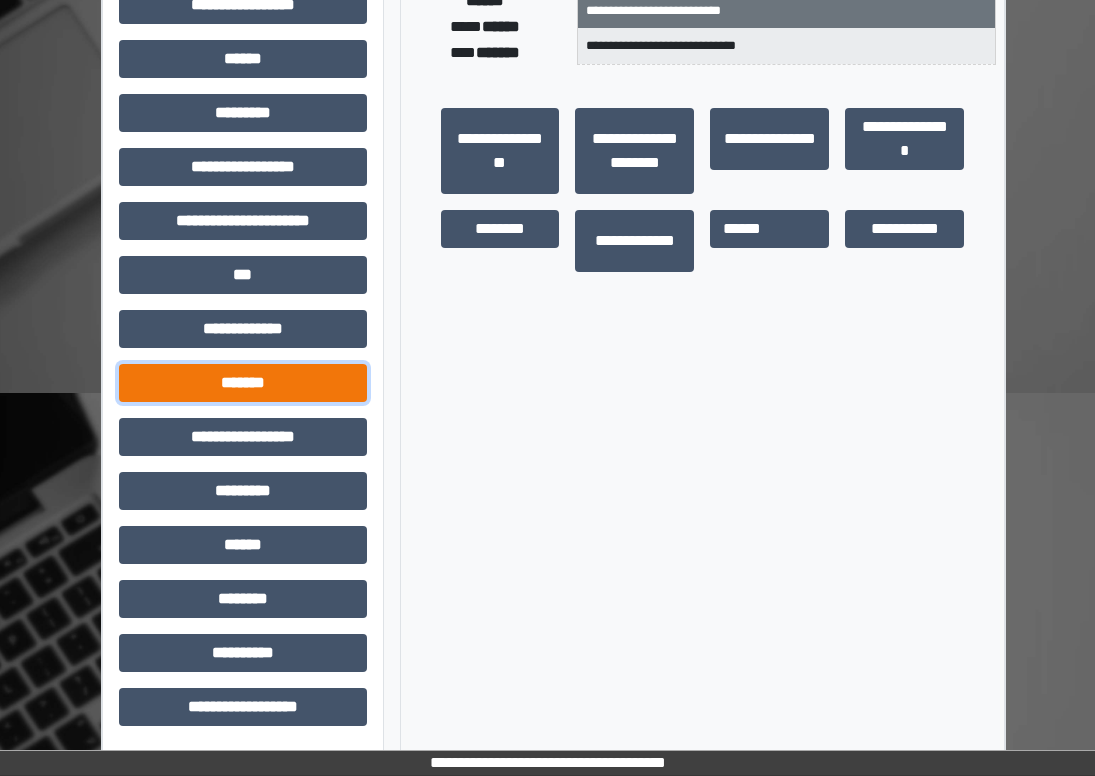 click on "*******" at bounding box center (243, 383) 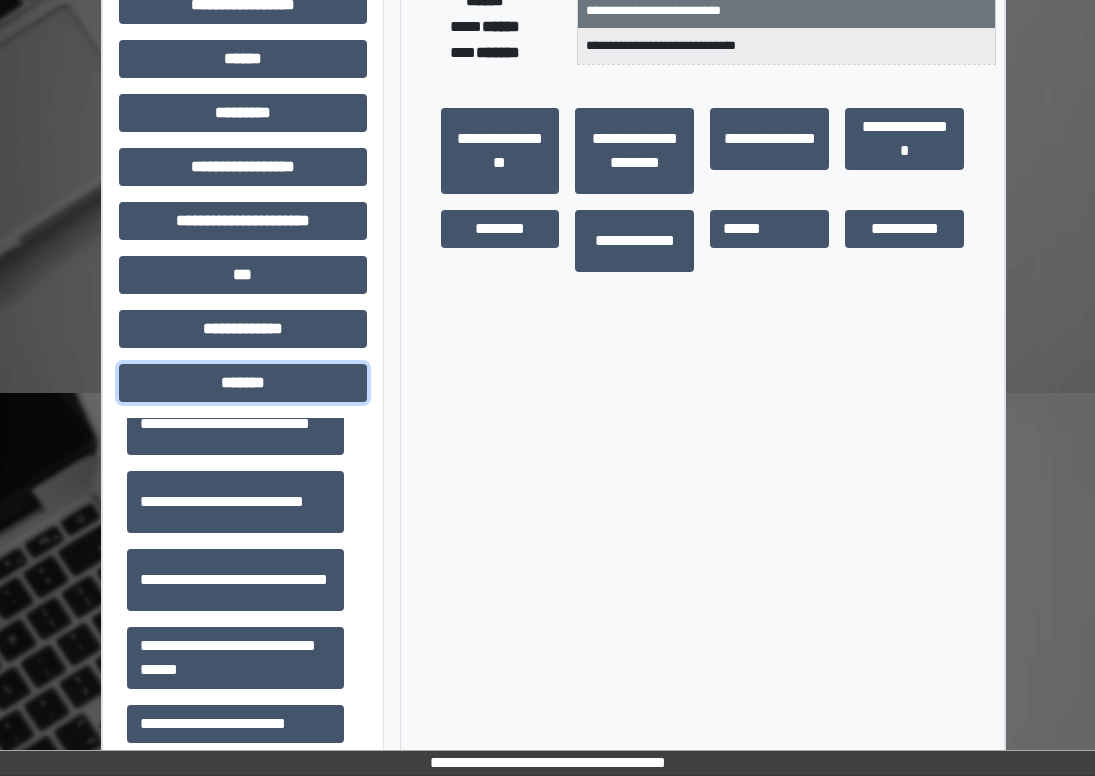 scroll, scrollTop: 700, scrollLeft: 0, axis: vertical 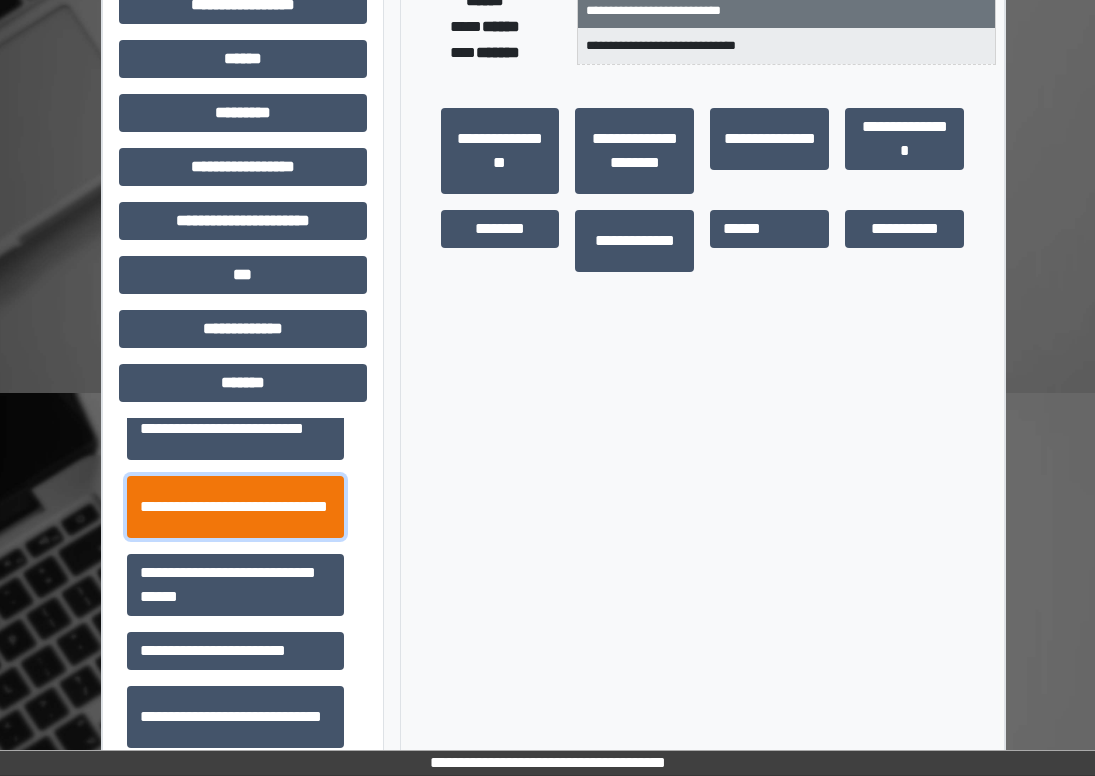 click on "**********" at bounding box center [235, 507] 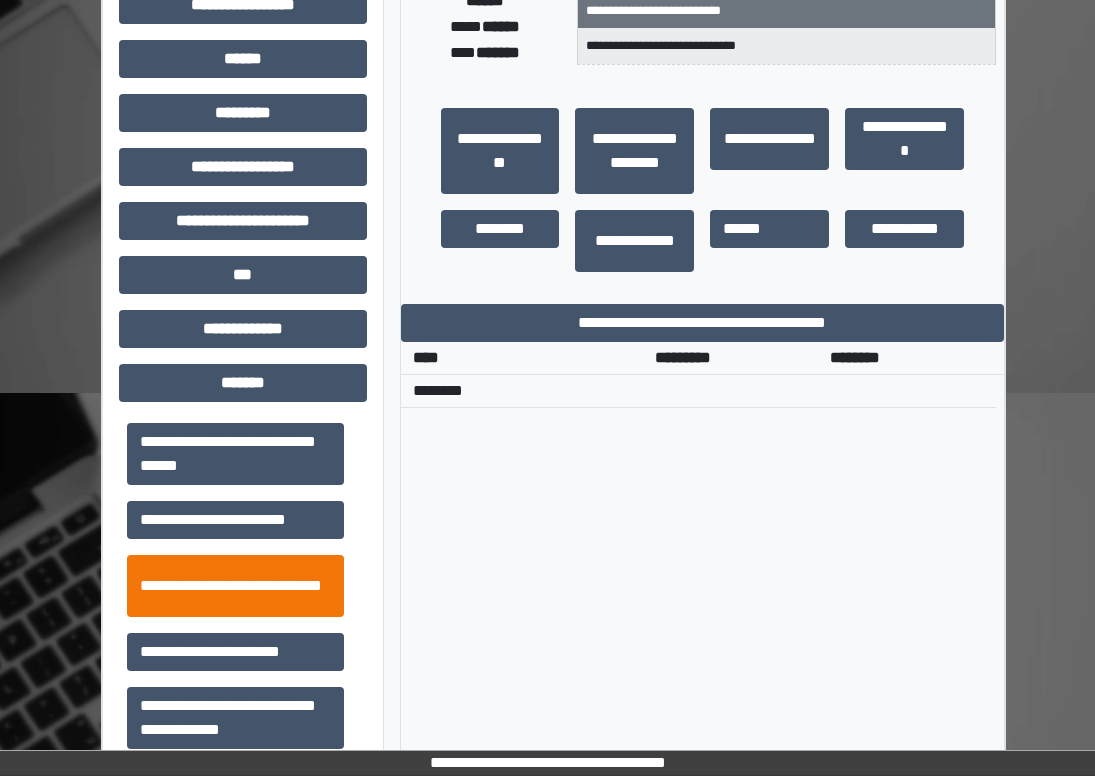 scroll, scrollTop: 800, scrollLeft: 0, axis: vertical 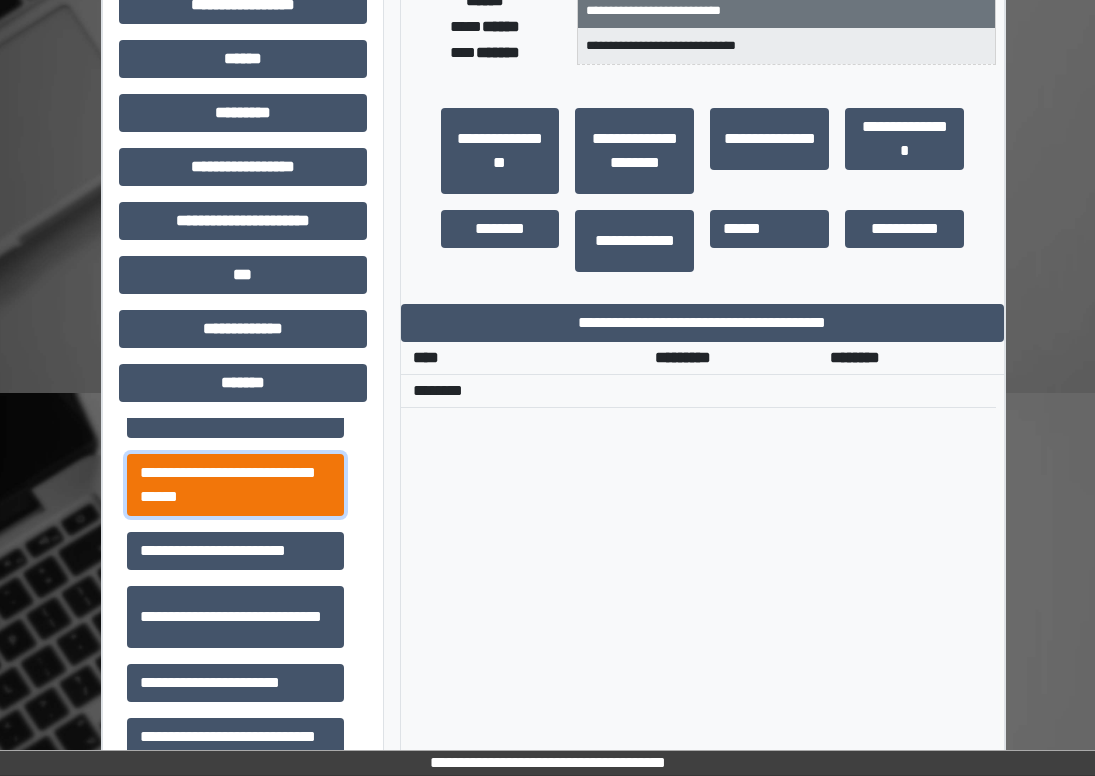 click on "**********" at bounding box center (235, 485) 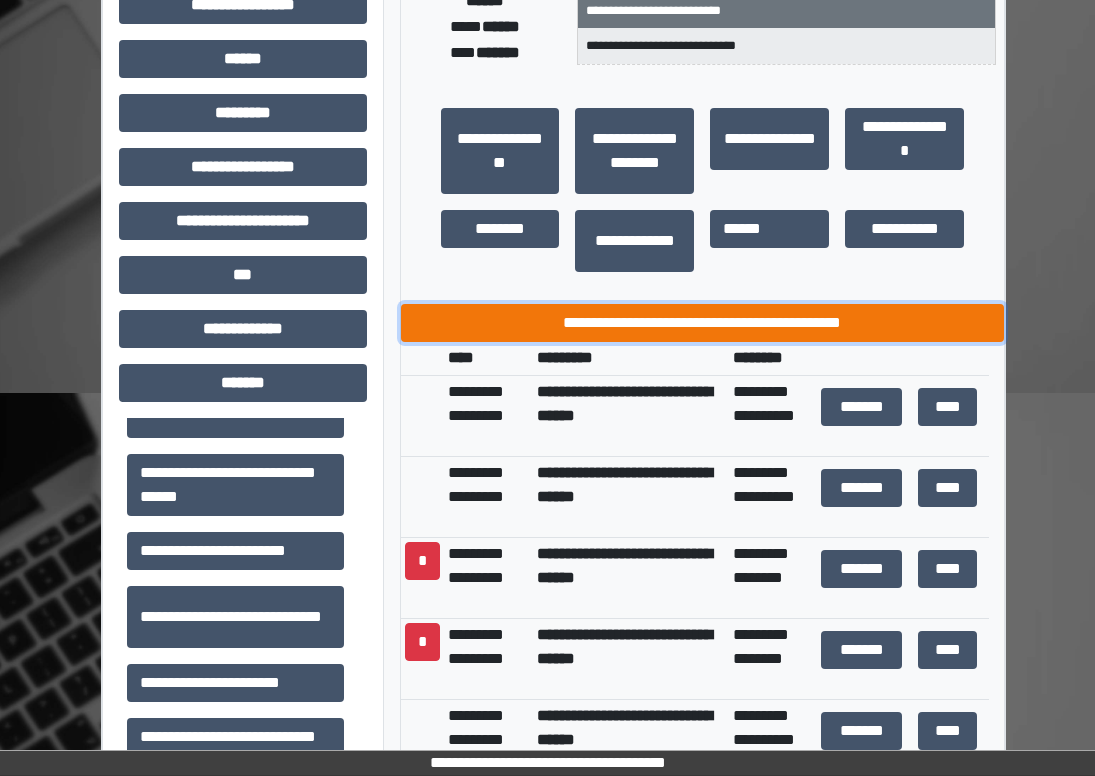 click on "**********" at bounding box center [703, 323] 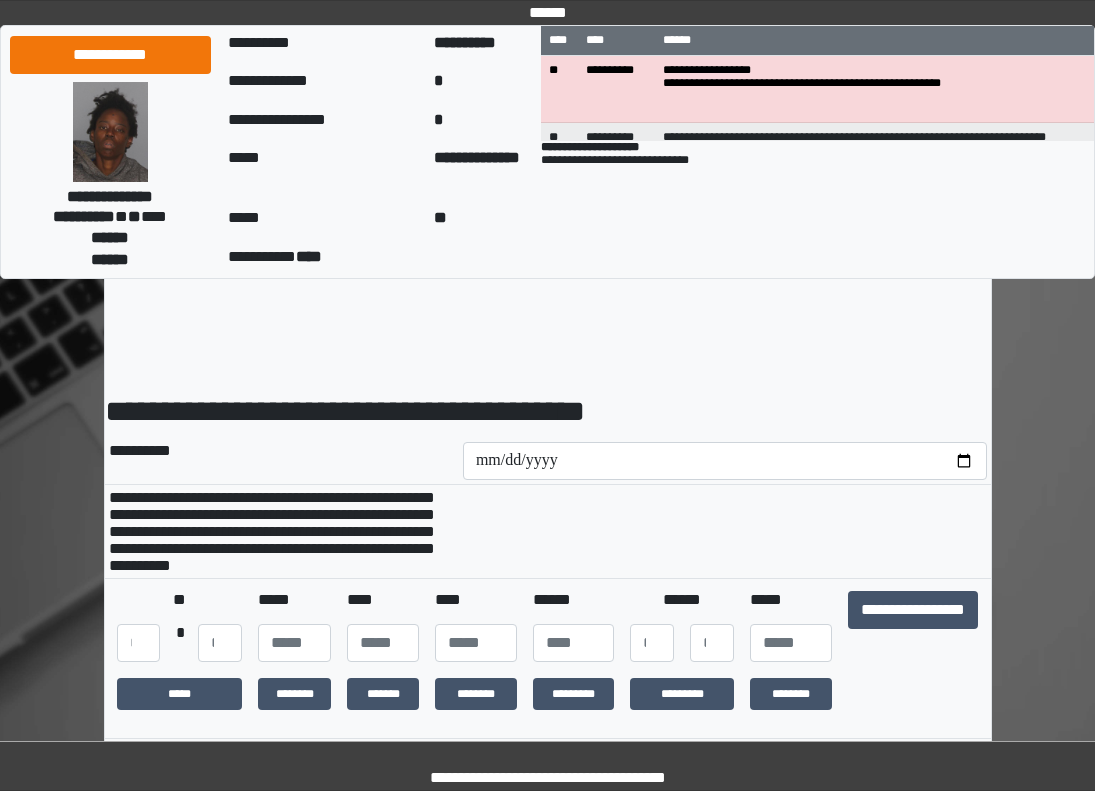 scroll, scrollTop: 0, scrollLeft: 0, axis: both 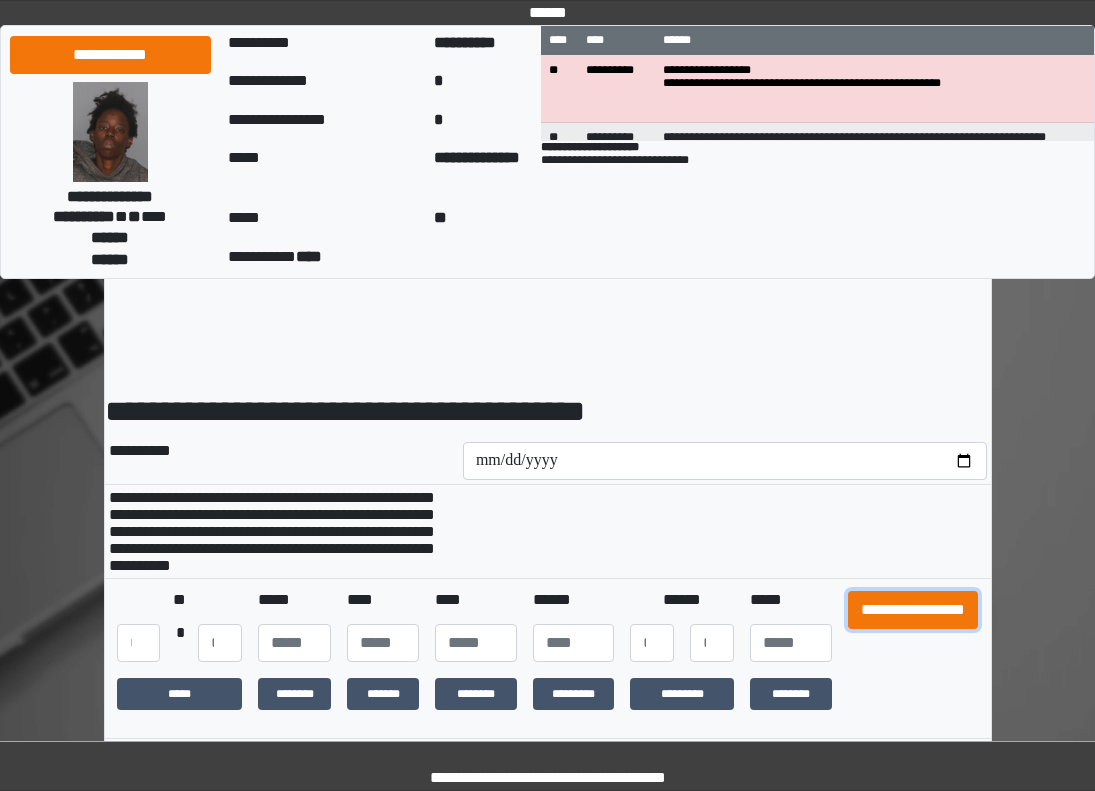 click on "**********" at bounding box center [913, 610] 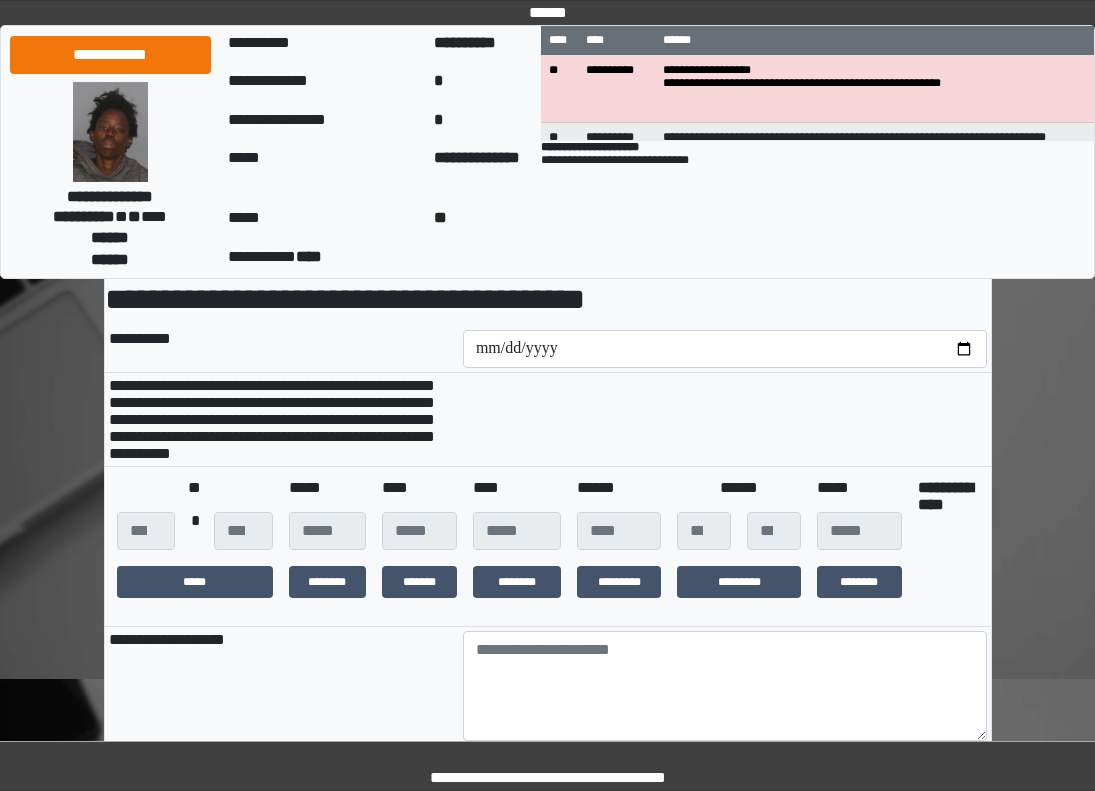 scroll, scrollTop: 200, scrollLeft: 0, axis: vertical 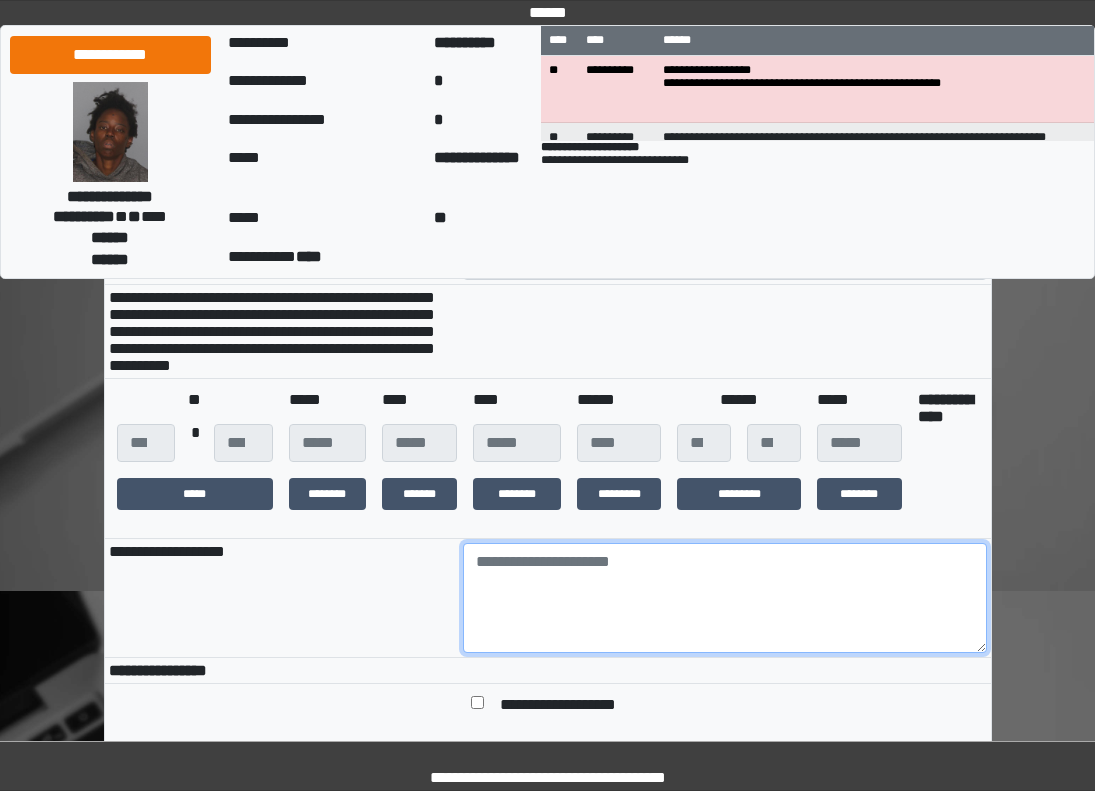 click at bounding box center (725, 598) 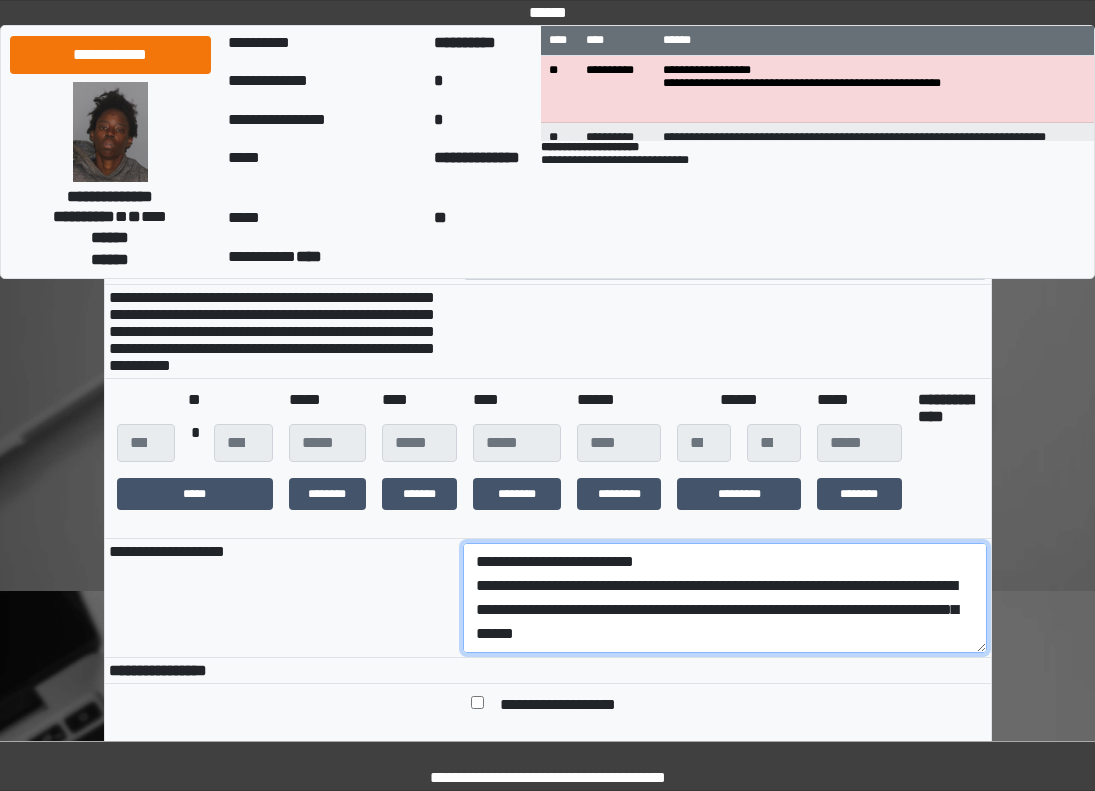 scroll, scrollTop: 137, scrollLeft: 0, axis: vertical 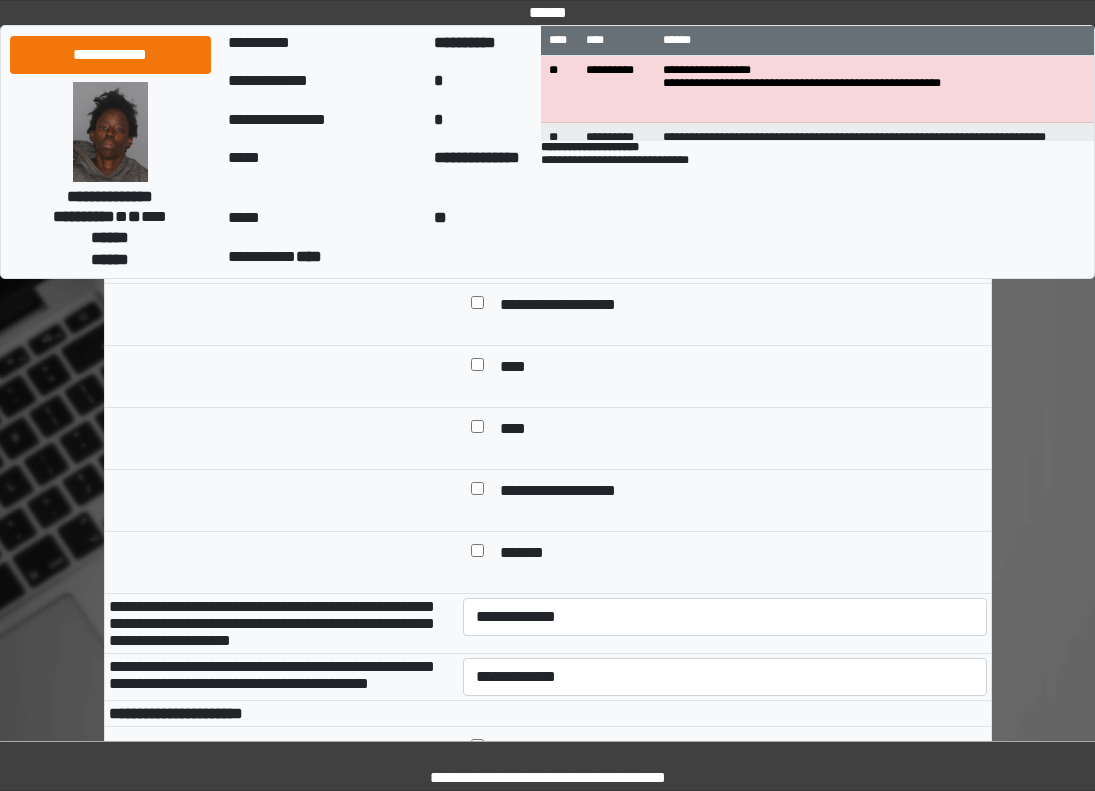 type on "**********" 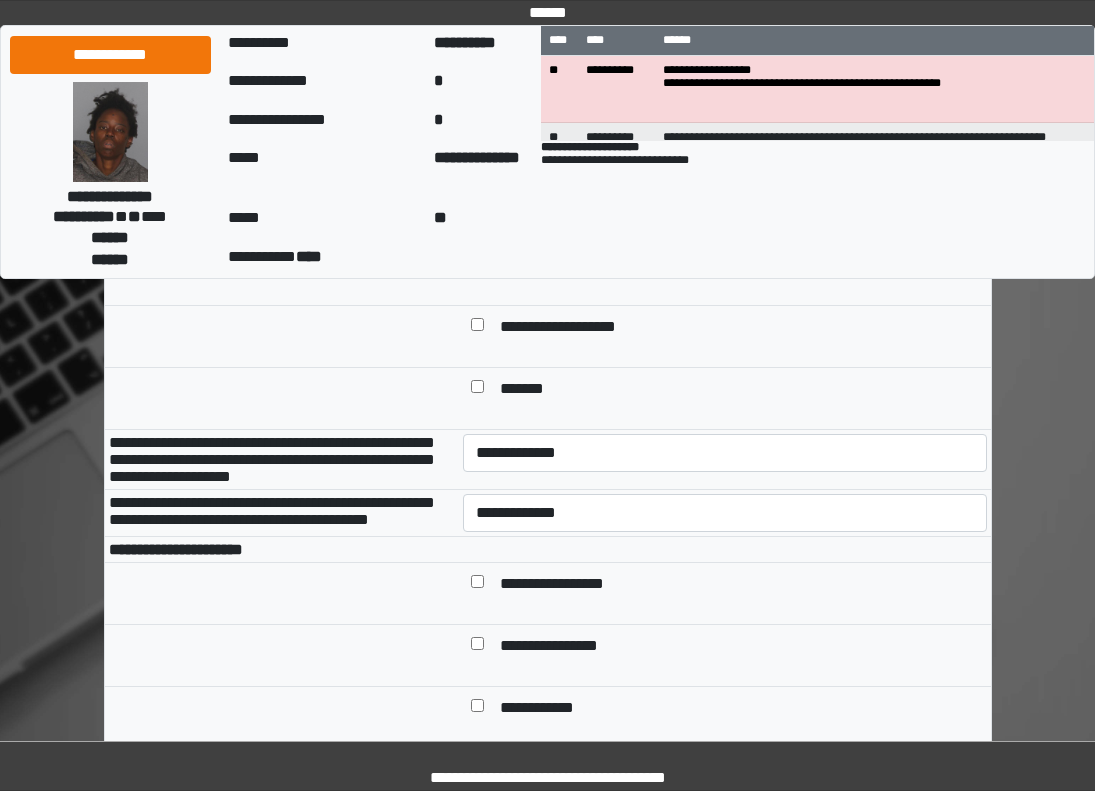 scroll, scrollTop: 800, scrollLeft: 0, axis: vertical 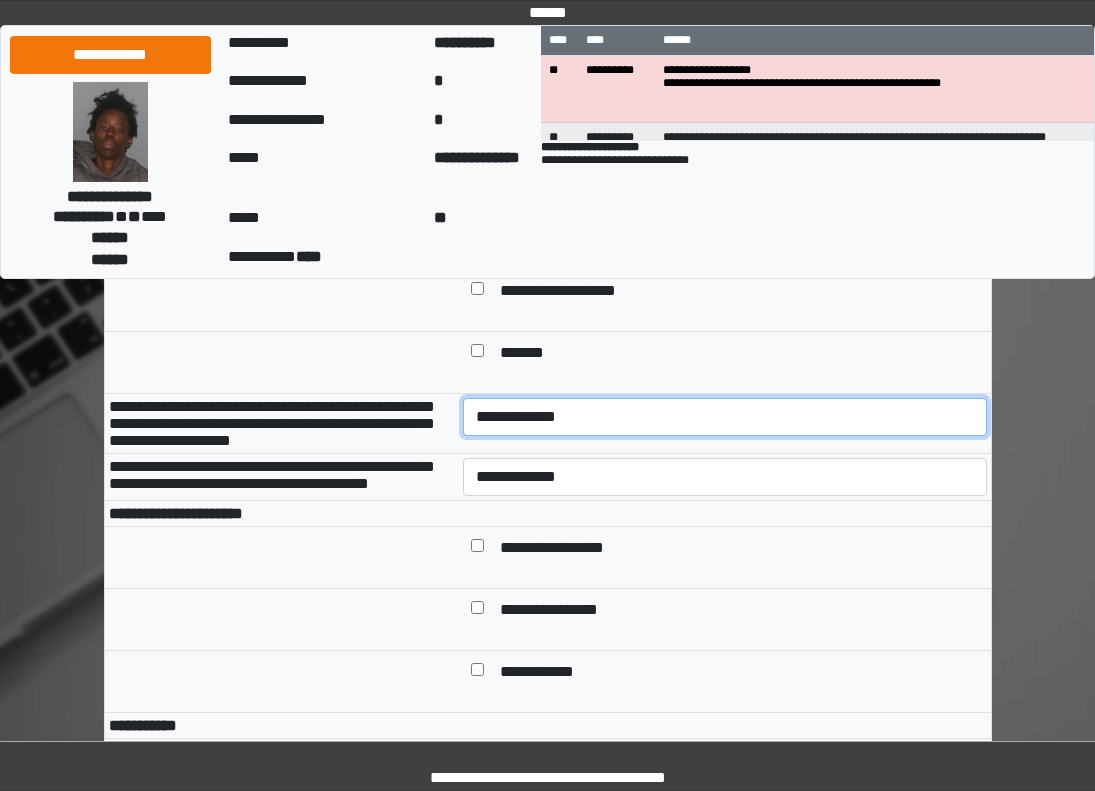 click on "**********" at bounding box center [725, 417] 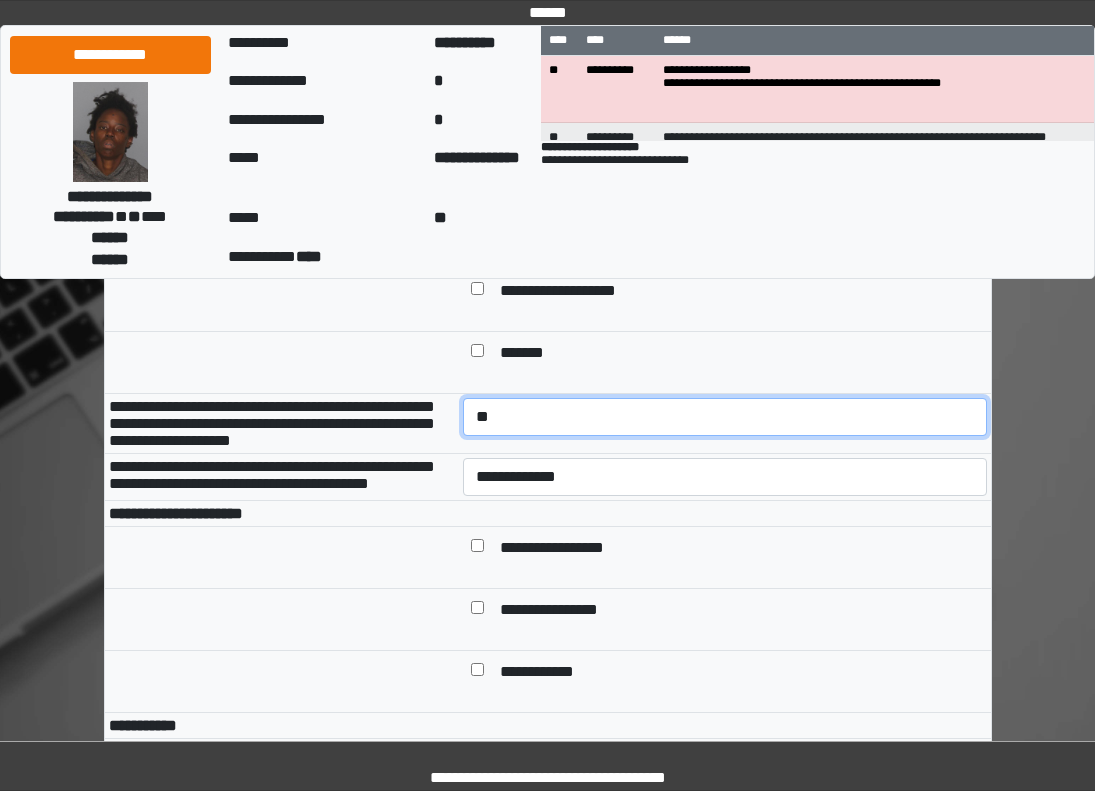 click on "**********" at bounding box center (725, 417) 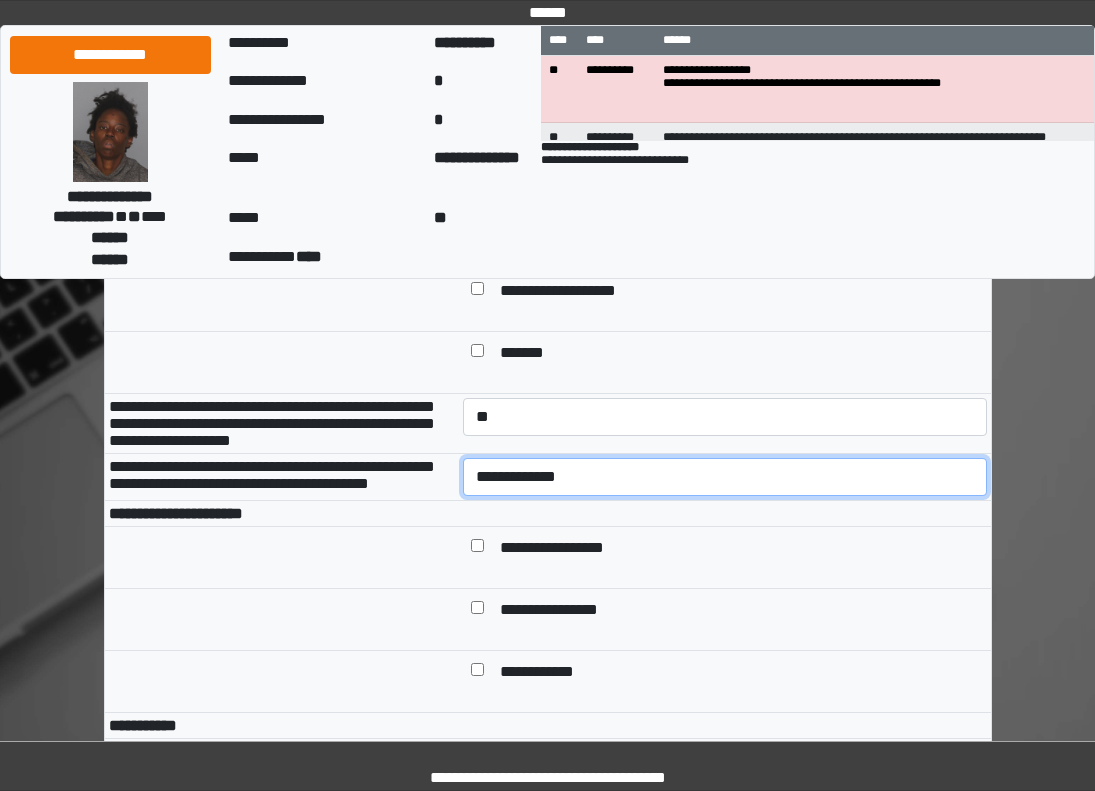 click on "**********" at bounding box center (725, 477) 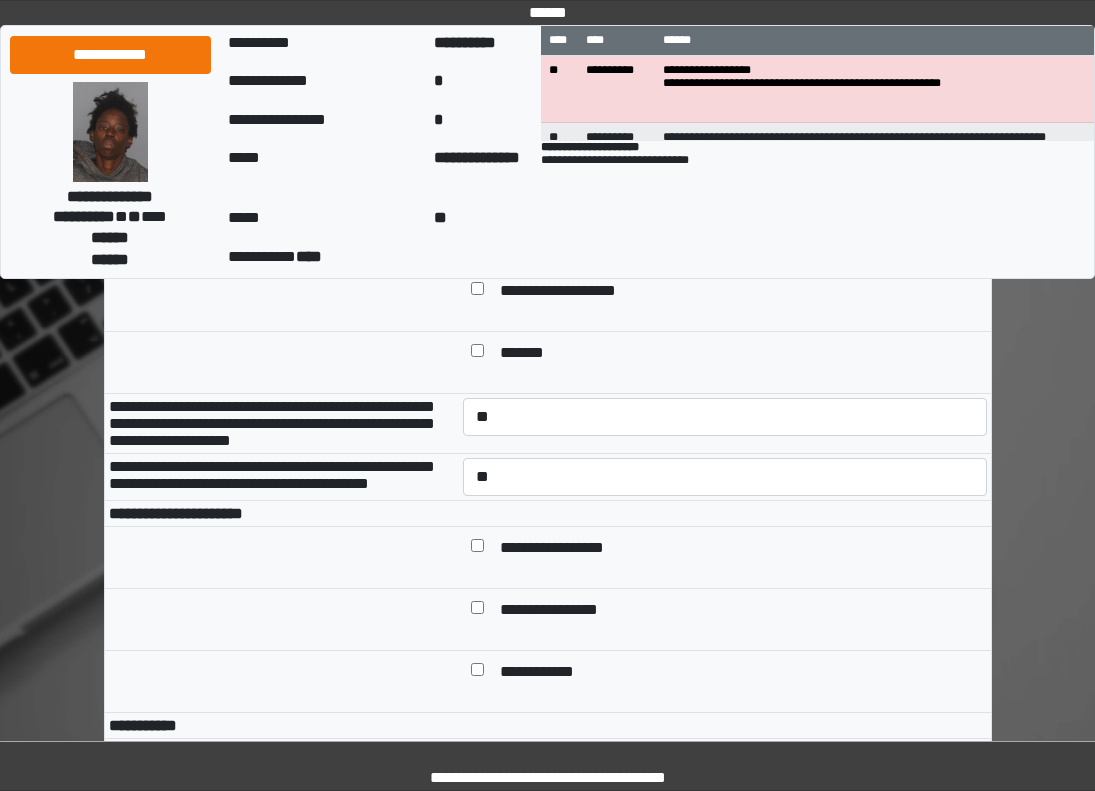 click at bounding box center [725, 514] 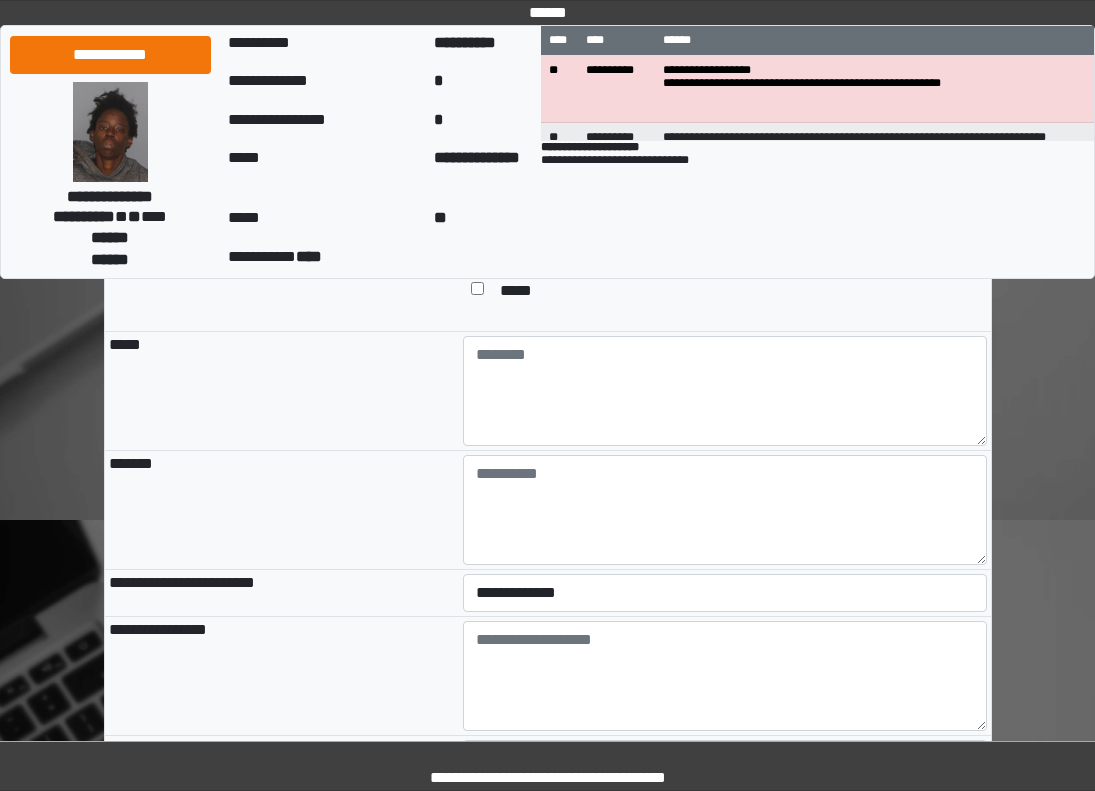 scroll, scrollTop: 1900, scrollLeft: 0, axis: vertical 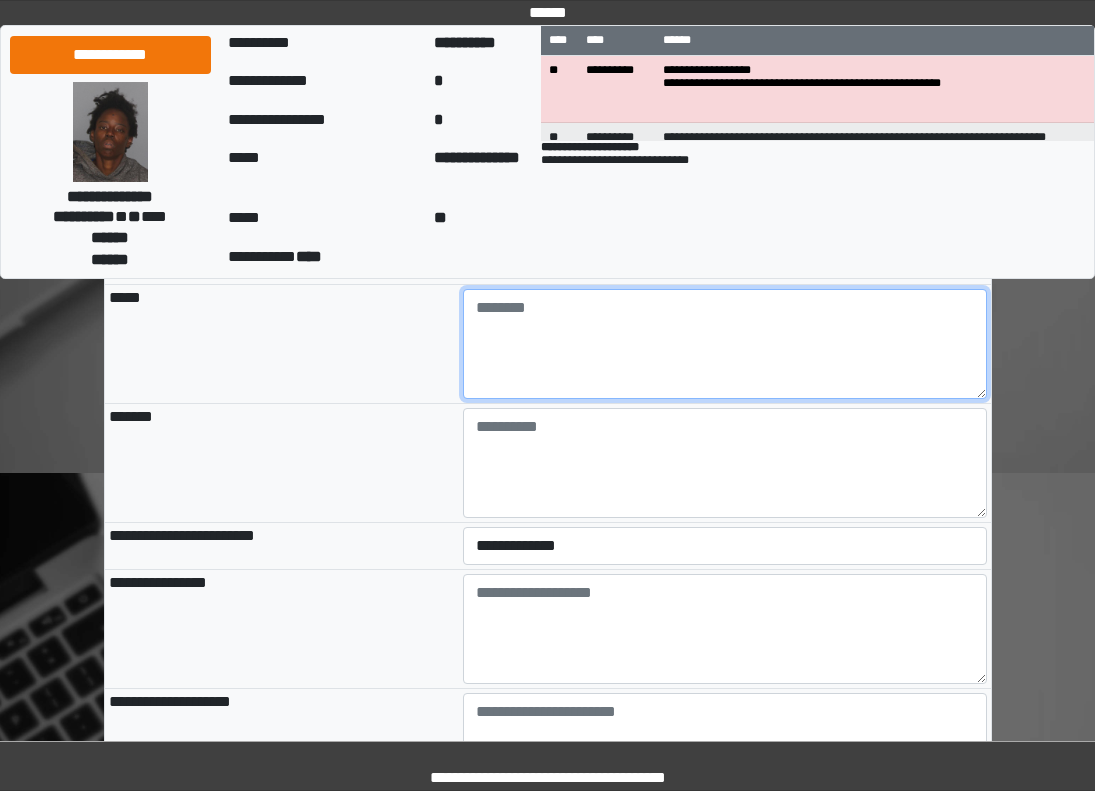 click at bounding box center [725, 344] 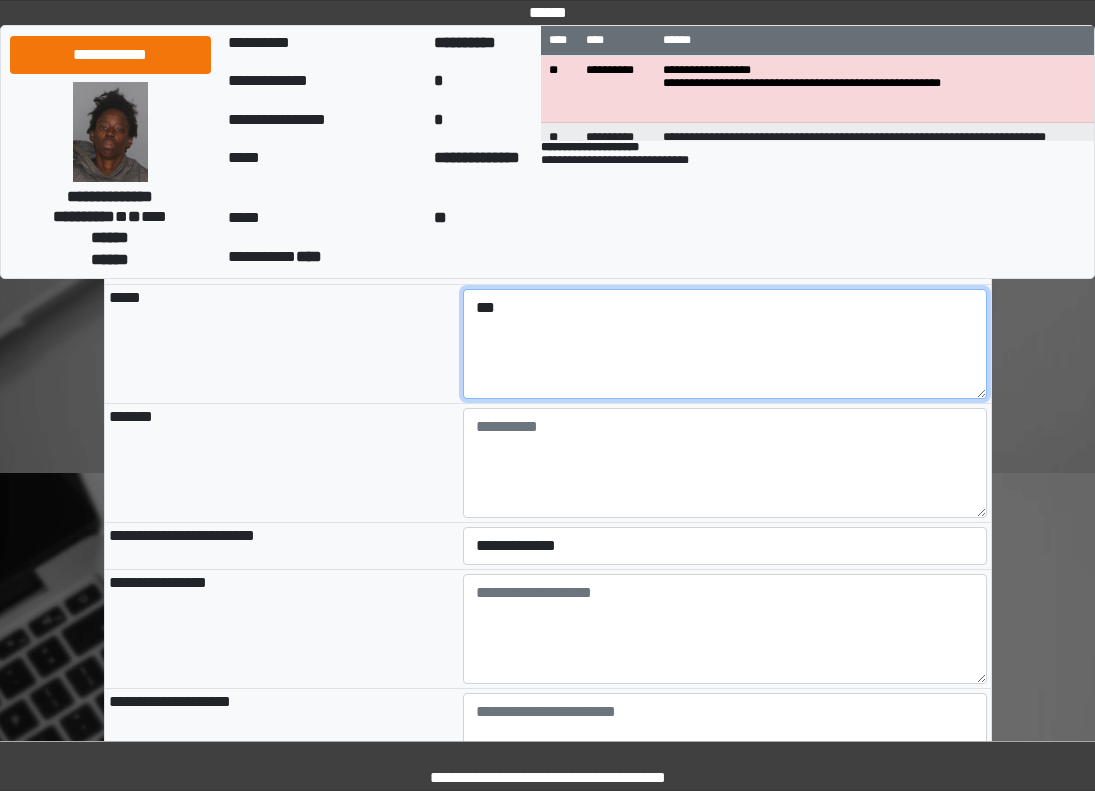 type on "***" 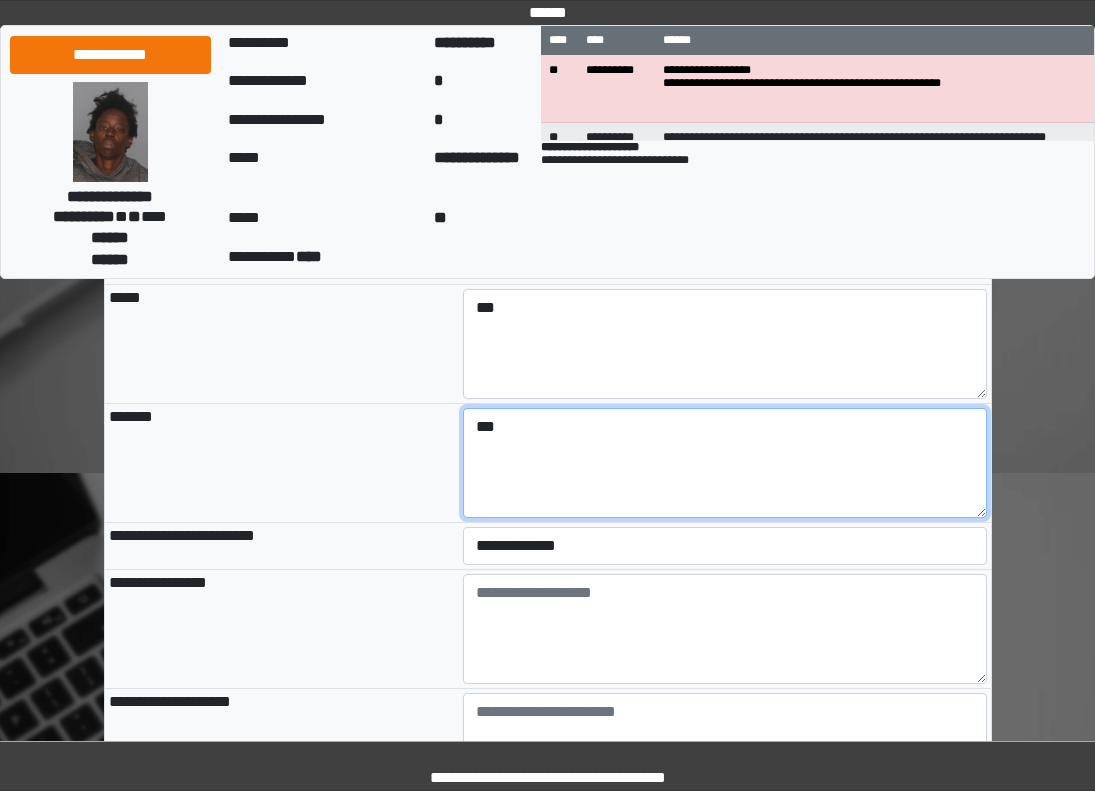 type on "***" 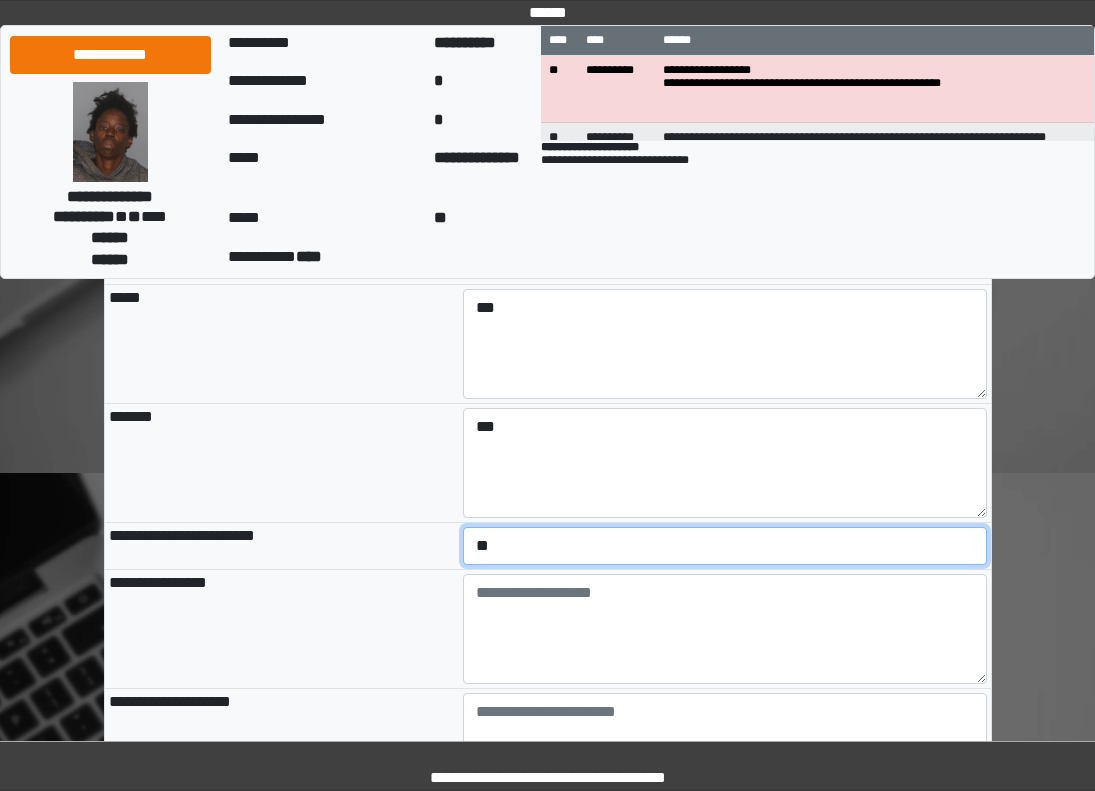select on "*" 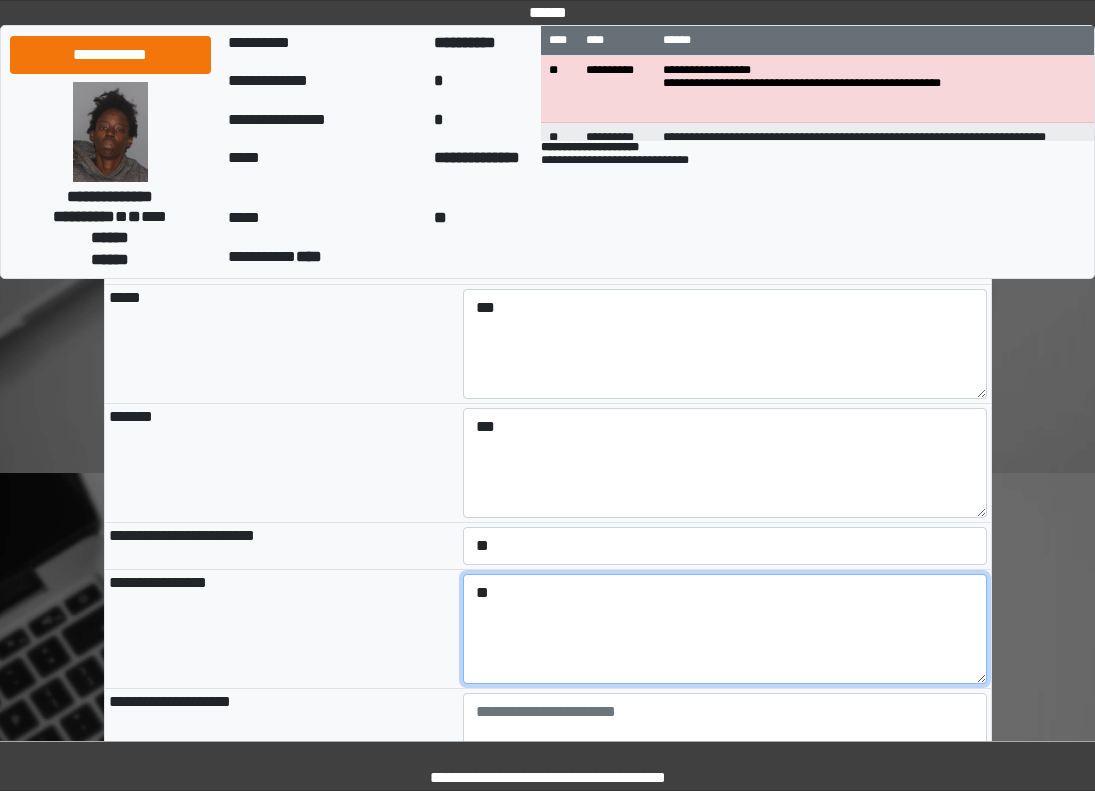 type on "**" 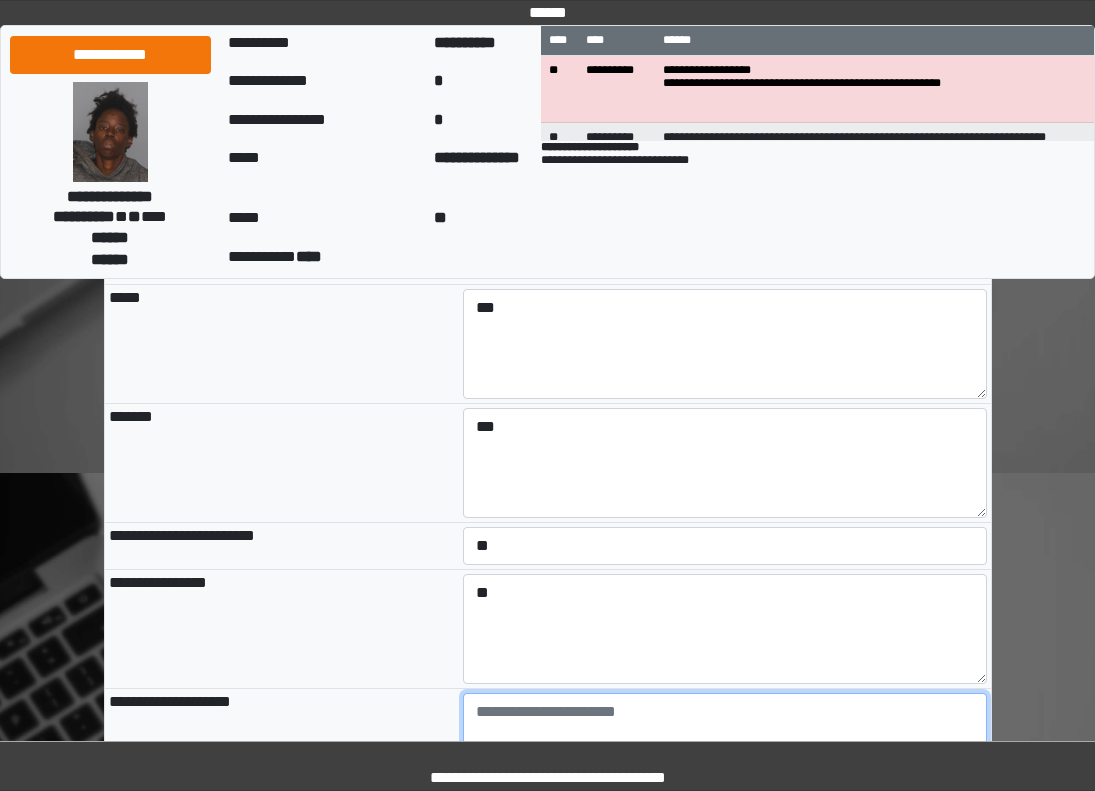 scroll, scrollTop: 1909, scrollLeft: 0, axis: vertical 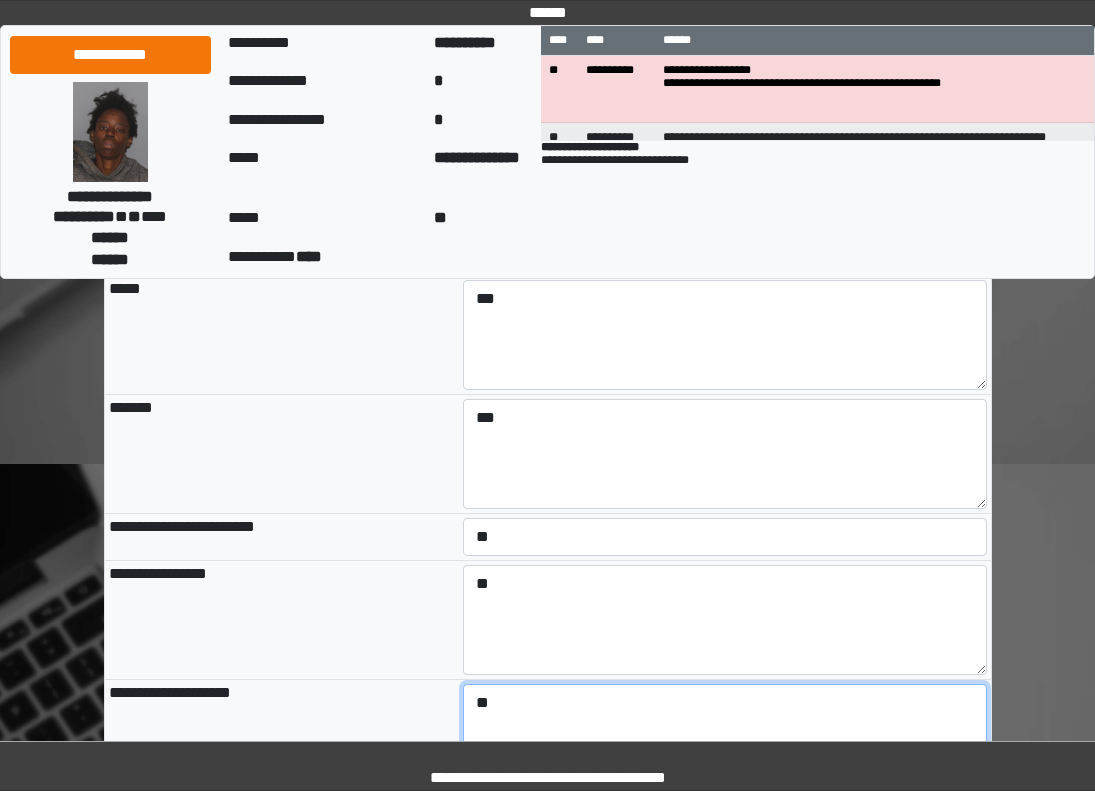 type on "**" 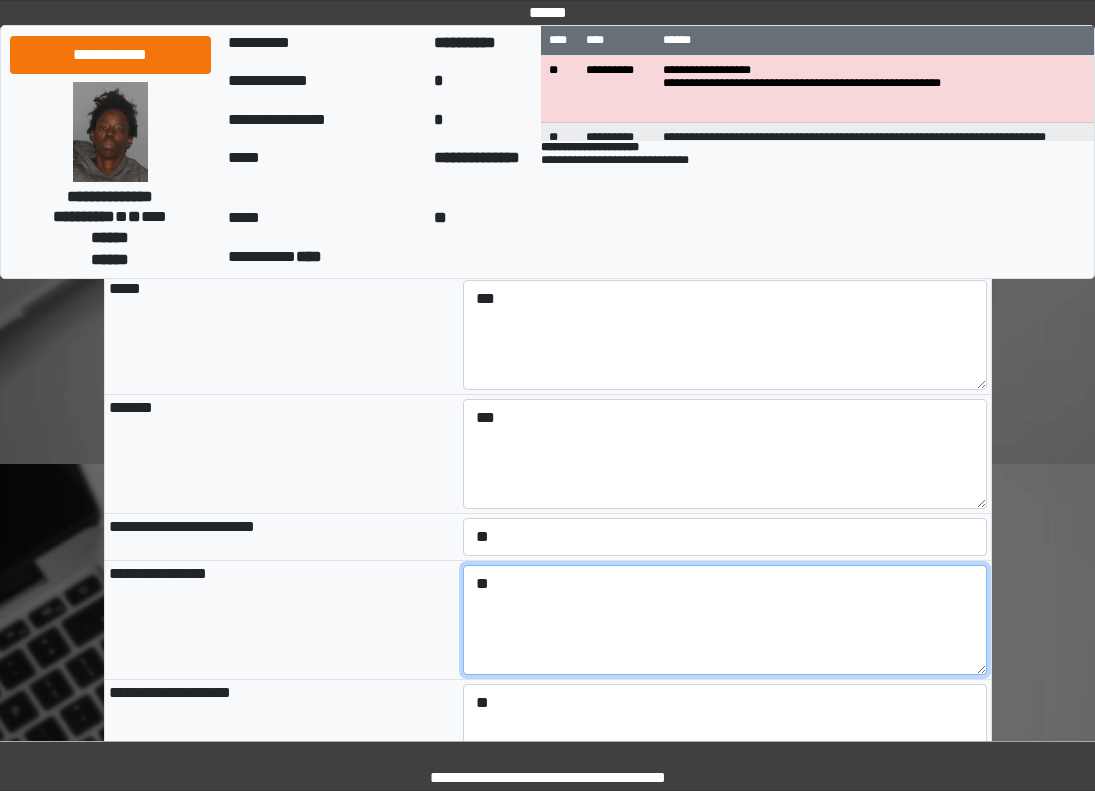 click on "**" at bounding box center [725, 620] 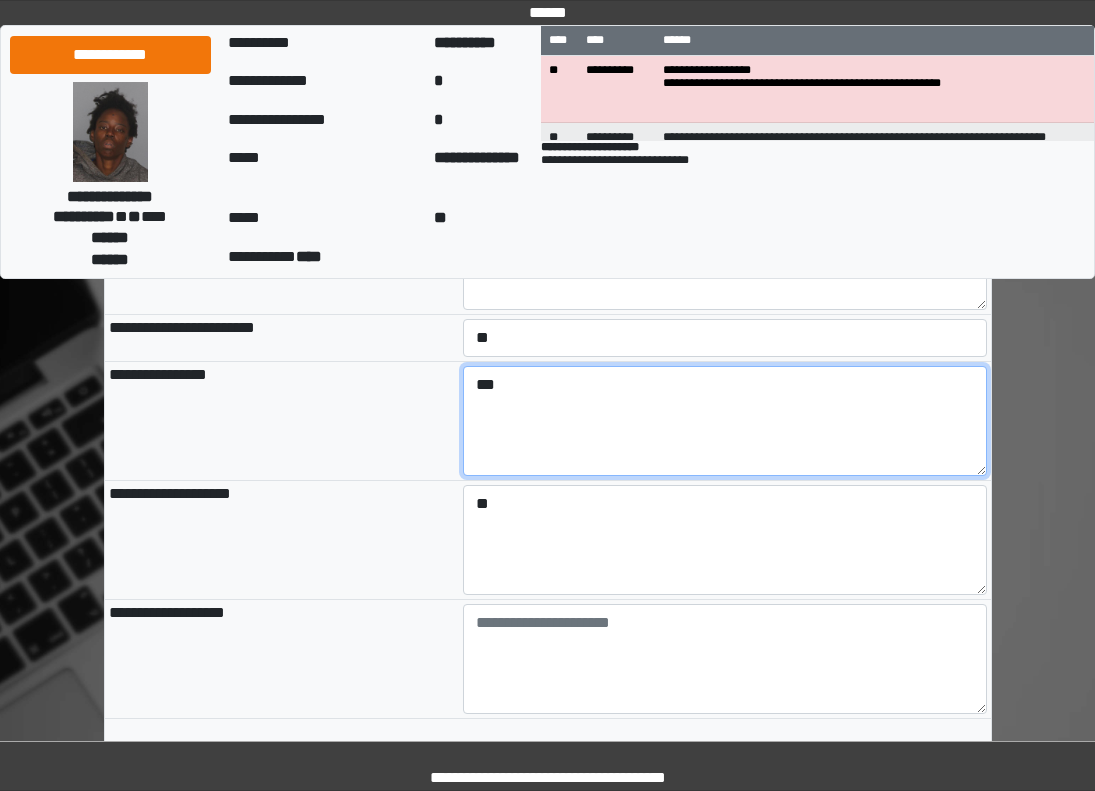 scroll, scrollTop: 2109, scrollLeft: 0, axis: vertical 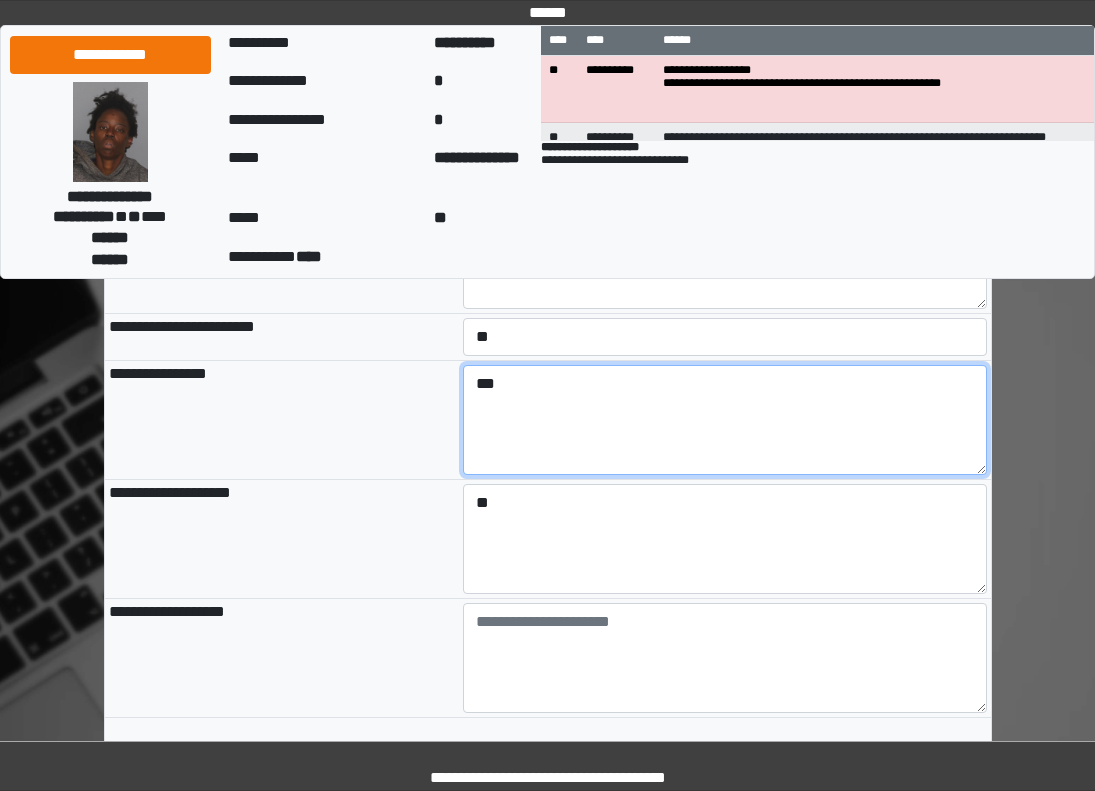 type on "***" 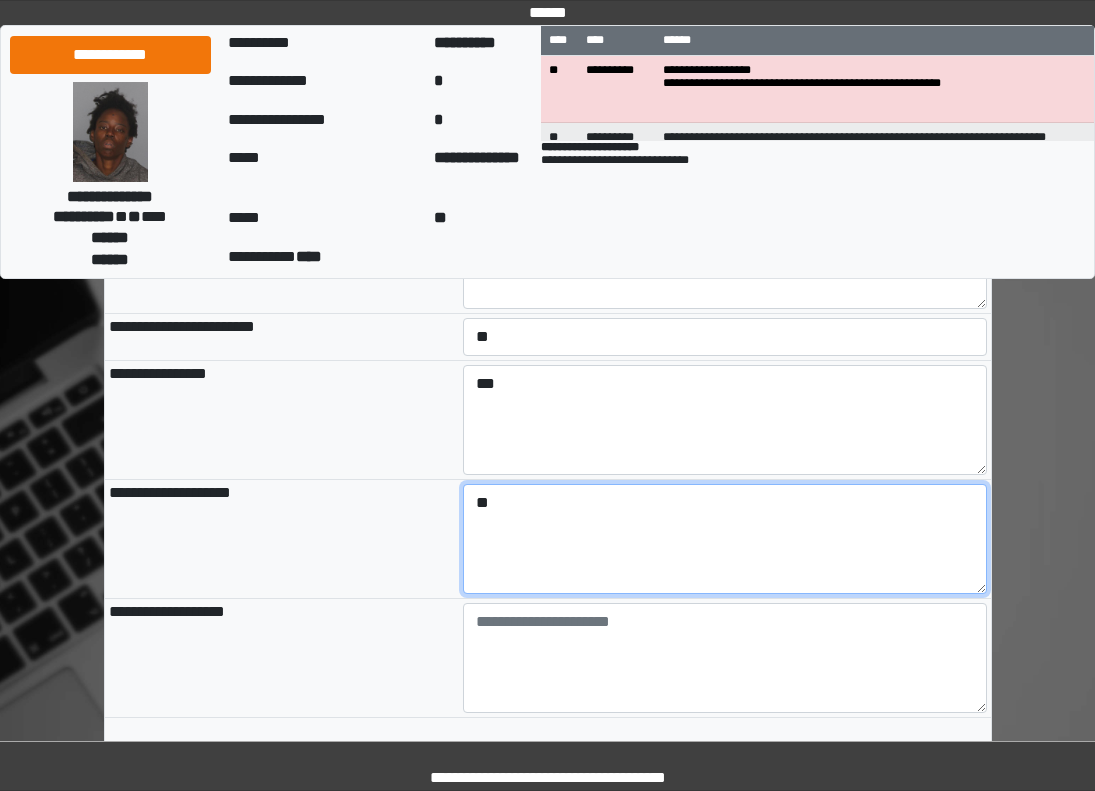 drag, startPoint x: 499, startPoint y: 578, endPoint x: 402, endPoint y: 583, distance: 97.128784 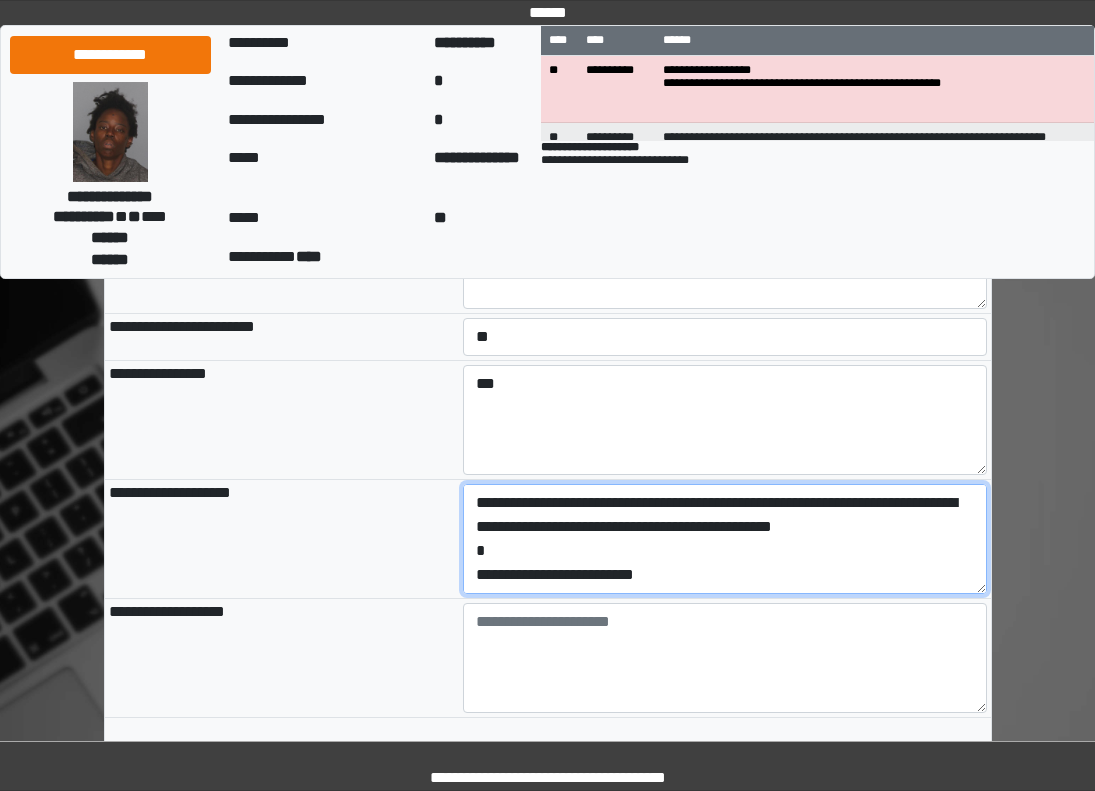 scroll, scrollTop: 0, scrollLeft: 0, axis: both 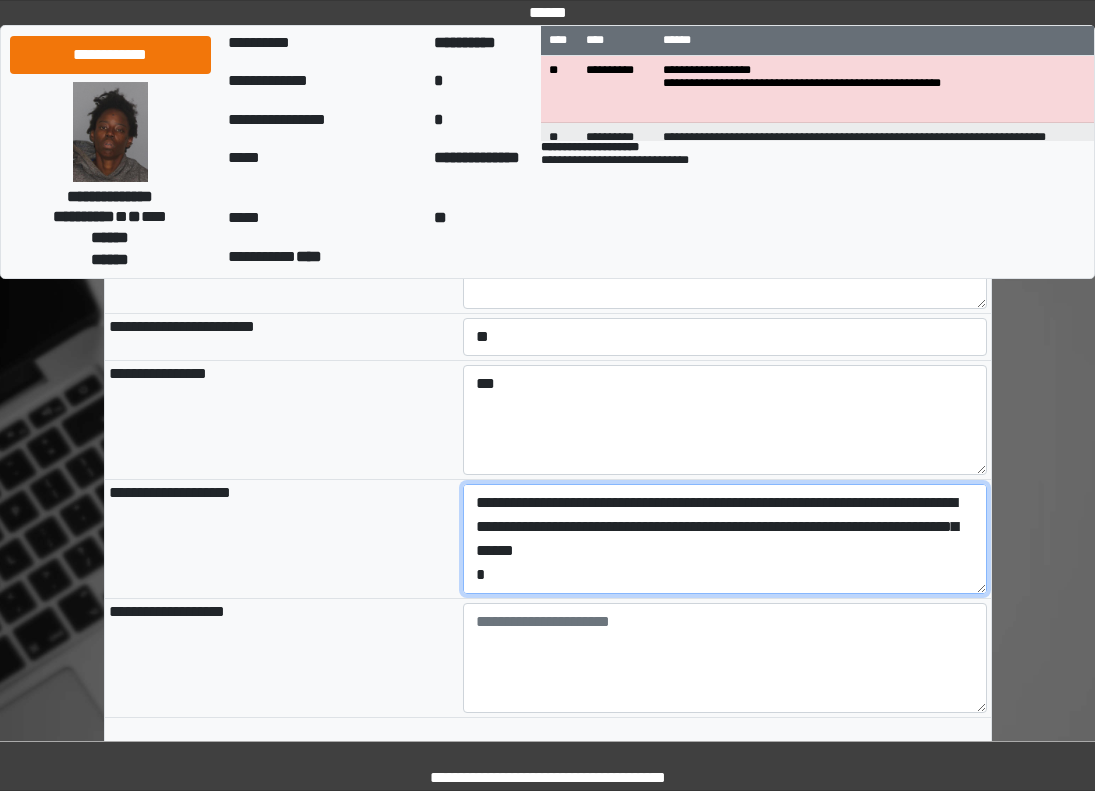 drag, startPoint x: 785, startPoint y: 658, endPoint x: 378, endPoint y: 597, distance: 411.54587 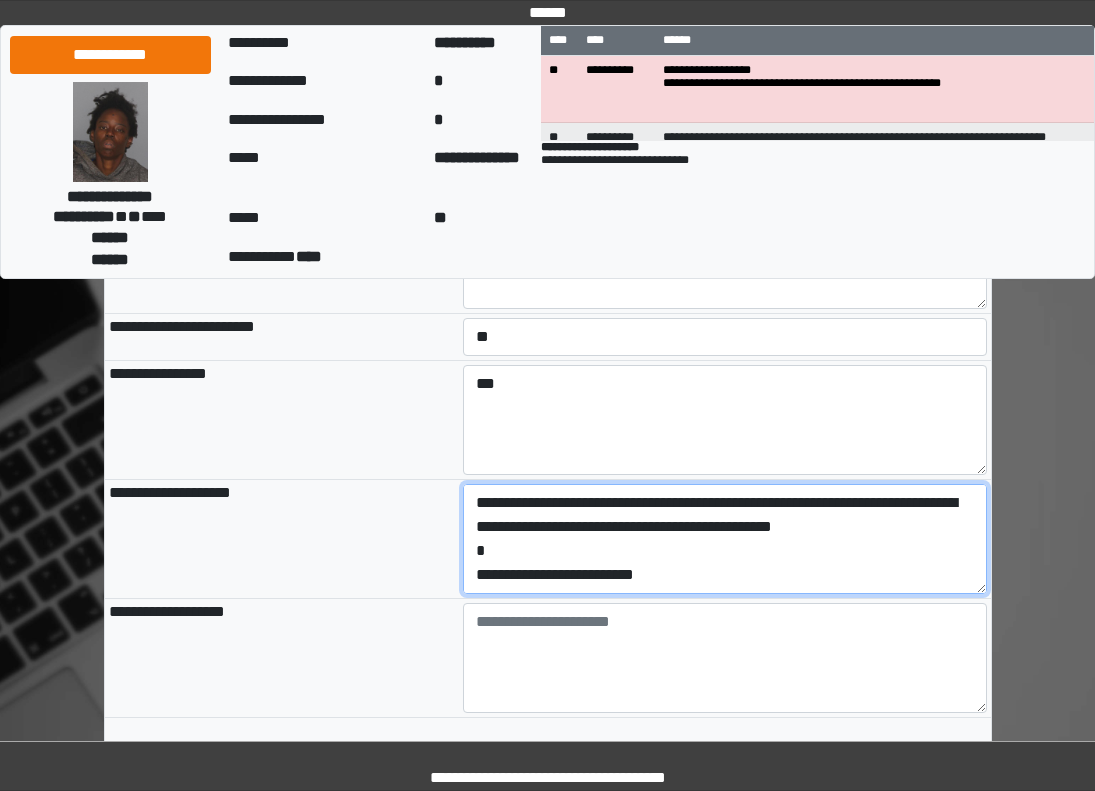 drag, startPoint x: 721, startPoint y: 641, endPoint x: 427, endPoint y: 653, distance: 294.24478 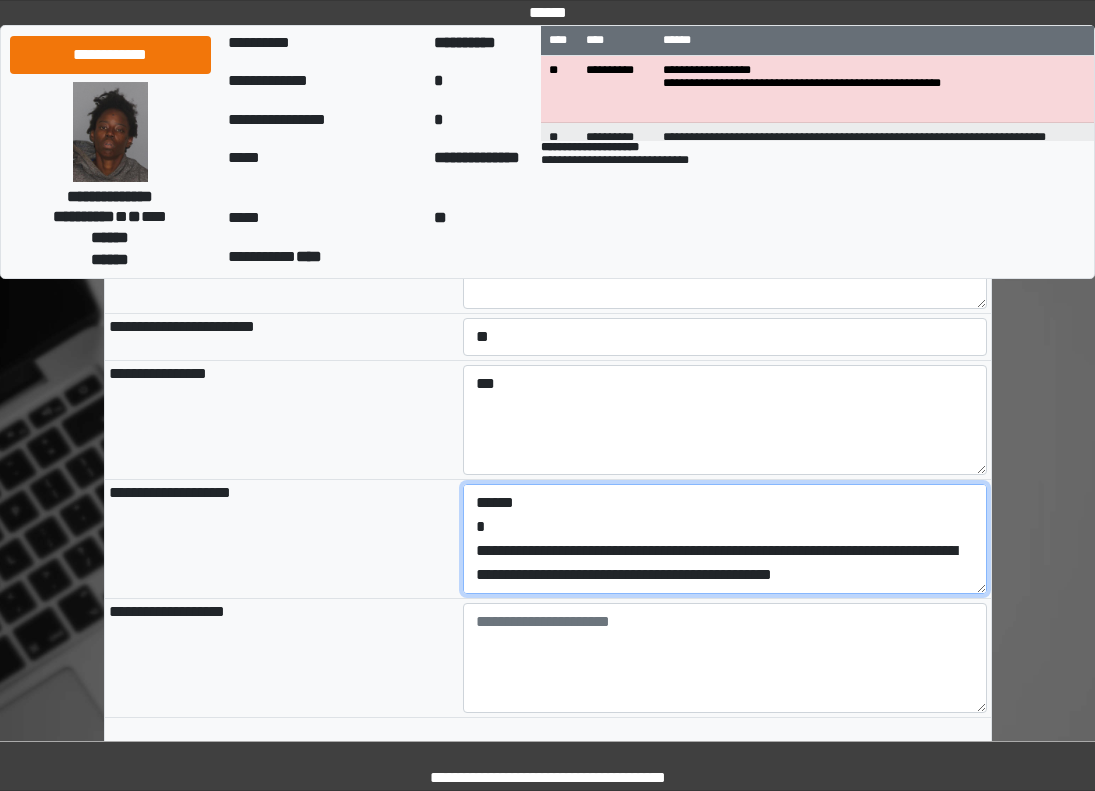 scroll, scrollTop: 48, scrollLeft: 0, axis: vertical 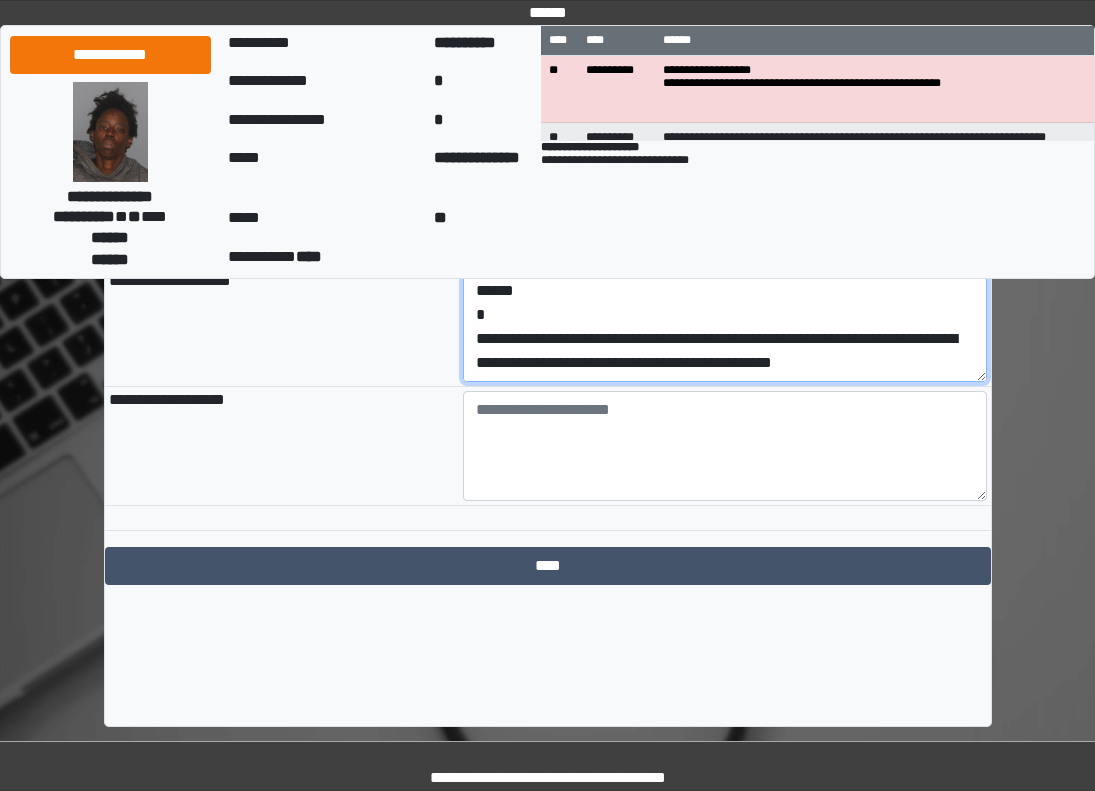type on "**********" 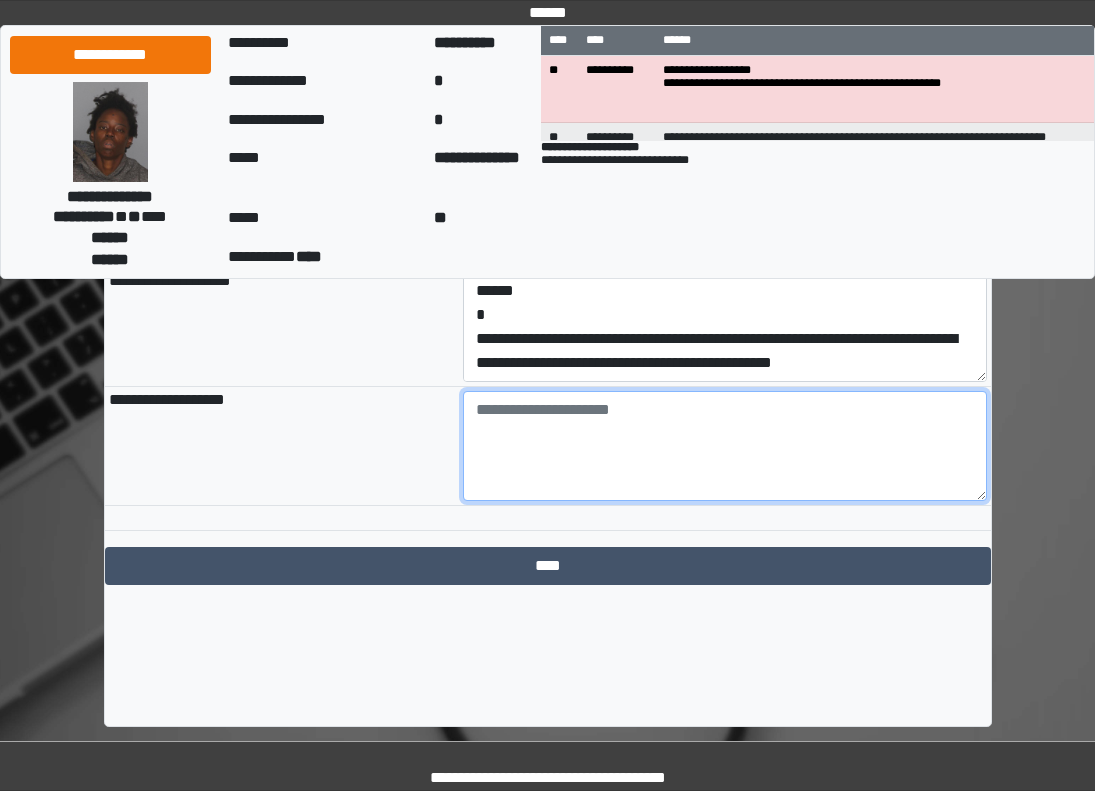 click at bounding box center [725, 446] 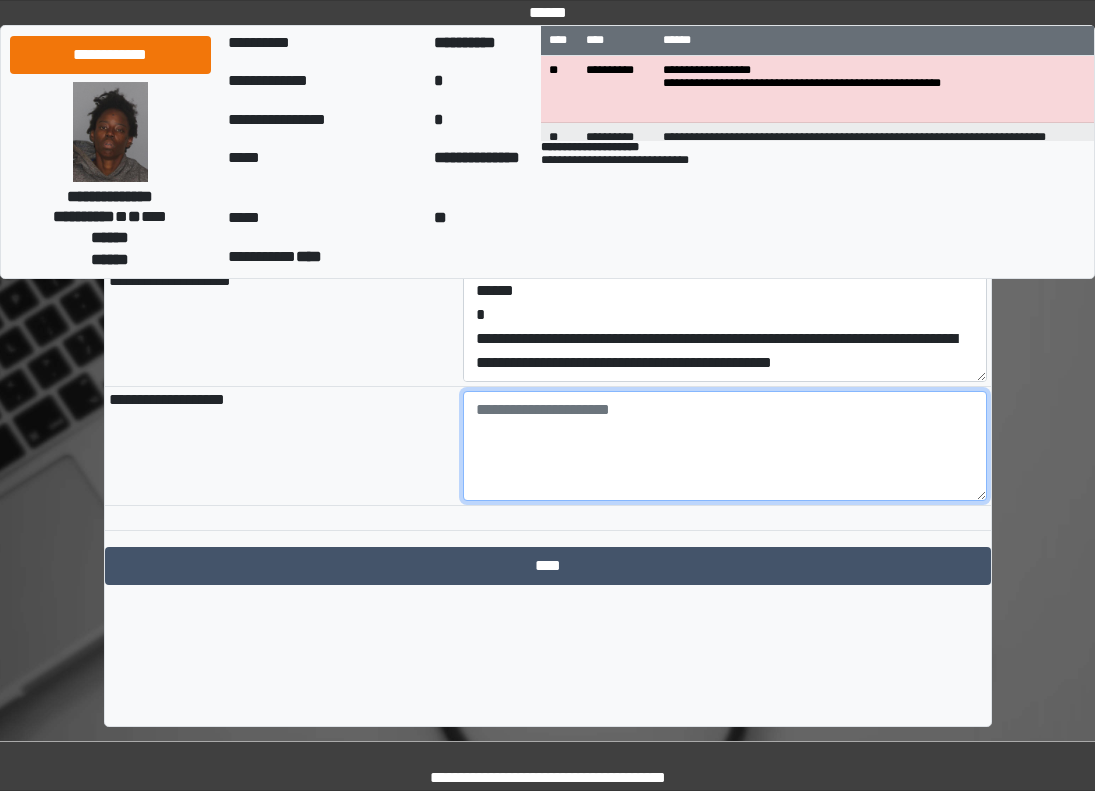 click at bounding box center [725, 446] 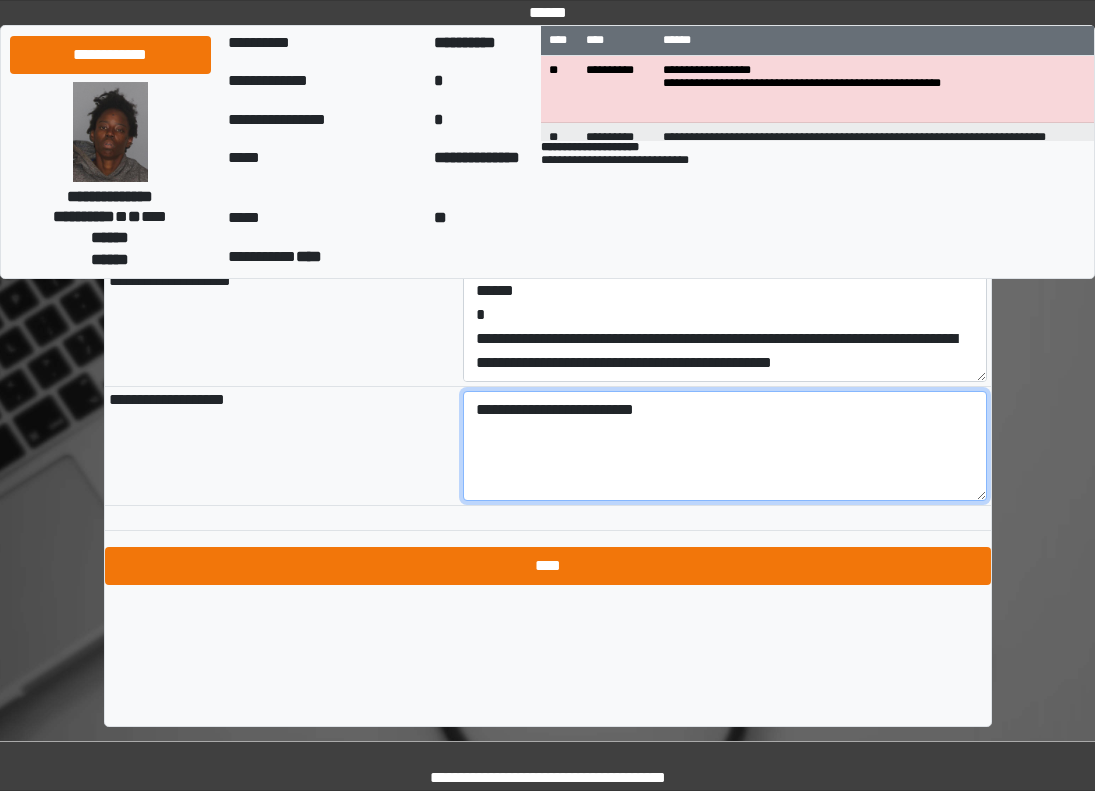 type on "**********" 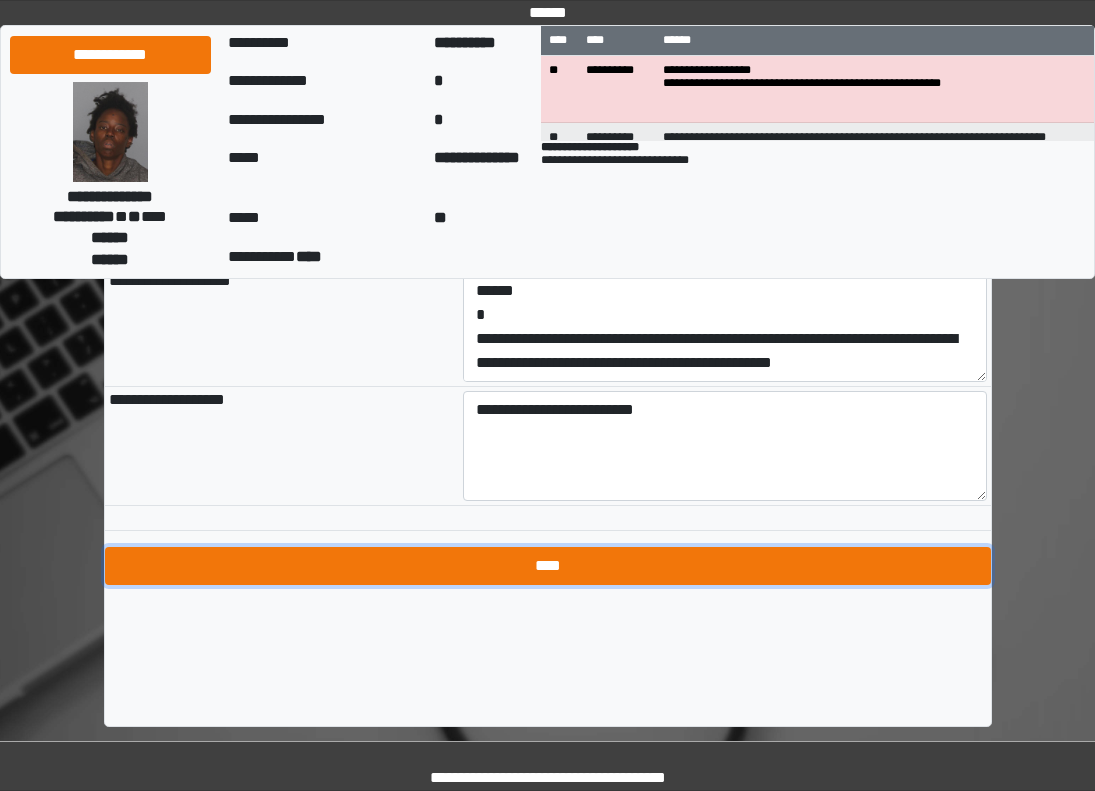 click on "****" at bounding box center [548, 566] 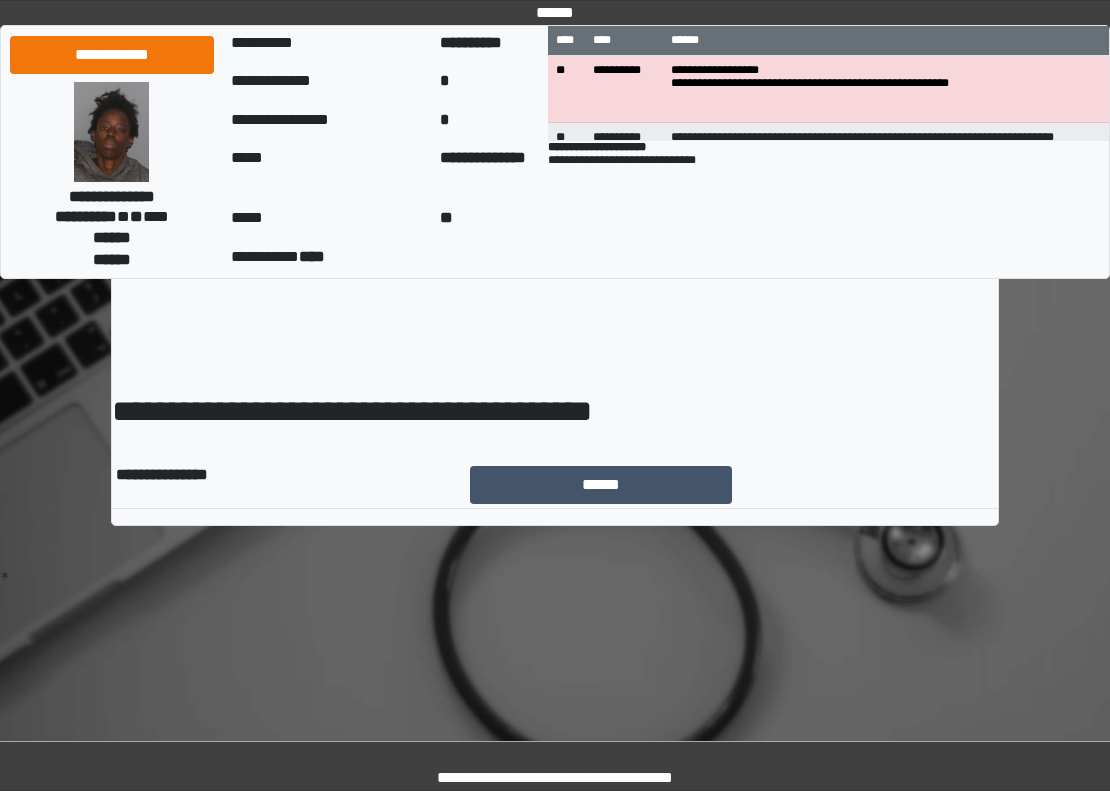 scroll, scrollTop: 0, scrollLeft: 0, axis: both 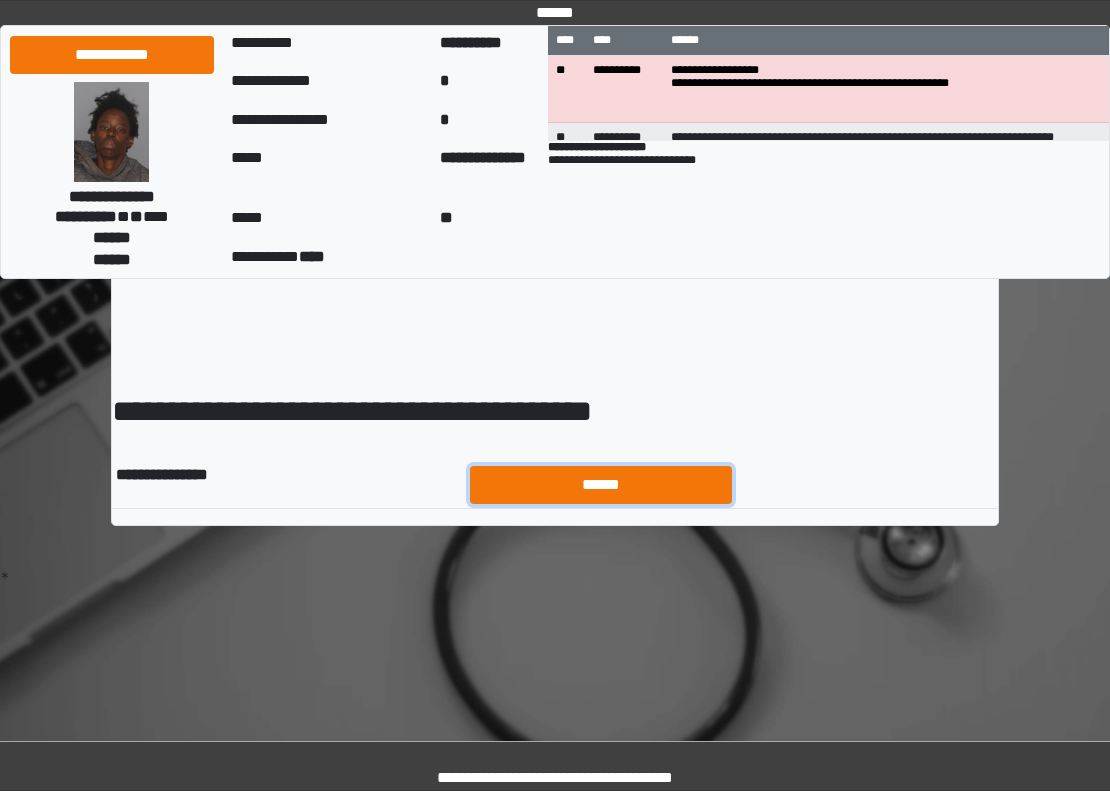 click on "******" at bounding box center [601, 485] 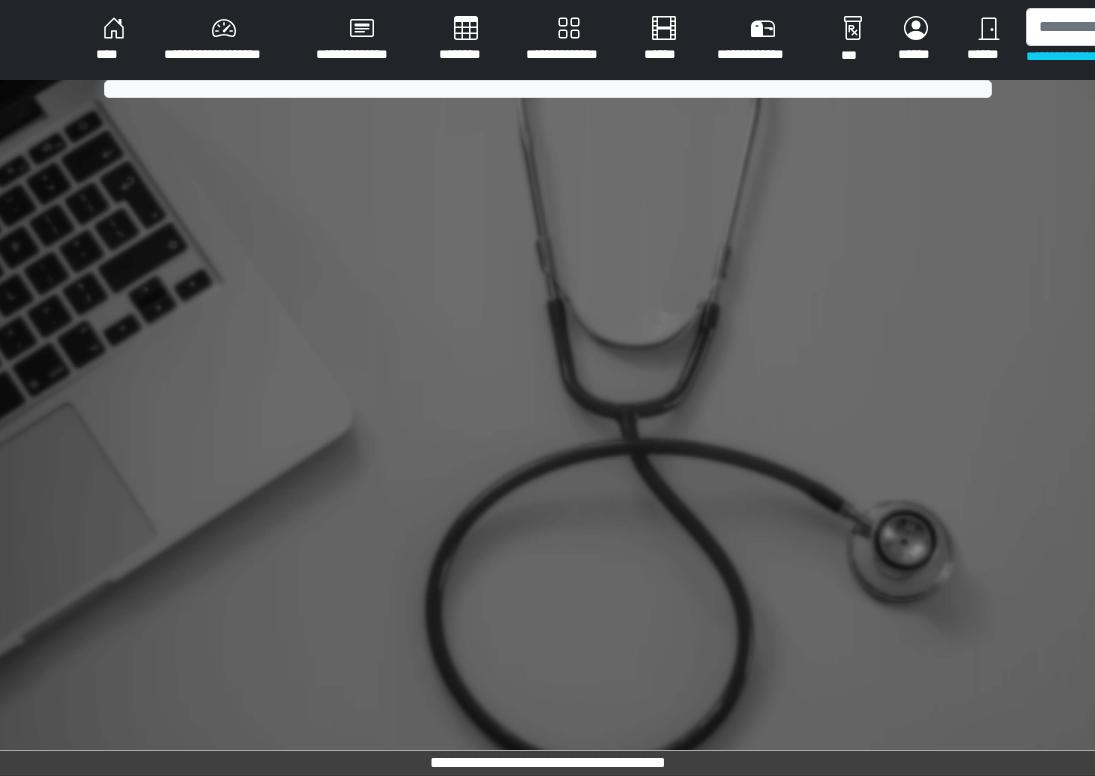 scroll, scrollTop: 0, scrollLeft: 0, axis: both 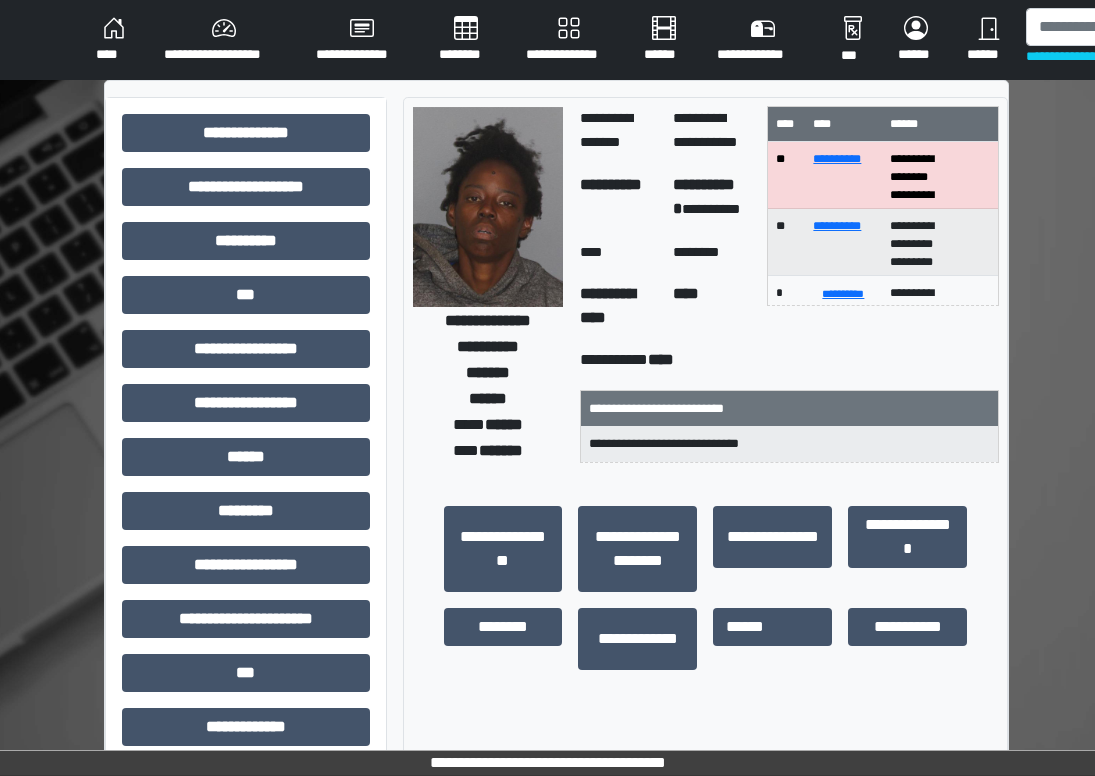 click on "**********" at bounding box center (224, 40) 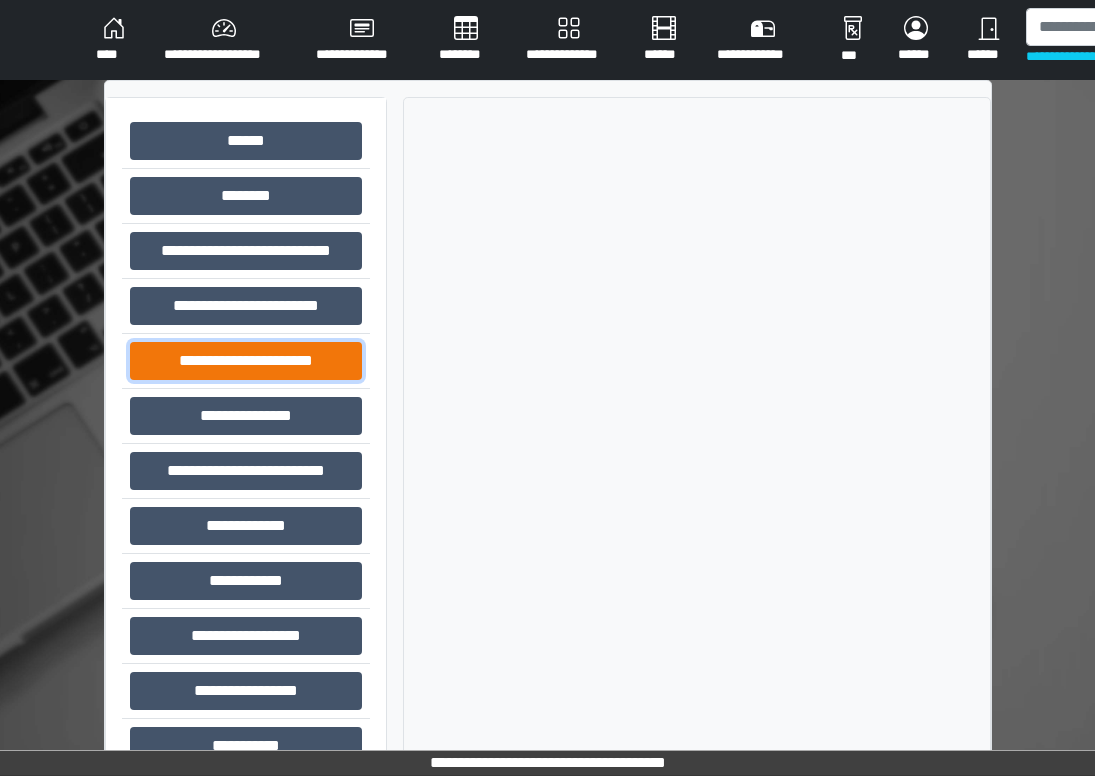 click on "**********" at bounding box center (246, 361) 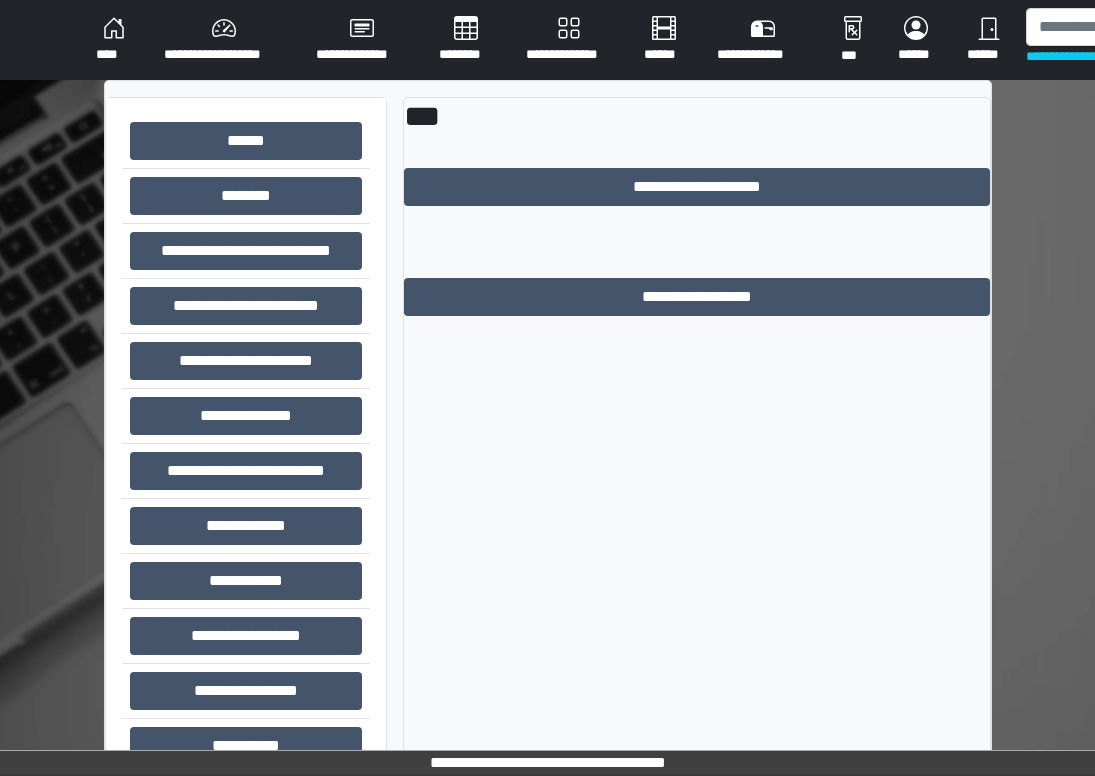 click on "**********" at bounding box center (697, 452) 